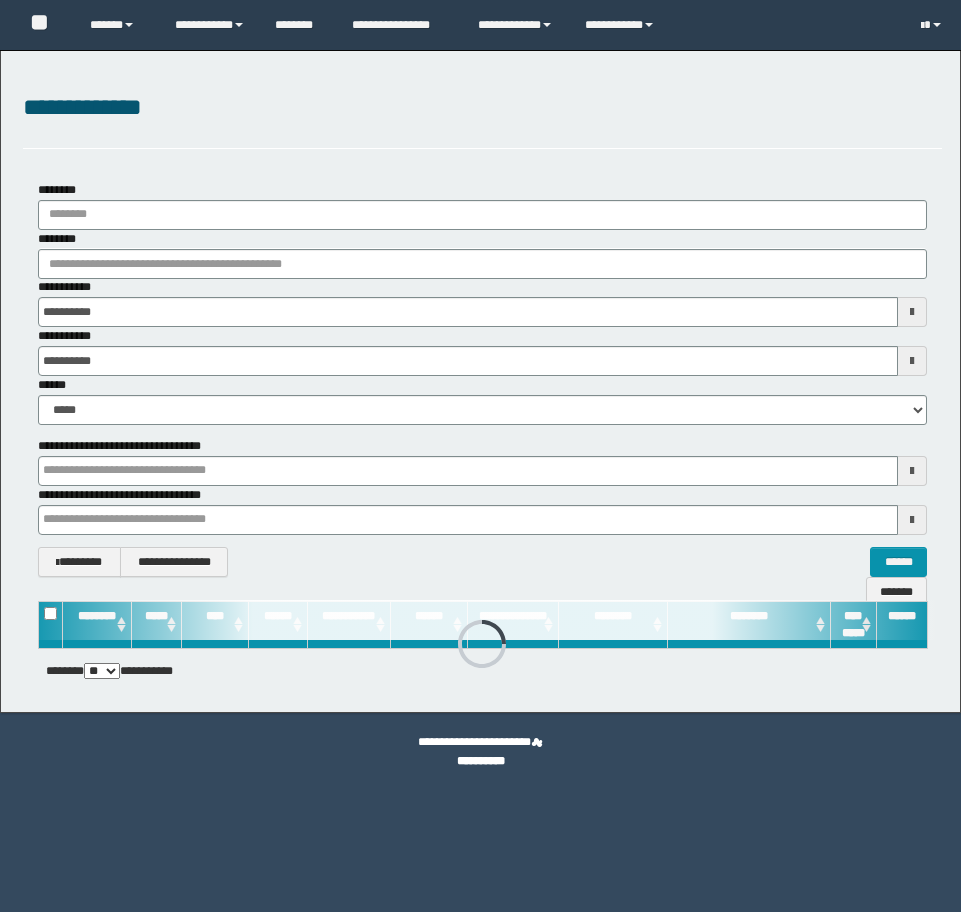 scroll, scrollTop: 0, scrollLeft: 0, axis: both 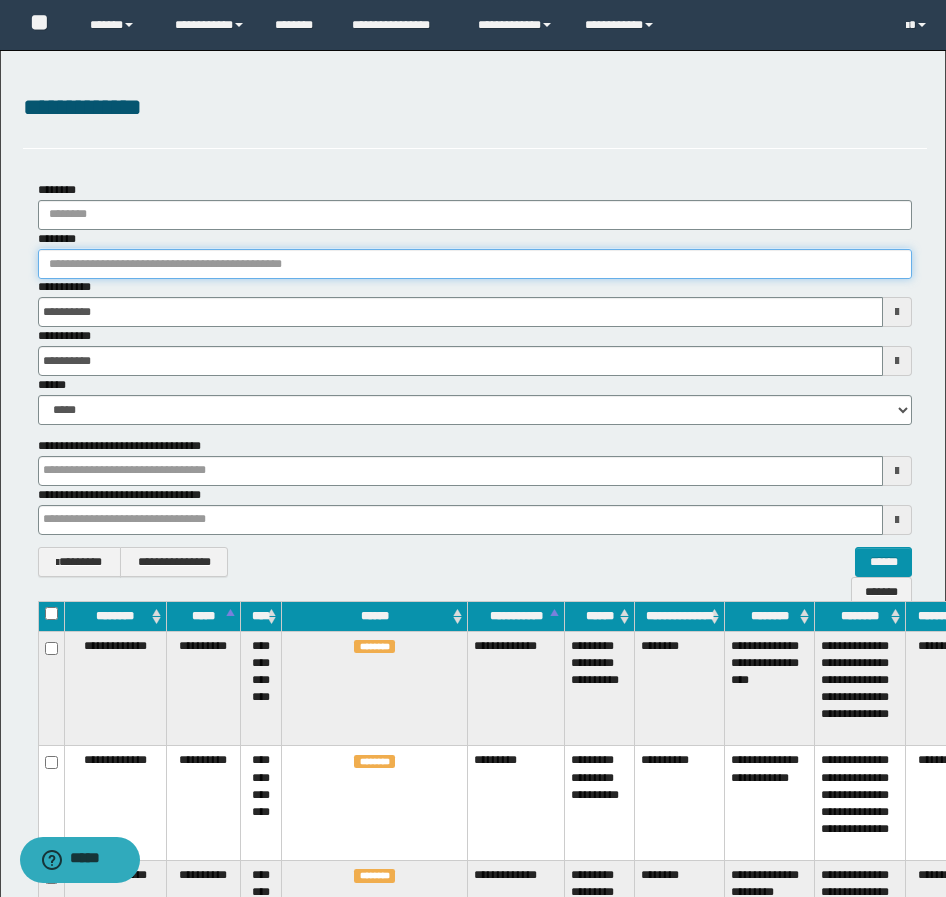 click on "********" at bounding box center (475, 264) 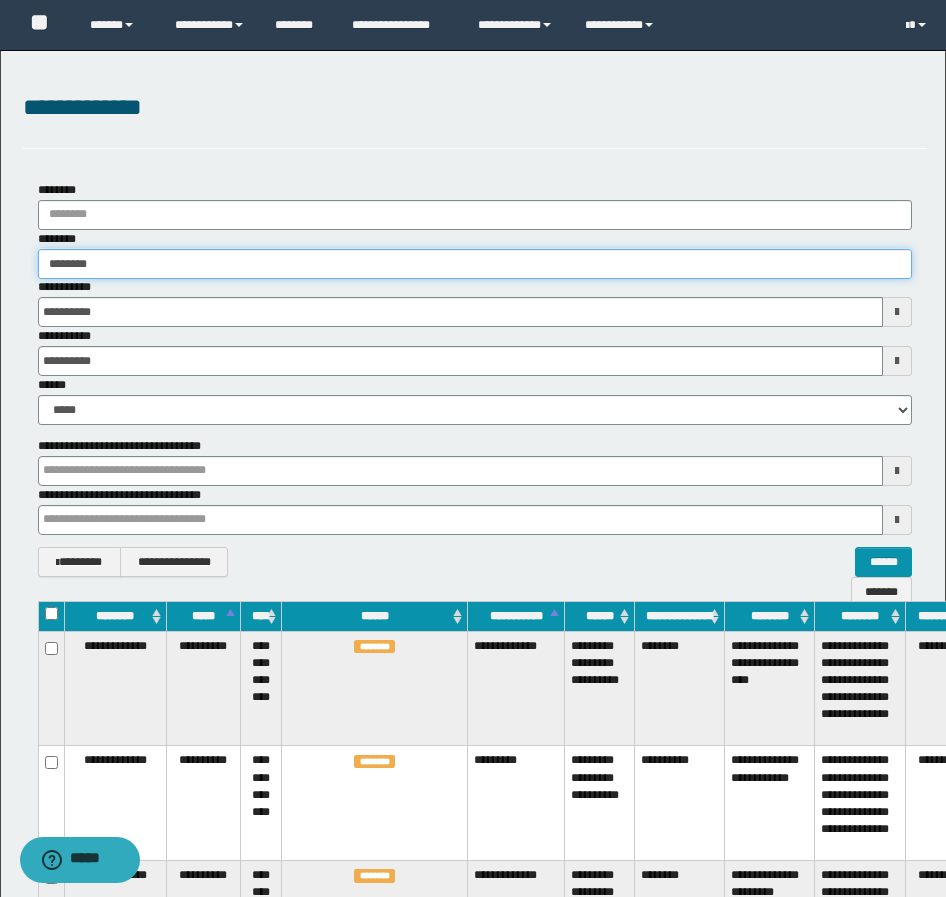 type on "********" 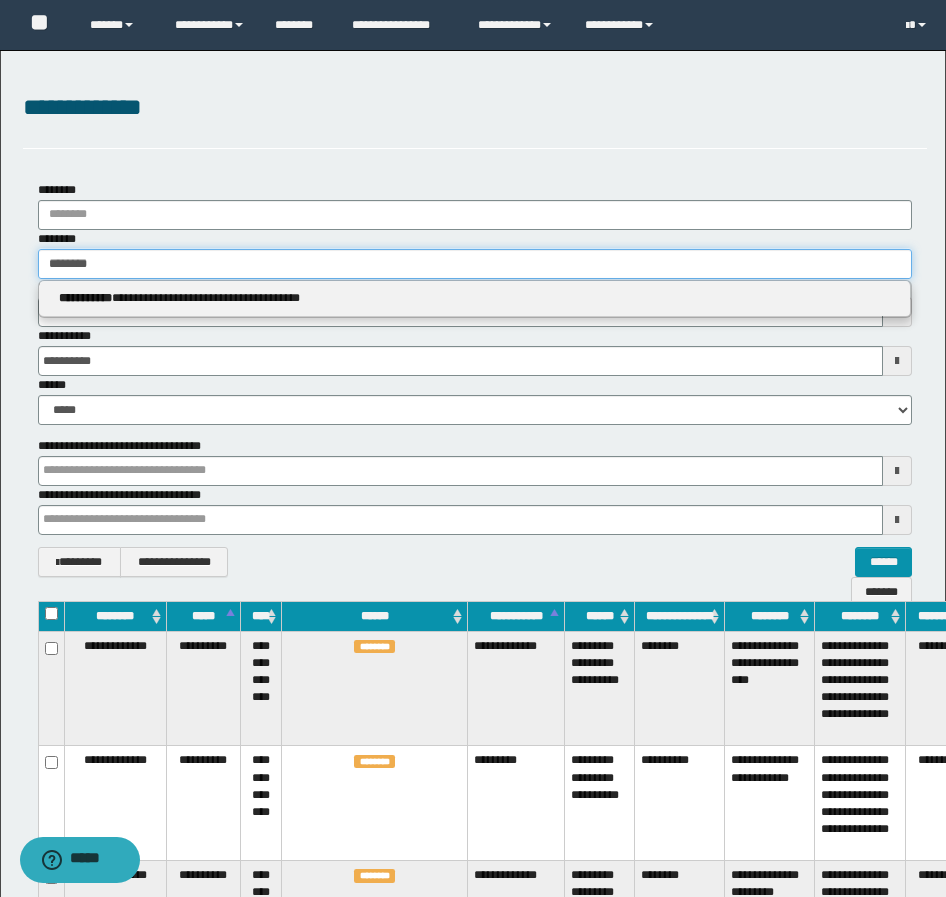 type on "********" 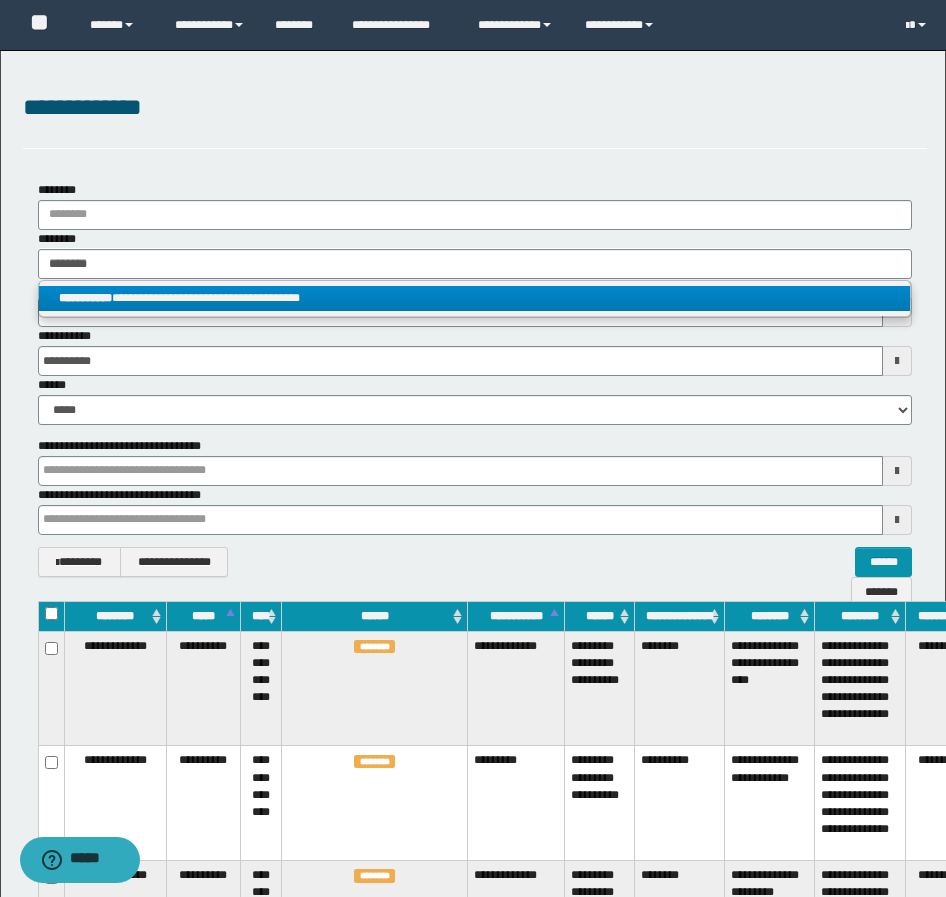 click on "**********" at bounding box center [474, 298] 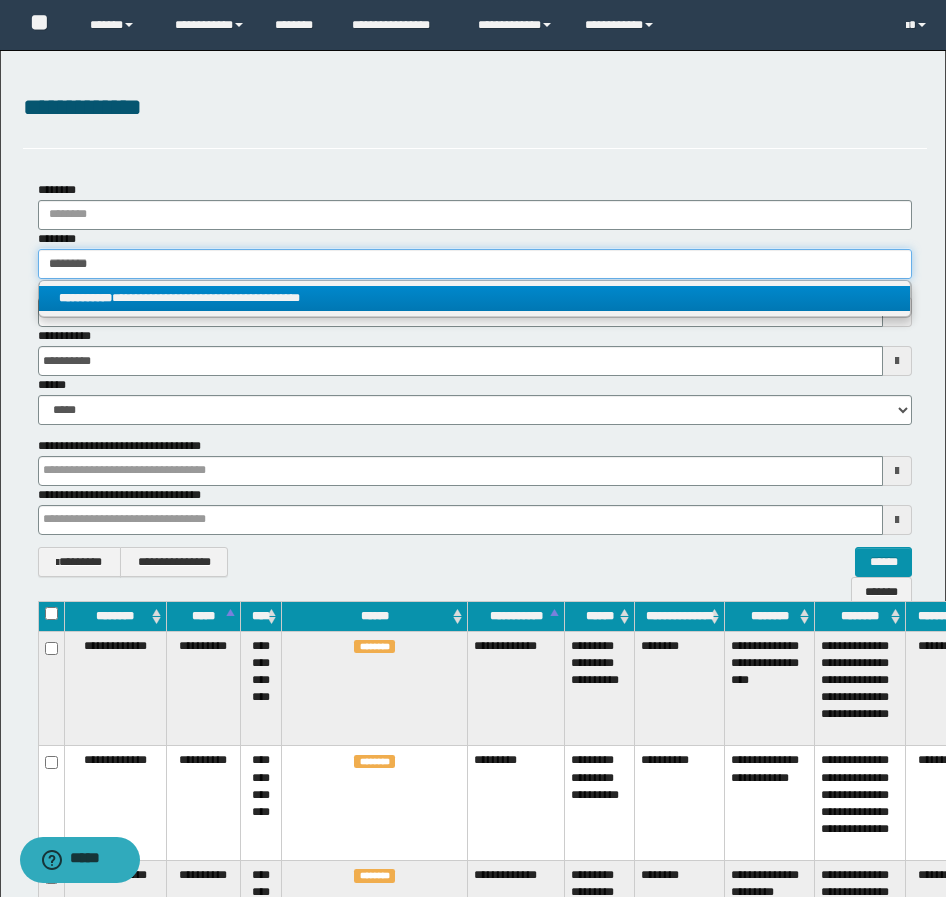 type 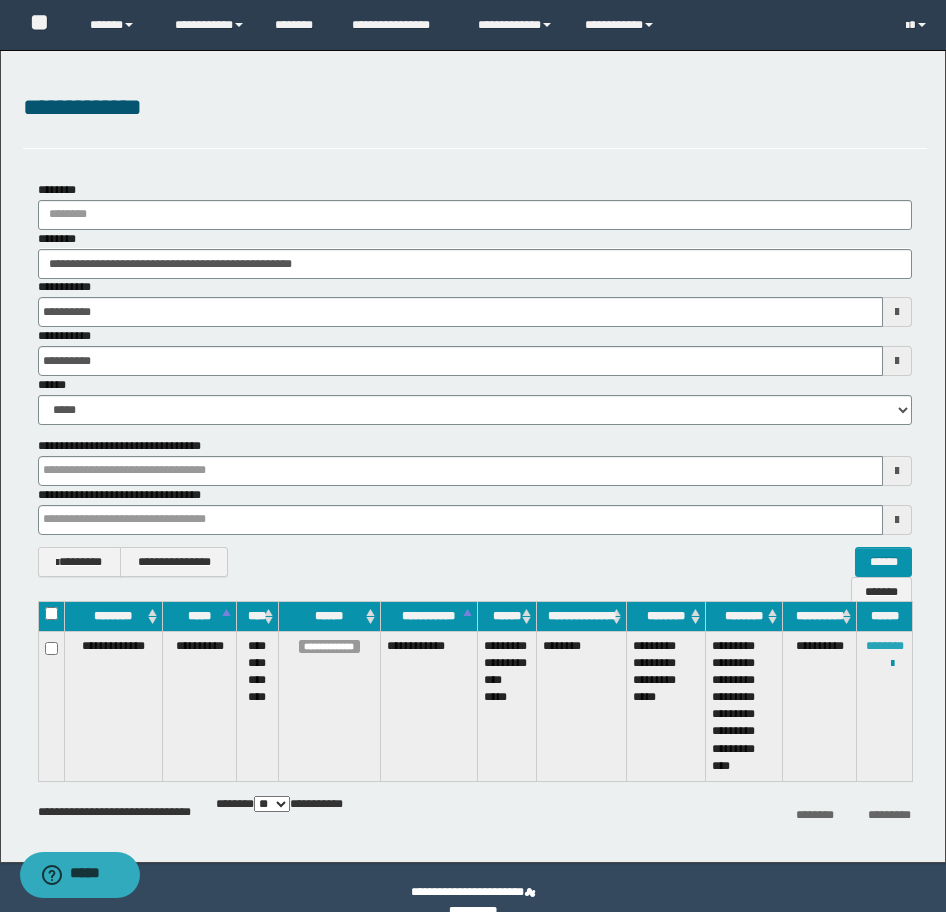 click on "********" at bounding box center [885, 646] 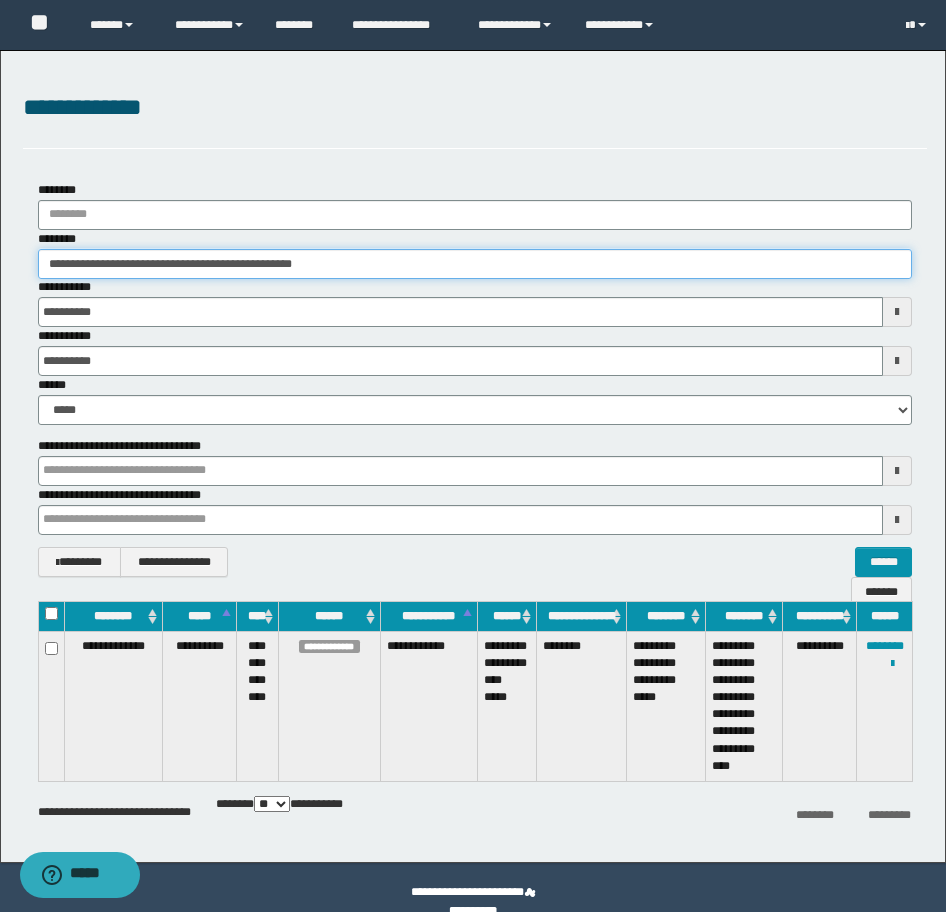 drag, startPoint x: 402, startPoint y: 258, endPoint x: -16, endPoint y: 248, distance: 418.1196 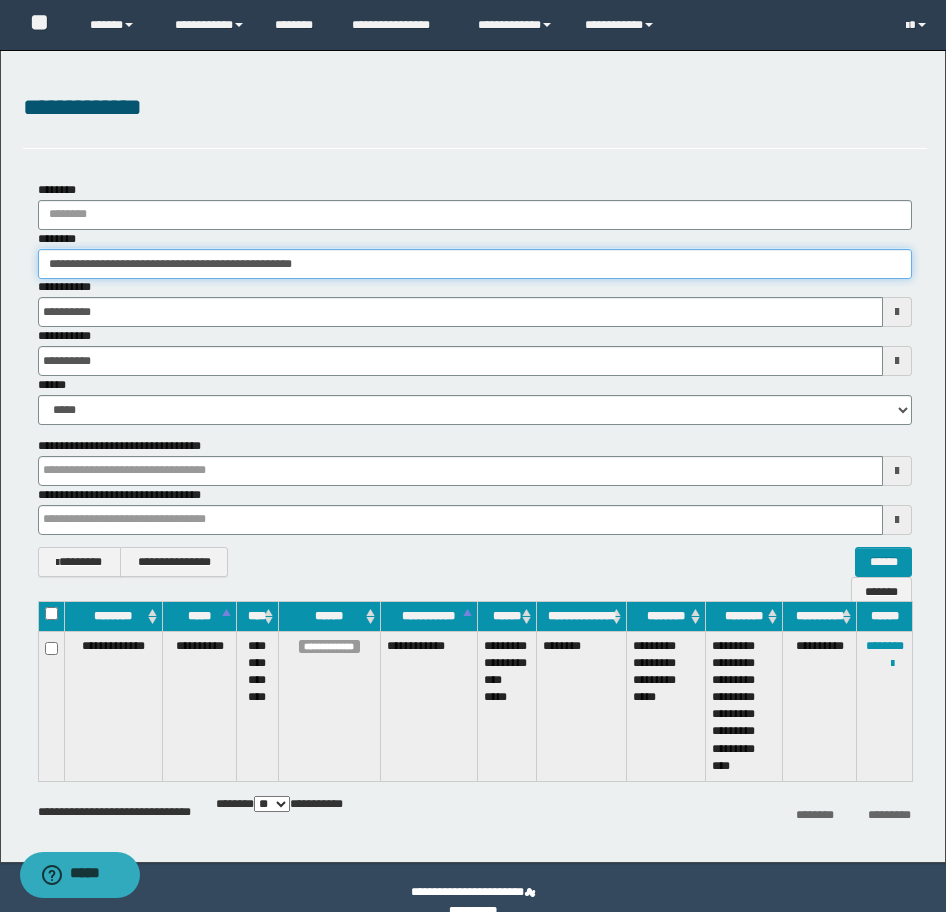 click on "**********" at bounding box center (473, 456) 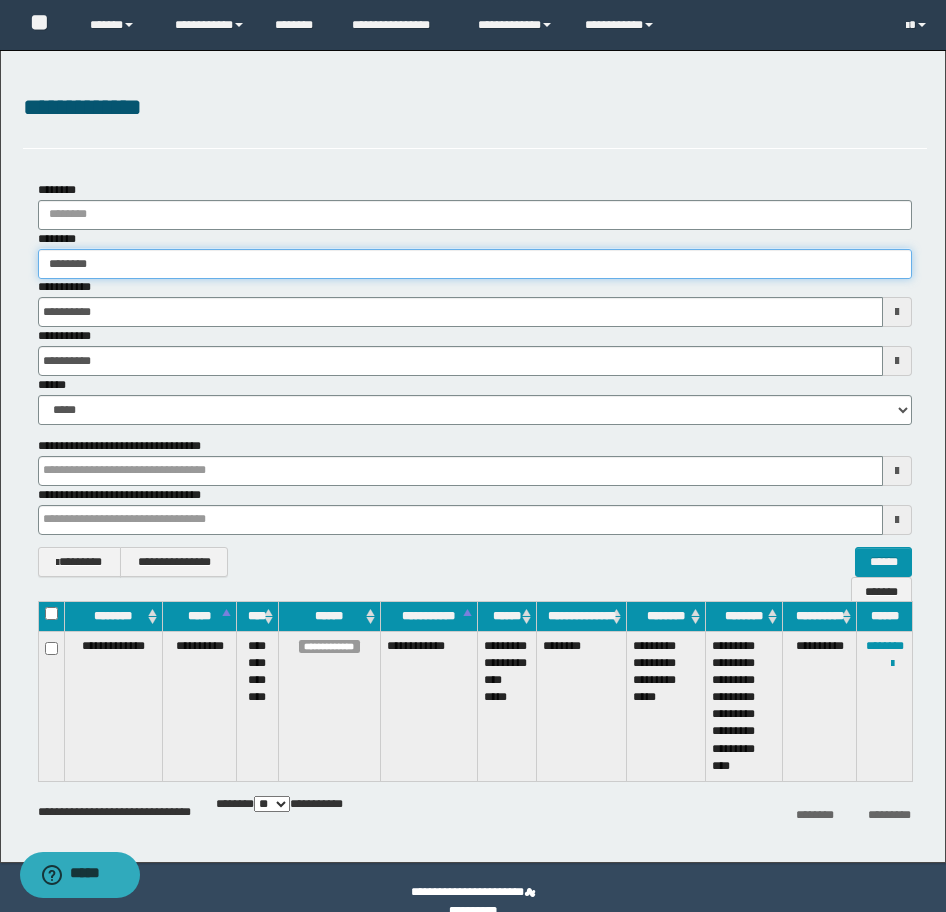 type on "********" 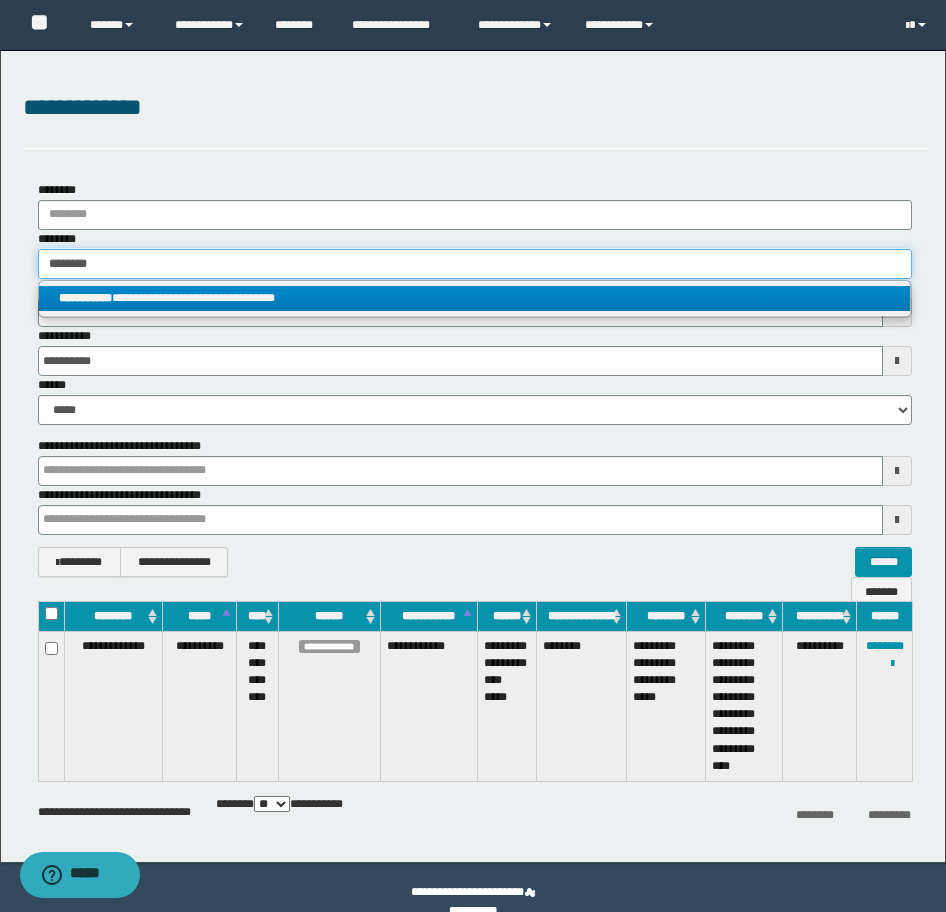 type on "********" 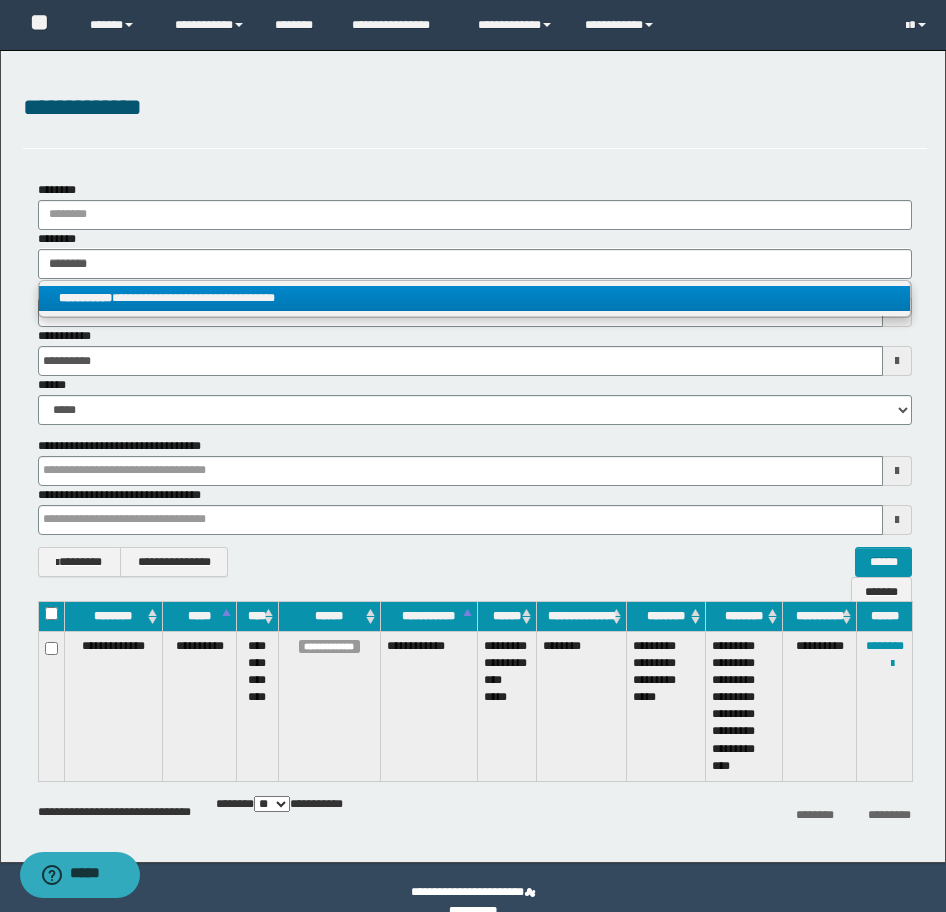 click on "**********" at bounding box center [474, 298] 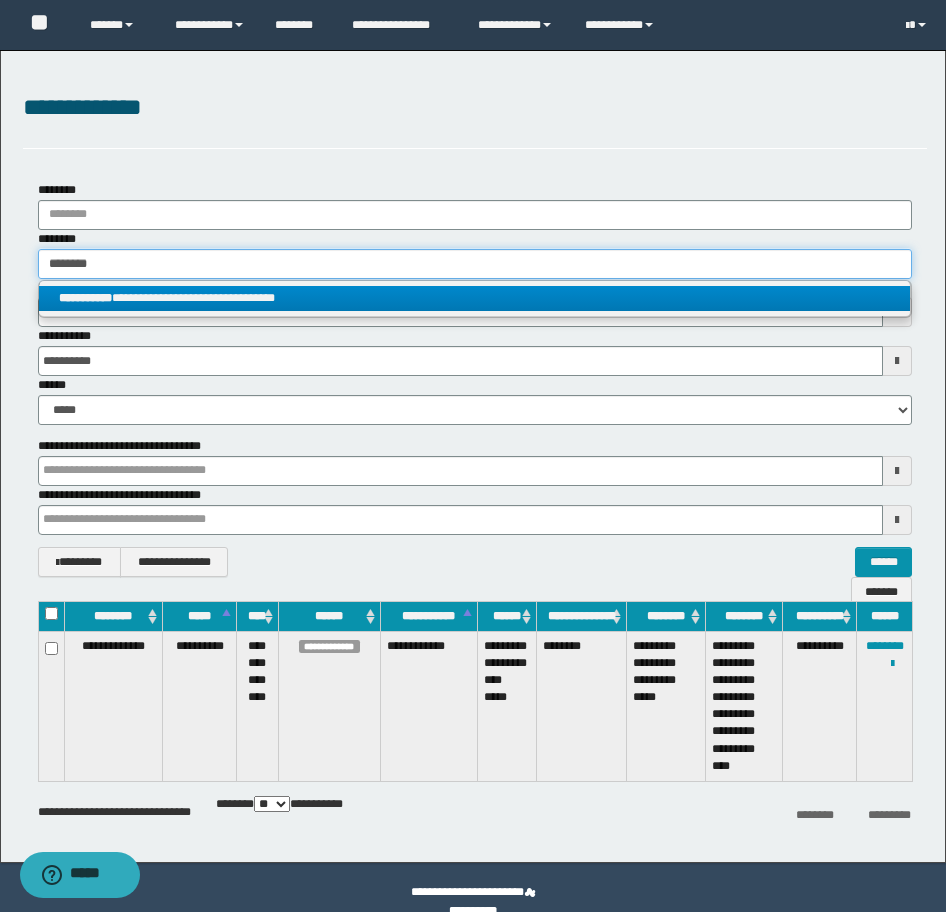 type 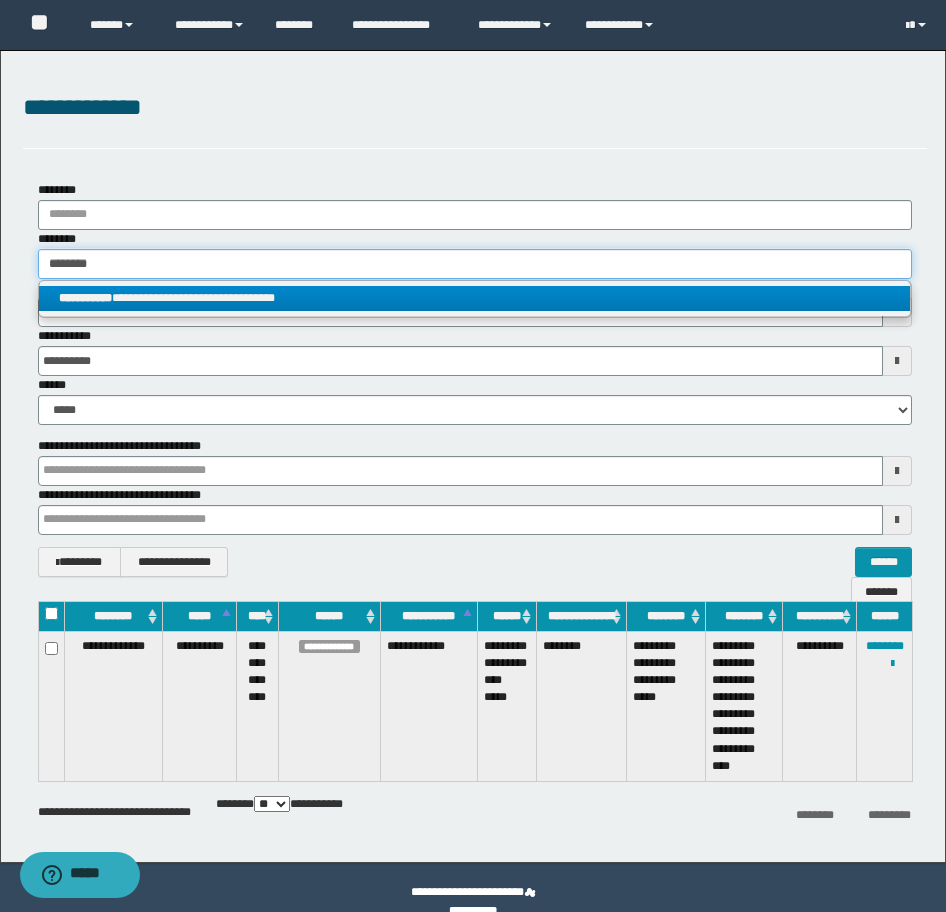 type on "**********" 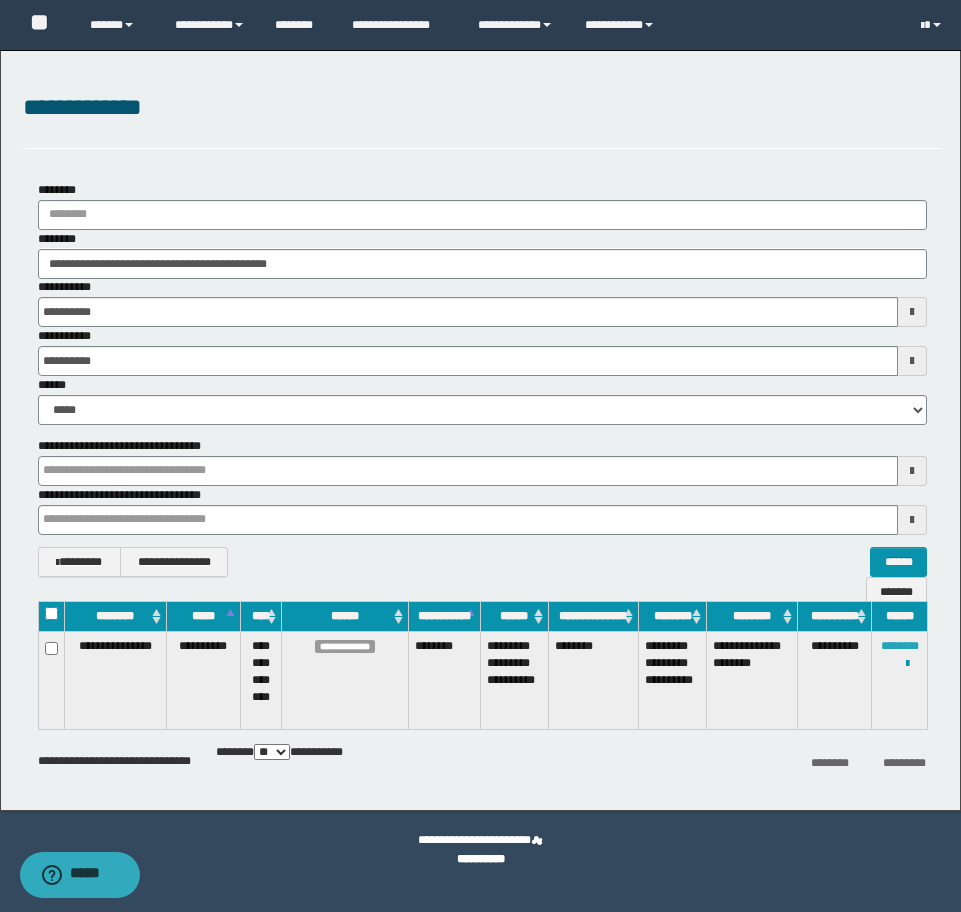 click on "********" at bounding box center [900, 646] 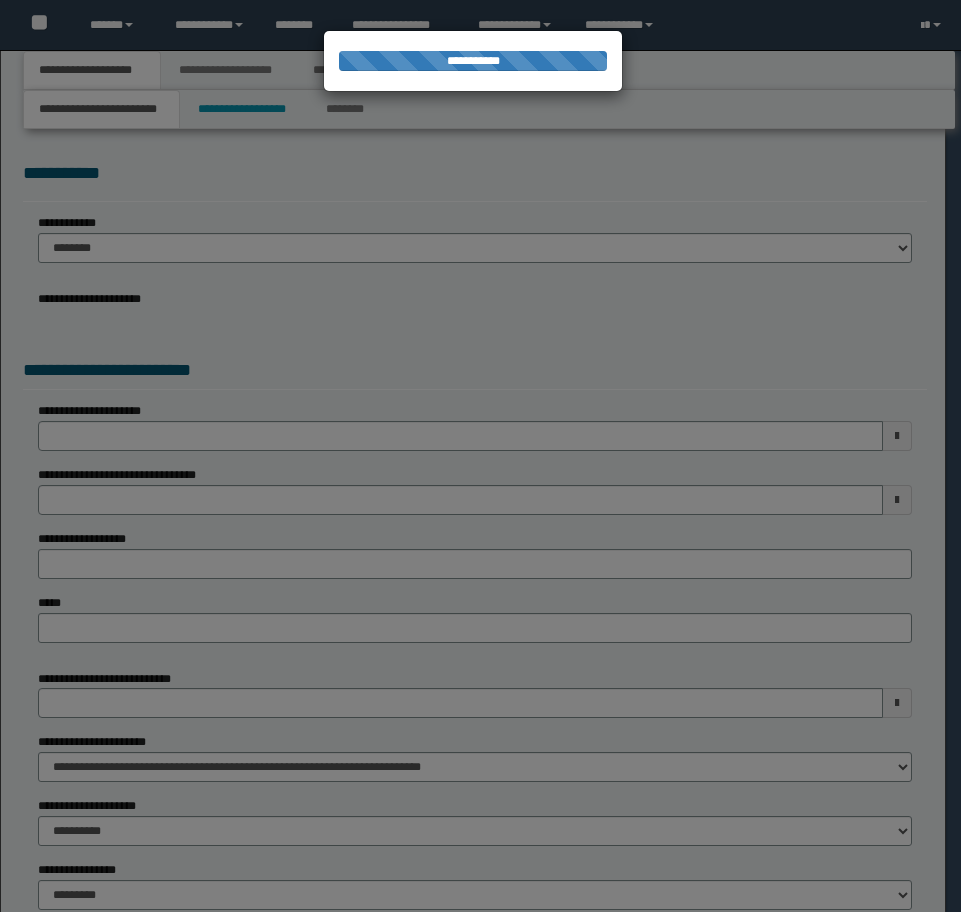 scroll, scrollTop: 0, scrollLeft: 0, axis: both 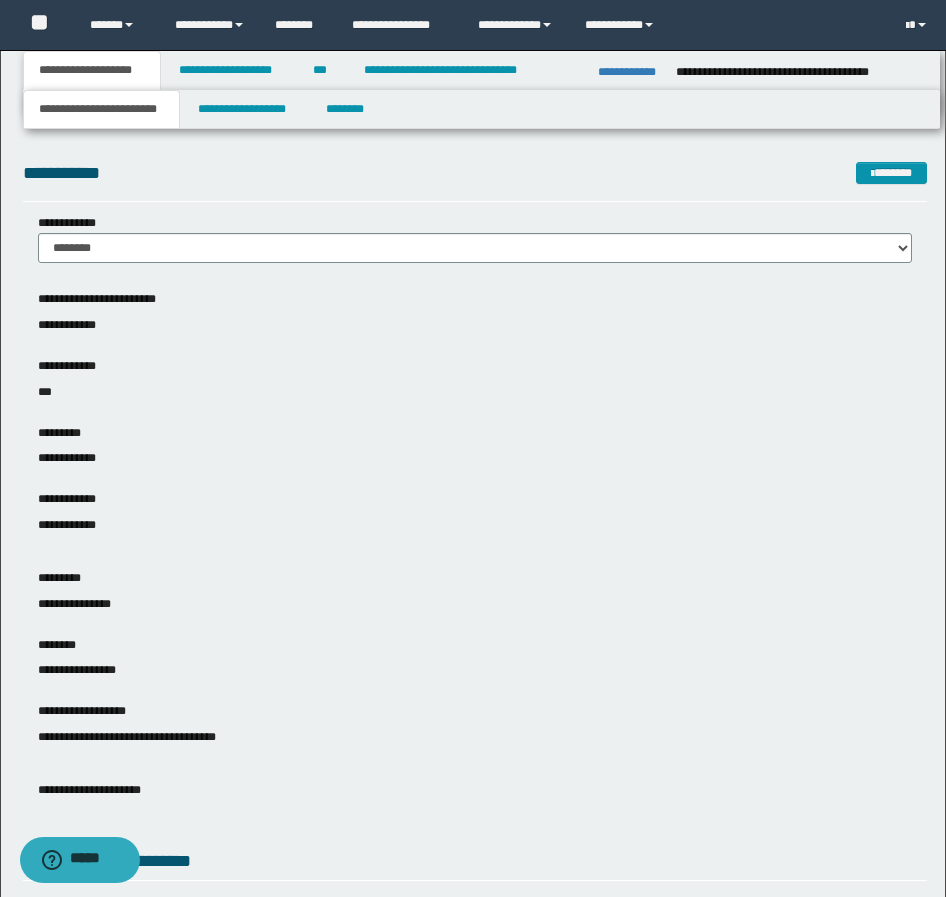 click on "**********" at bounding box center (629, 72) 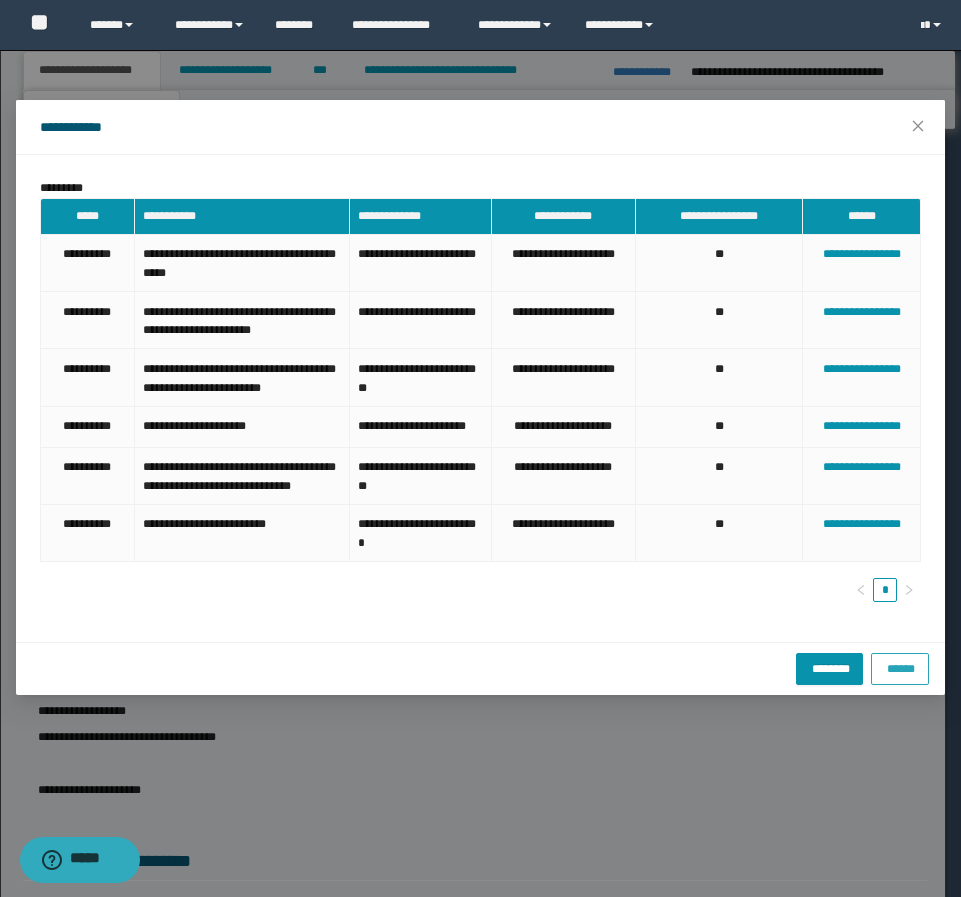 click on "******" at bounding box center (900, 667) 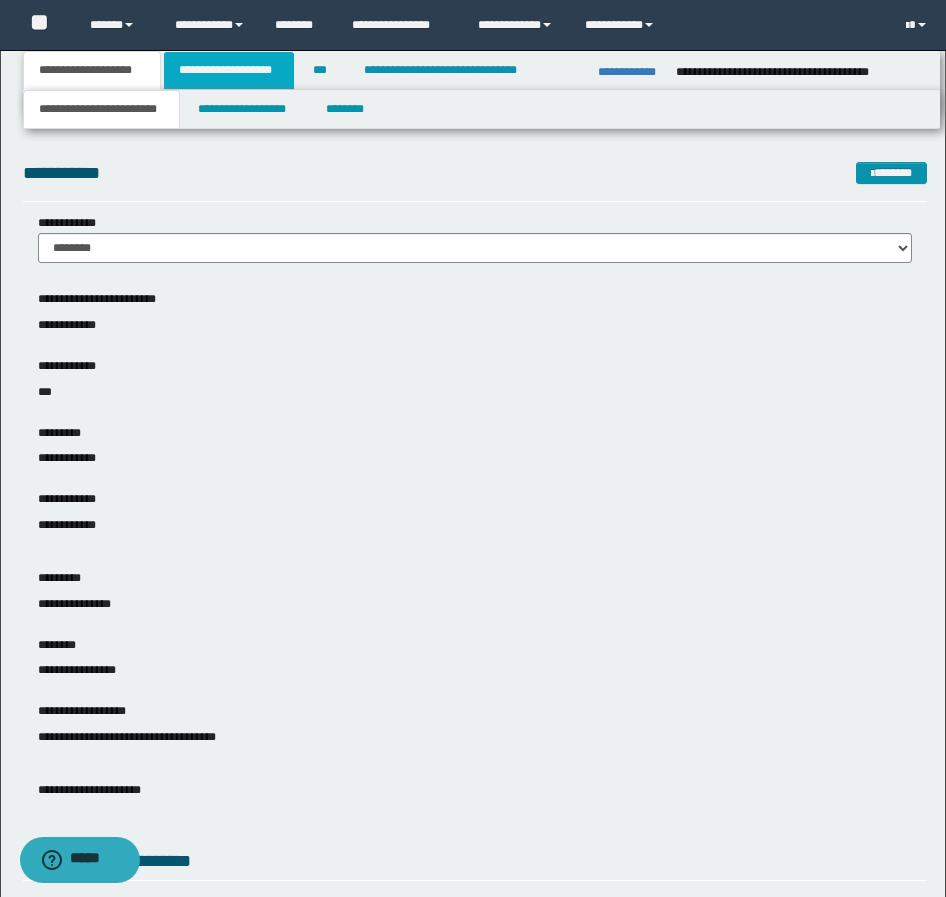 click on "**********" at bounding box center [229, 70] 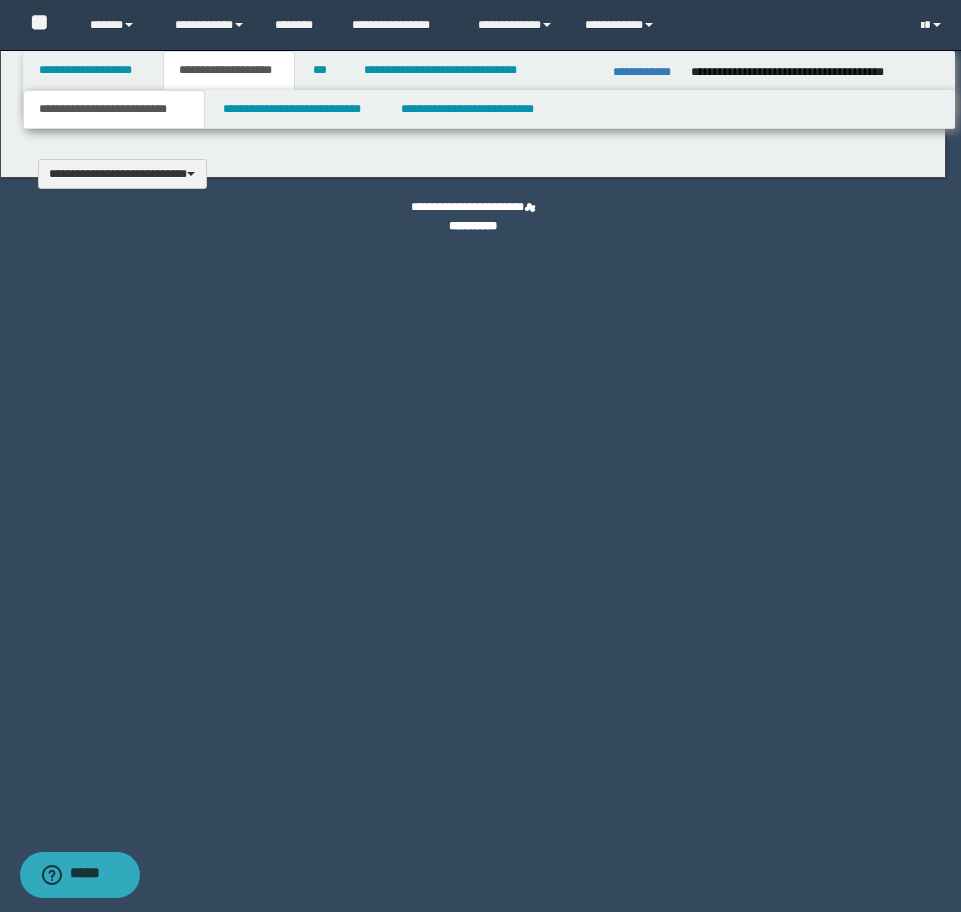 type 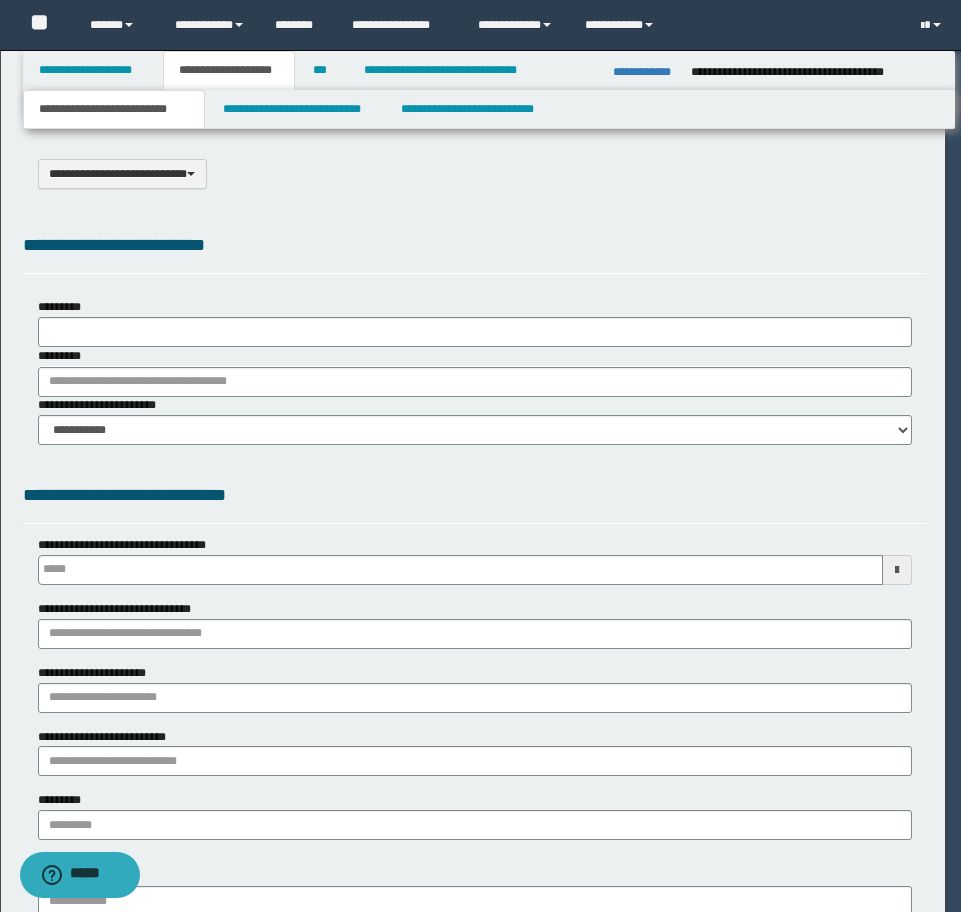 select on "*" 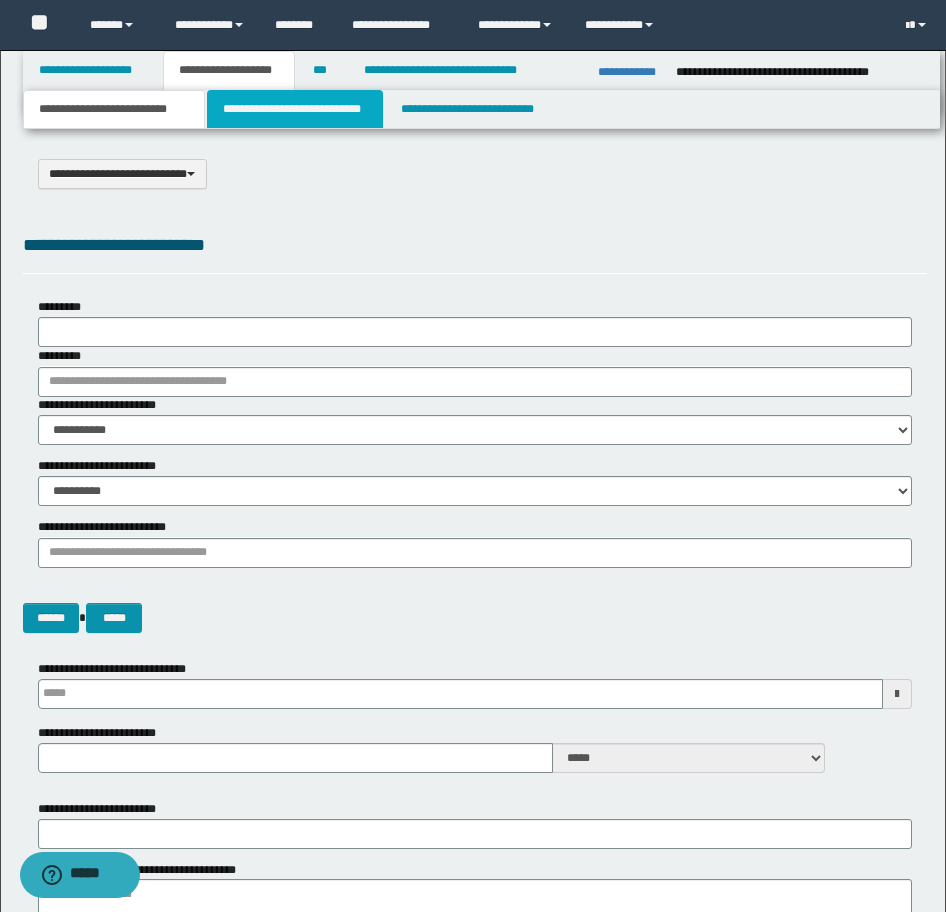 click on "**********" at bounding box center (295, 109) 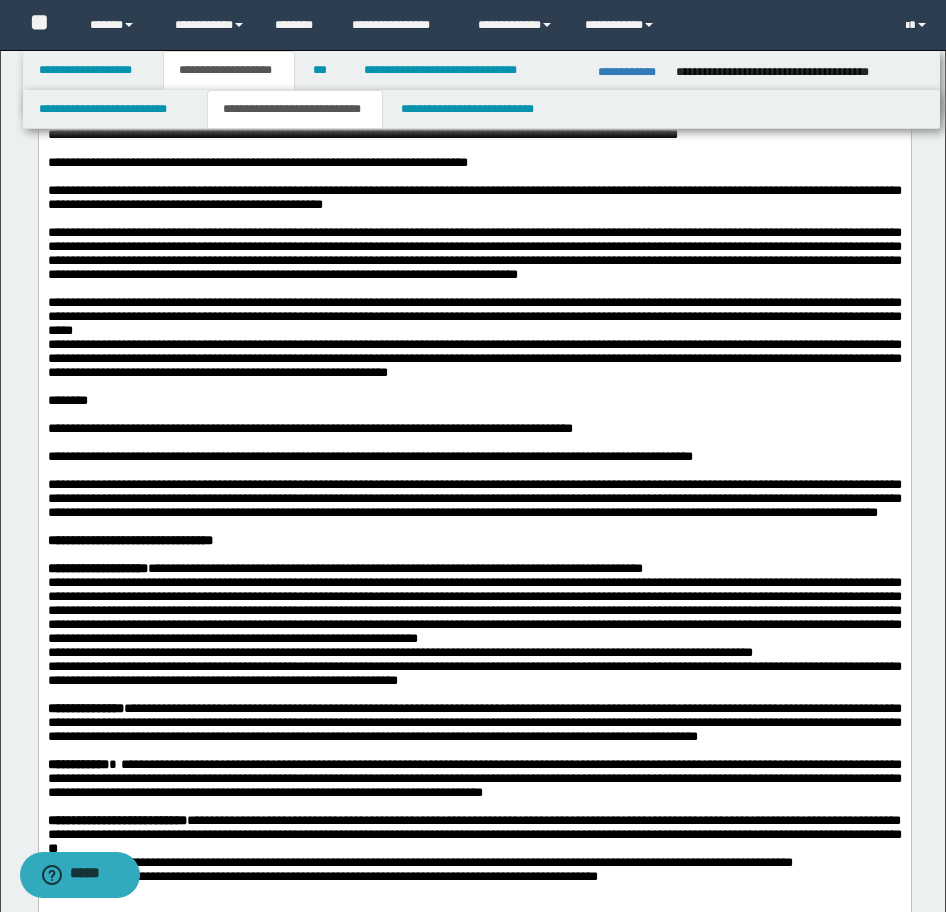 scroll, scrollTop: 1200, scrollLeft: 0, axis: vertical 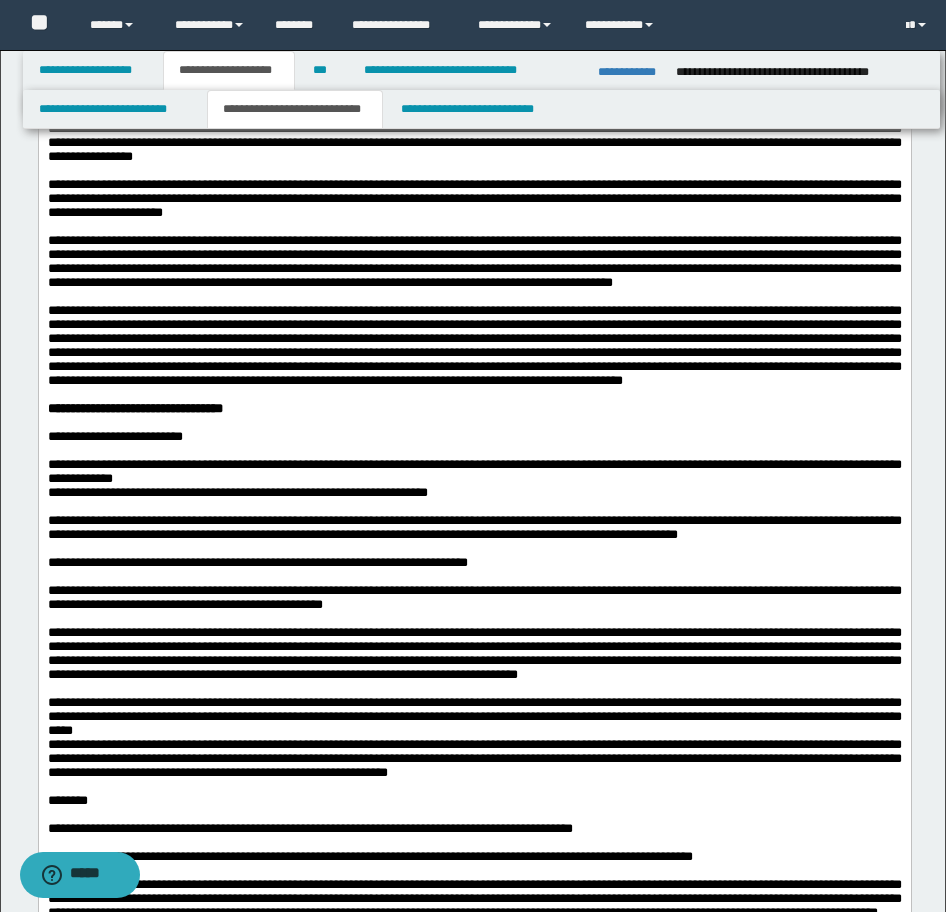 click on "**********" at bounding box center [474, 261] 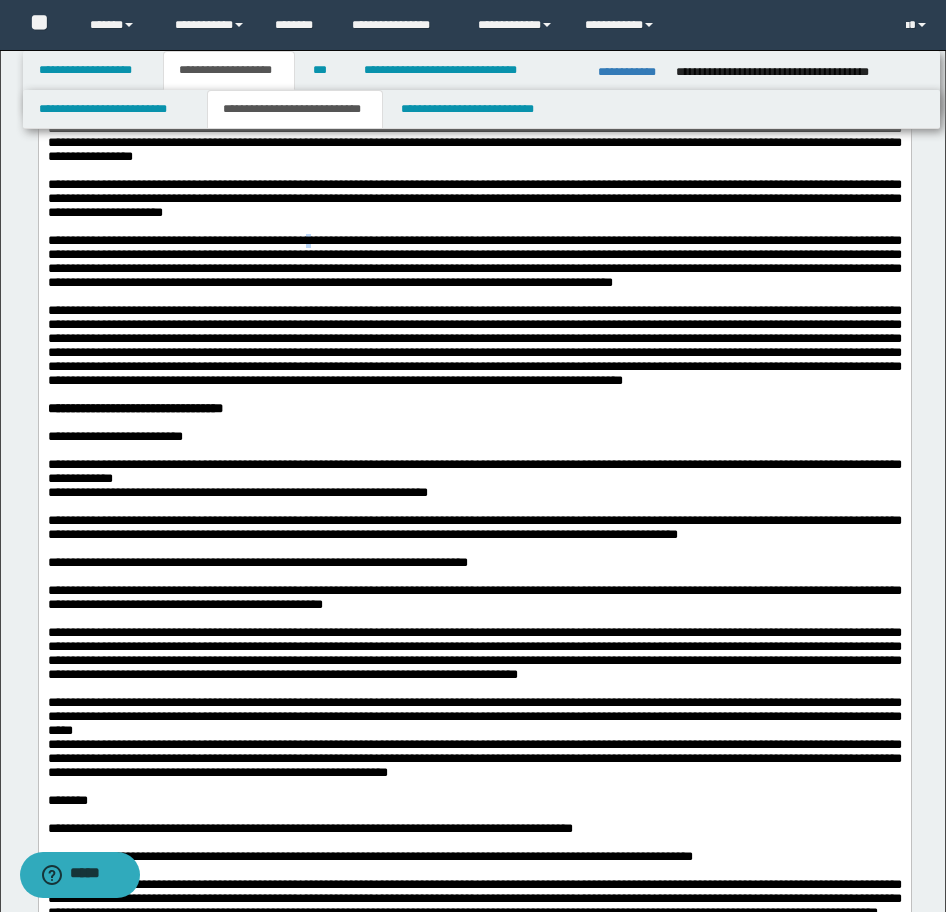 click on "**********" at bounding box center [474, 261] 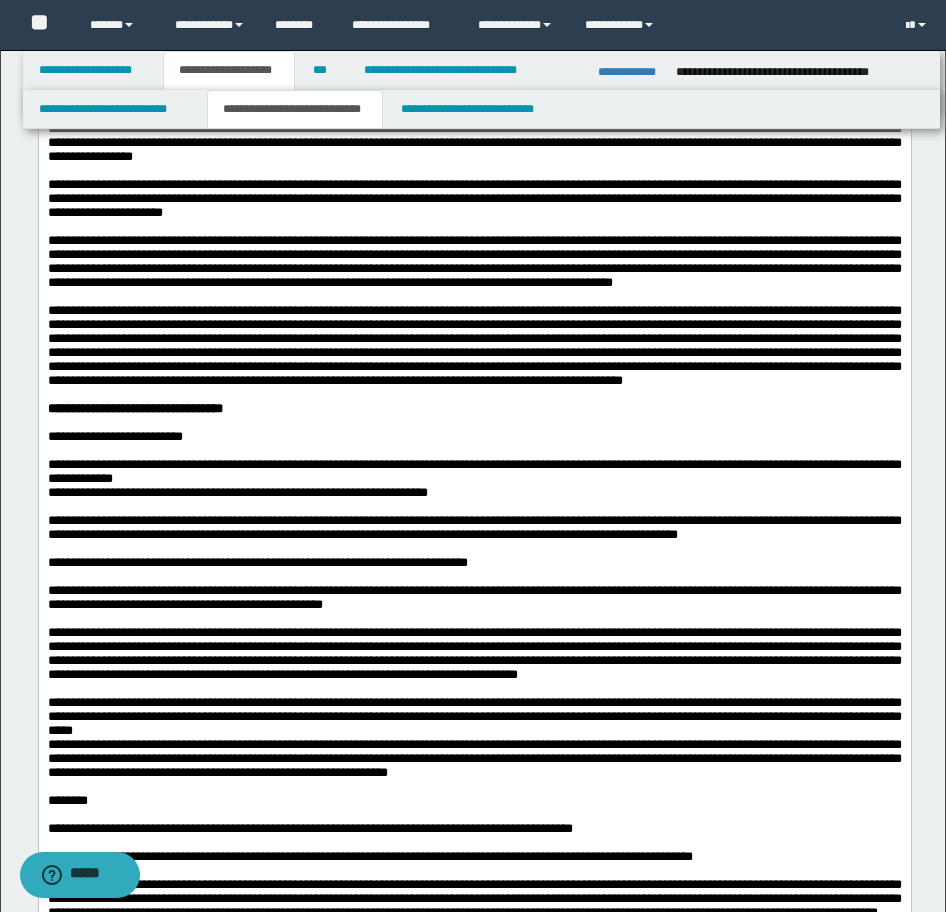 type 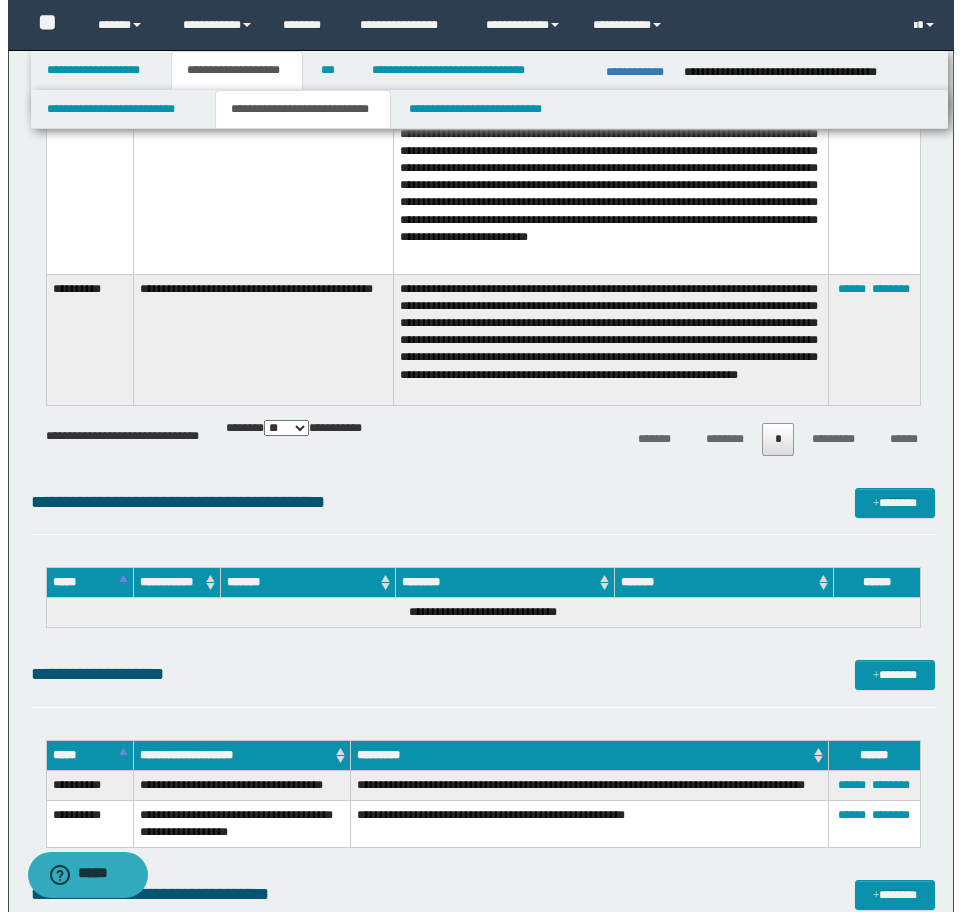 scroll, scrollTop: 4500, scrollLeft: 0, axis: vertical 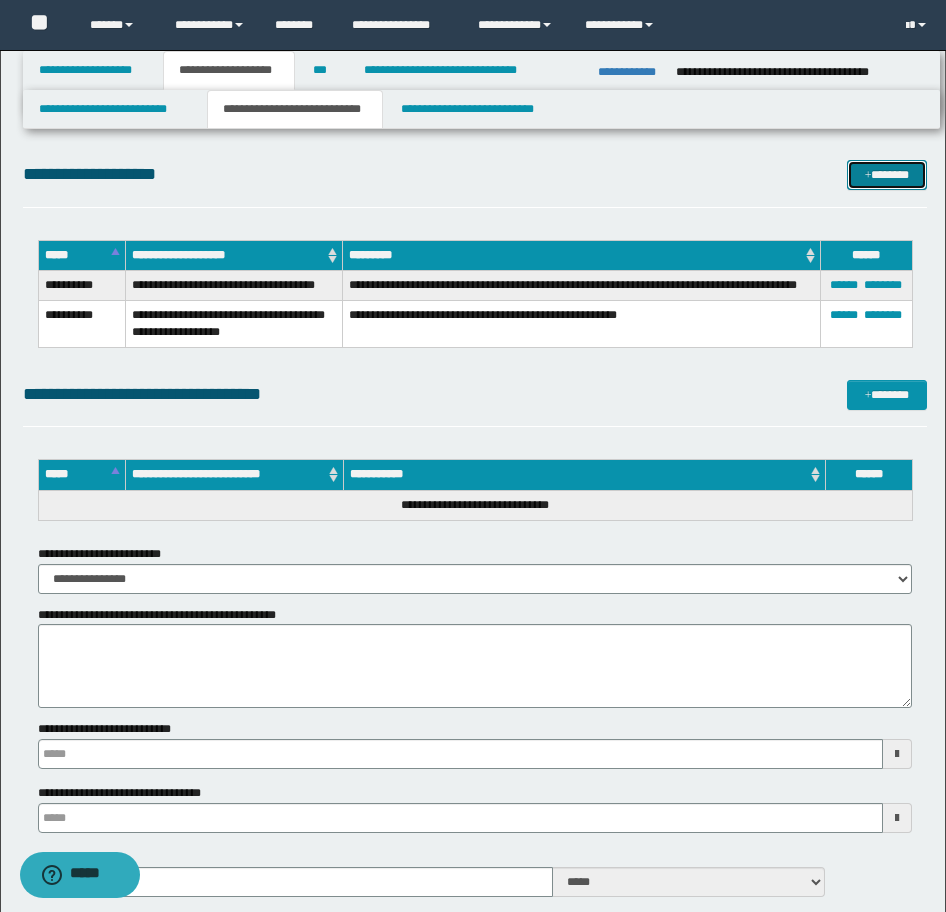 click at bounding box center (868, 176) 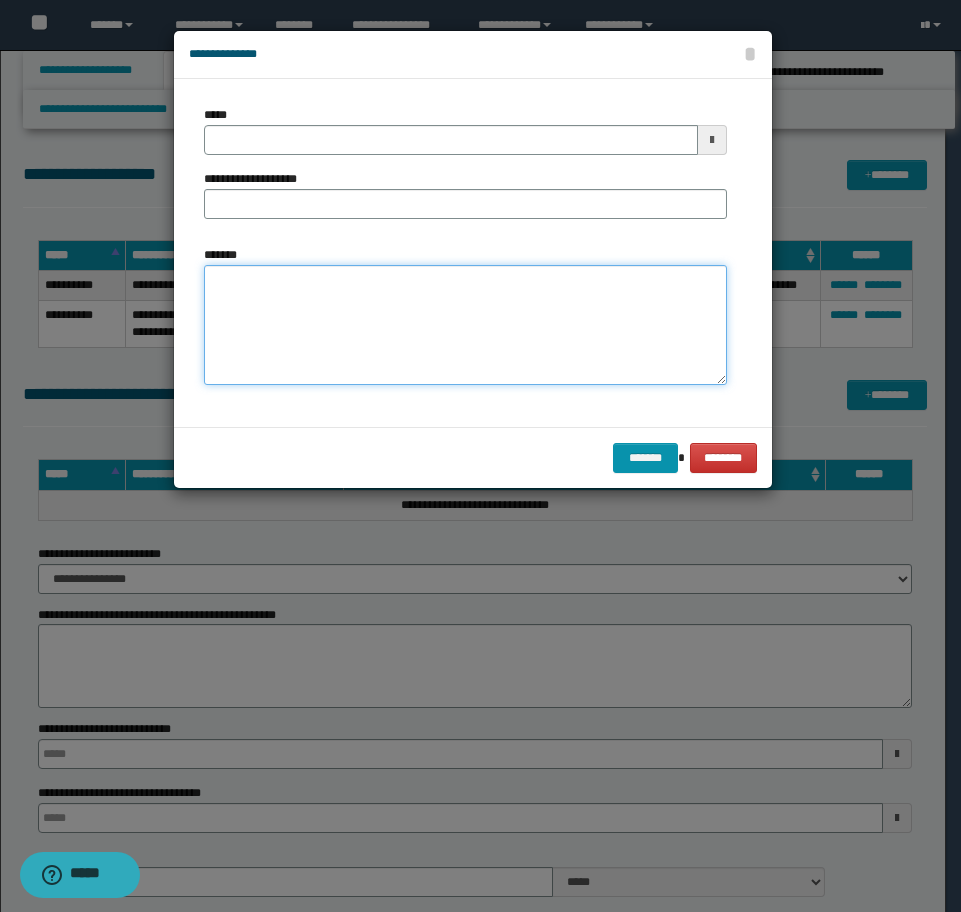 click on "*******" at bounding box center (465, 325) 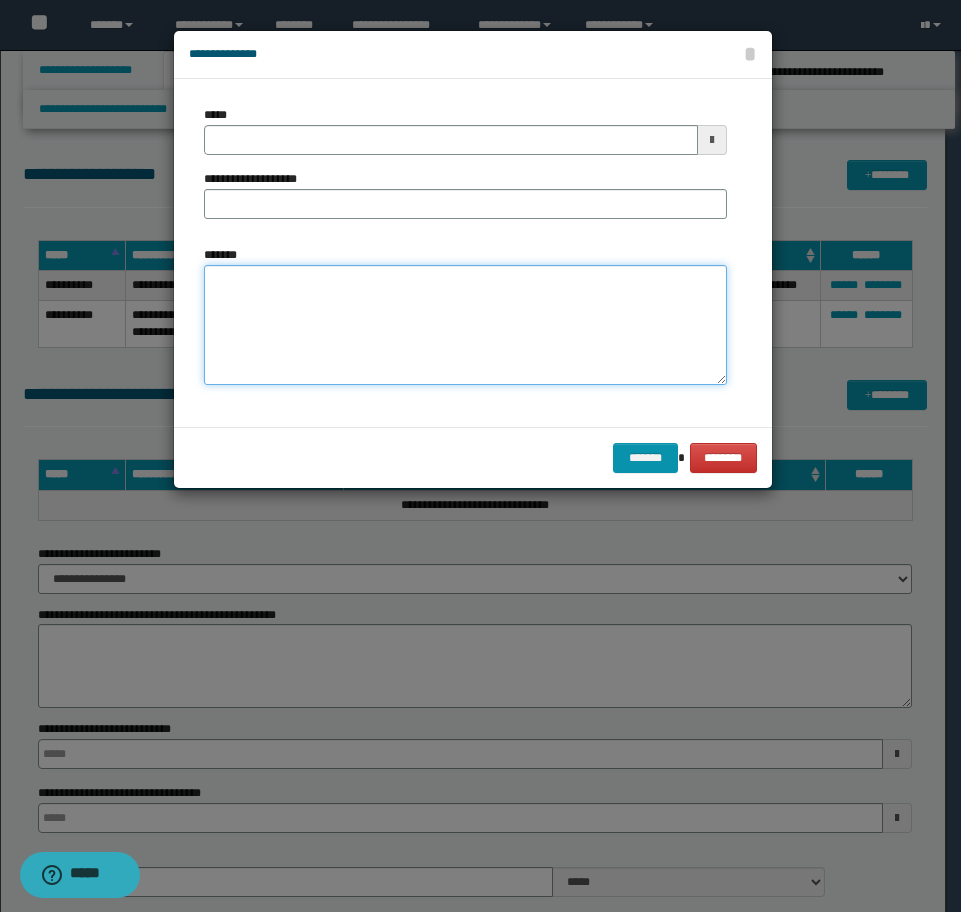 paste on "**********" 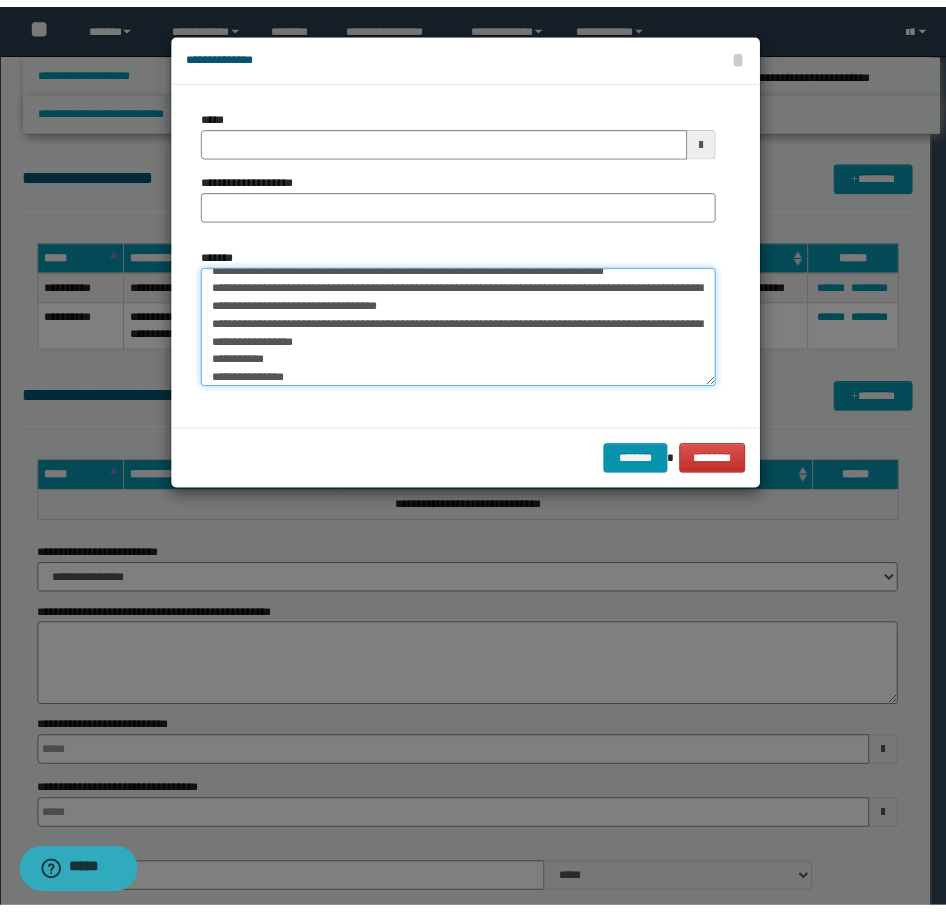 scroll, scrollTop: 0, scrollLeft: 0, axis: both 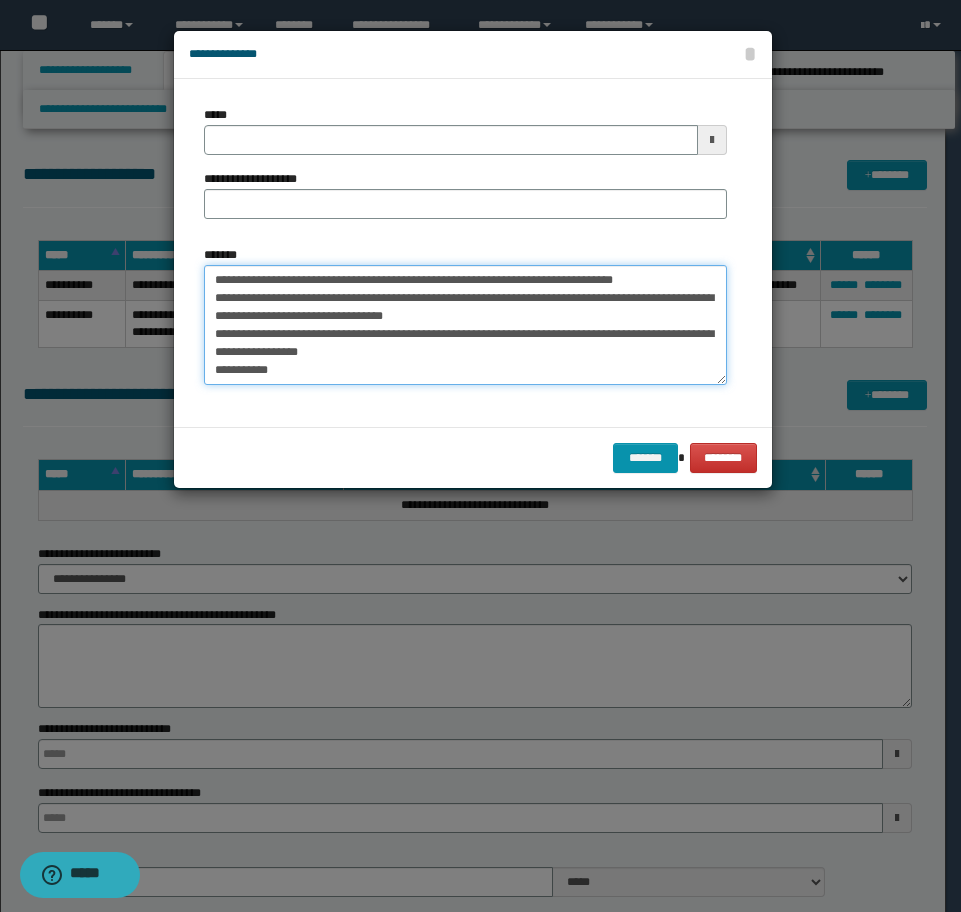 click on "**********" at bounding box center (465, 325) 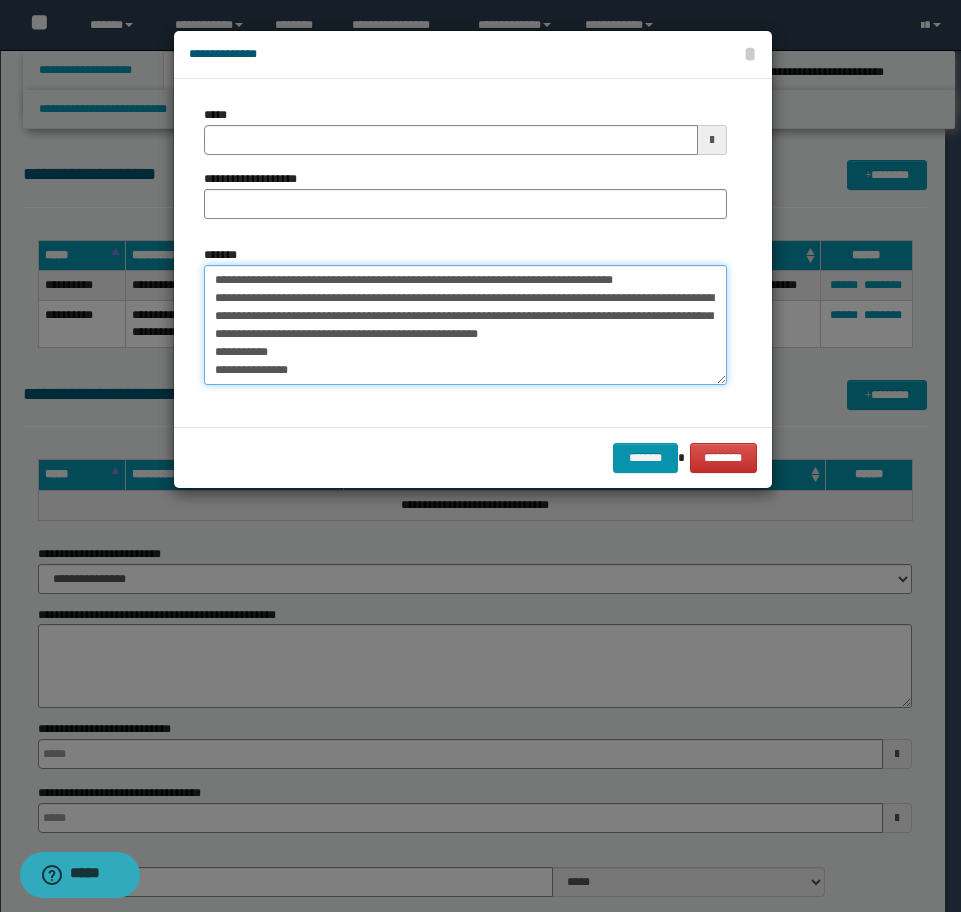 click on "**********" at bounding box center [465, 325] 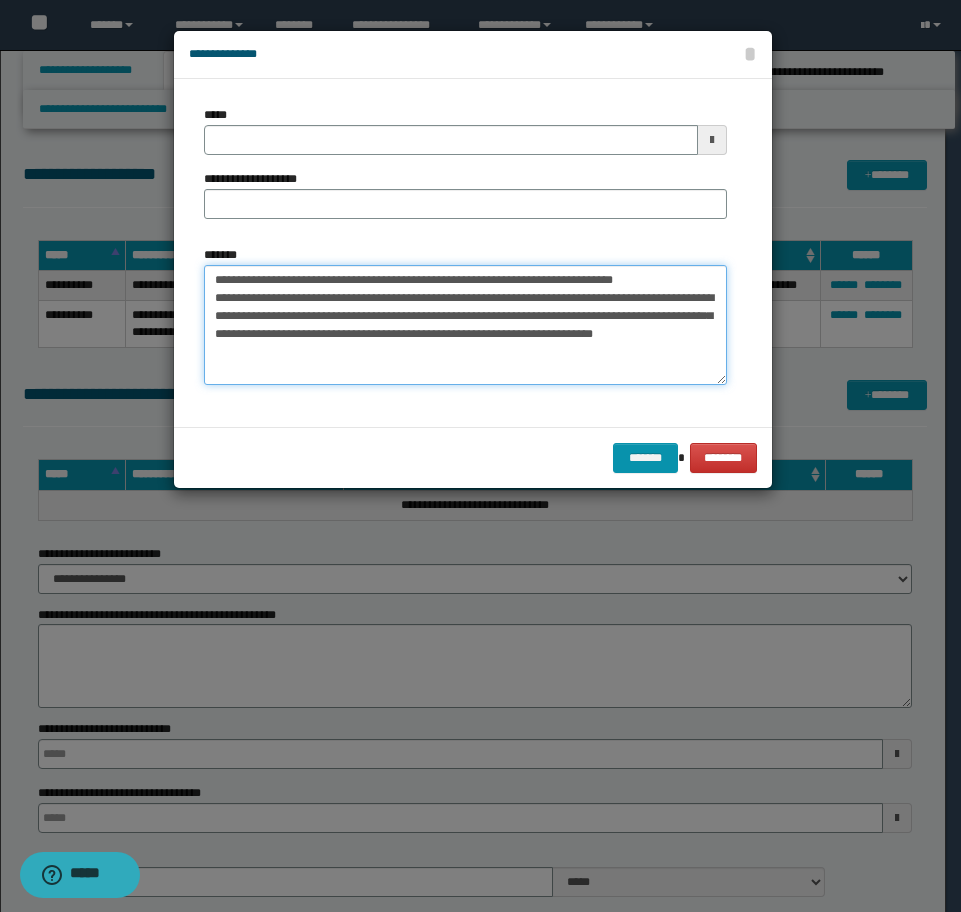 type on "**********" 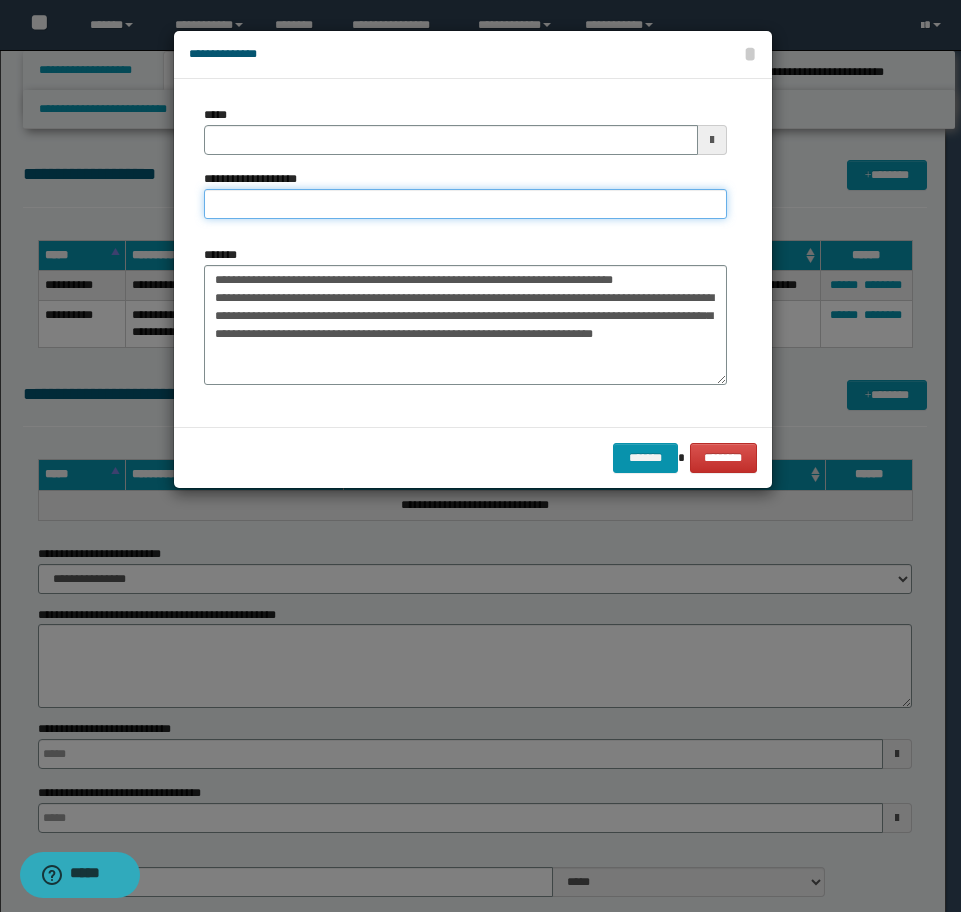 click on "**********" at bounding box center (465, 204) 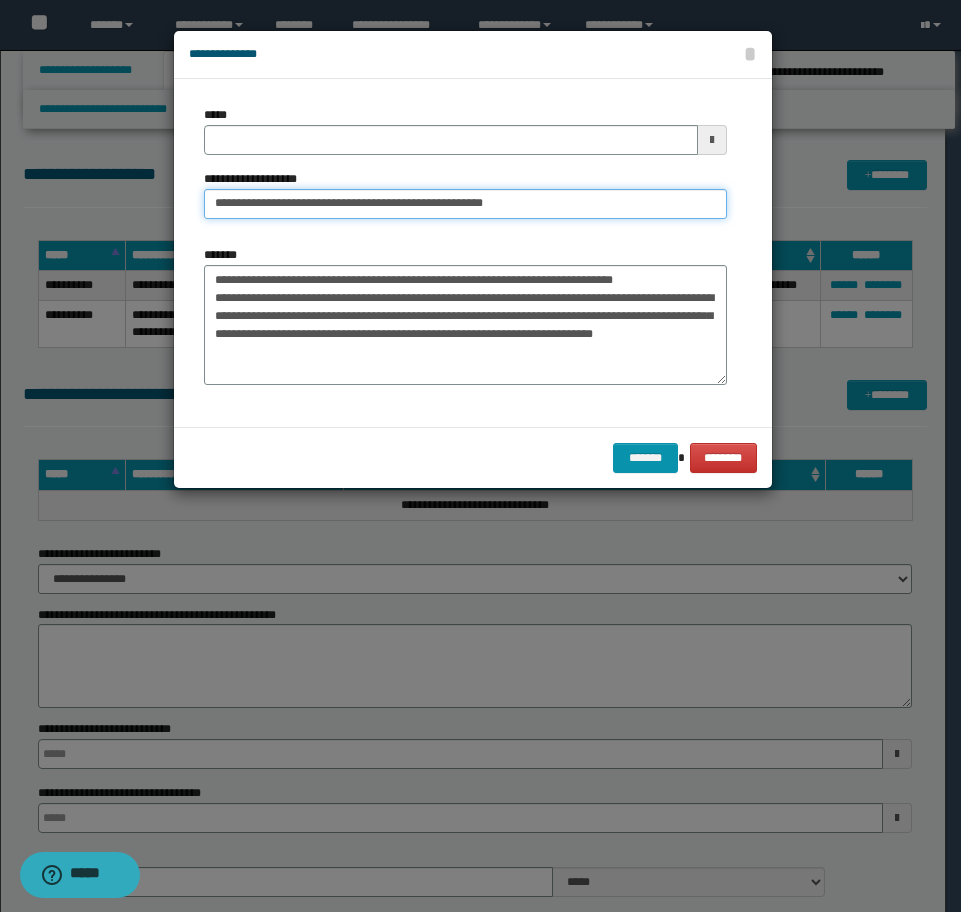 type on "**********" 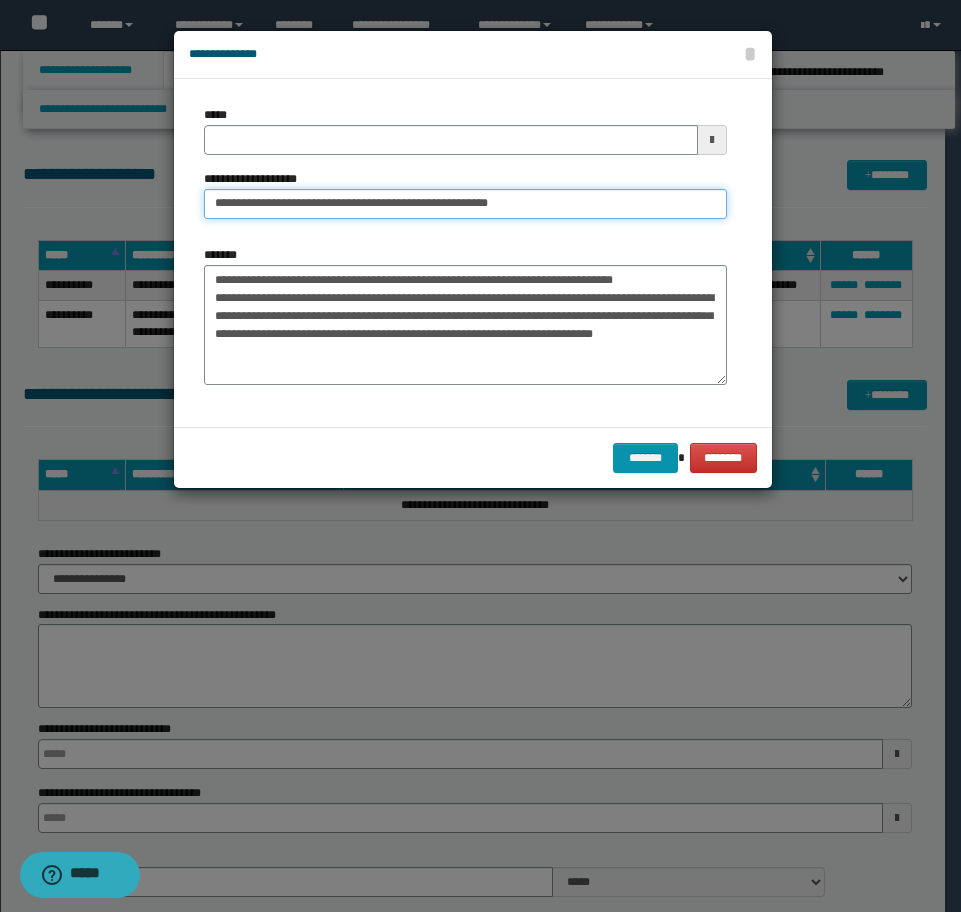 type 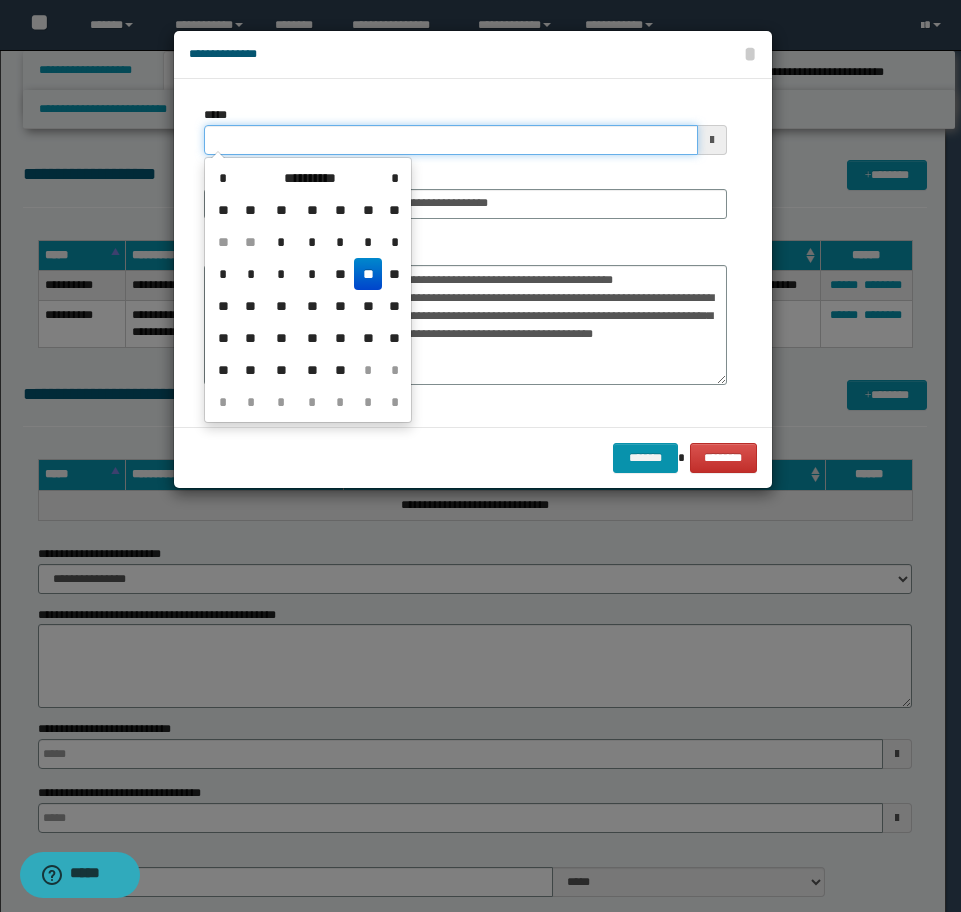 click on "*****" at bounding box center (451, 140) 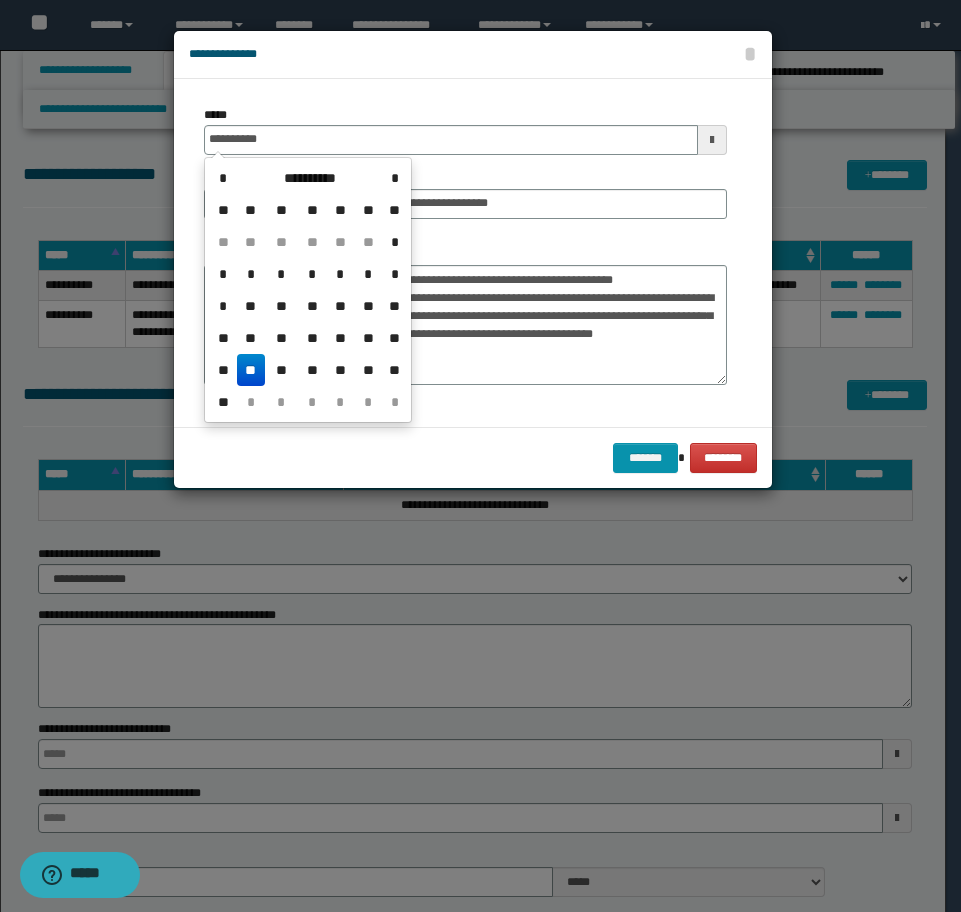 click on "**" at bounding box center [251, 370] 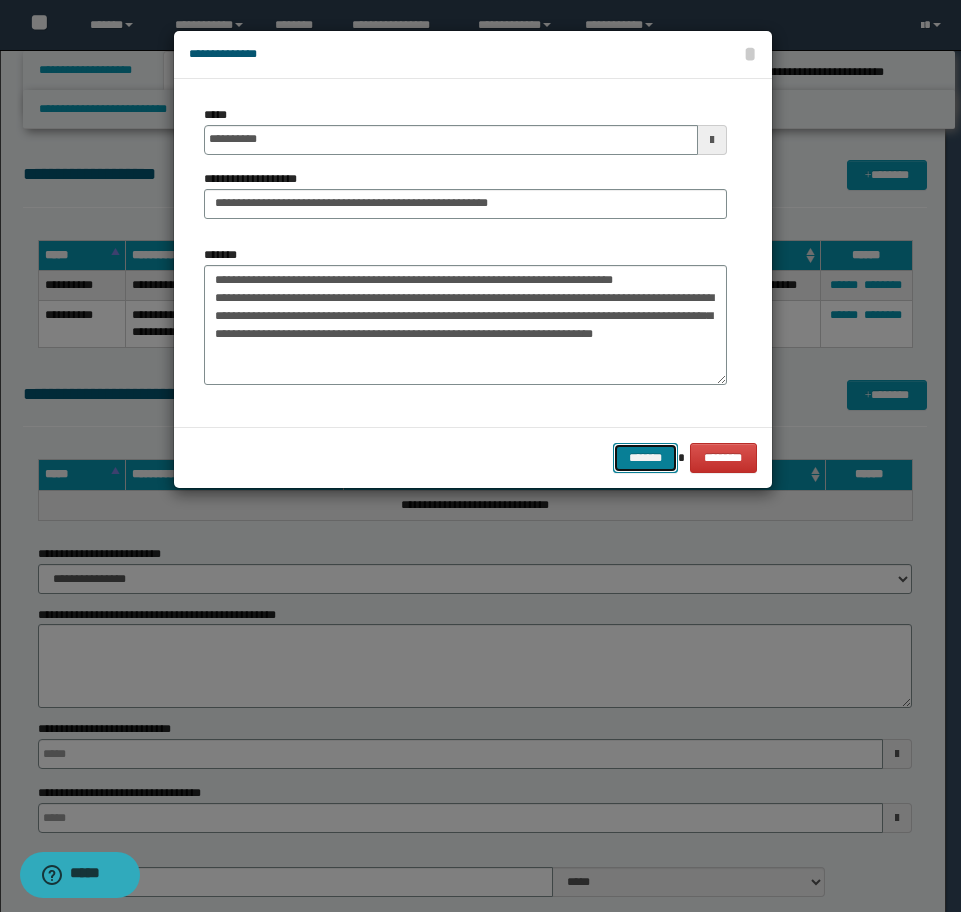 click on "*******" at bounding box center (645, 458) 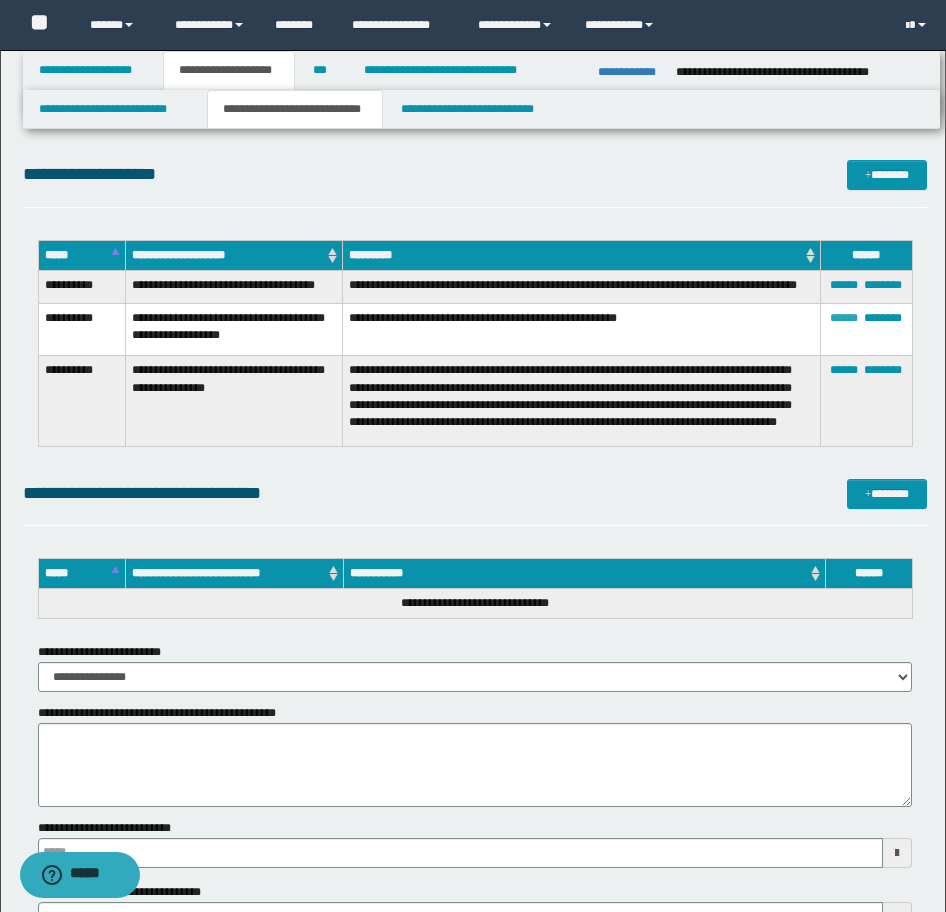 click on "******" at bounding box center [844, 318] 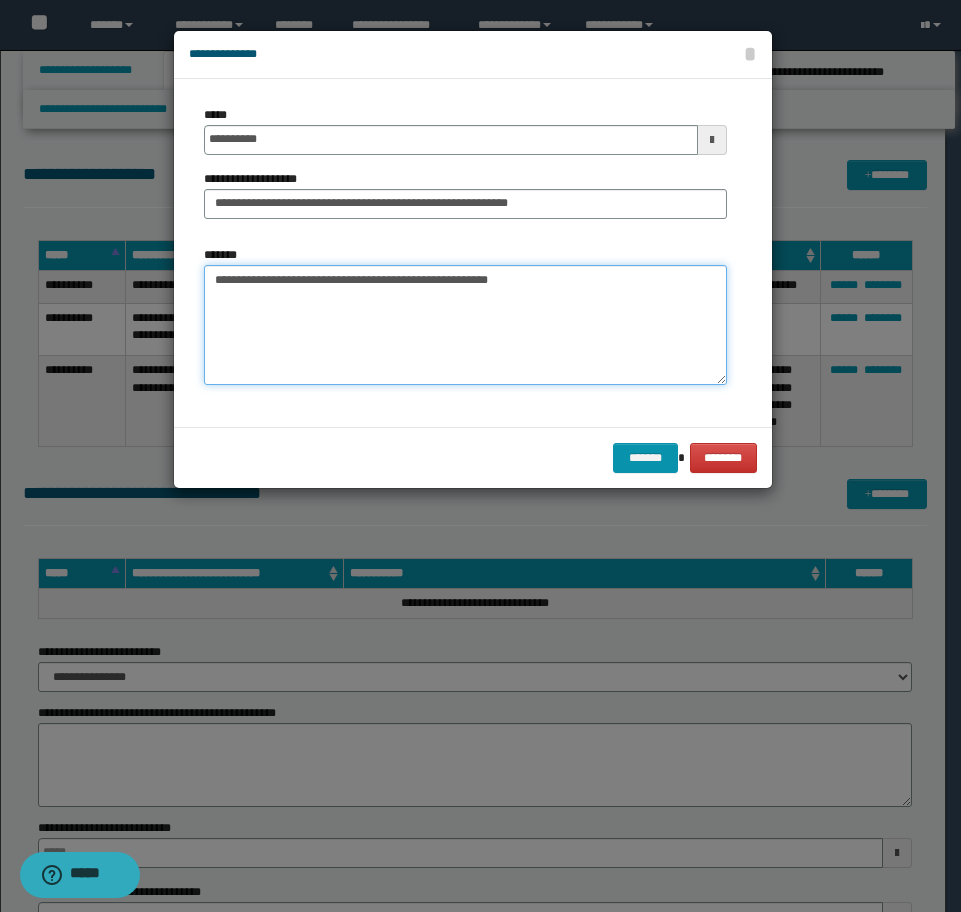 click on "**********" at bounding box center [465, 325] 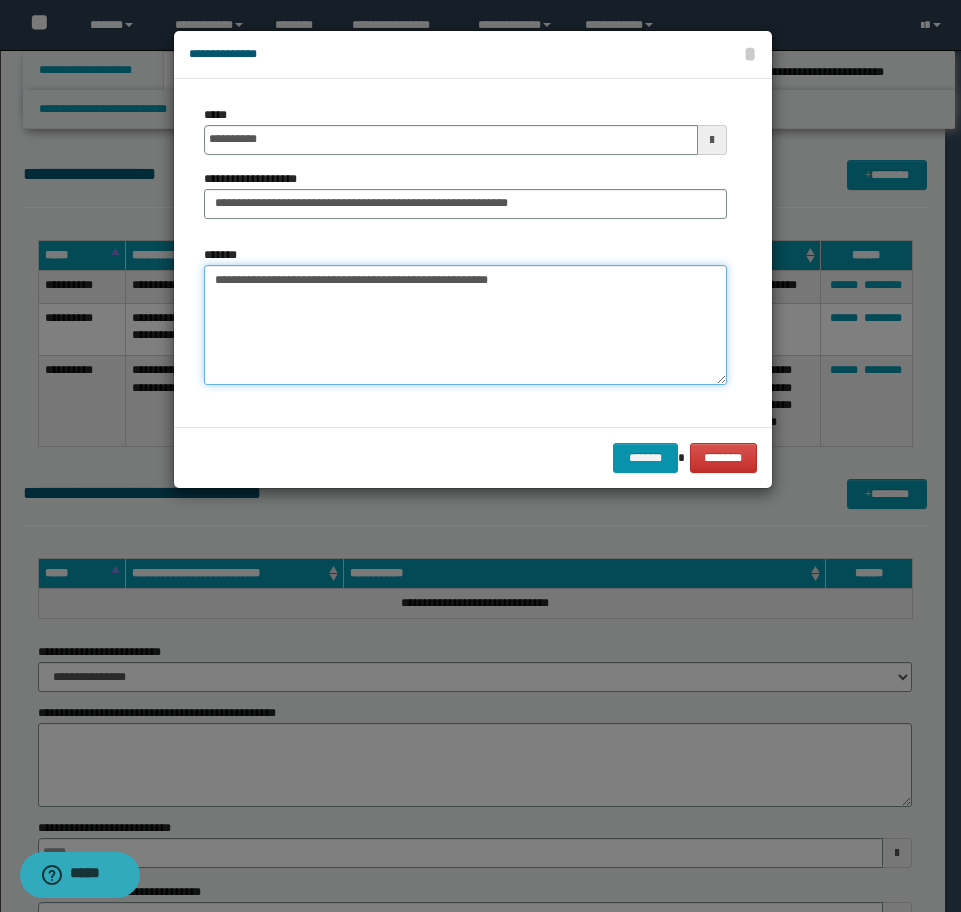 paste on "**********" 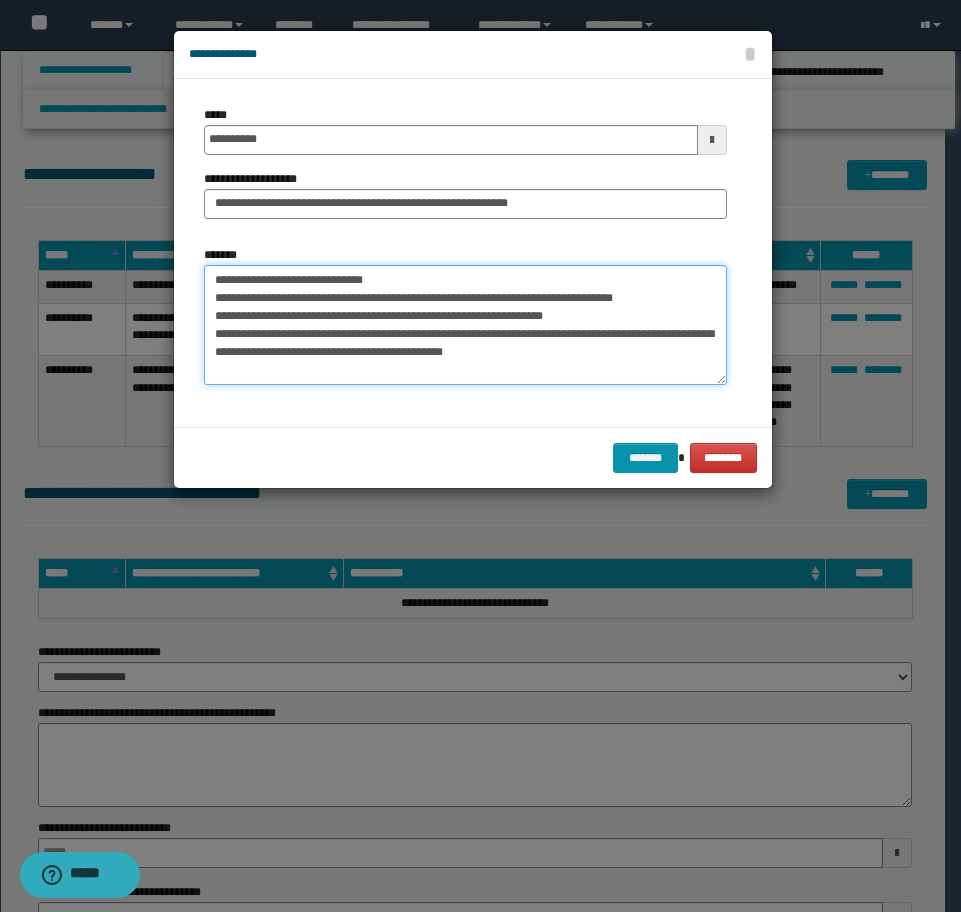 drag, startPoint x: 424, startPoint y: 286, endPoint x: 124, endPoint y: 284, distance: 300.00665 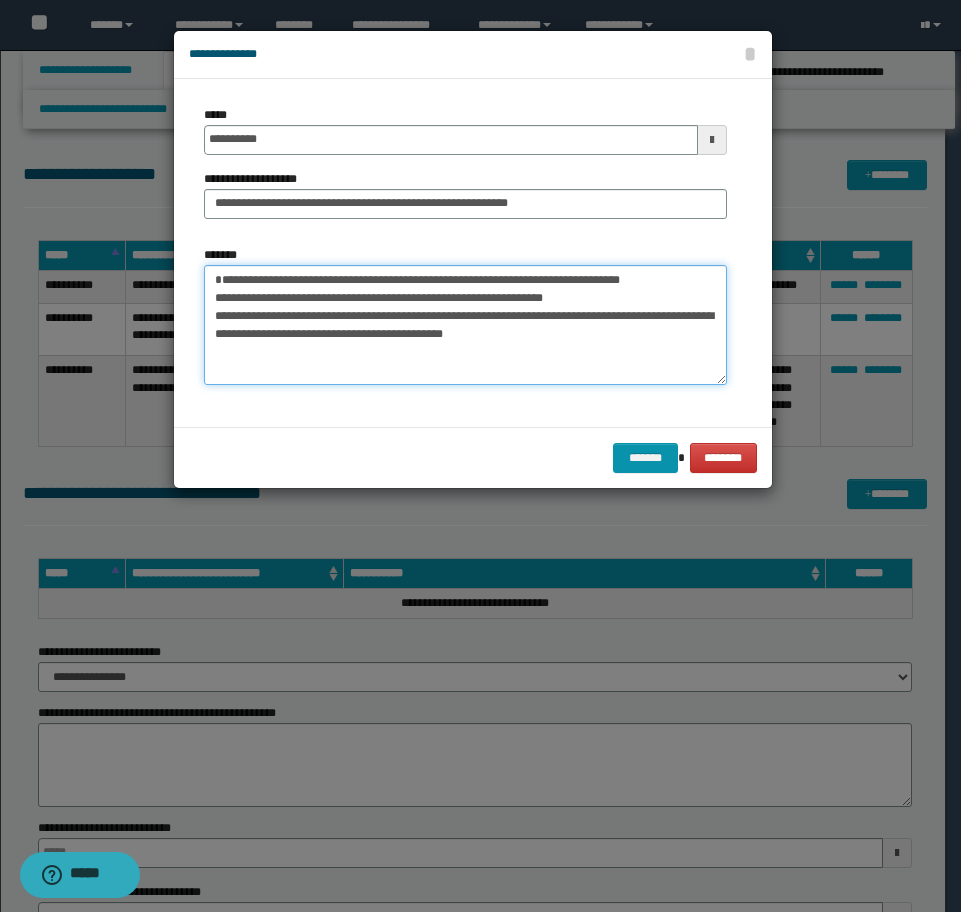 click on "**********" at bounding box center (465, 325) 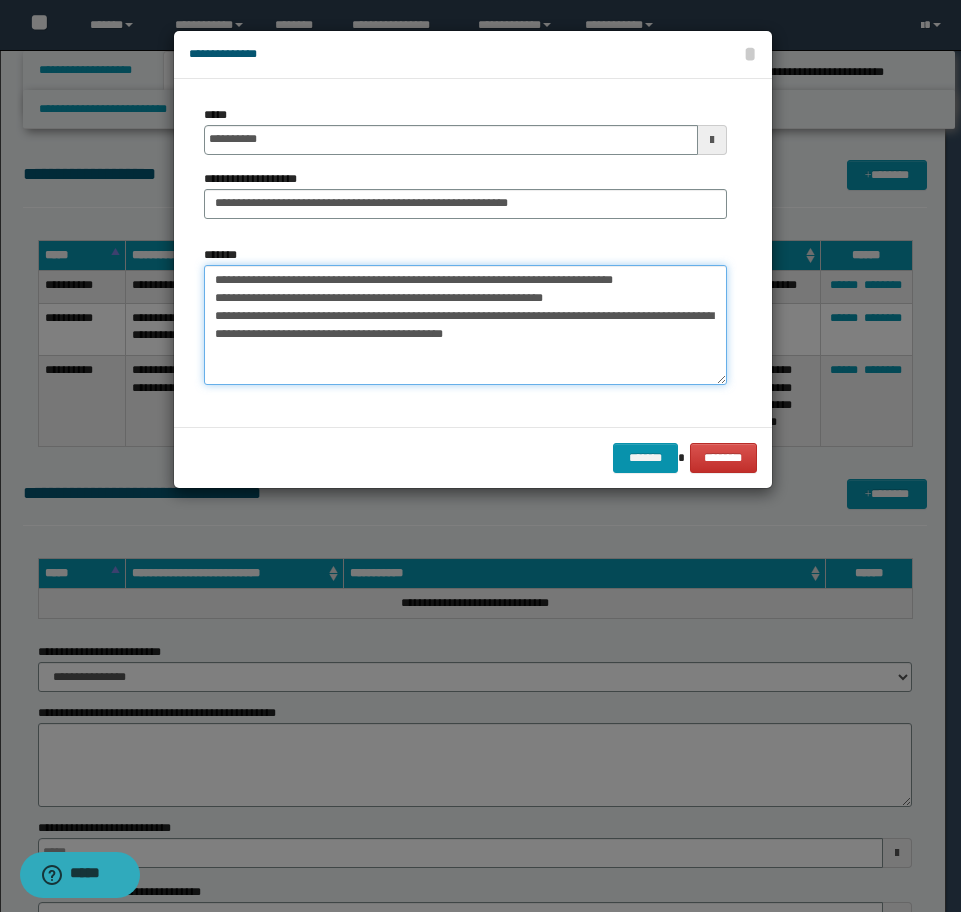 click on "**********" at bounding box center (465, 325) 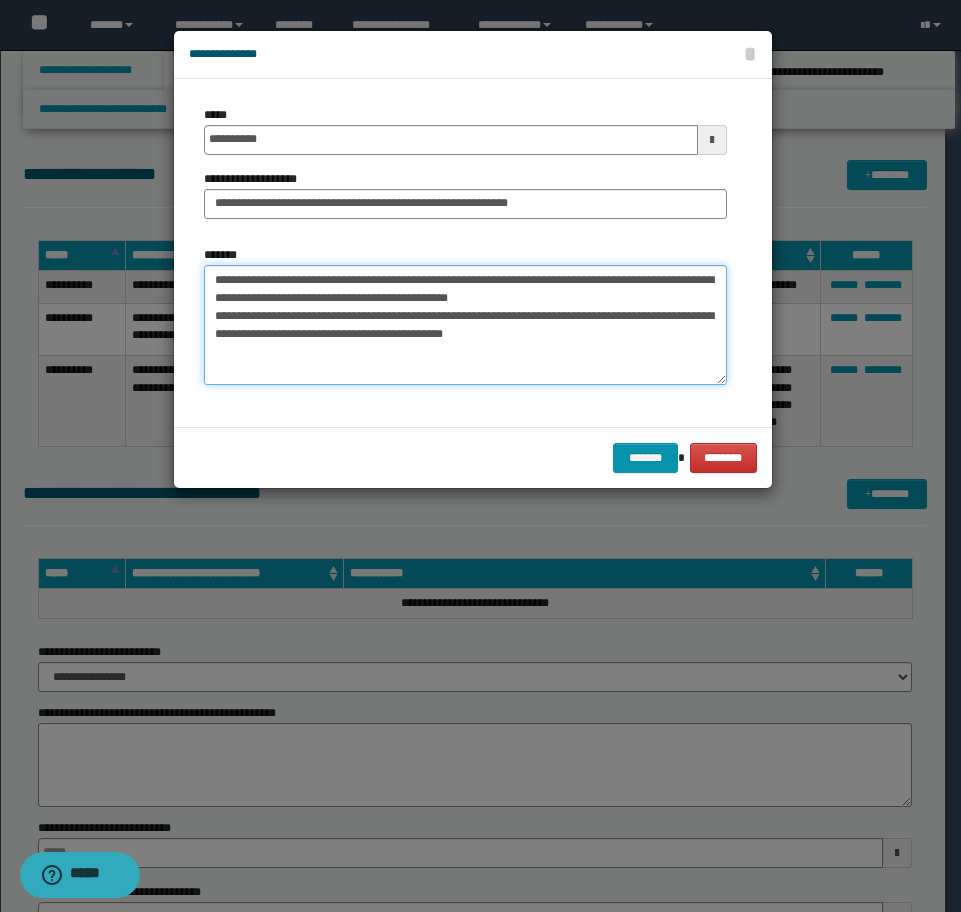 click on "**********" at bounding box center [465, 325] 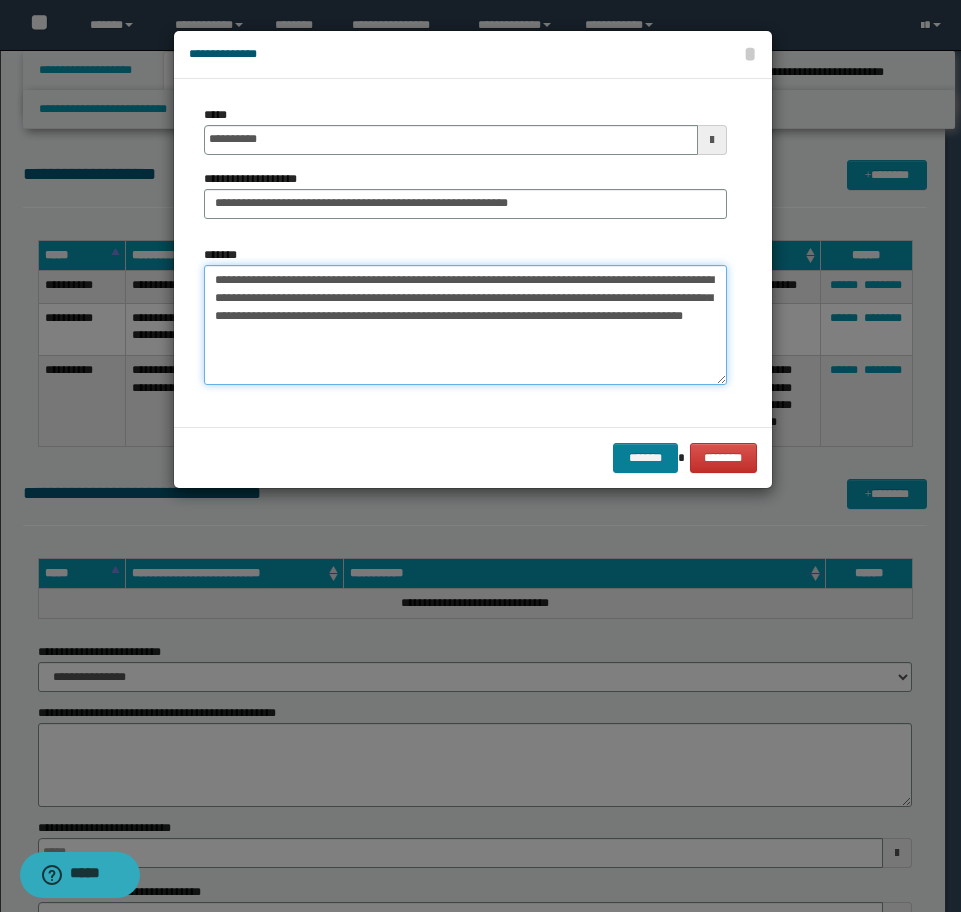 type on "**********" 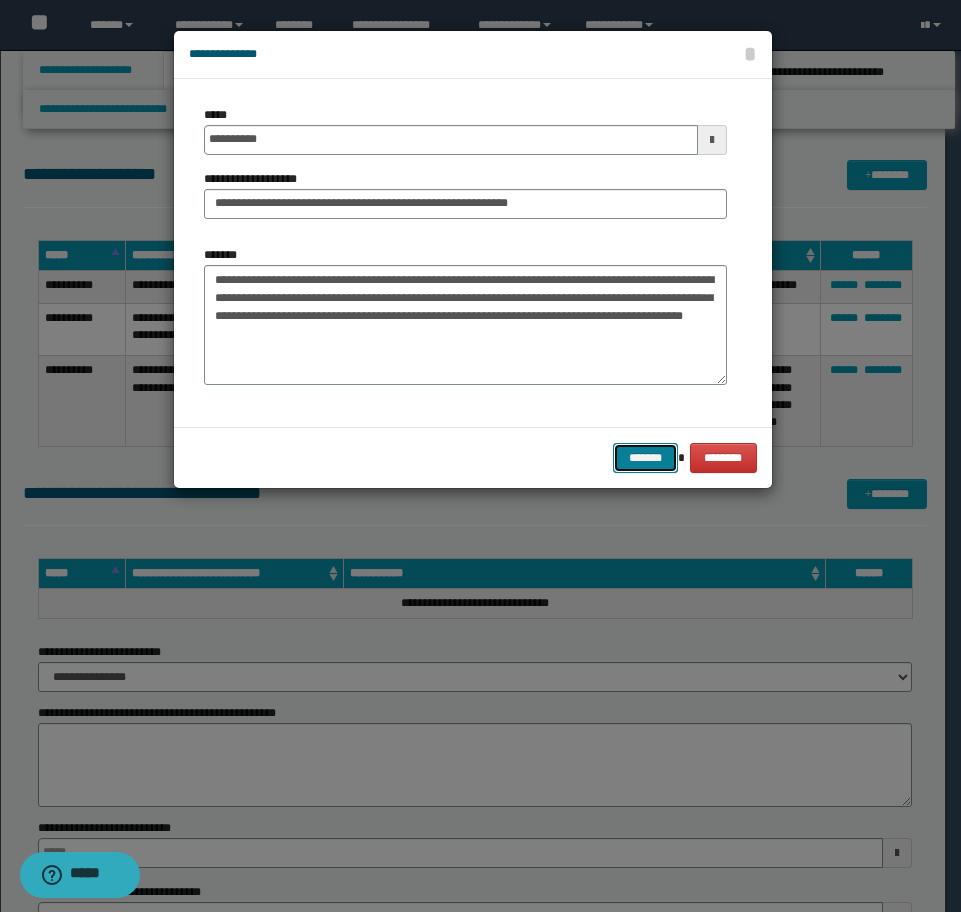 click on "*******" at bounding box center [645, 458] 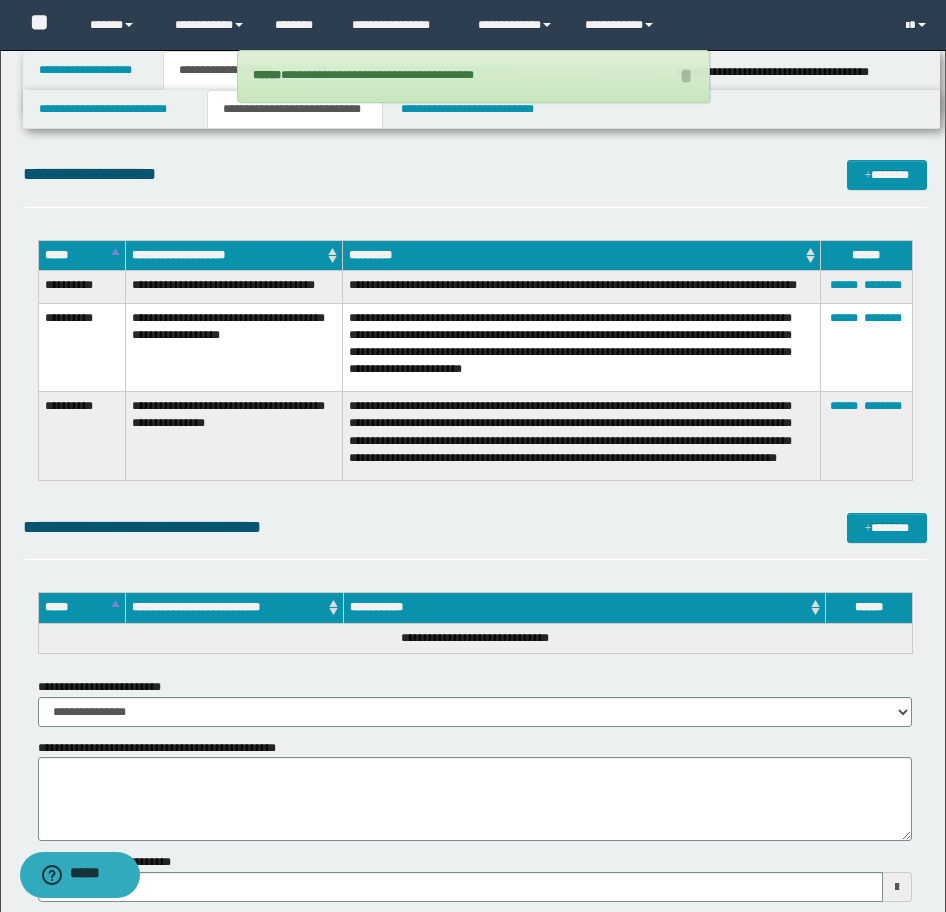 type 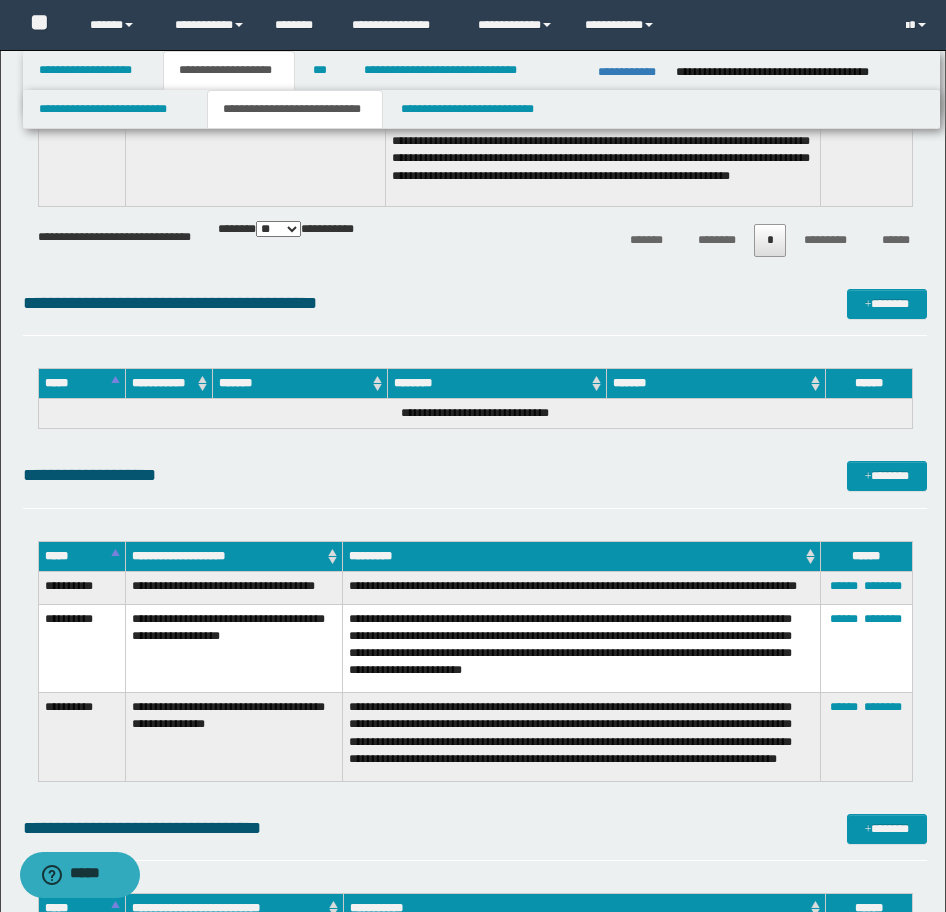 scroll, scrollTop: 4200, scrollLeft: 0, axis: vertical 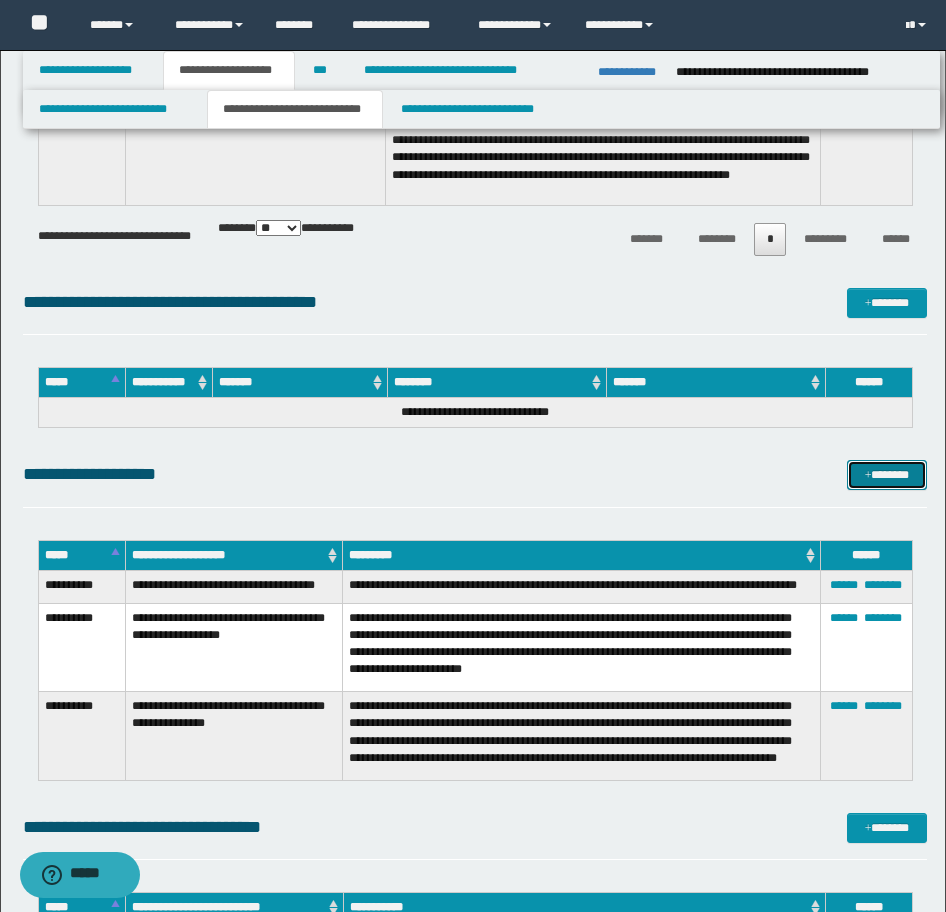 click at bounding box center (868, 476) 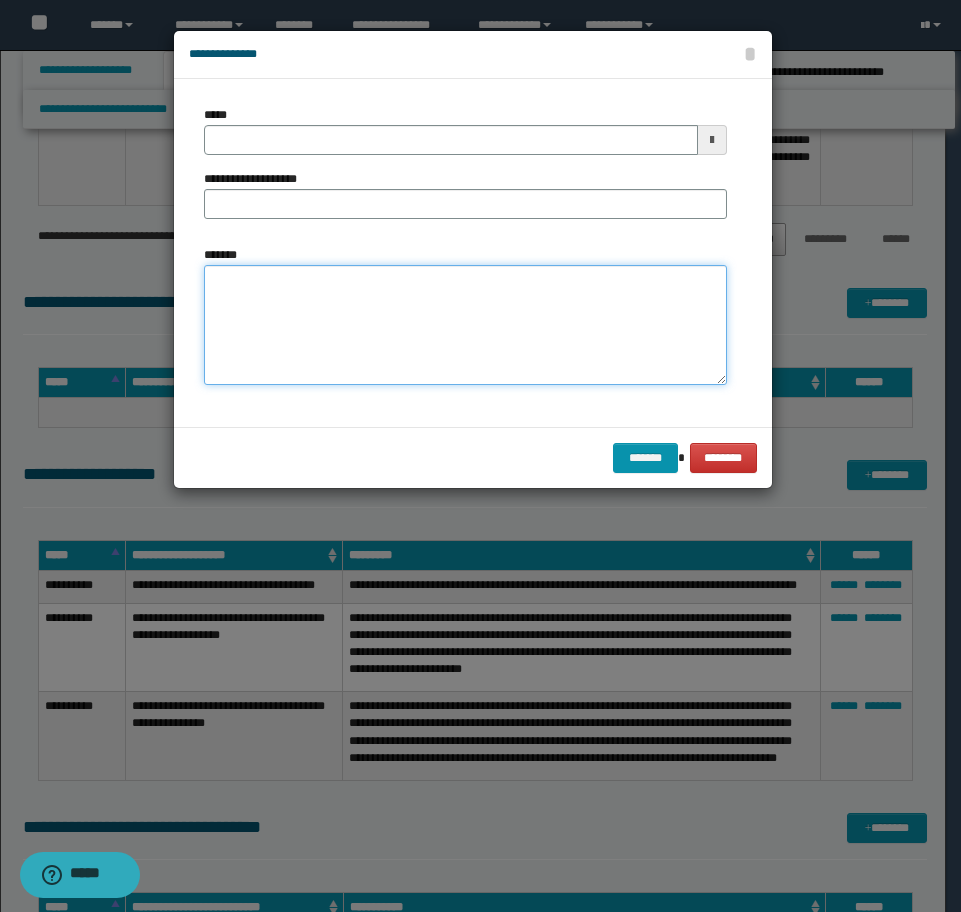 click on "*******" at bounding box center (465, 325) 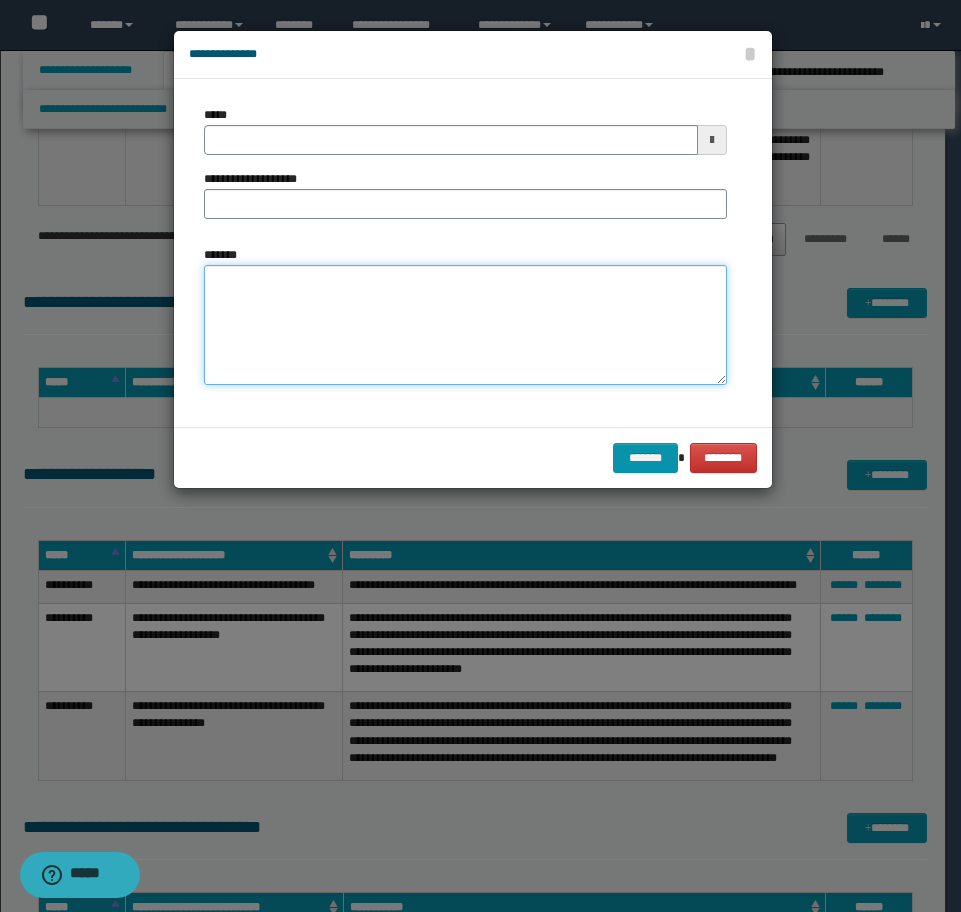 type on "*" 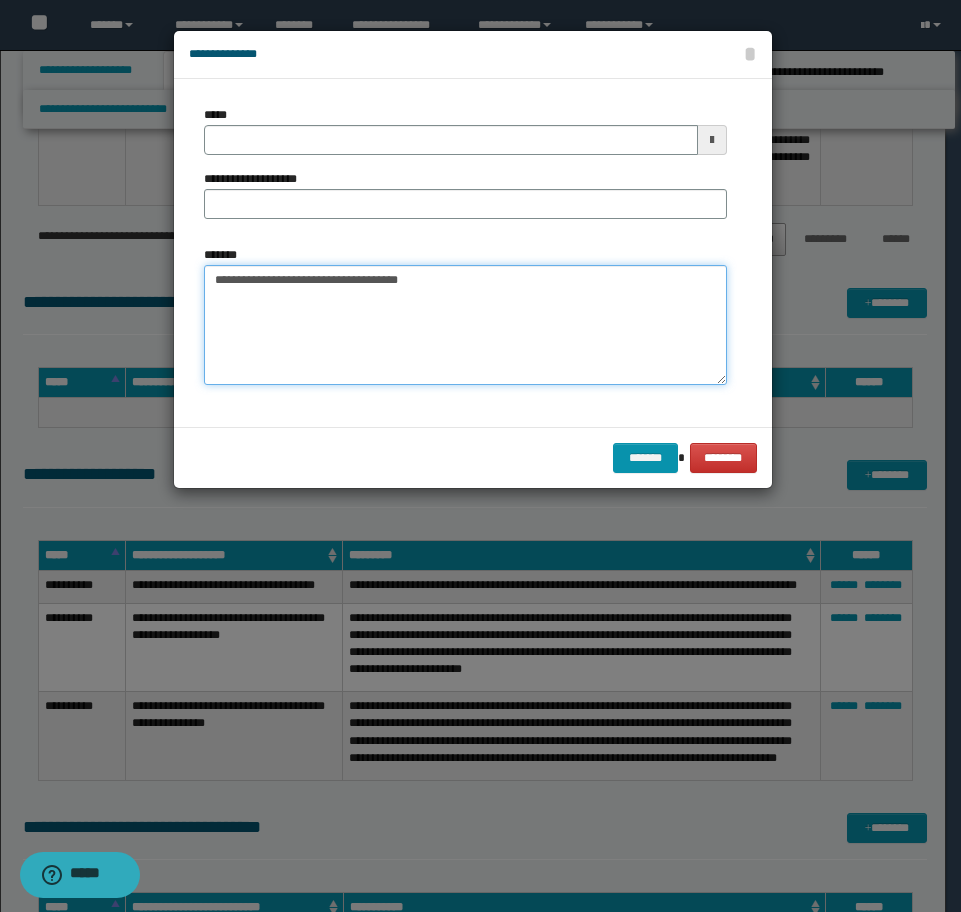type on "**********" 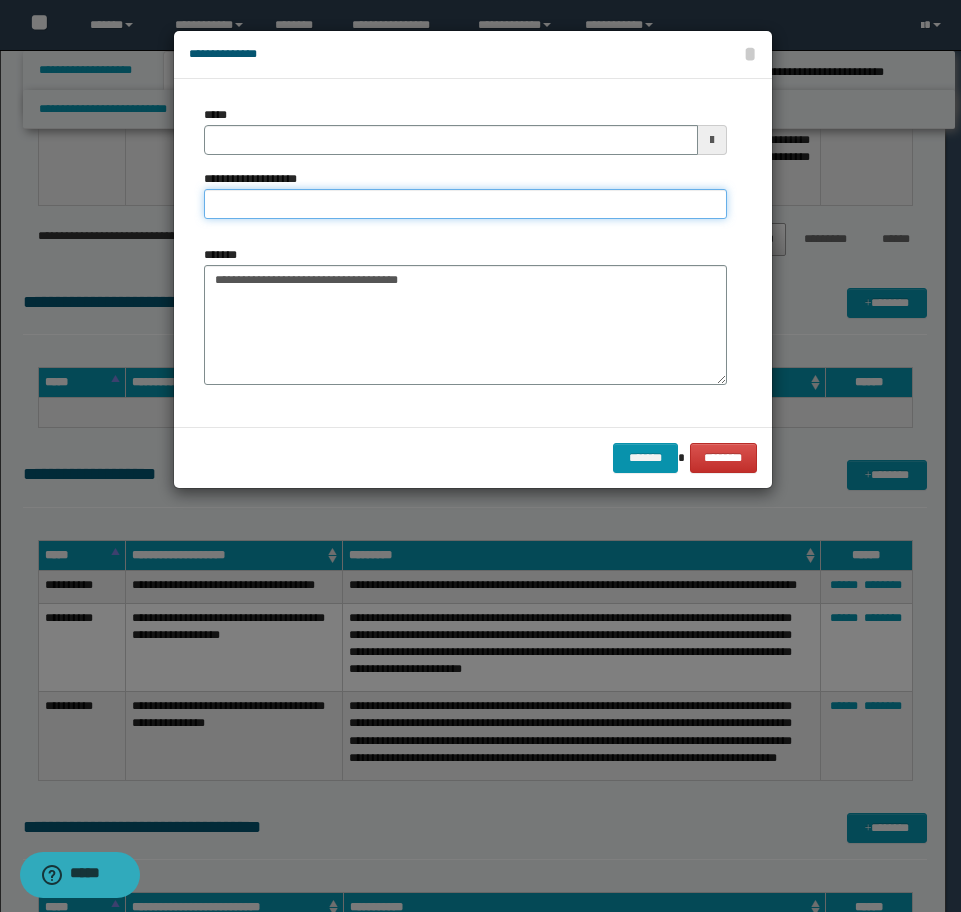 click on "**********" at bounding box center [465, 204] 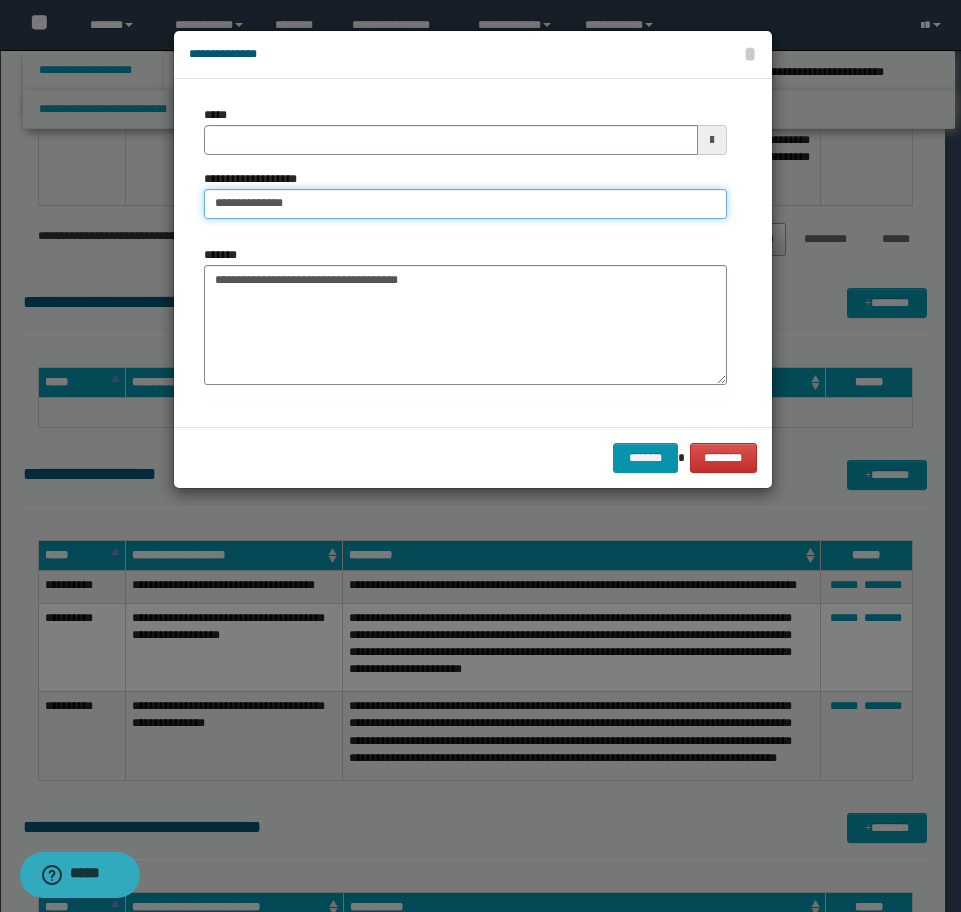 type on "**********" 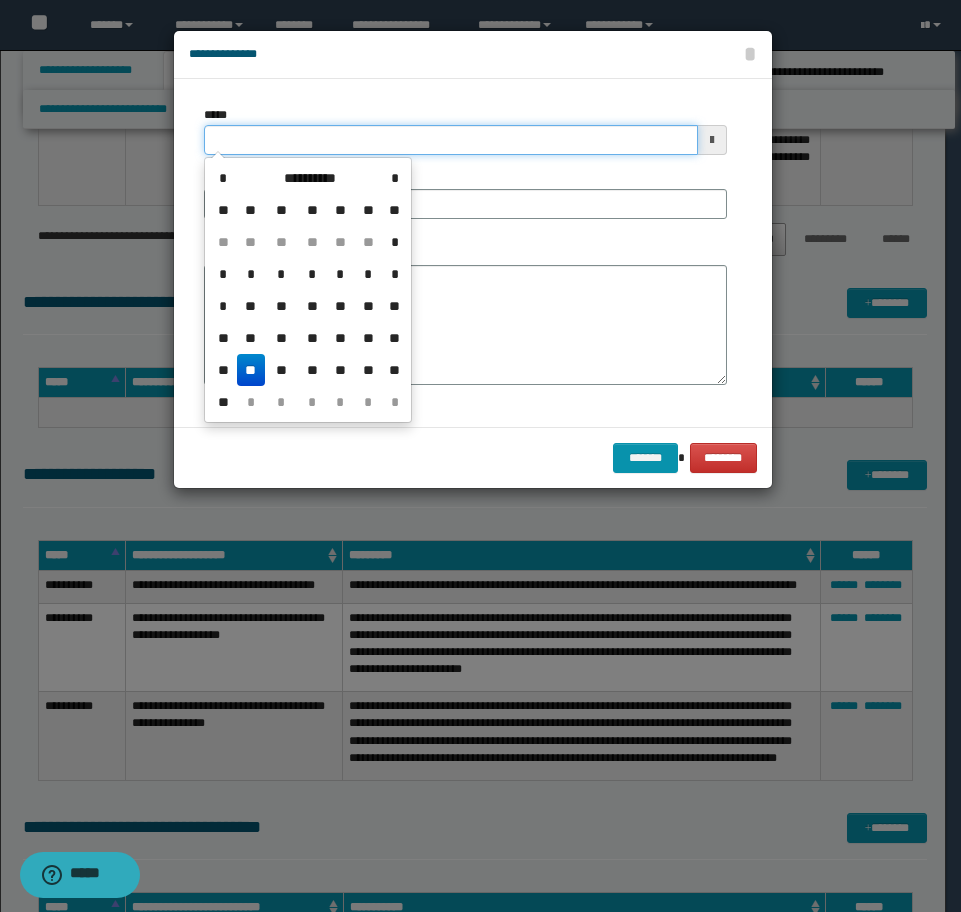 drag, startPoint x: 356, startPoint y: 140, endPoint x: -16, endPoint y: 127, distance: 372.22708 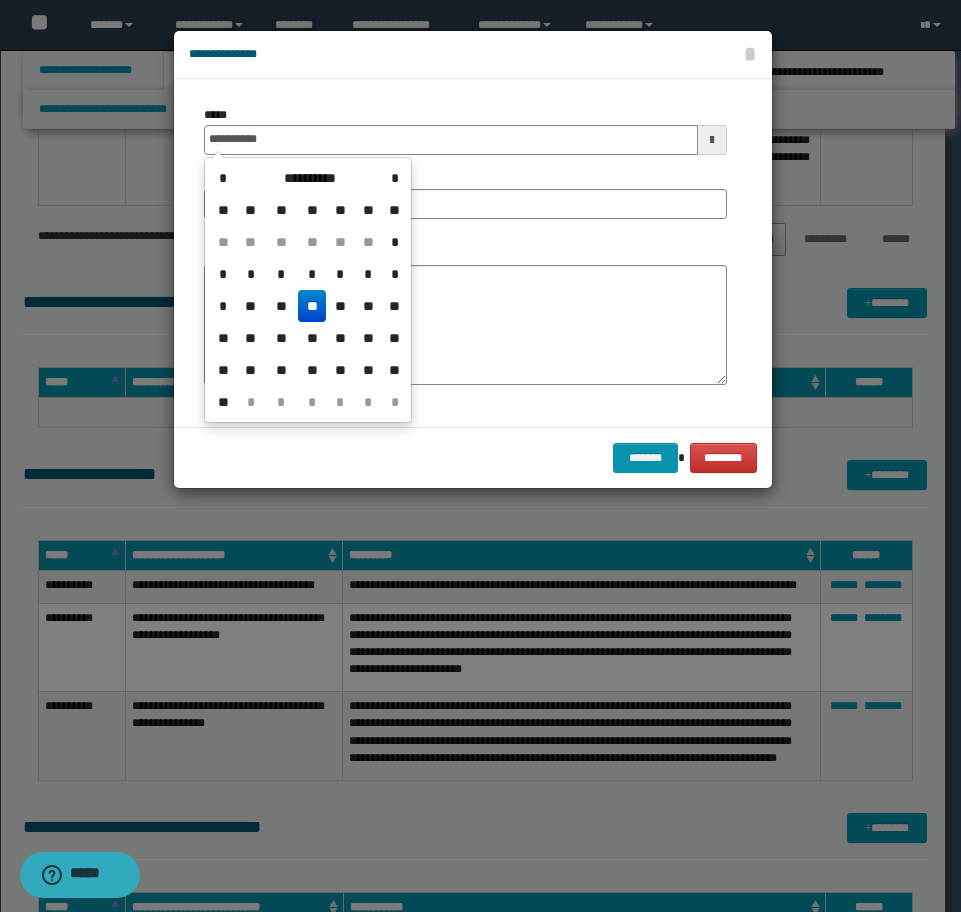click on "**" at bounding box center (312, 306) 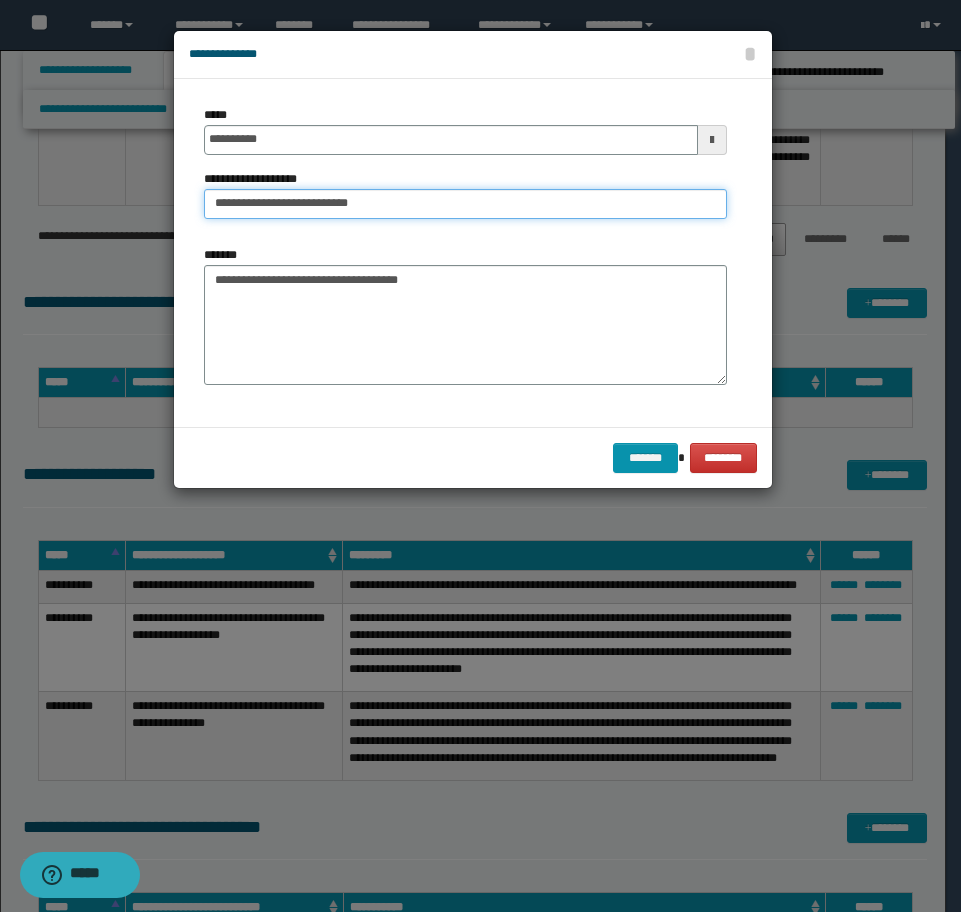 click on "**********" at bounding box center [465, 204] 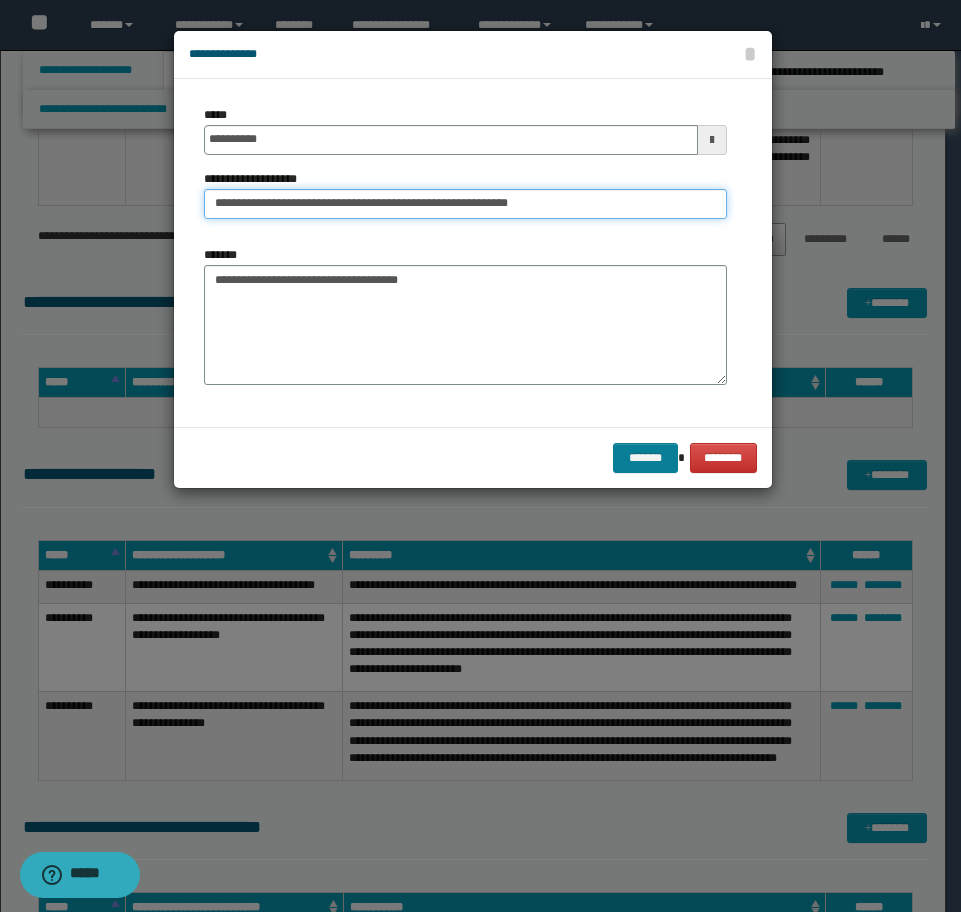 type on "**********" 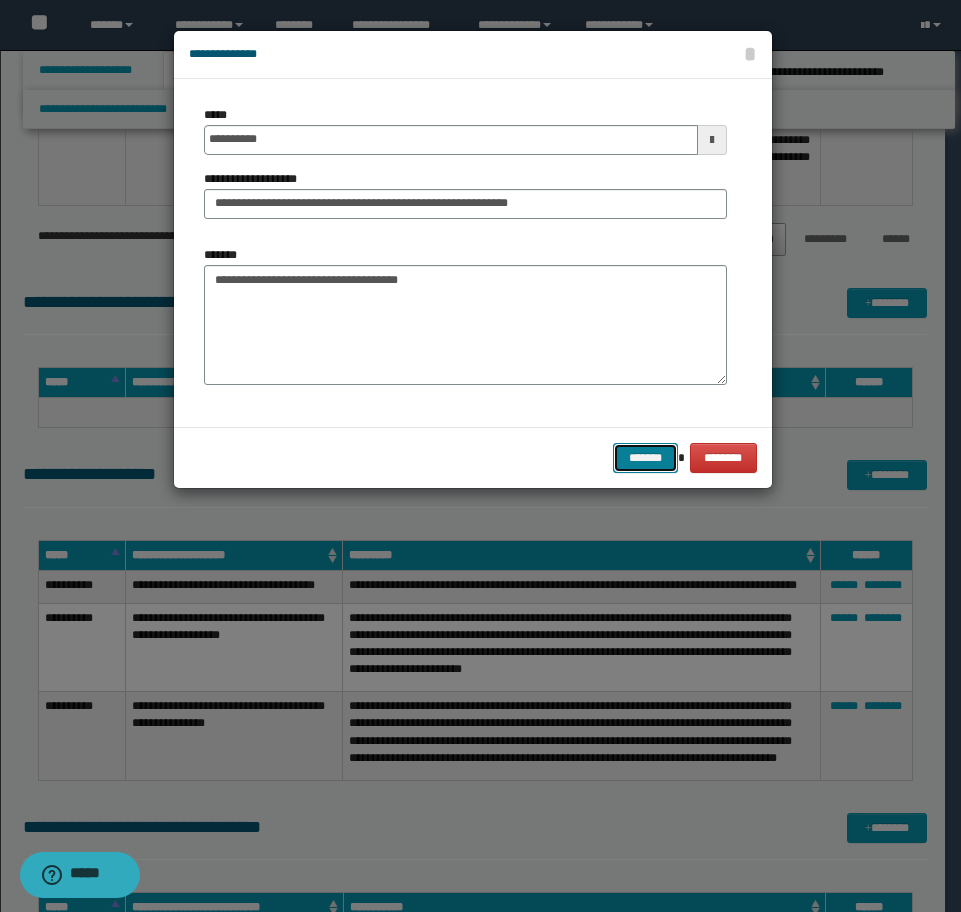 click on "*******" at bounding box center [645, 458] 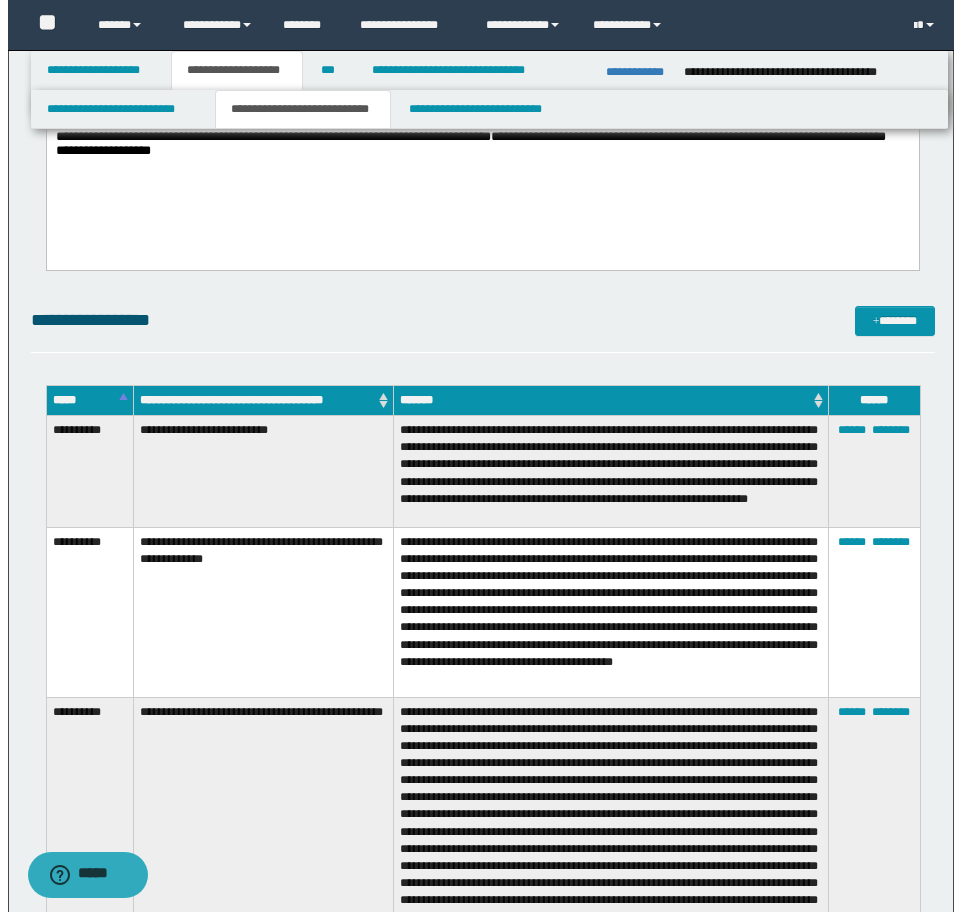 scroll, scrollTop: 3200, scrollLeft: 0, axis: vertical 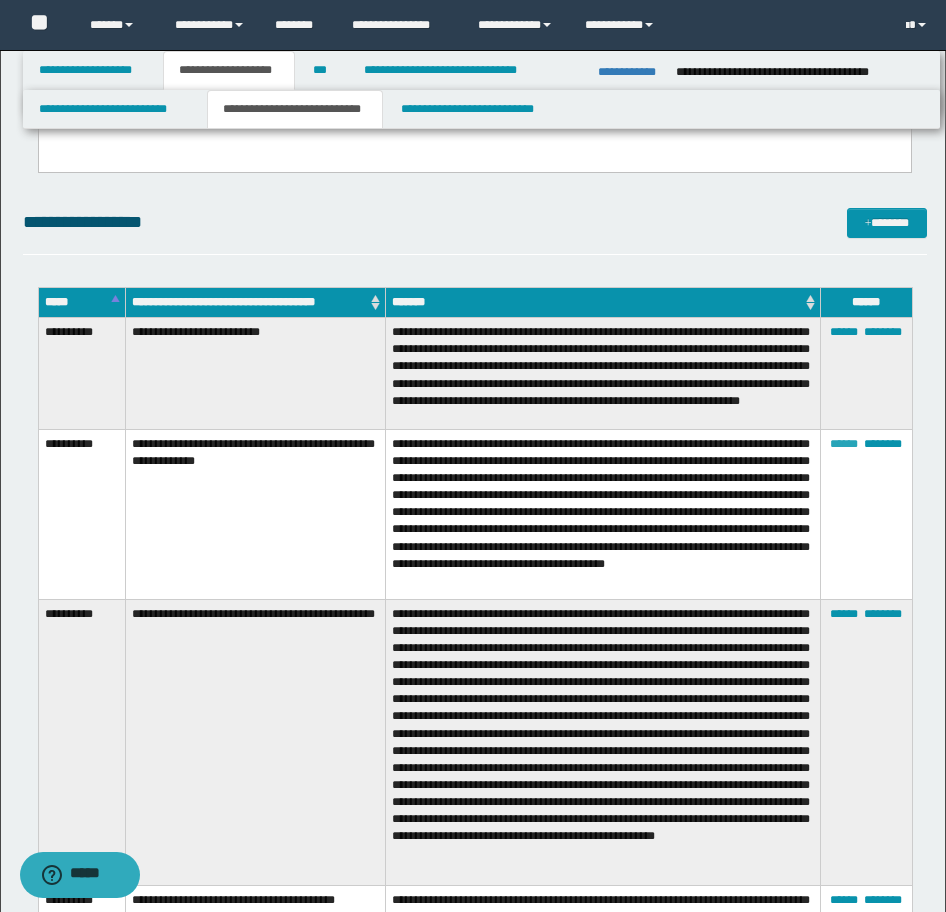 click on "******" at bounding box center (844, 444) 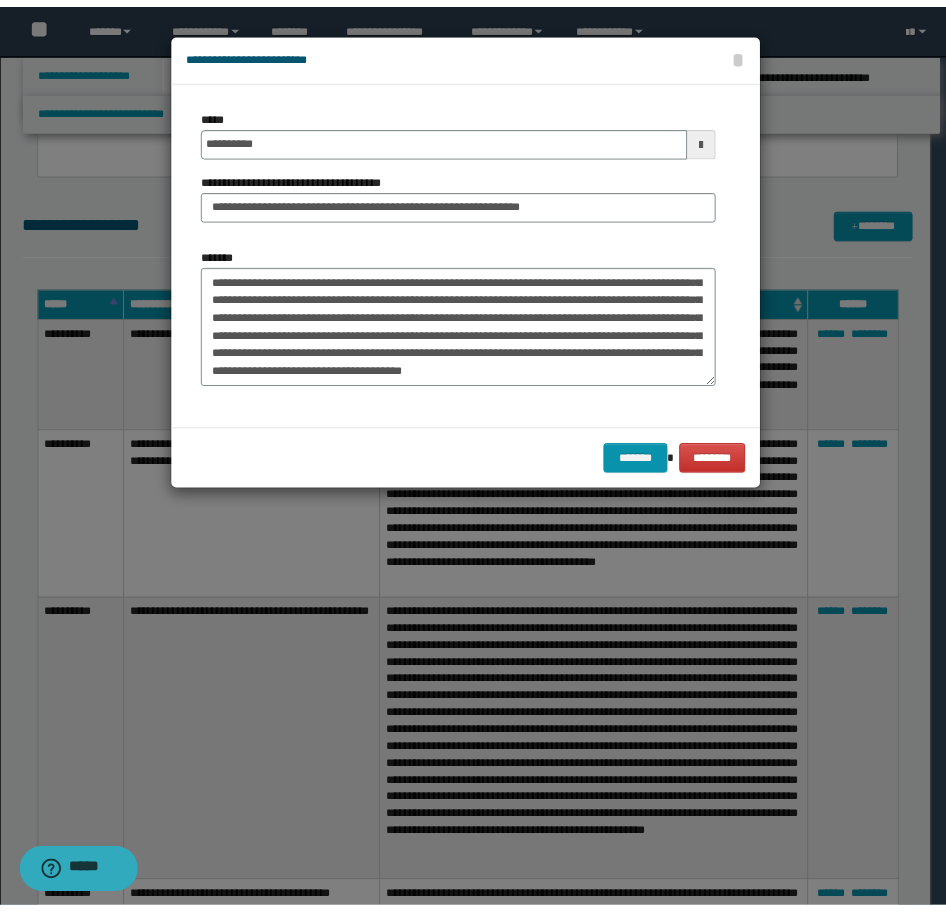 scroll, scrollTop: 36, scrollLeft: 0, axis: vertical 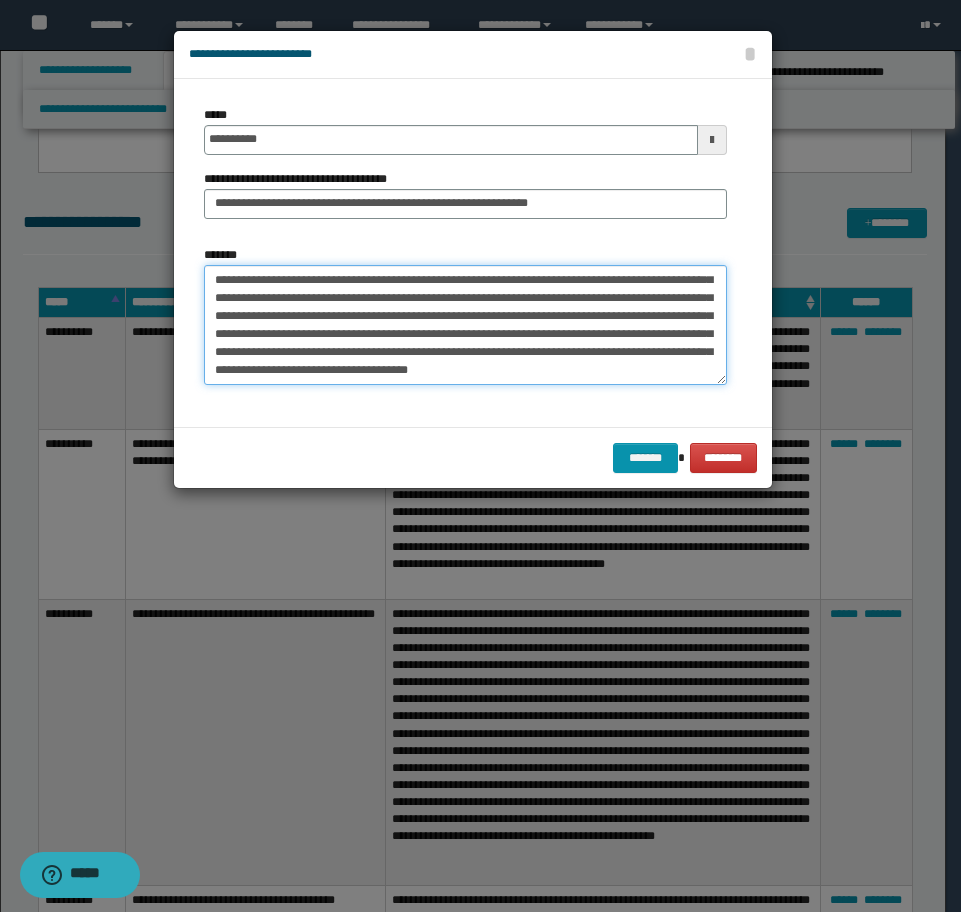 drag, startPoint x: 470, startPoint y: 374, endPoint x: 397, endPoint y: 369, distance: 73.171036 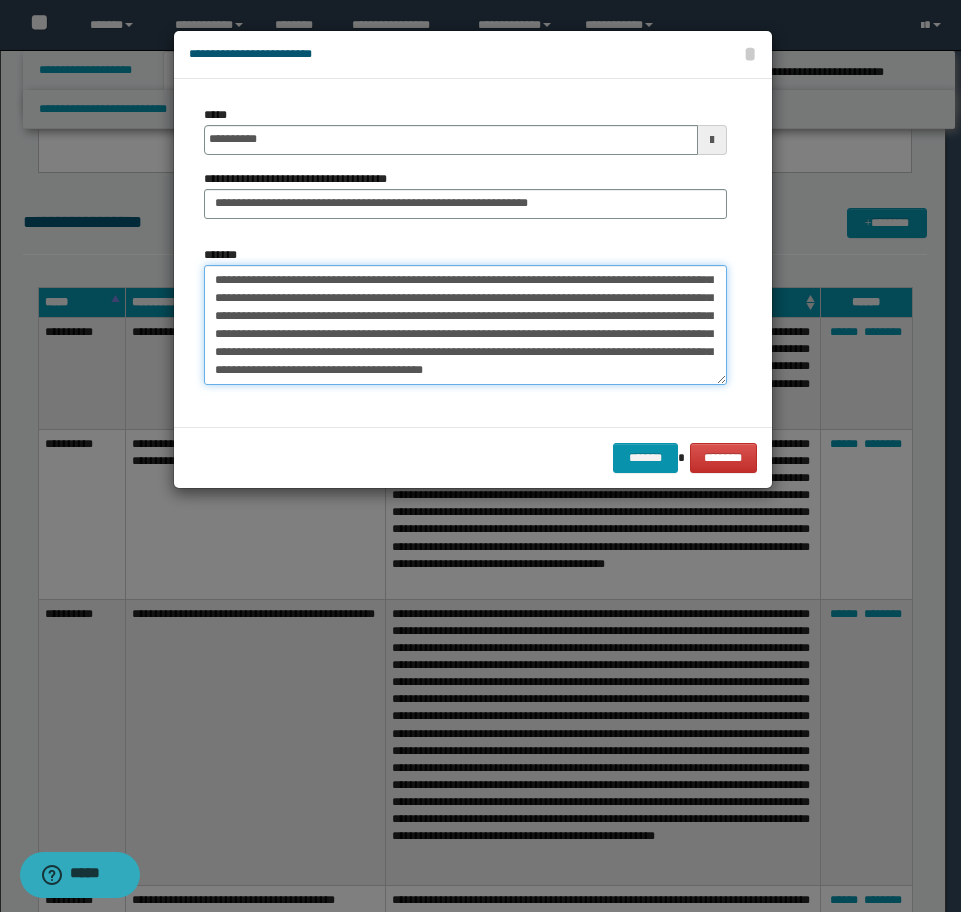 type on "**********" 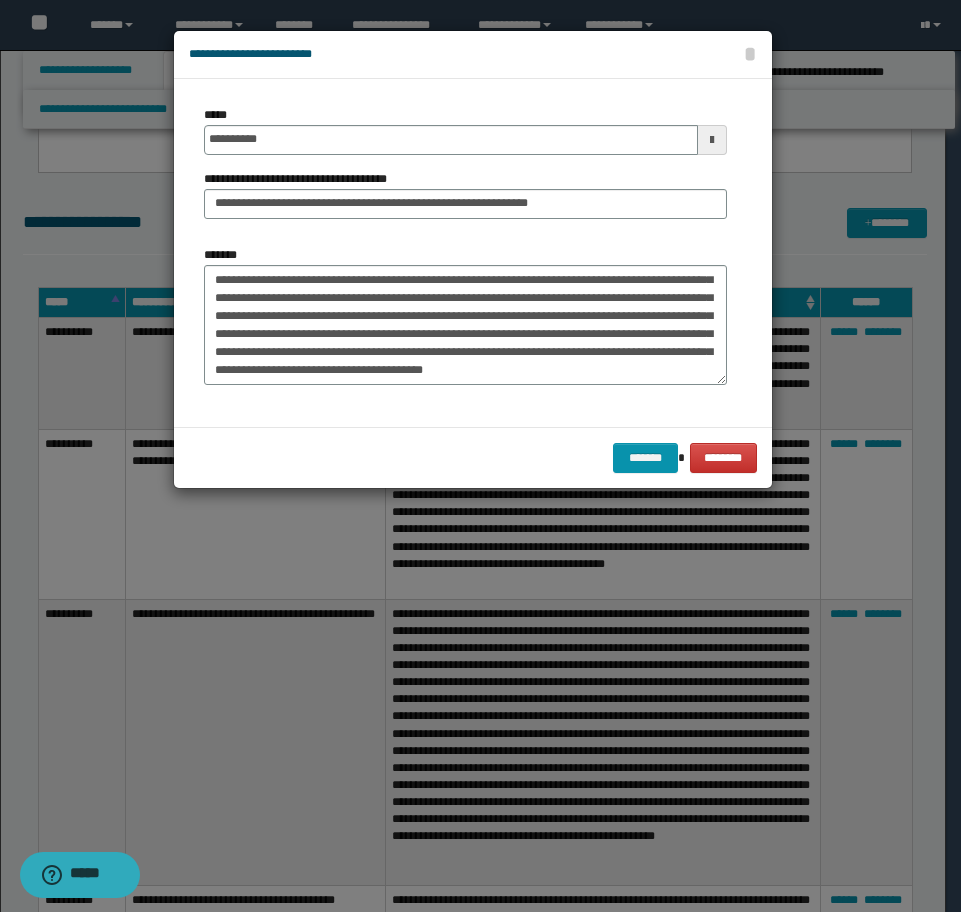 click on "*******
********" at bounding box center [473, 457] 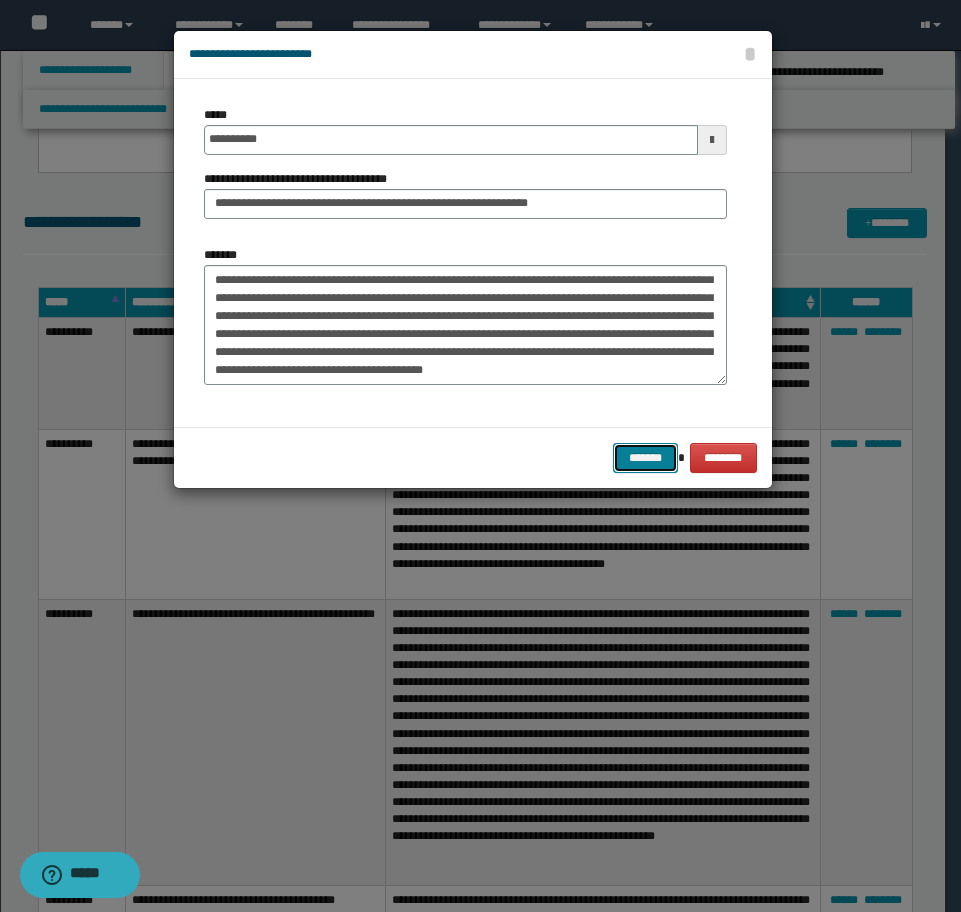 click on "*******" at bounding box center (645, 458) 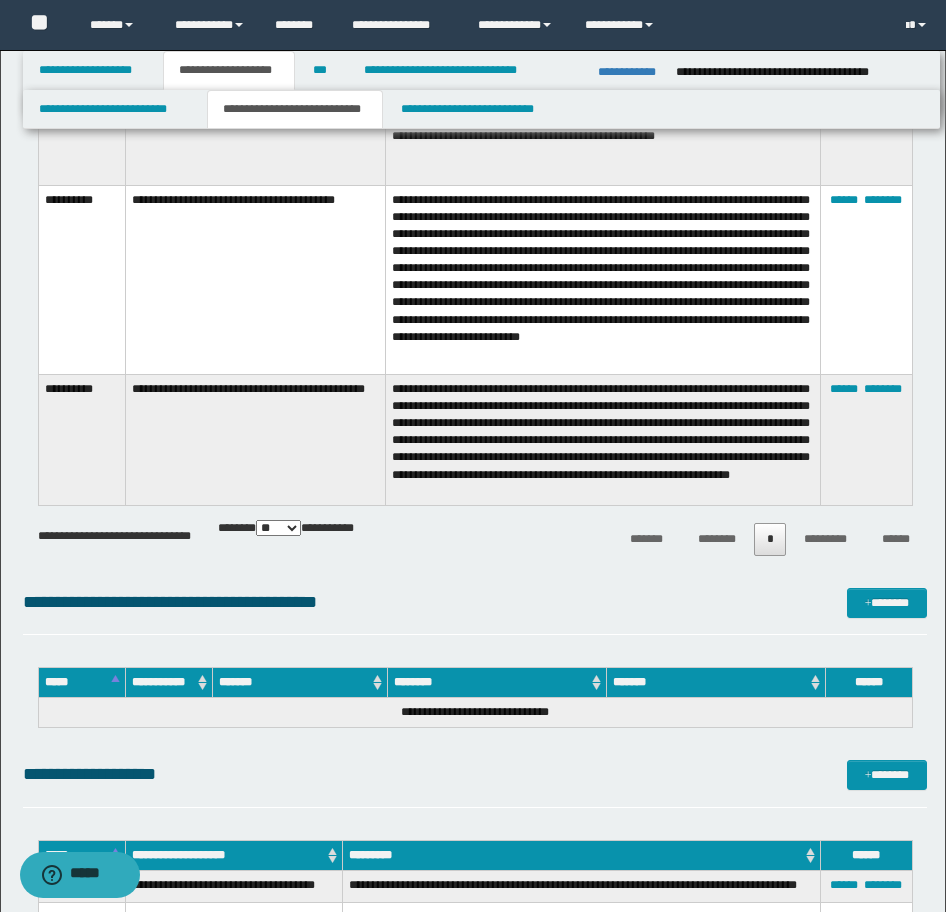 scroll, scrollTop: 4400, scrollLeft: 0, axis: vertical 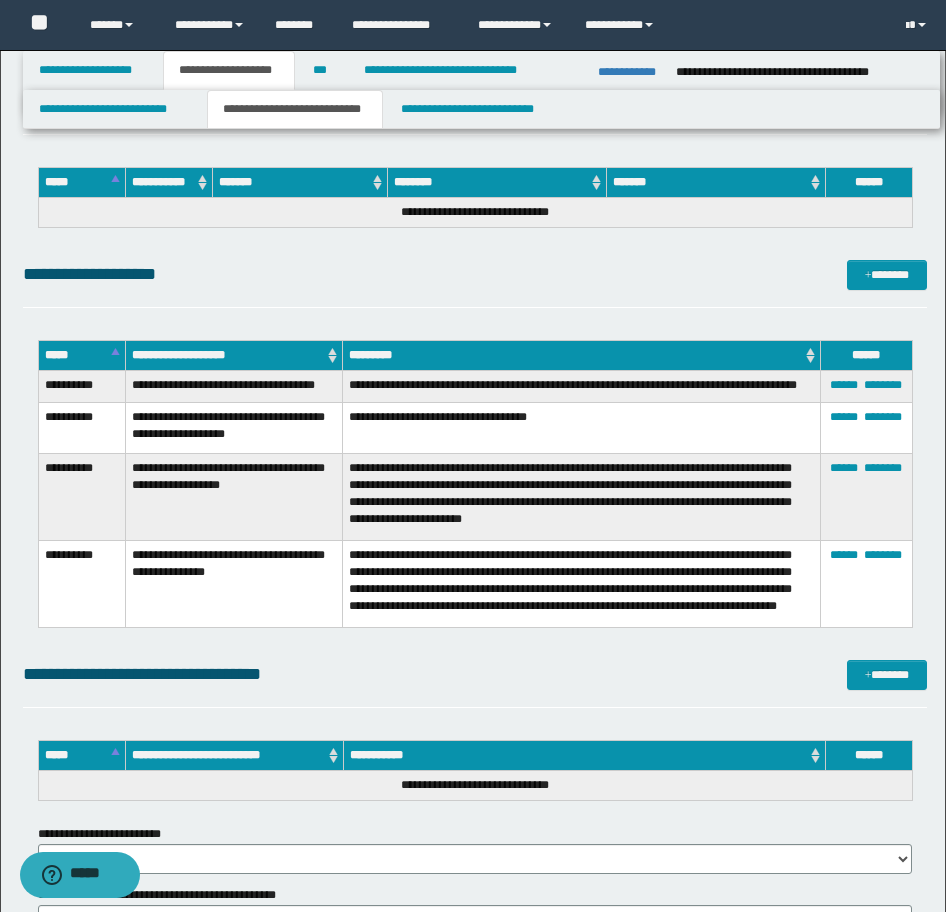 click on "**********" at bounding box center (475, -1525) 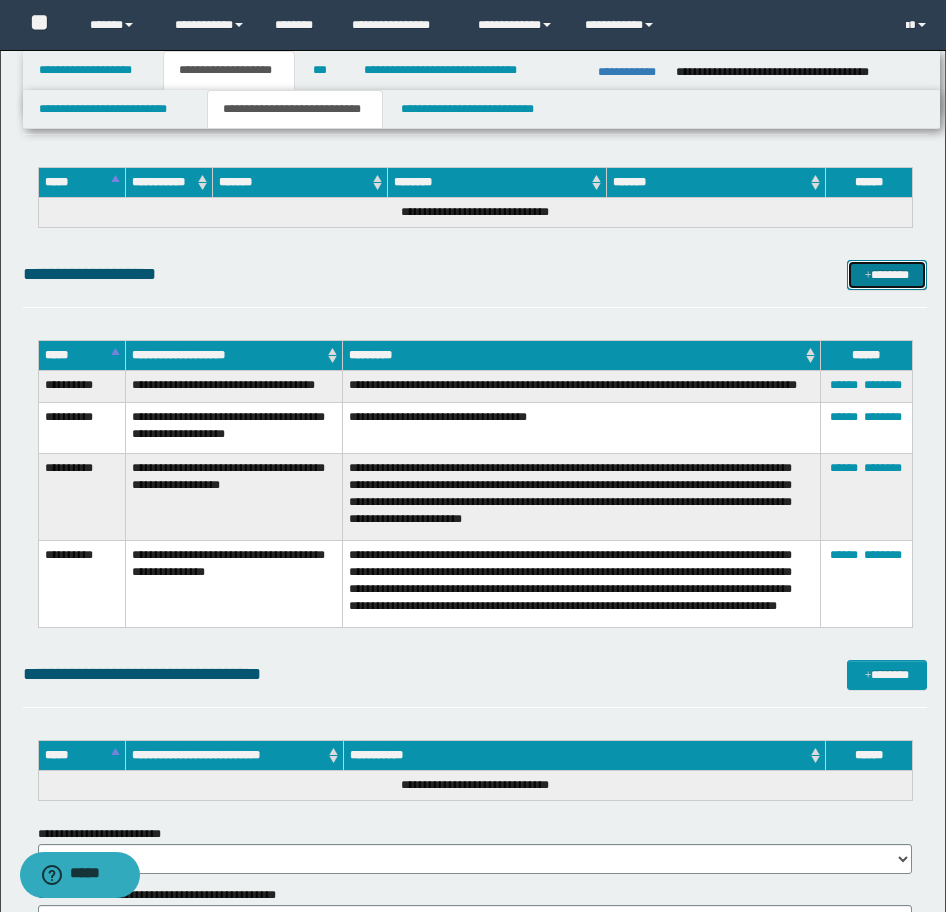 click on "*******" at bounding box center (887, 275) 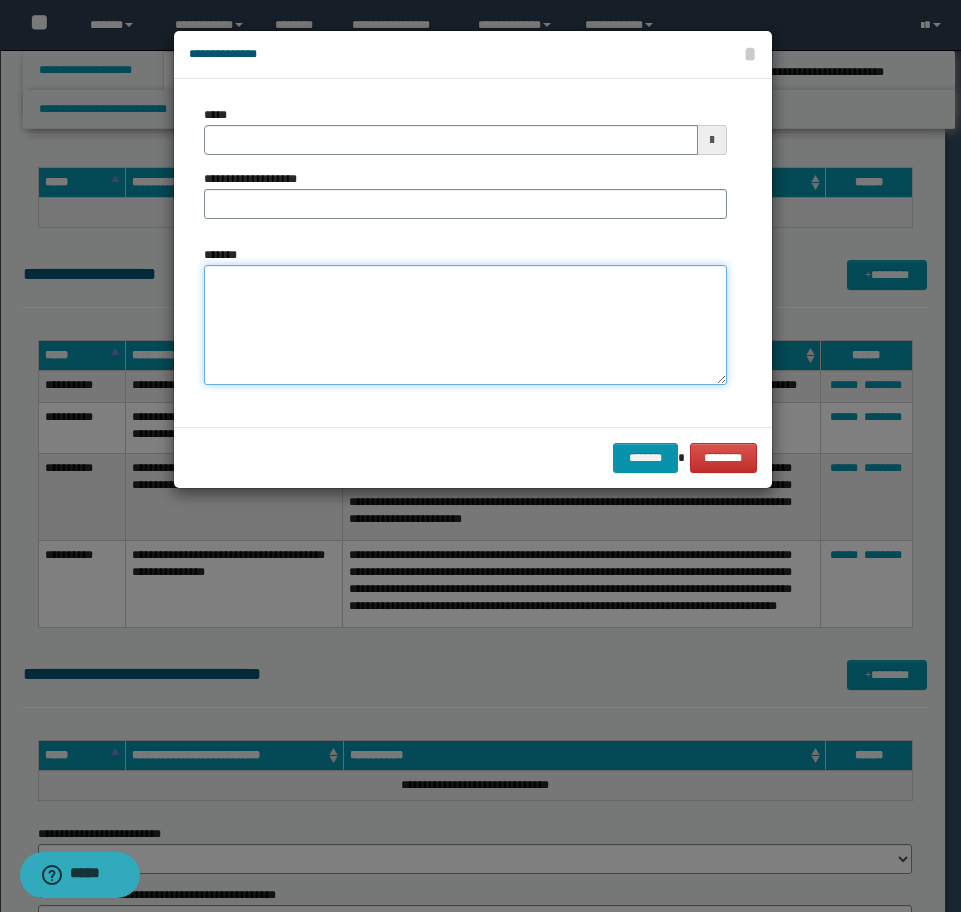 click on "*******" at bounding box center [465, 325] 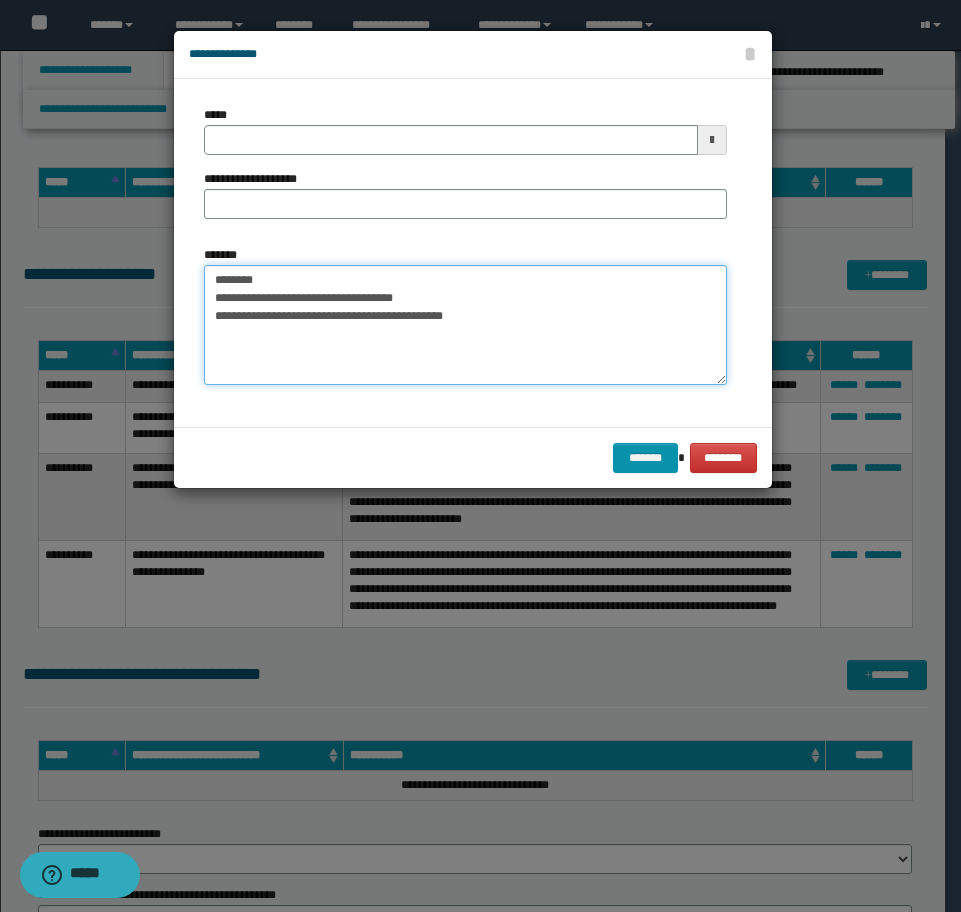 click on "**********" at bounding box center (465, 325) 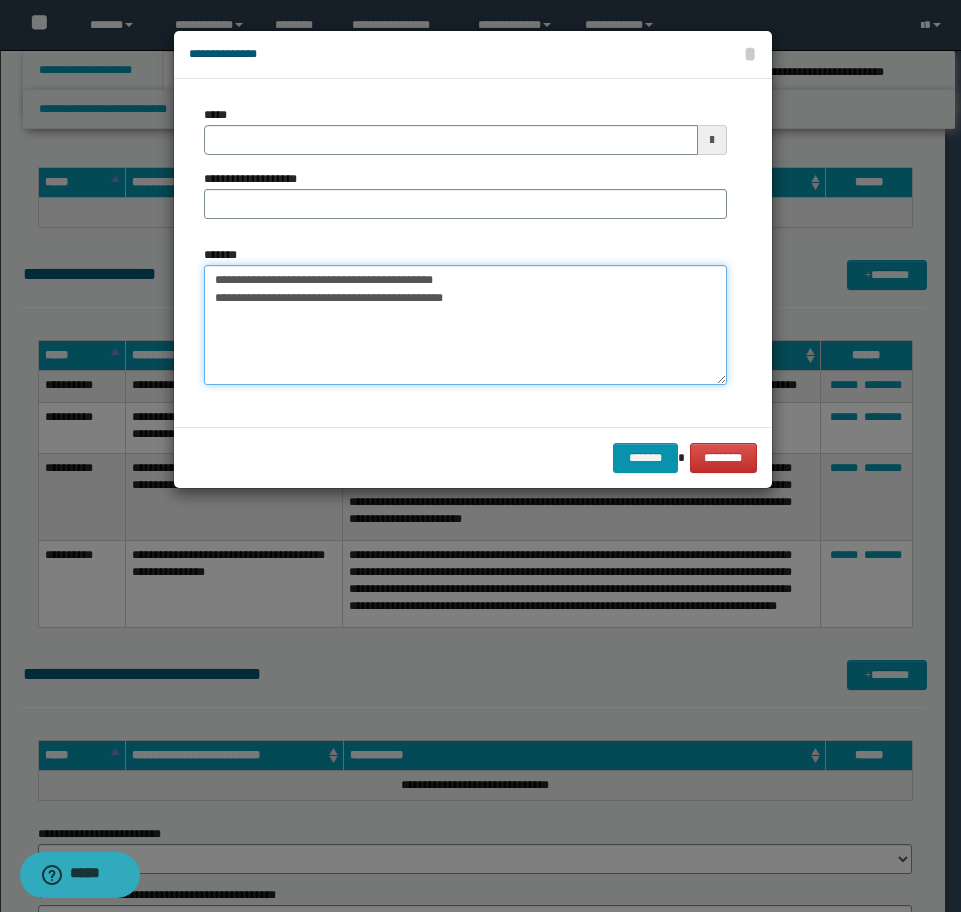 click on "**********" at bounding box center (465, 325) 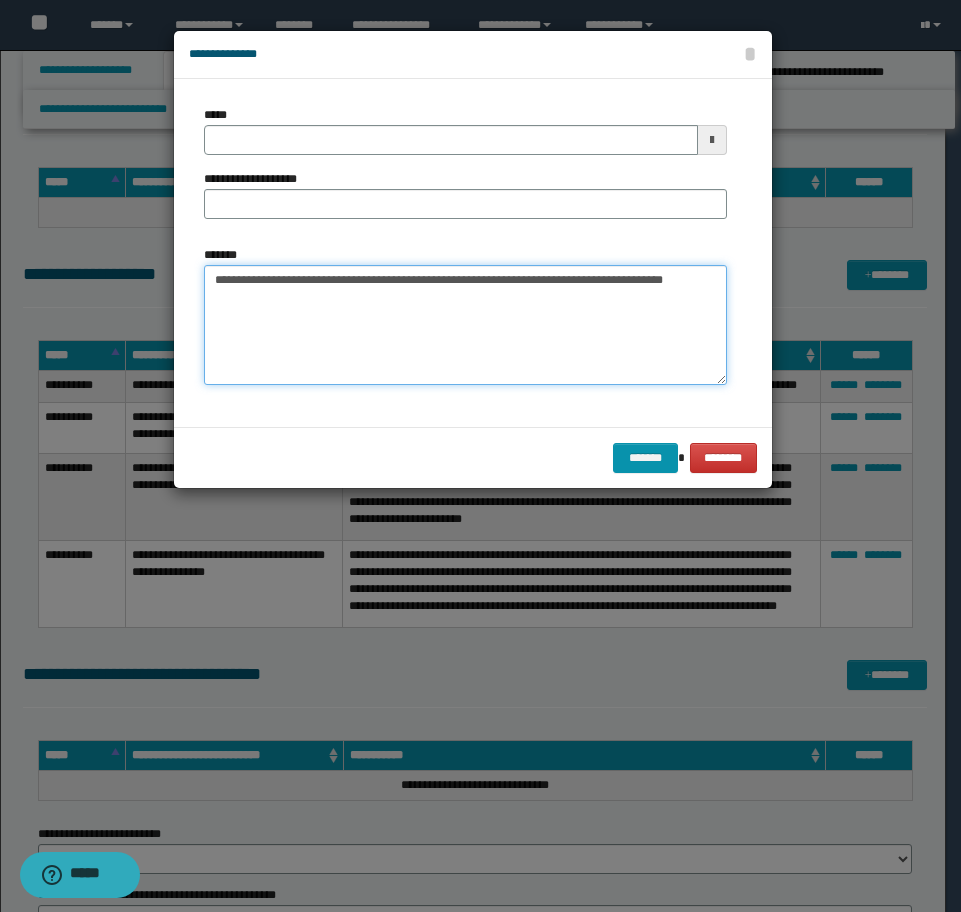 type on "**********" 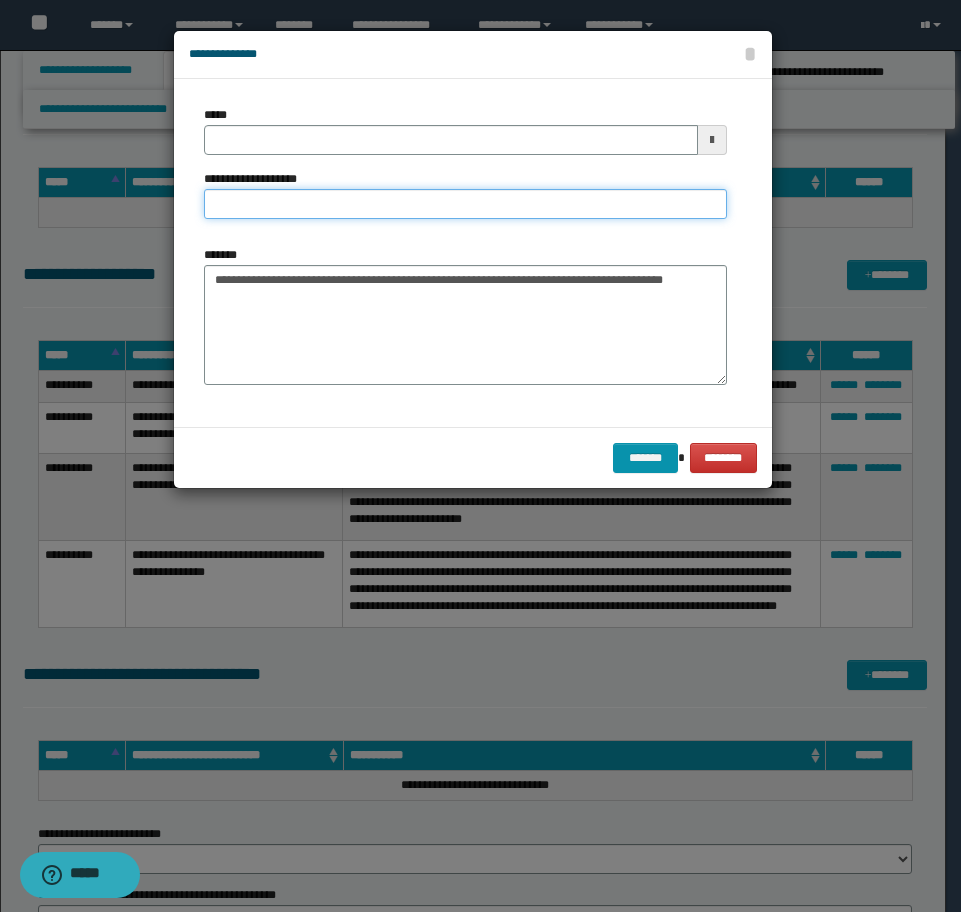 click on "**********" at bounding box center (465, 204) 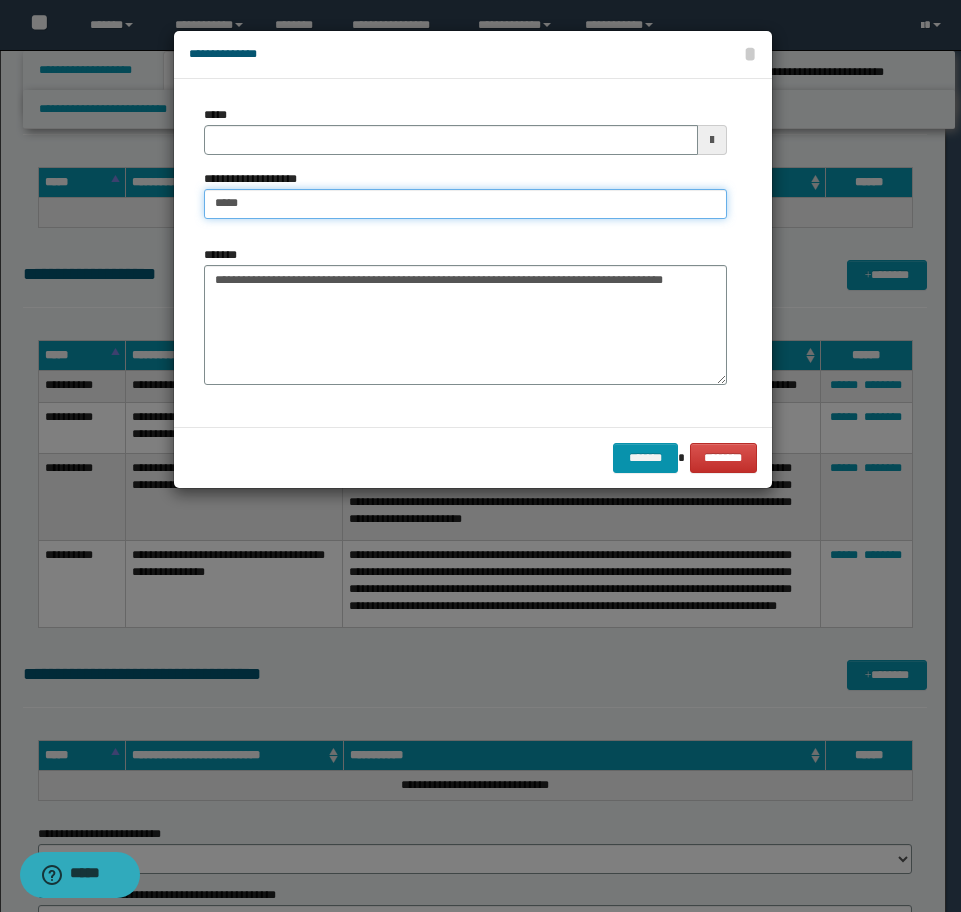 type on "*****" 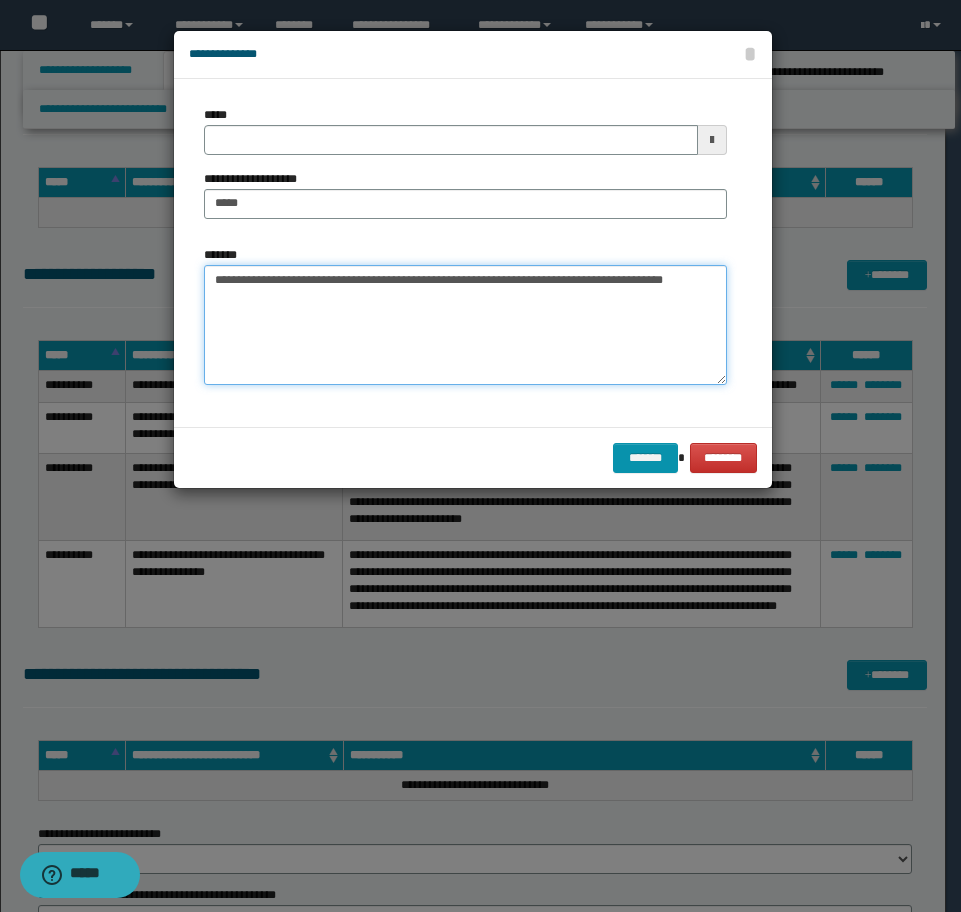 click on "**********" at bounding box center (465, 325) 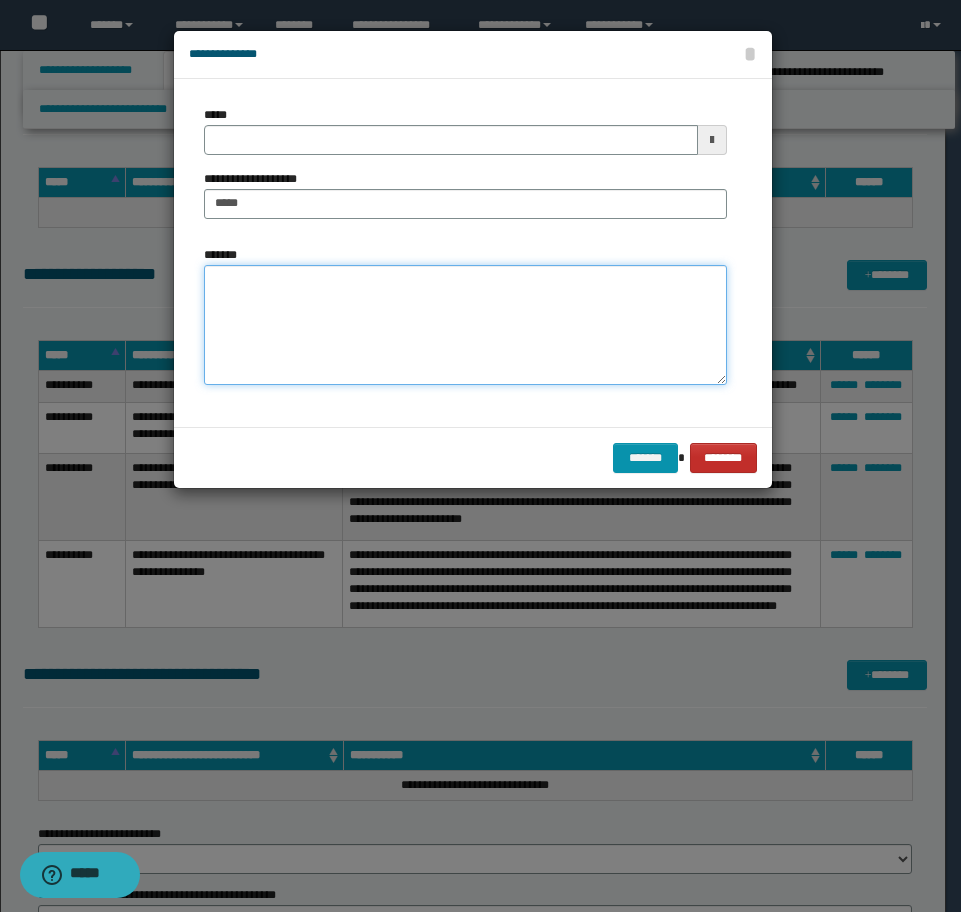 type 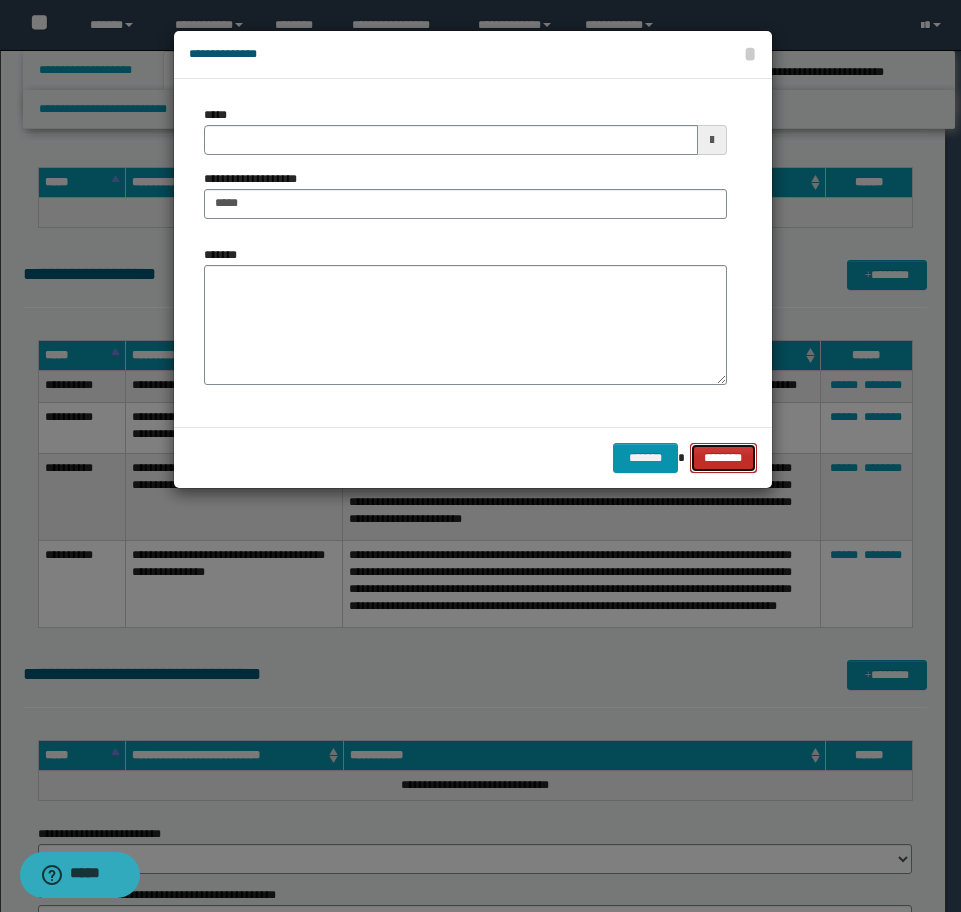 click on "********" at bounding box center [723, 458] 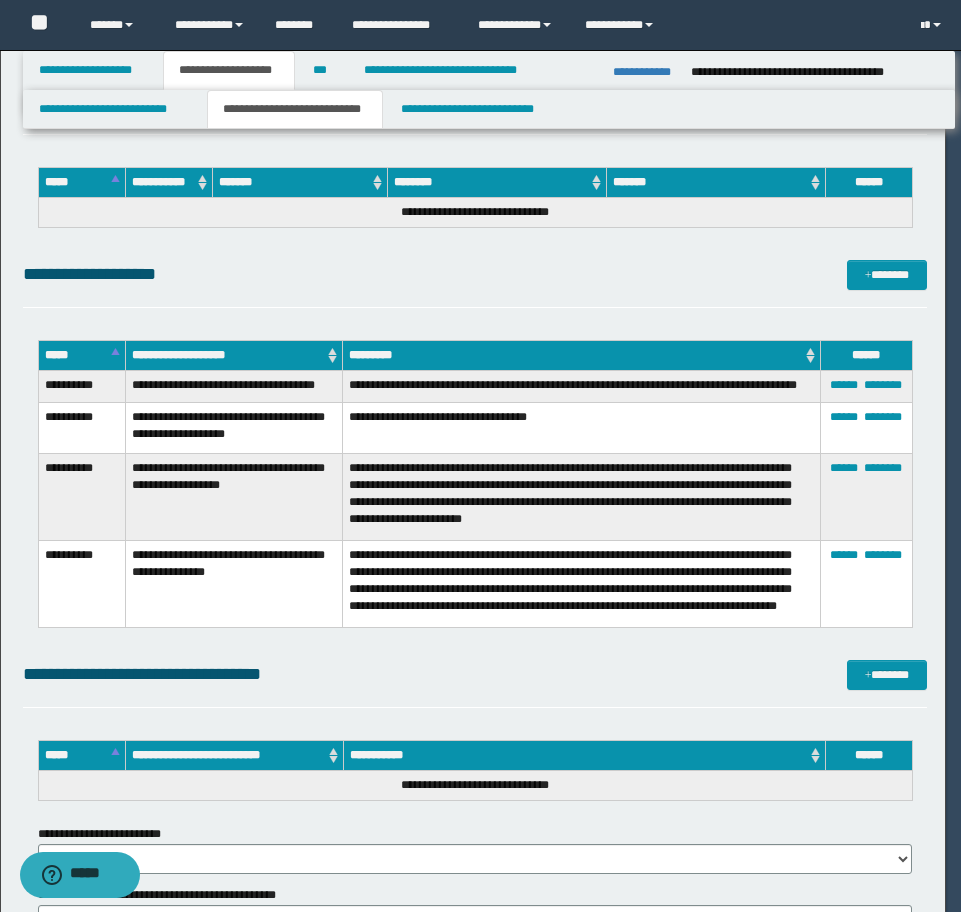type 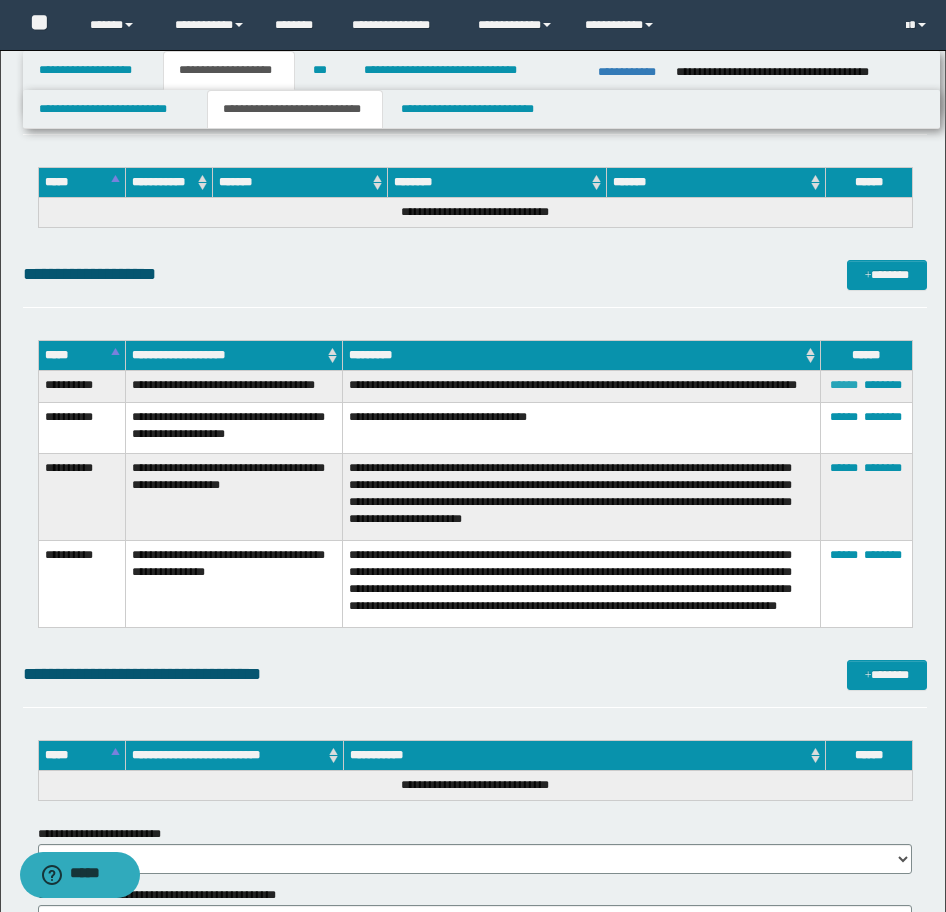 click on "******" at bounding box center (844, 385) 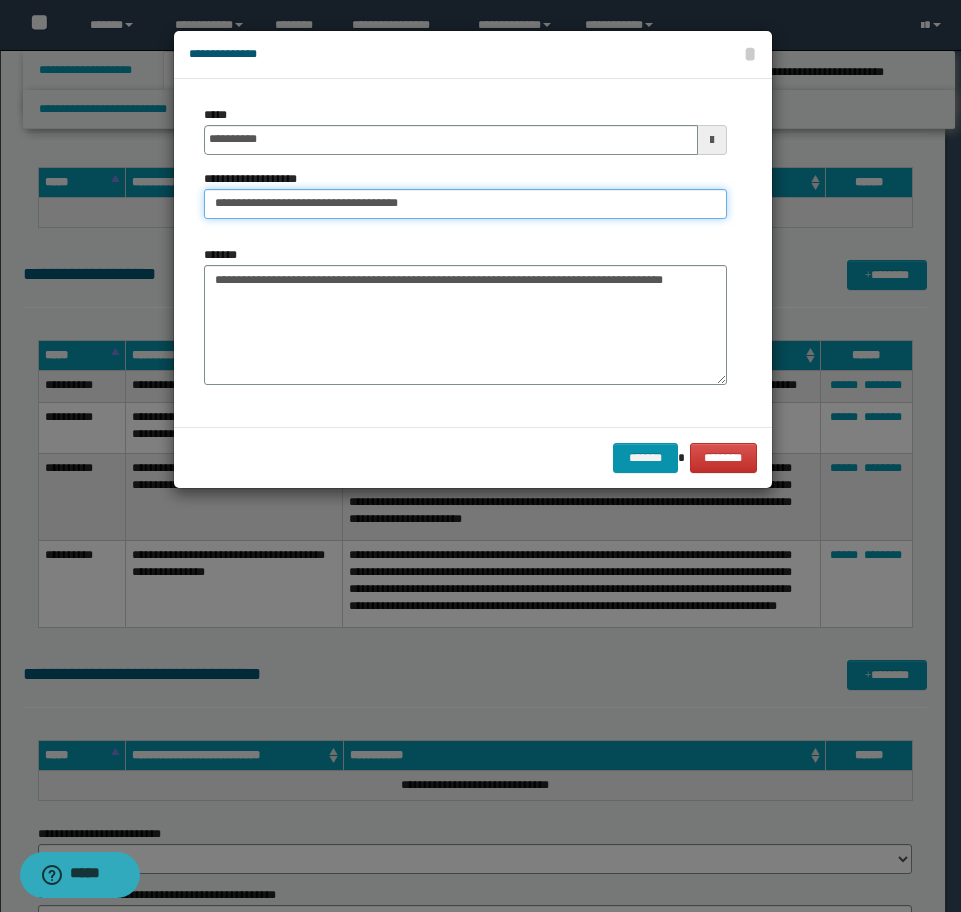 click on "**********" at bounding box center (465, 204) 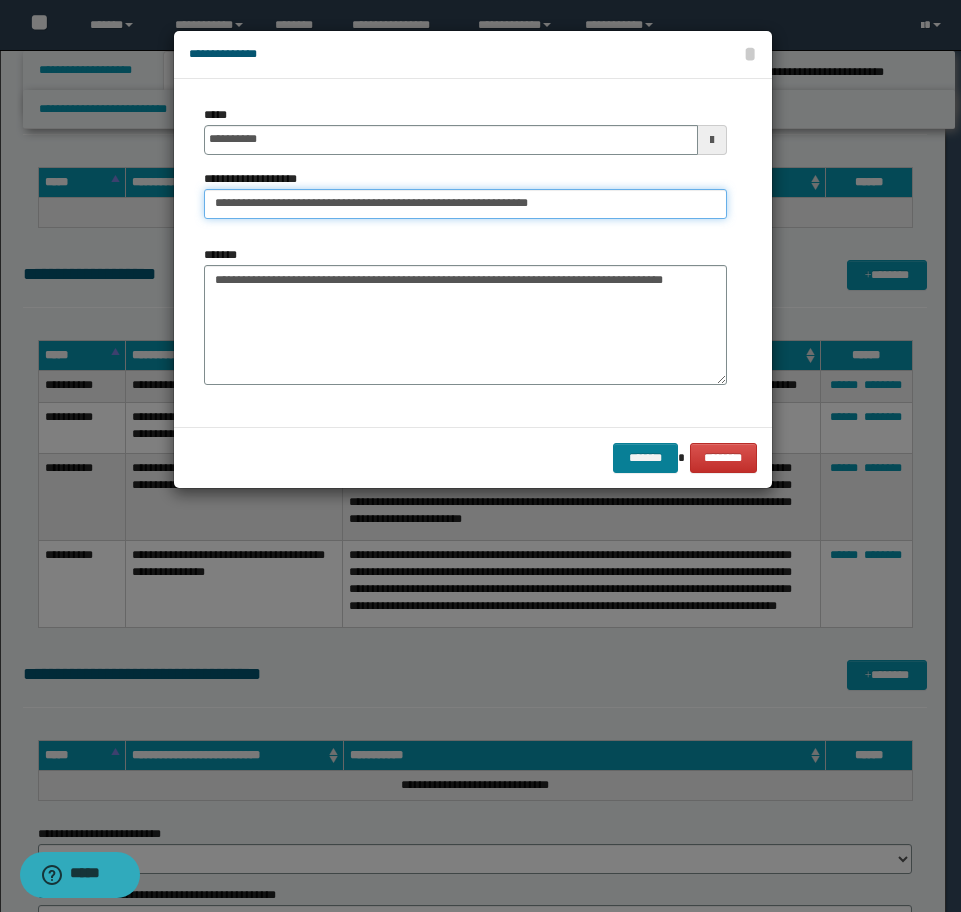 type on "**********" 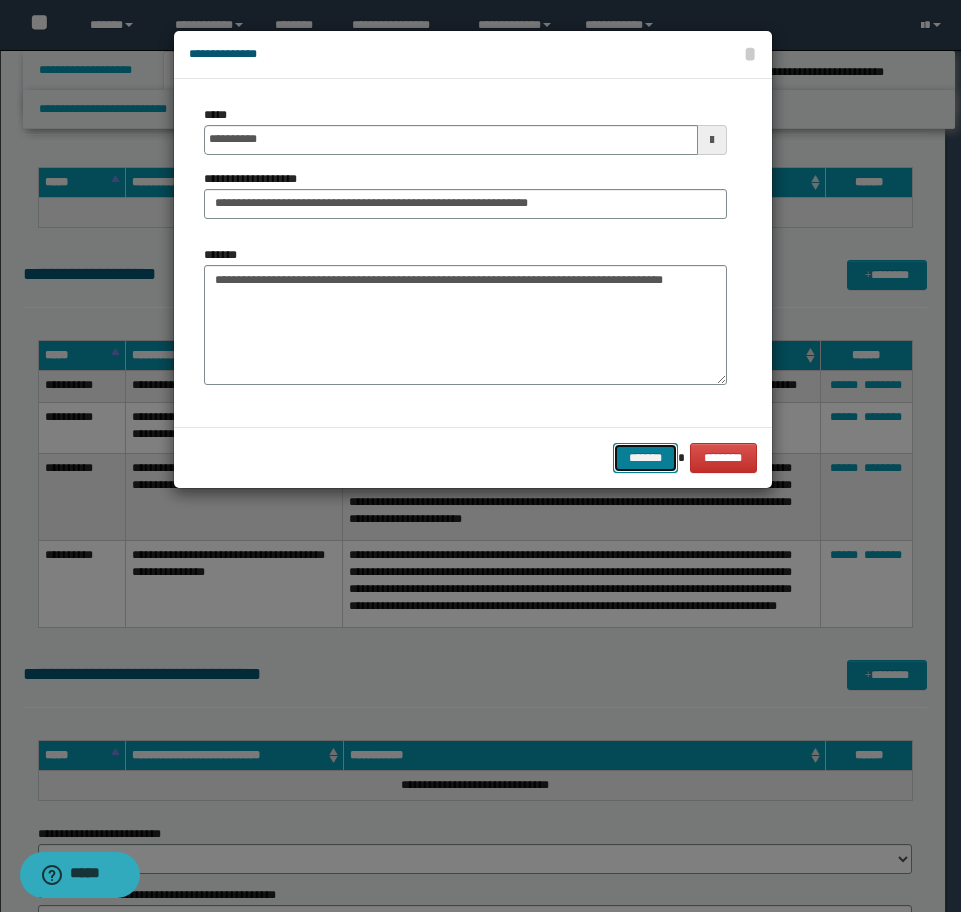 click on "*******" at bounding box center (645, 458) 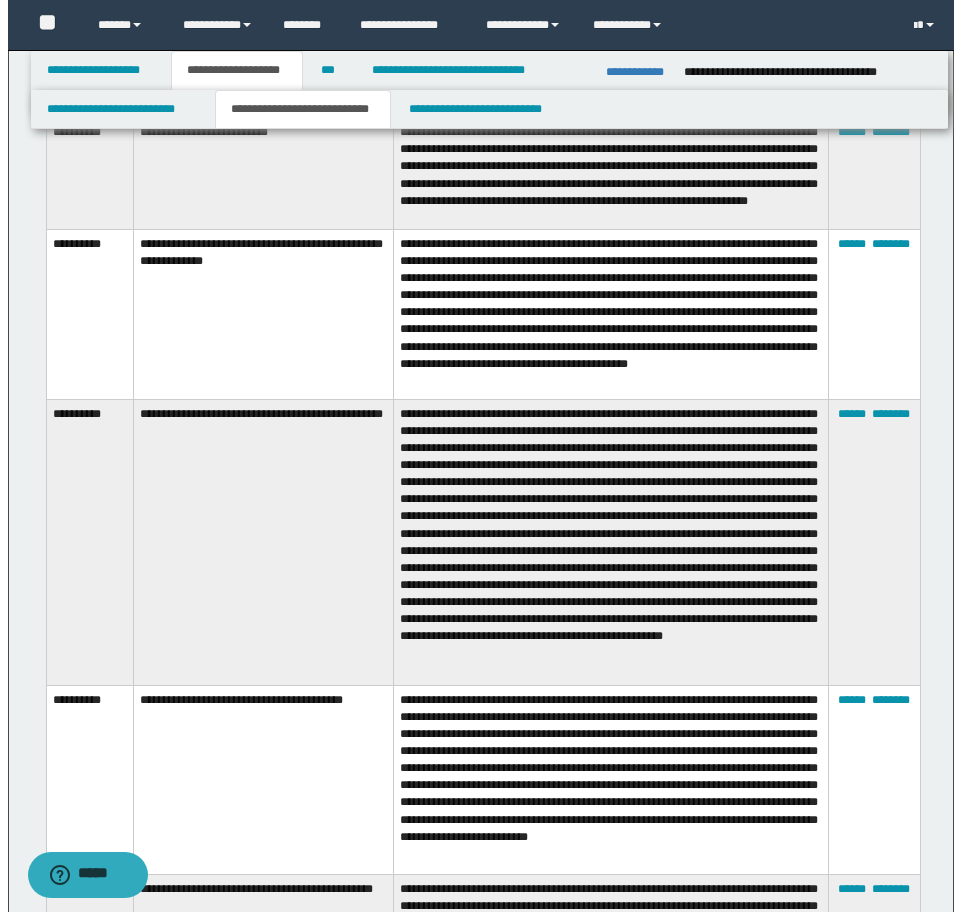 scroll, scrollTop: 3100, scrollLeft: 0, axis: vertical 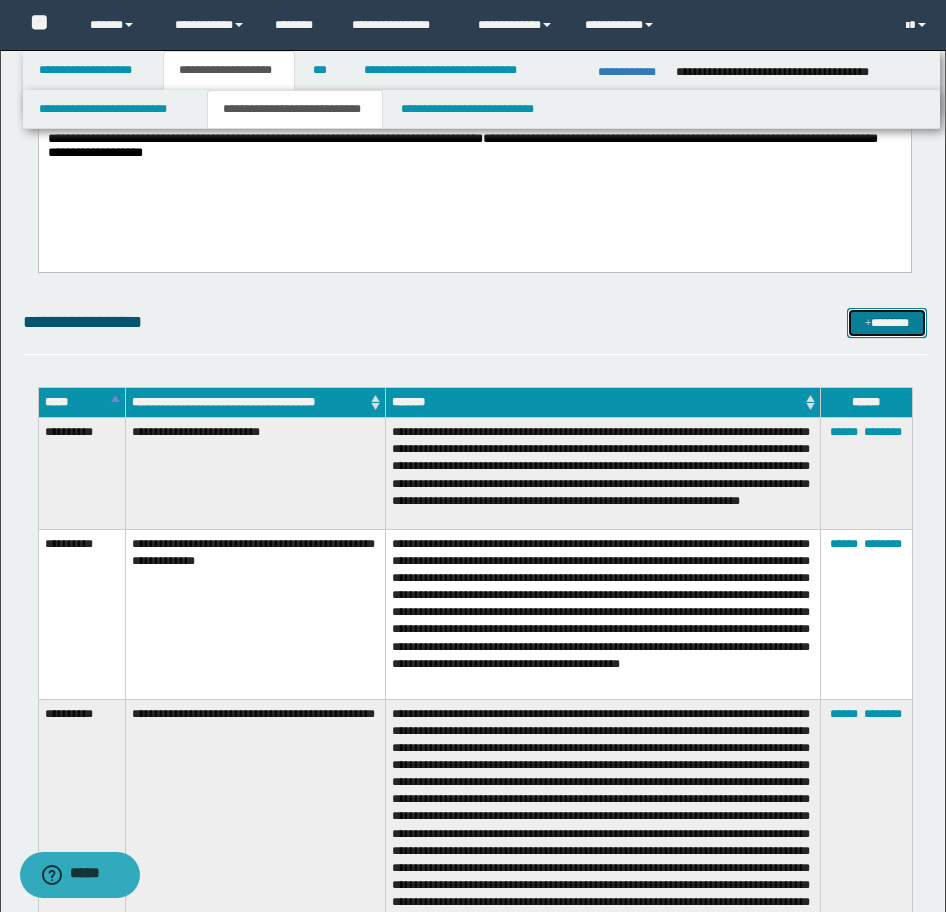click on "*******" at bounding box center (887, 323) 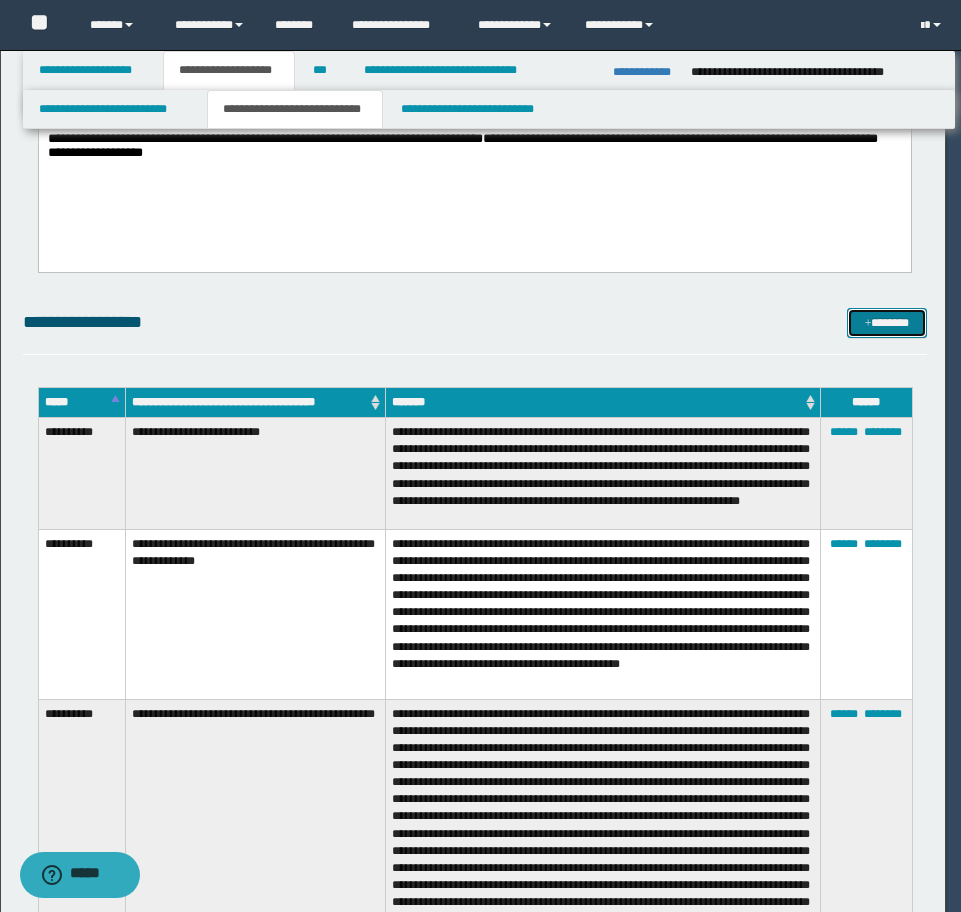 scroll, scrollTop: 0, scrollLeft: 0, axis: both 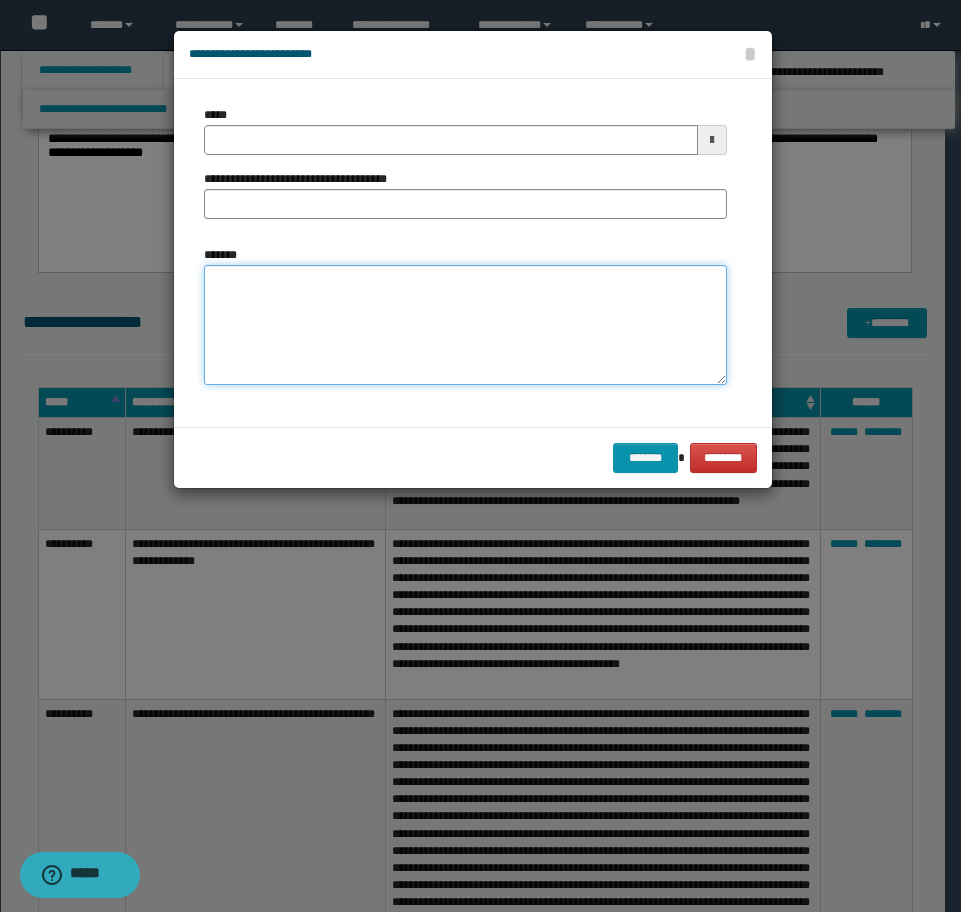 click on "*******" at bounding box center (465, 325) 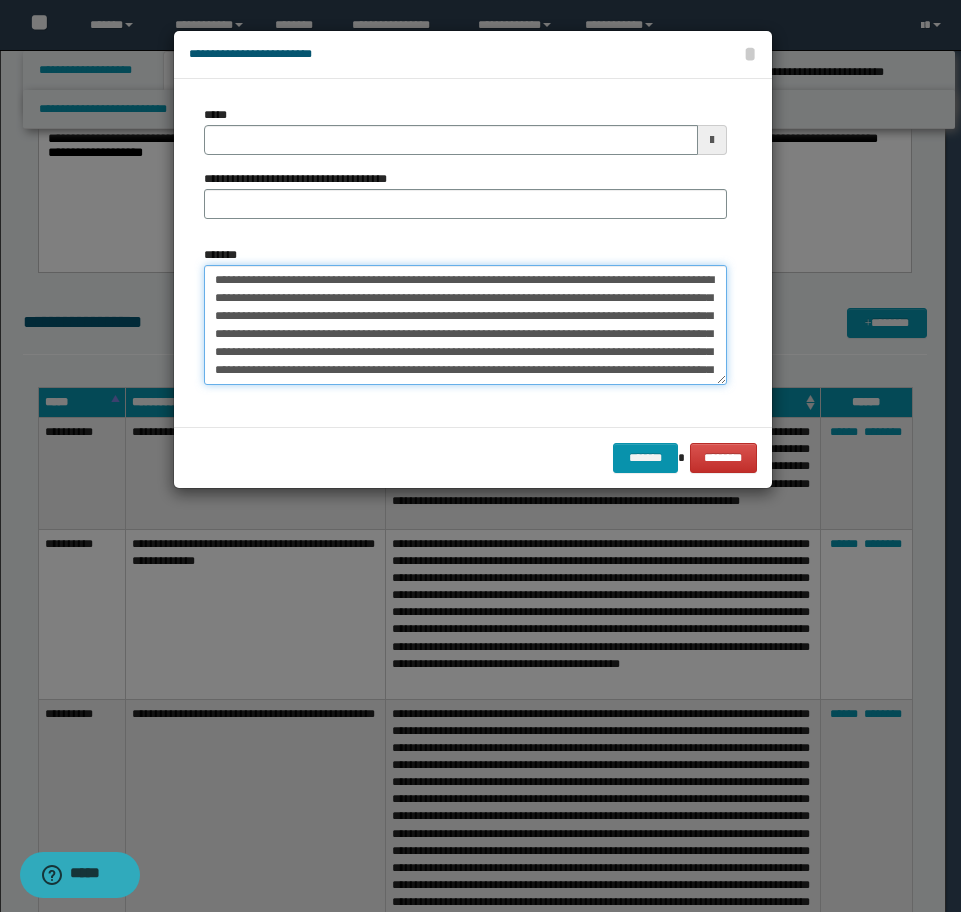 scroll, scrollTop: 12, scrollLeft: 0, axis: vertical 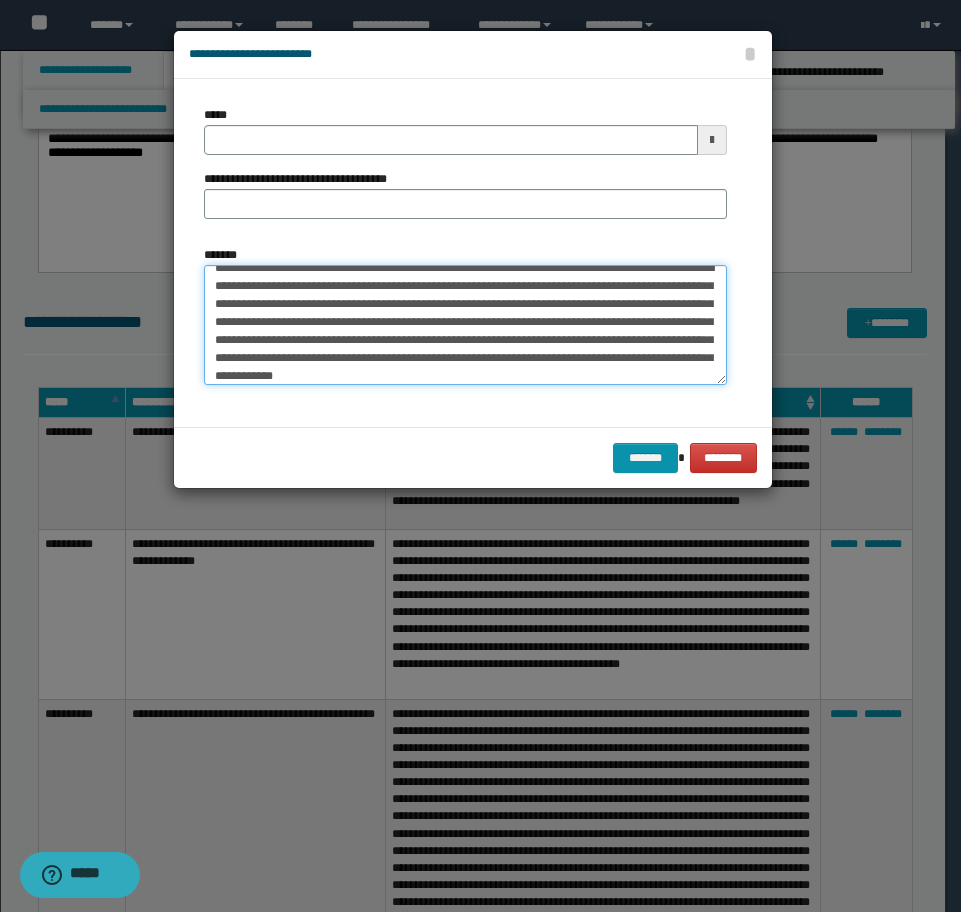 click on "**********" at bounding box center (465, 325) 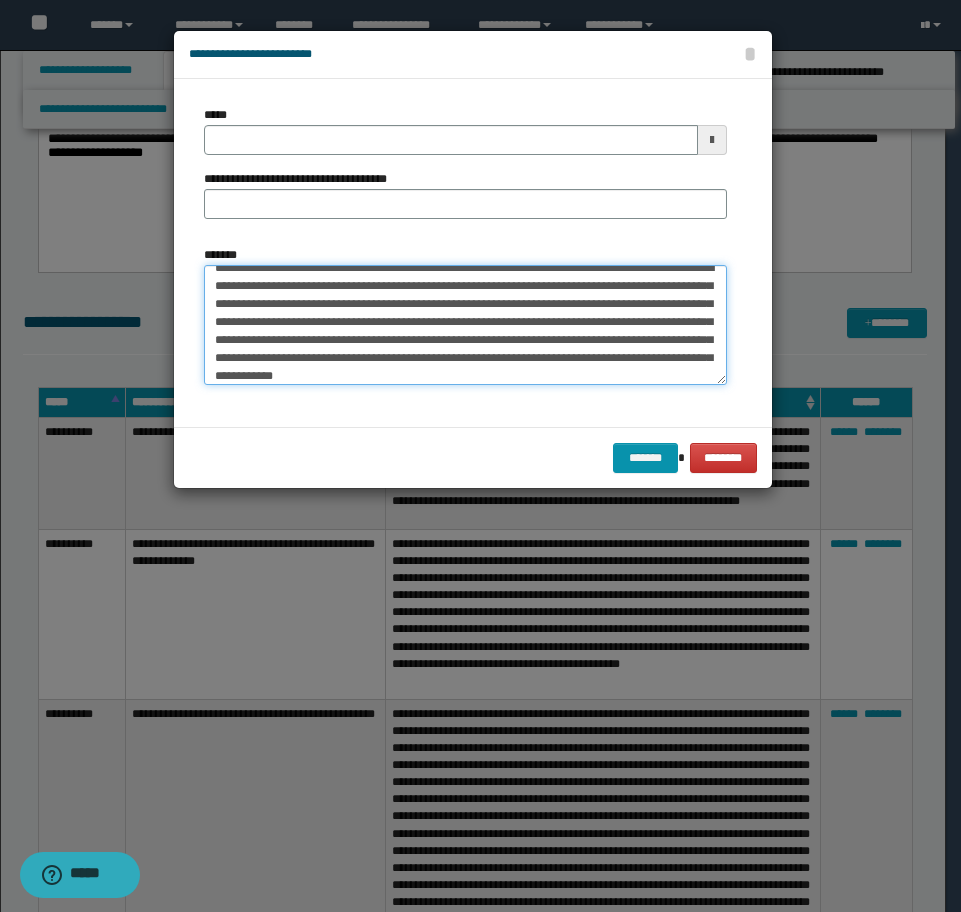 click on "**********" at bounding box center (465, 325) 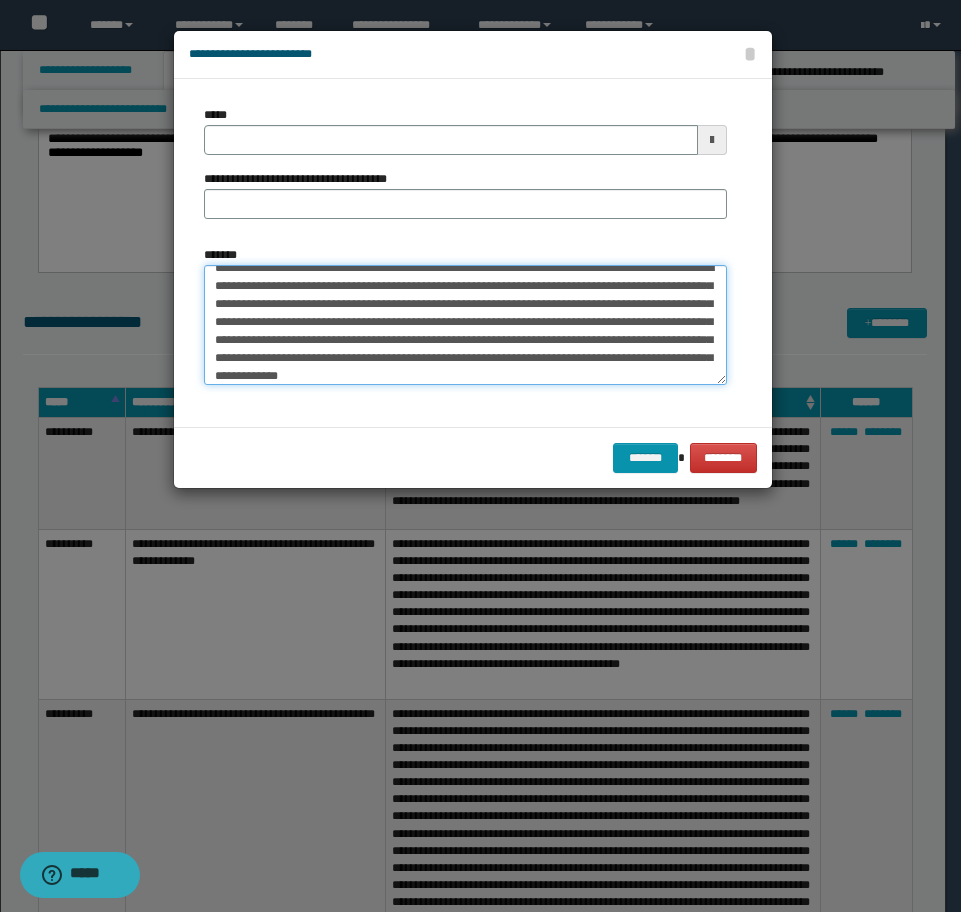 scroll, scrollTop: 18, scrollLeft: 0, axis: vertical 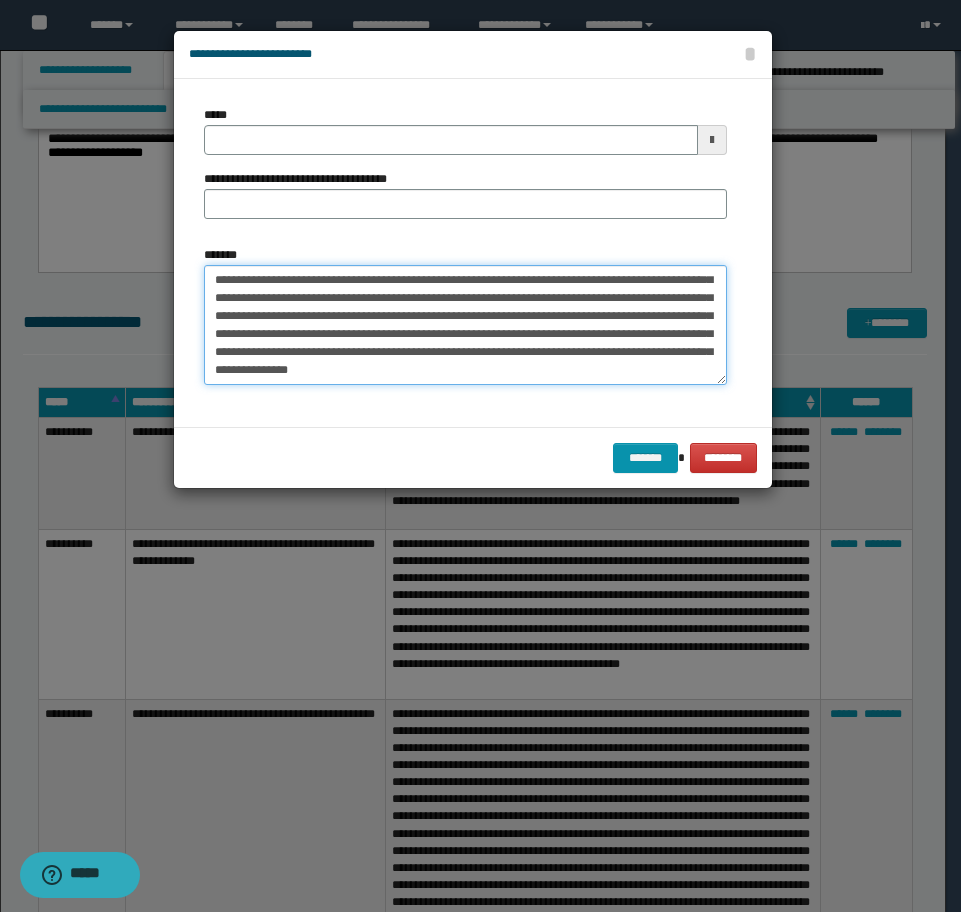 click on "**********" at bounding box center [465, 325] 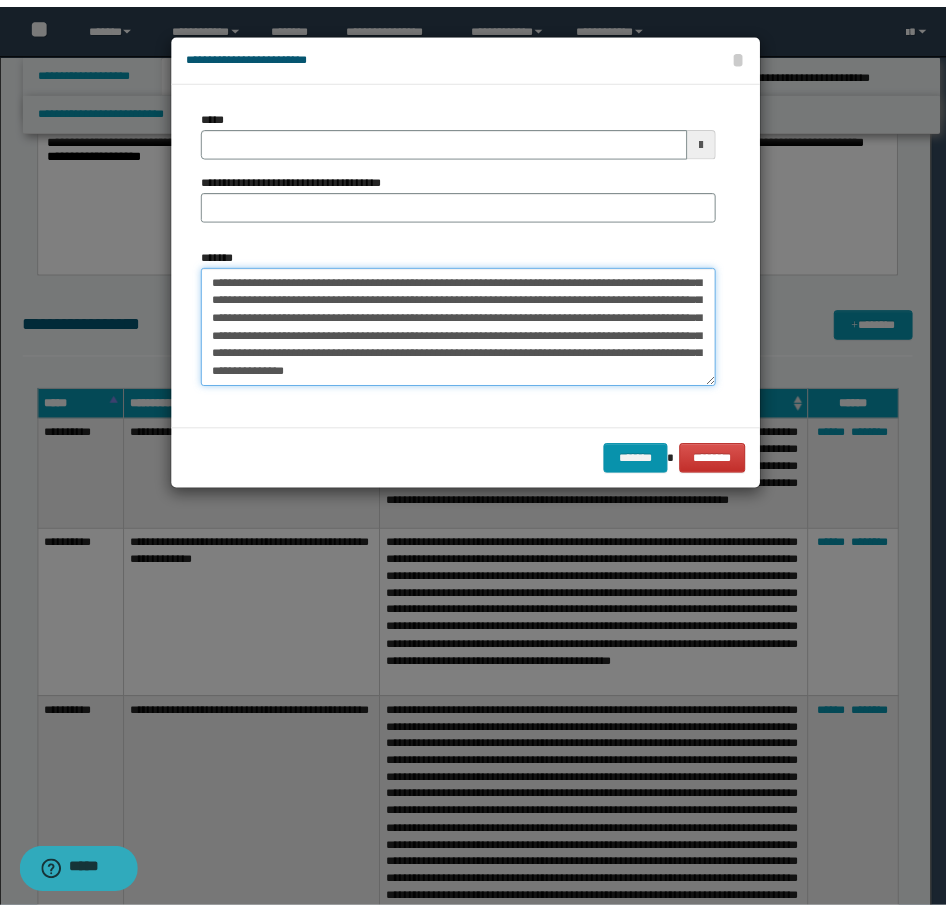 scroll, scrollTop: 0, scrollLeft: 0, axis: both 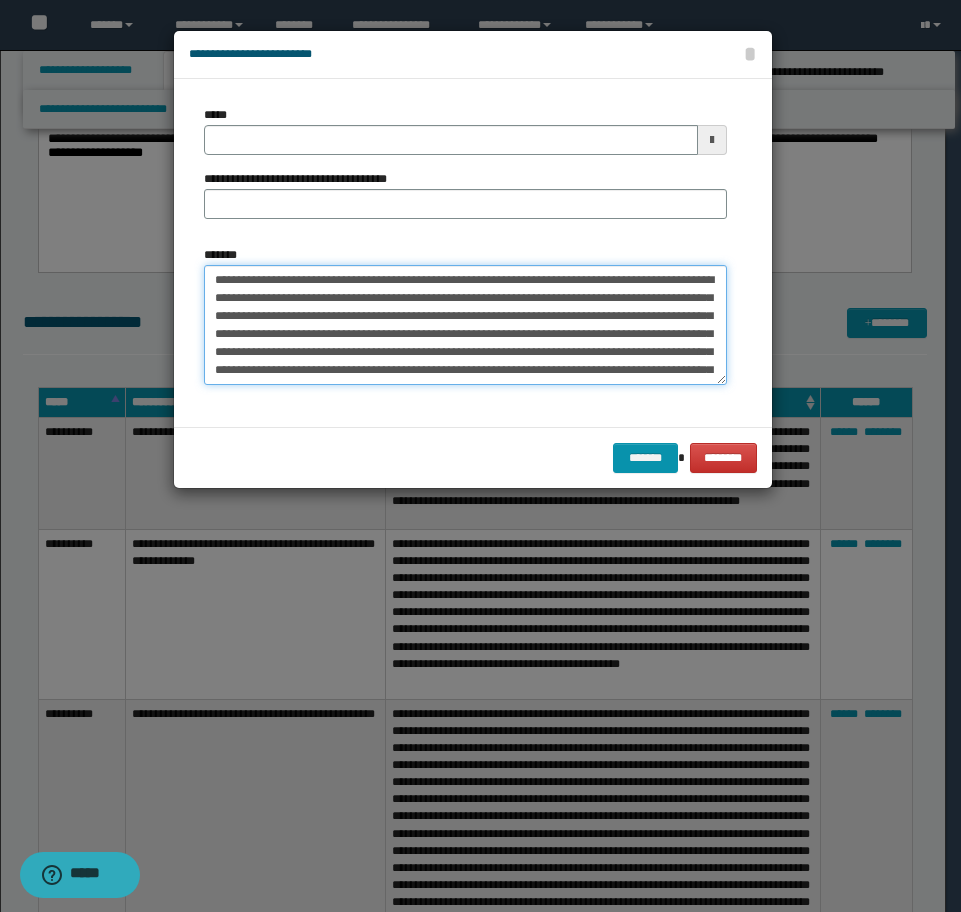 type on "**********" 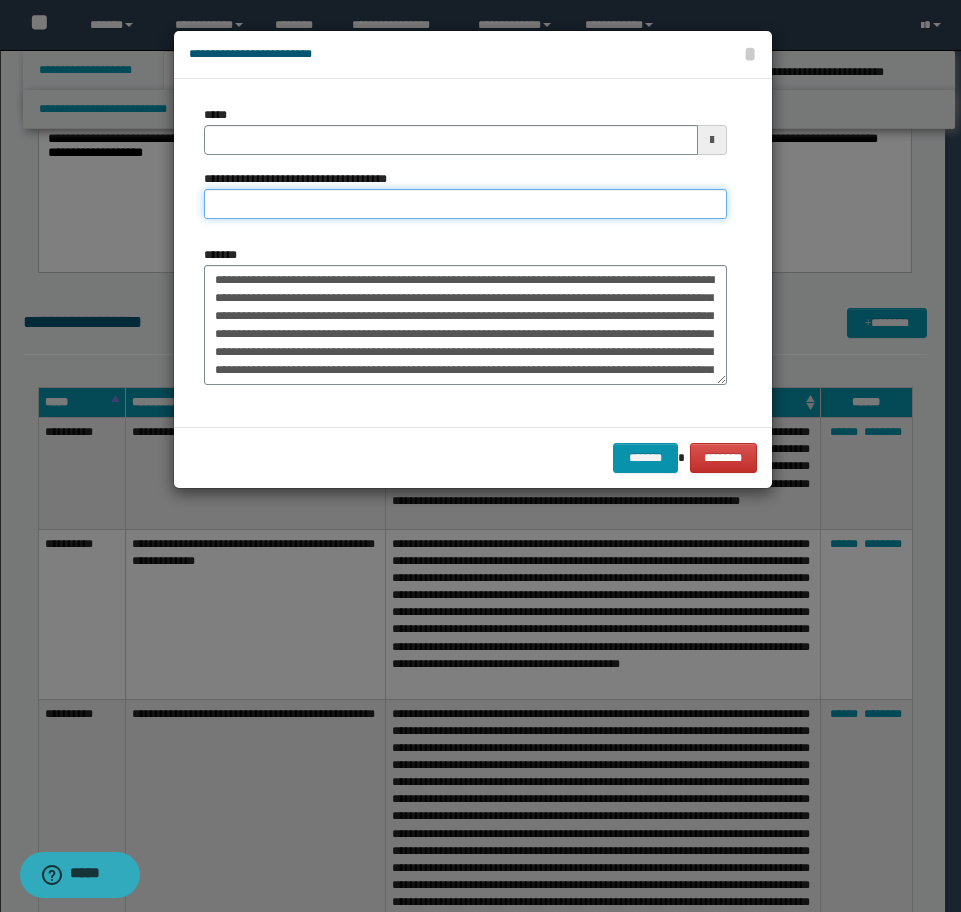 click on "**********" at bounding box center [465, 204] 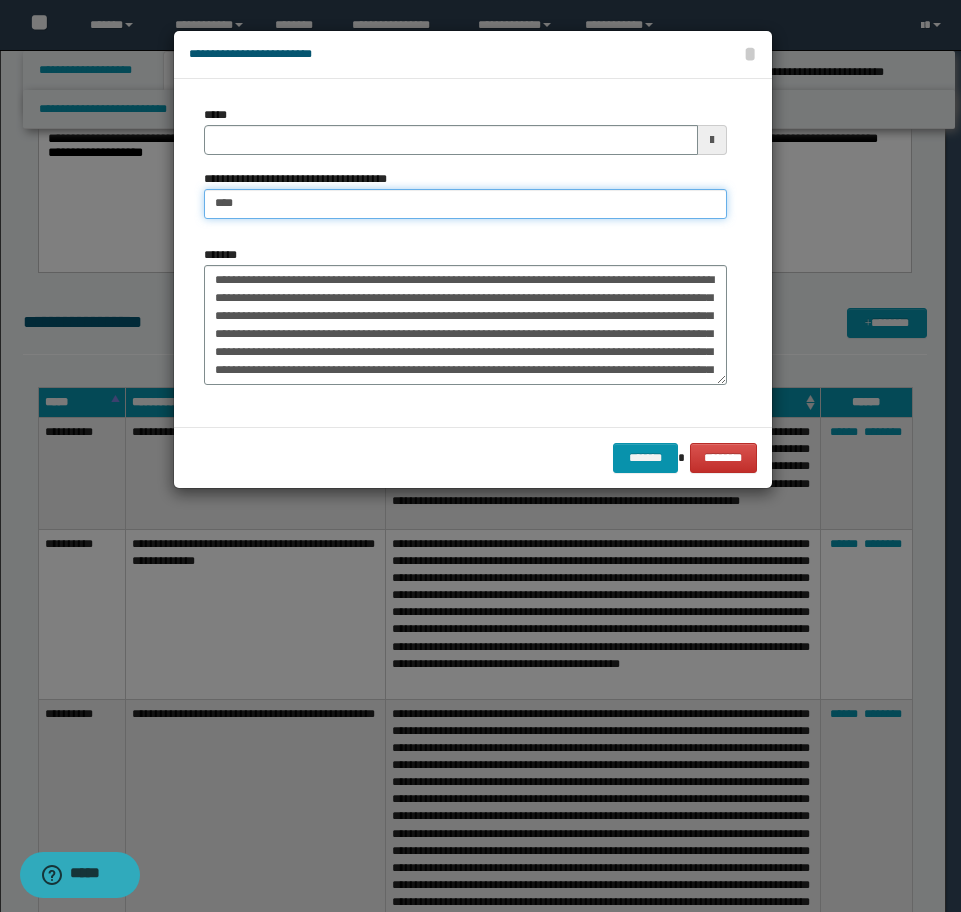 type on "********" 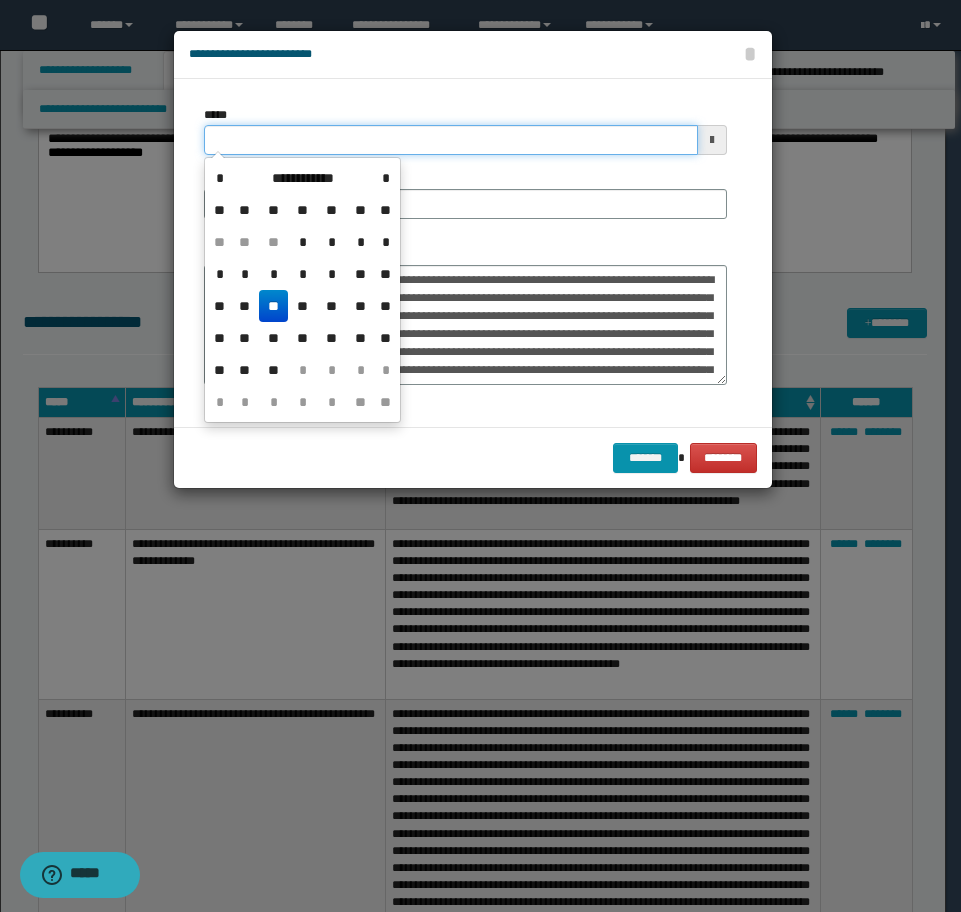 click on "*****" at bounding box center [451, 140] 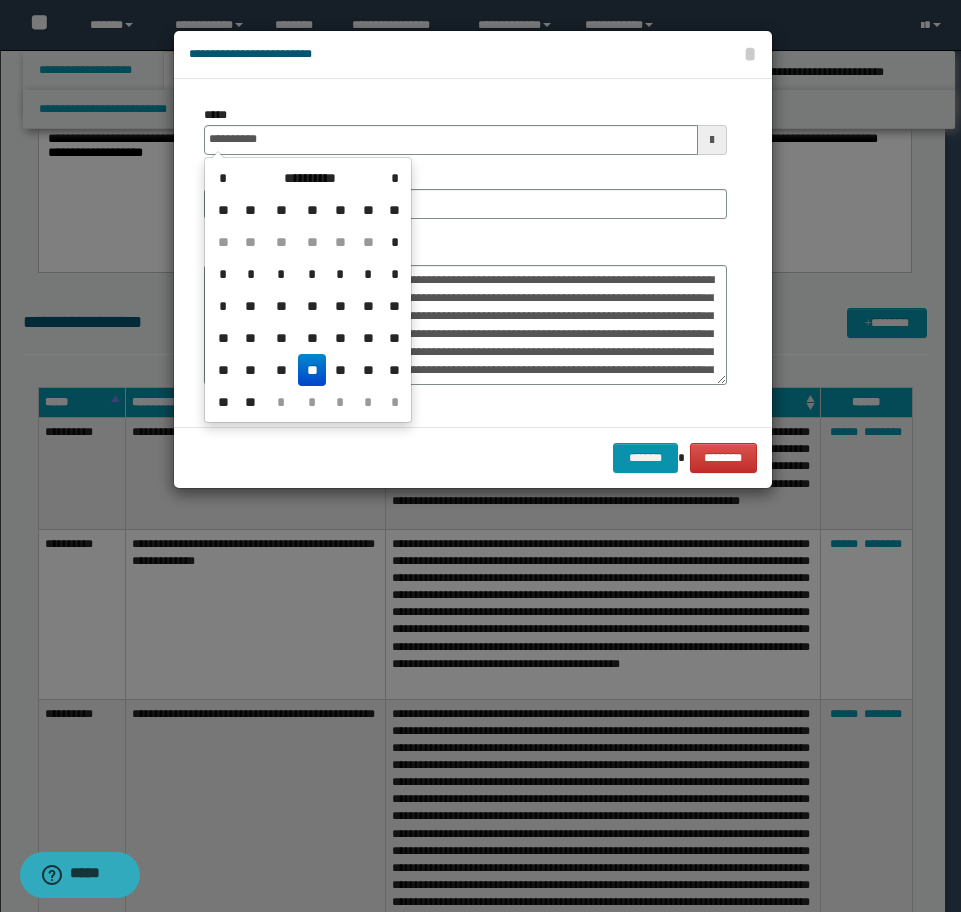 click on "**" at bounding box center (312, 370) 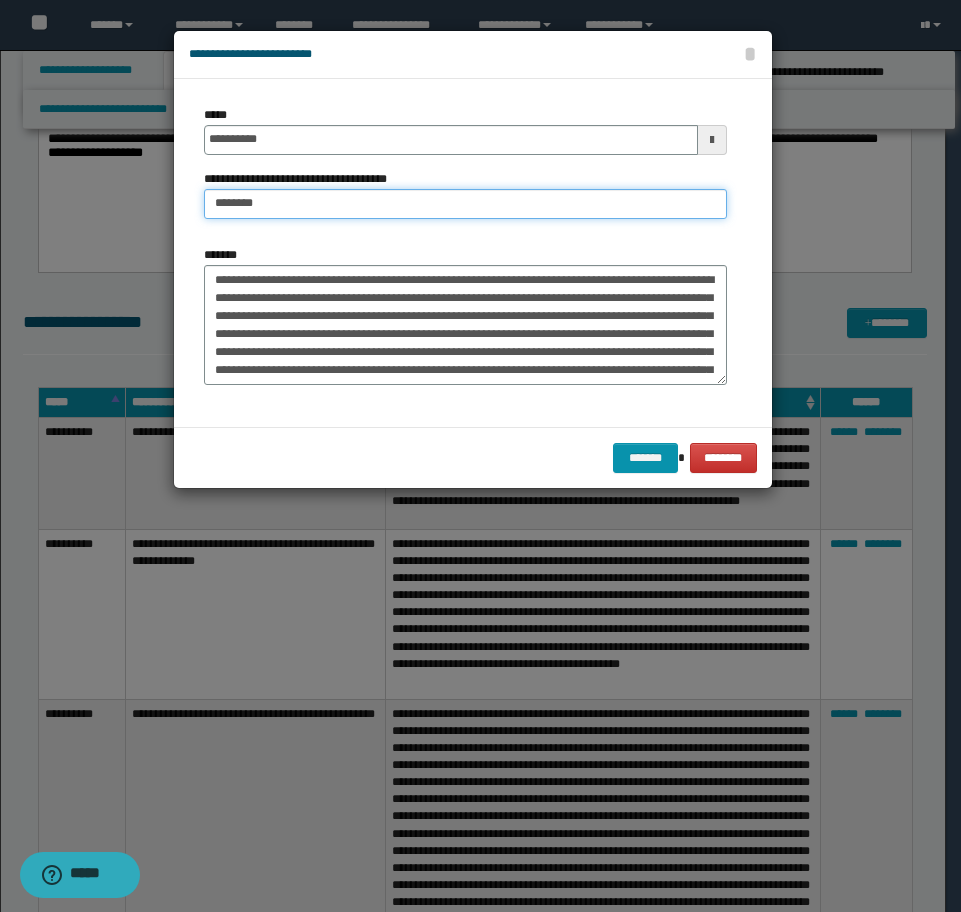 click on "********" at bounding box center [465, 204] 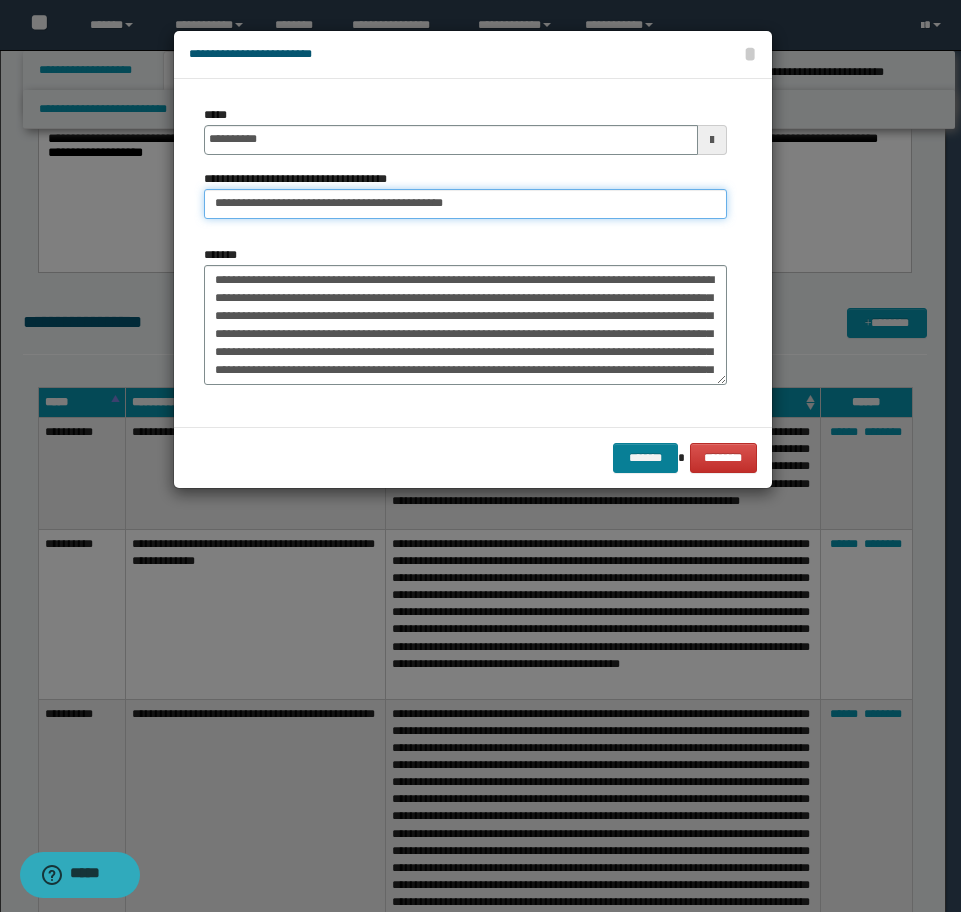 type on "**********" 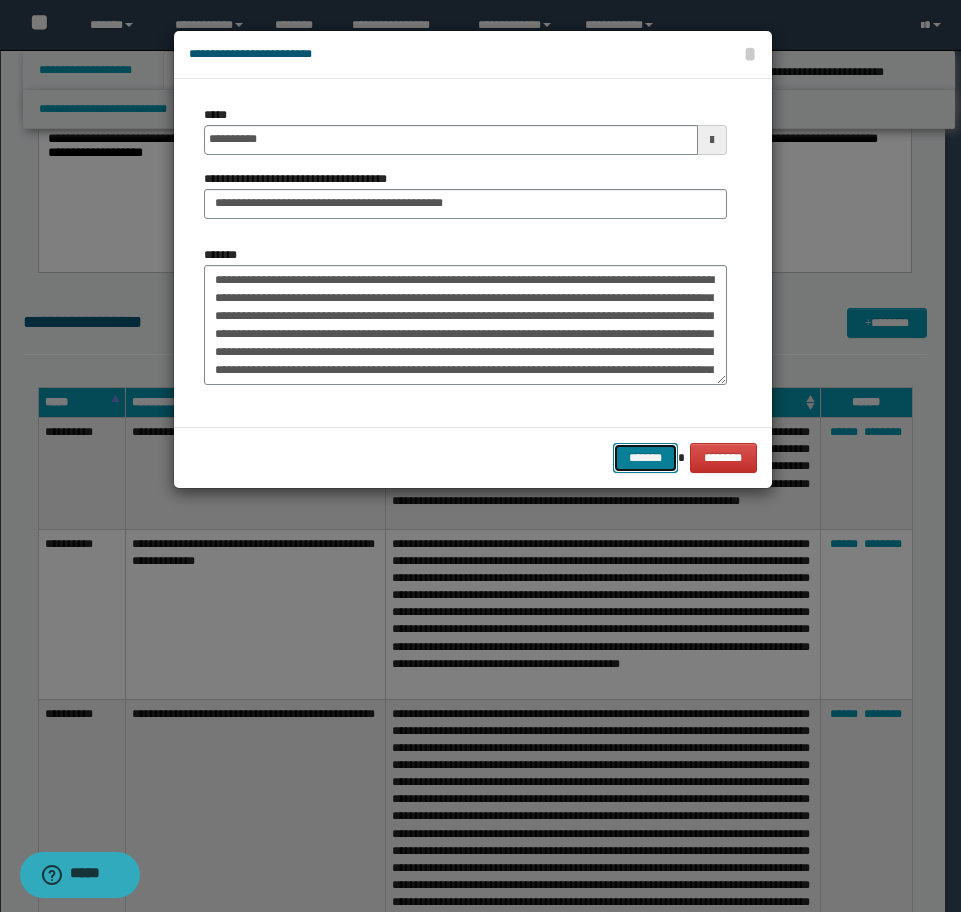 click on "*******" at bounding box center [645, 458] 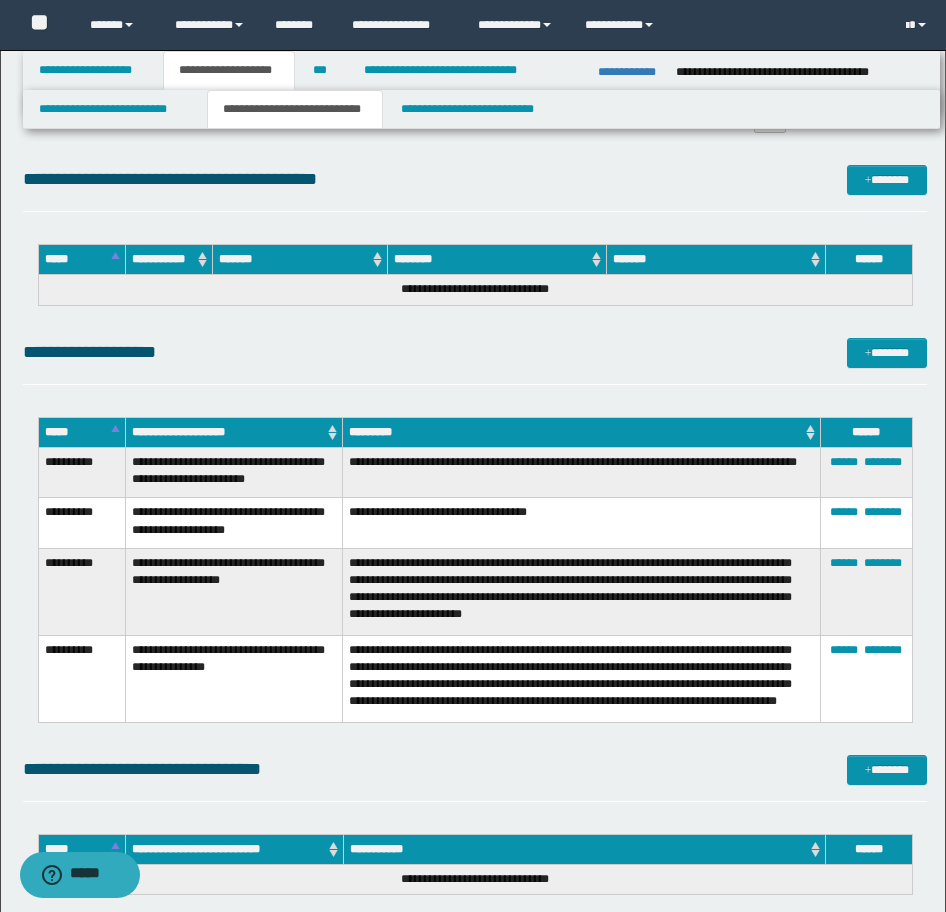 scroll, scrollTop: 4500, scrollLeft: 0, axis: vertical 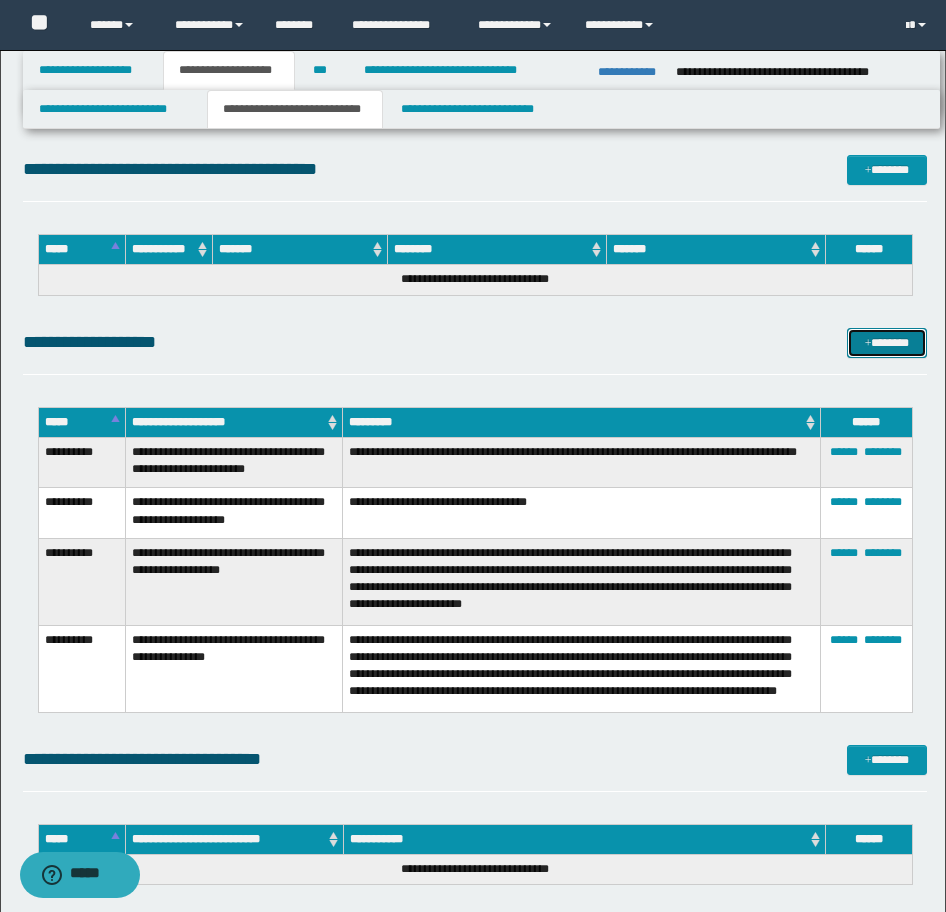 click on "*******" at bounding box center [887, 343] 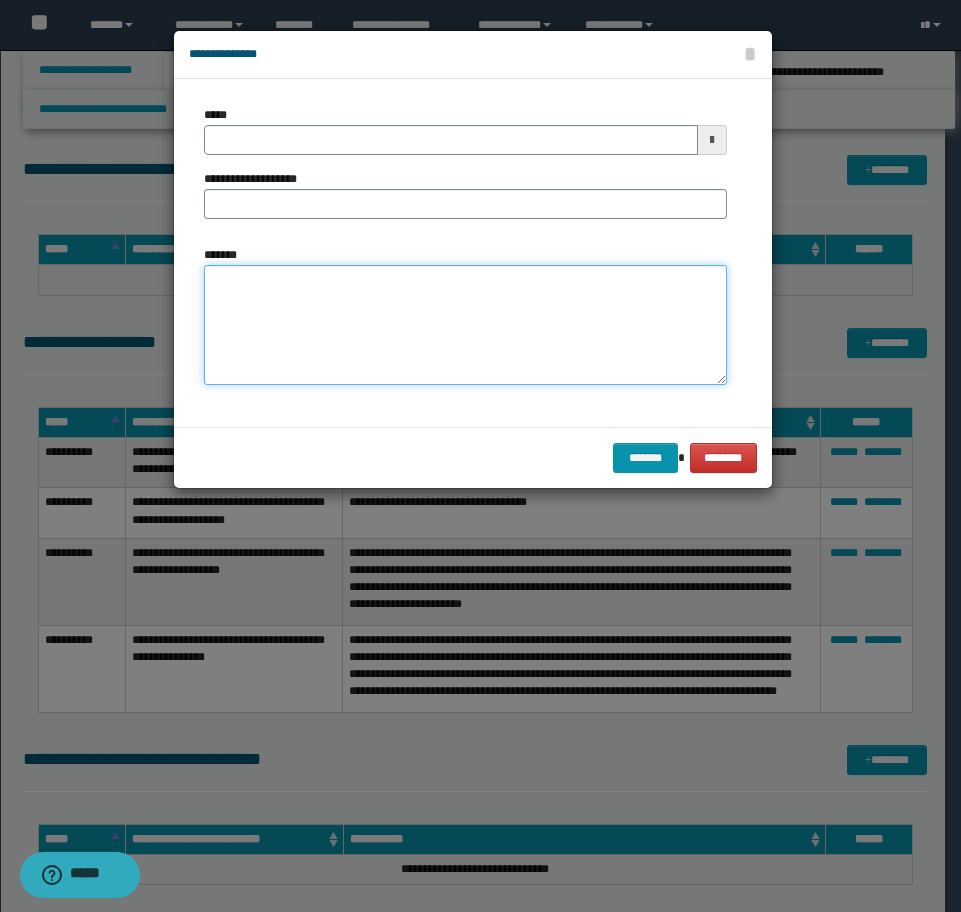 click on "*******" at bounding box center (465, 325) 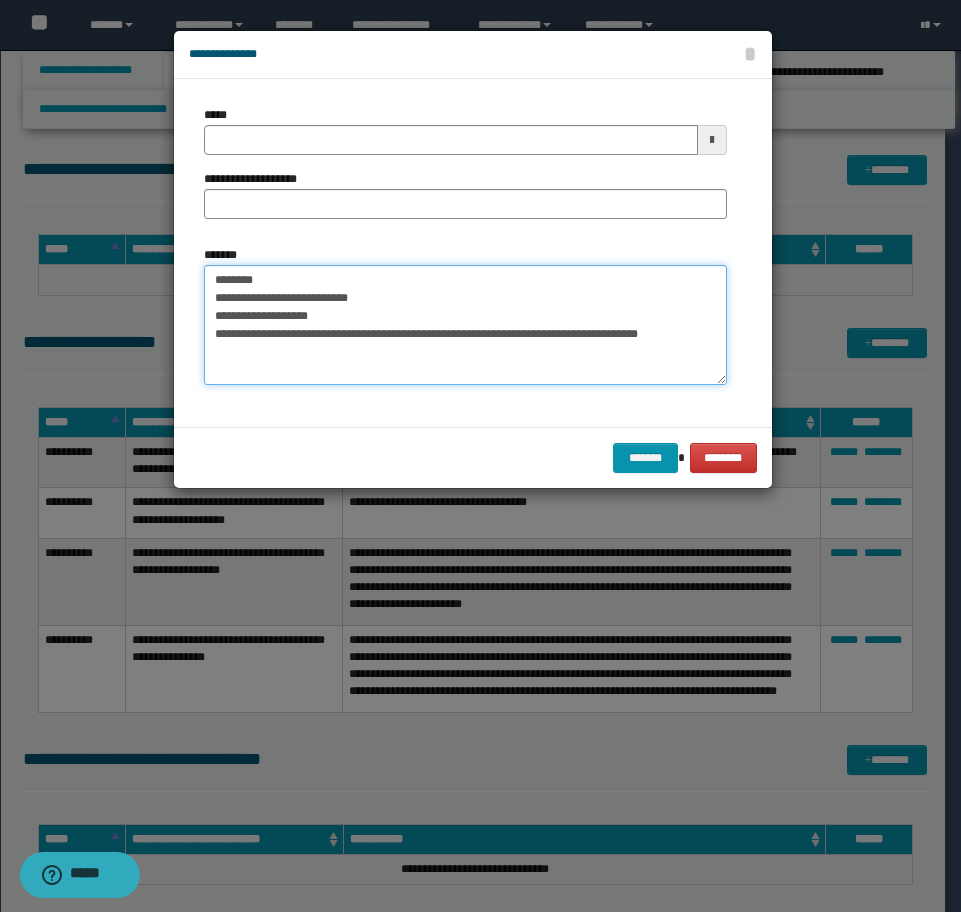 click on "**********" at bounding box center (465, 325) 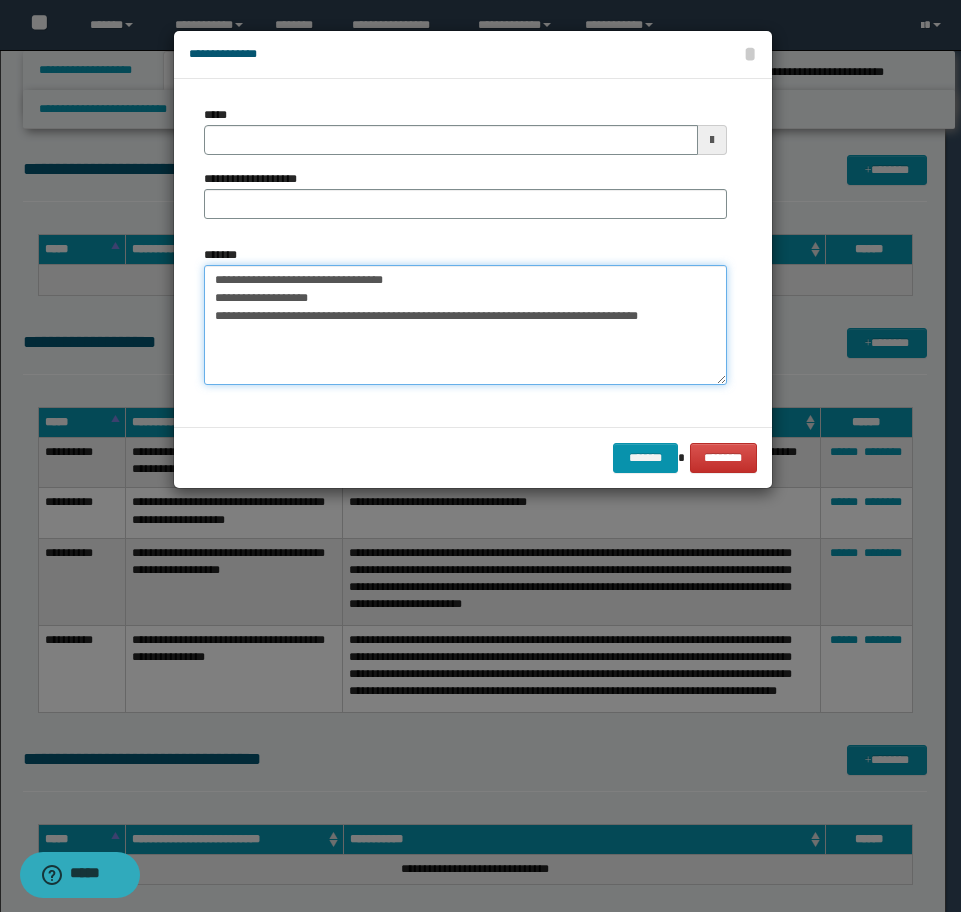 click on "**********" at bounding box center [465, 325] 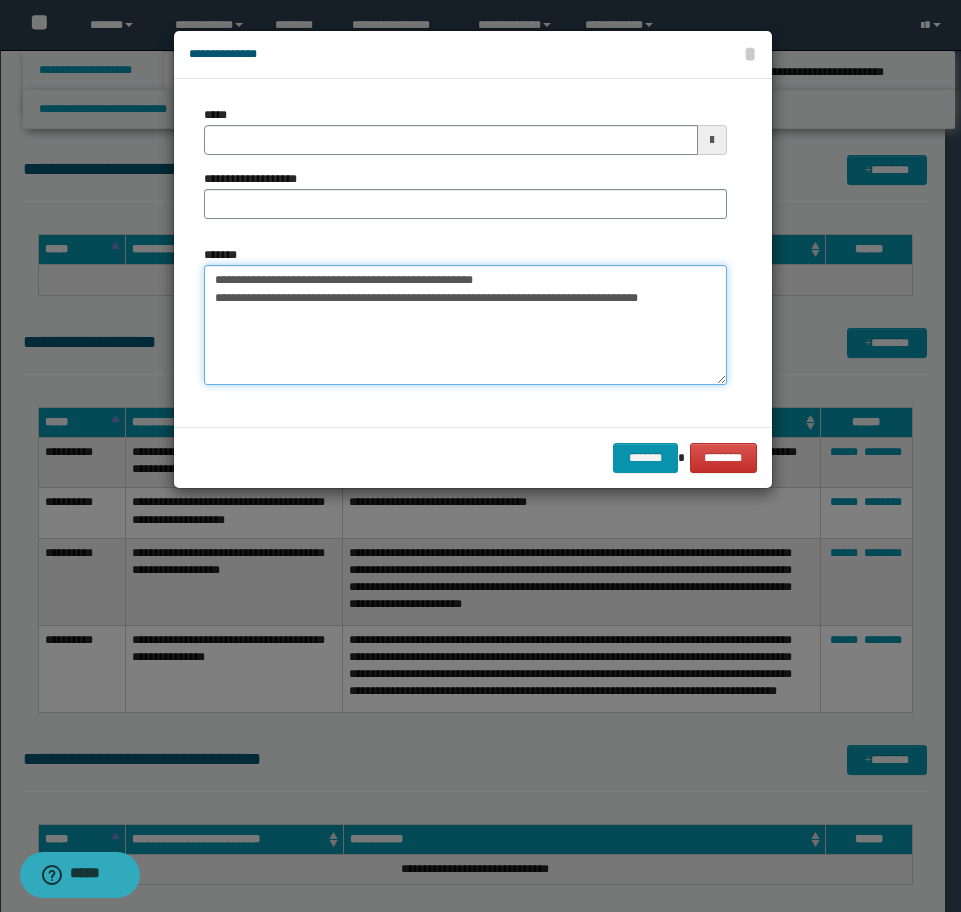 click on "**********" at bounding box center (465, 325) 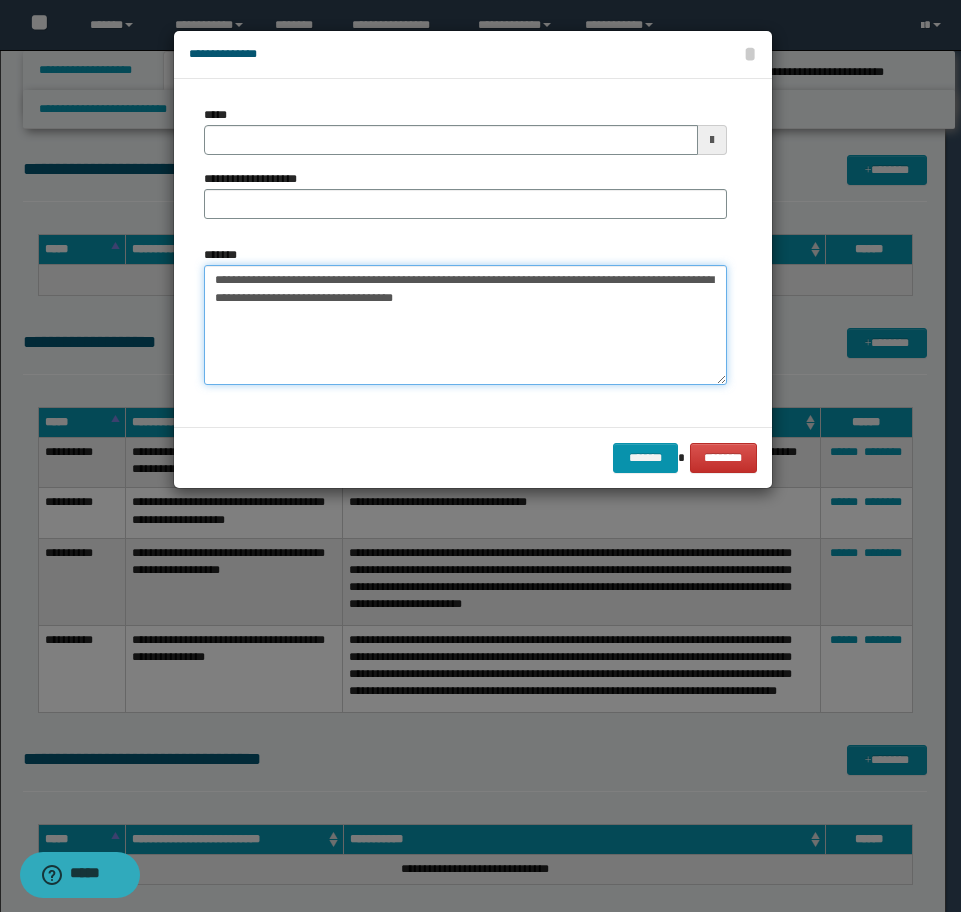 type on "**********" 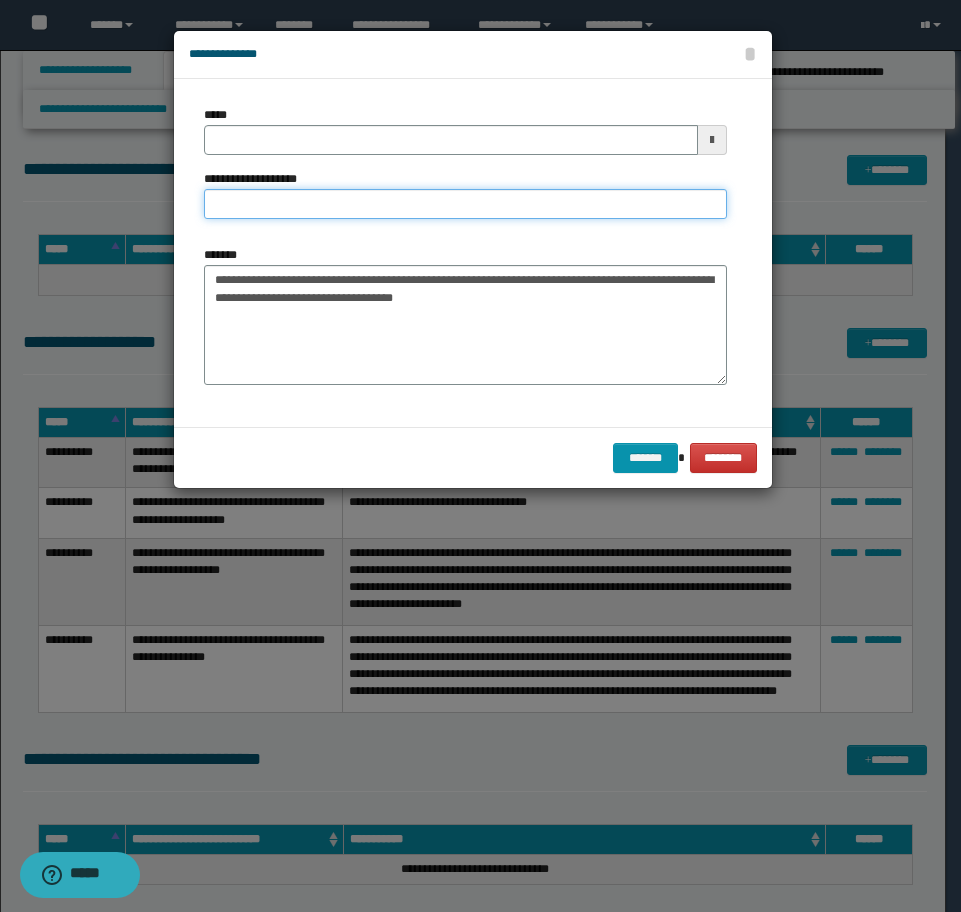 click on "**********" at bounding box center [465, 204] 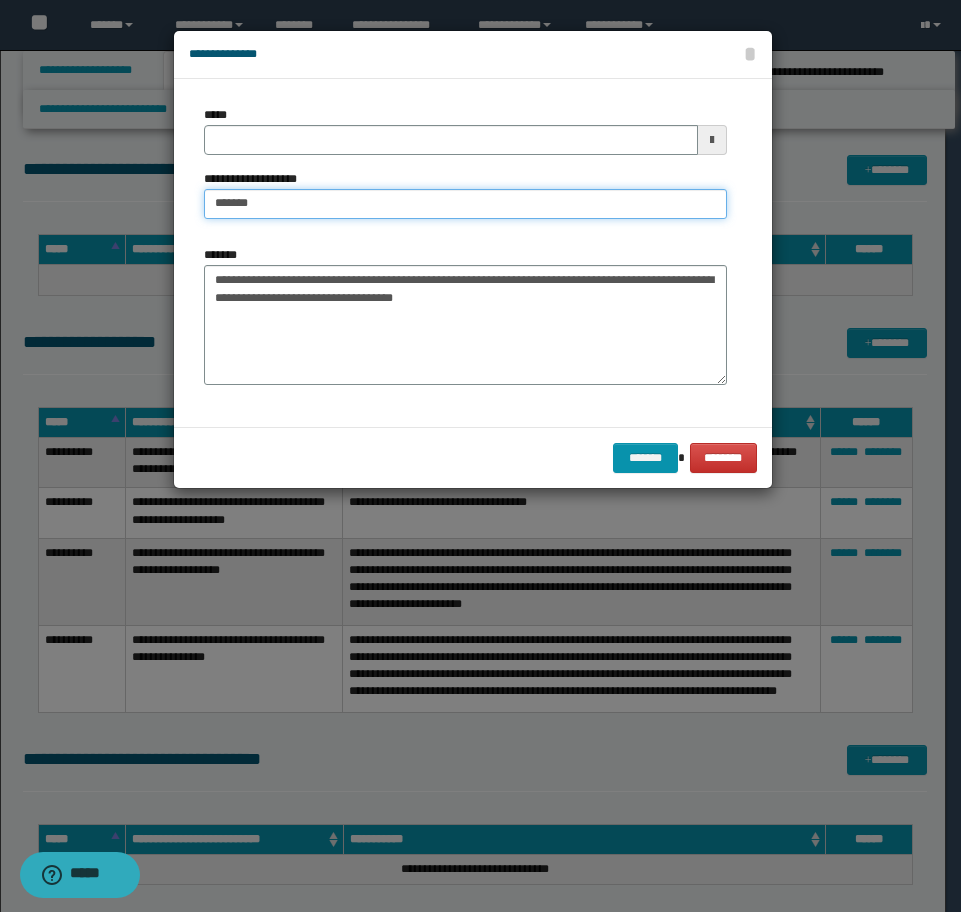 type on "*******" 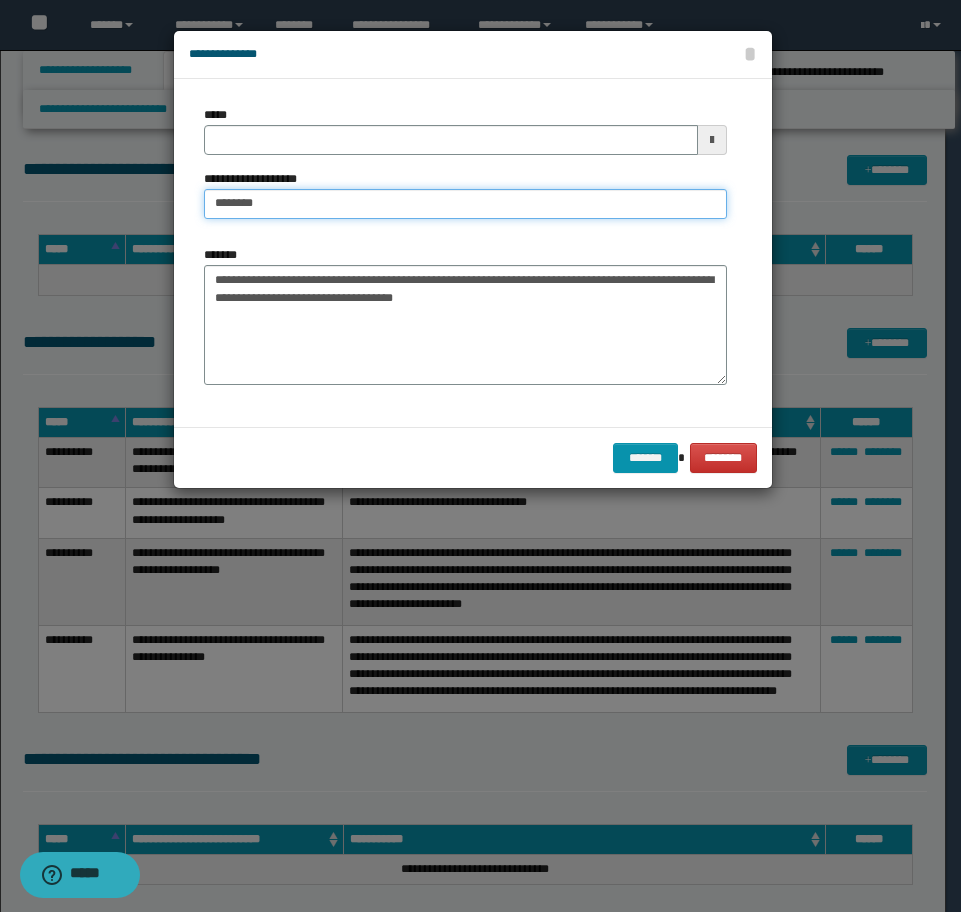 type 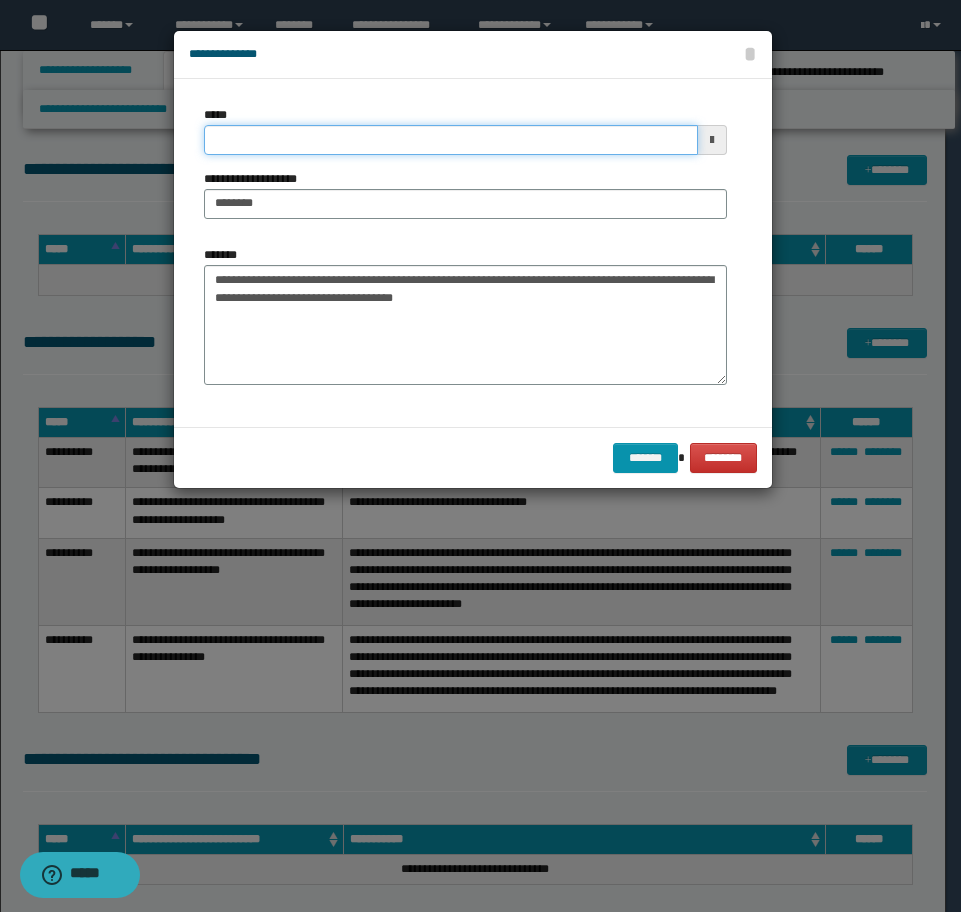 click on "*****" at bounding box center (451, 140) 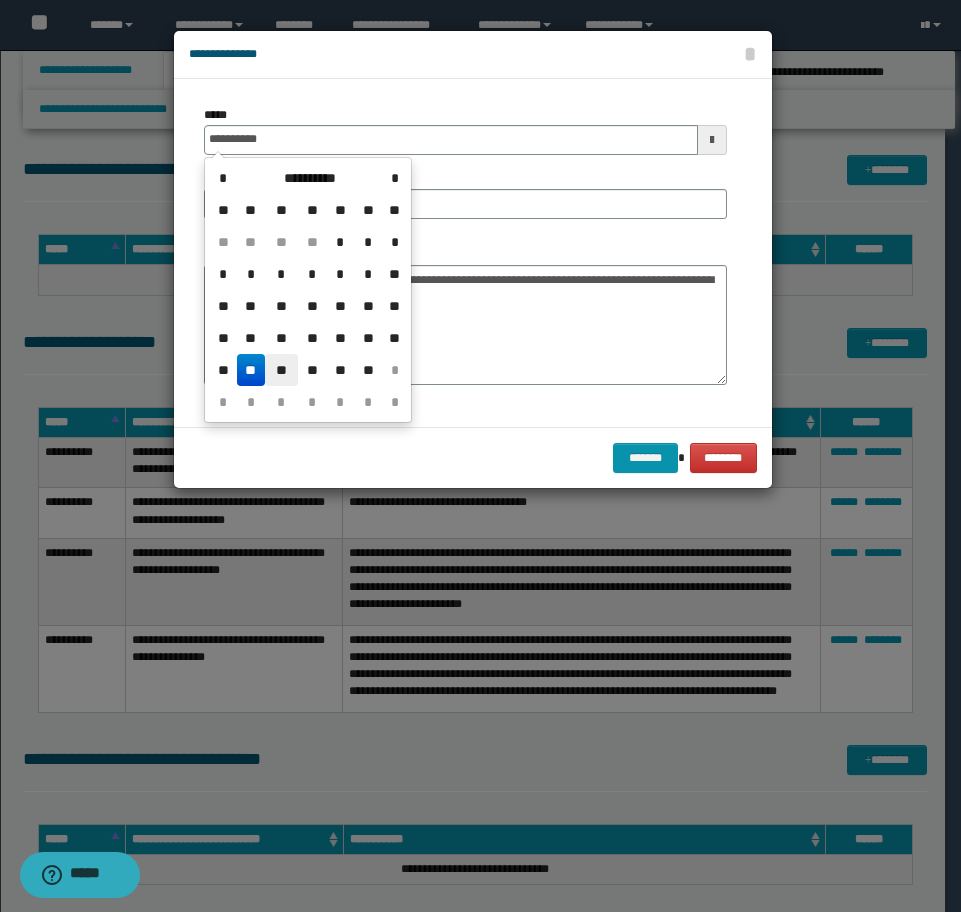 click on "**" at bounding box center [281, 370] 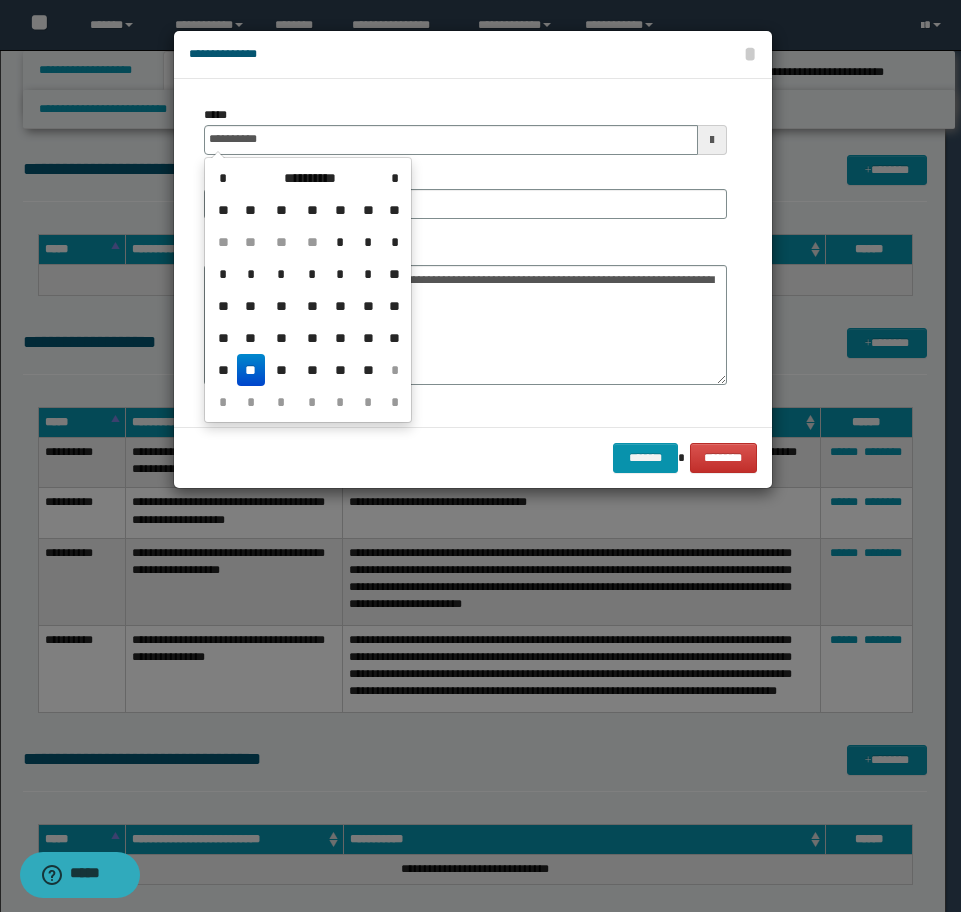 type on "**********" 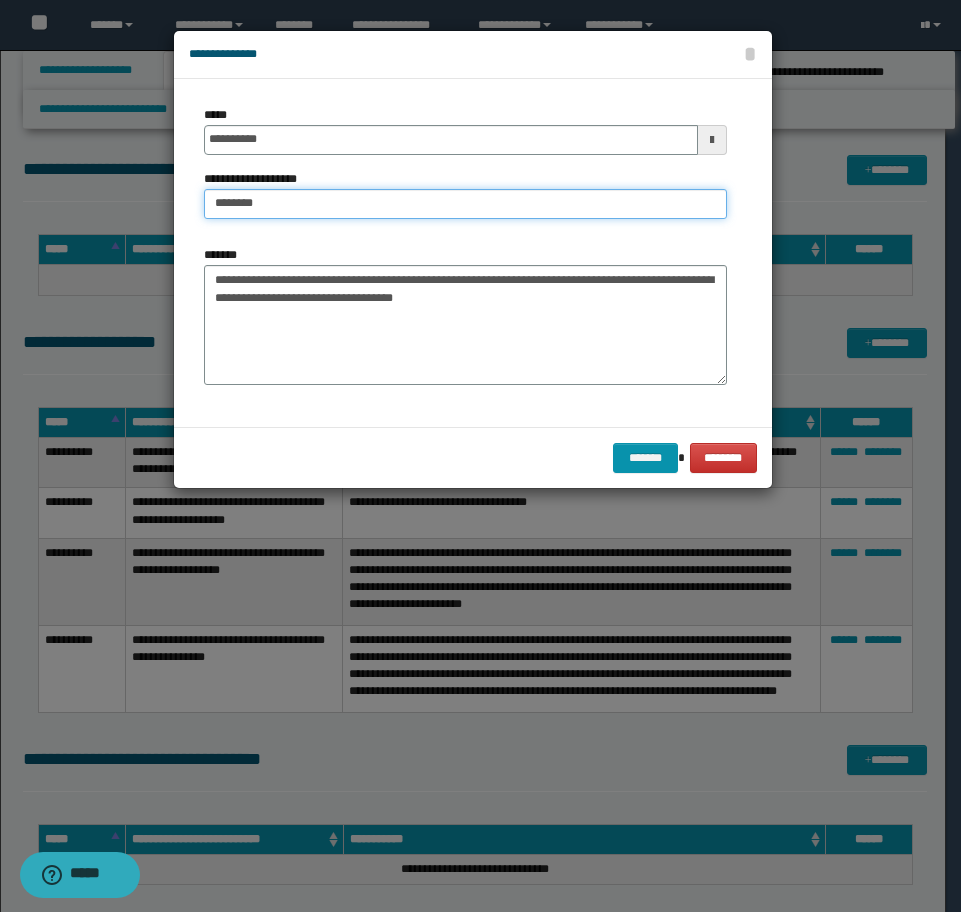 click on "*******" at bounding box center (465, 204) 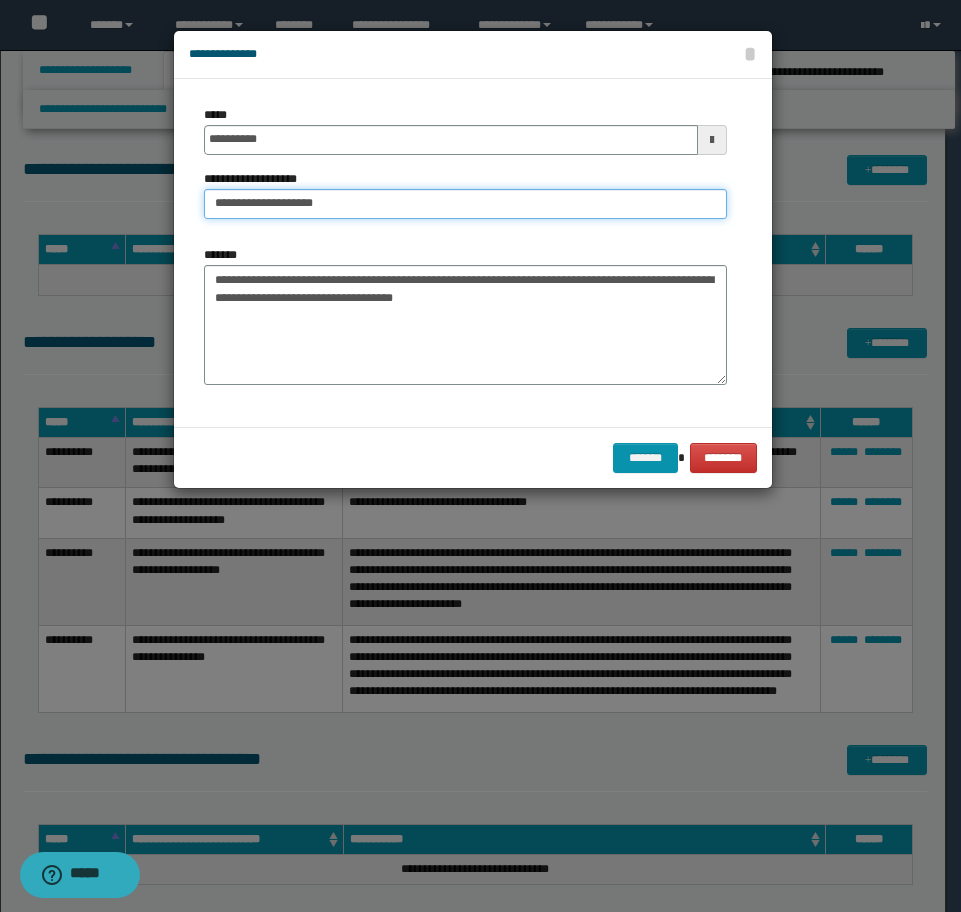 click on "**********" at bounding box center (465, 204) 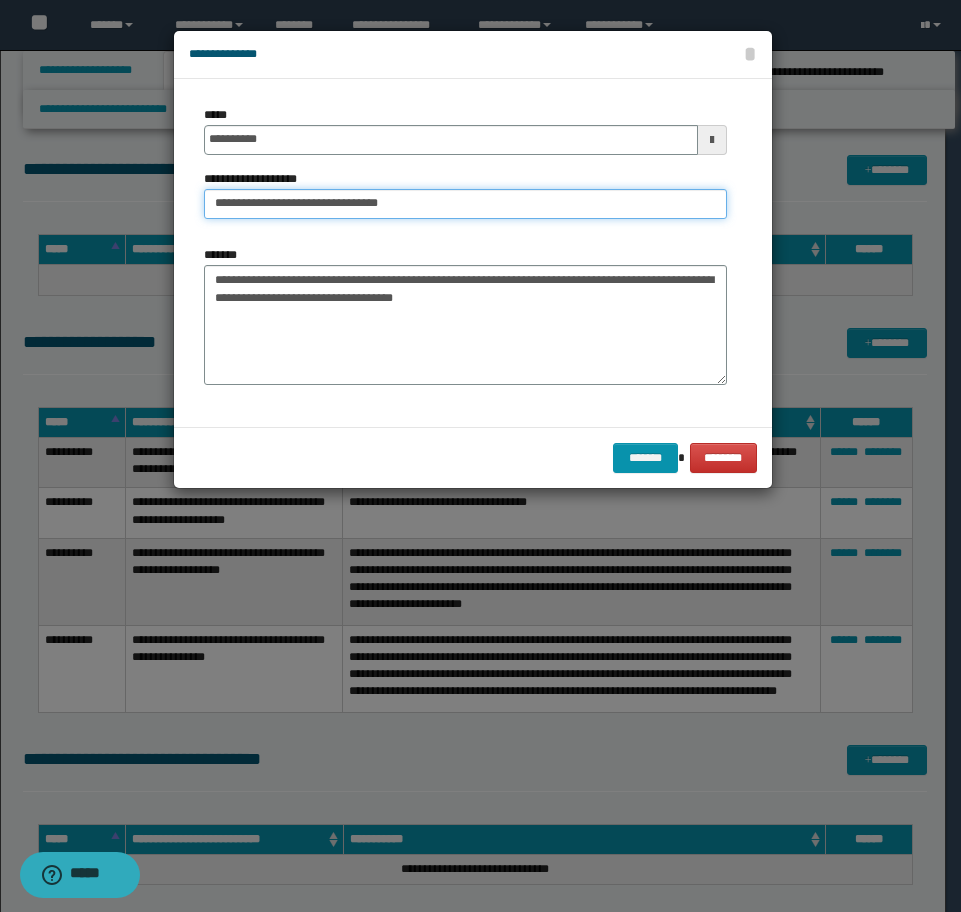 type on "**********" 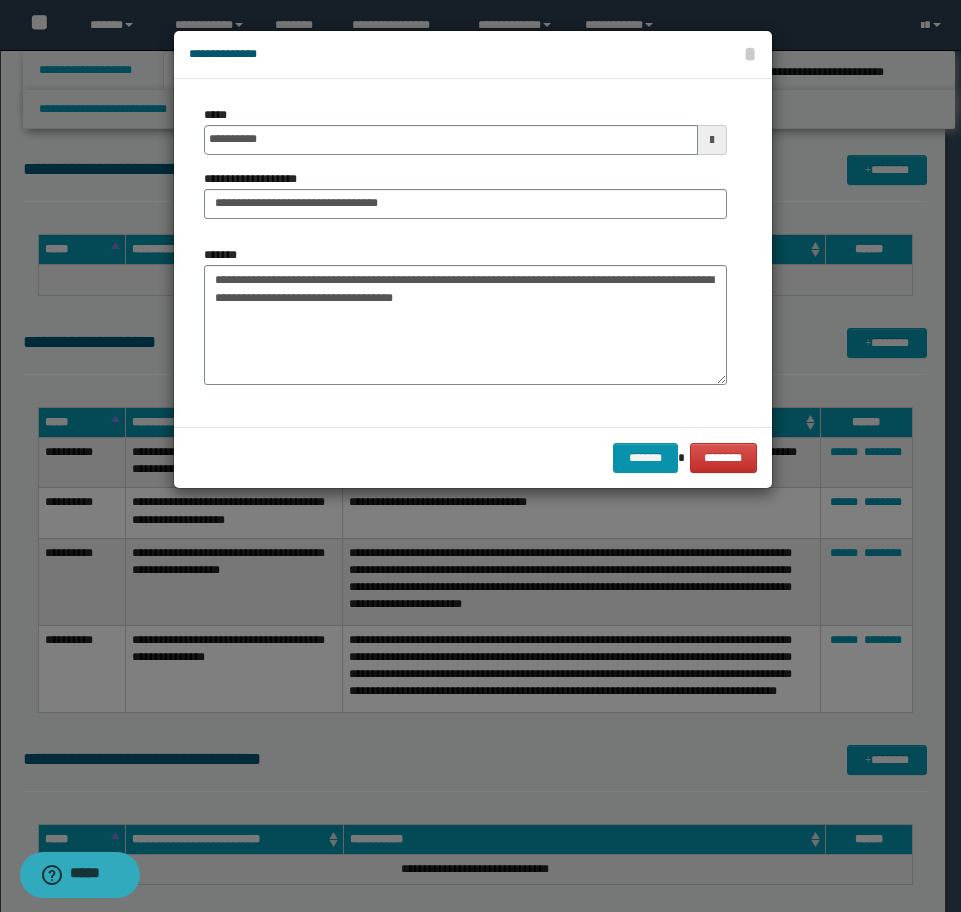 click on "*******
********" at bounding box center (473, 457) 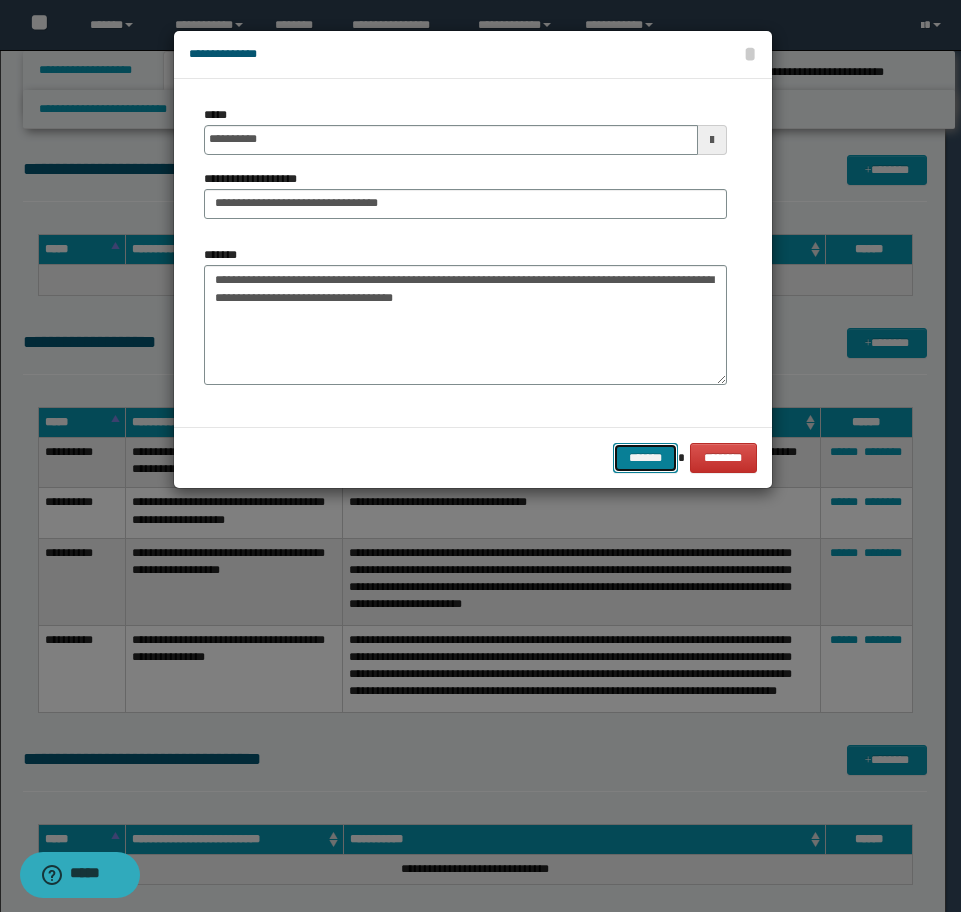 click on "*******" at bounding box center (645, 458) 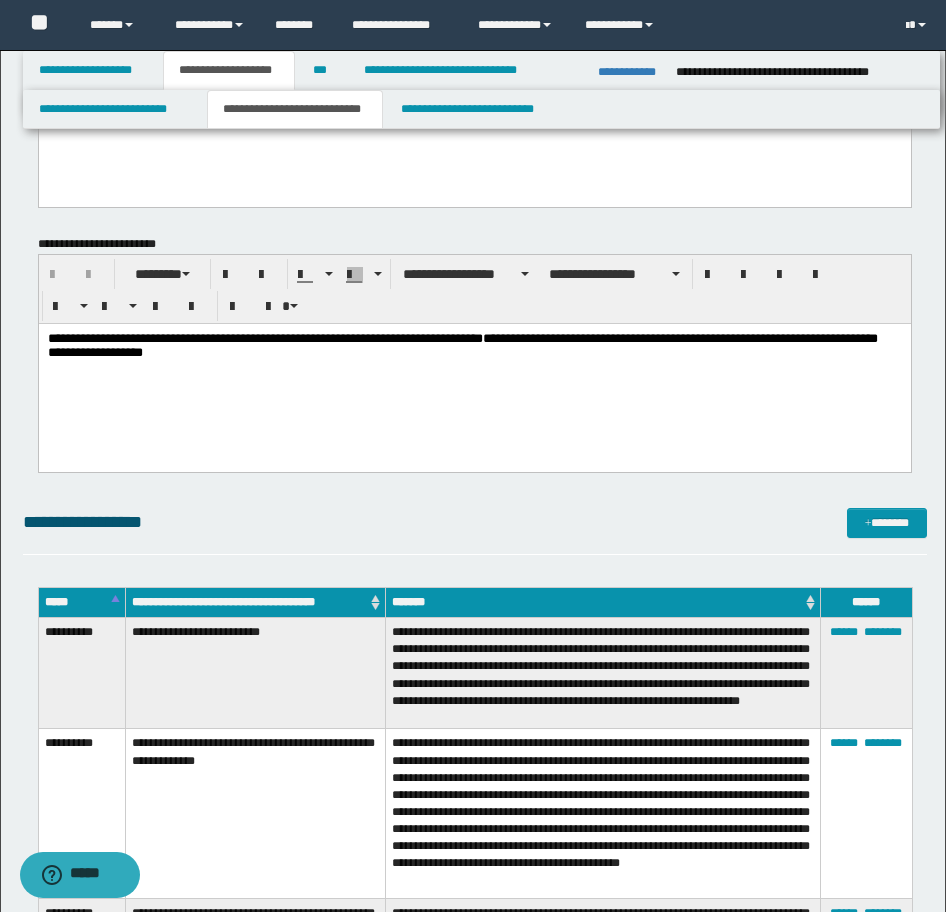 scroll, scrollTop: 3100, scrollLeft: 0, axis: vertical 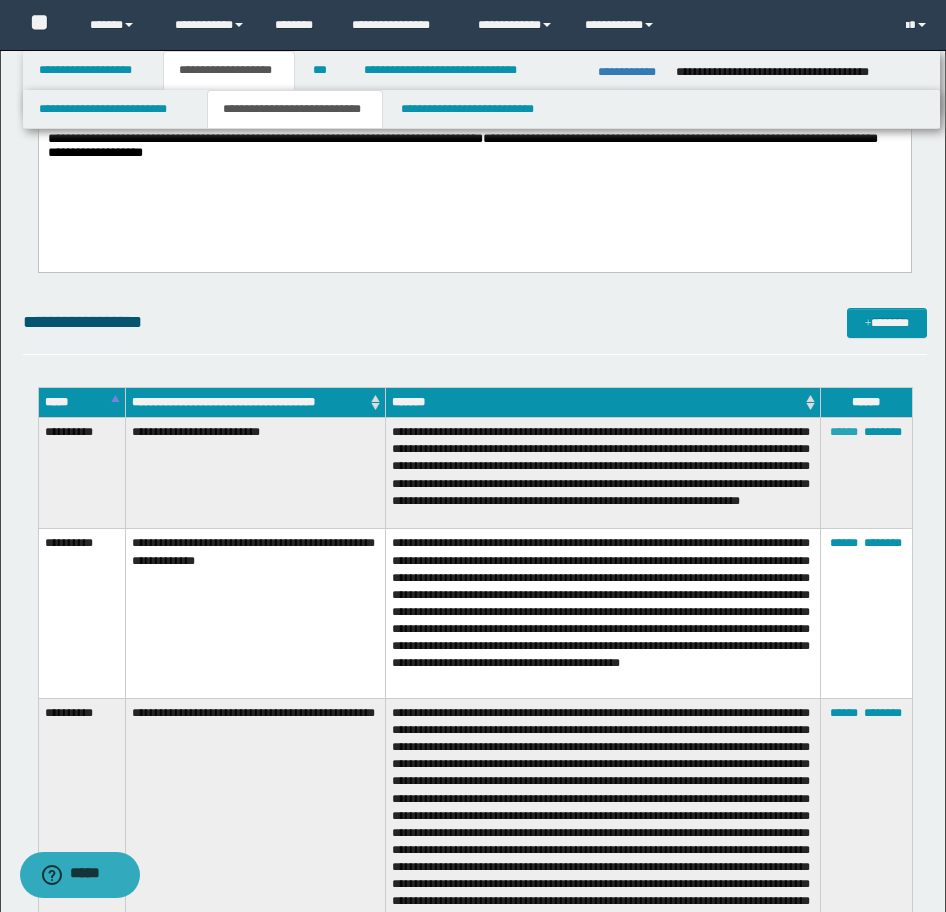 click on "******" at bounding box center (844, 432) 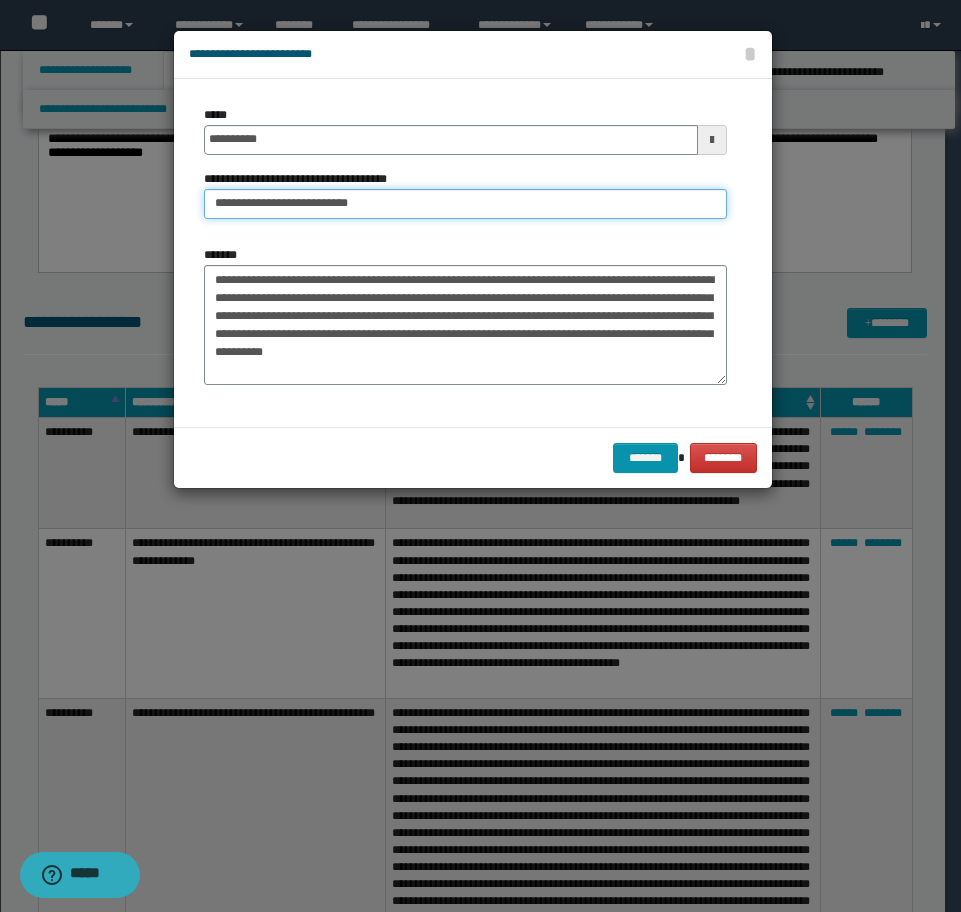 click on "**********" at bounding box center (465, 204) 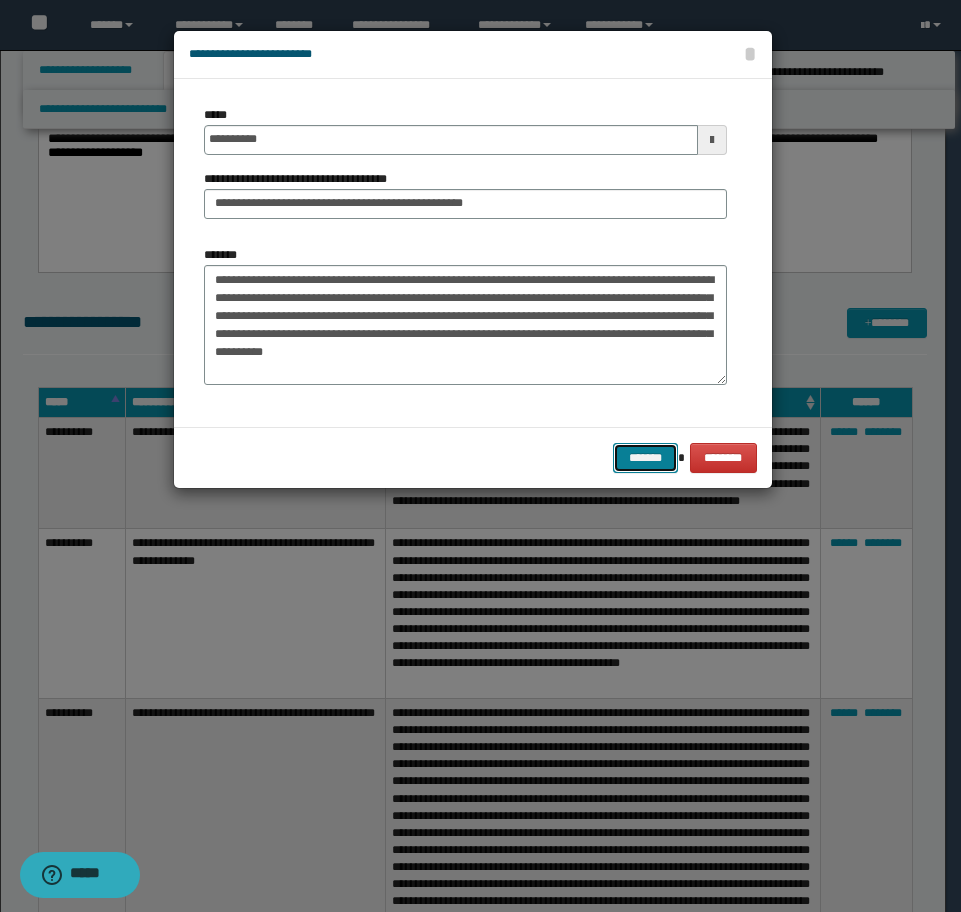 click on "*******" at bounding box center (645, 458) 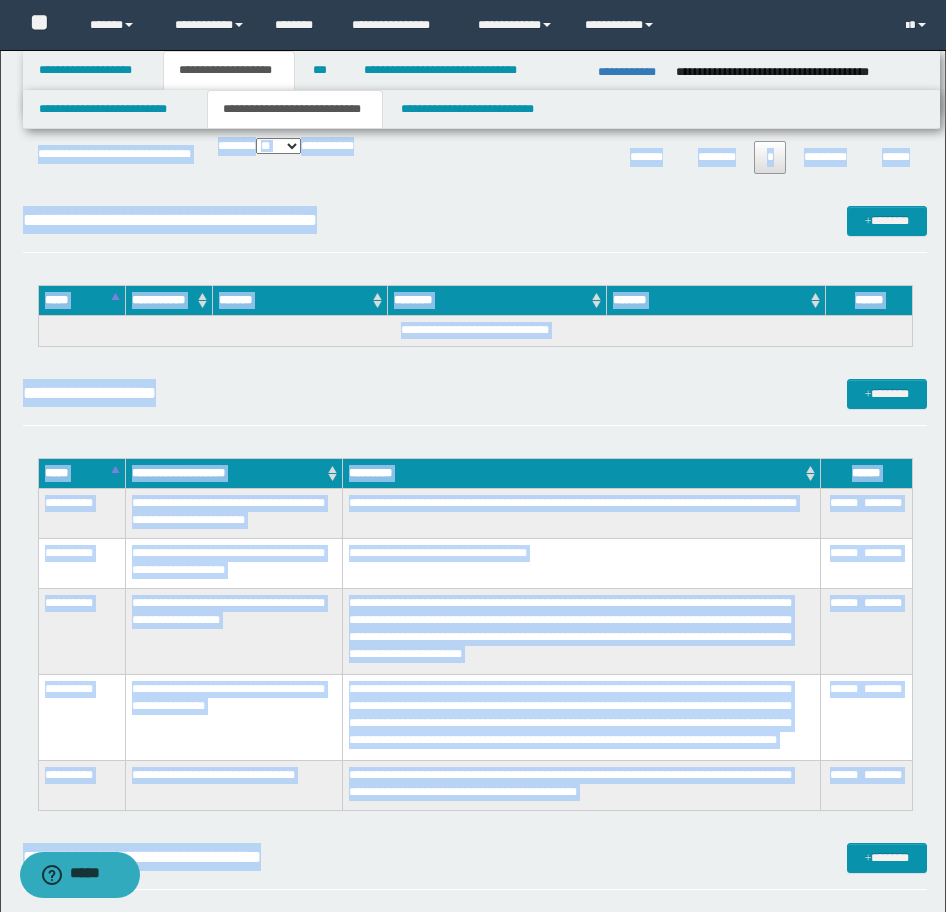 scroll, scrollTop: 5010, scrollLeft: 0, axis: vertical 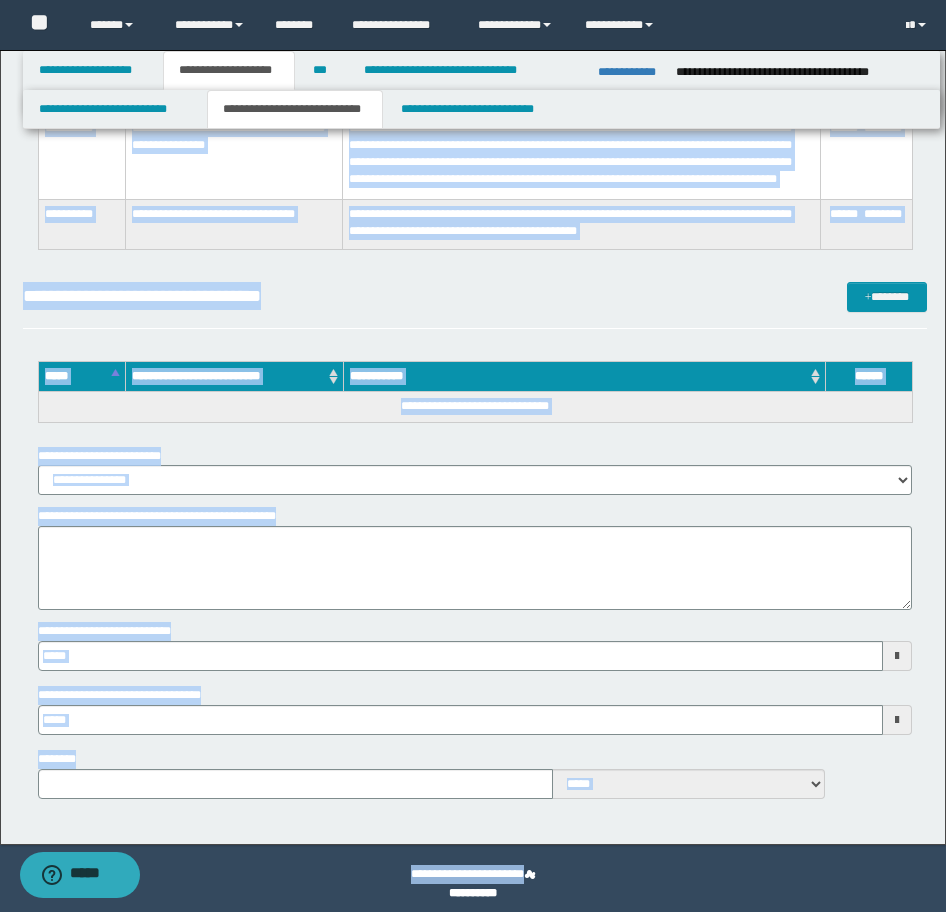 type 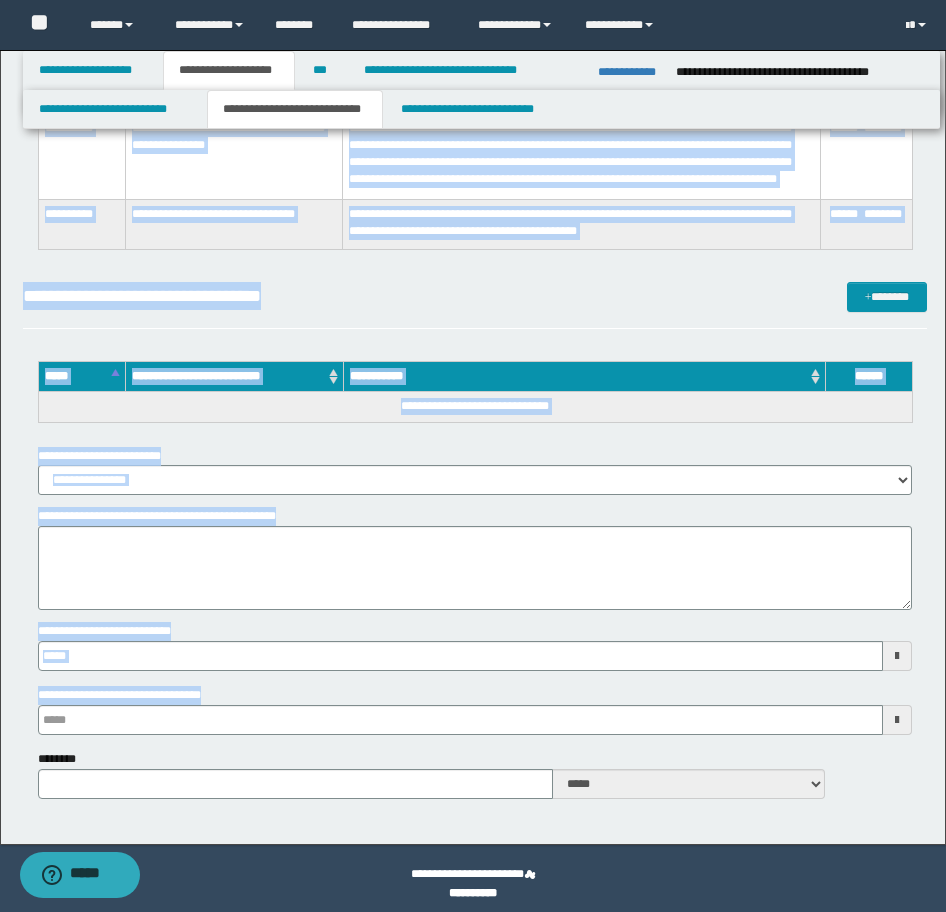 type 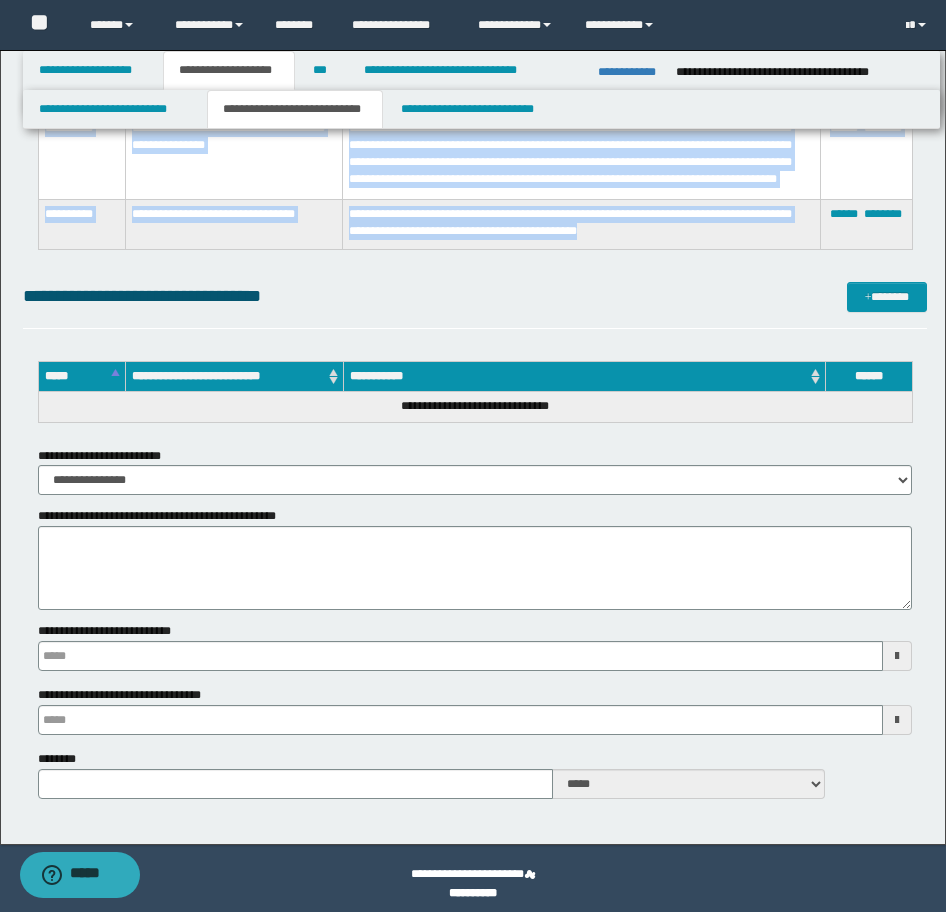drag, startPoint x: 44, startPoint y: 427, endPoint x: 730, endPoint y: 246, distance: 709.47656 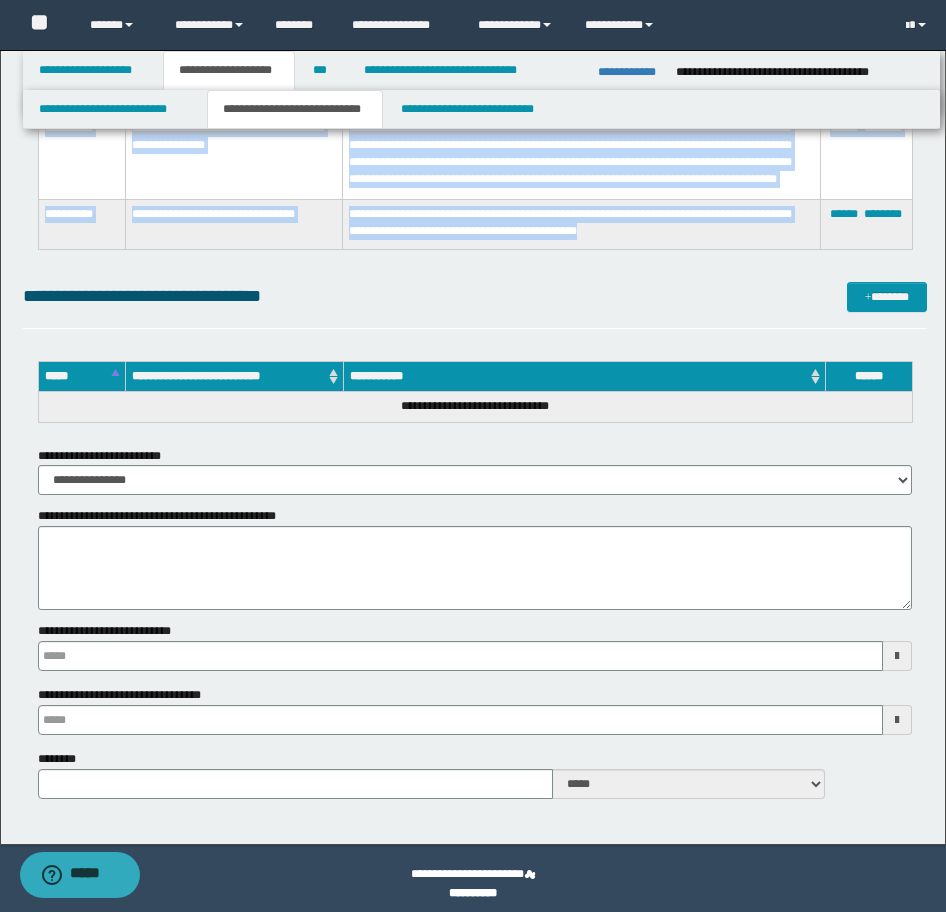 click on "**********" at bounding box center (475, -2019) 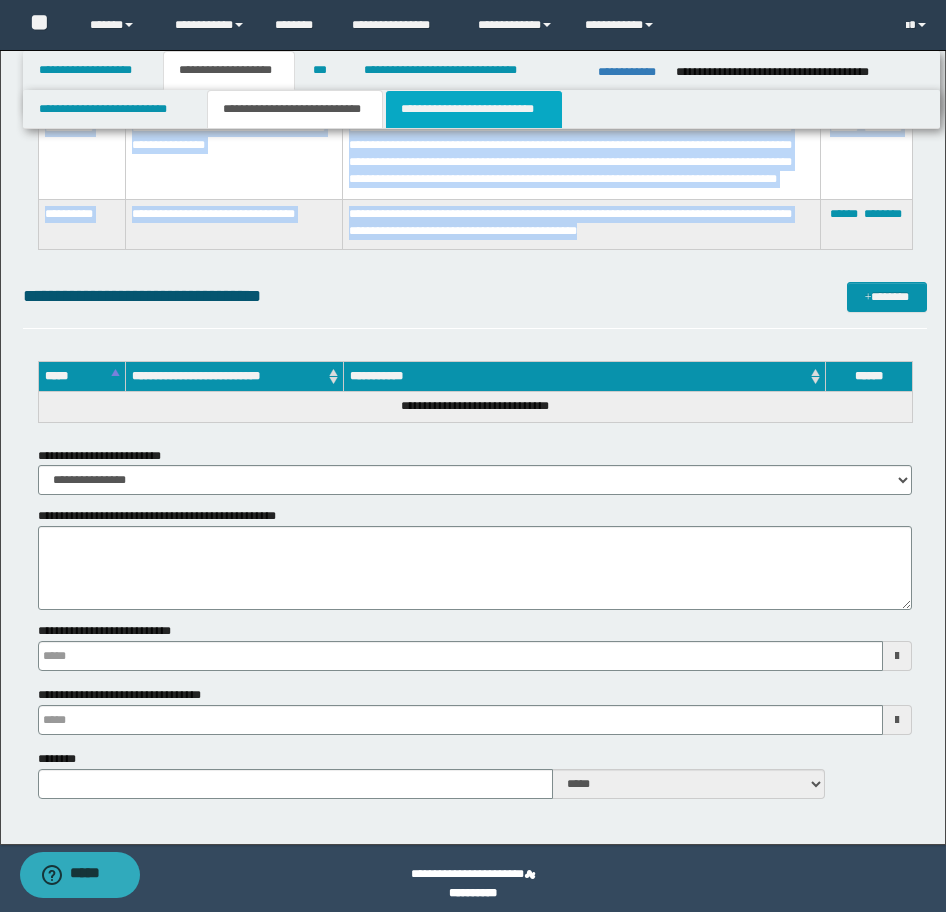 click on "**********" at bounding box center [474, 109] 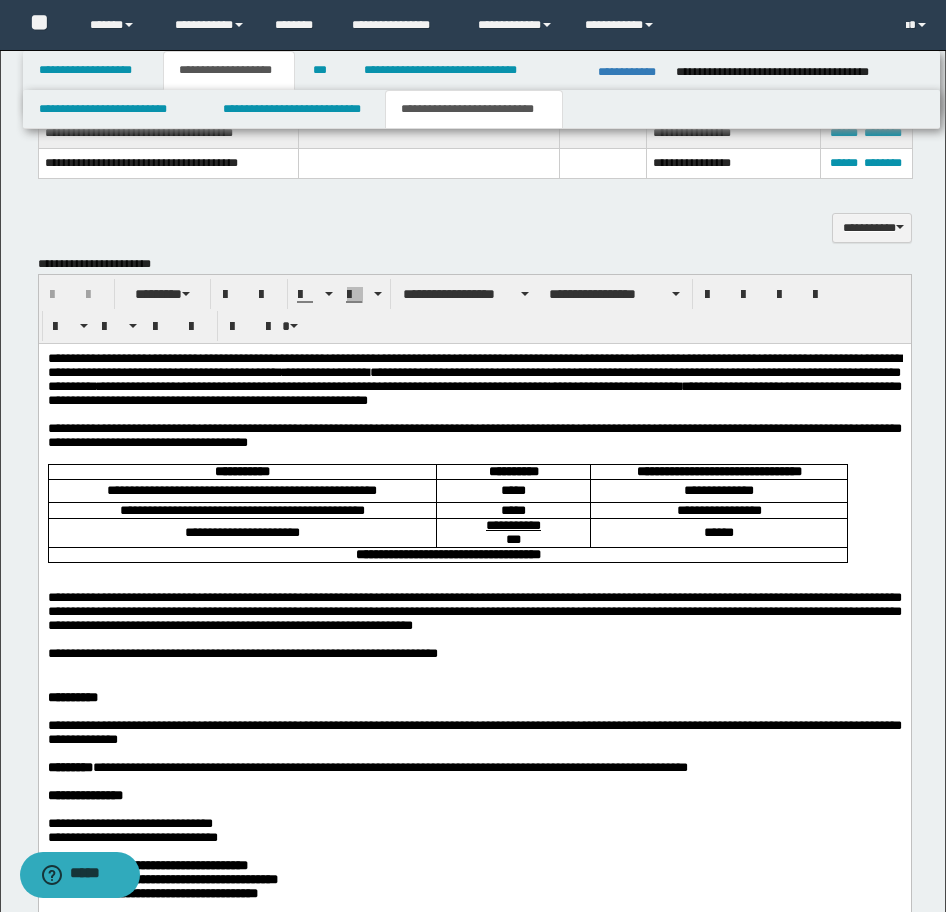 scroll, scrollTop: 1600, scrollLeft: 0, axis: vertical 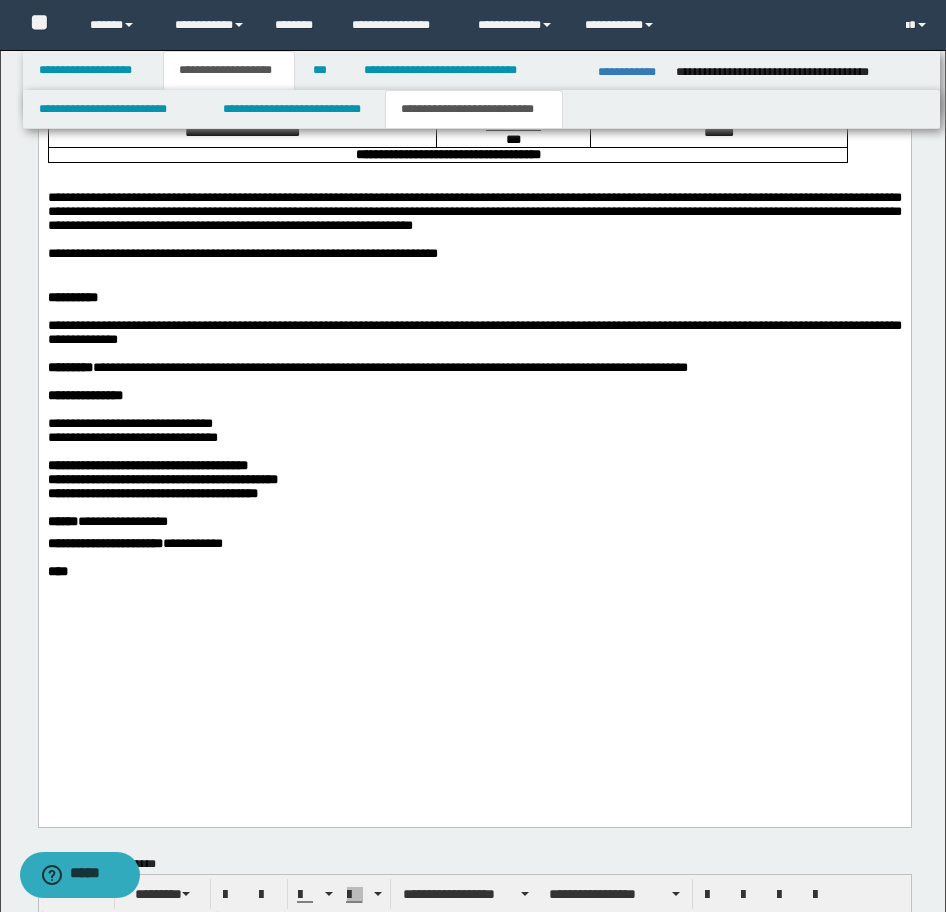 click on "**********" at bounding box center [474, 254] 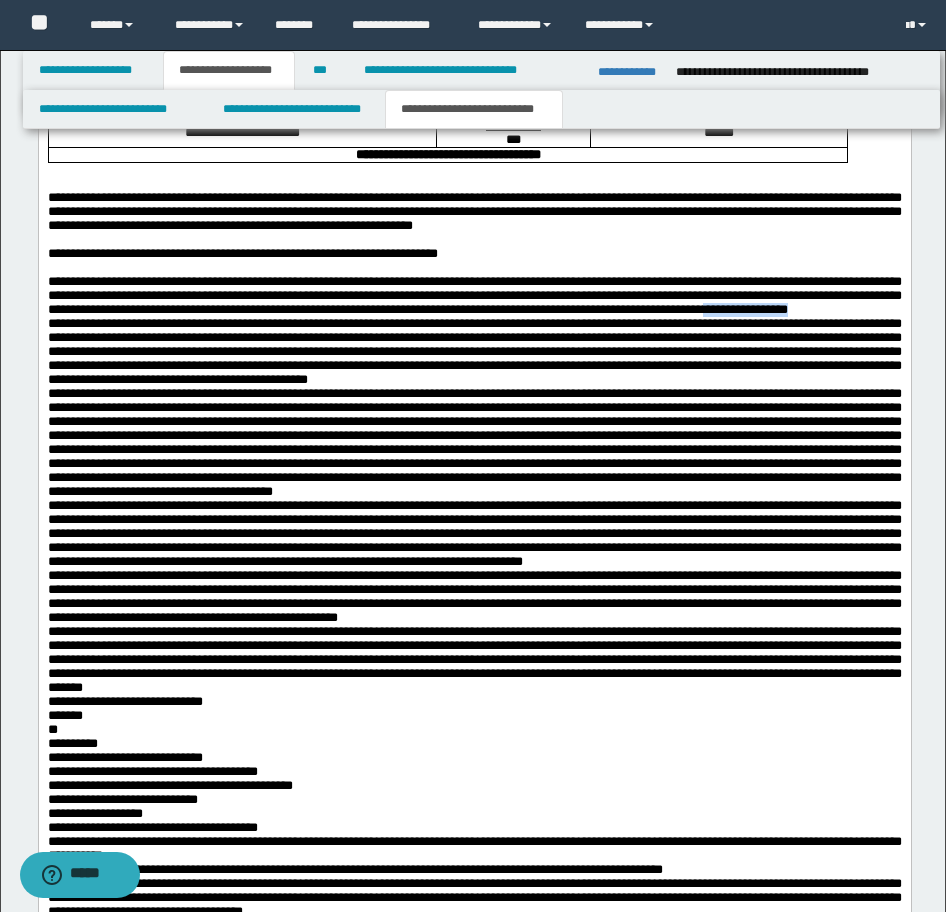drag, startPoint x: 494, startPoint y: 380, endPoint x: 385, endPoint y: 377, distance: 109.041275 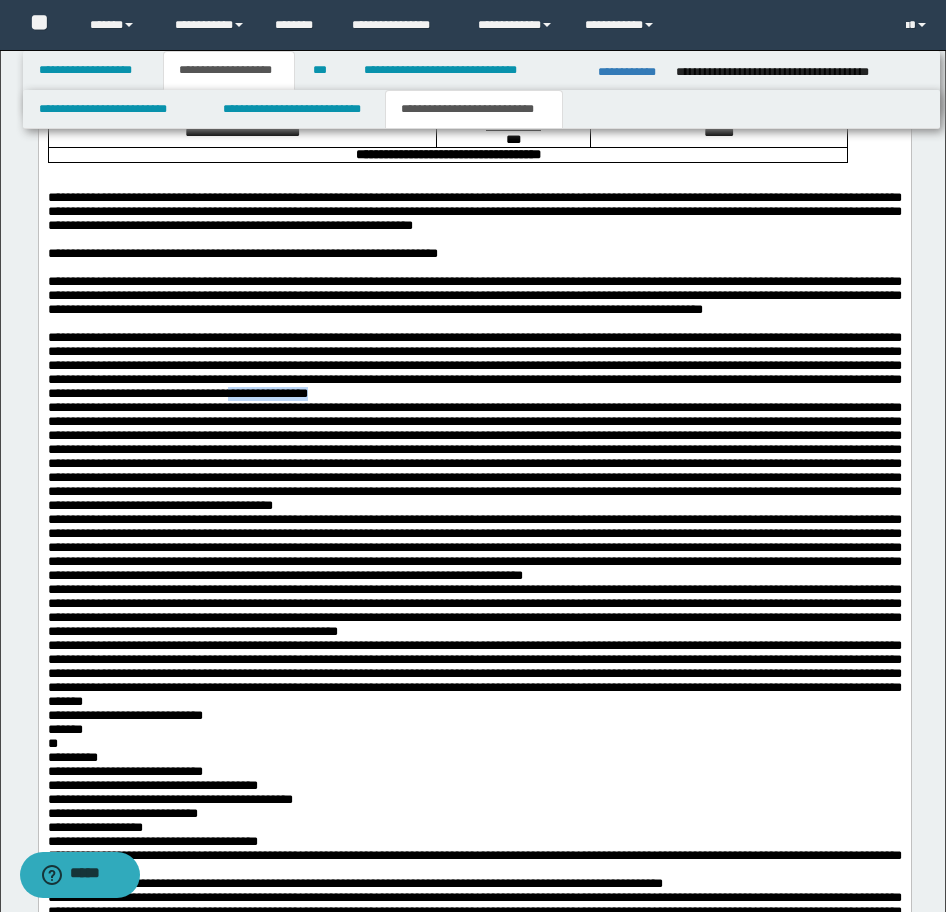 drag, startPoint x: 346, startPoint y: 493, endPoint x: 243, endPoint y: 493, distance: 103 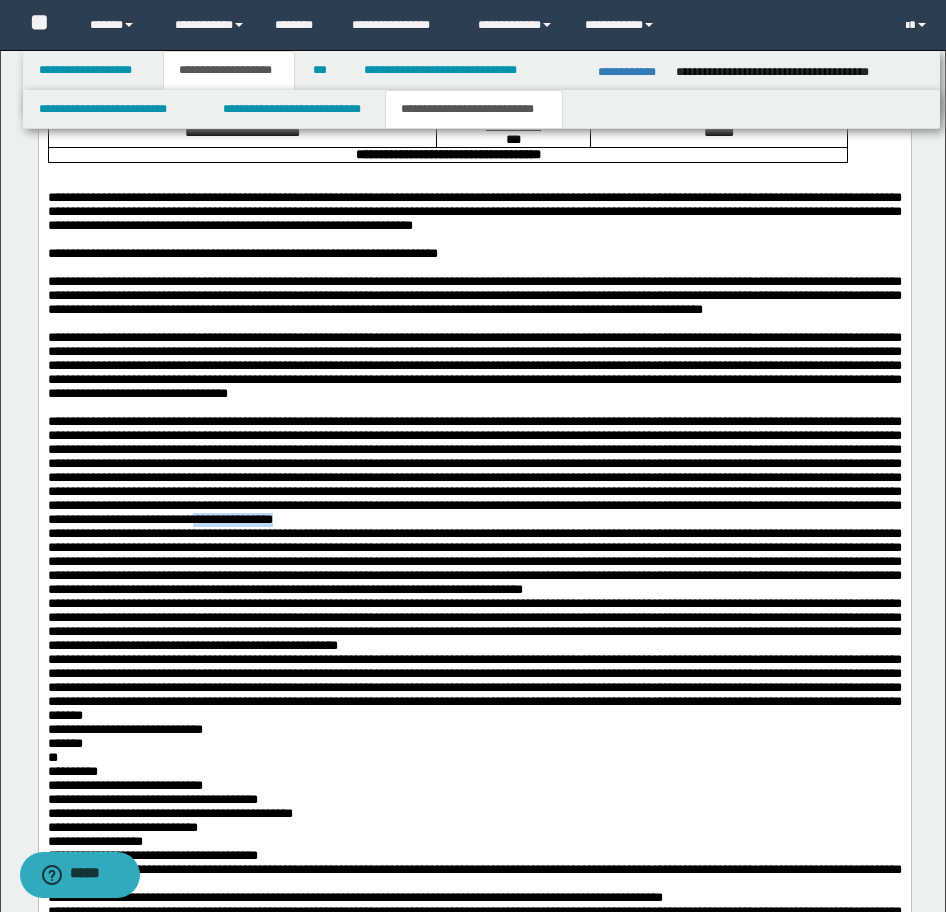 drag, startPoint x: 748, startPoint y: 656, endPoint x: 649, endPoint y: 657, distance: 99.00505 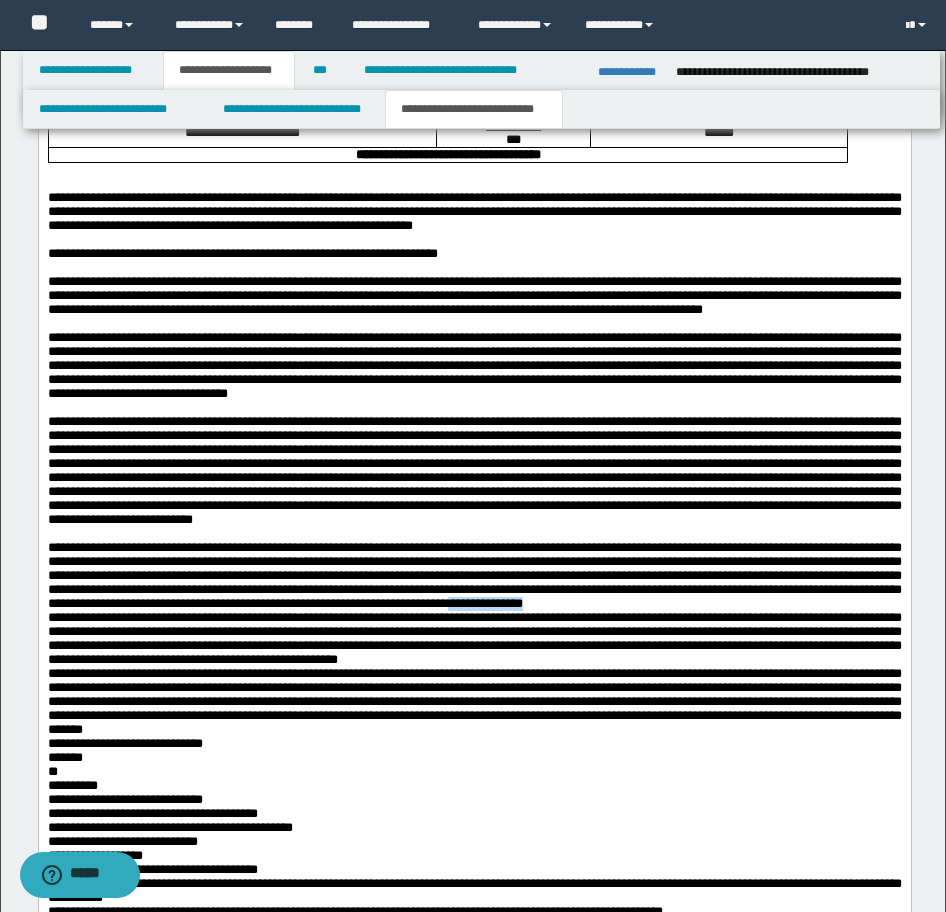 drag, startPoint x: 472, startPoint y: 770, endPoint x: 377, endPoint y: 764, distance: 95.189285 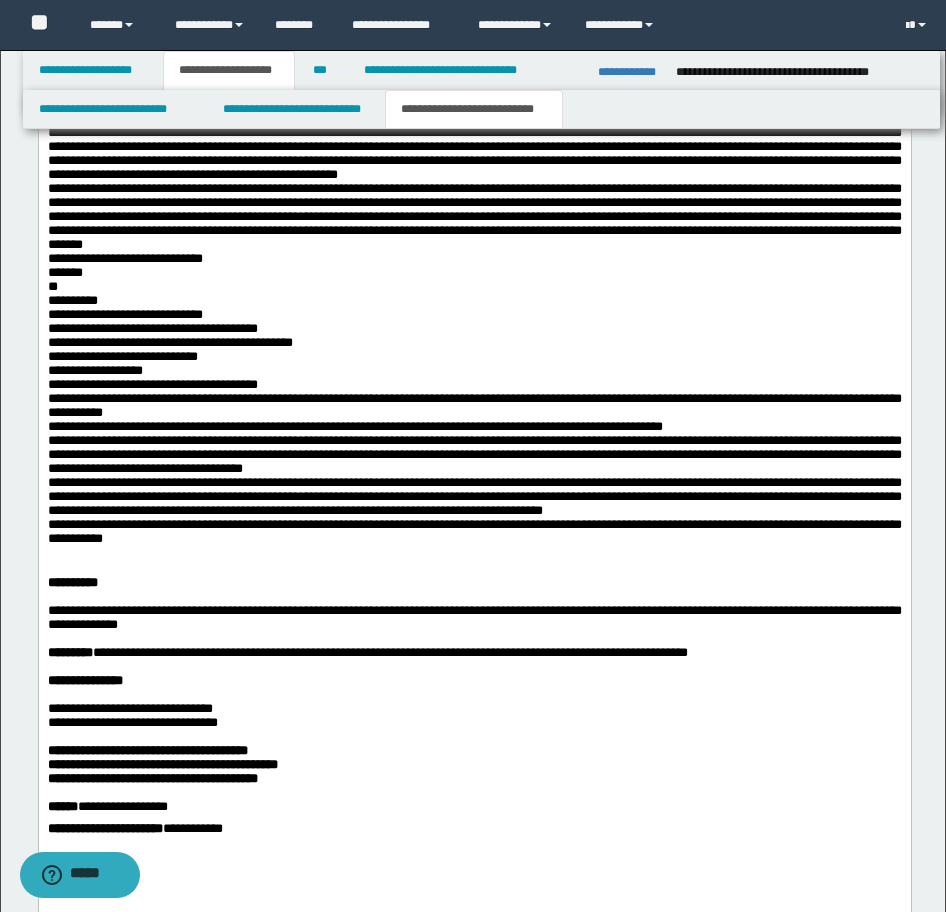 scroll, scrollTop: 2100, scrollLeft: 0, axis: vertical 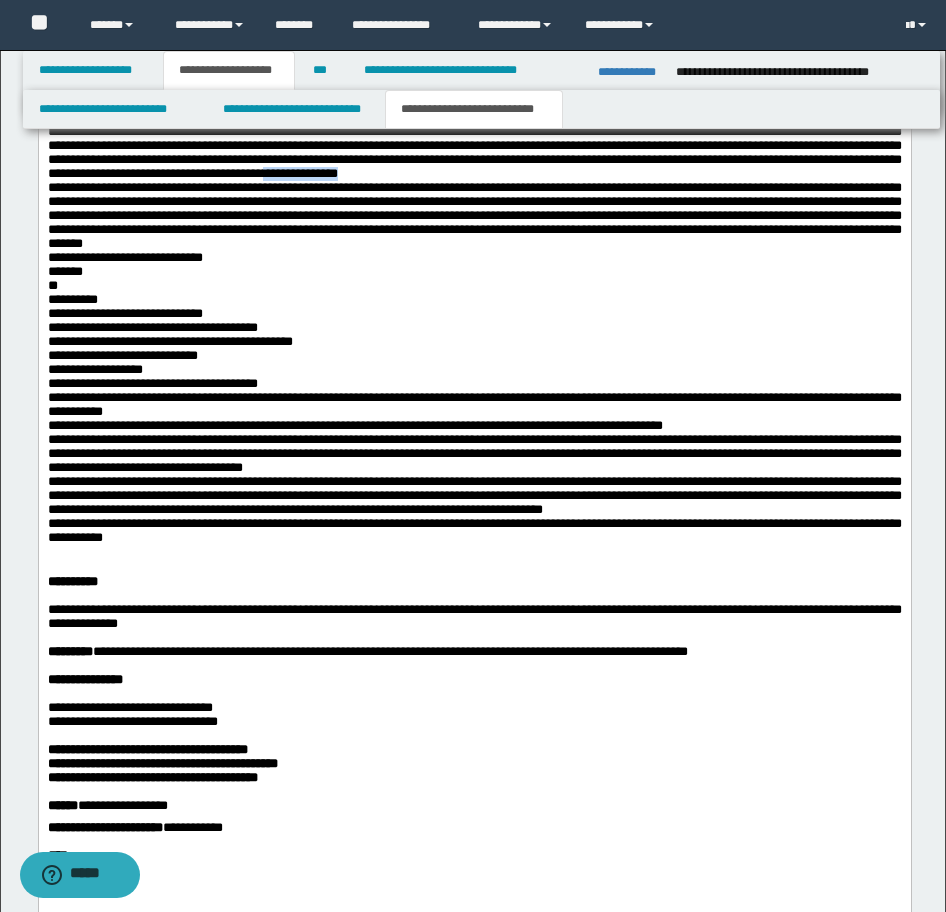 drag, startPoint x: 868, startPoint y: 344, endPoint x: 883, endPoint y: 364, distance: 25 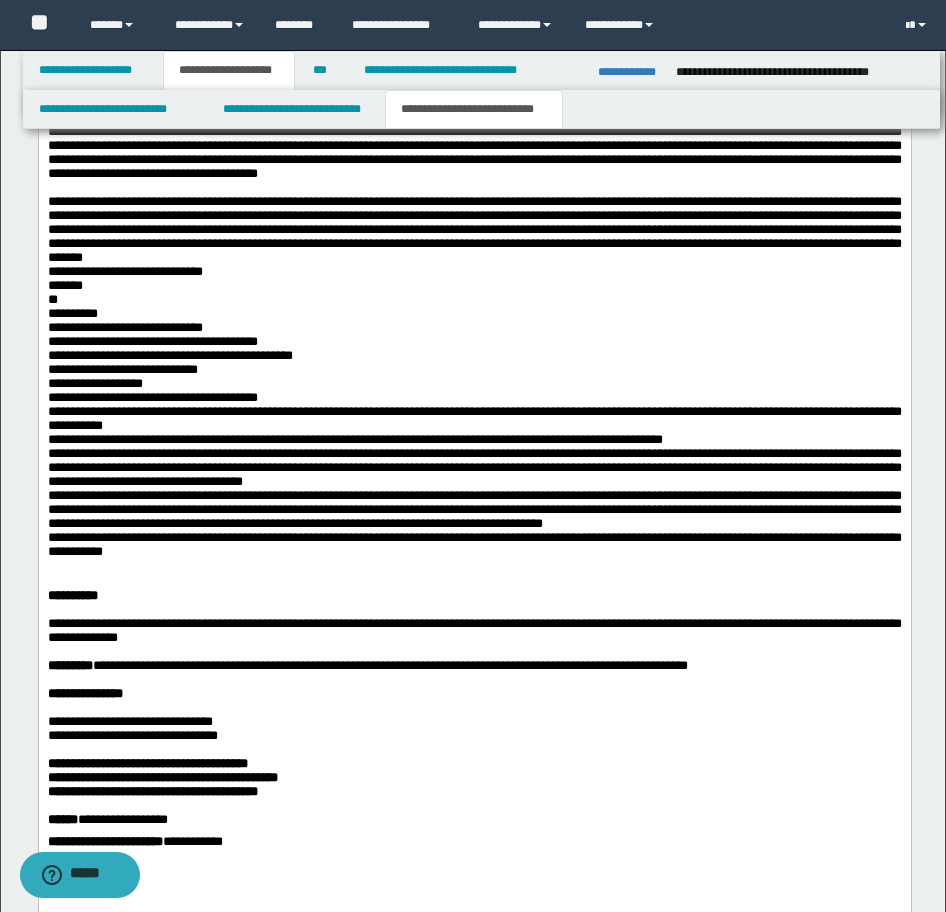 drag, startPoint x: 777, startPoint y: 439, endPoint x: 867, endPoint y: 443, distance: 90.088844 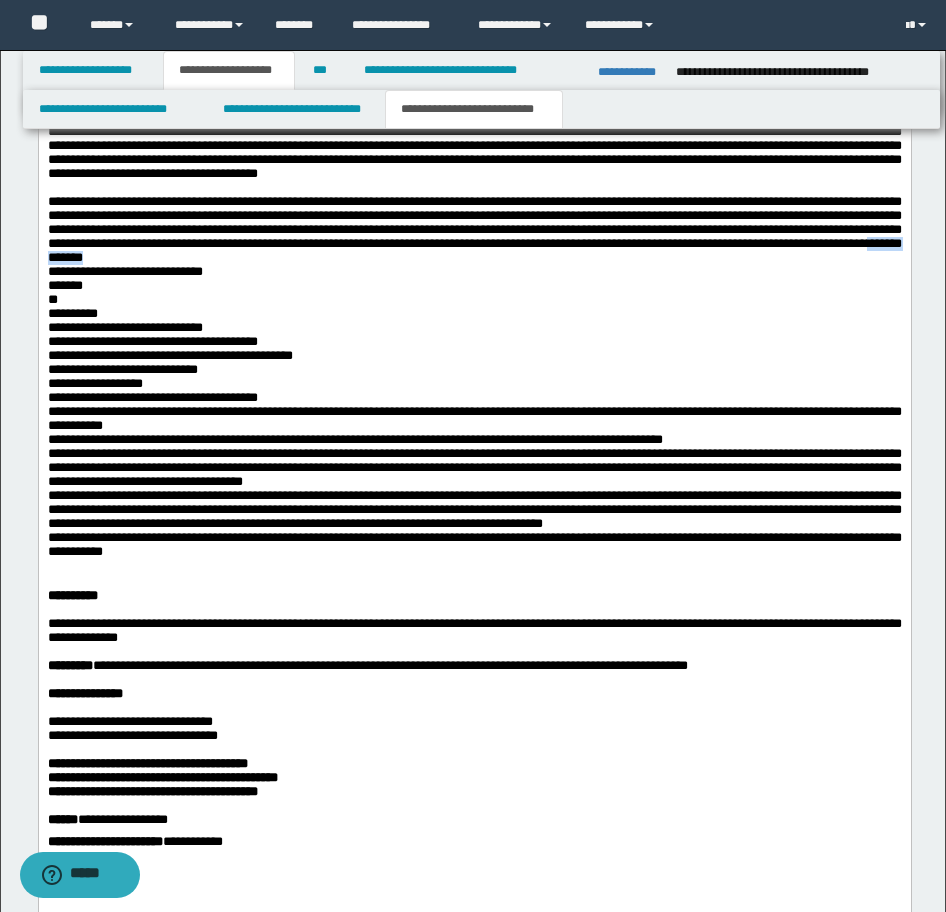 drag, startPoint x: 867, startPoint y: 443, endPoint x: 783, endPoint y: 443, distance: 84 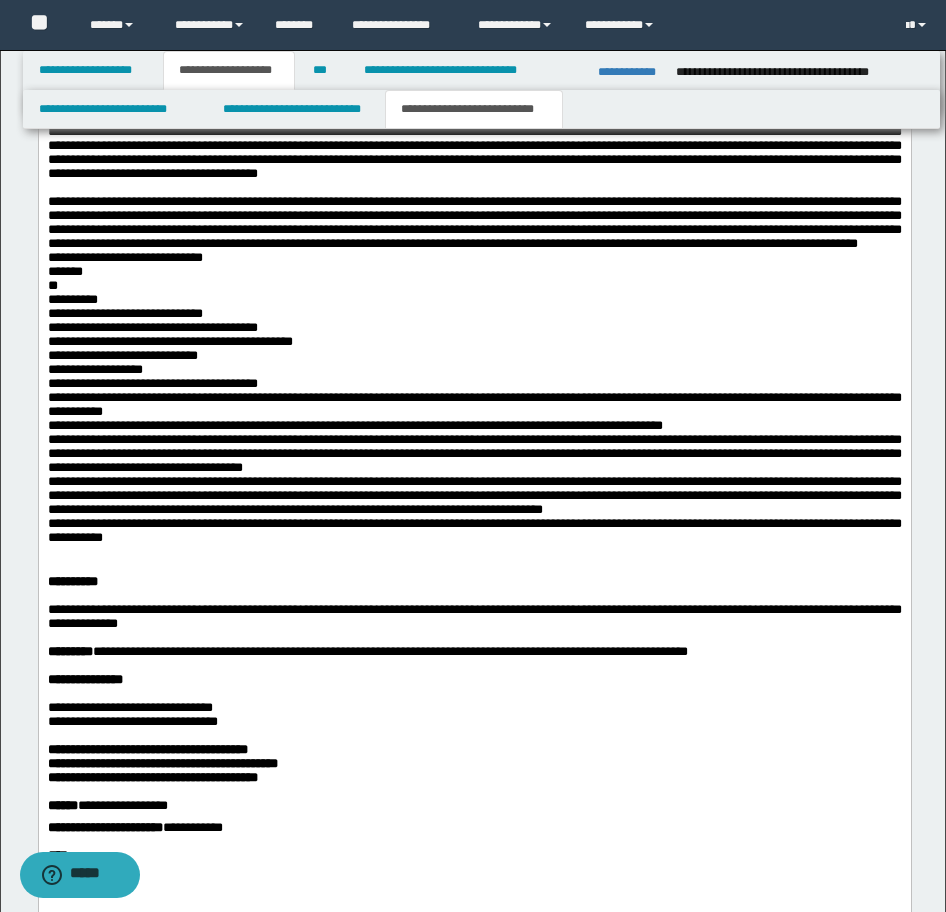 click on "**********" at bounding box center [474, 369] 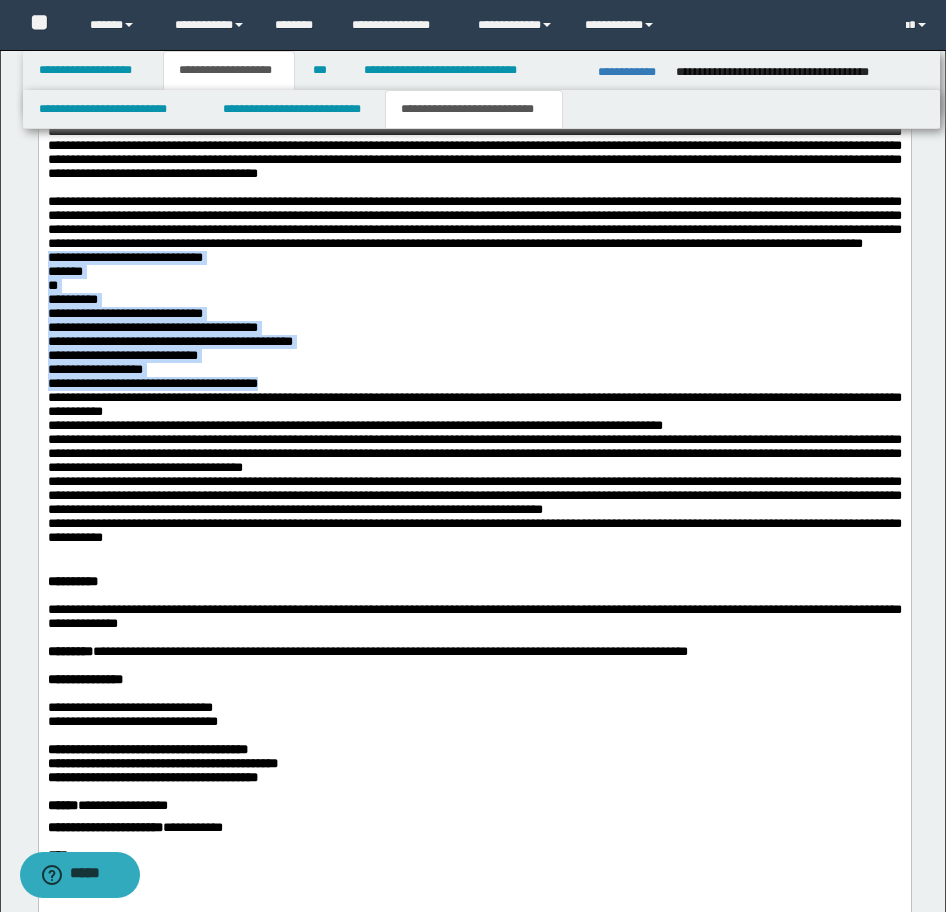 drag, startPoint x: 47, startPoint y: 462, endPoint x: 328, endPoint y: 601, distance: 313.4996 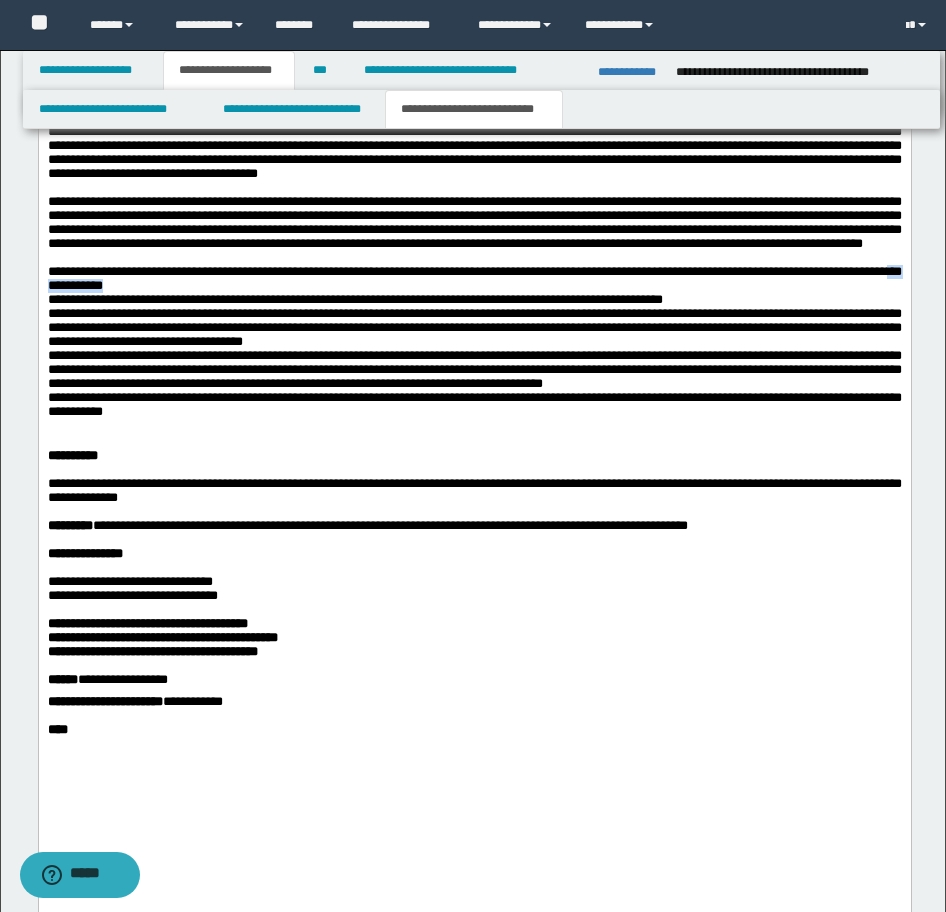 drag, startPoint x: 276, startPoint y: 487, endPoint x: 183, endPoint y: 487, distance: 93 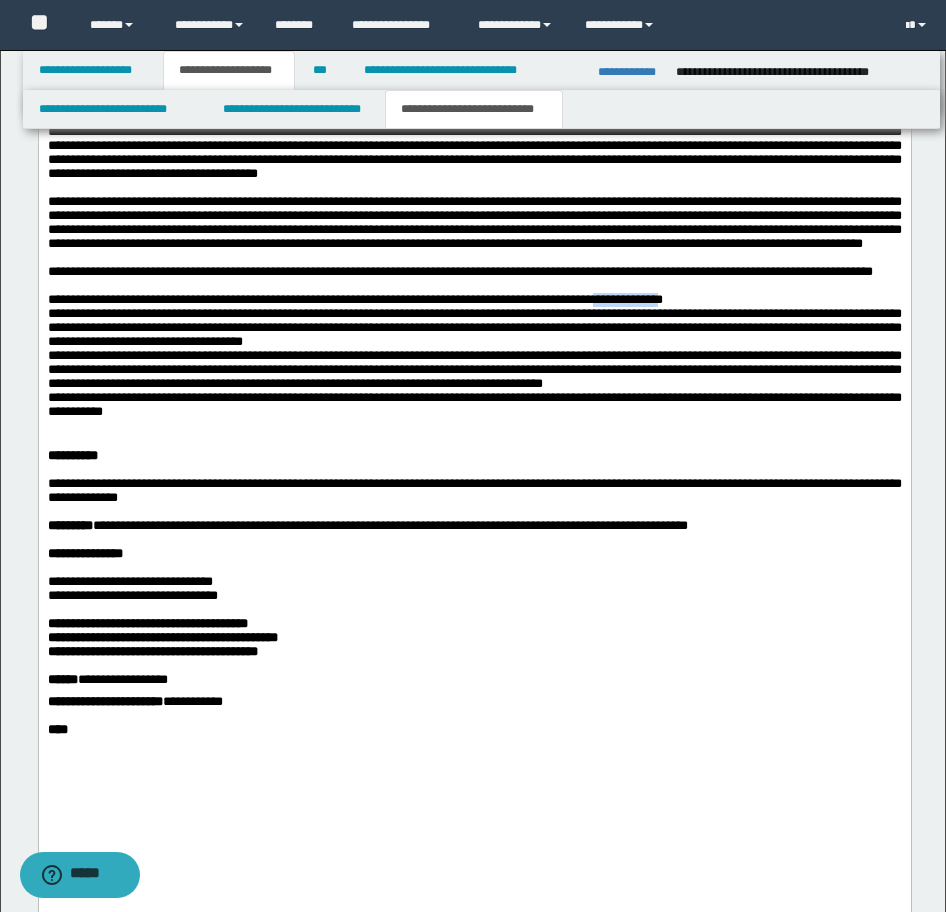 drag, startPoint x: 774, startPoint y: 518, endPoint x: 697, endPoint y: 517, distance: 77.00649 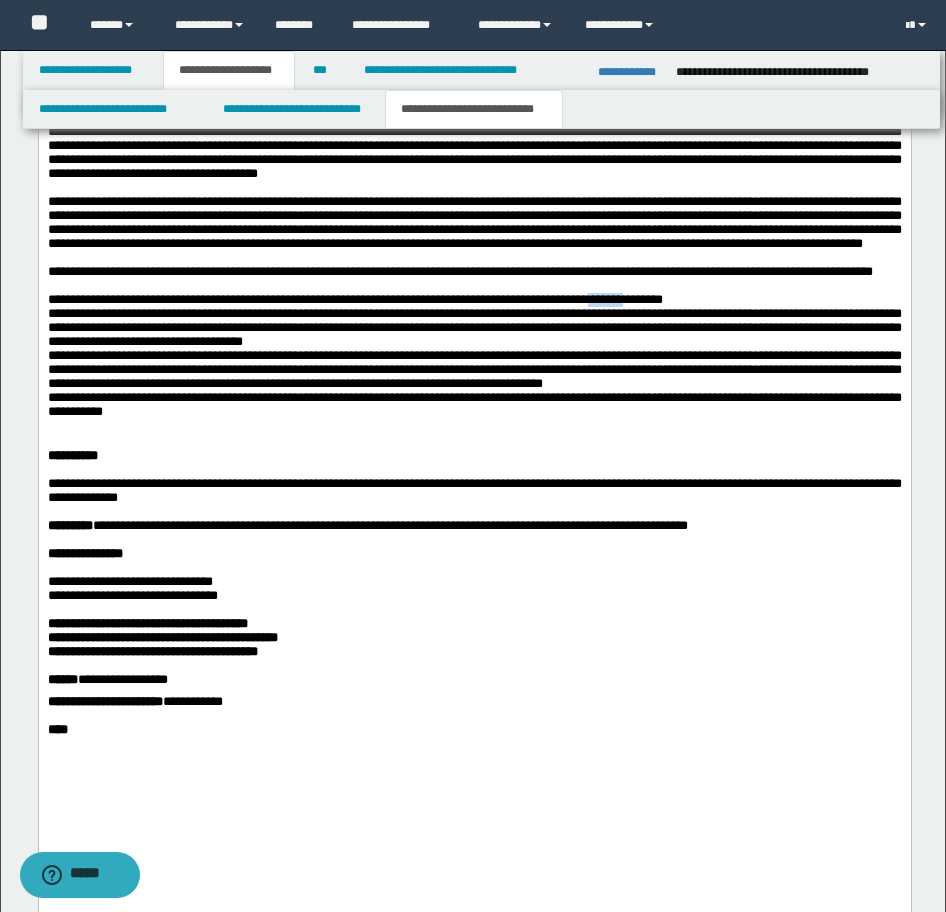click on "**********" at bounding box center [474, 355] 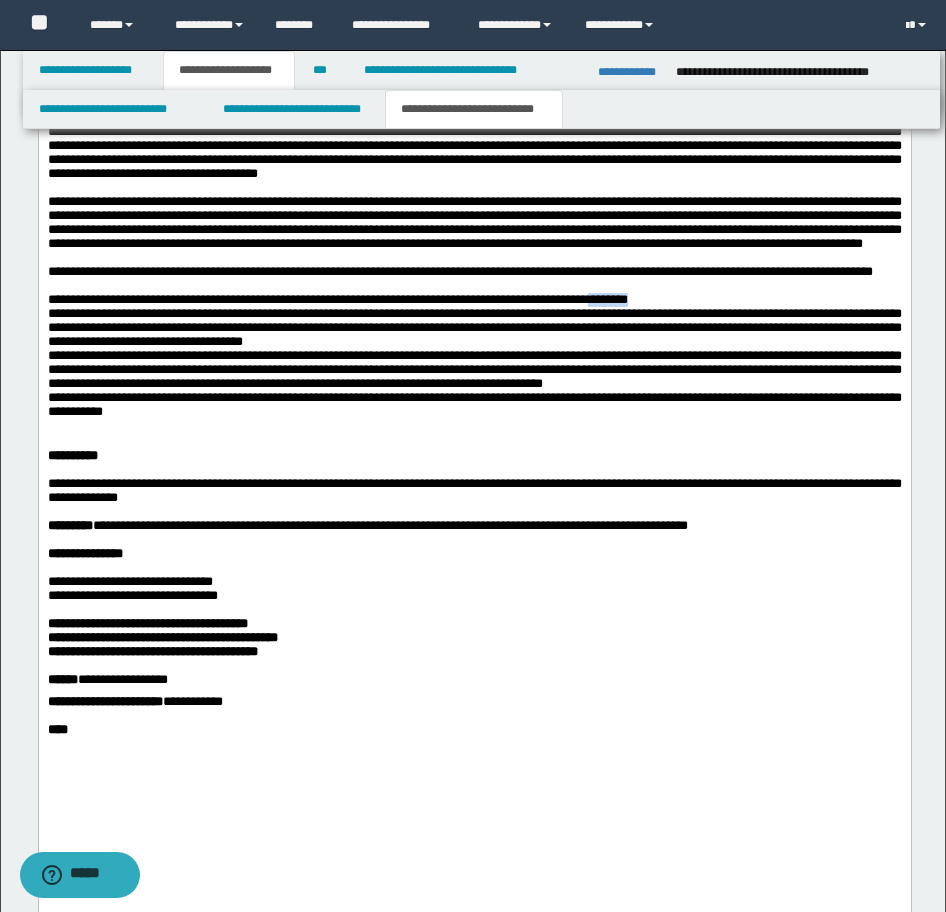 drag, startPoint x: 791, startPoint y: 525, endPoint x: 694, endPoint y: 524, distance: 97.00516 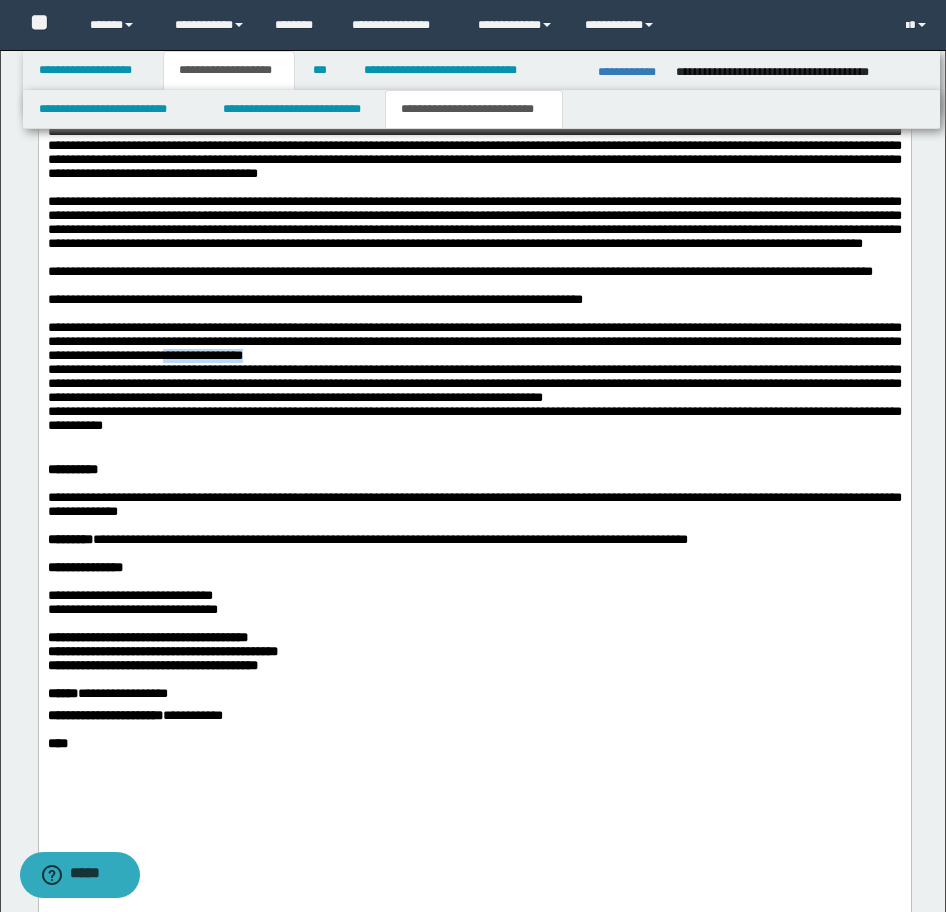 drag, startPoint x: 633, startPoint y: 580, endPoint x: 530, endPoint y: 583, distance: 103.04368 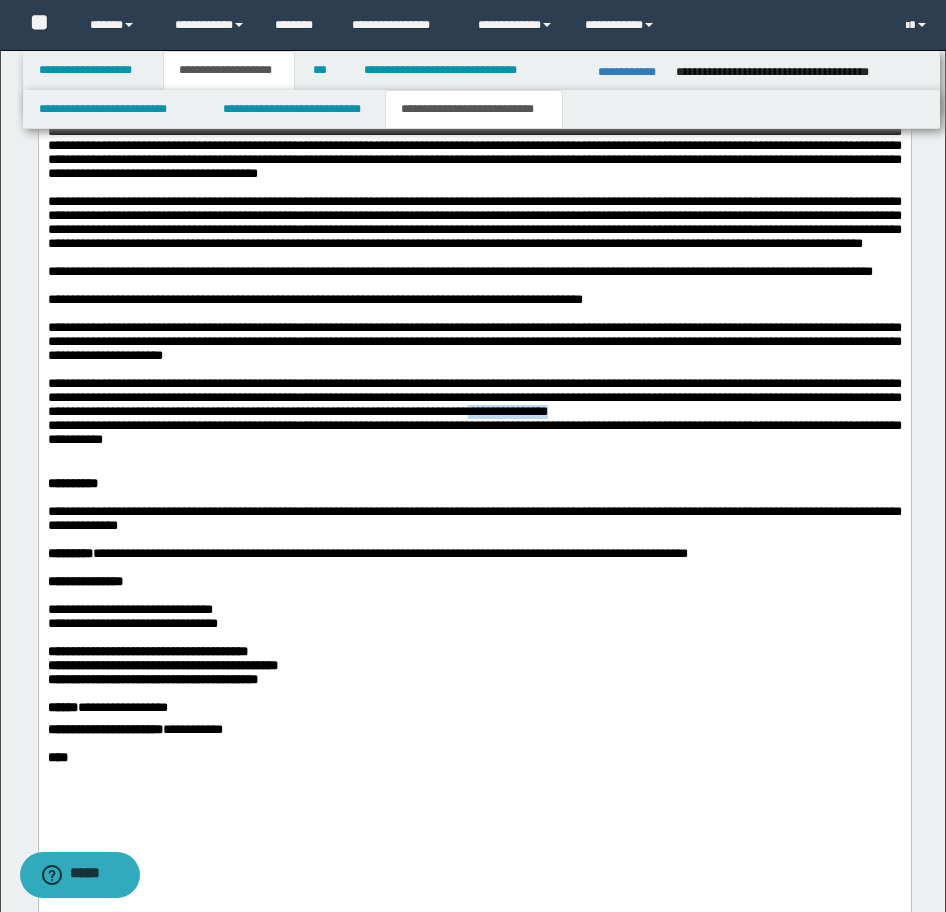 drag, startPoint x: 225, startPoint y: 668, endPoint x: 114, endPoint y: 663, distance: 111.11256 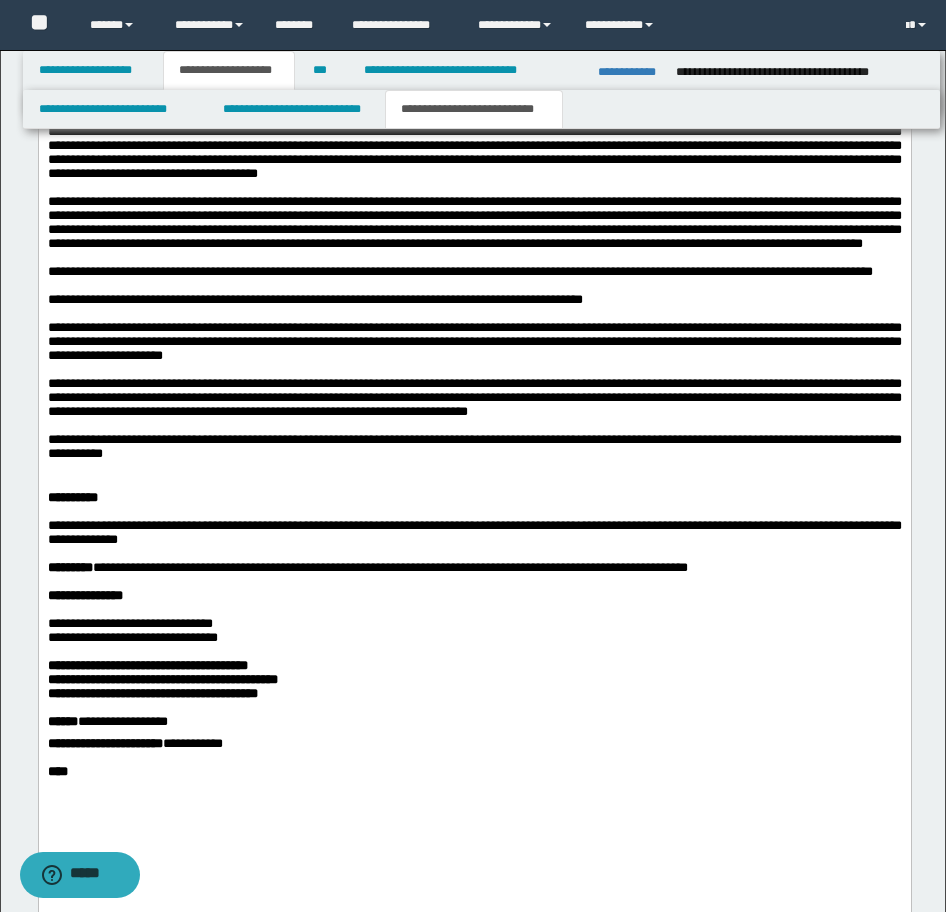 click at bounding box center (474, 469) 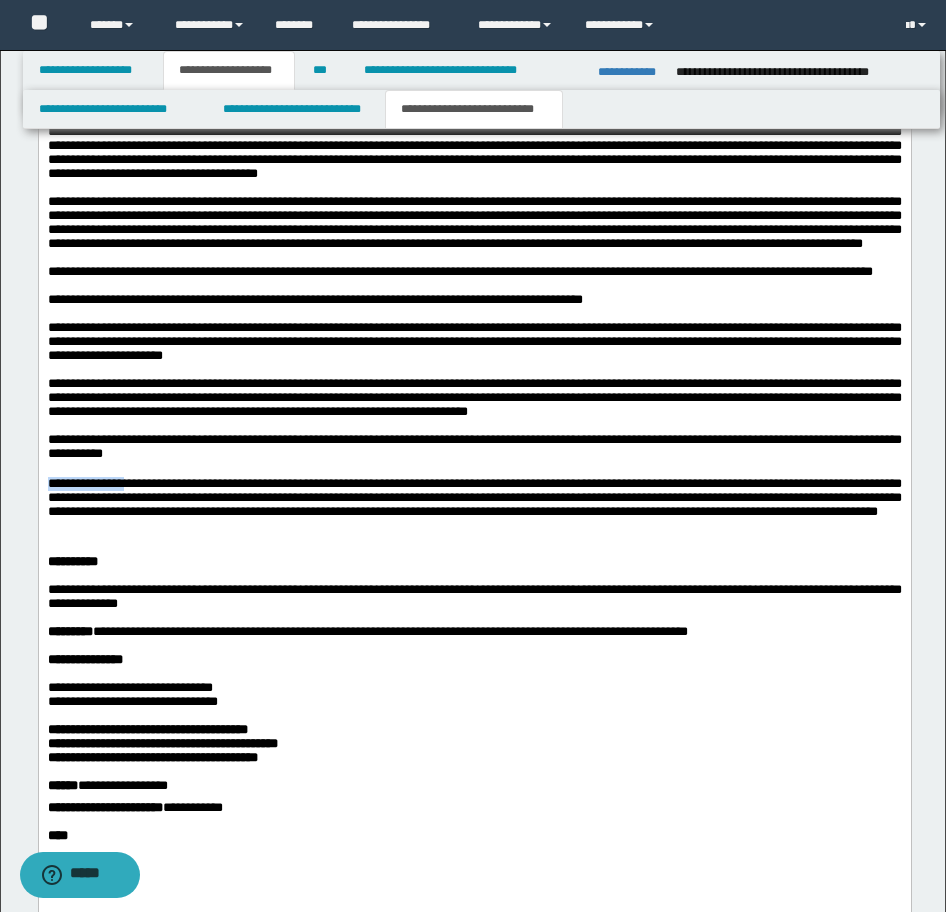 drag, startPoint x: 125, startPoint y: 747, endPoint x: 48, endPoint y: 744, distance: 77.05842 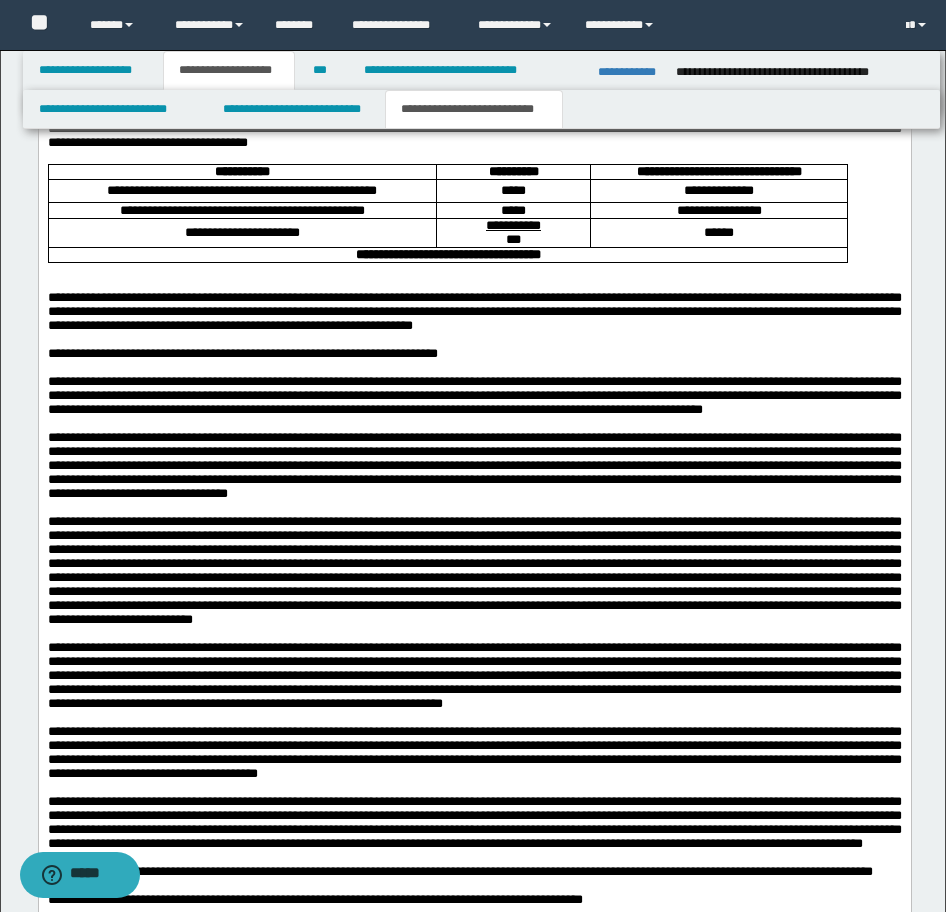 scroll, scrollTop: 1100, scrollLeft: 0, axis: vertical 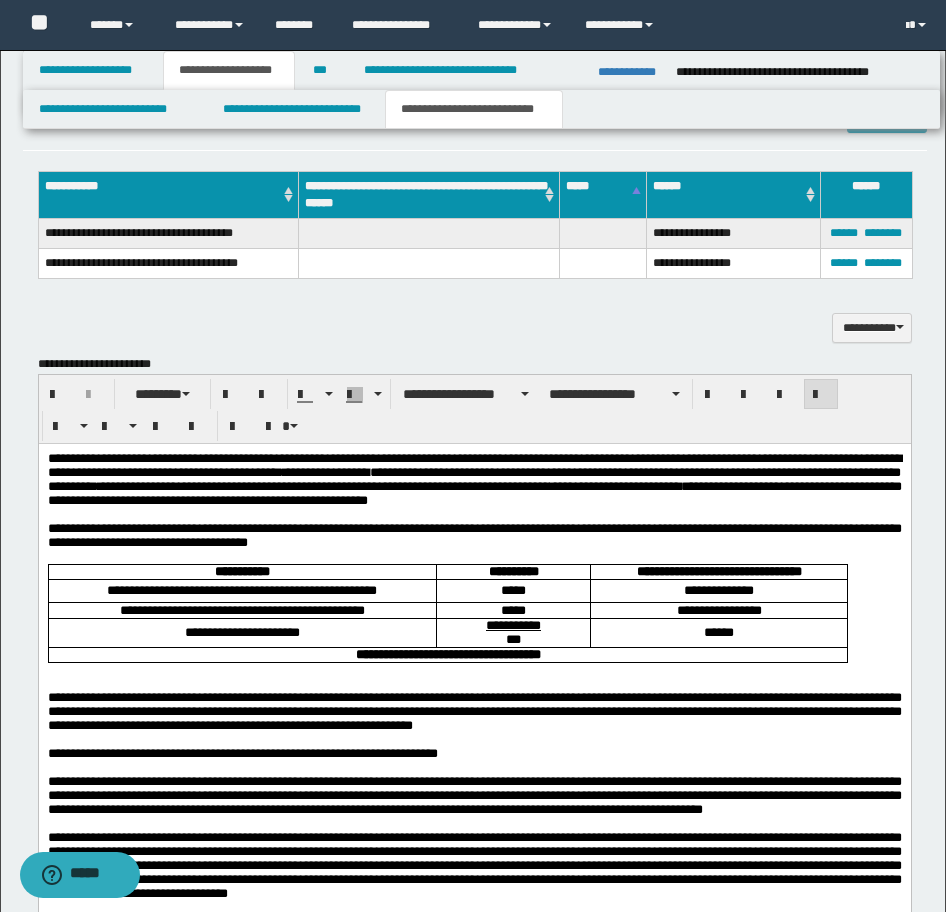 click on "**********" at bounding box center [474, 457] 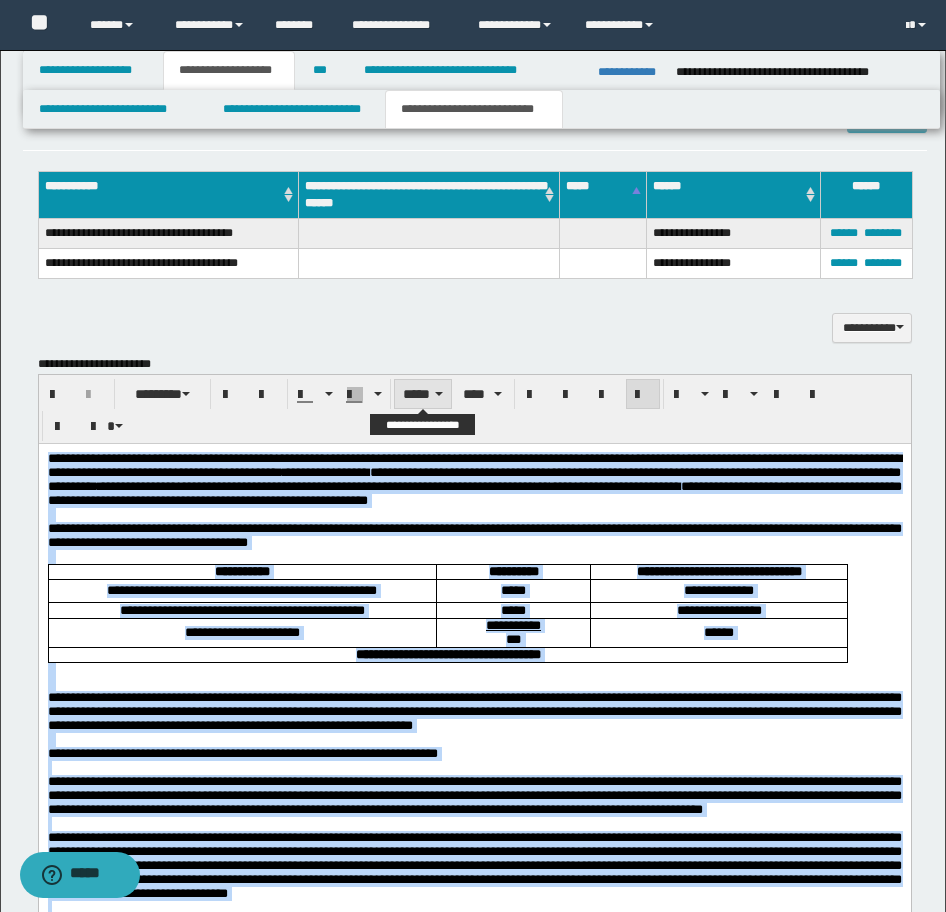 click on "*****" at bounding box center (423, 394) 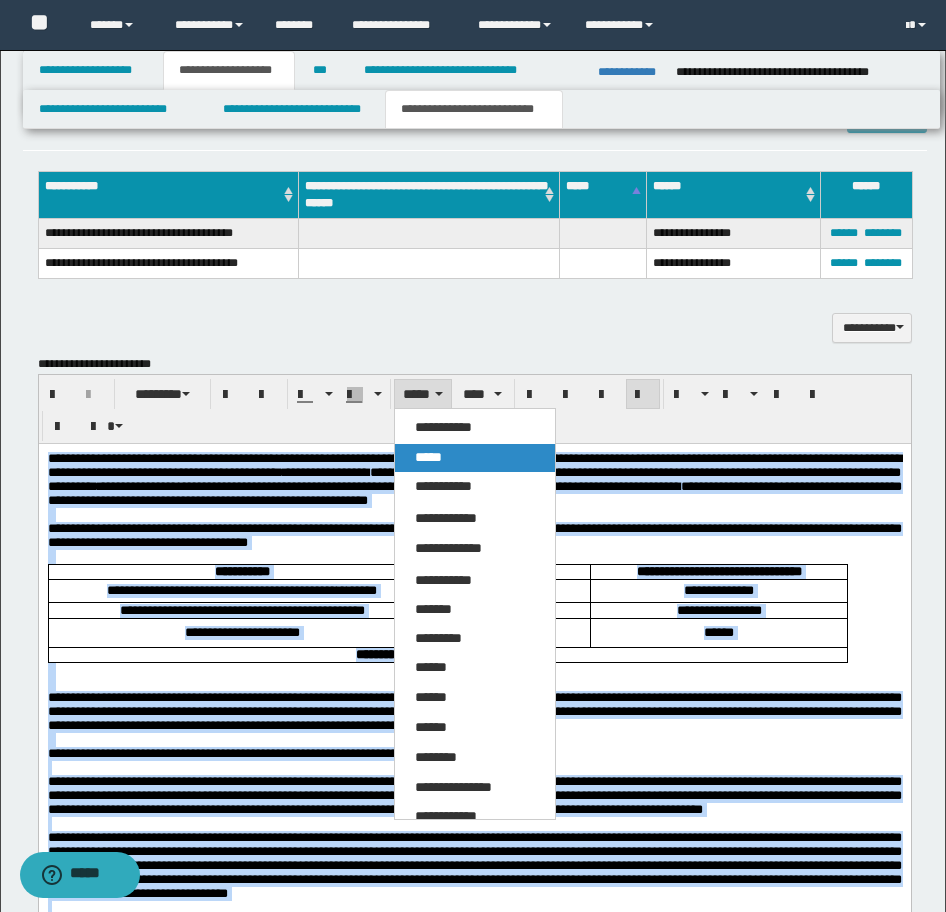 click on "*****" at bounding box center [428, 457] 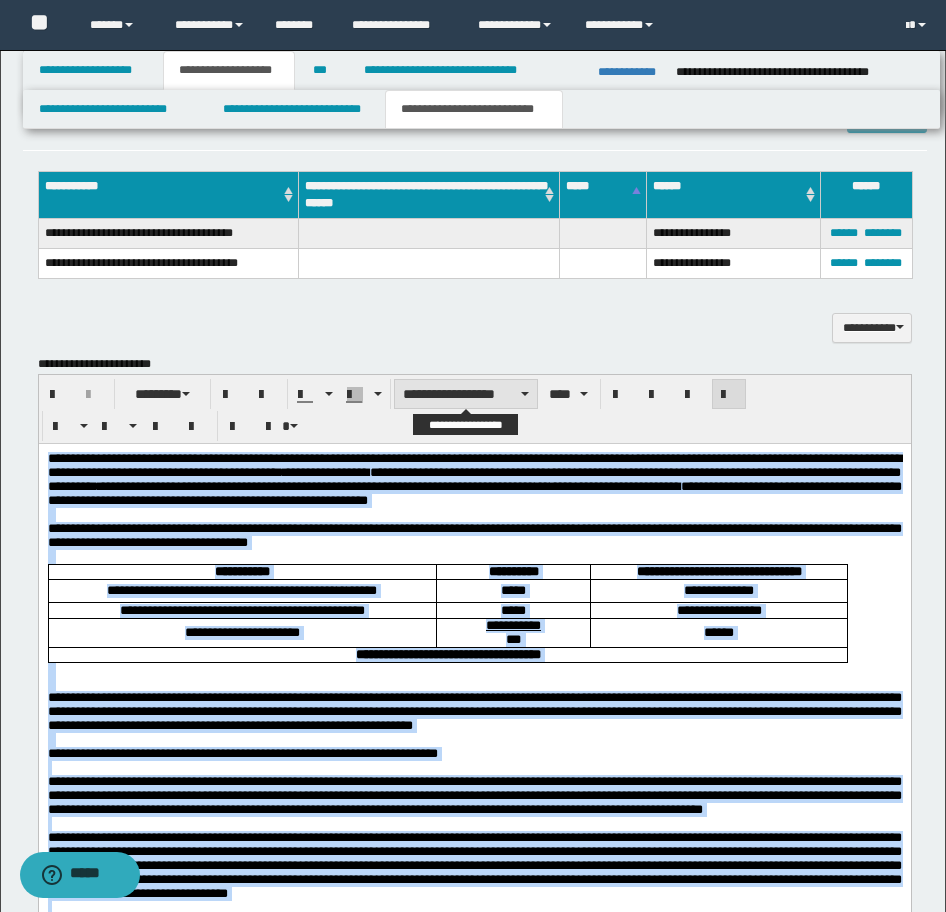 click on "**********" at bounding box center (466, 394) 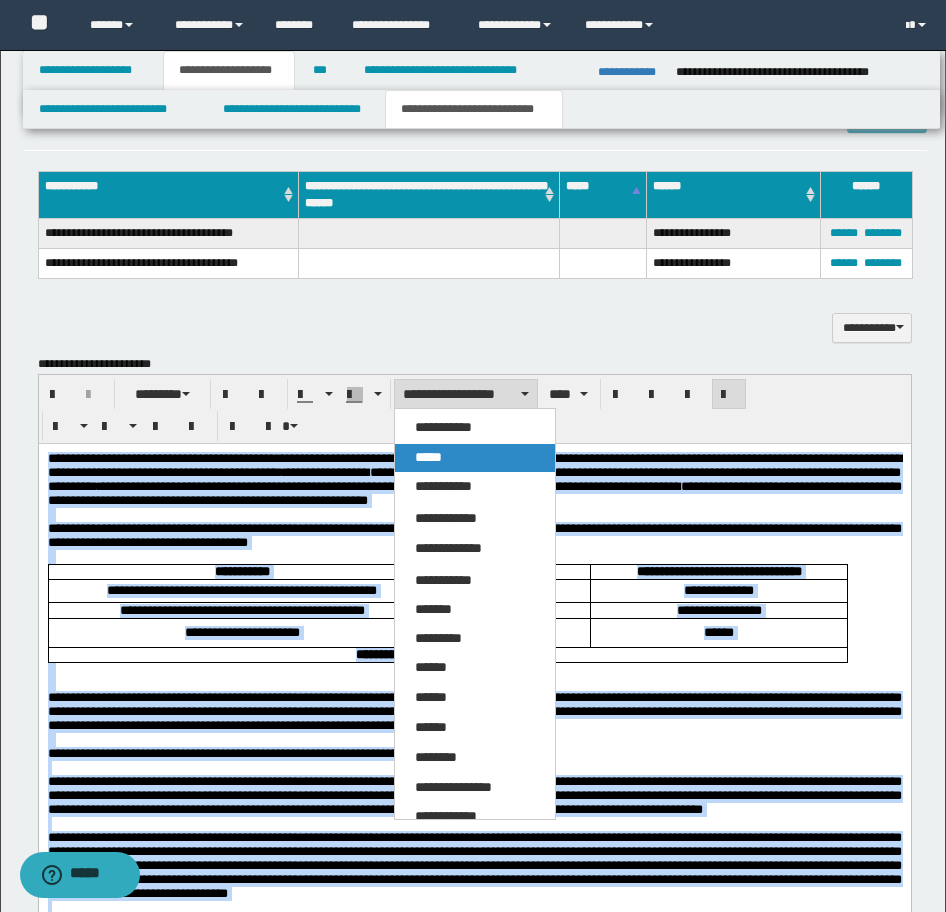 click on "*****" at bounding box center (428, 457) 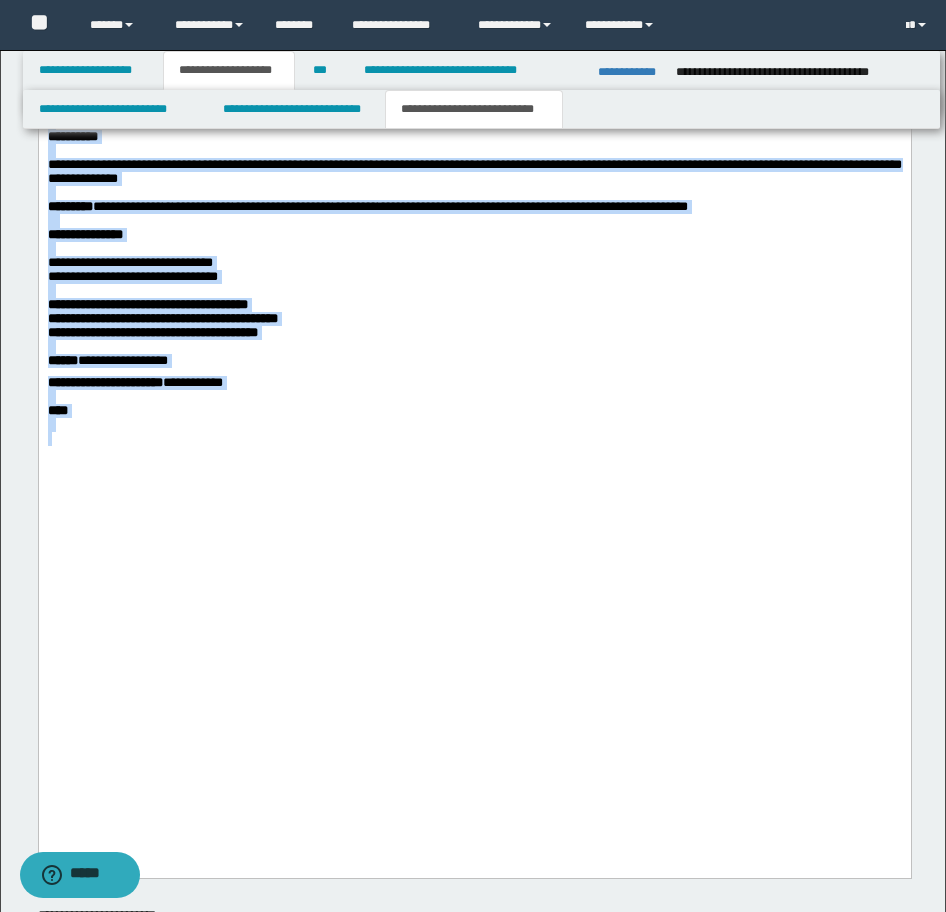 scroll, scrollTop: 2700, scrollLeft: 0, axis: vertical 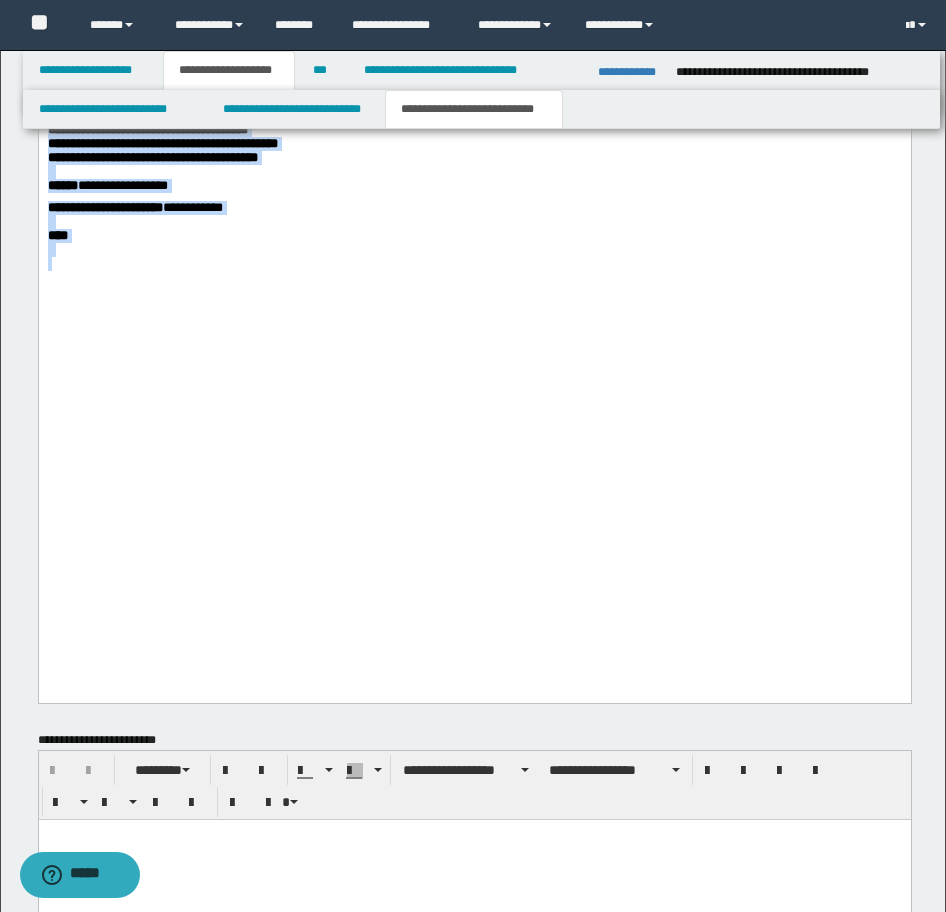 click on "**********" at bounding box center [474, 208] 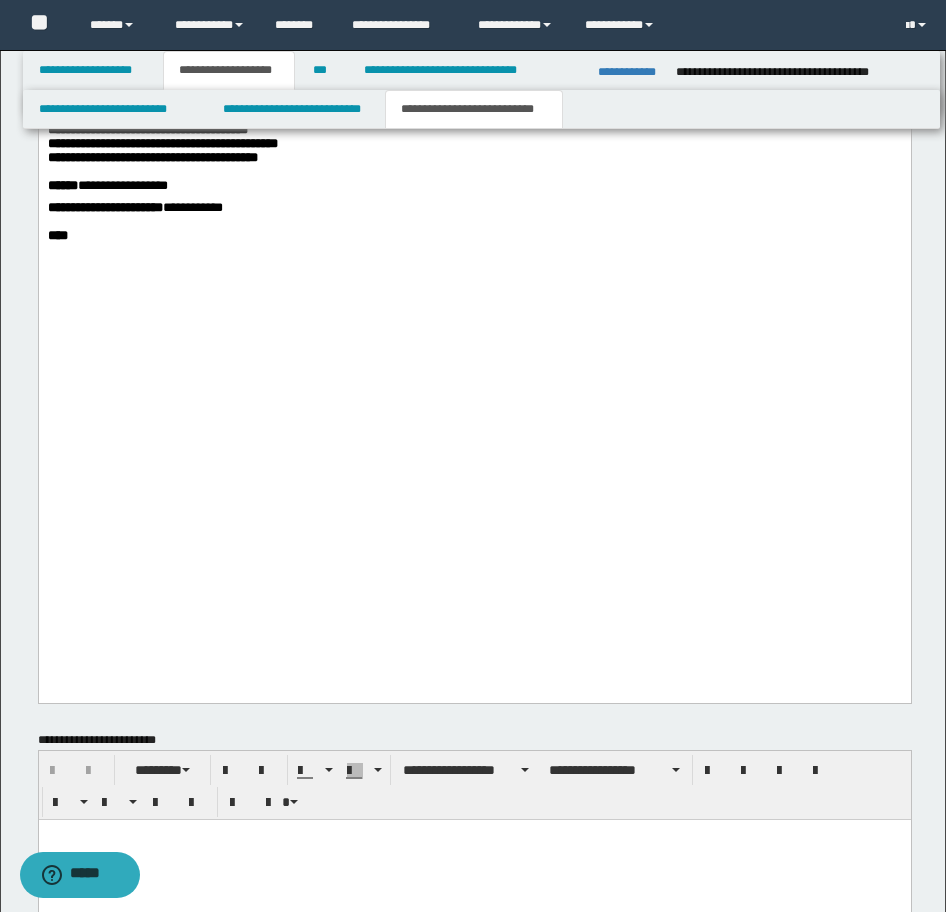 click at bounding box center [474, 264] 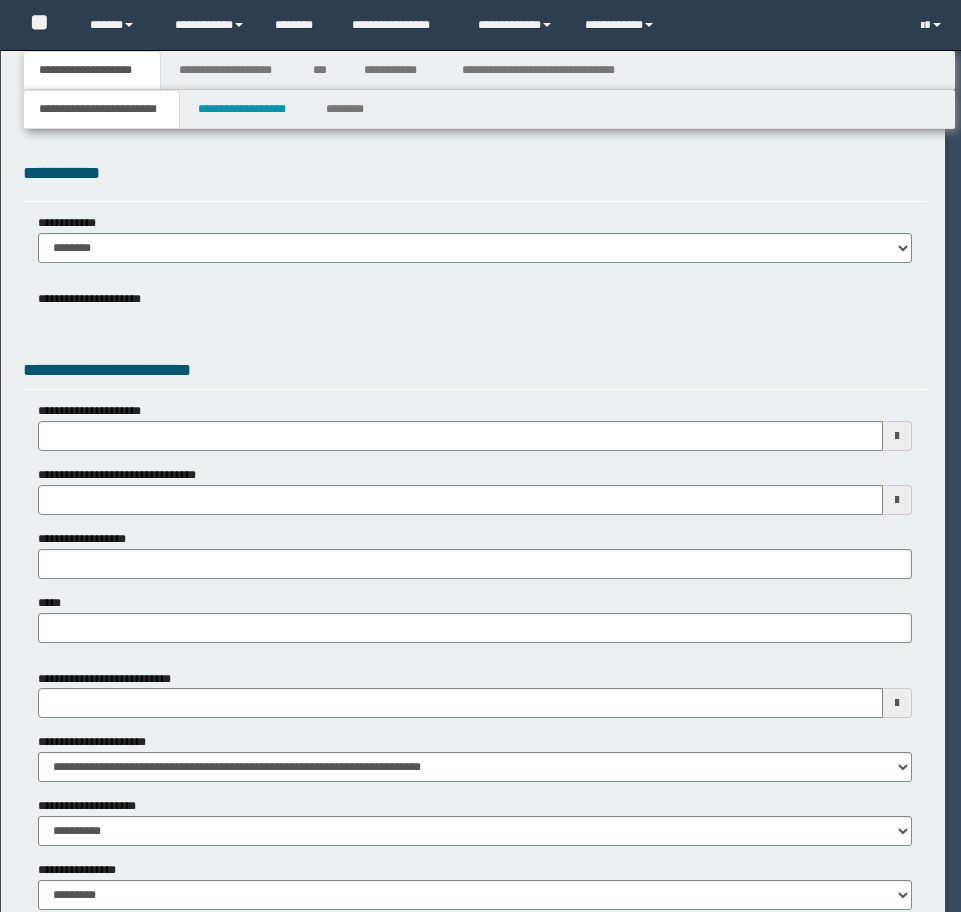 scroll, scrollTop: 0, scrollLeft: 0, axis: both 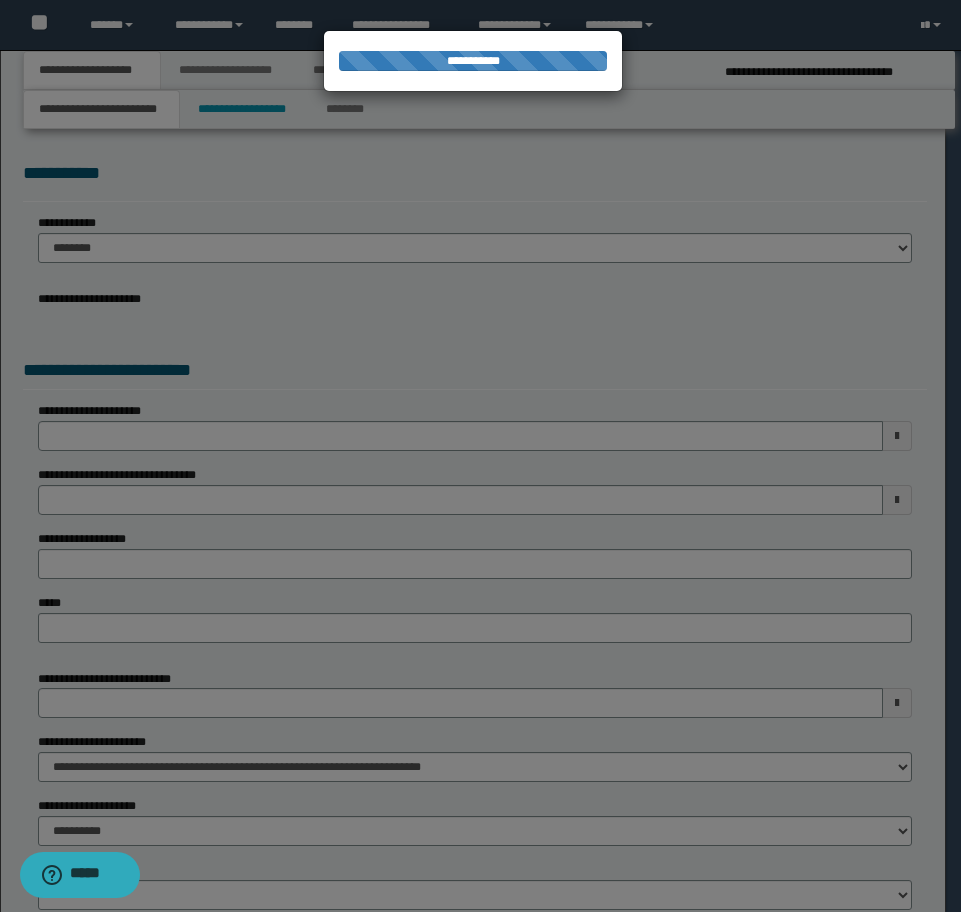select on "*" 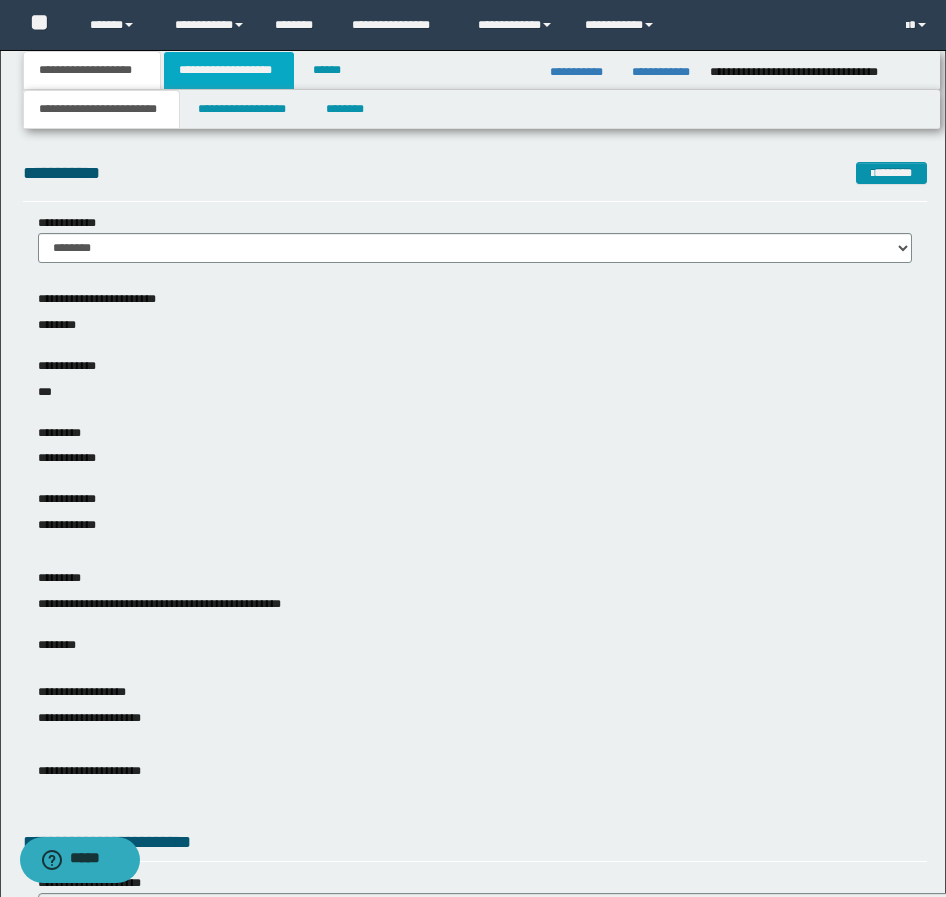 click on "**********" at bounding box center (229, 70) 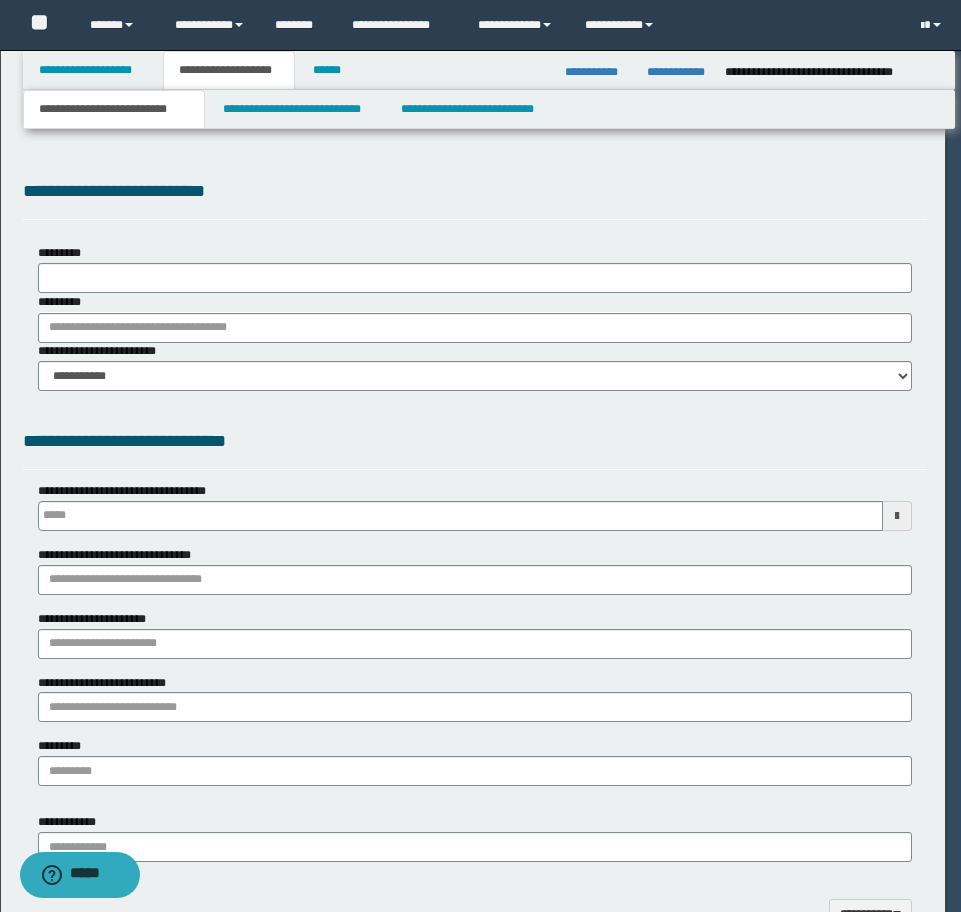 type on "**********" 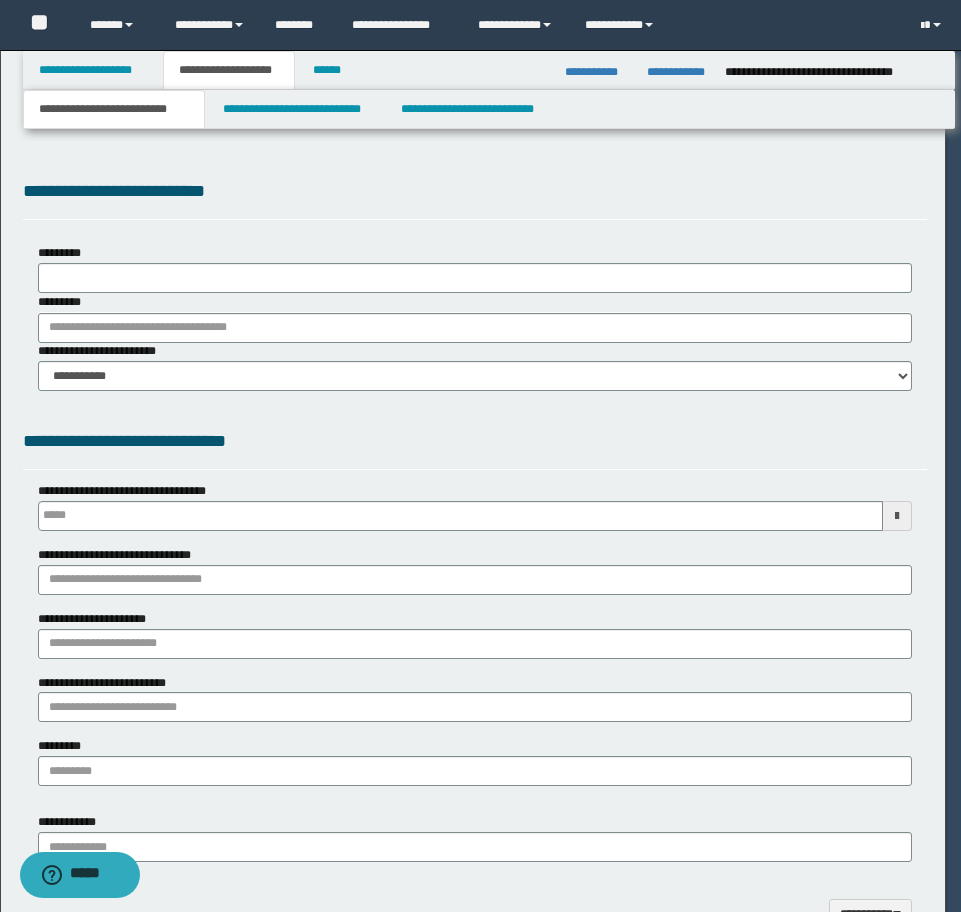 type on "**********" 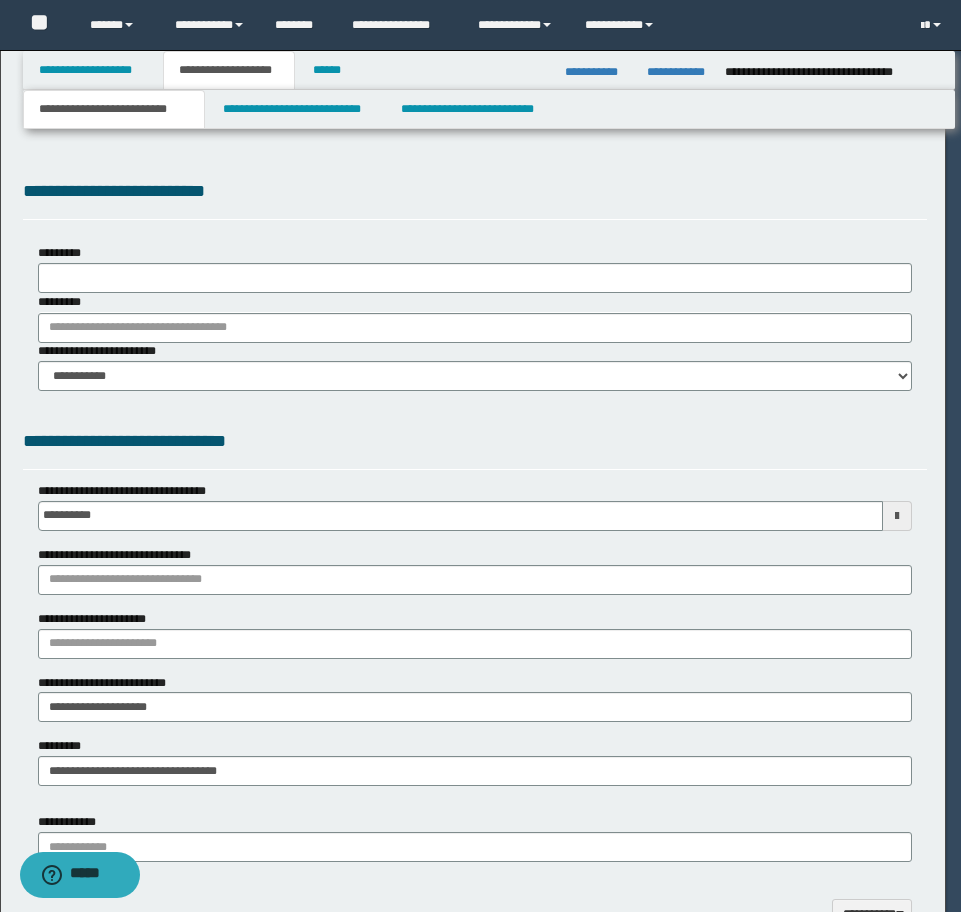 scroll, scrollTop: 0, scrollLeft: 0, axis: both 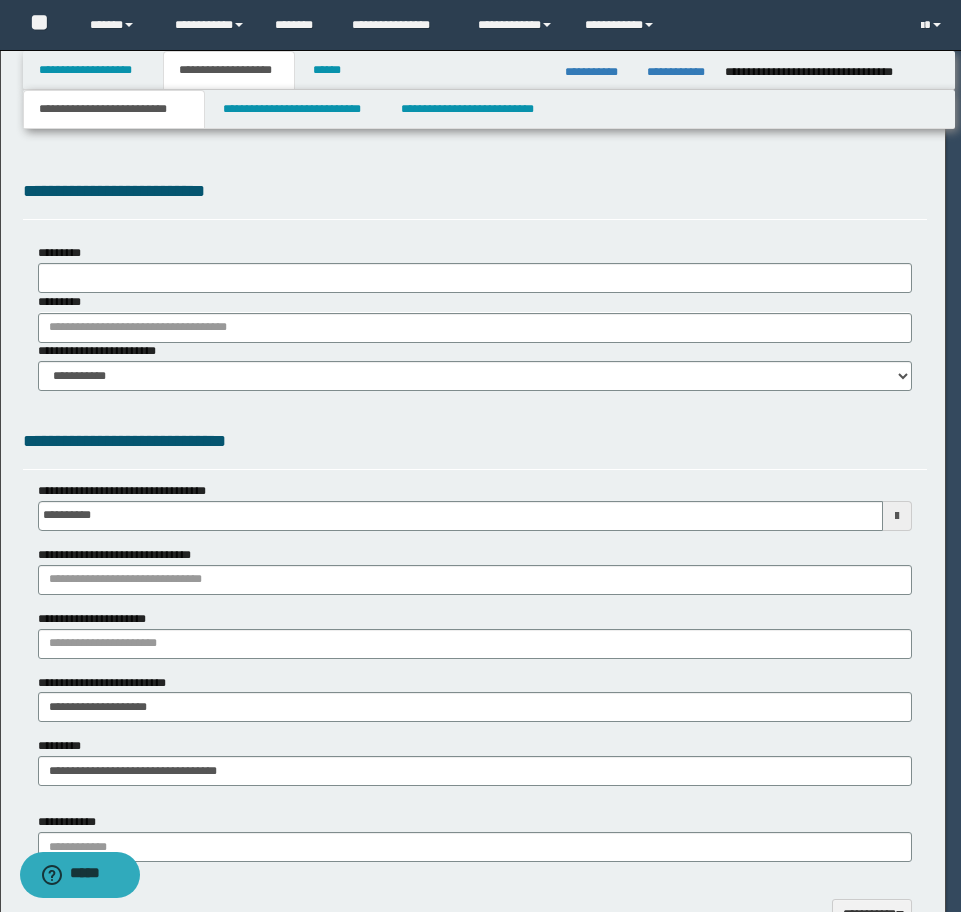 type on "**********" 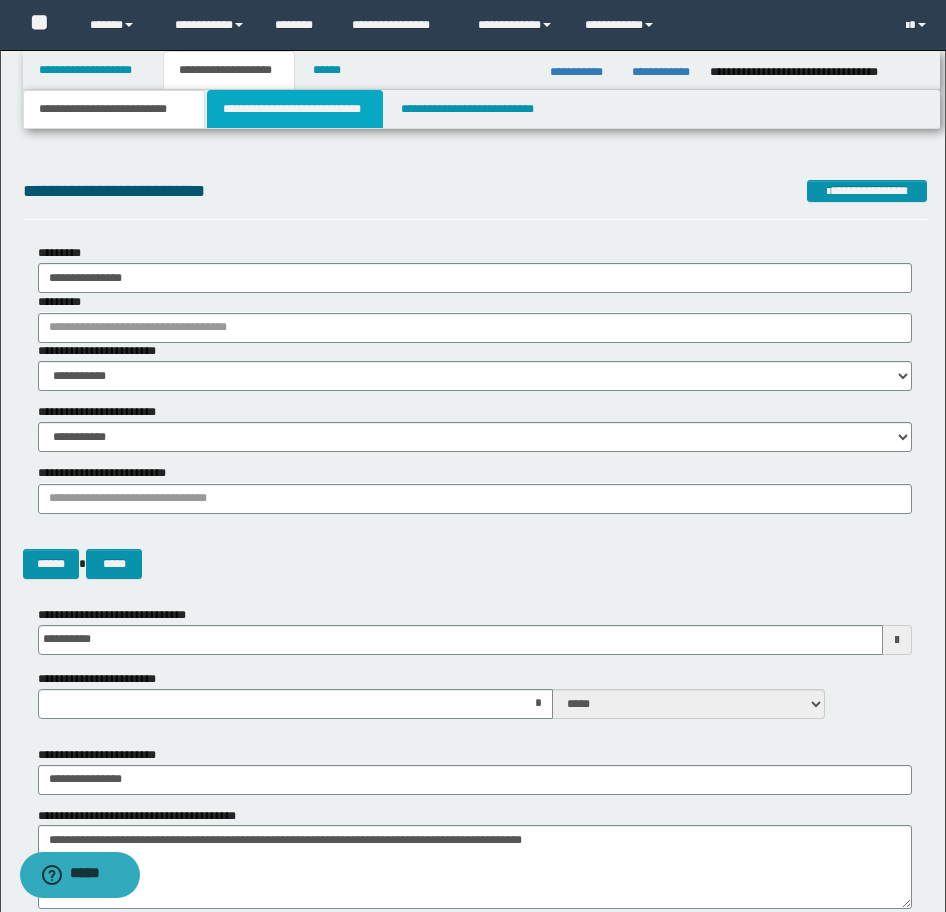 click on "**********" at bounding box center (295, 109) 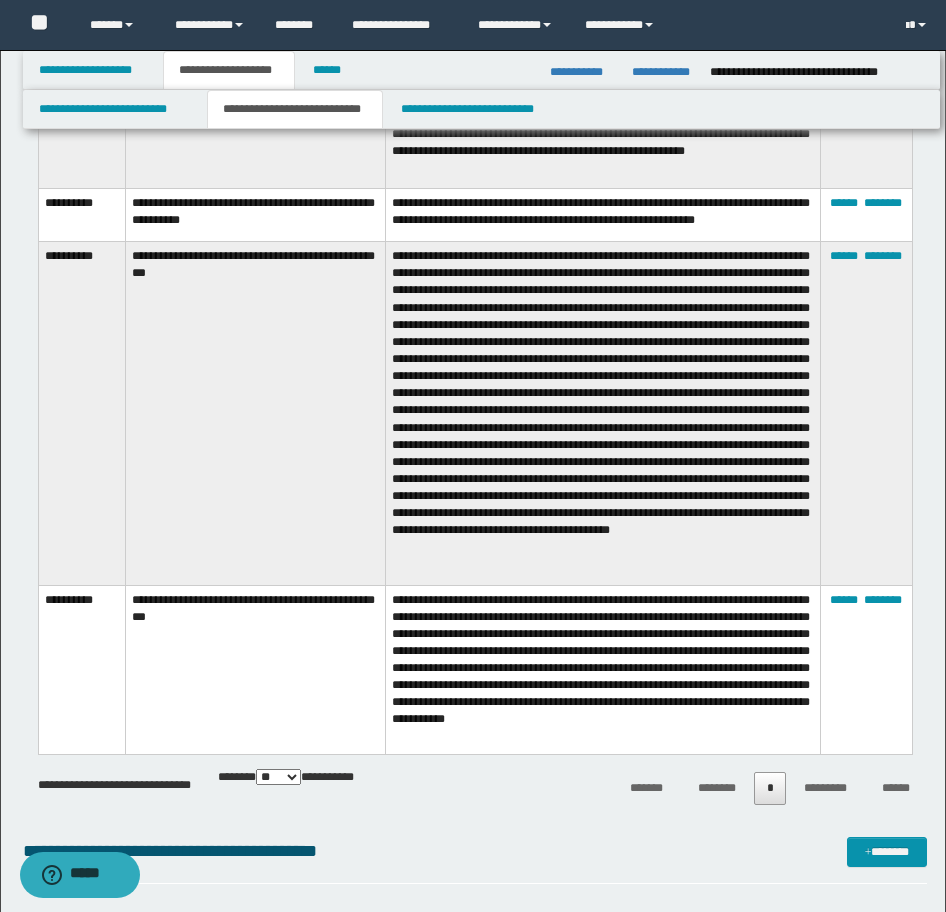 scroll, scrollTop: 4300, scrollLeft: 0, axis: vertical 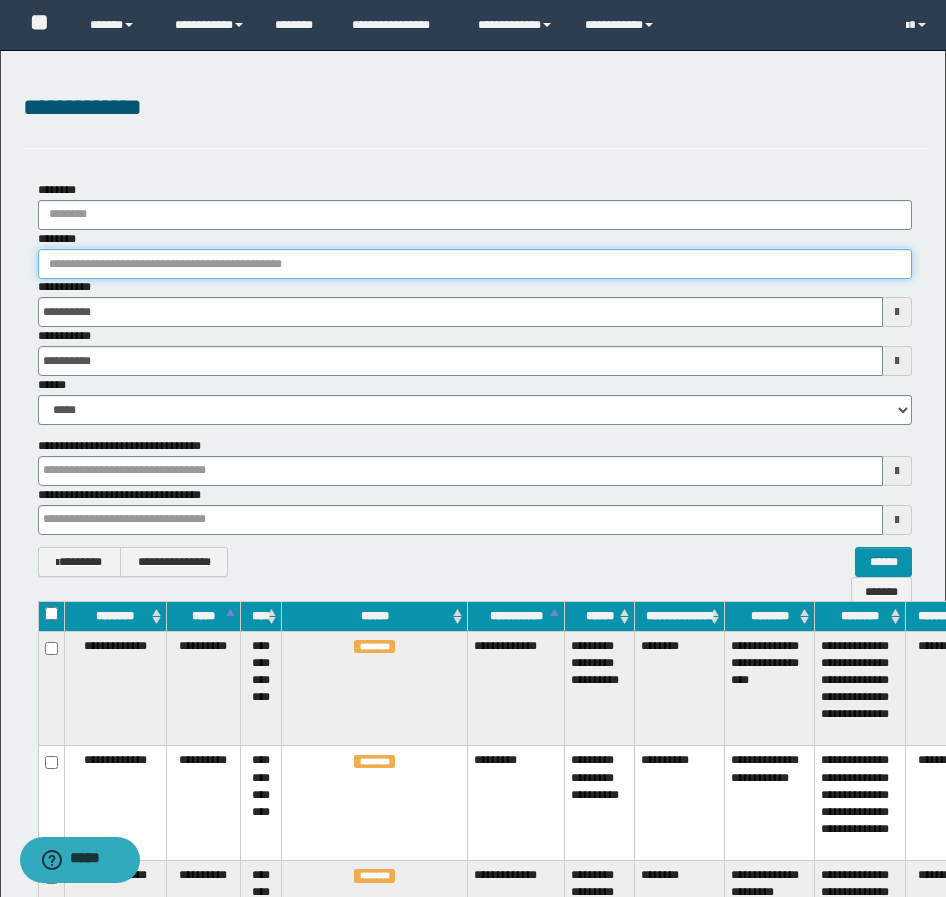 click on "********" at bounding box center [475, 264] 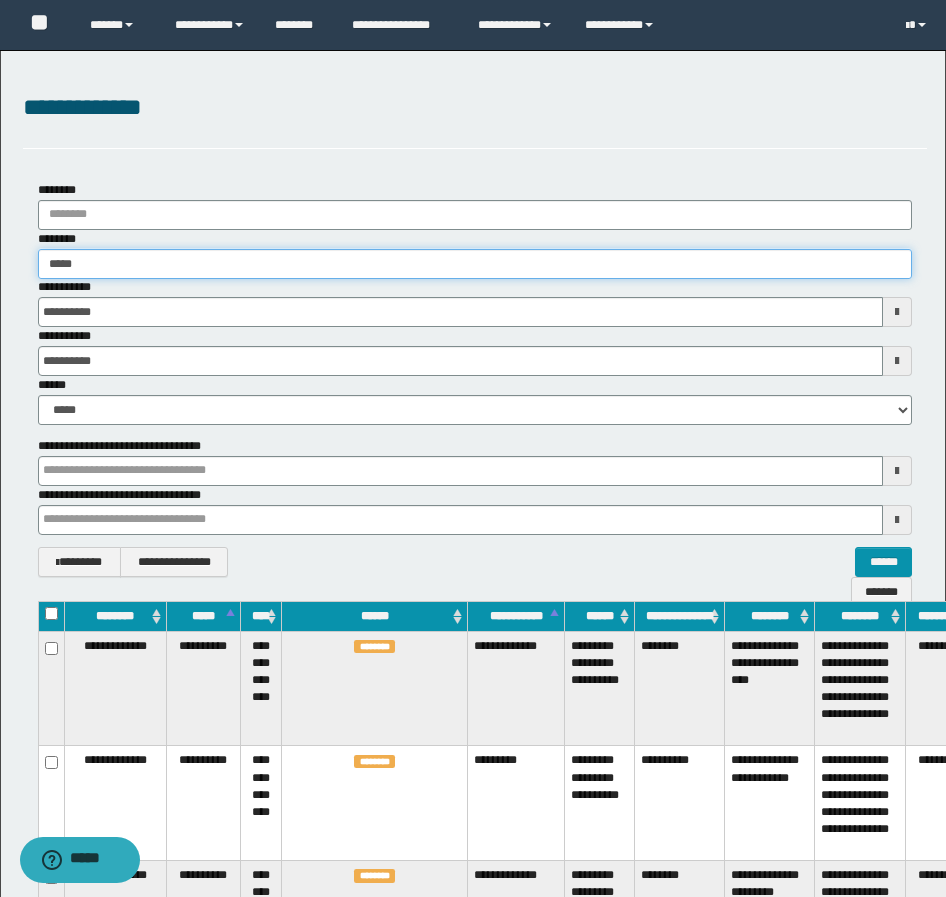 type on "******" 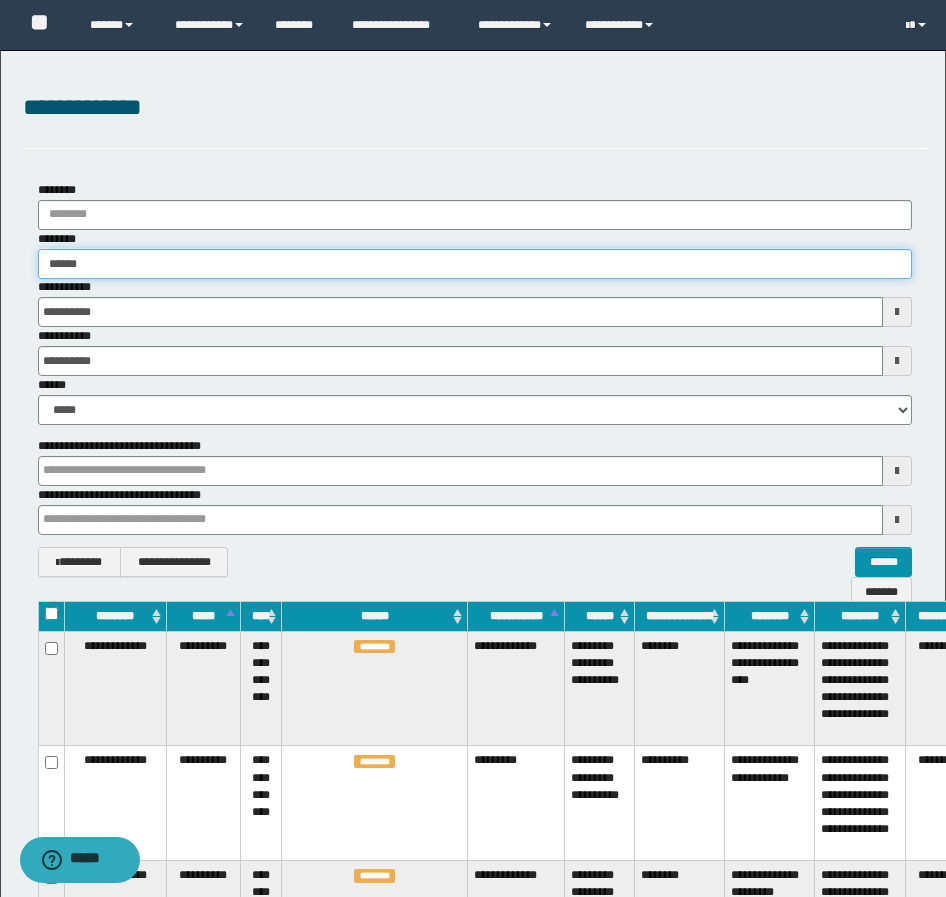 type on "******" 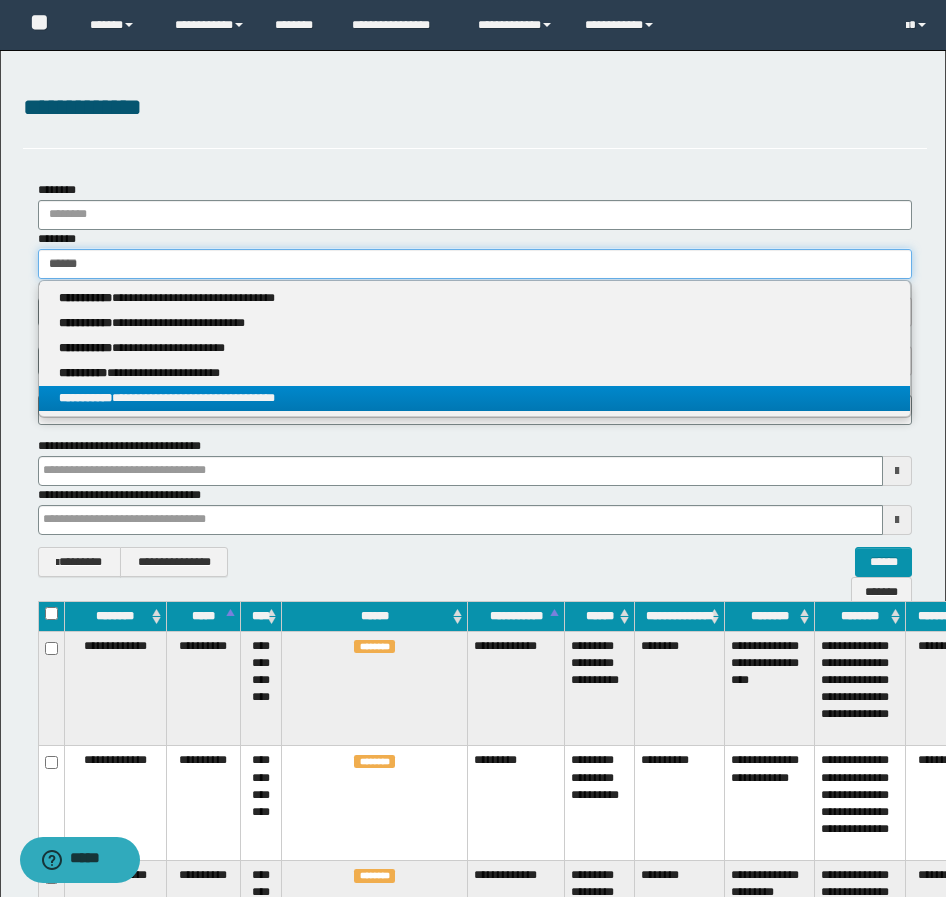 type on "******" 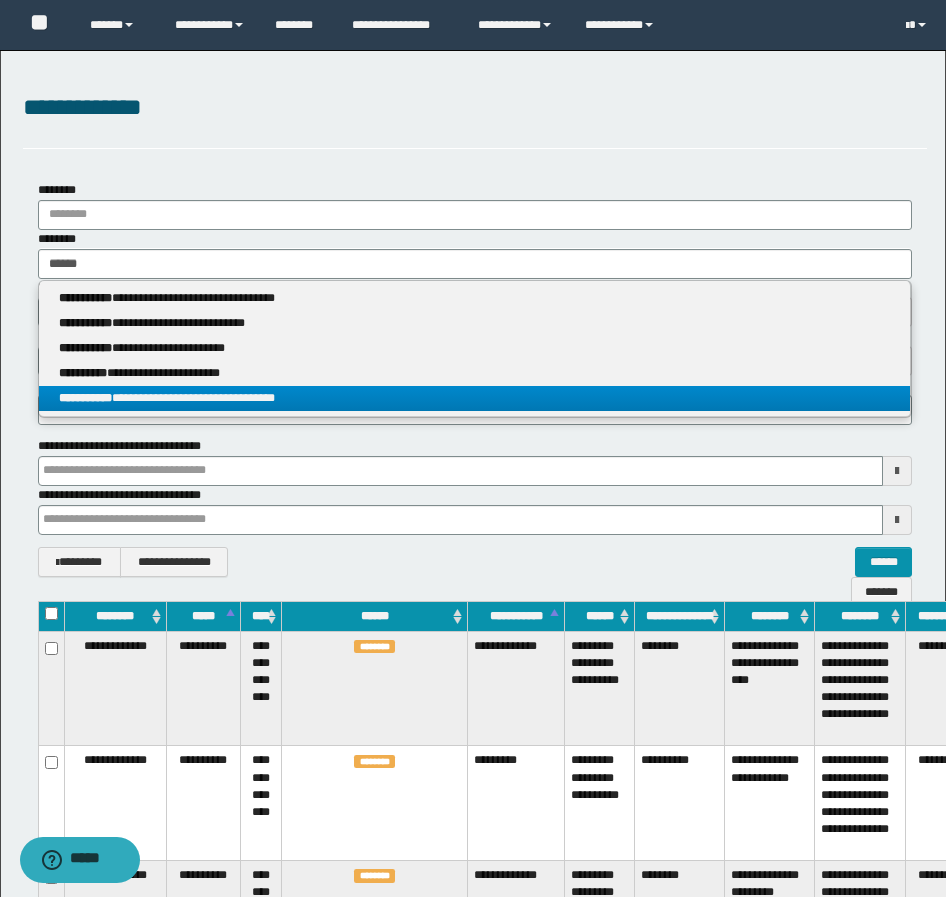 click on "**********" at bounding box center (474, 398) 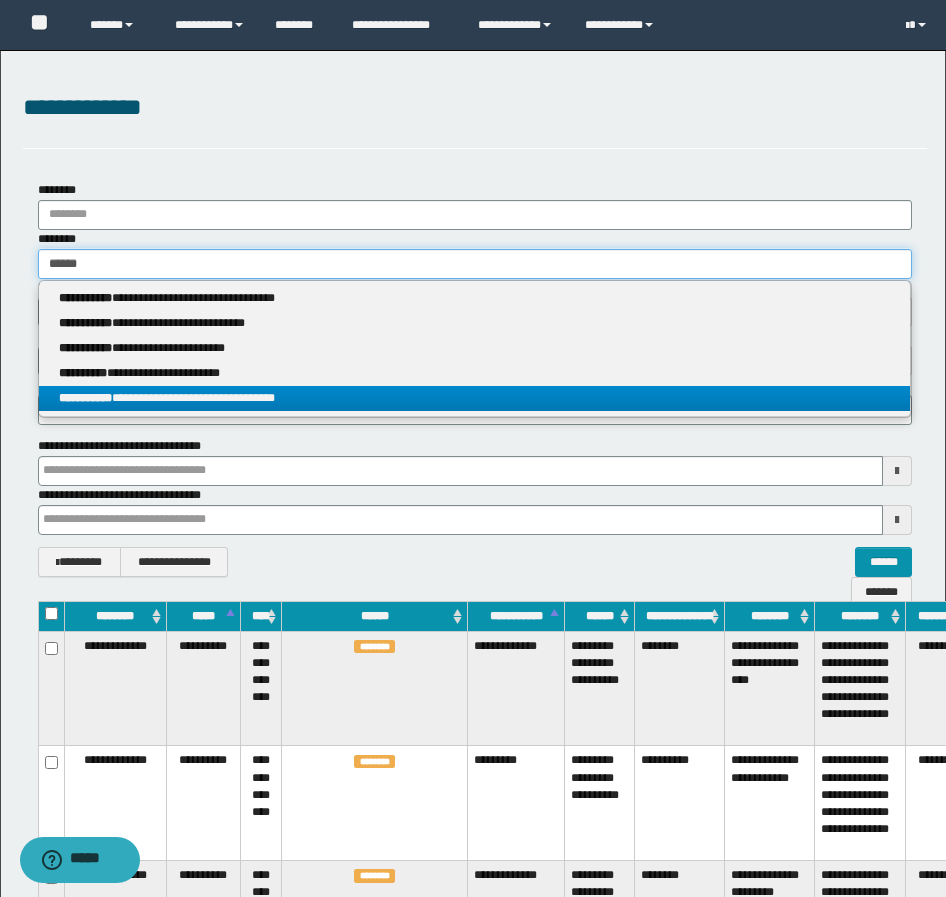 type 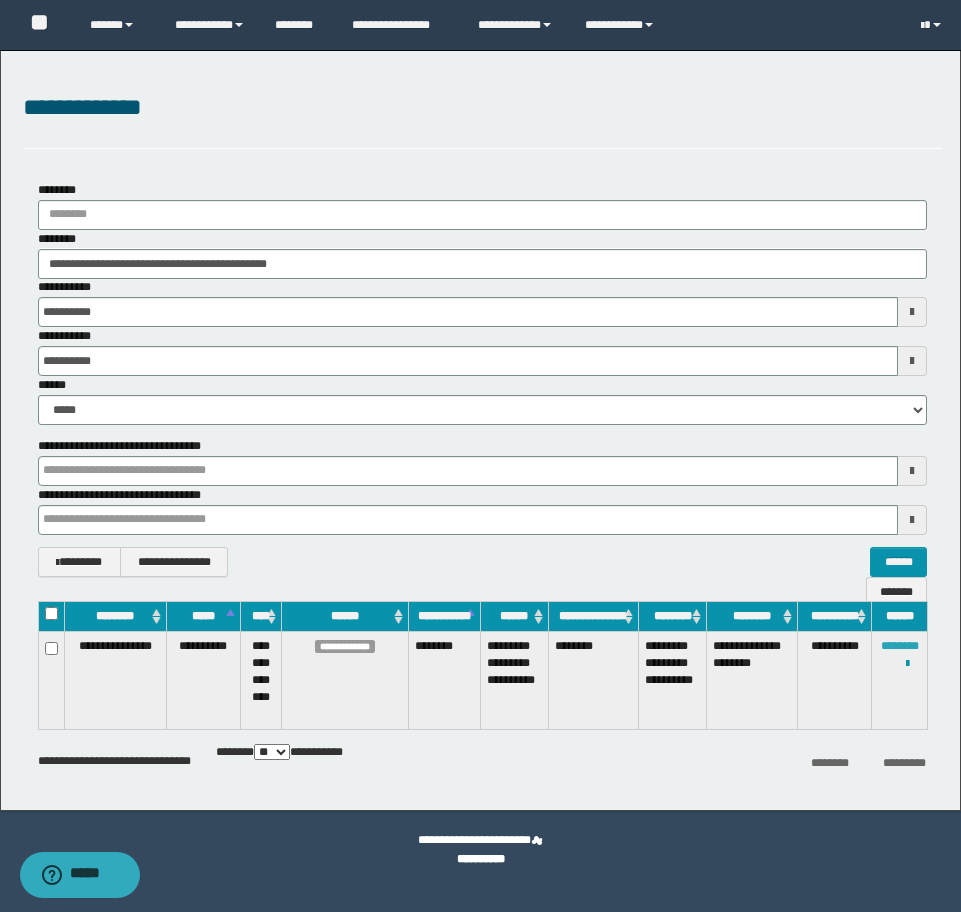 click on "********" at bounding box center [900, 646] 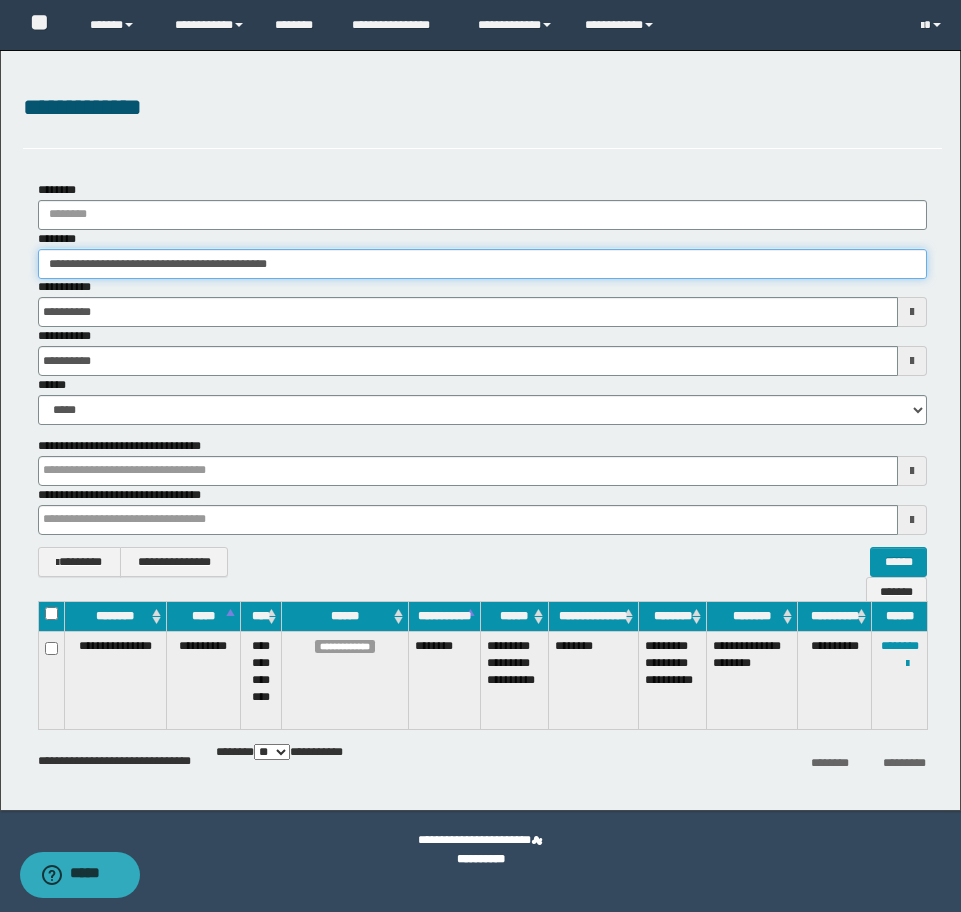 drag, startPoint x: 357, startPoint y: 262, endPoint x: -16, endPoint y: 218, distance: 375.5862 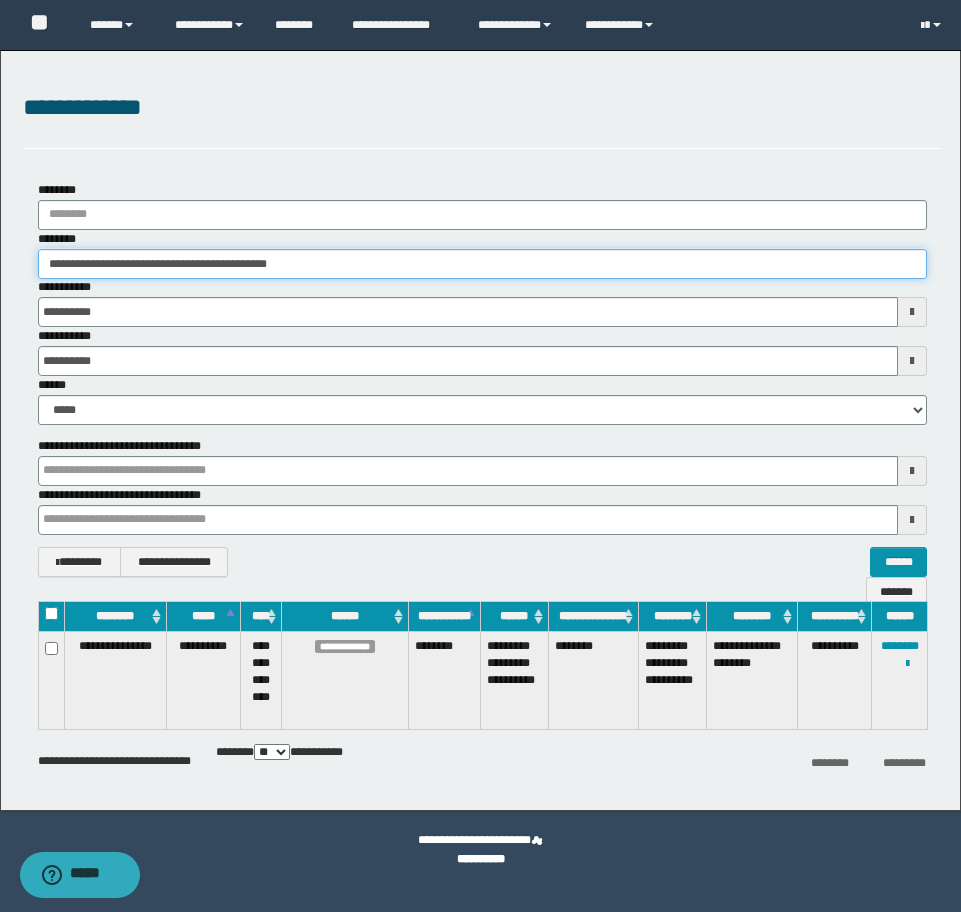 click on "**********" at bounding box center (480, 456) 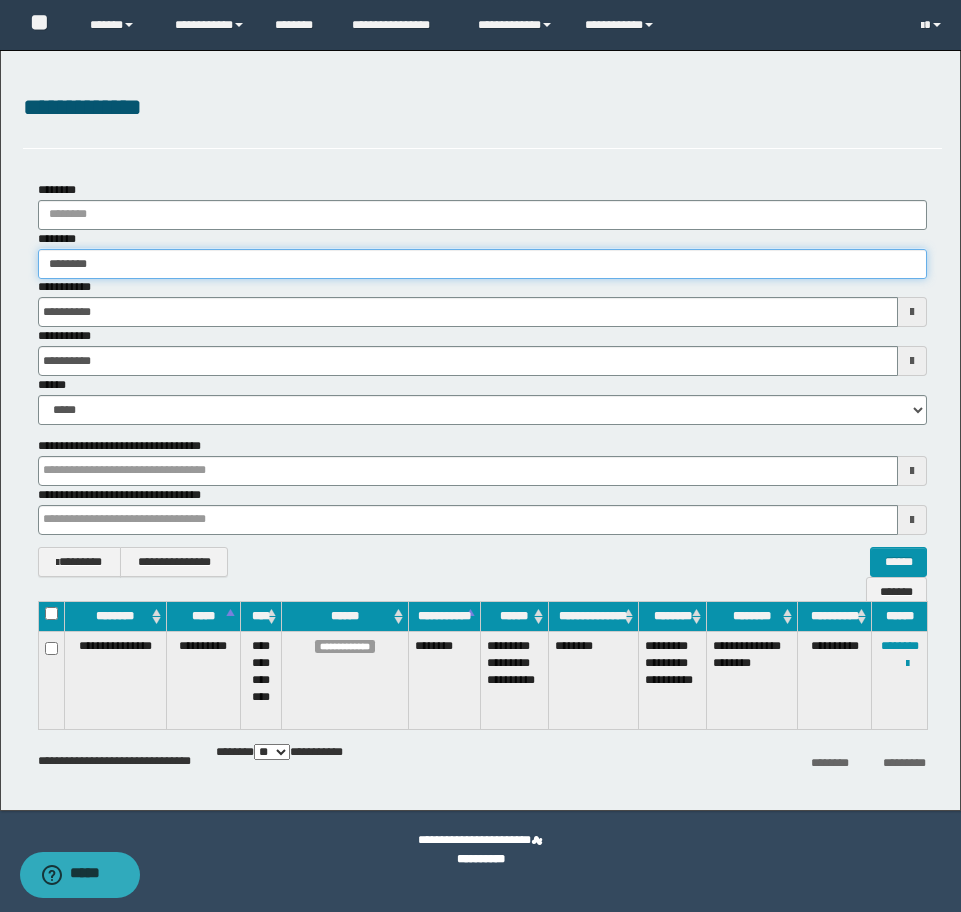 type on "********" 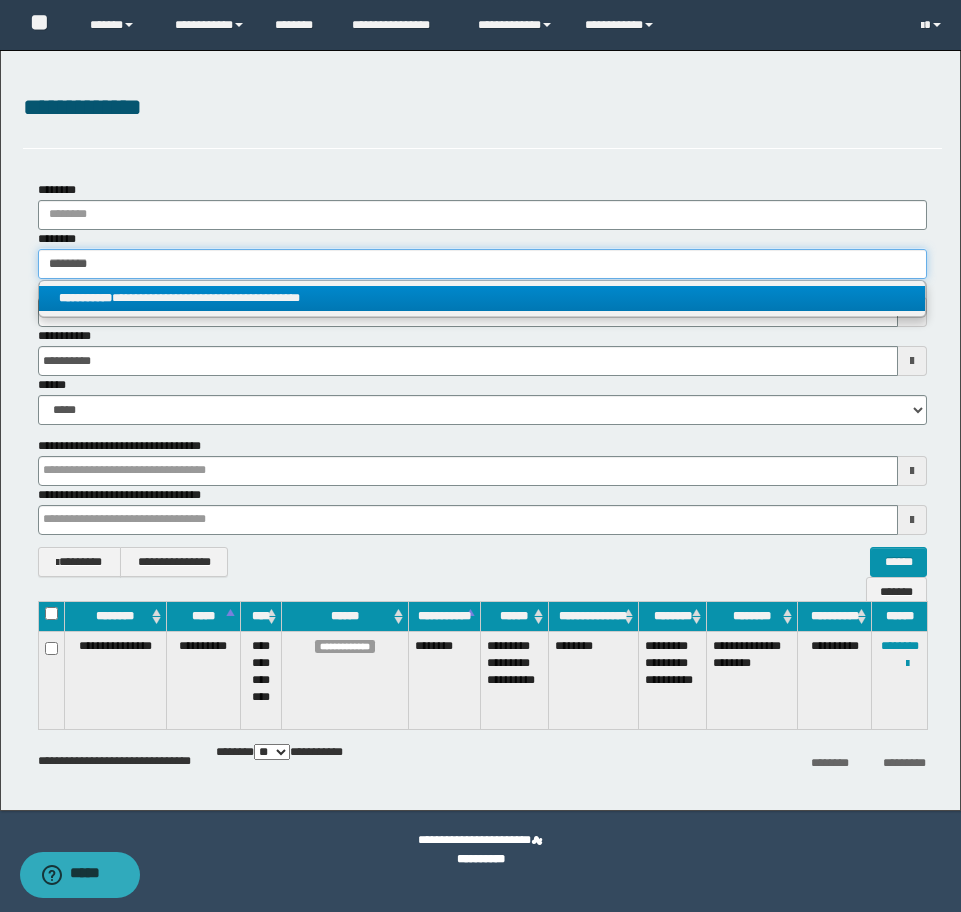 type on "********" 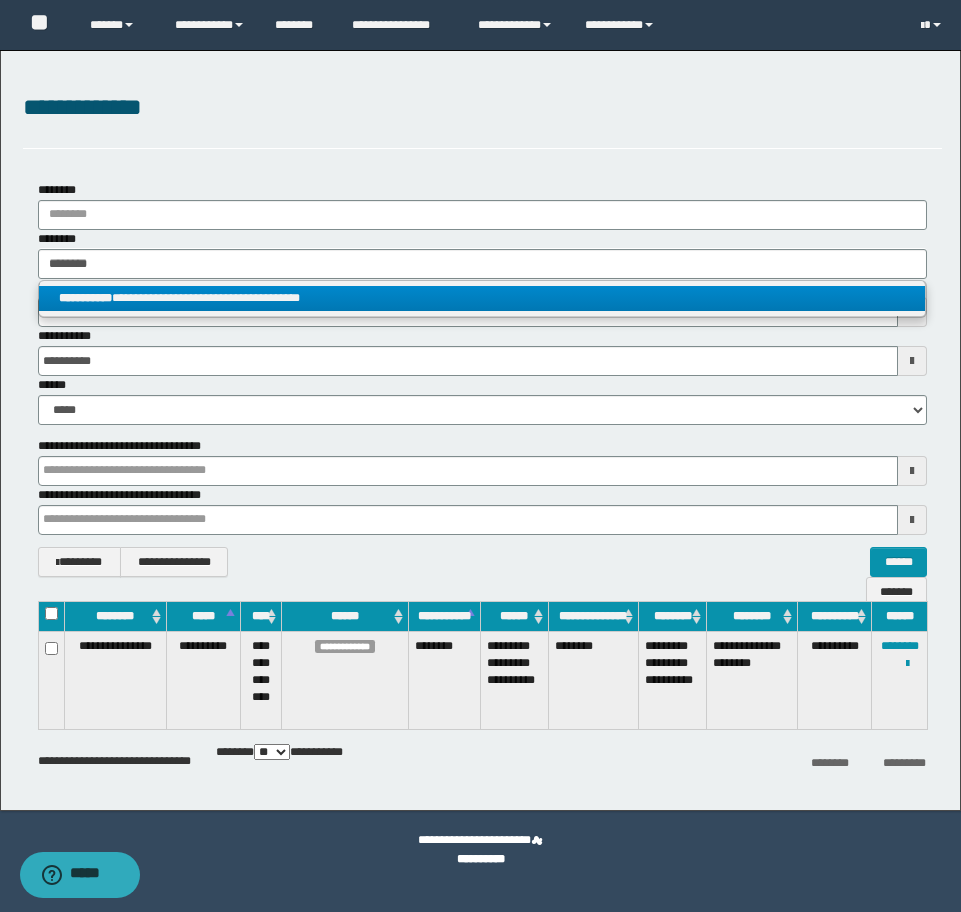 click on "**********" at bounding box center [482, 298] 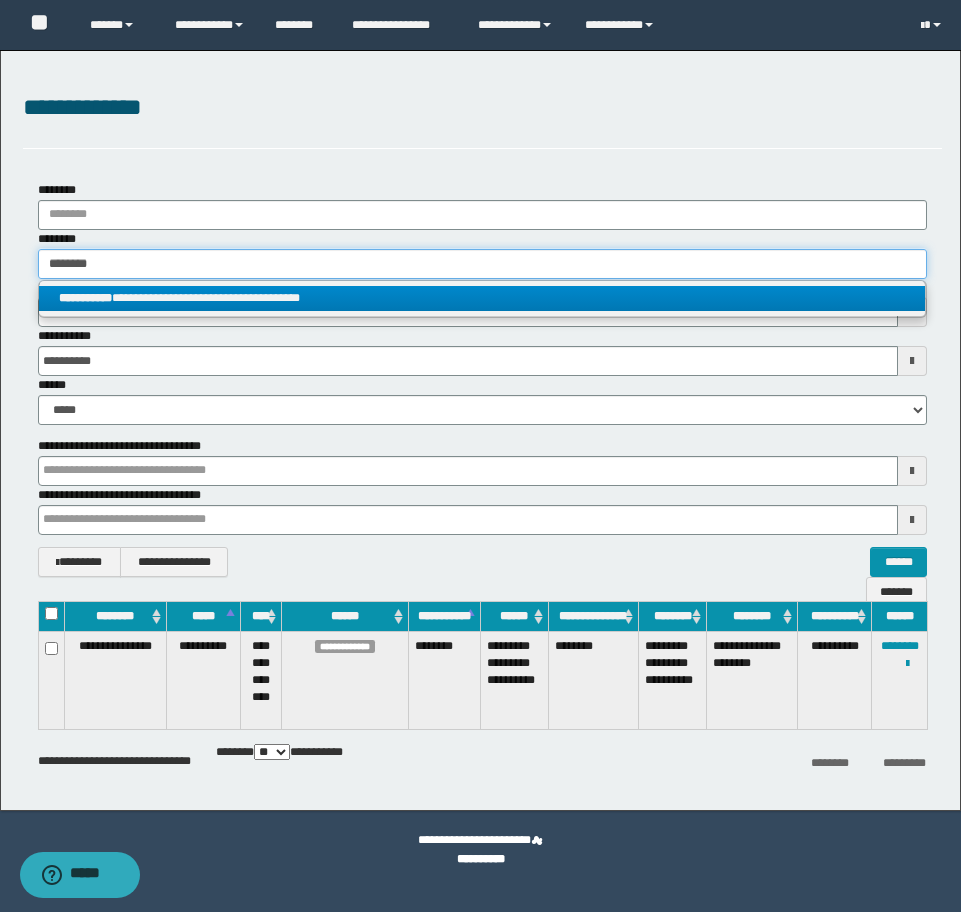 type 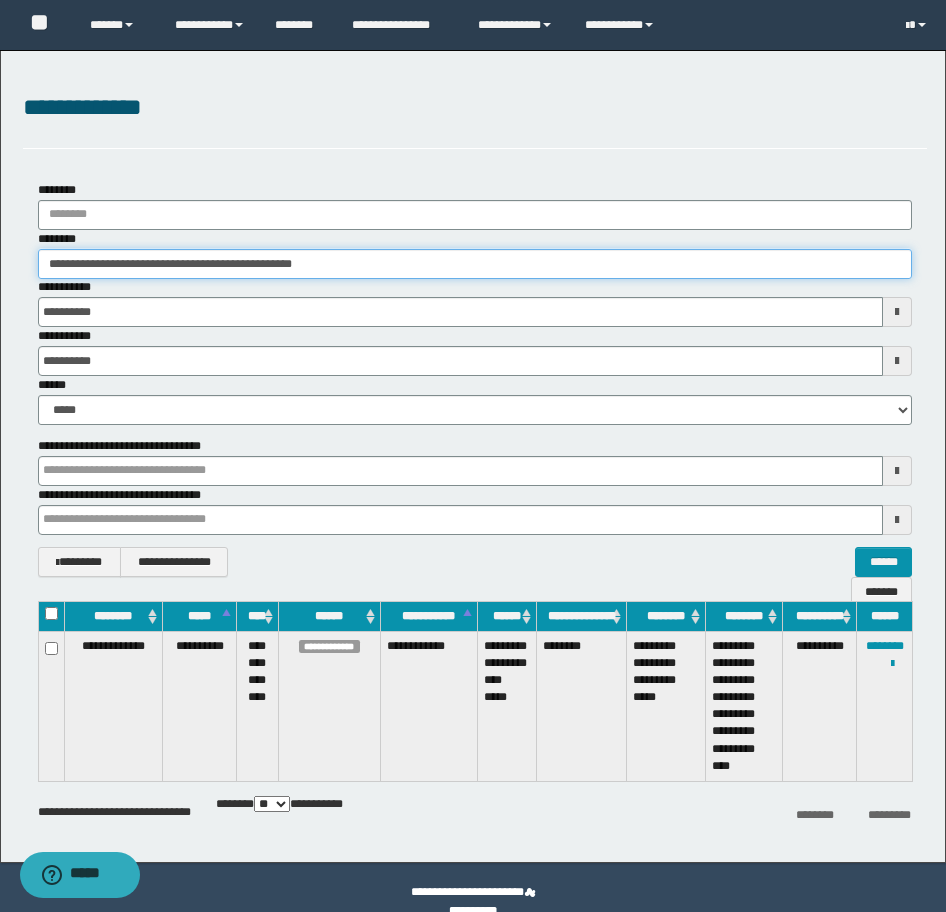 drag, startPoint x: 410, startPoint y: 264, endPoint x: -16, endPoint y: 273, distance: 426.09506 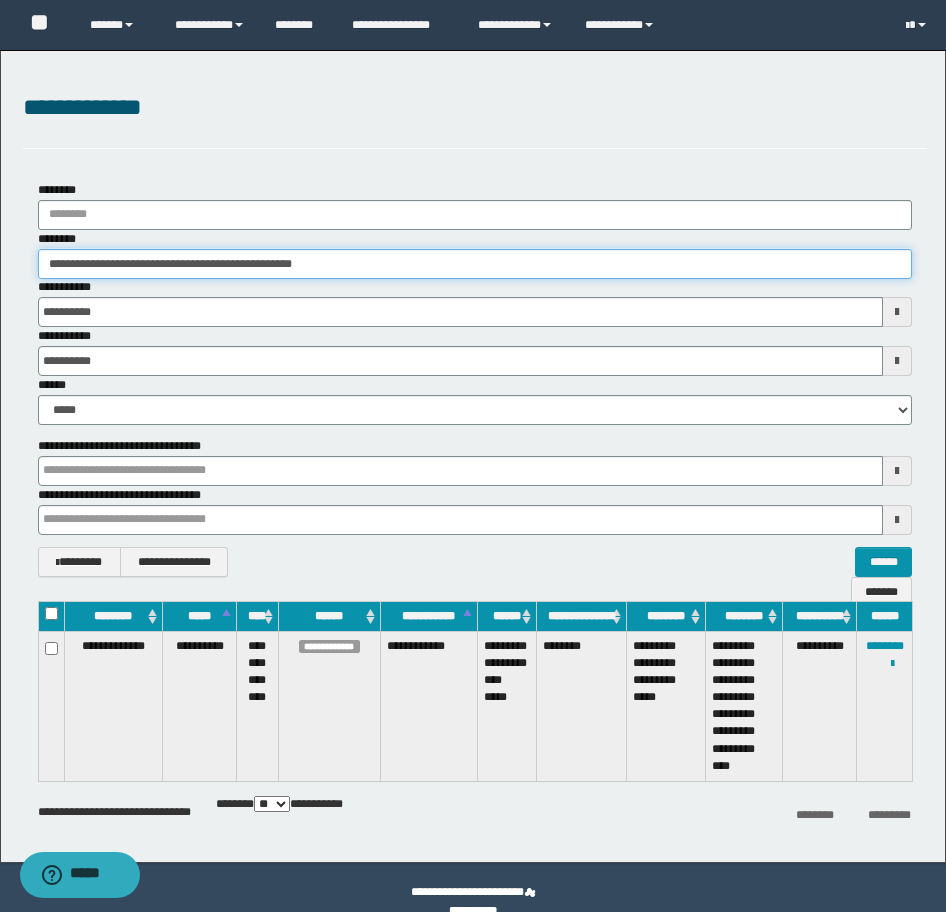 click on "**********" at bounding box center [473, 456] 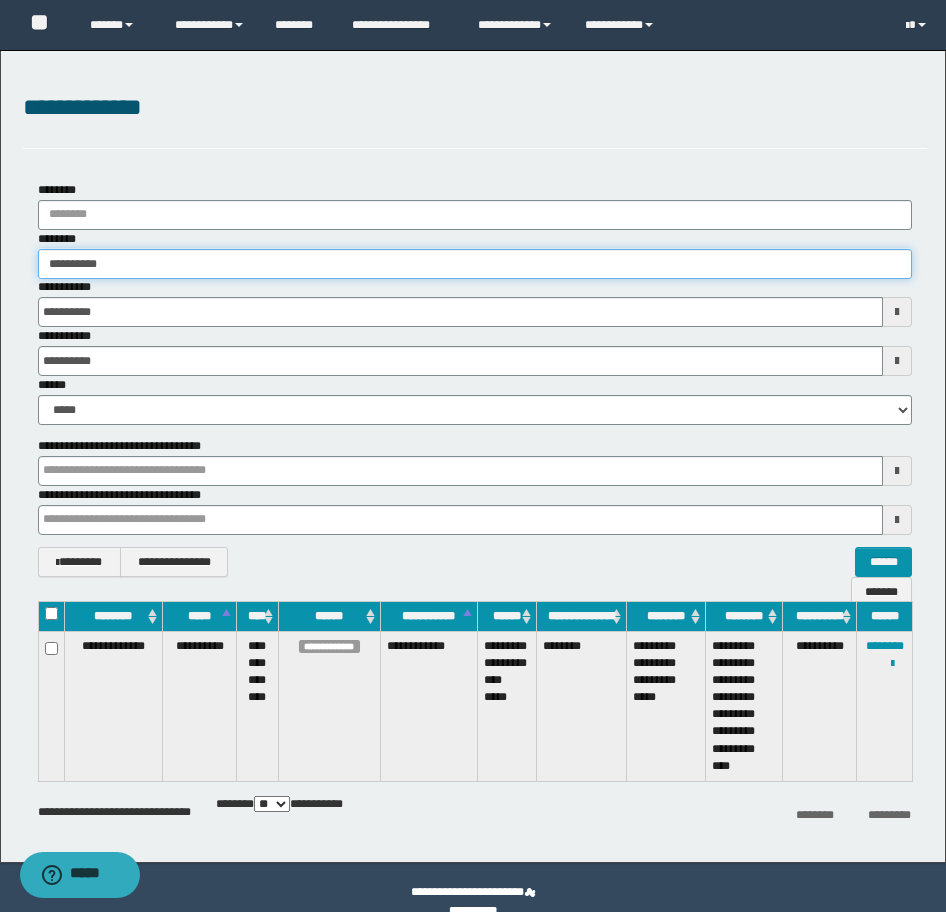 type on "**********" 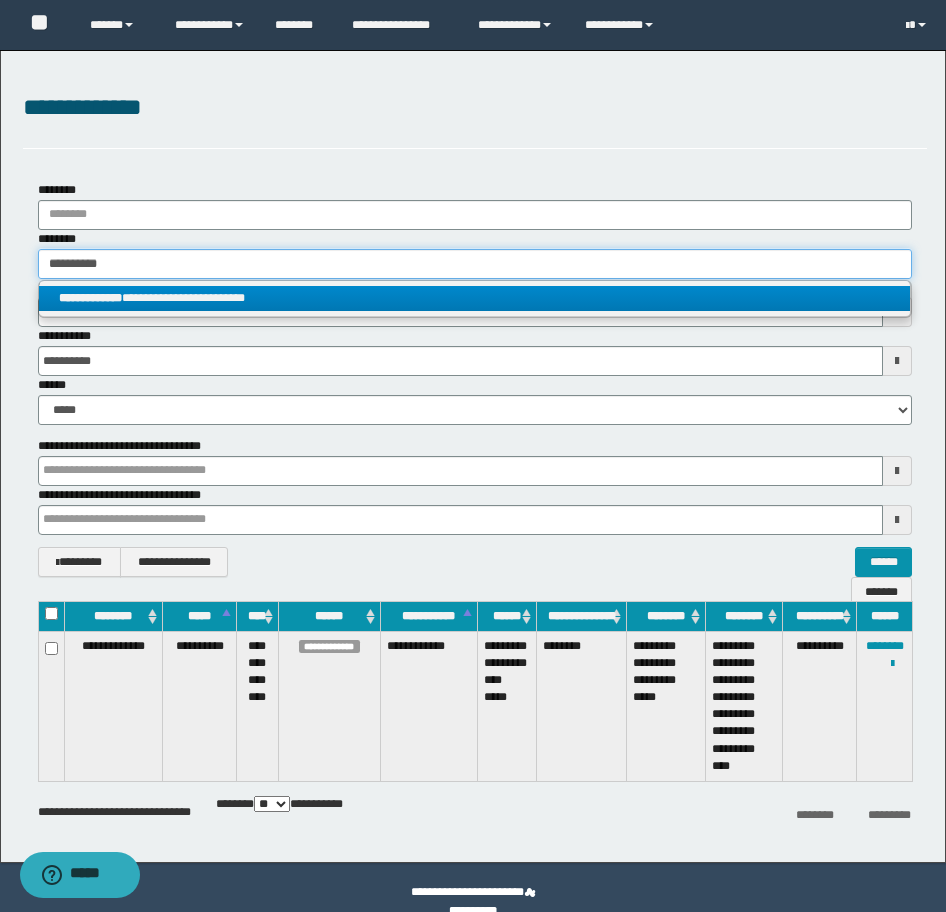 type on "**********" 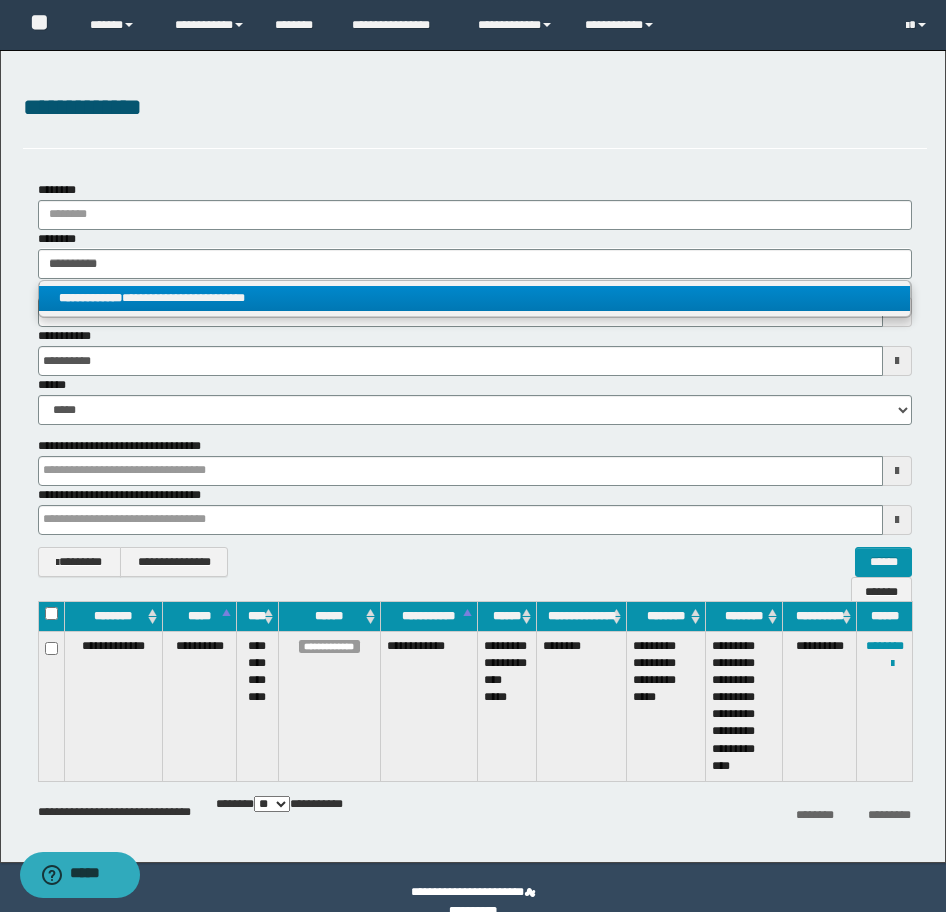 click on "**********" at bounding box center (474, 298) 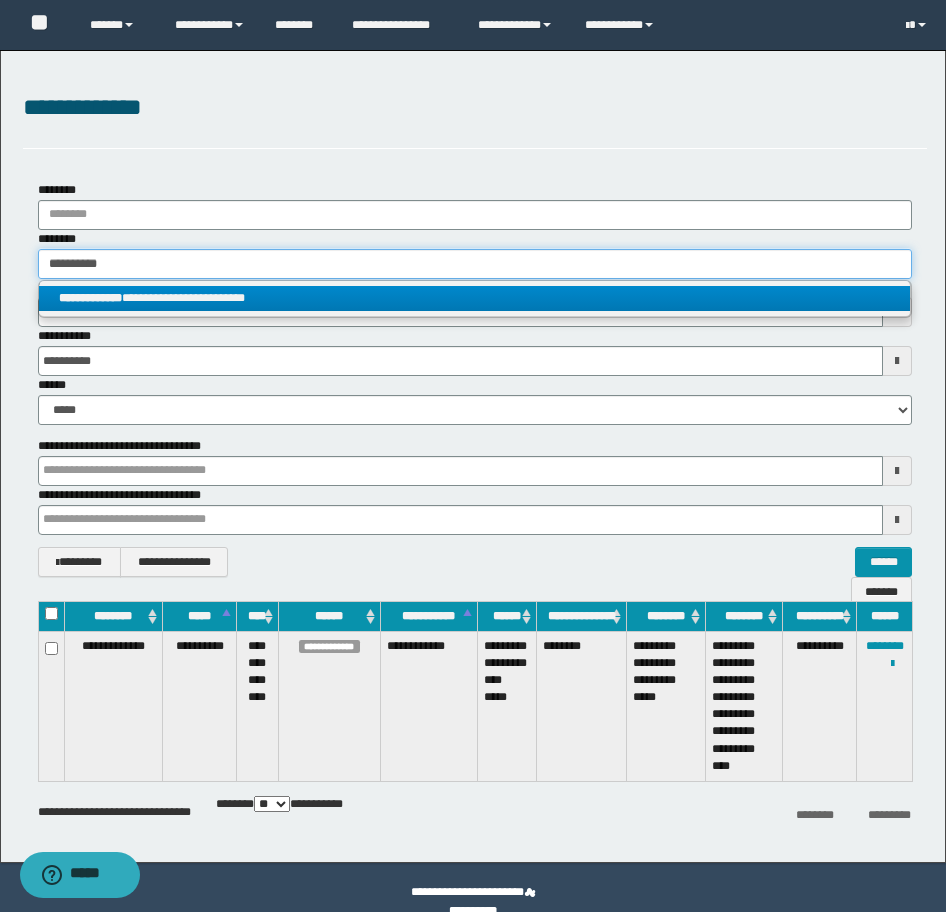 type 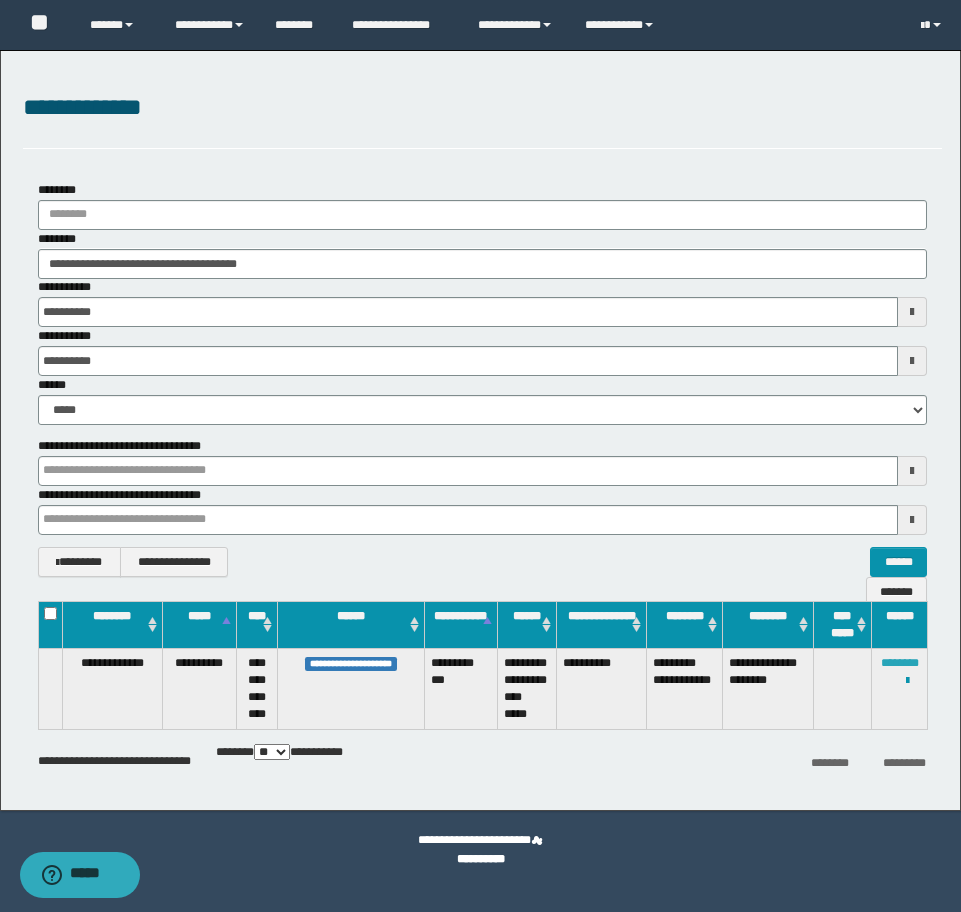 click on "********" at bounding box center [900, 663] 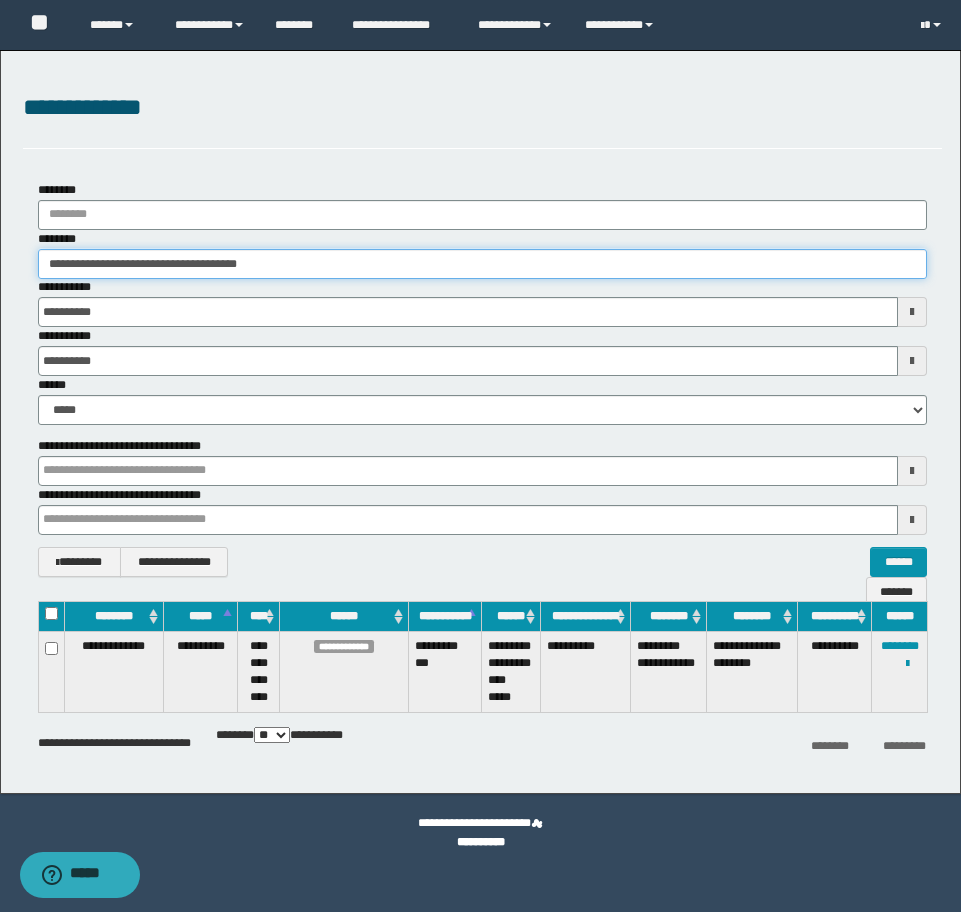 drag, startPoint x: 310, startPoint y: 267, endPoint x: -16, endPoint y: 281, distance: 326.30048 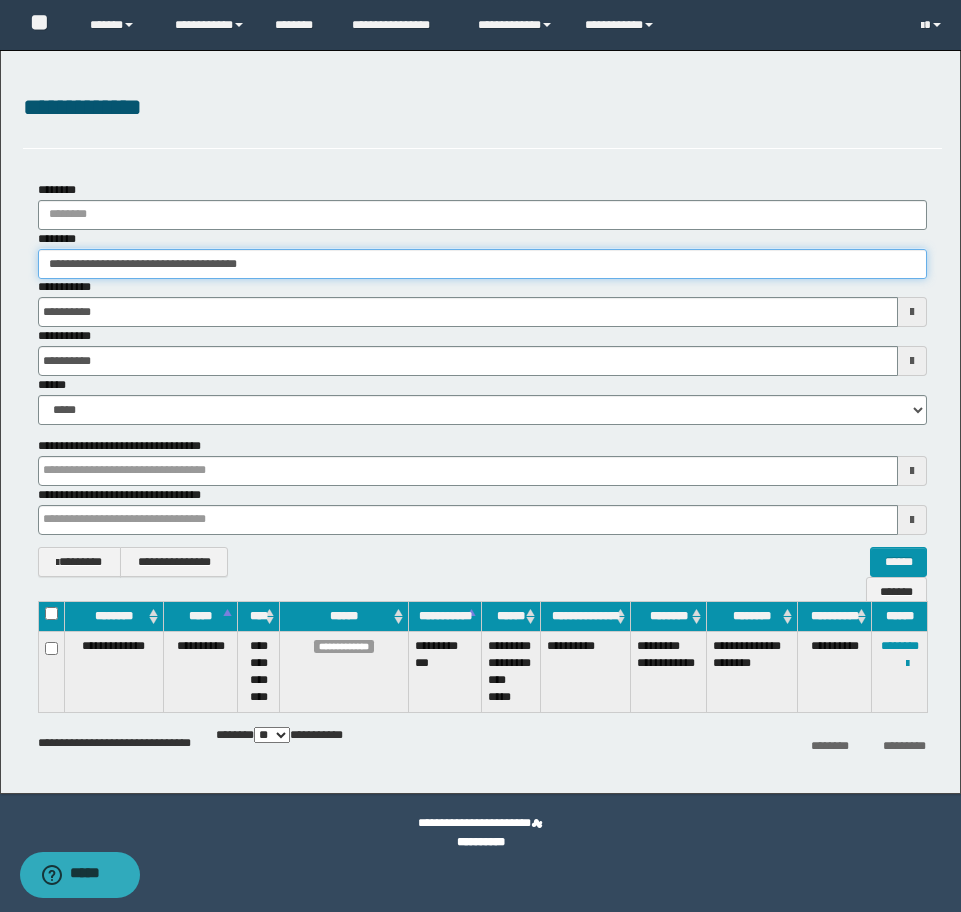 click on "**********" at bounding box center [480, 456] 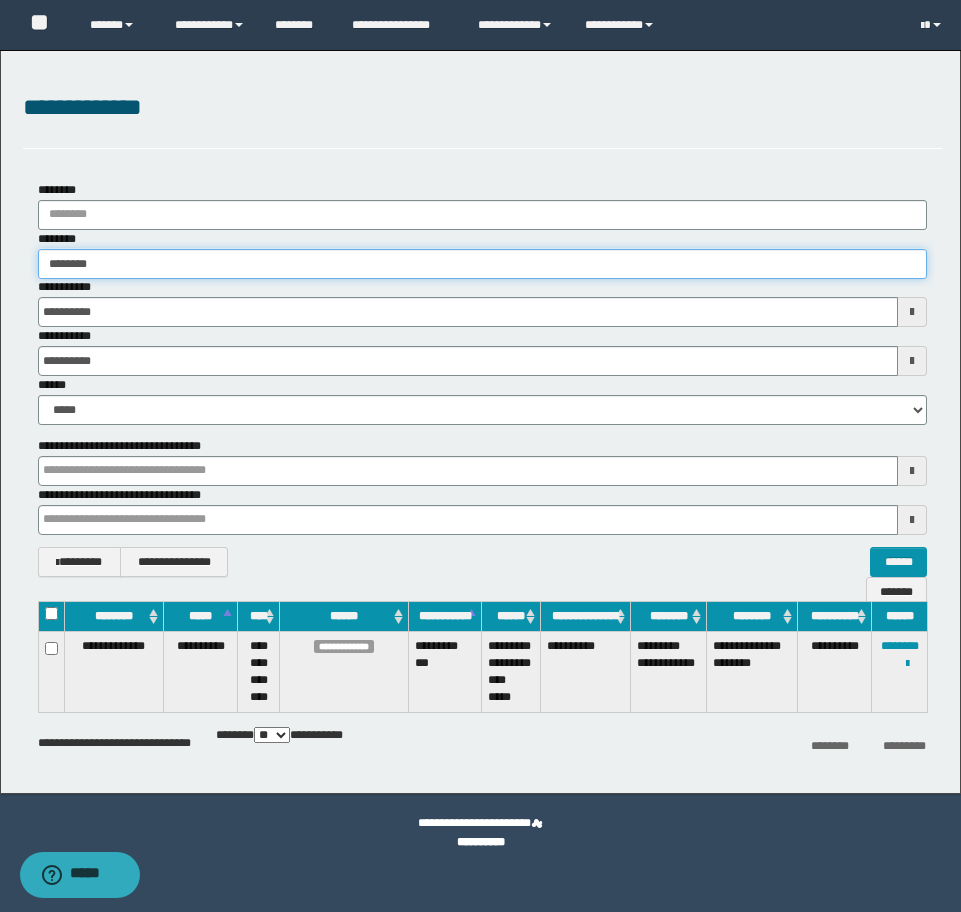 type on "********" 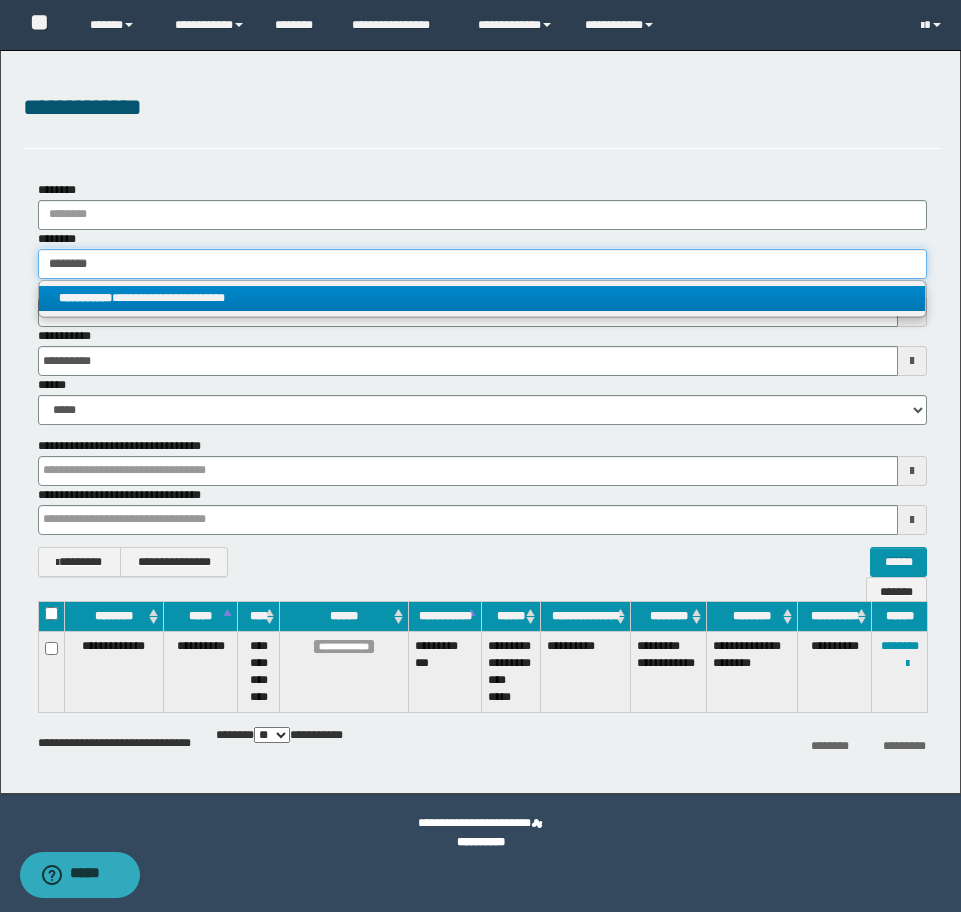 type on "********" 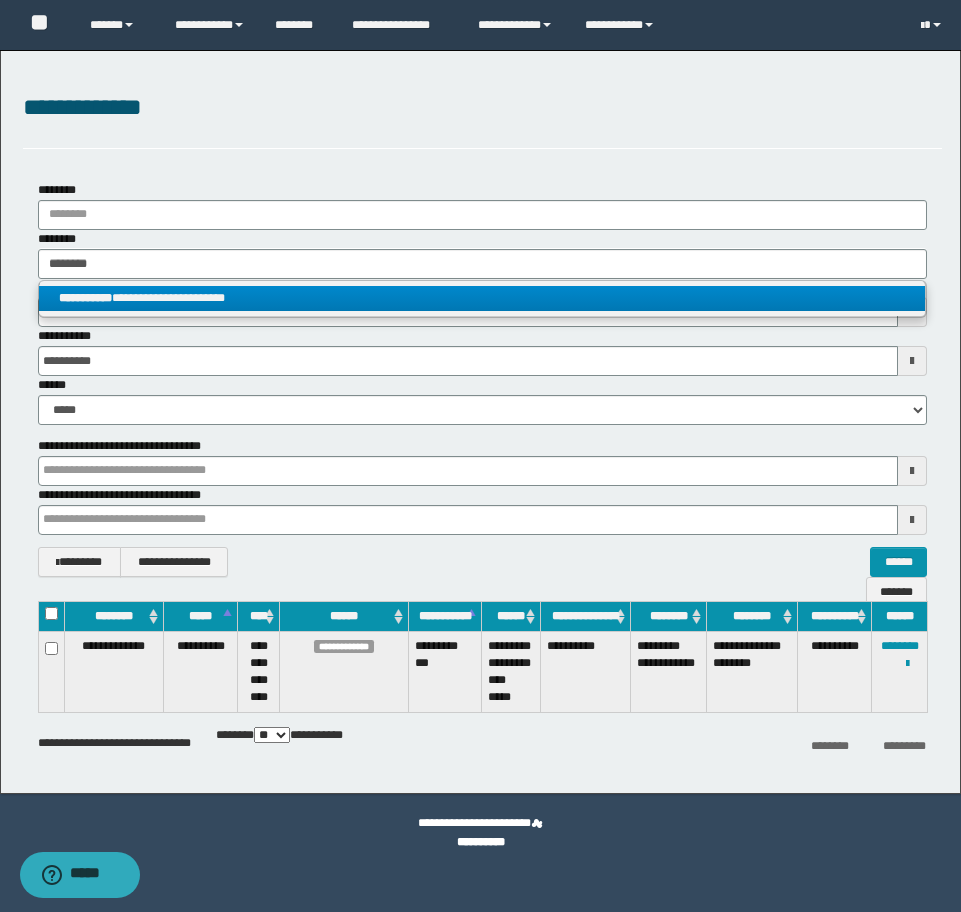 click on "**********" at bounding box center [482, 298] 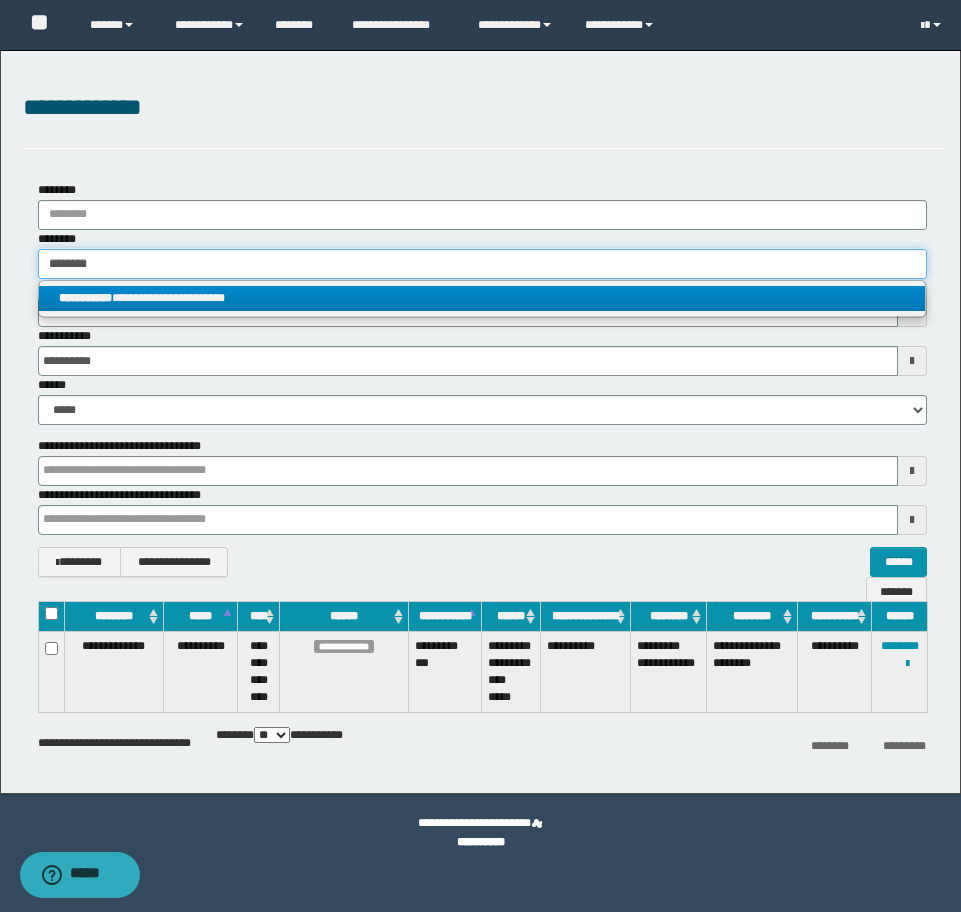 type 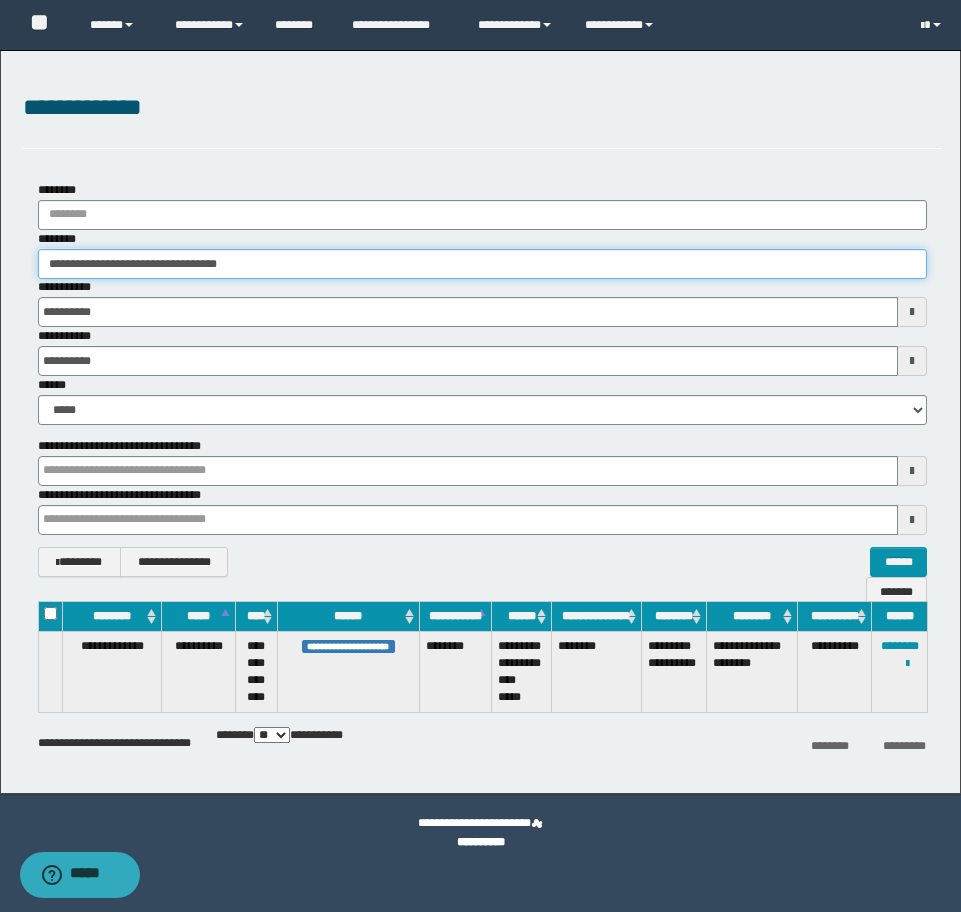 drag, startPoint x: 290, startPoint y: 262, endPoint x: -16, endPoint y: 239, distance: 306.86316 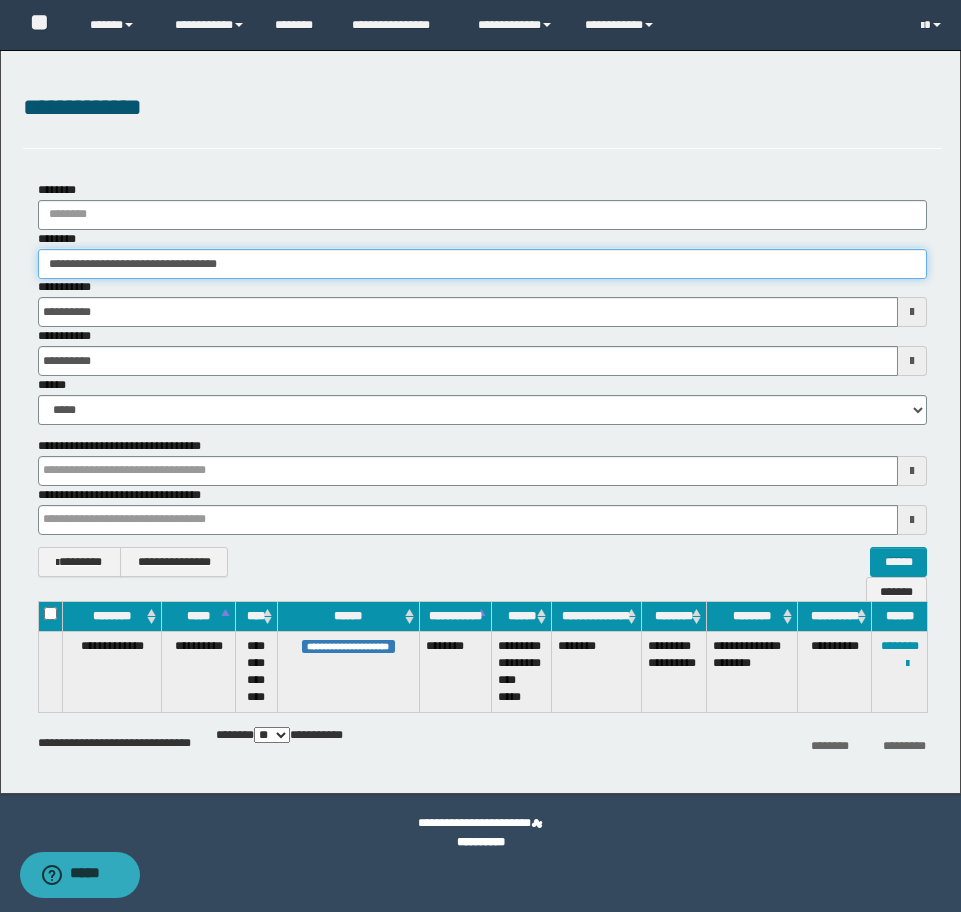 click on "**********" at bounding box center (480, 456) 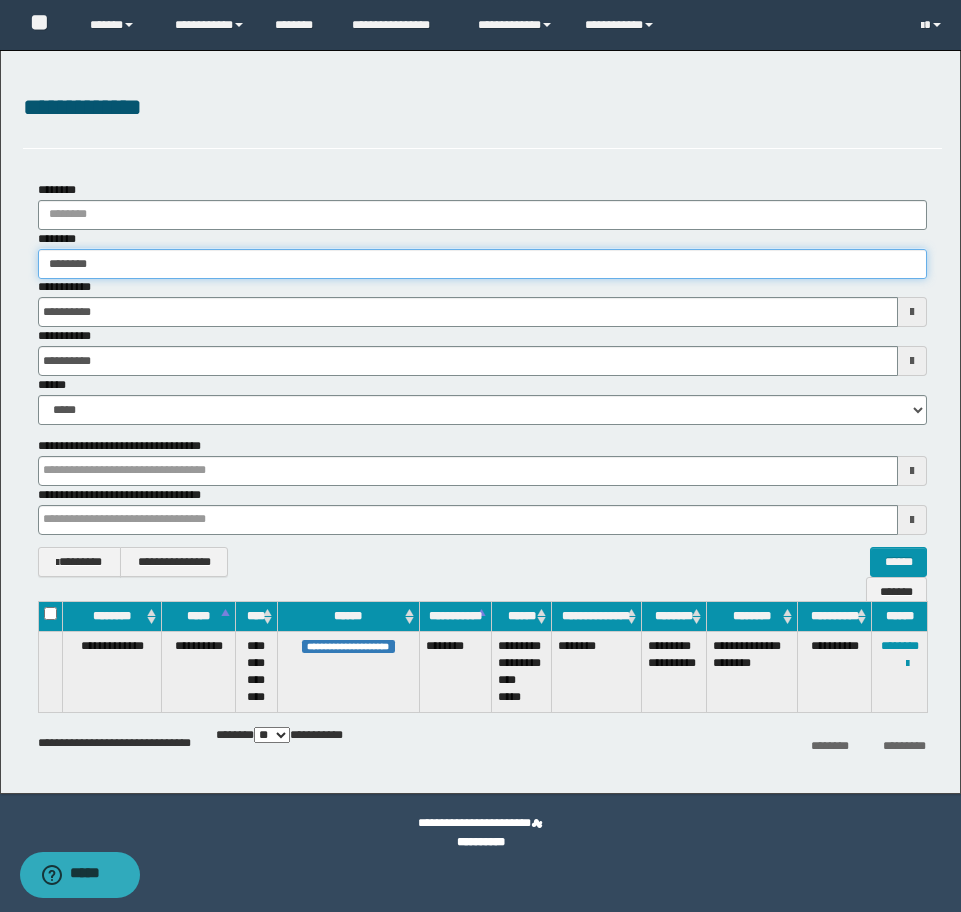 type on "********" 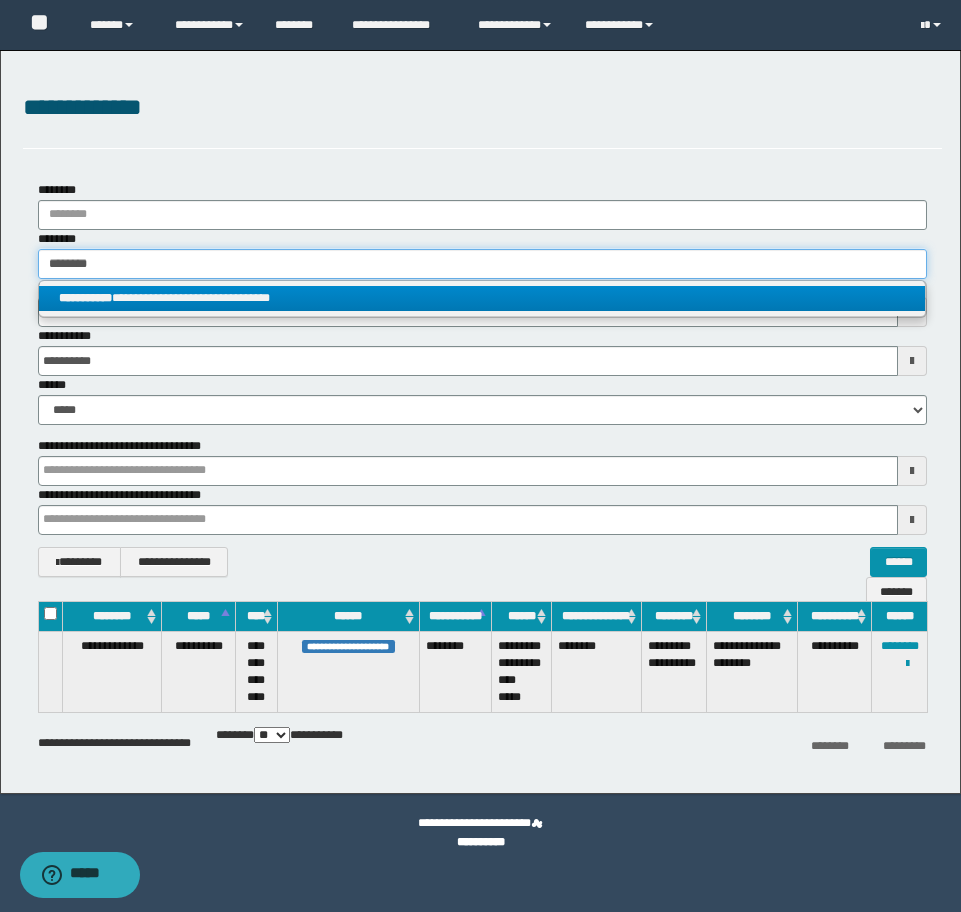 type on "********" 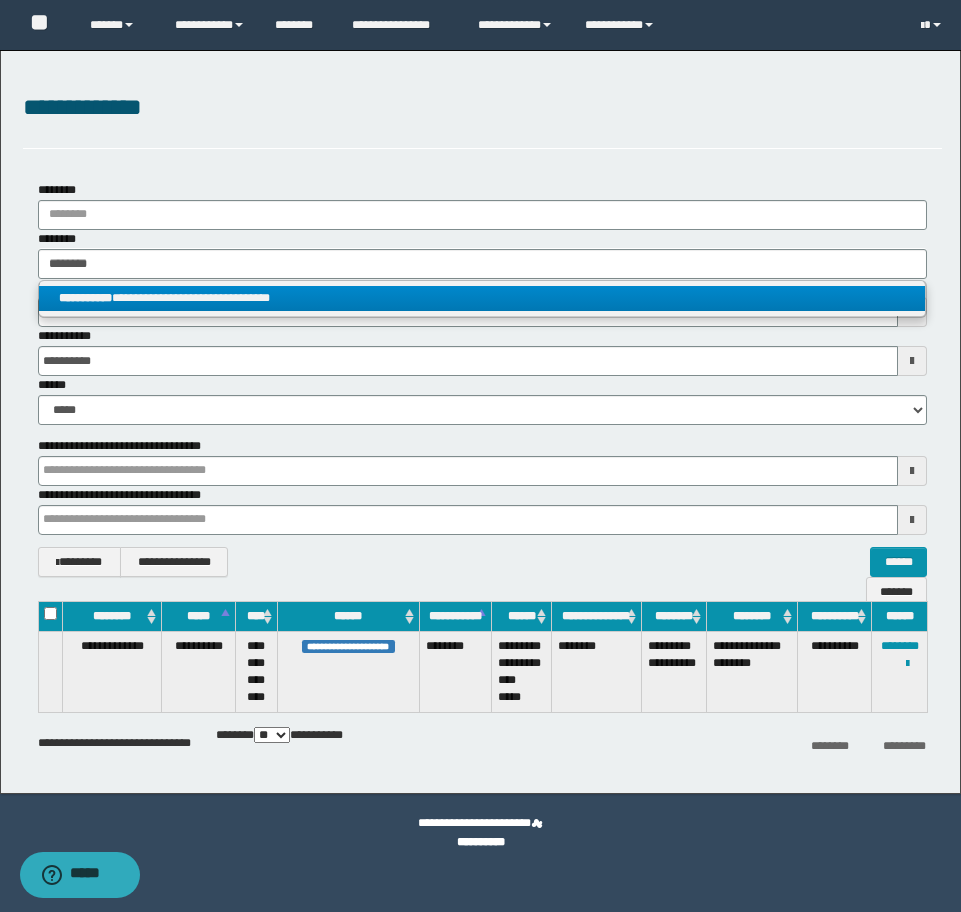click on "**********" at bounding box center [482, 298] 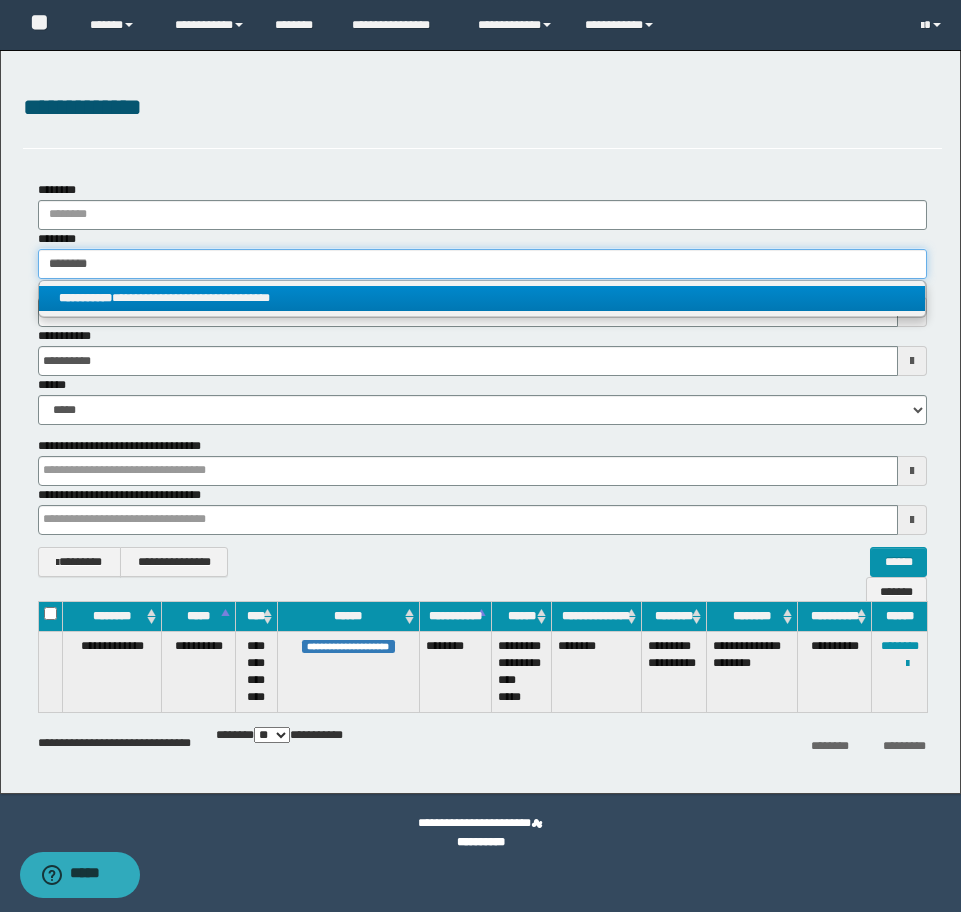 type 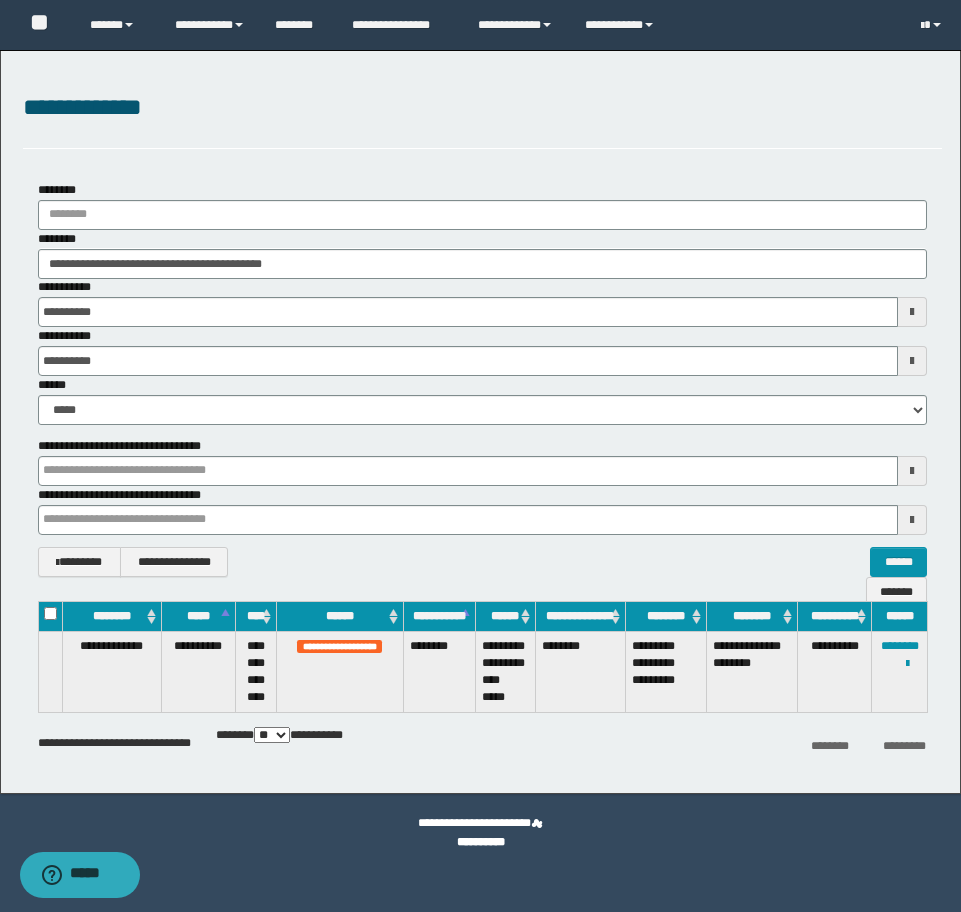 drag, startPoint x: 514, startPoint y: 725, endPoint x: 588, endPoint y: 767, distance: 85.08819 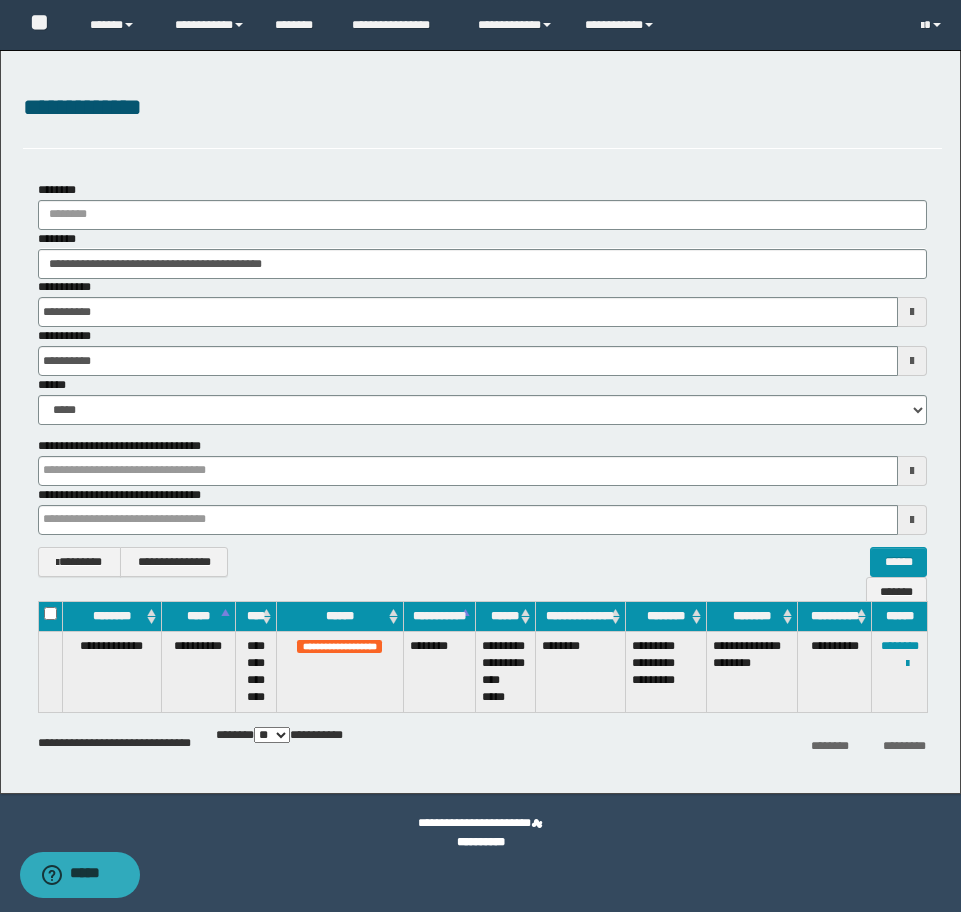 click on "**********" at bounding box center (482, 725) 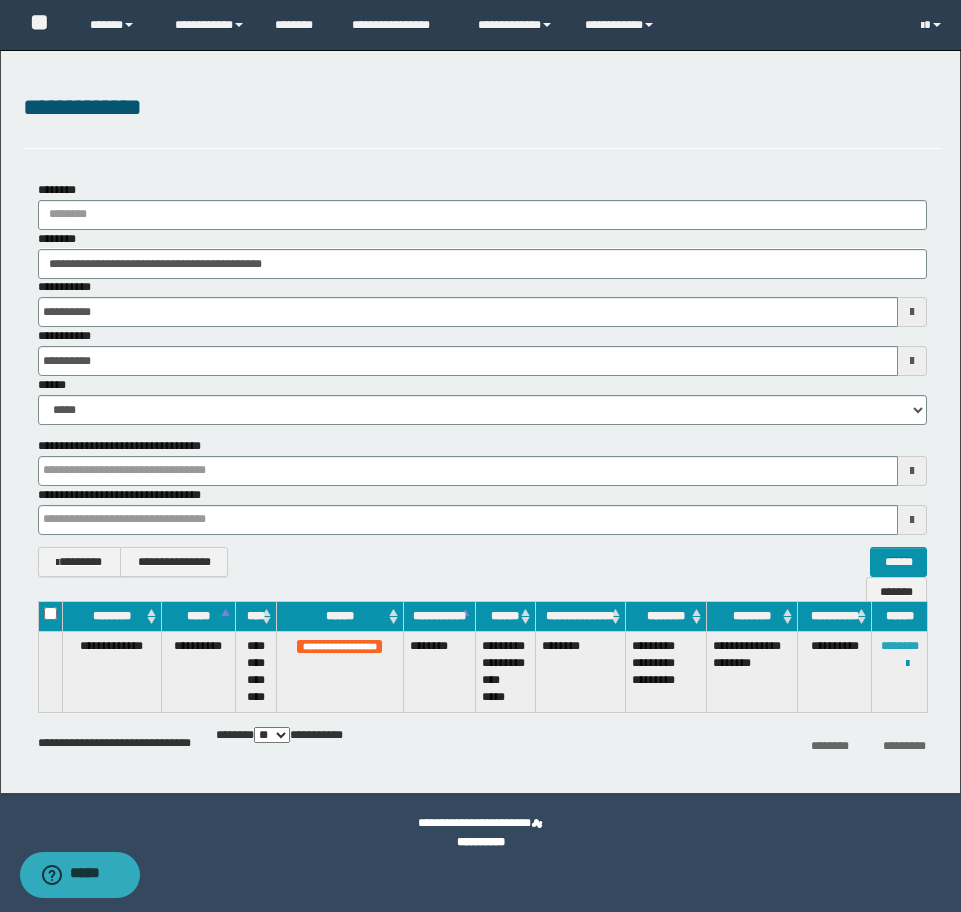 click on "********" at bounding box center [900, 646] 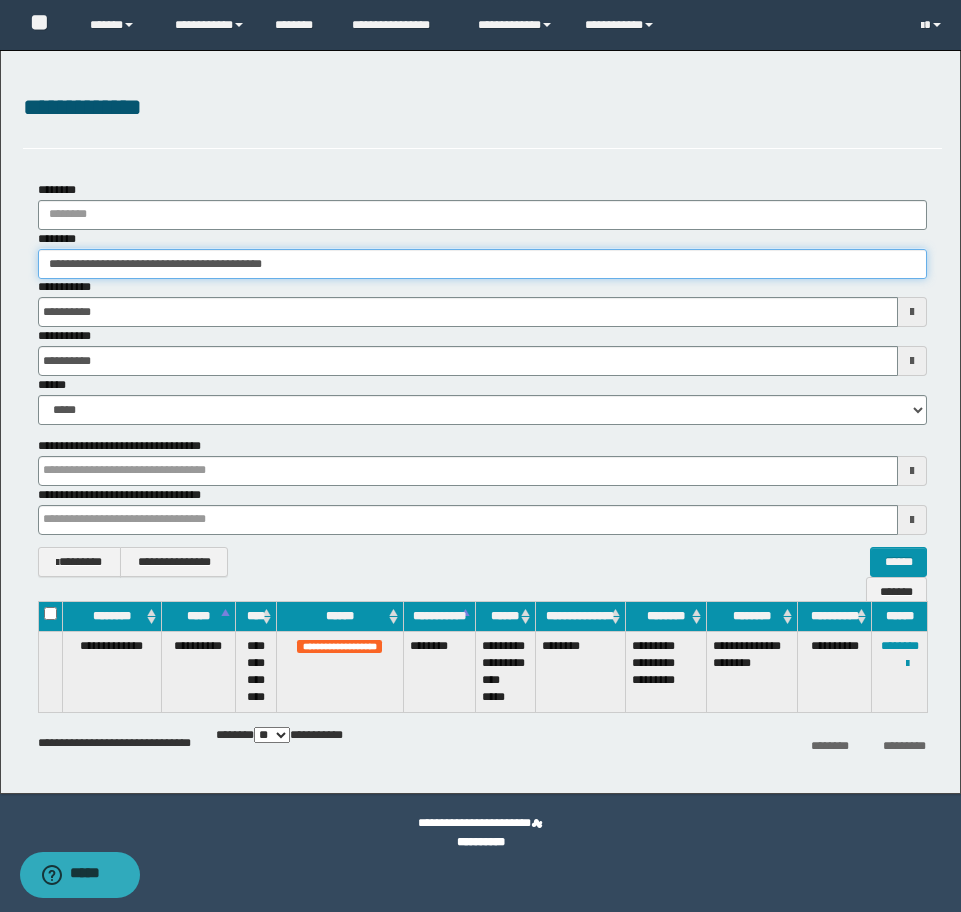 drag, startPoint x: 349, startPoint y: 262, endPoint x: -16, endPoint y: 243, distance: 365.49417 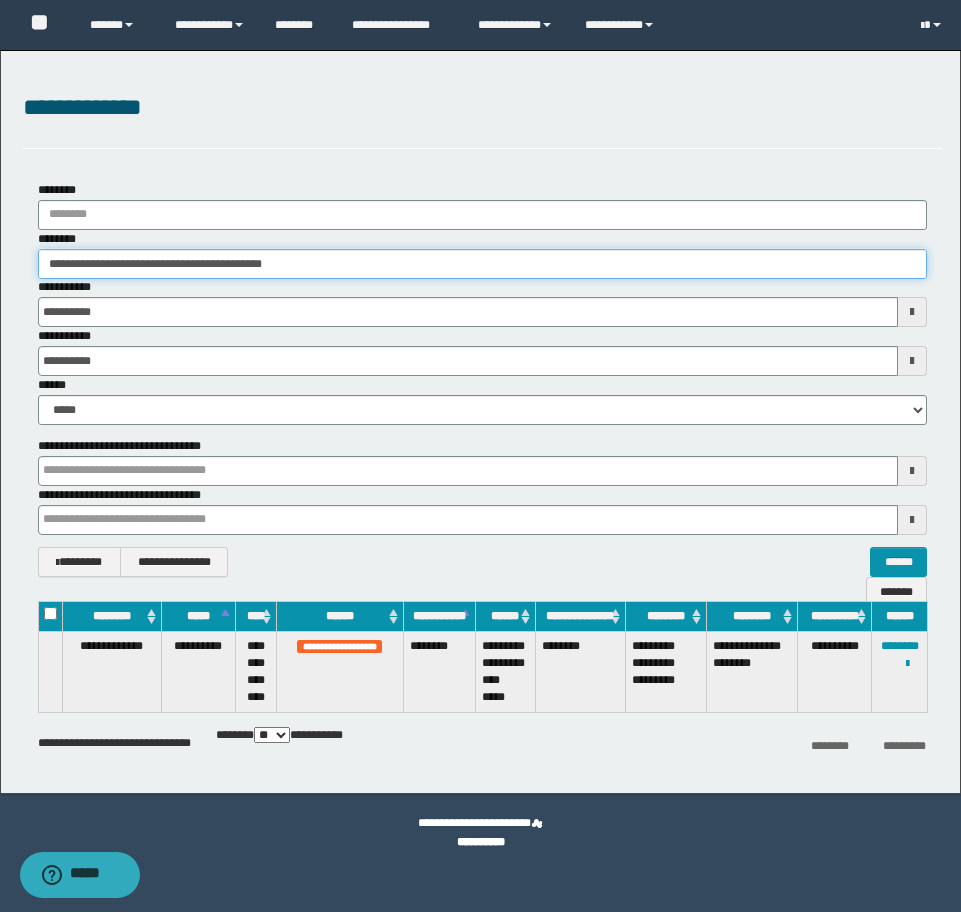 click on "**********" at bounding box center [480, 456] 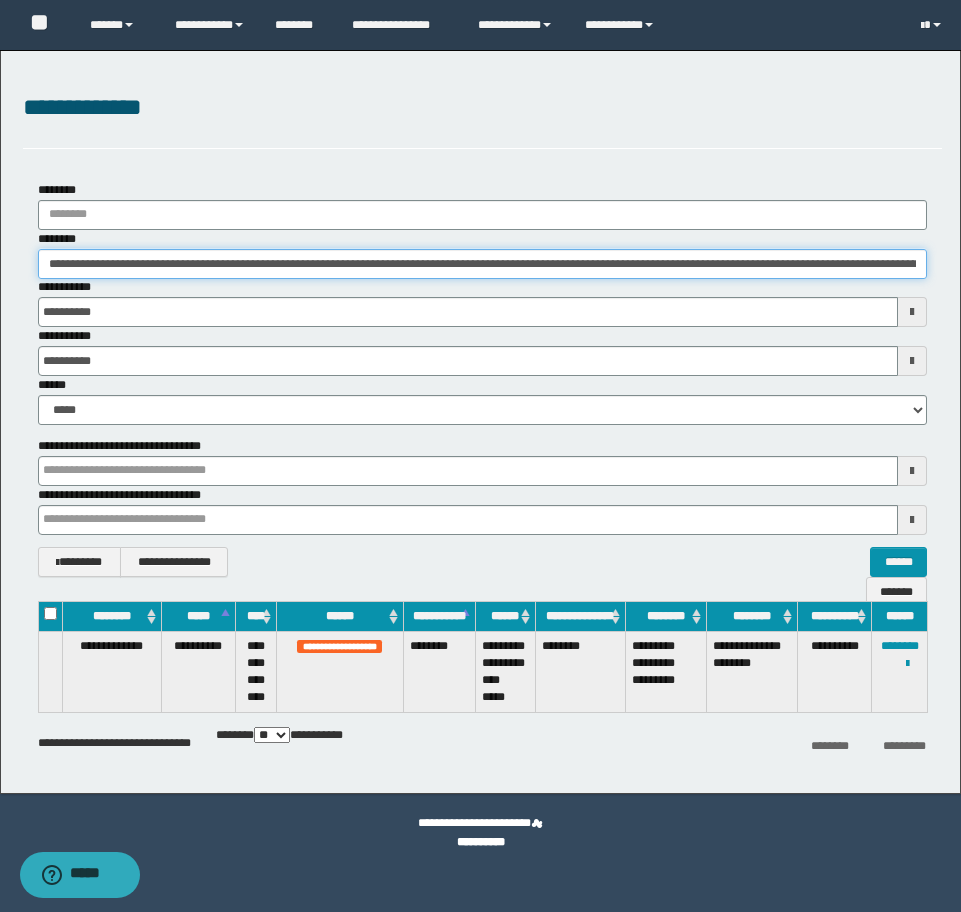 scroll, scrollTop: 0, scrollLeft: 302, axis: horizontal 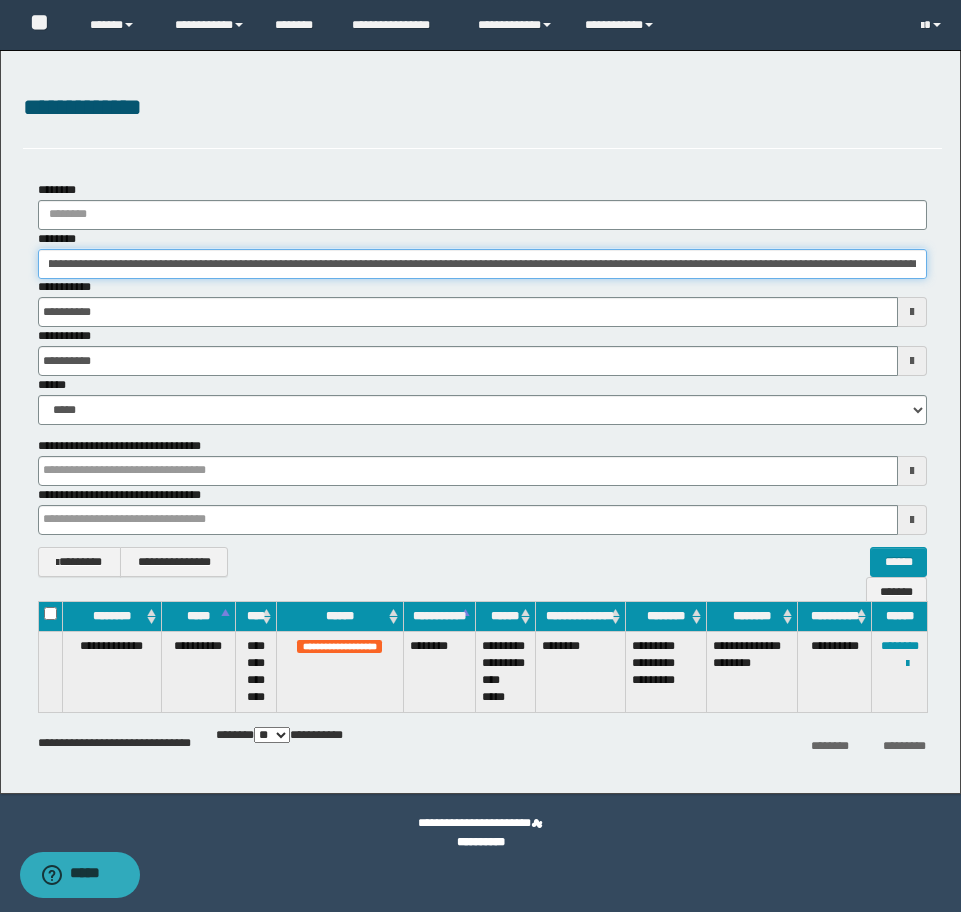 type on "**********" 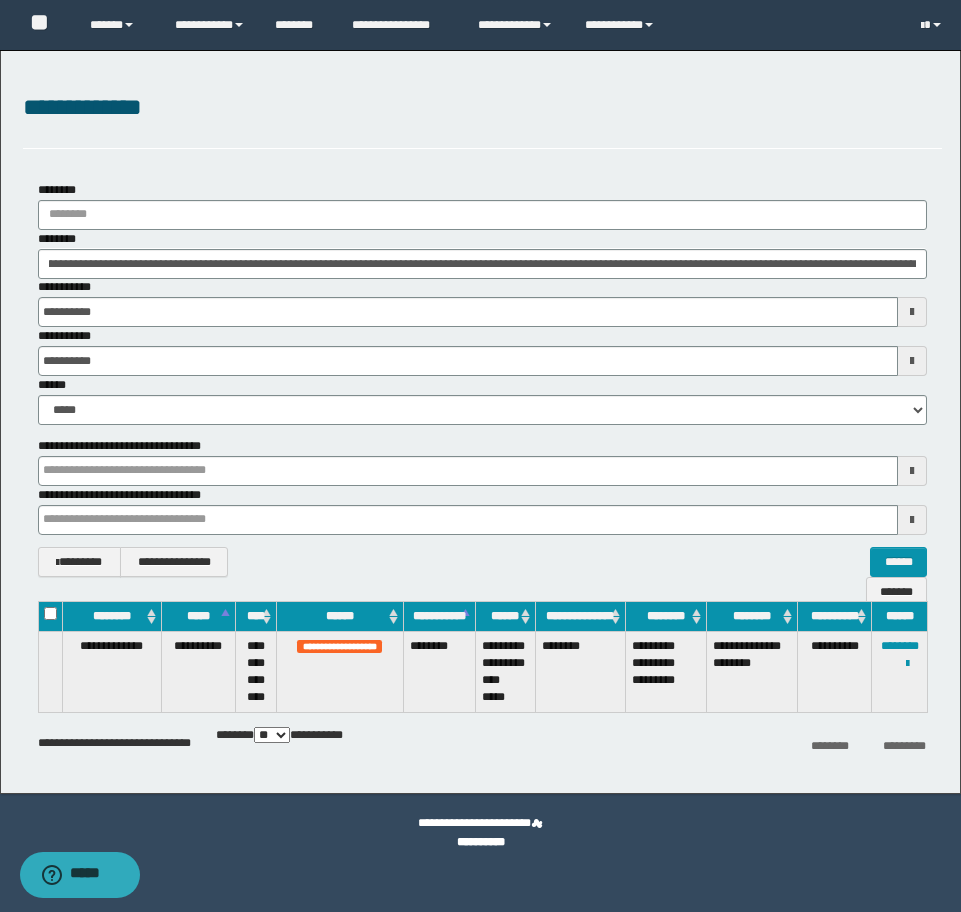 scroll, scrollTop: 0, scrollLeft: 0, axis: both 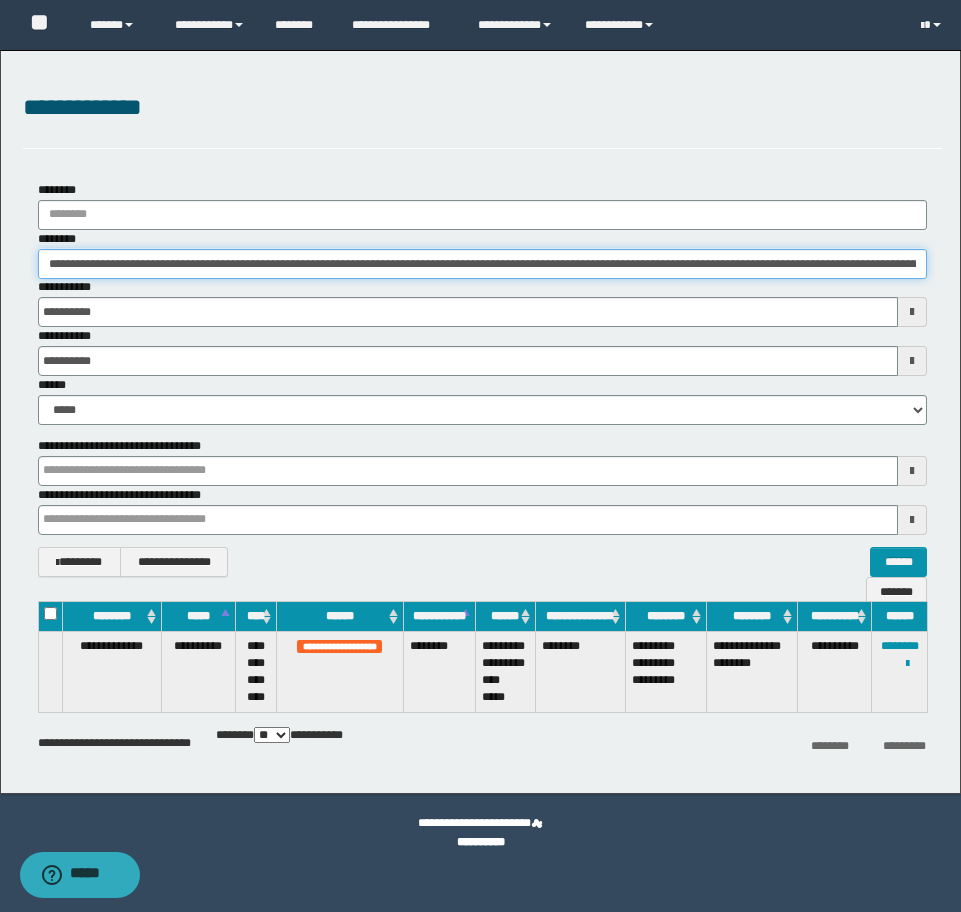 drag, startPoint x: 905, startPoint y: 262, endPoint x: 670, endPoint y: 297, distance: 237.59209 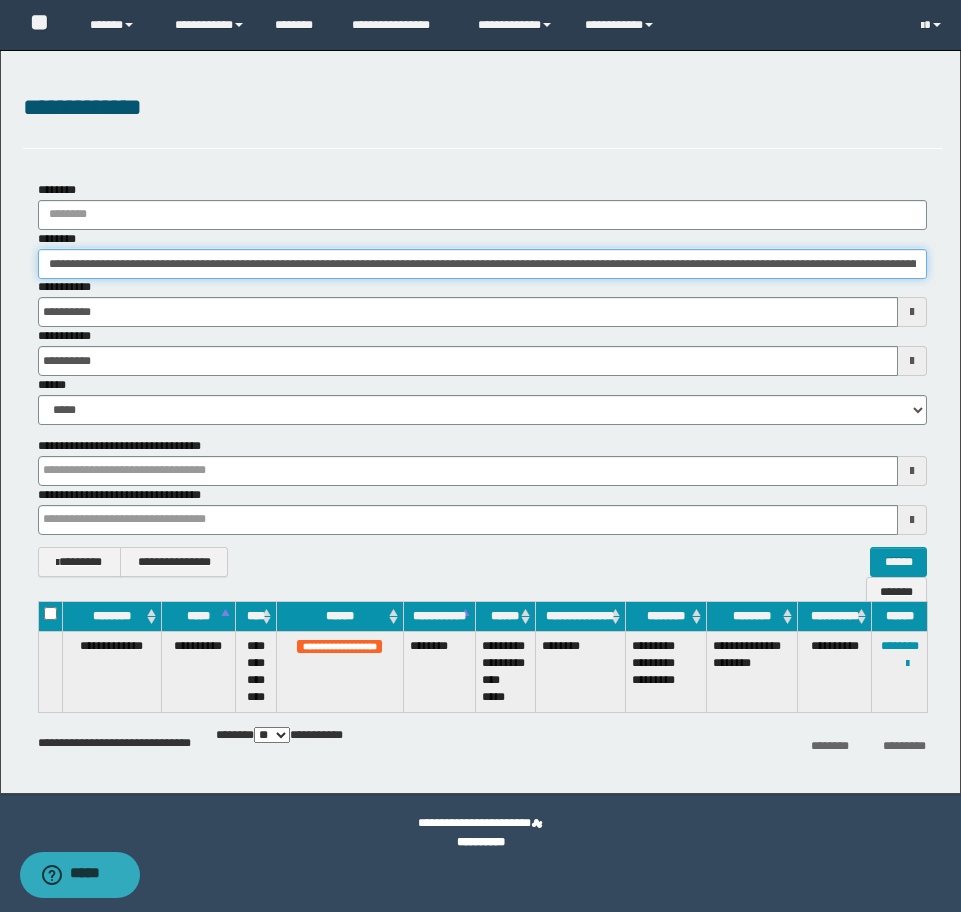 click on "**********" at bounding box center (482, 264) 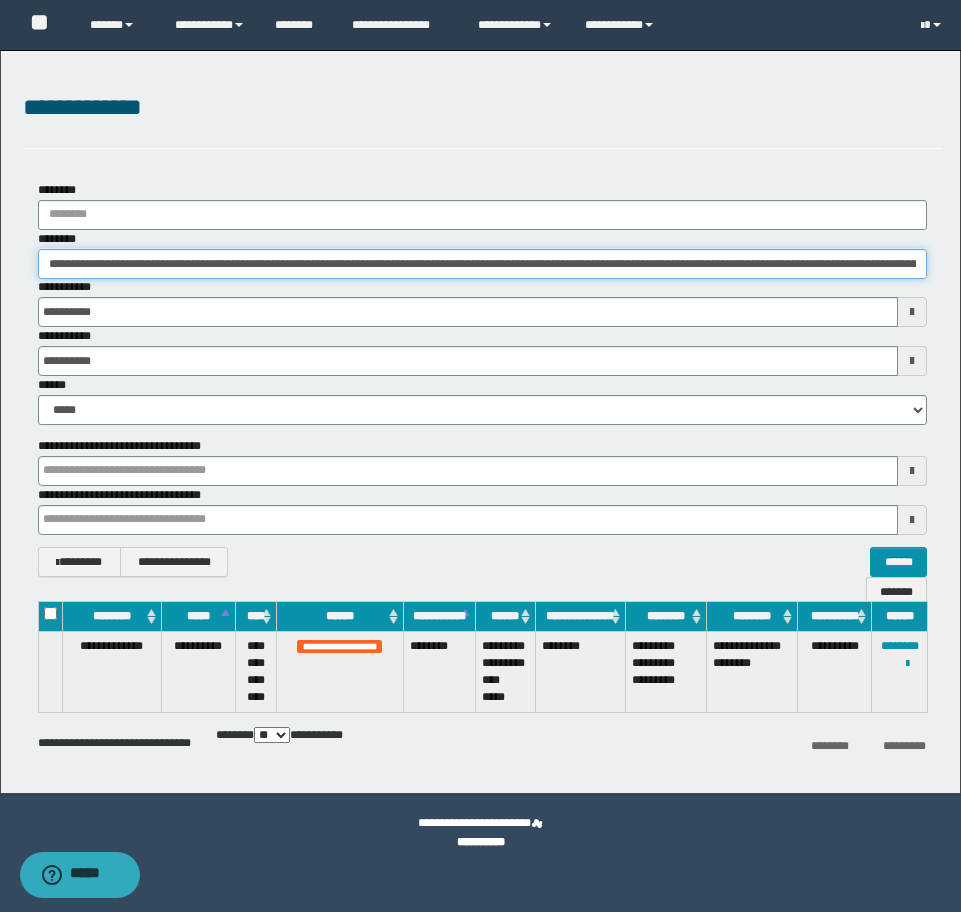 scroll, scrollTop: 0, scrollLeft: 303, axis: horizontal 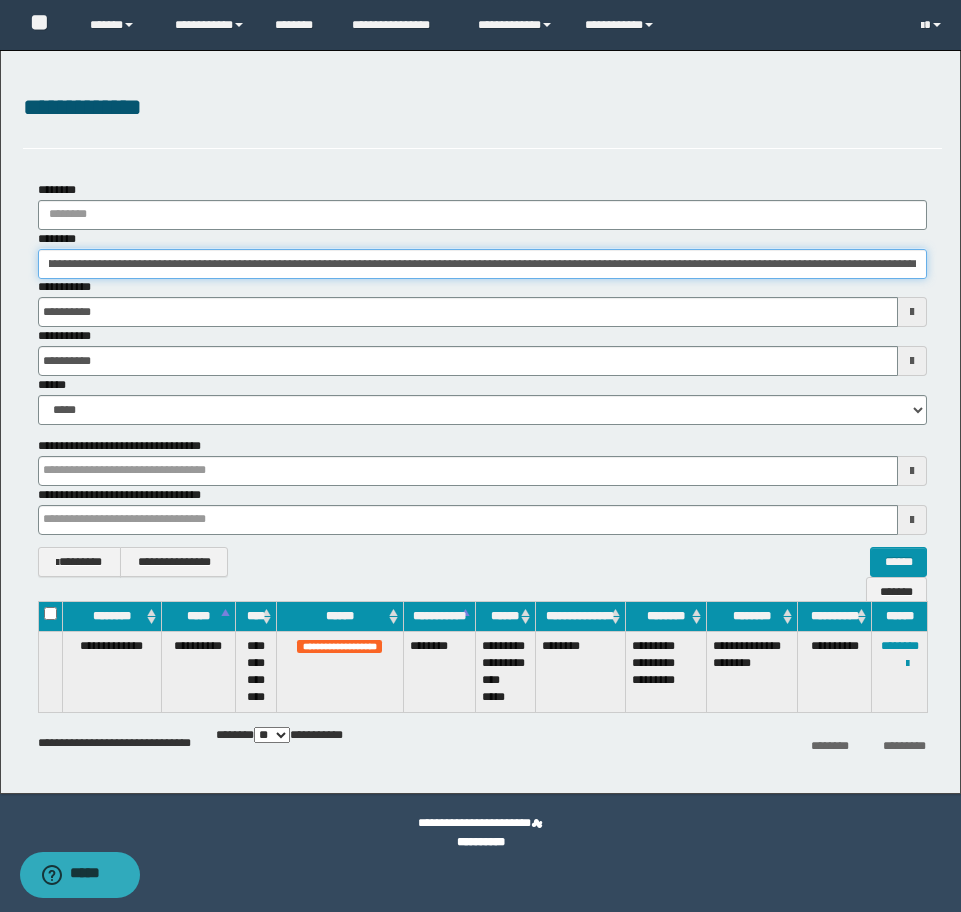 drag, startPoint x: 46, startPoint y: 262, endPoint x: 1312, endPoint y: 316, distance: 1267.1511 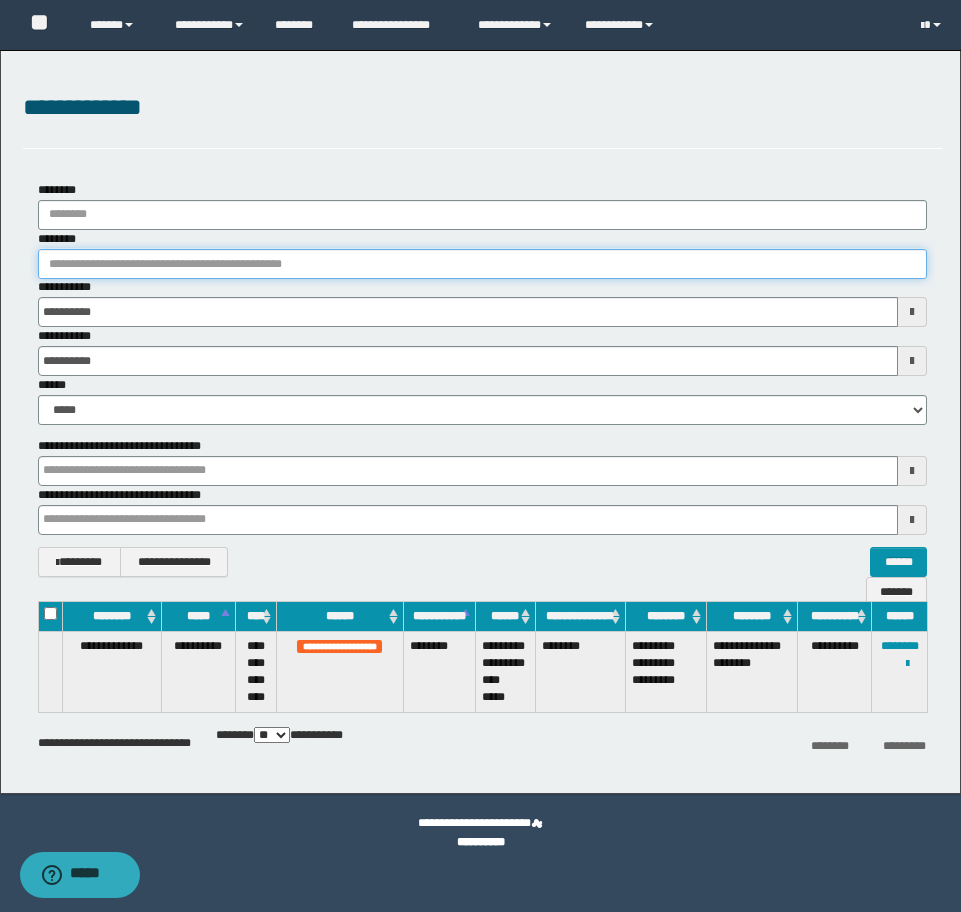 scroll, scrollTop: 0, scrollLeft: 0, axis: both 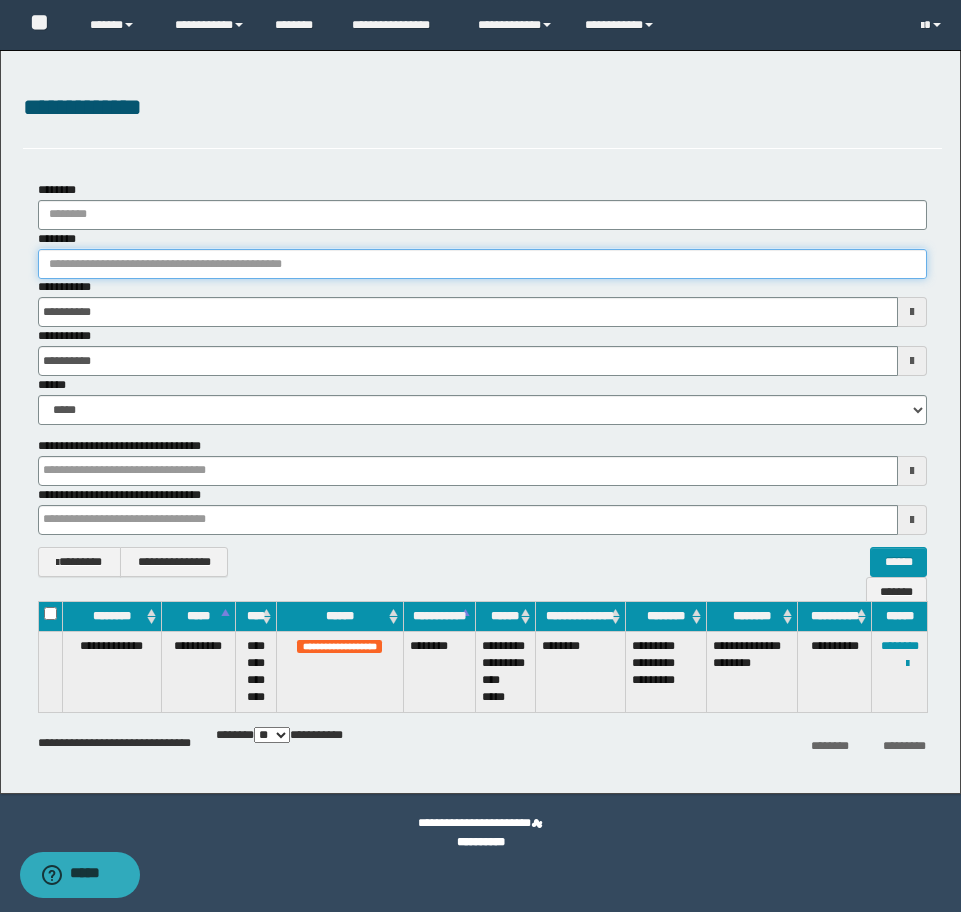 paste on "********" 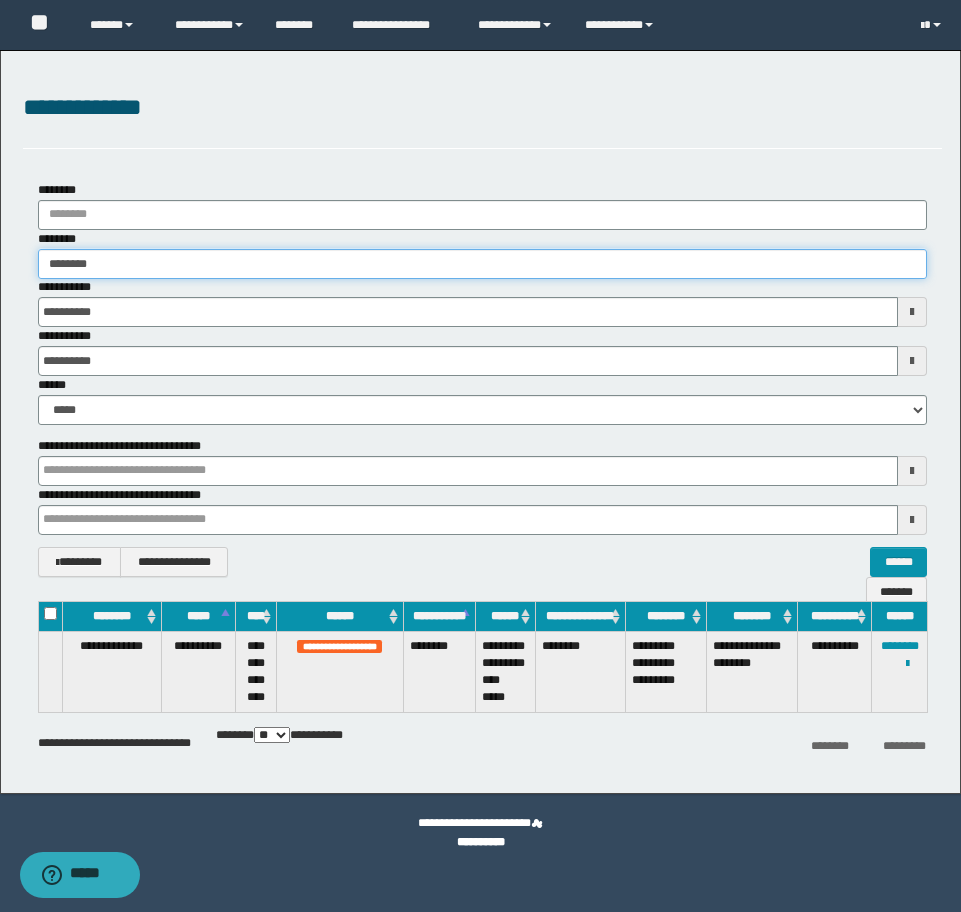 type on "********" 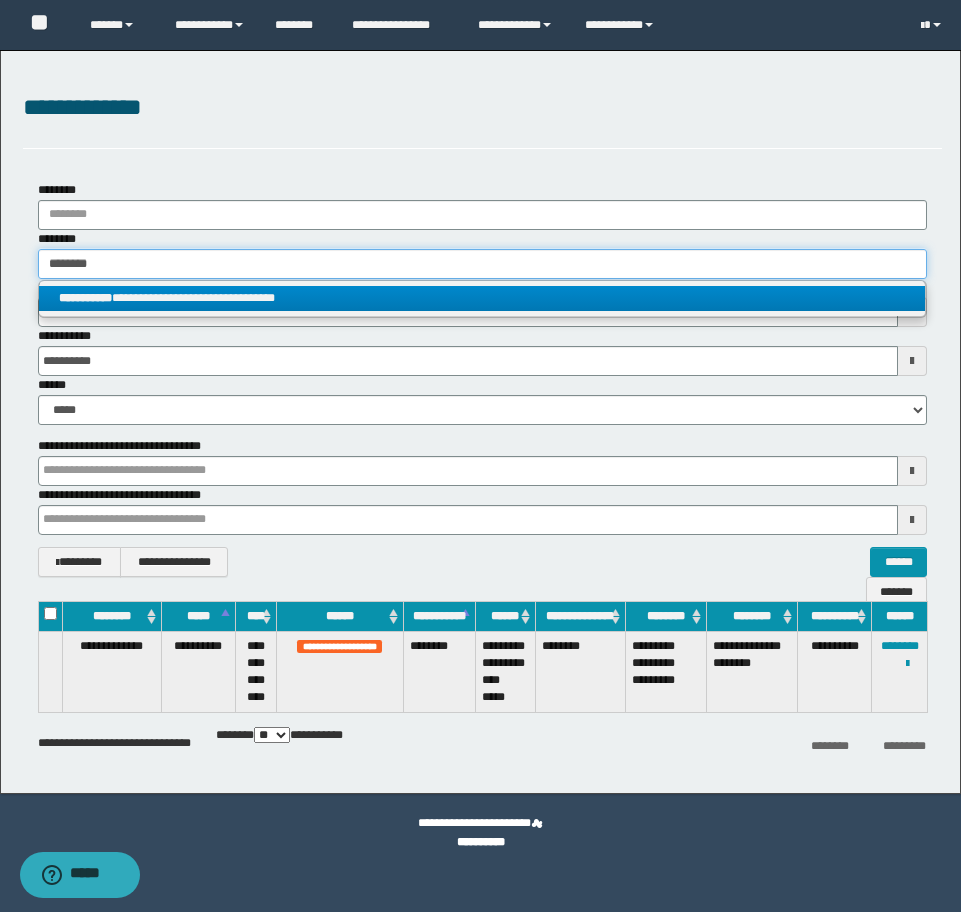 type on "********" 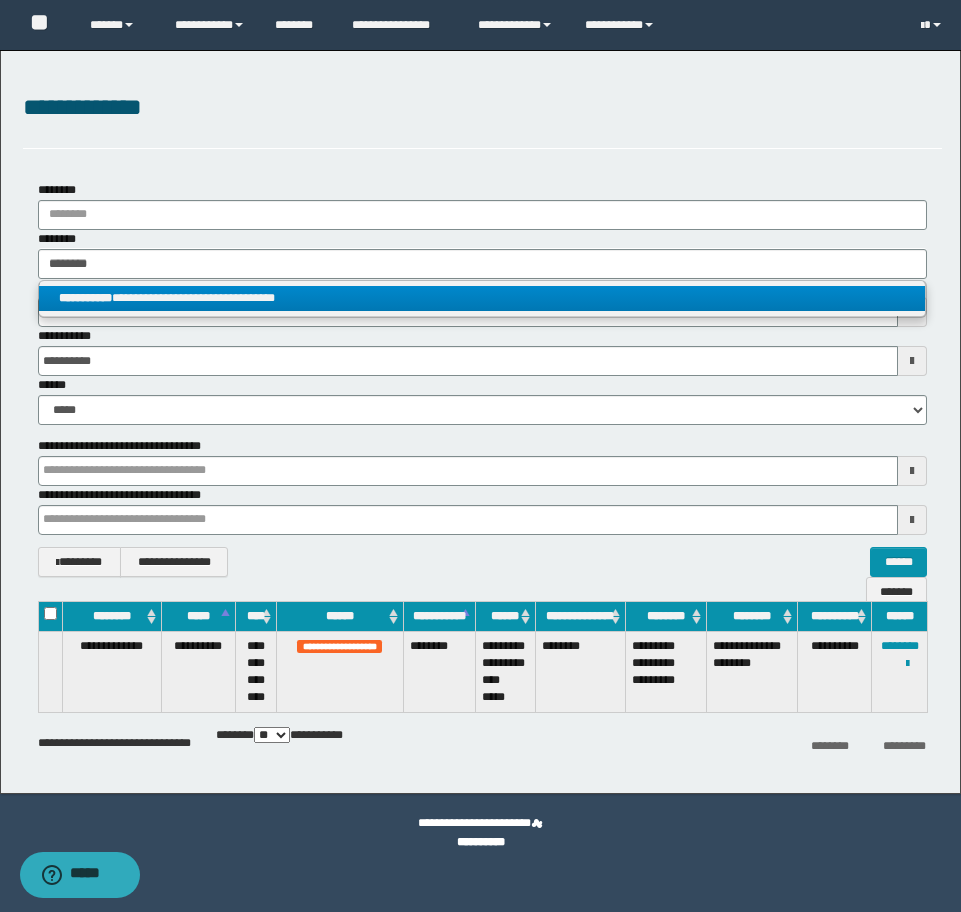 click on "**********" at bounding box center (482, 298) 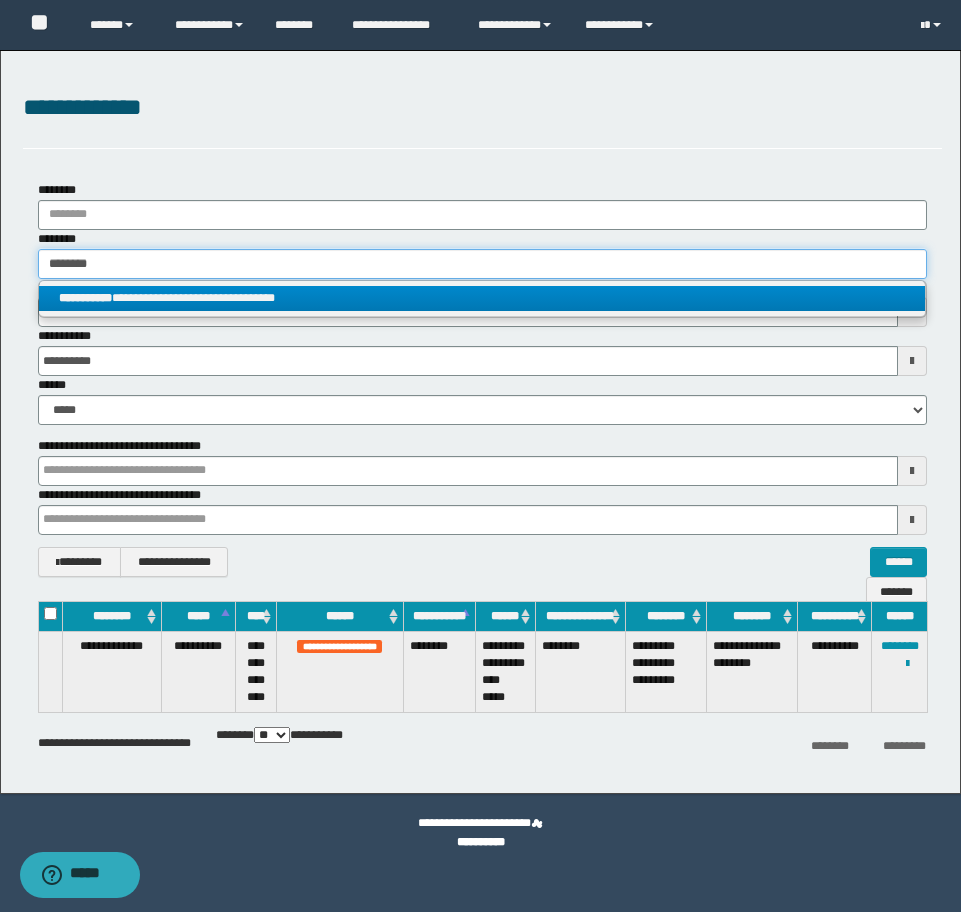 type 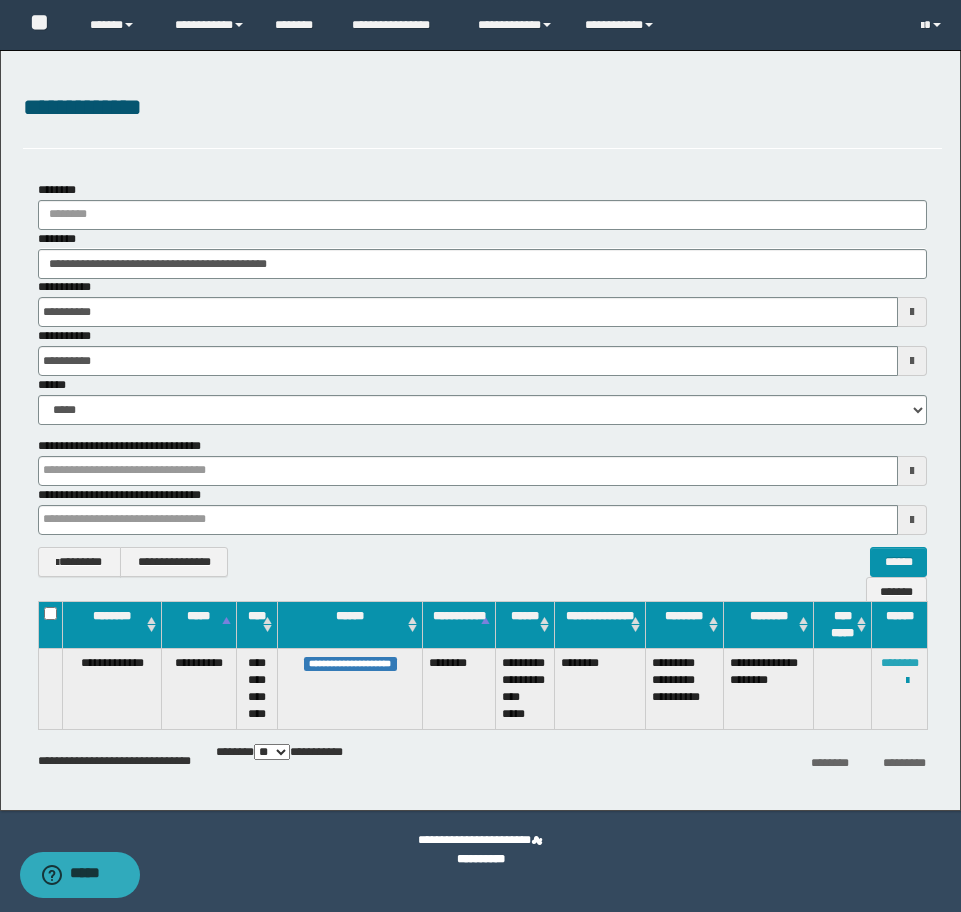click on "********" at bounding box center (900, 663) 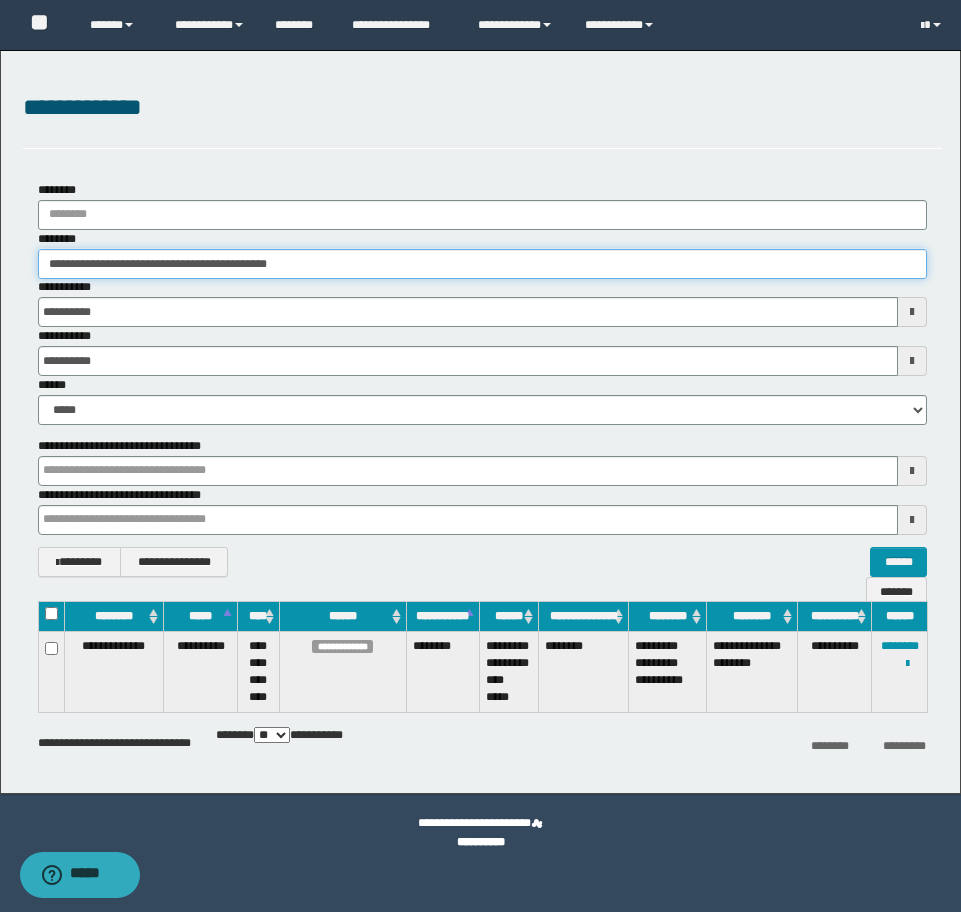 drag, startPoint x: 396, startPoint y: 268, endPoint x: 39, endPoint y: 224, distance: 359.70126 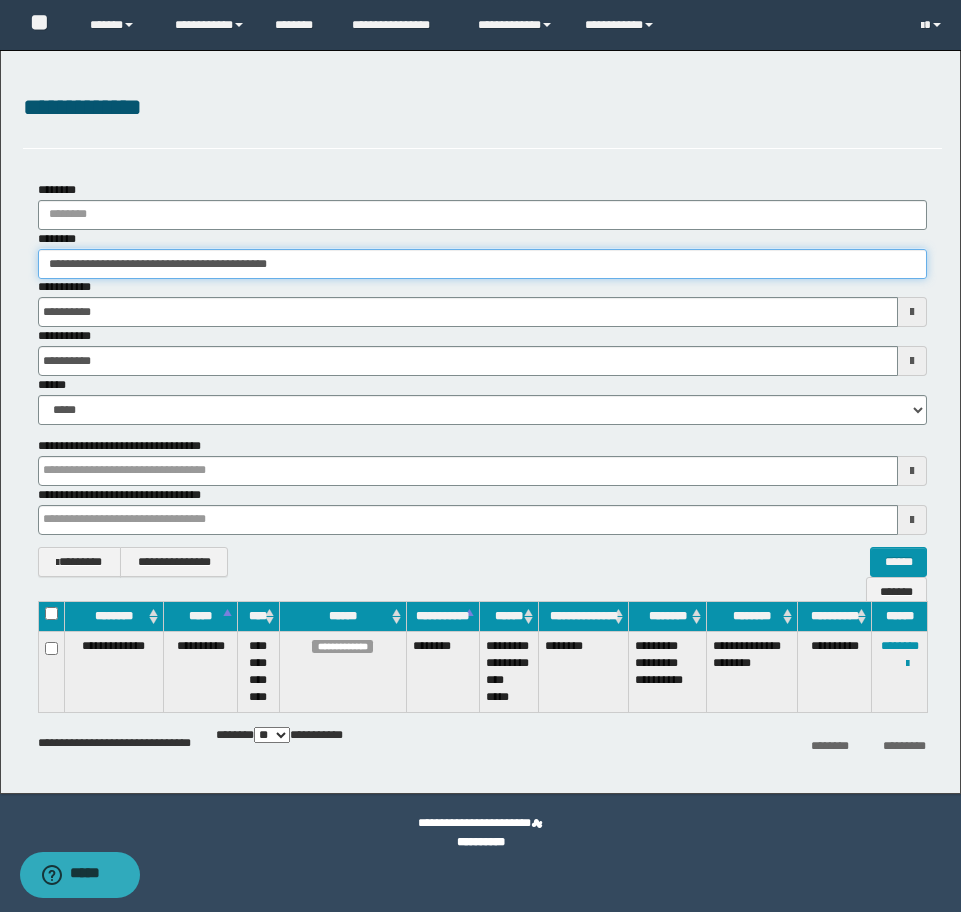 click on "**********" at bounding box center (482, 303) 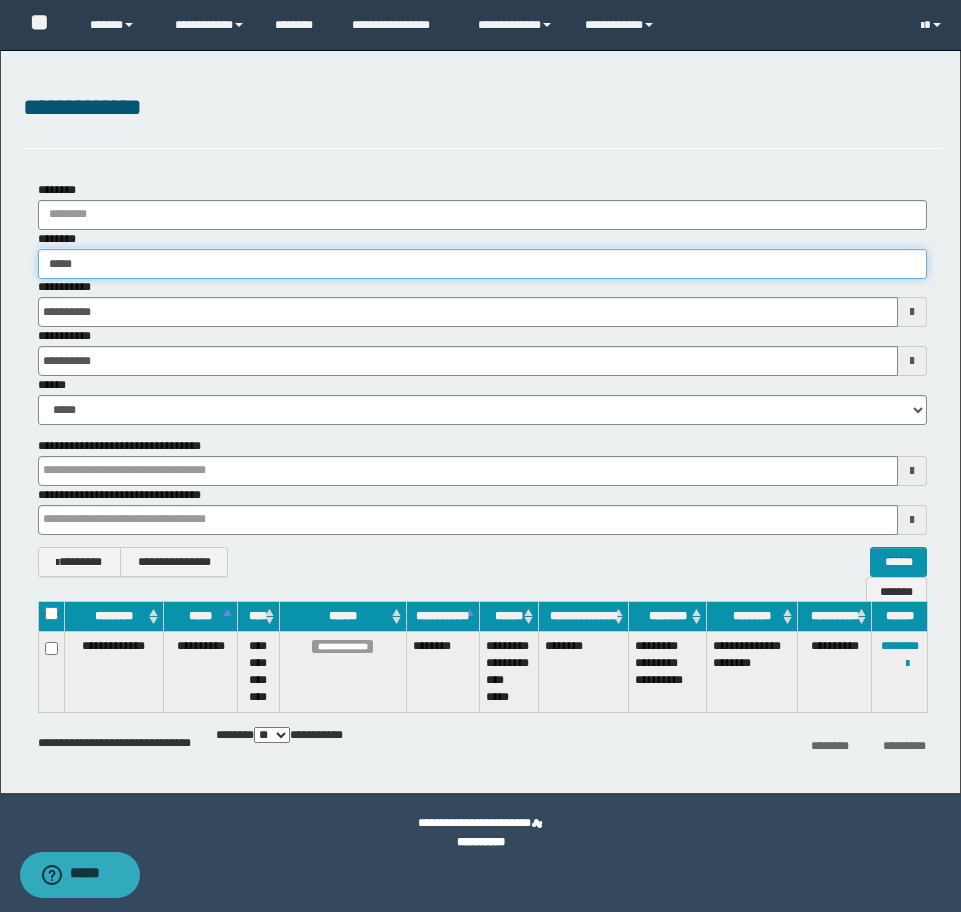 type on "******" 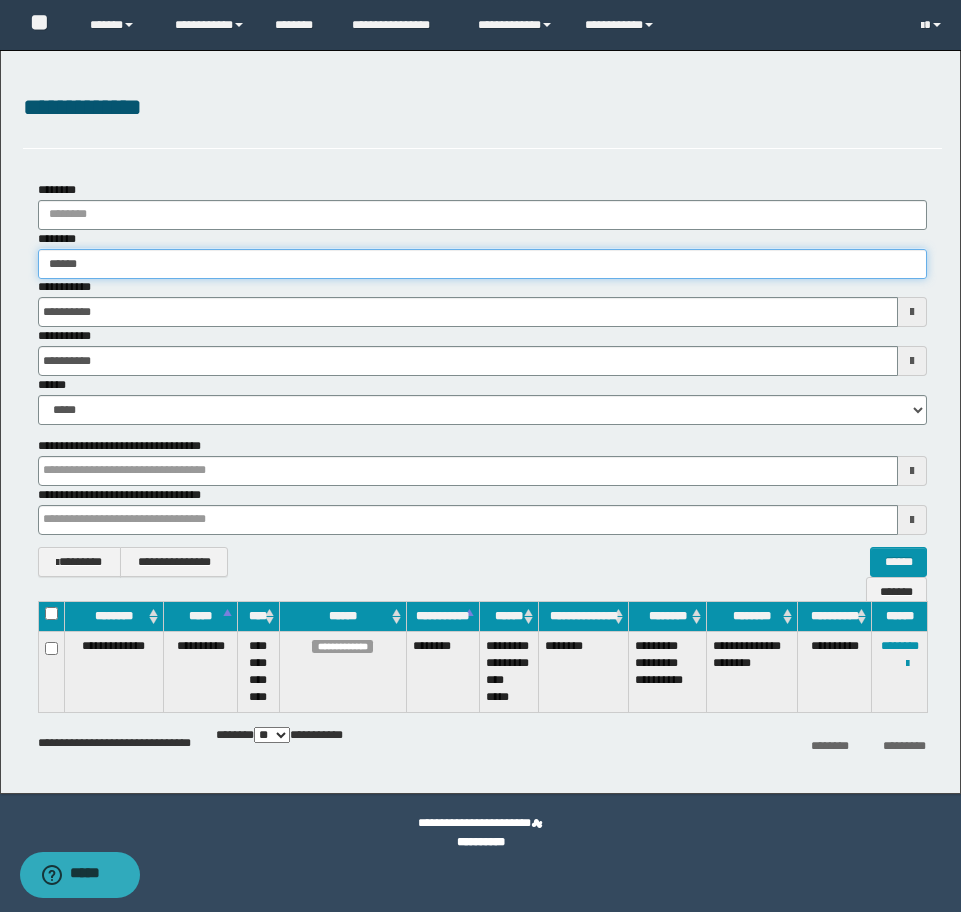 type on "******" 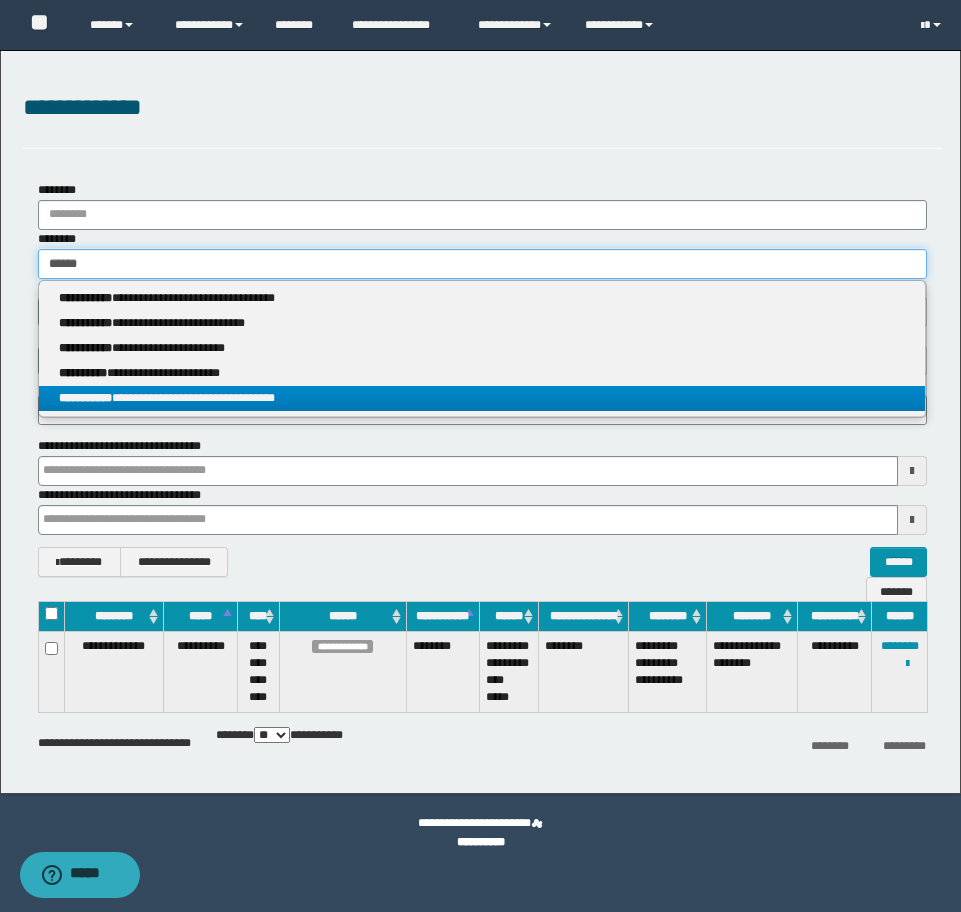 type on "******" 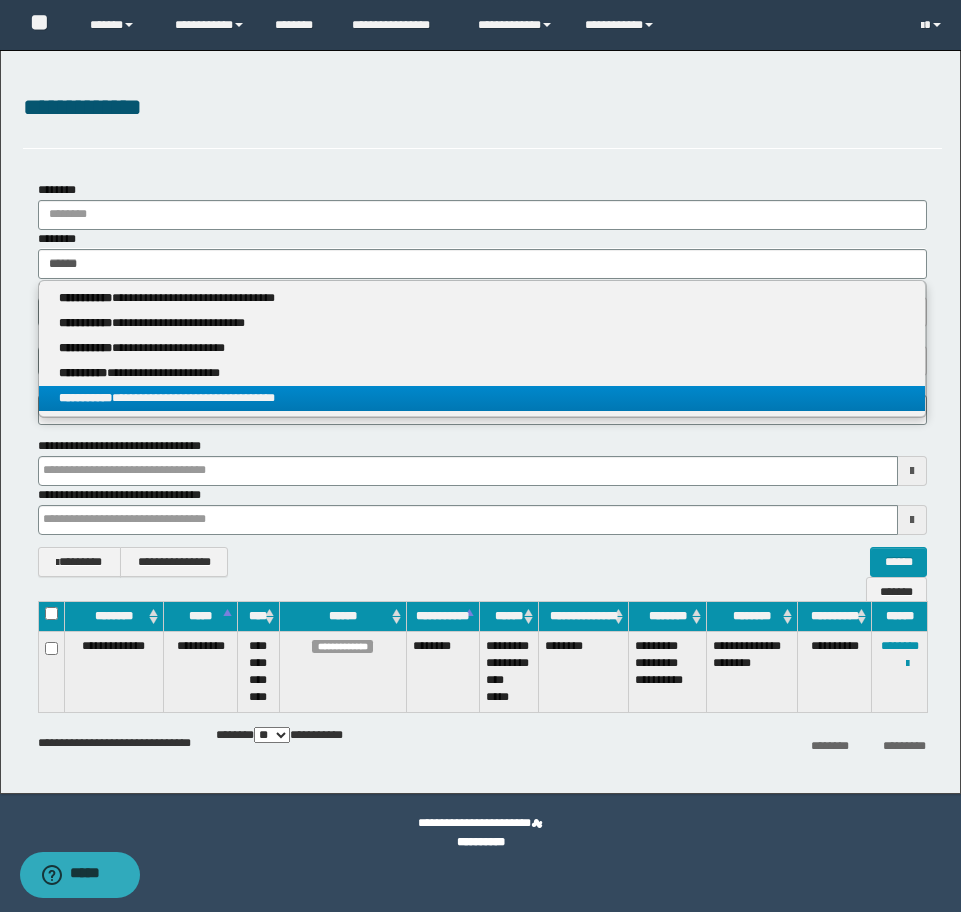 click on "**********" at bounding box center (482, 398) 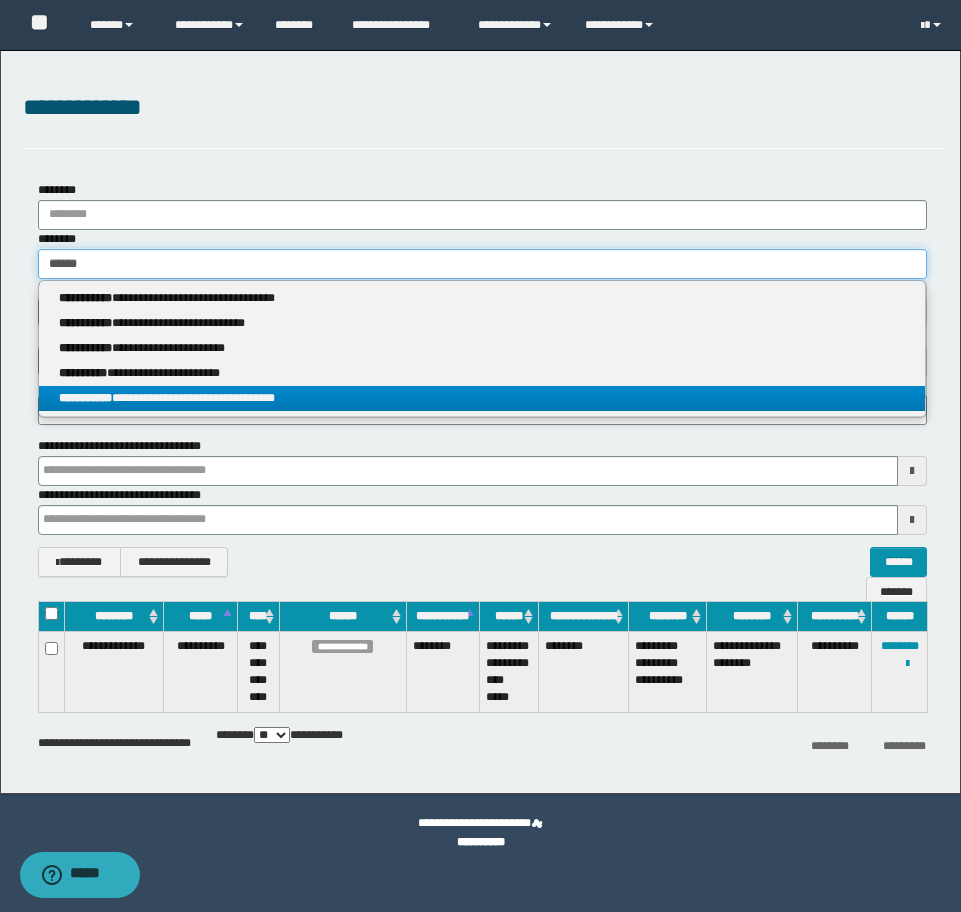 type 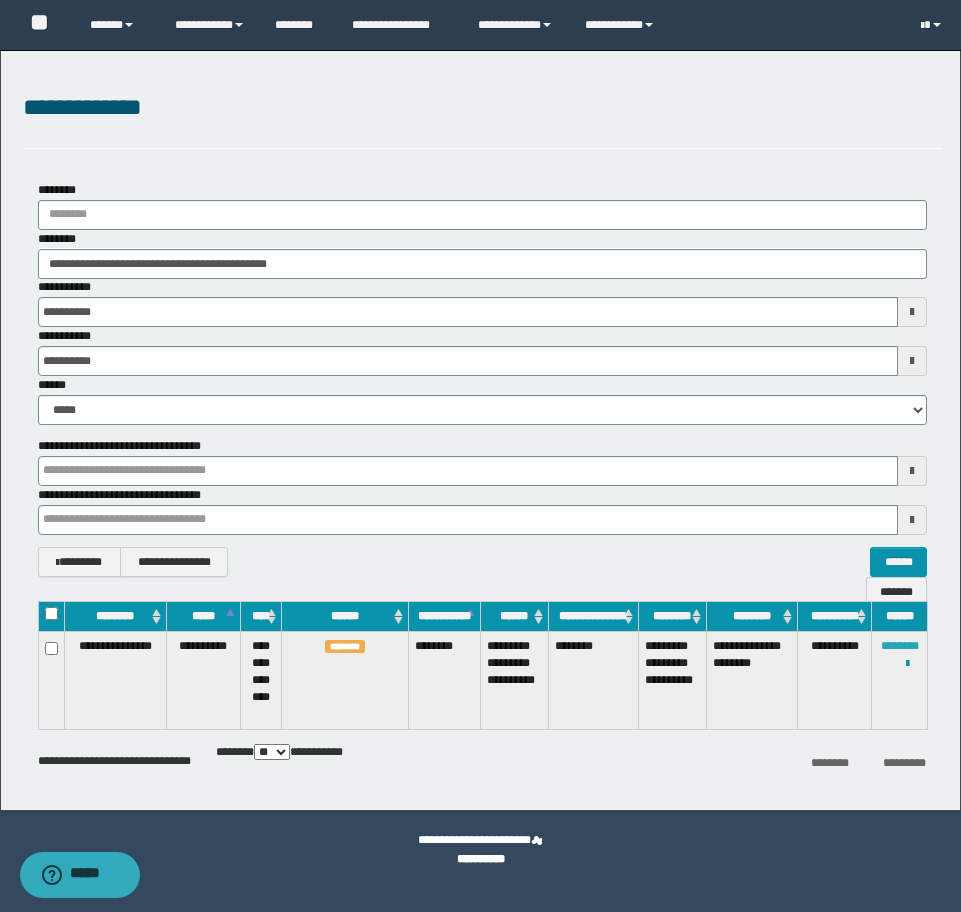 click on "********" at bounding box center [900, 646] 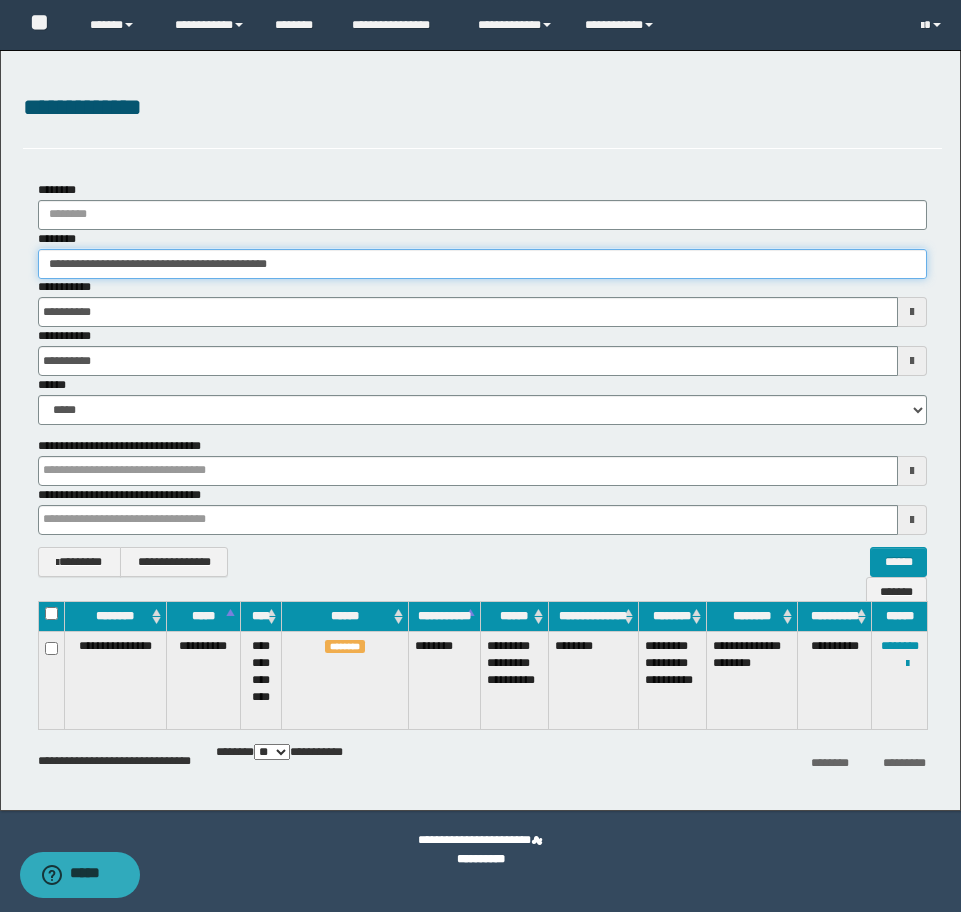 drag, startPoint x: 378, startPoint y: 251, endPoint x: -16, endPoint y: 245, distance: 394.0457 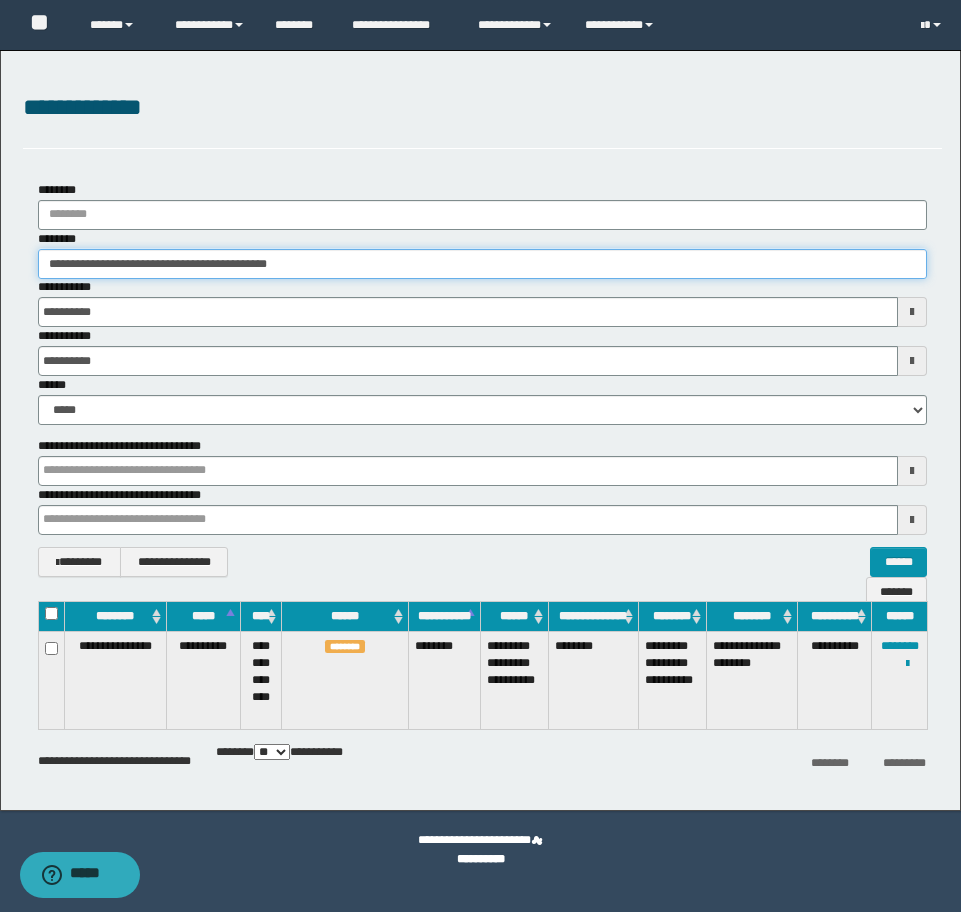 click on "**********" at bounding box center [480, 456] 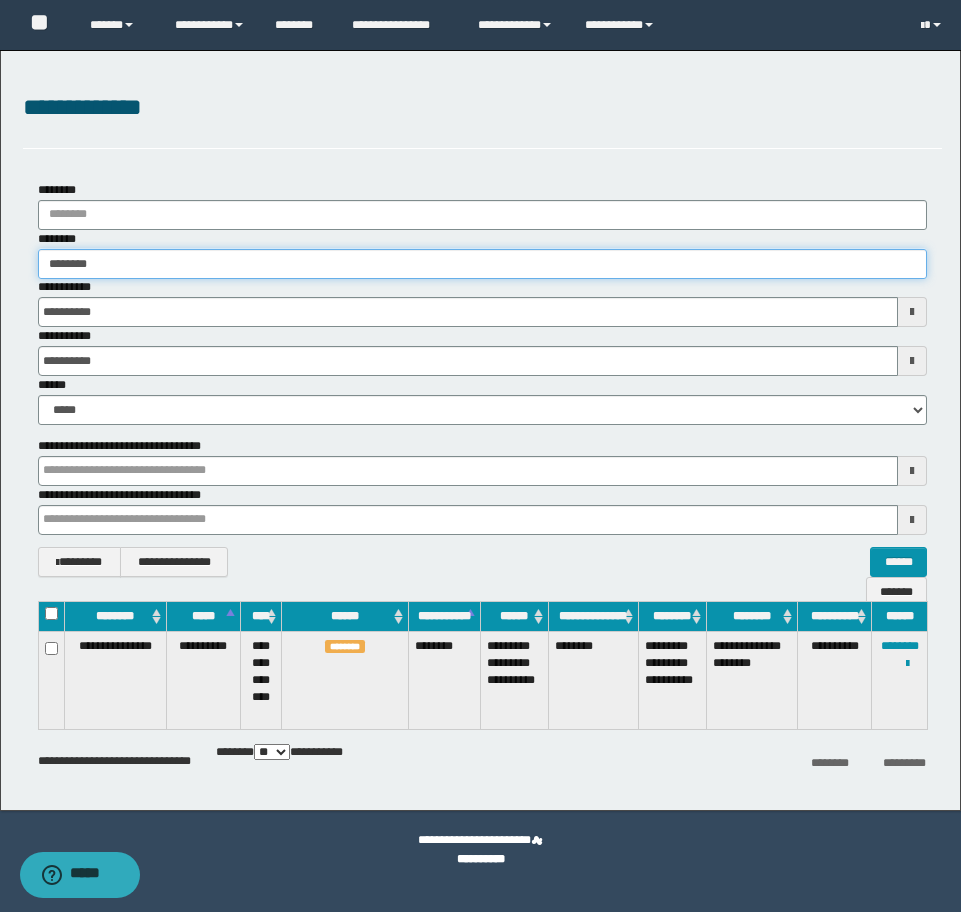 type on "********" 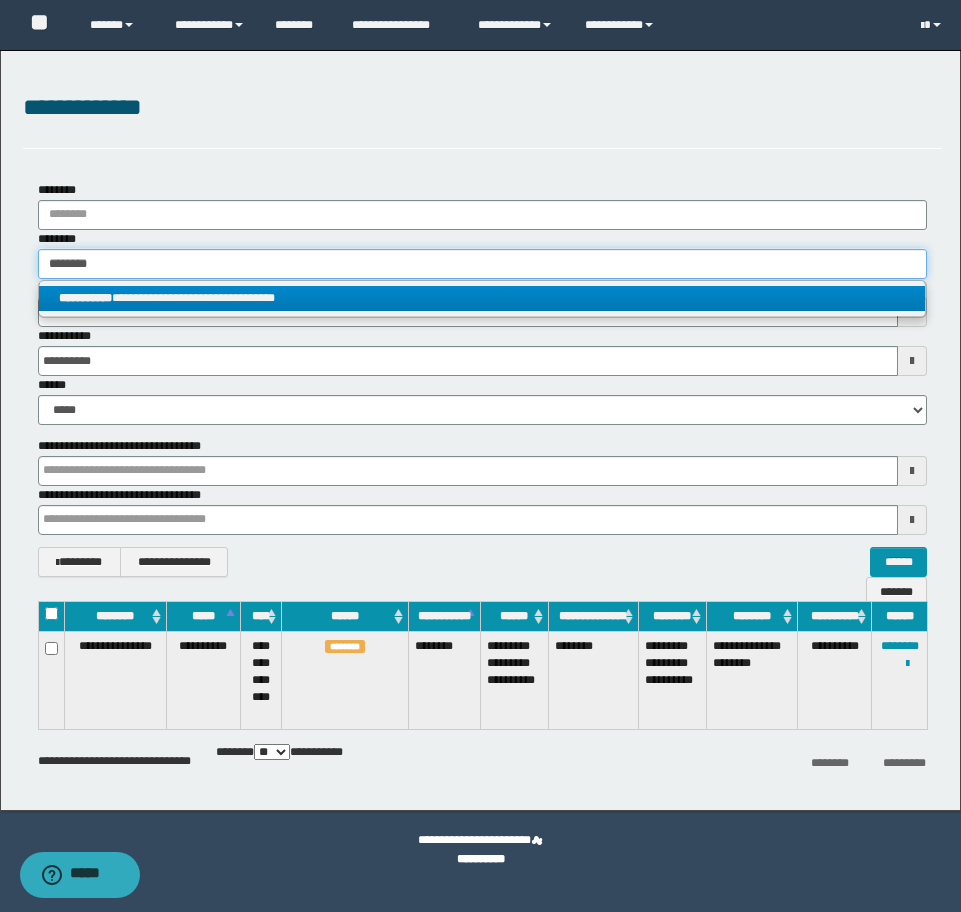 type on "********" 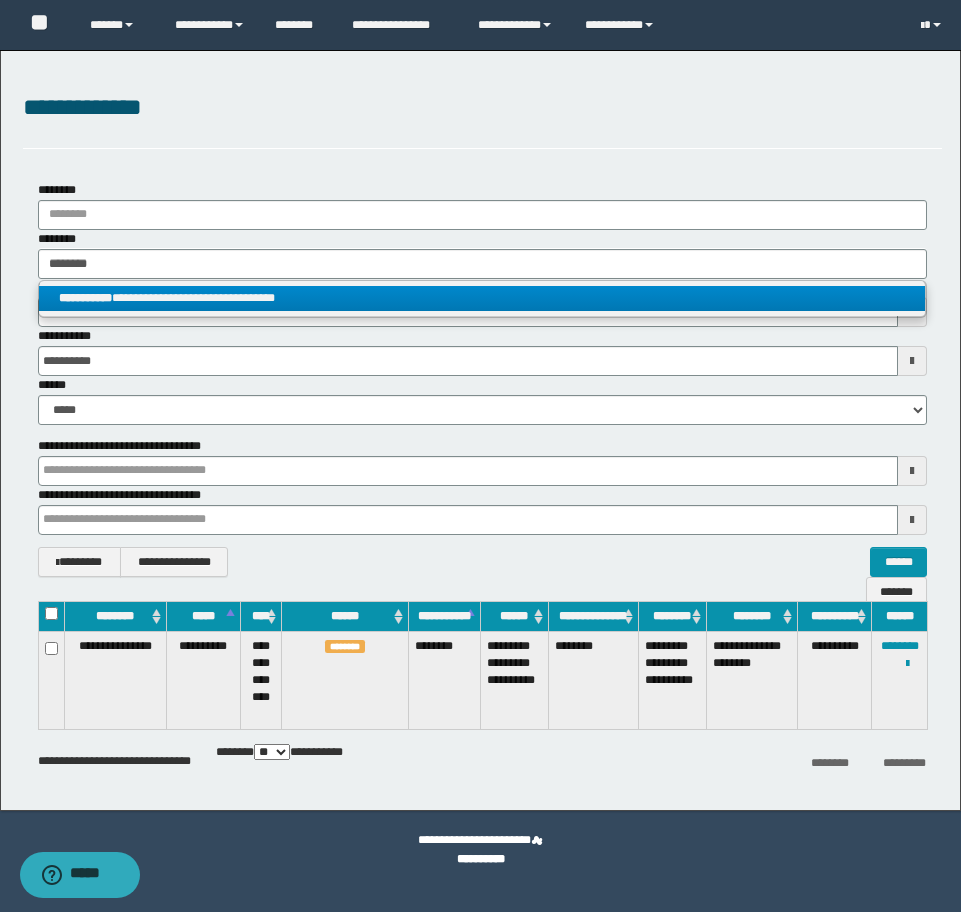 click on "**********" at bounding box center (482, 298) 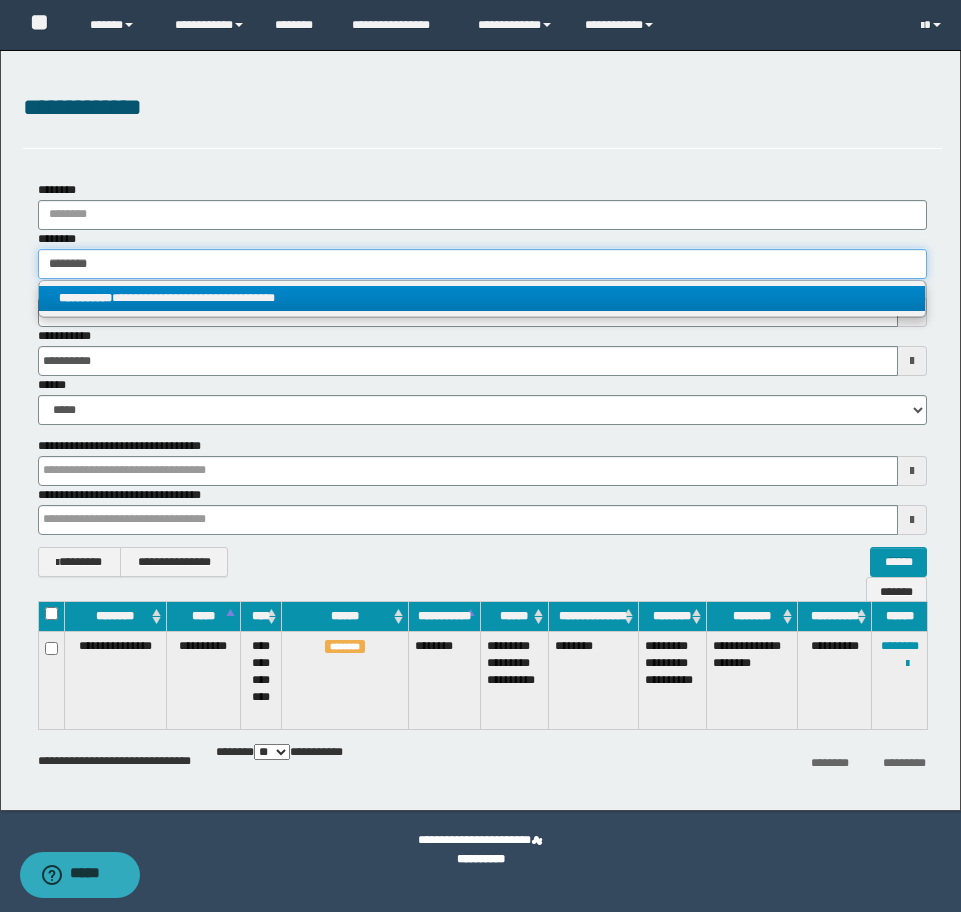 type 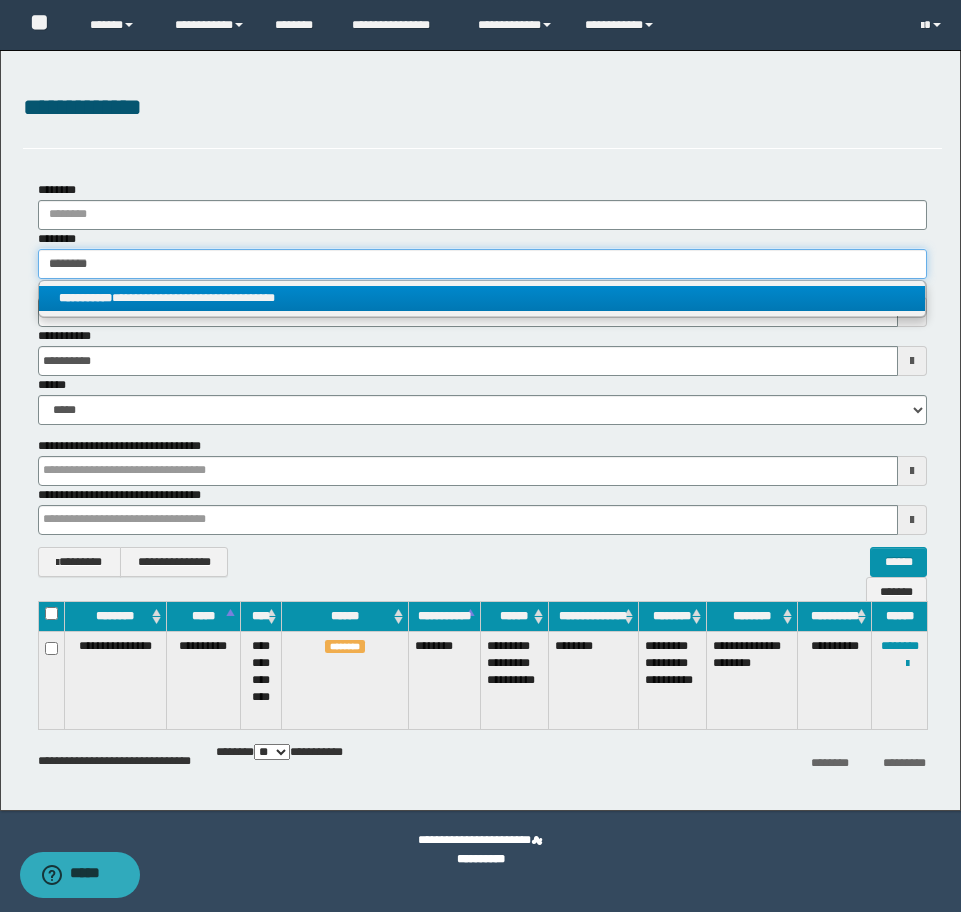 type on "**********" 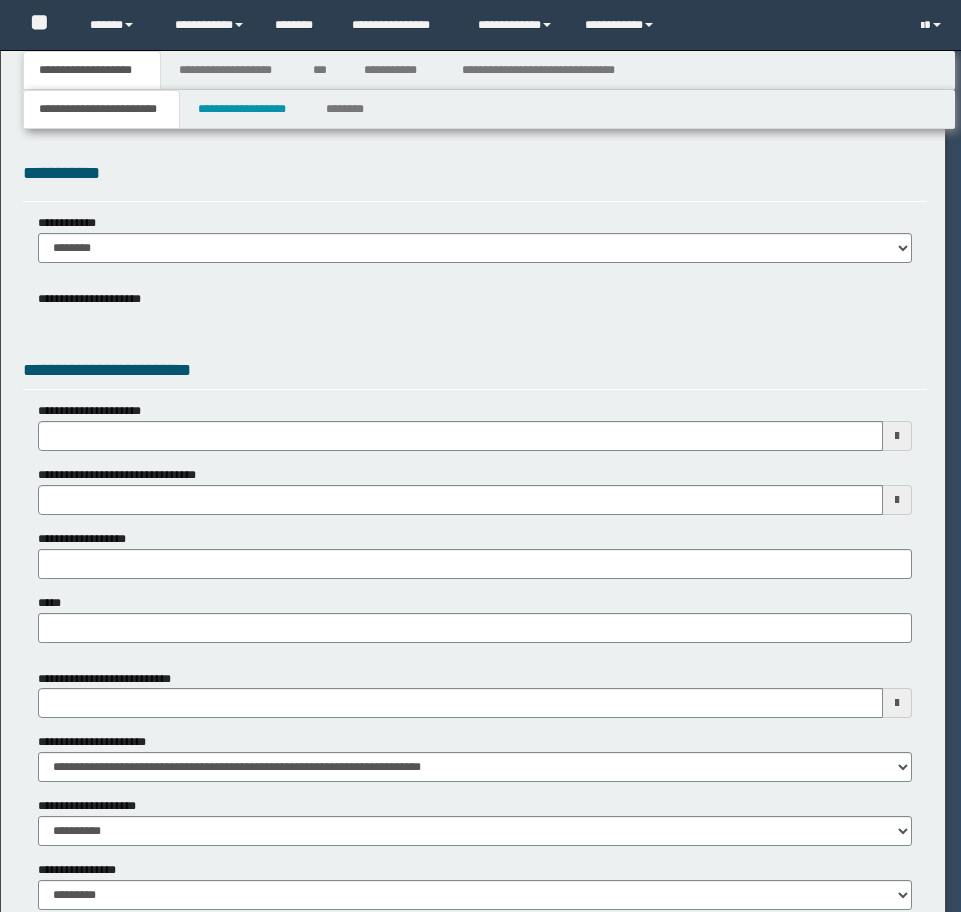 scroll, scrollTop: 0, scrollLeft: 0, axis: both 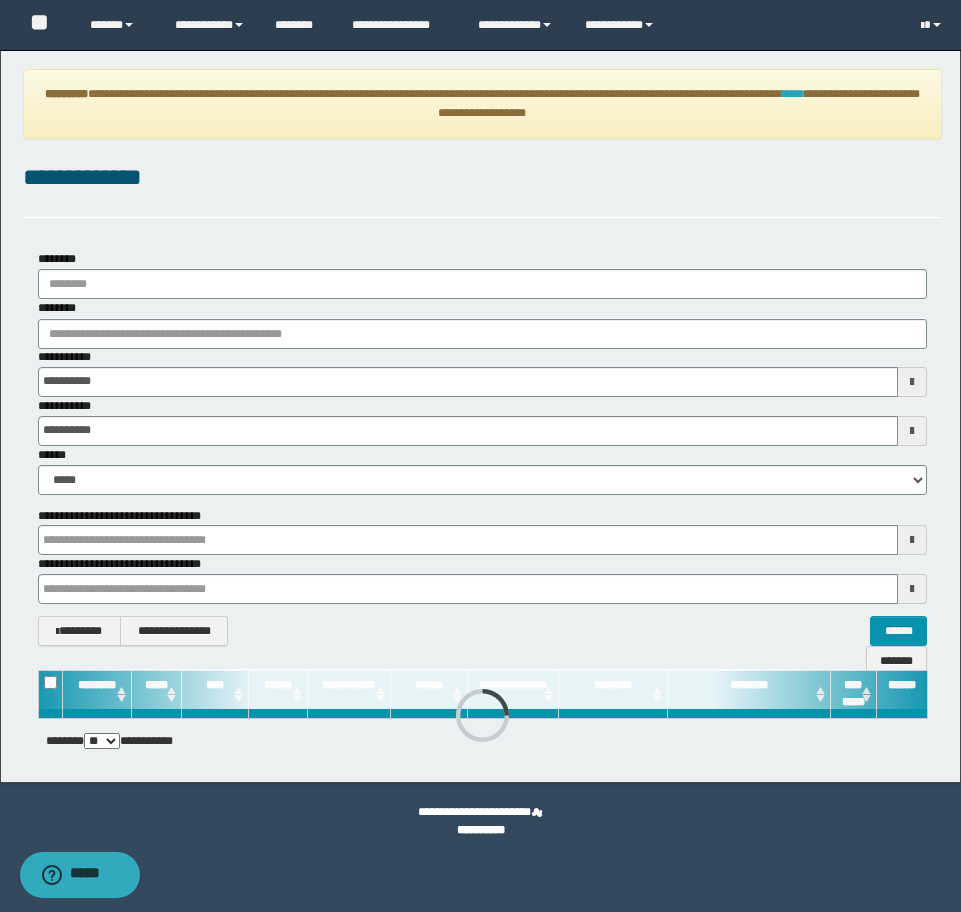 click on "****" at bounding box center [792, 94] 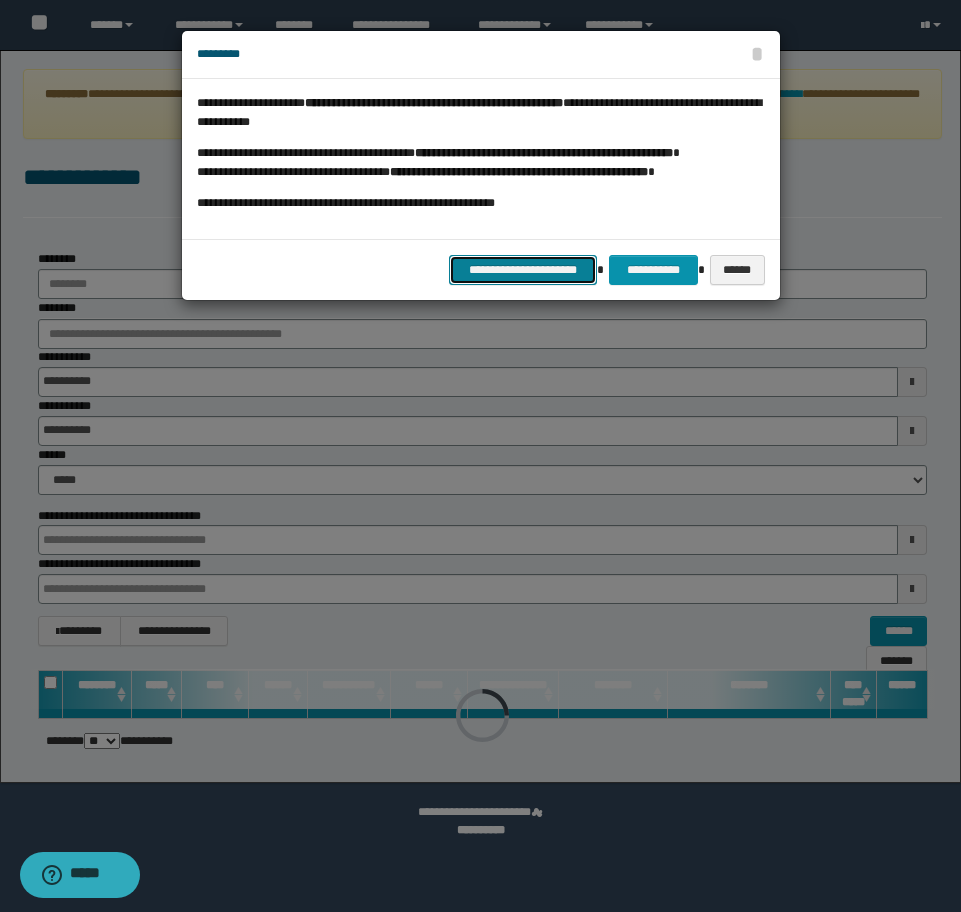 click on "**********" at bounding box center [523, 270] 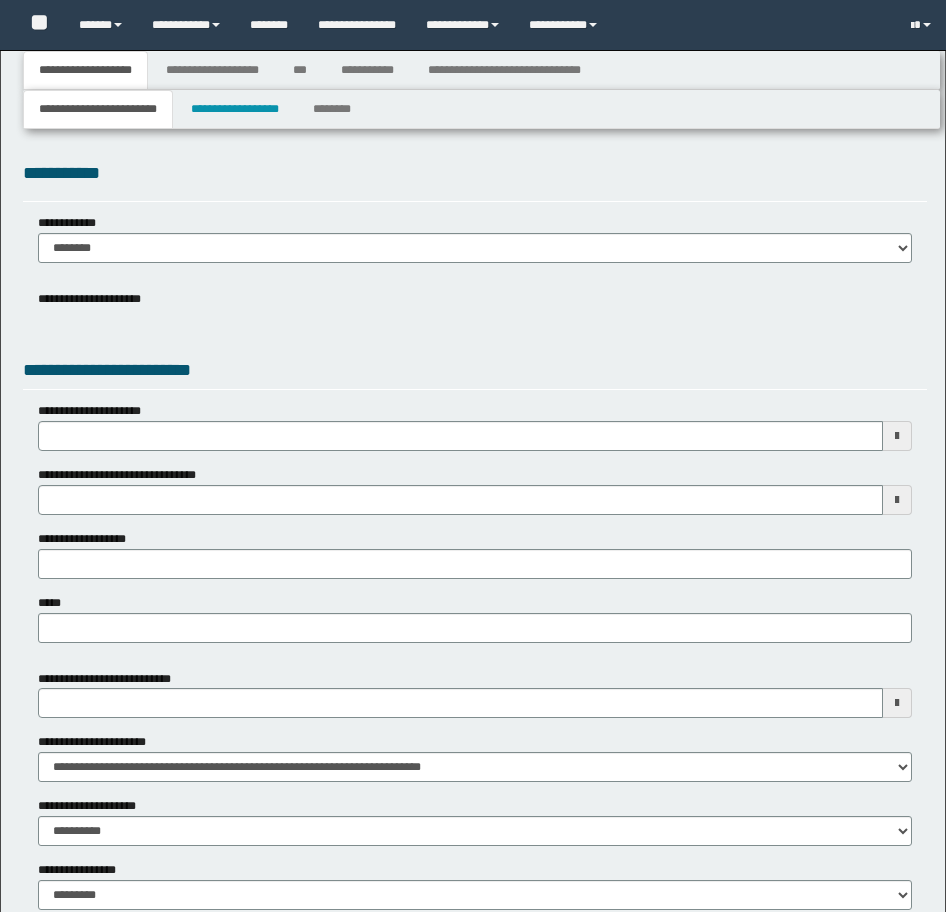 type 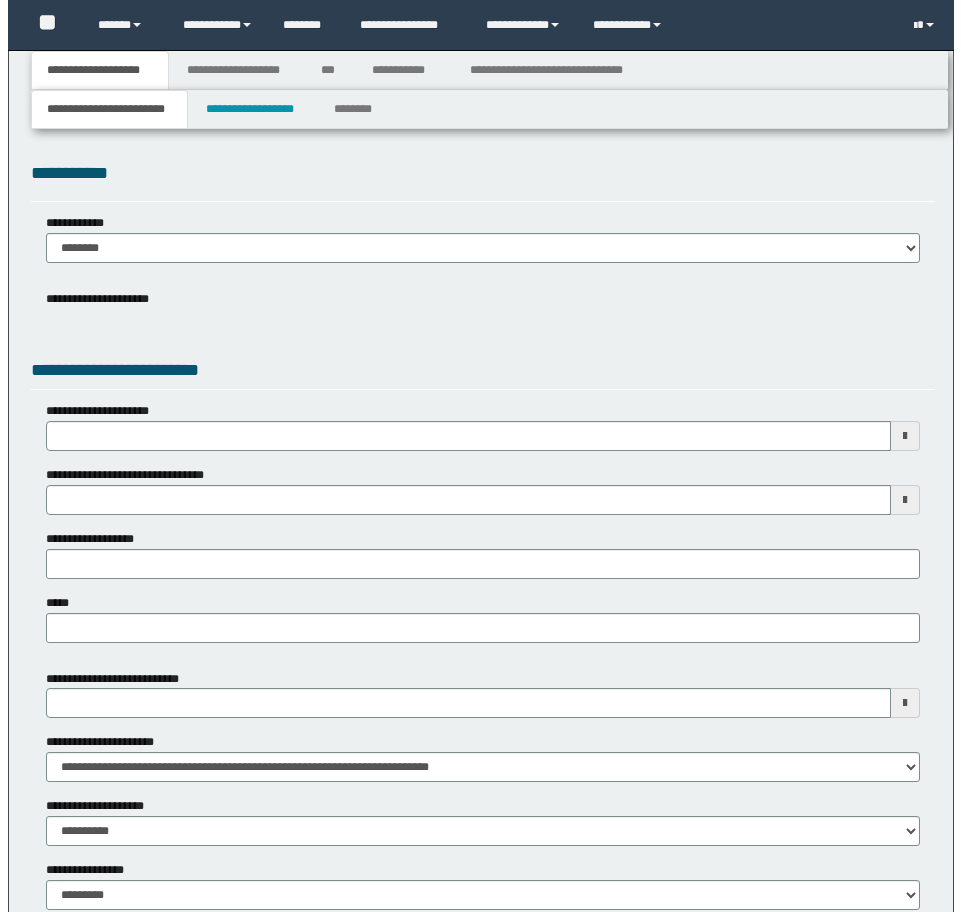 scroll, scrollTop: 0, scrollLeft: 0, axis: both 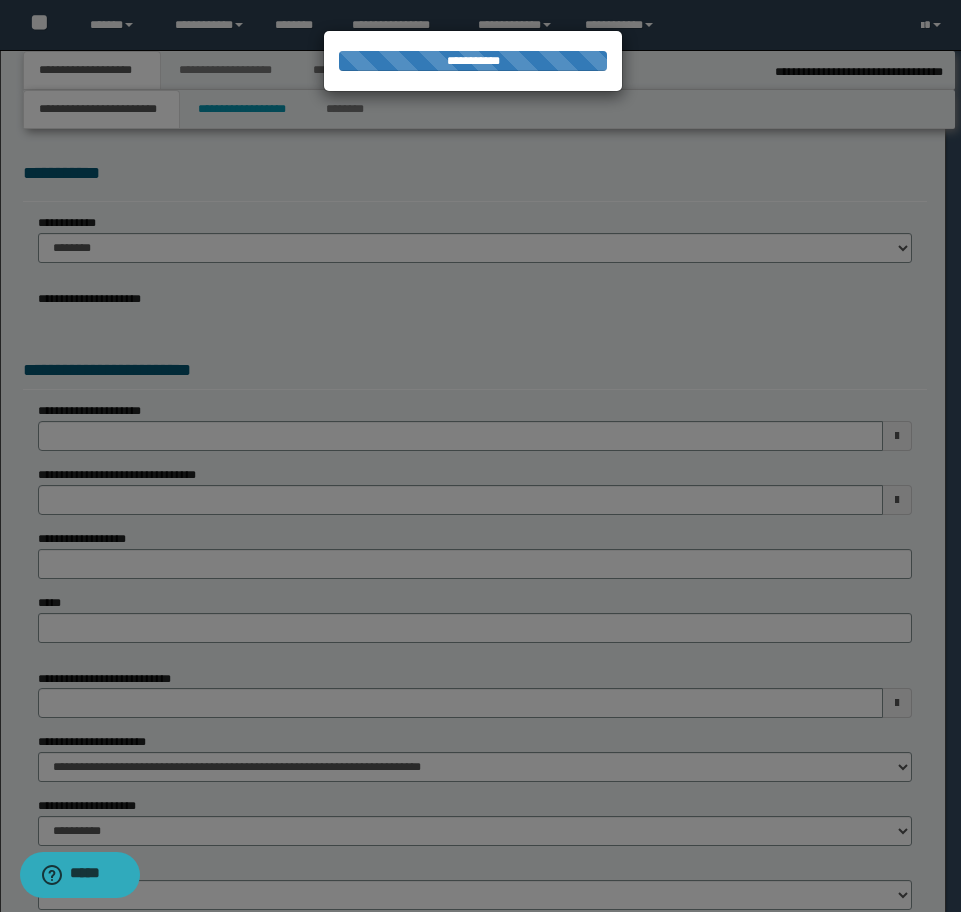 type on "**********" 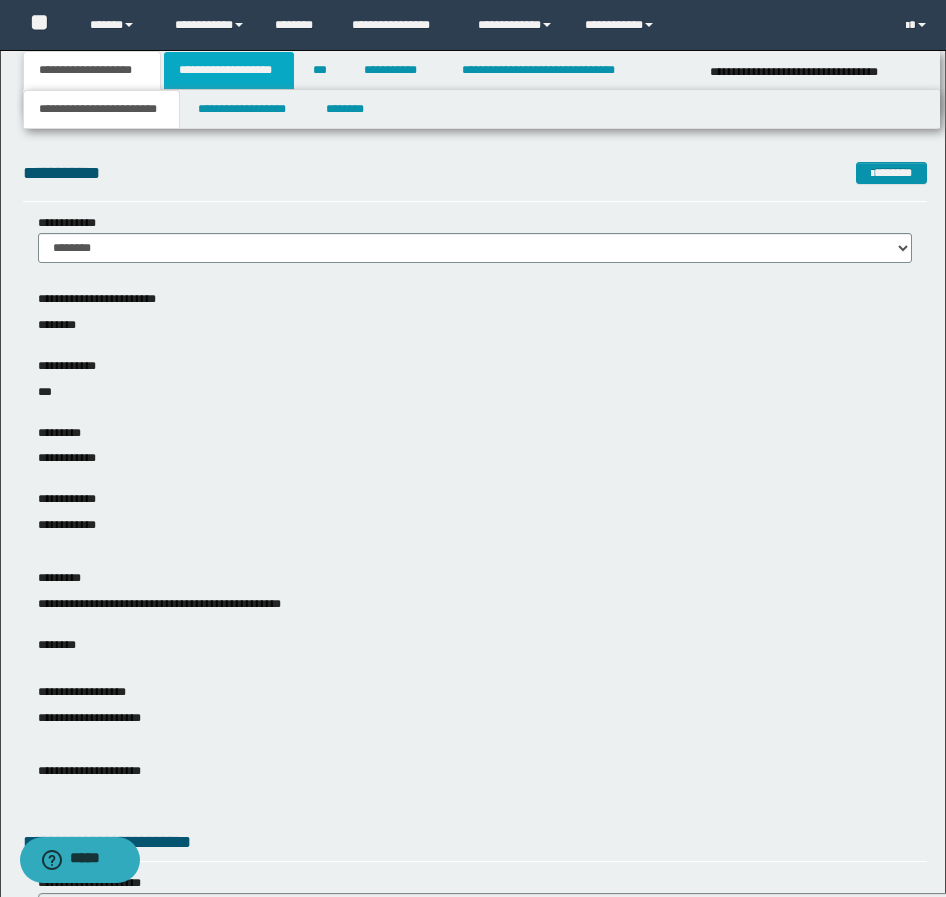 click on "**********" at bounding box center [229, 70] 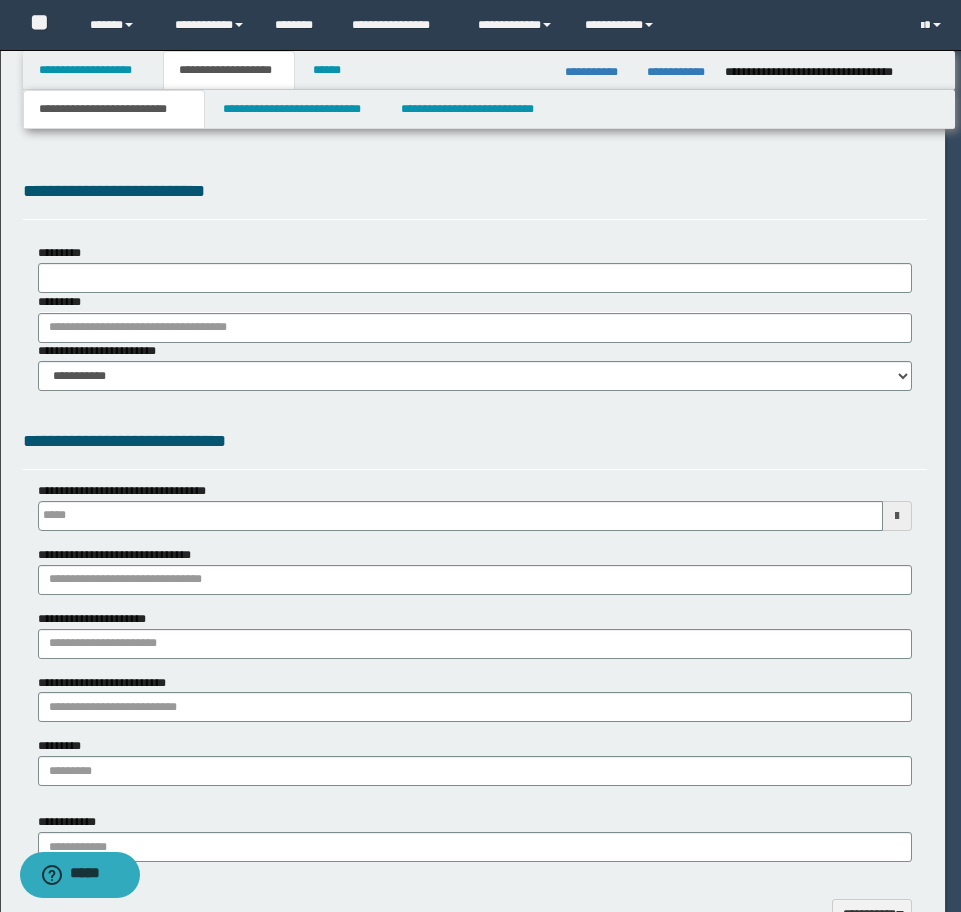 type on "**********" 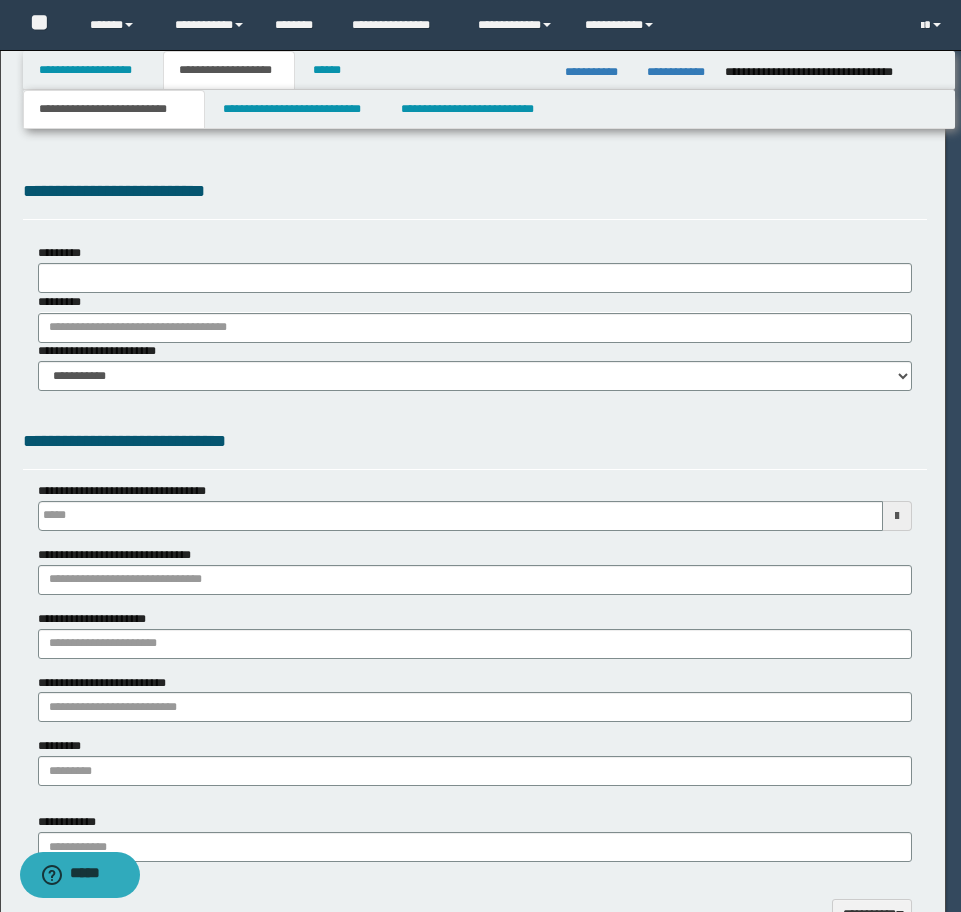 type on "**********" 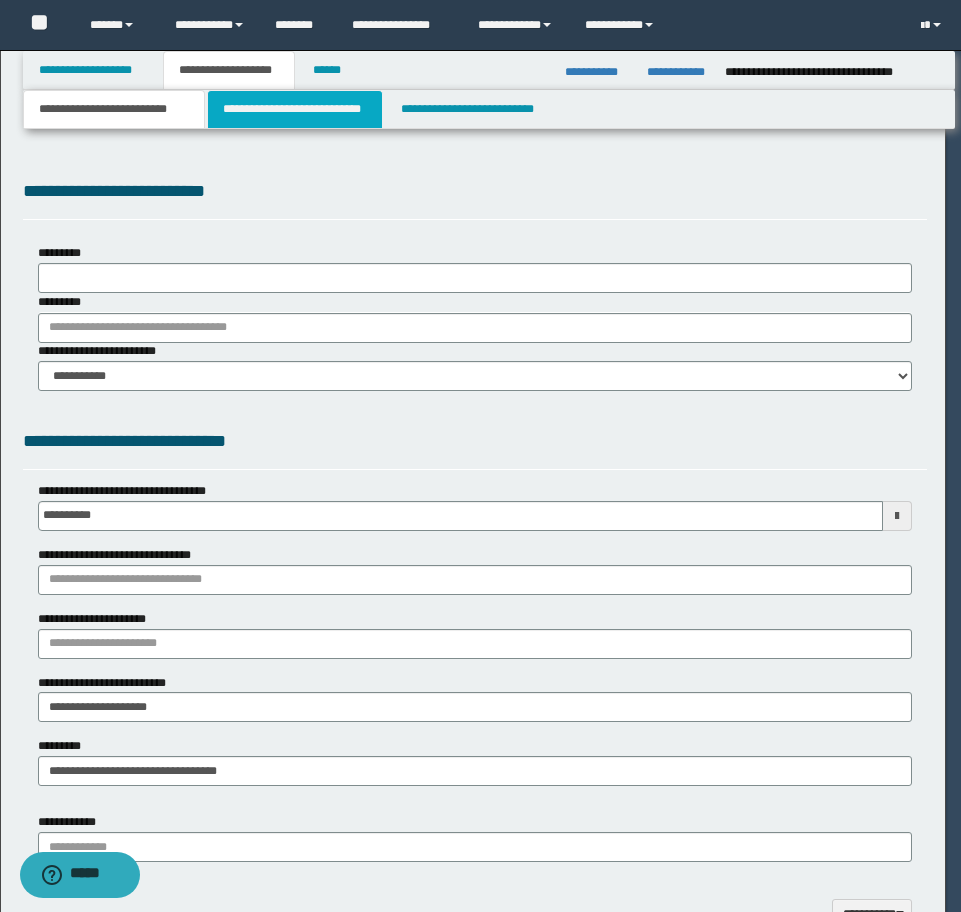 scroll, scrollTop: 0, scrollLeft: 0, axis: both 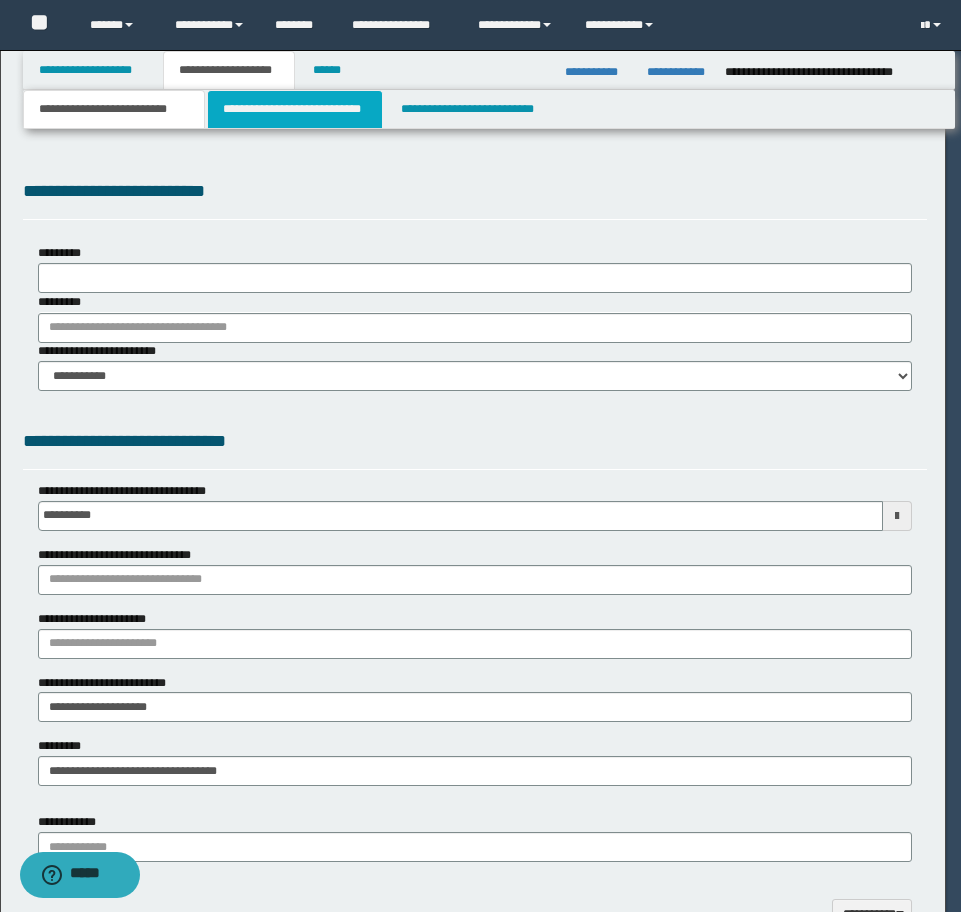 select on "*" 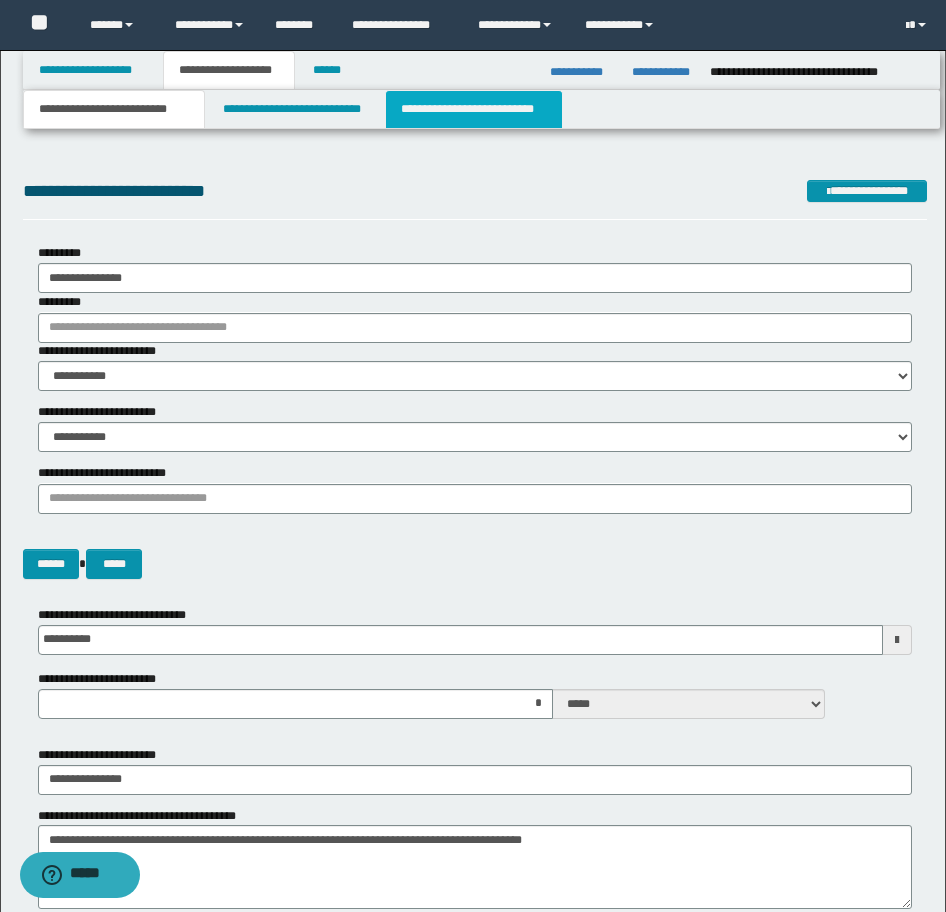click on "**********" at bounding box center (474, 109) 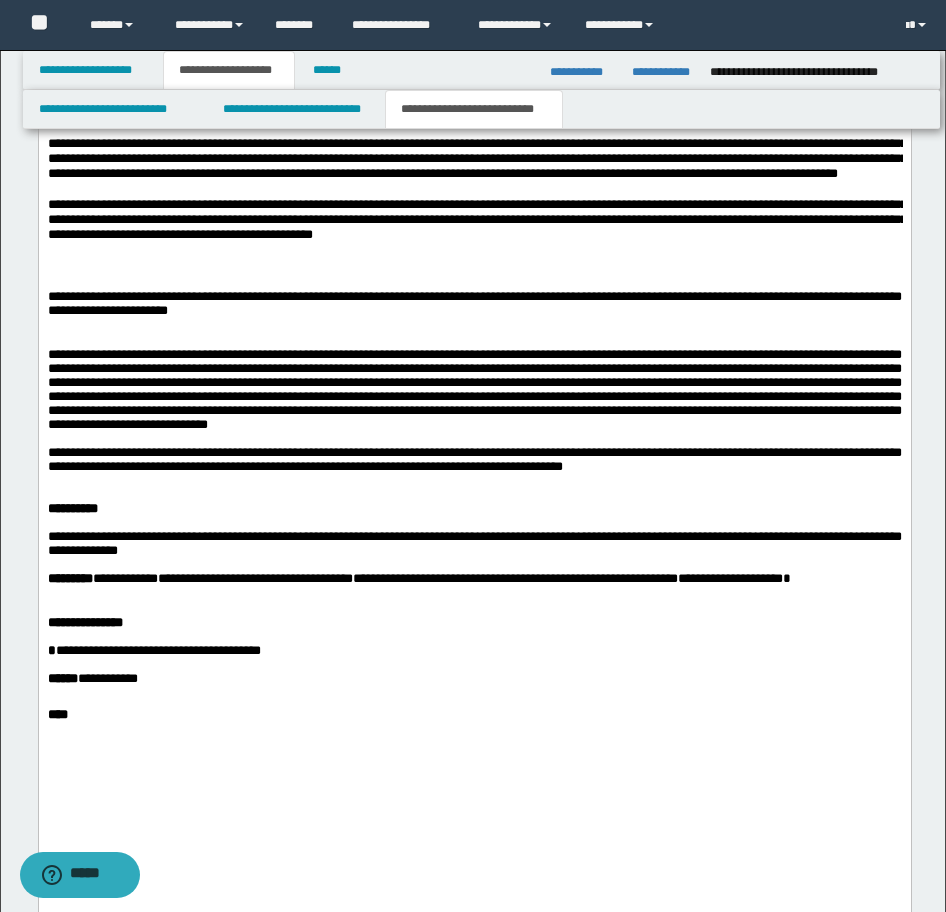 scroll, scrollTop: 1600, scrollLeft: 0, axis: vertical 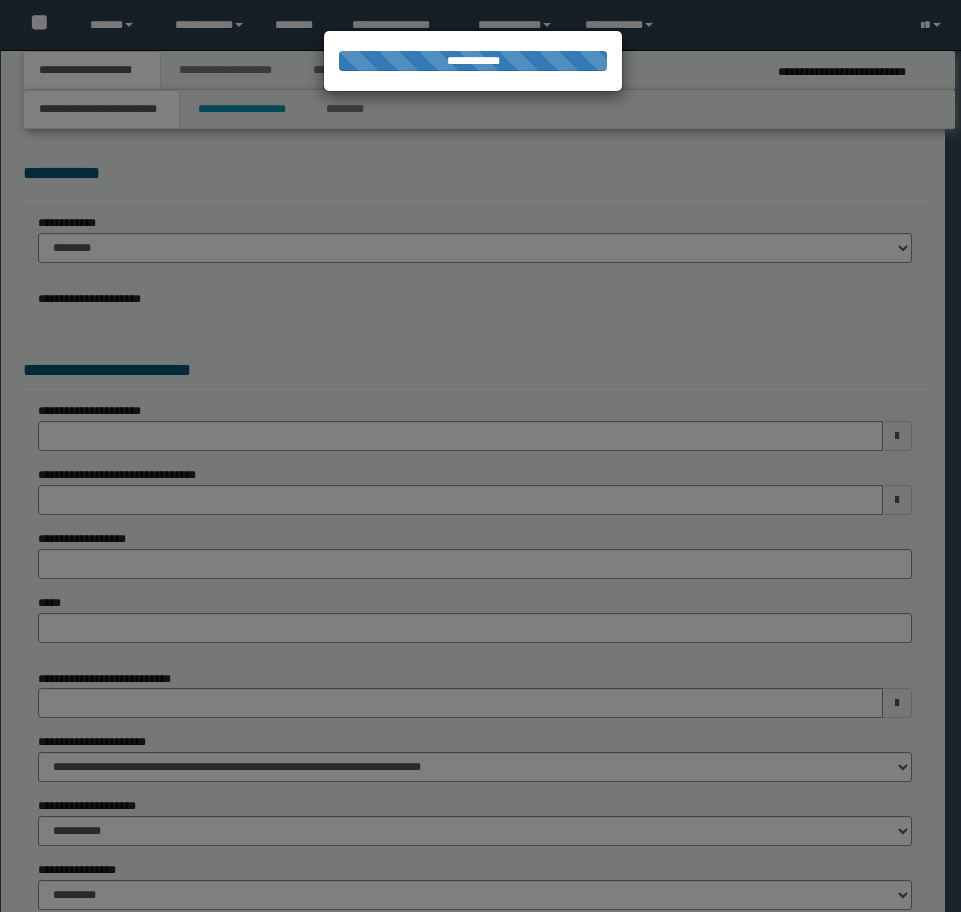 select on "*" 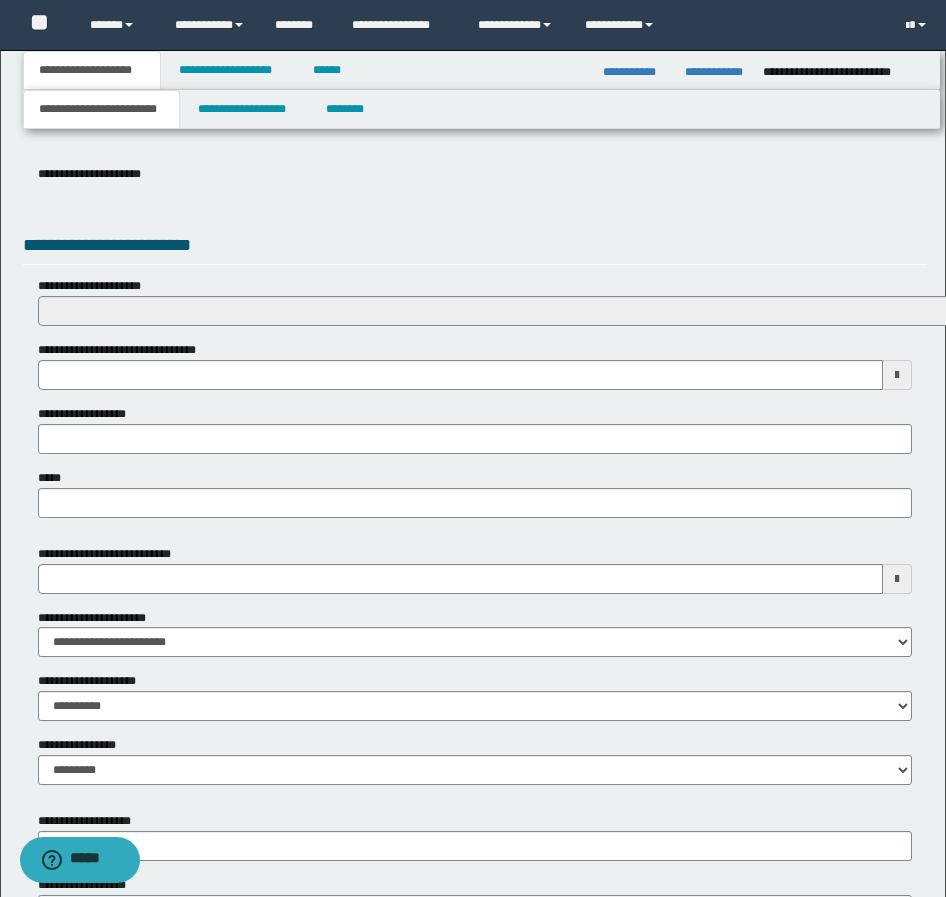 scroll, scrollTop: 600, scrollLeft: 0, axis: vertical 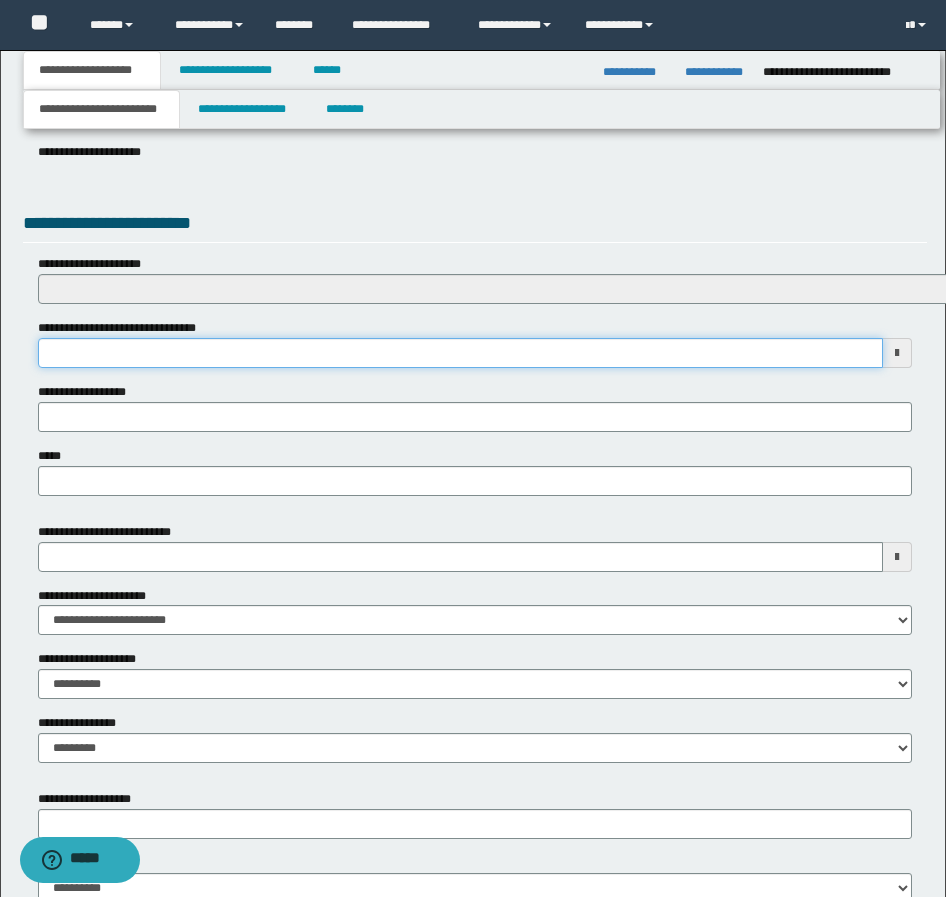 click on "**********" at bounding box center [460, 353] 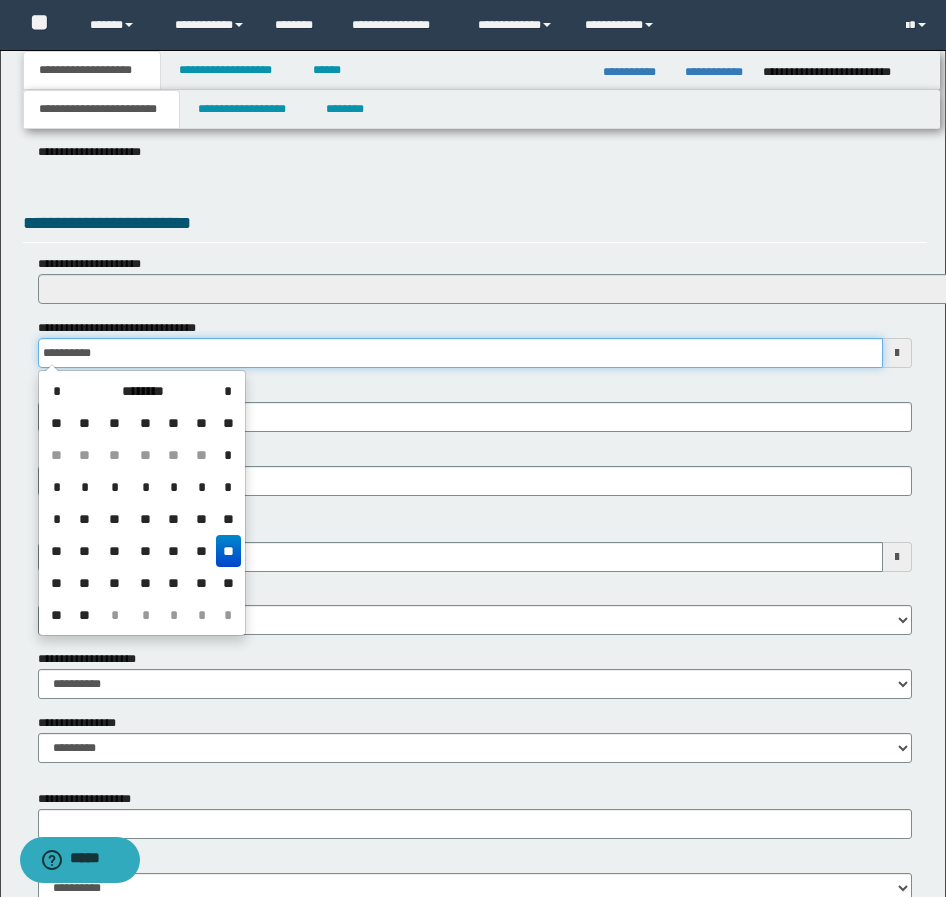 type on "**********" 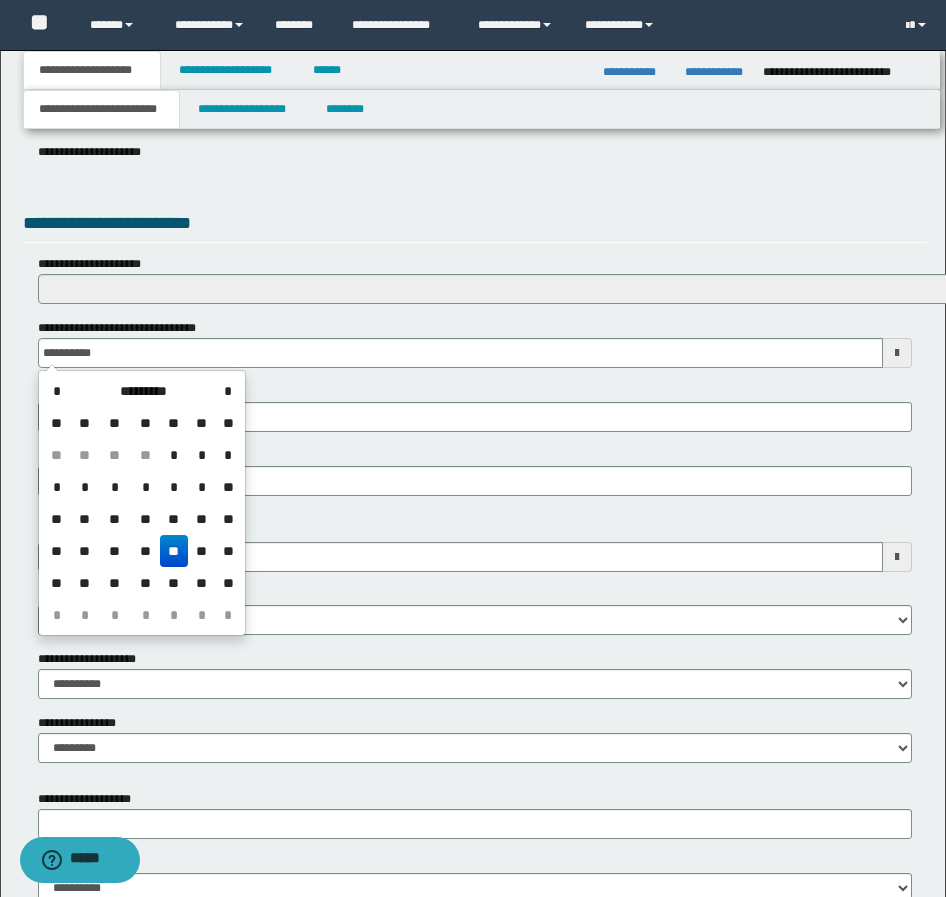 click on "**" at bounding box center (174, 551) 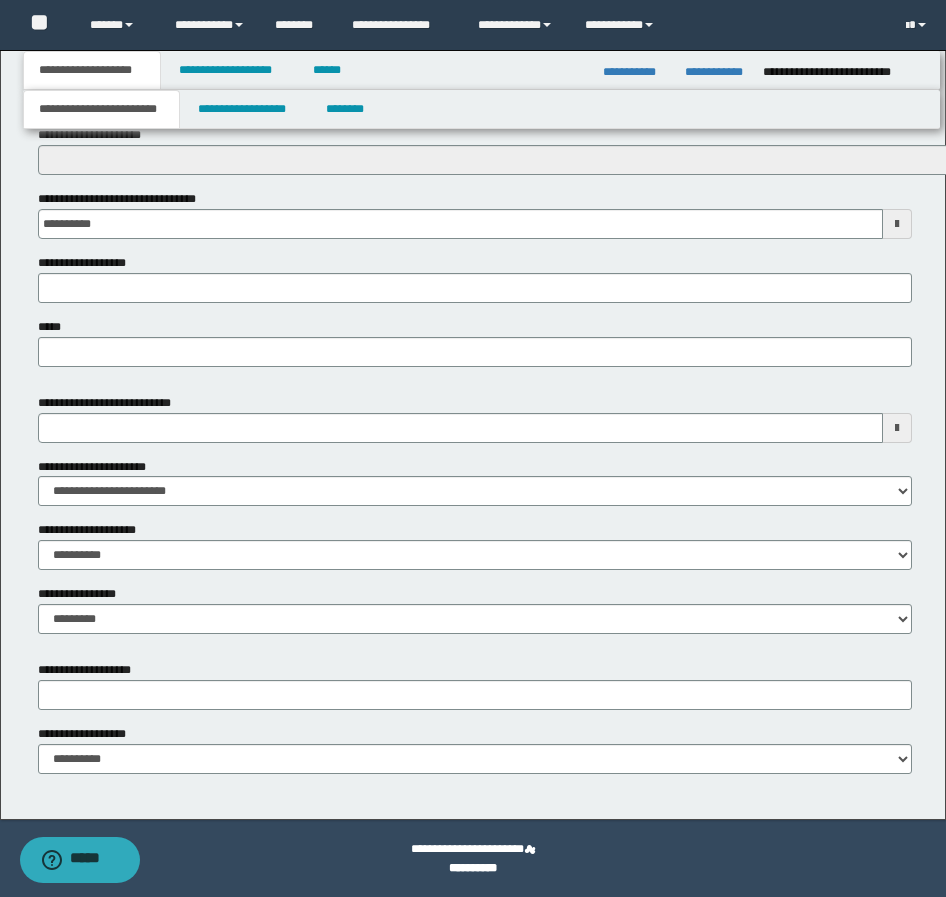 scroll, scrollTop: 730, scrollLeft: 0, axis: vertical 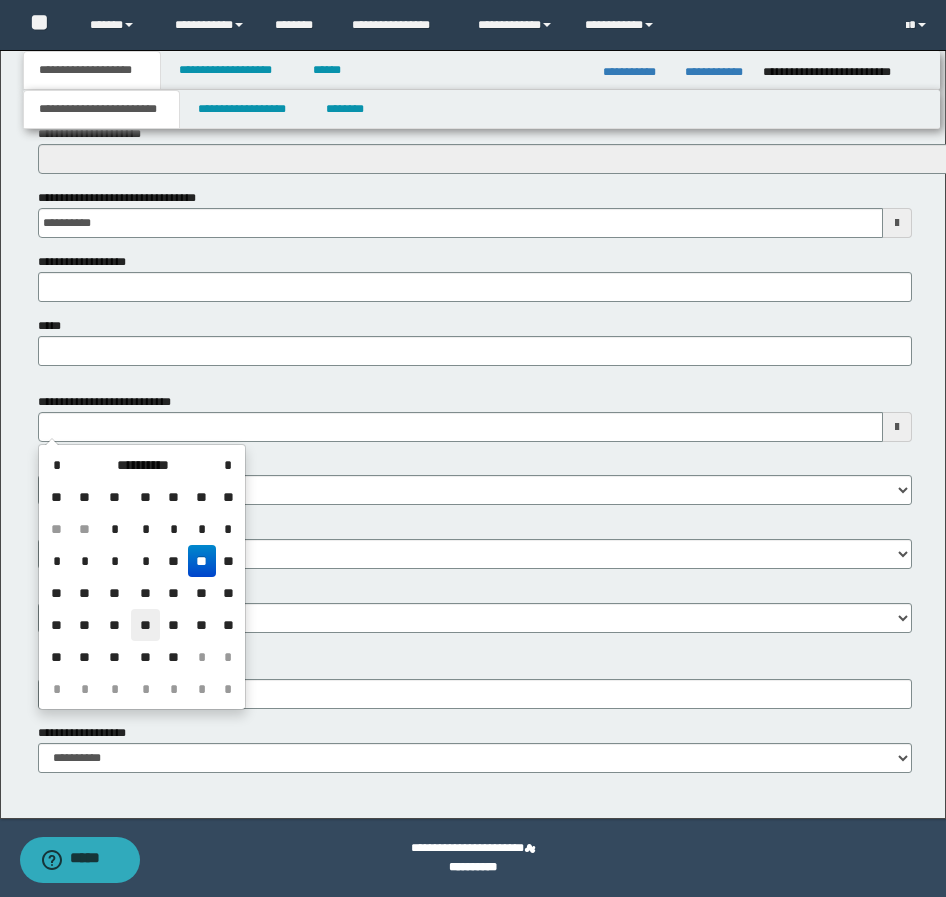 click on "**" at bounding box center [145, 625] 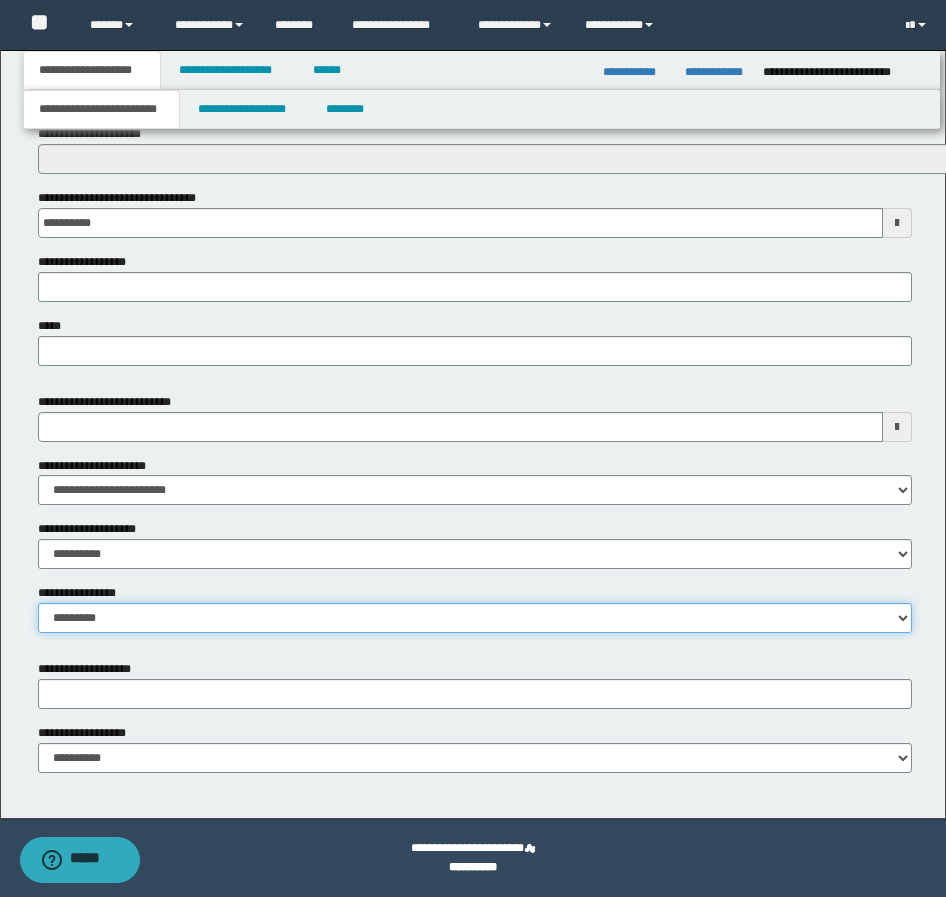 click on "**********" at bounding box center [475, 618] 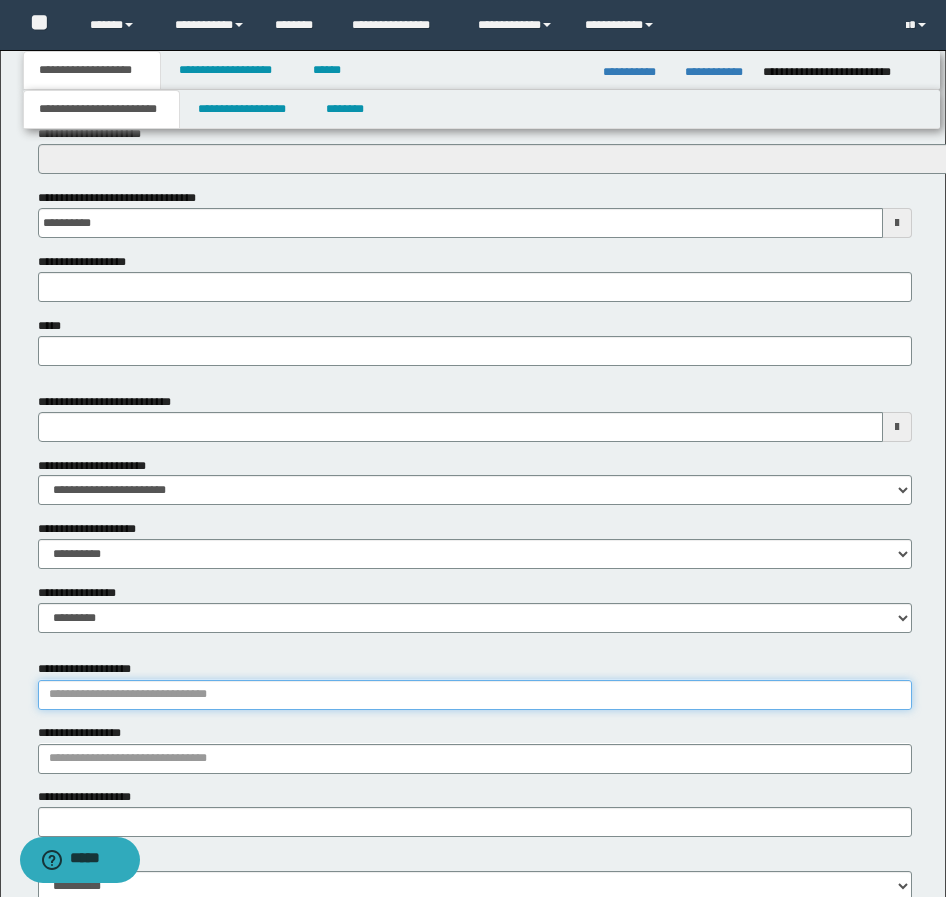 click on "**********" at bounding box center [475, 695] 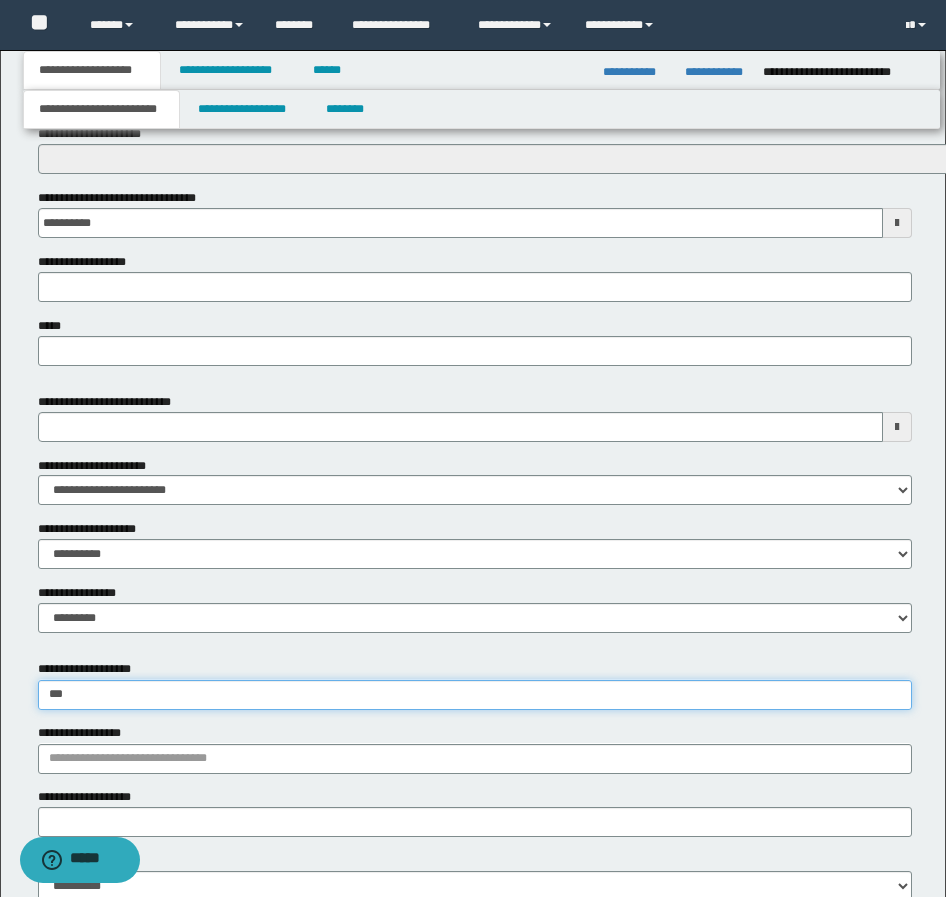 type on "****" 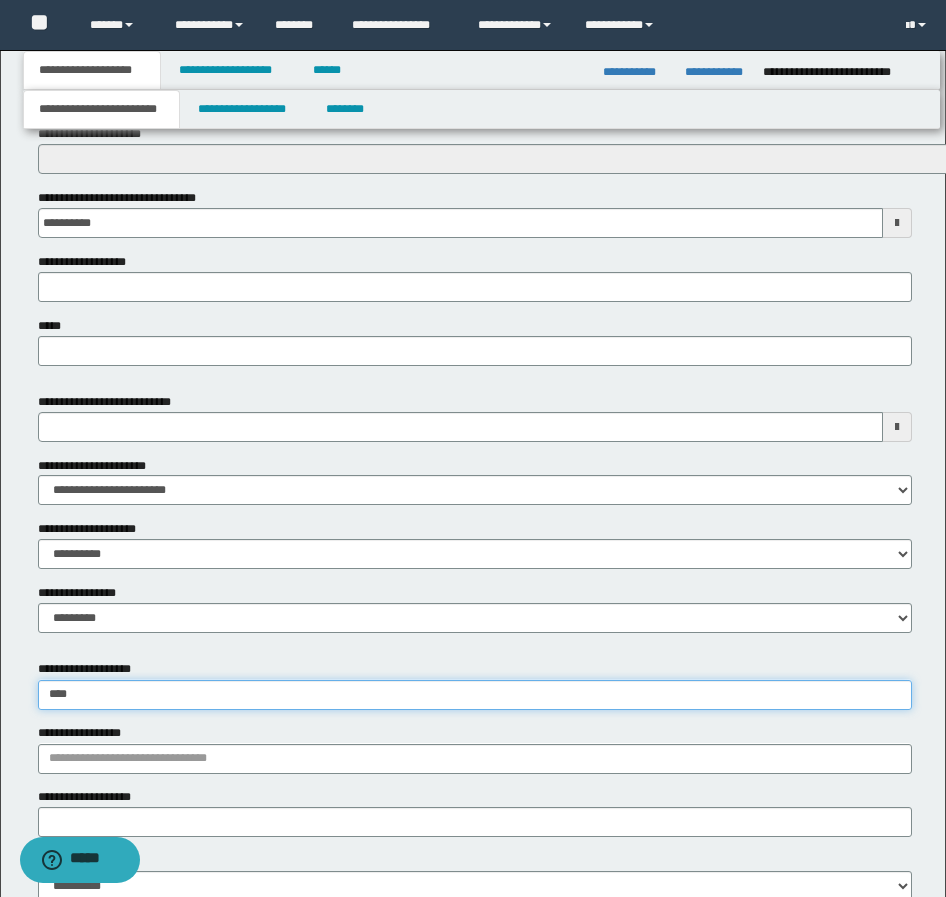 type on "**********" 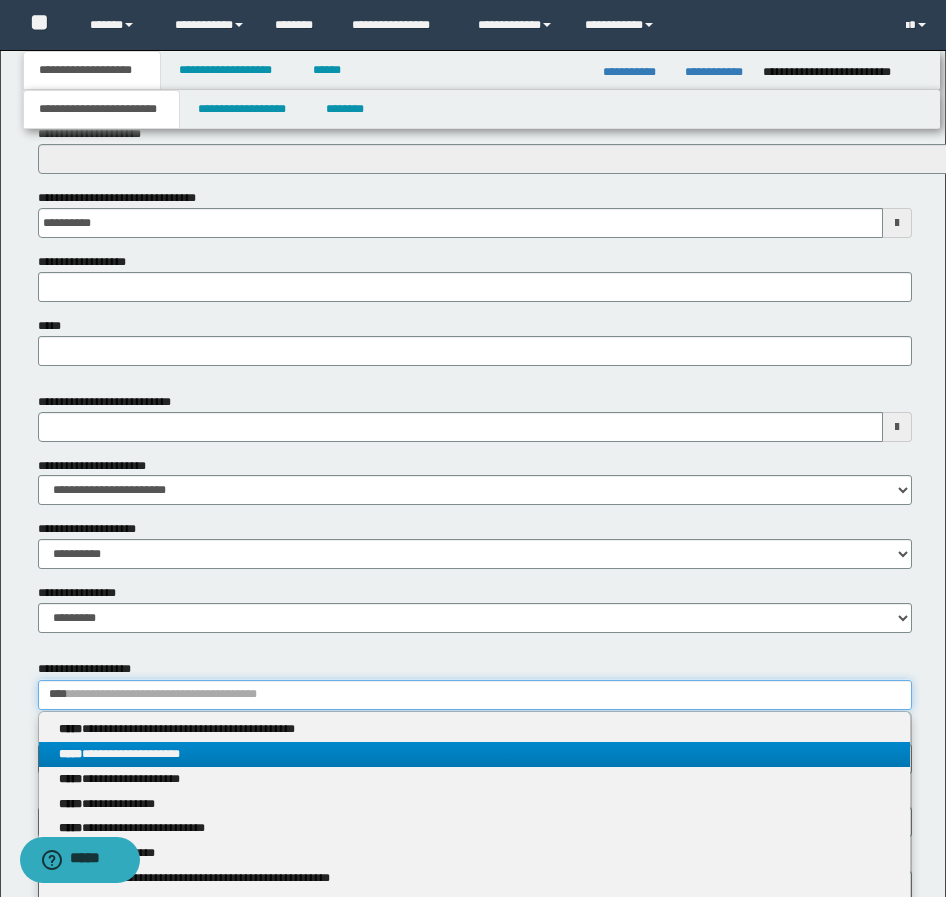 type on "****" 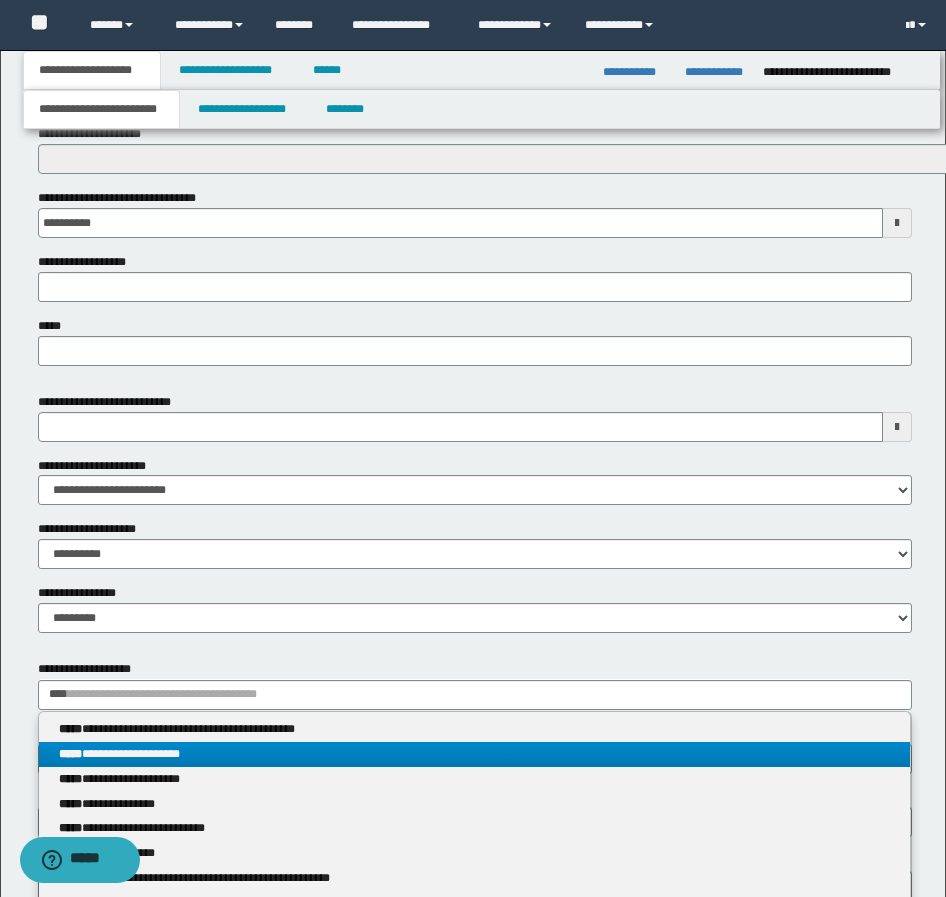 click on "**********" at bounding box center [474, 754] 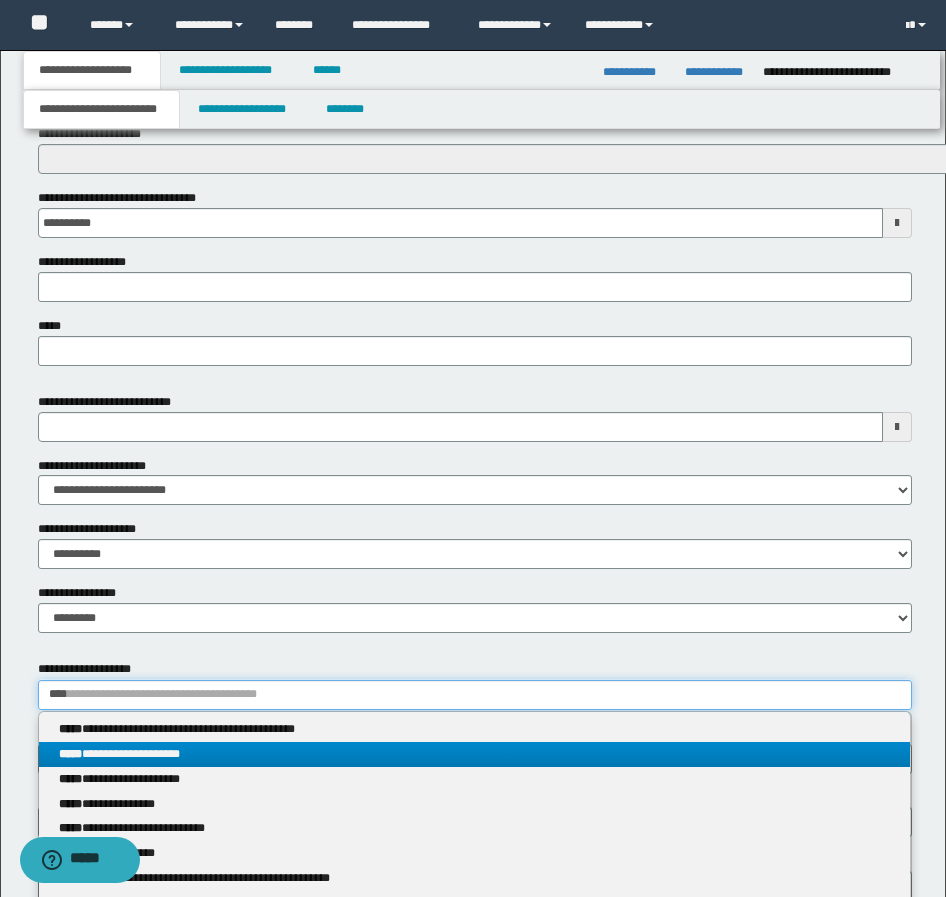 type 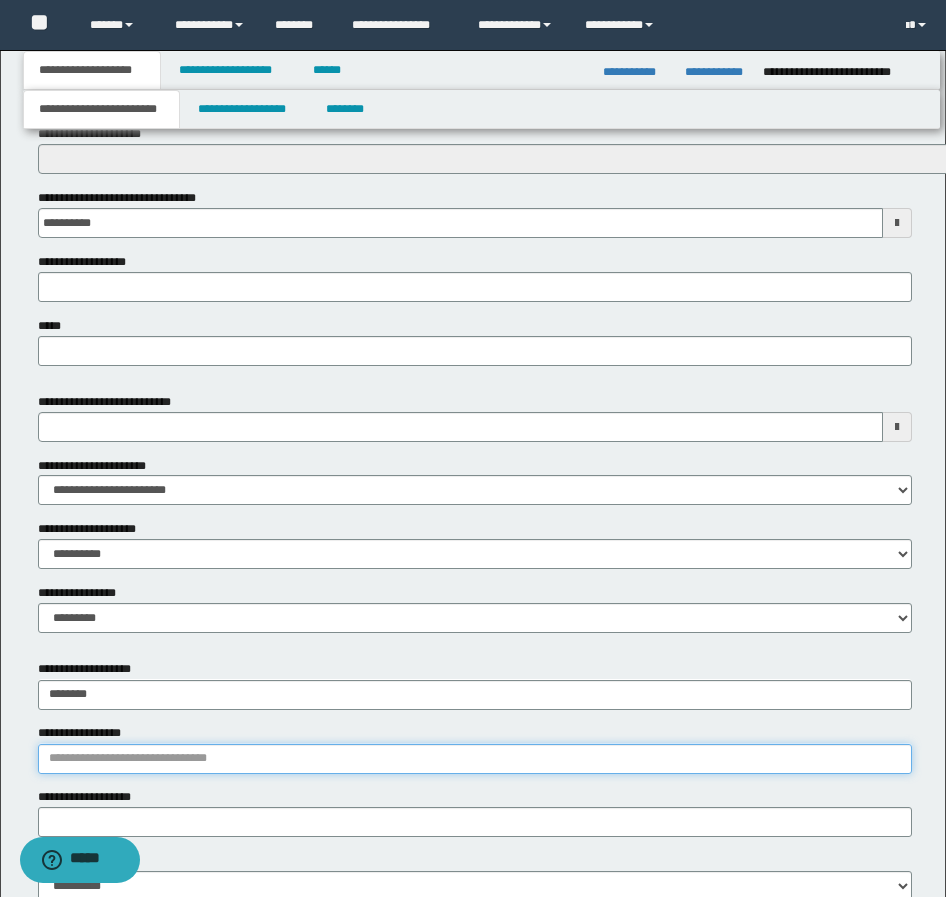 click on "**********" at bounding box center [475, 759] 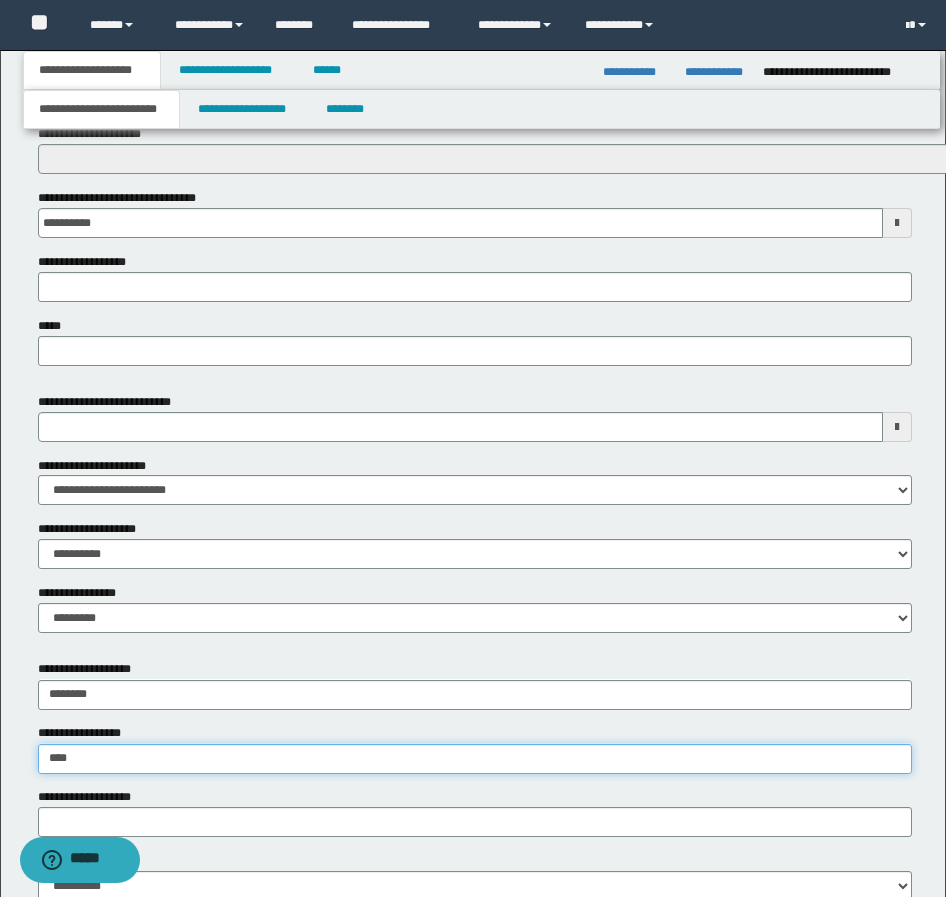 type on "*****" 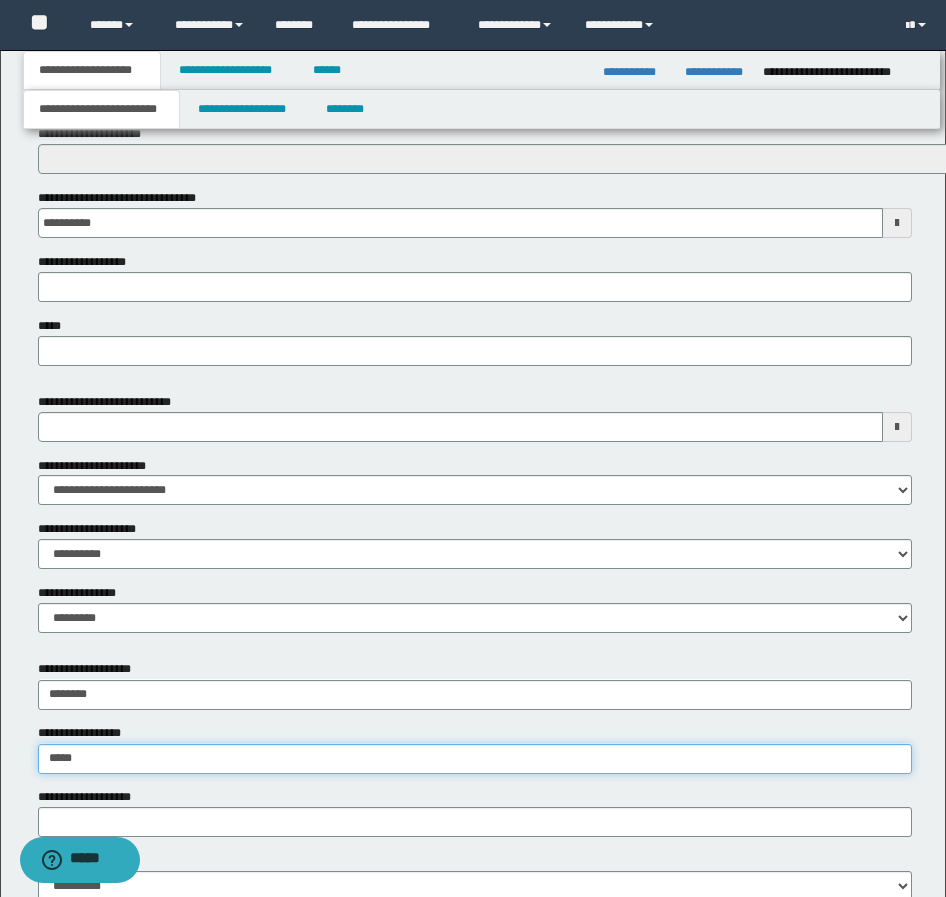 type on "**********" 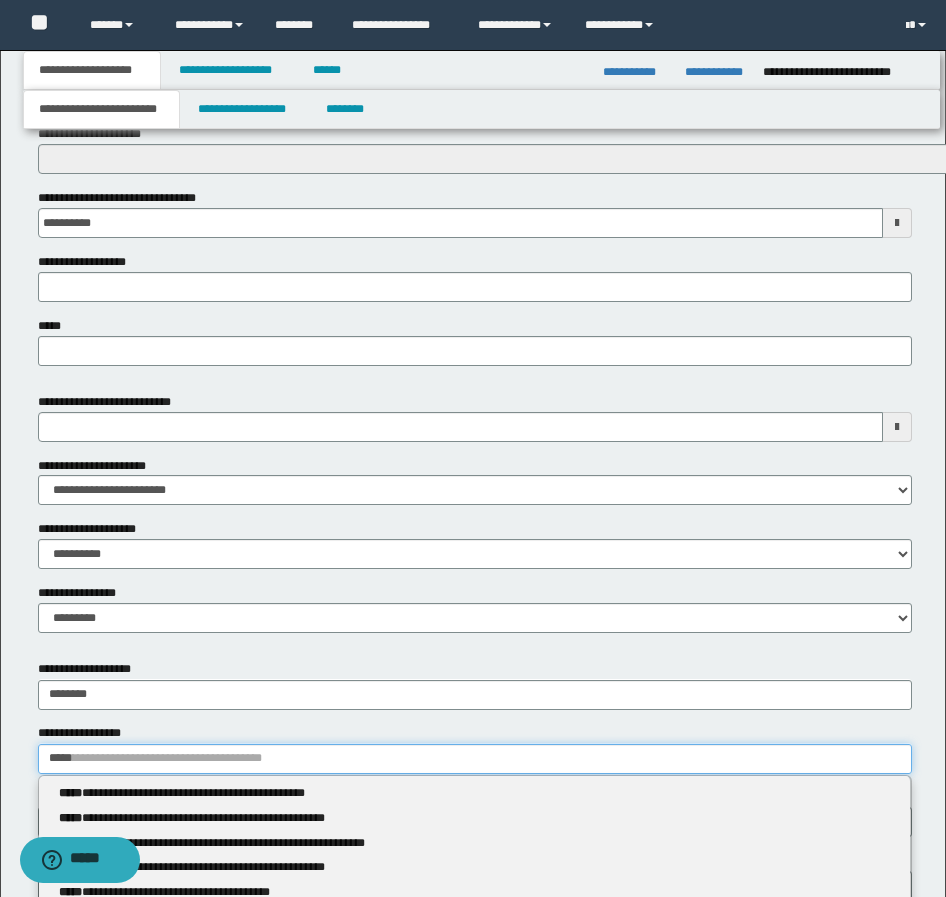 type on "*****" 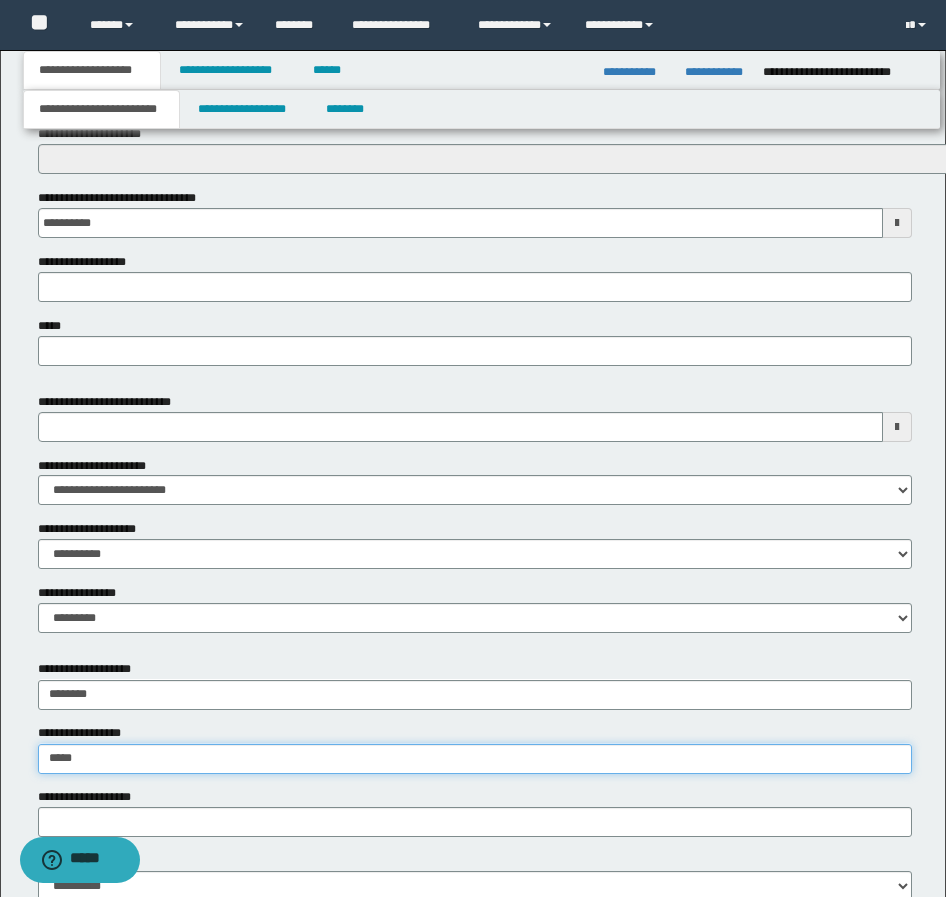 type on "**********" 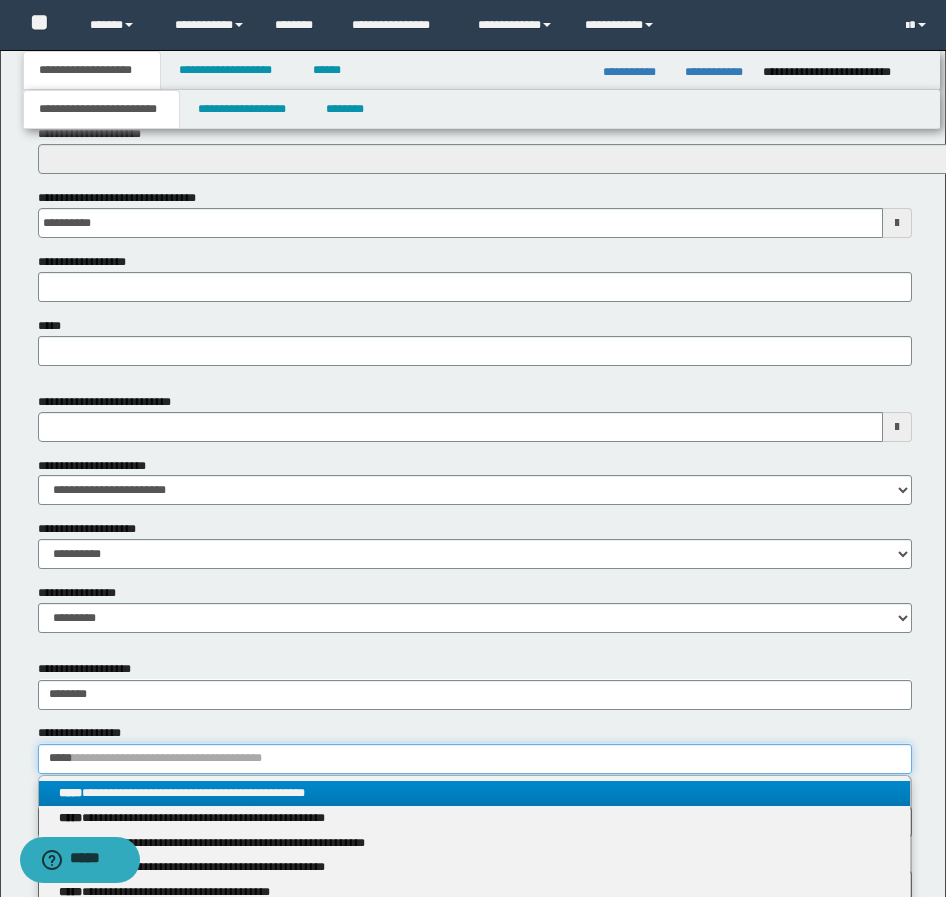 type 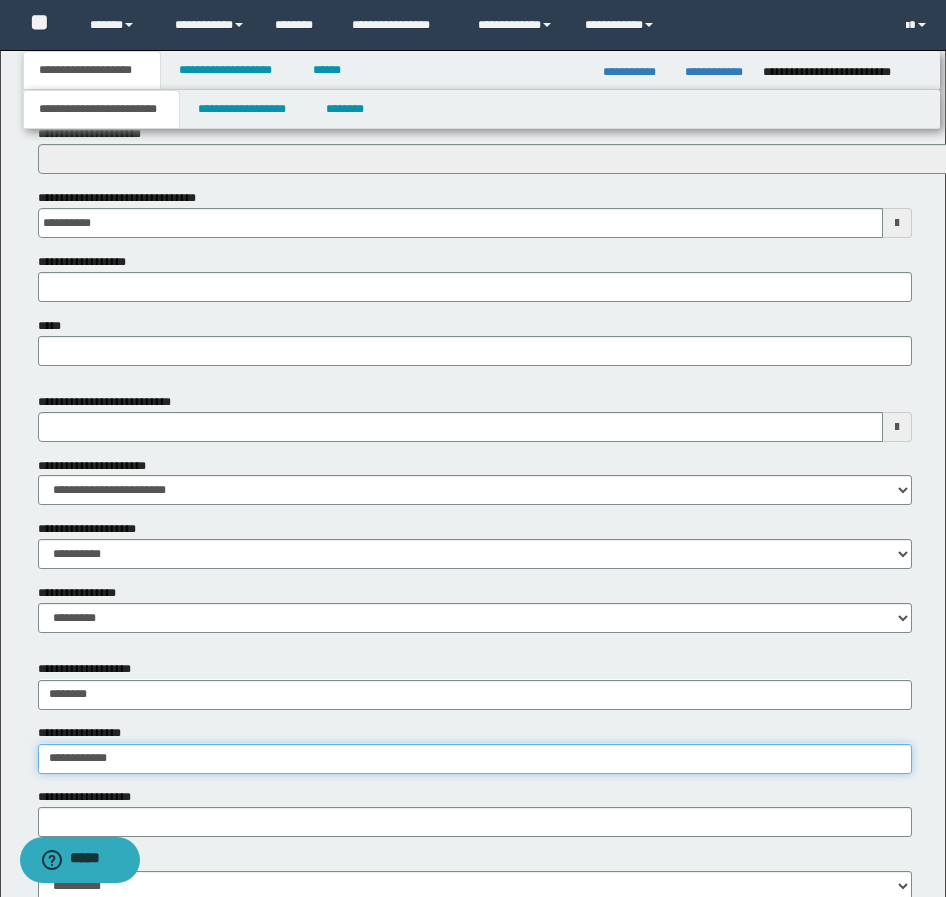 type on "**********" 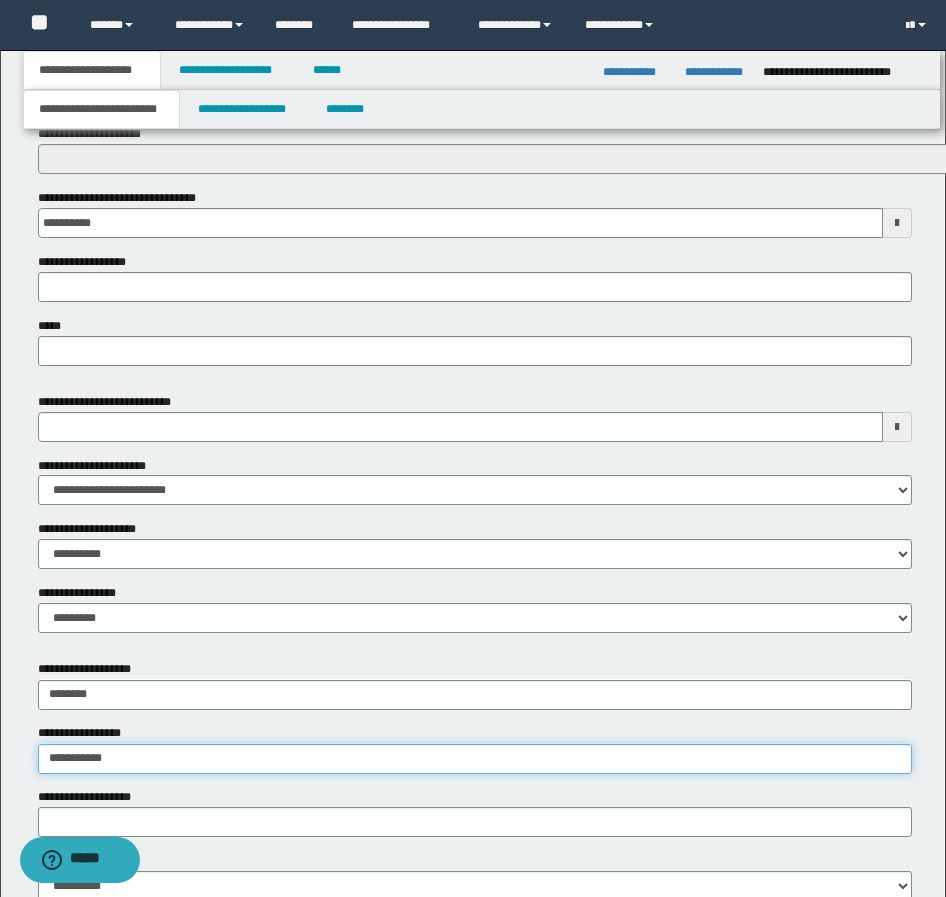 type on "**********" 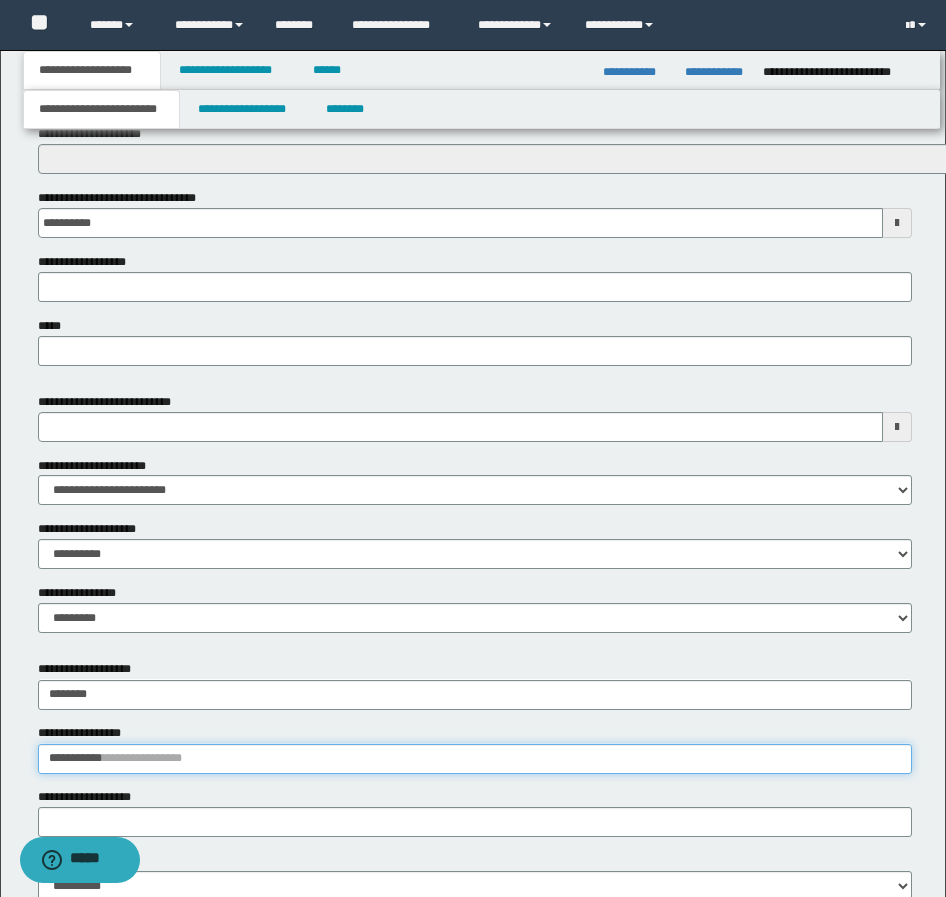 type 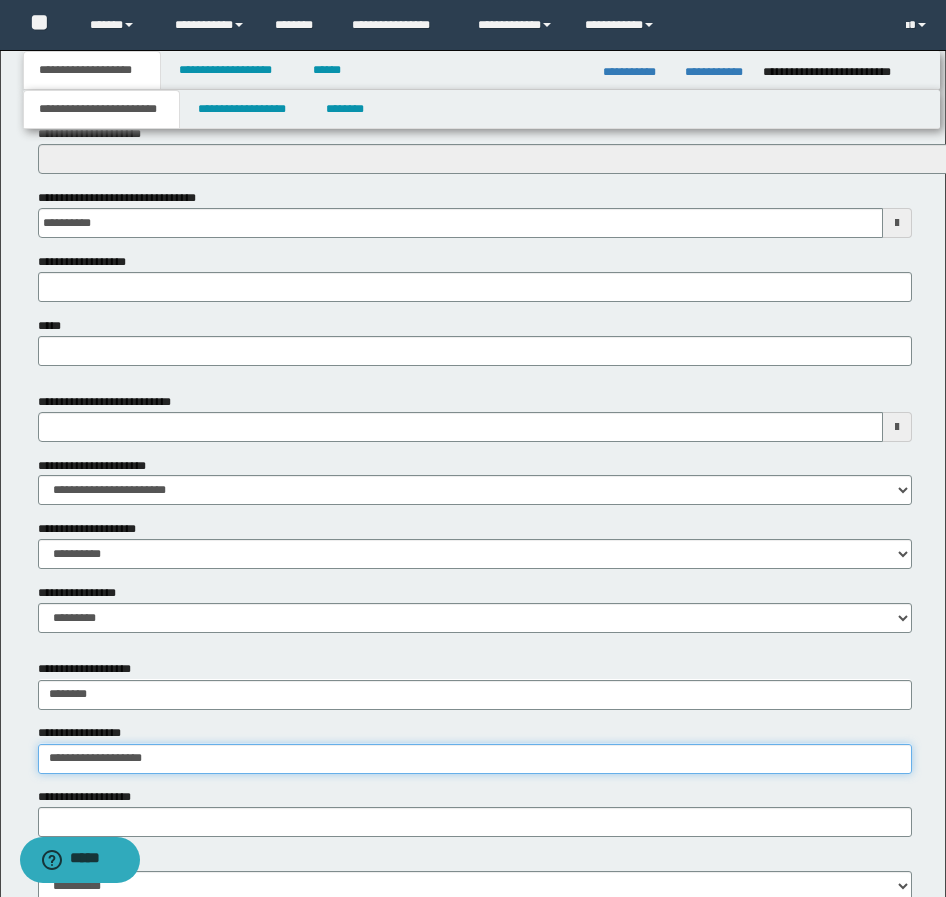 type on "**********" 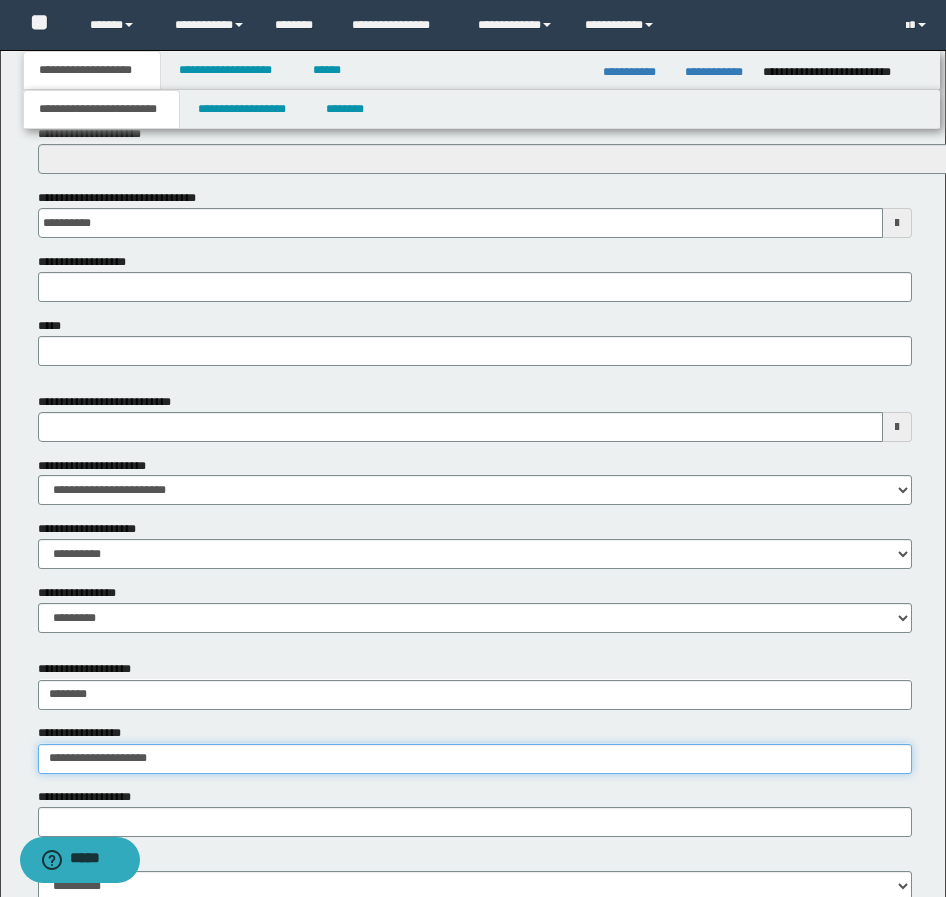 type on "**********" 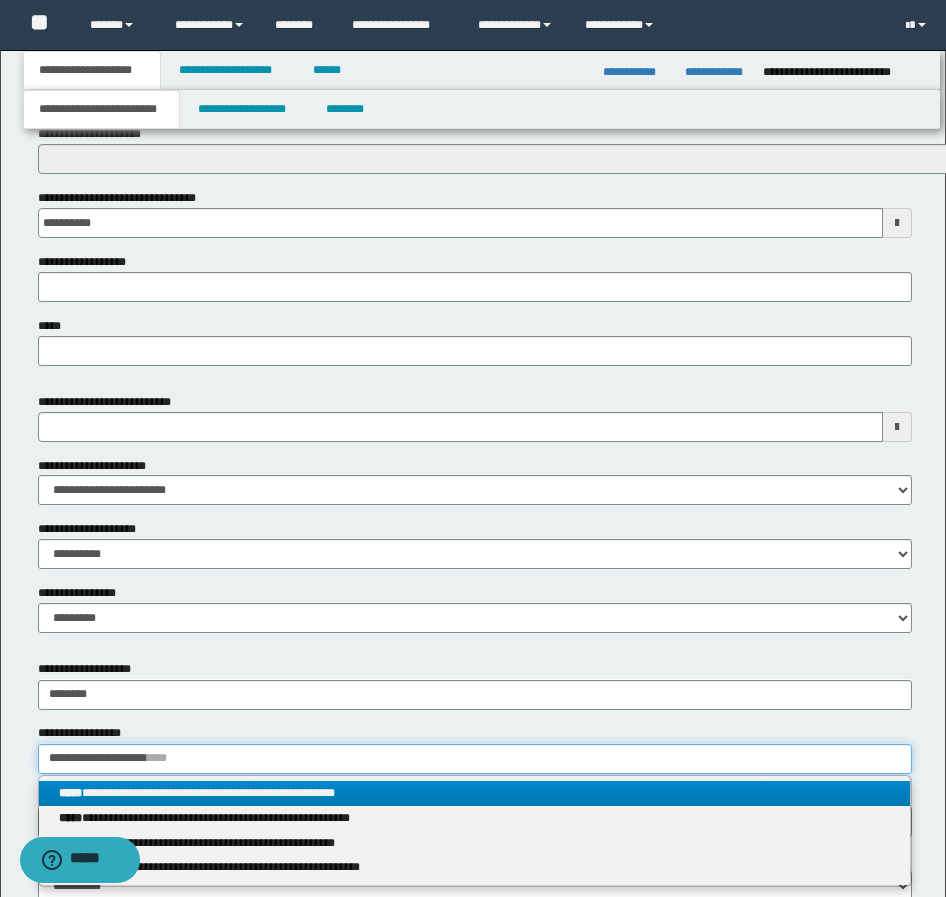 type on "**********" 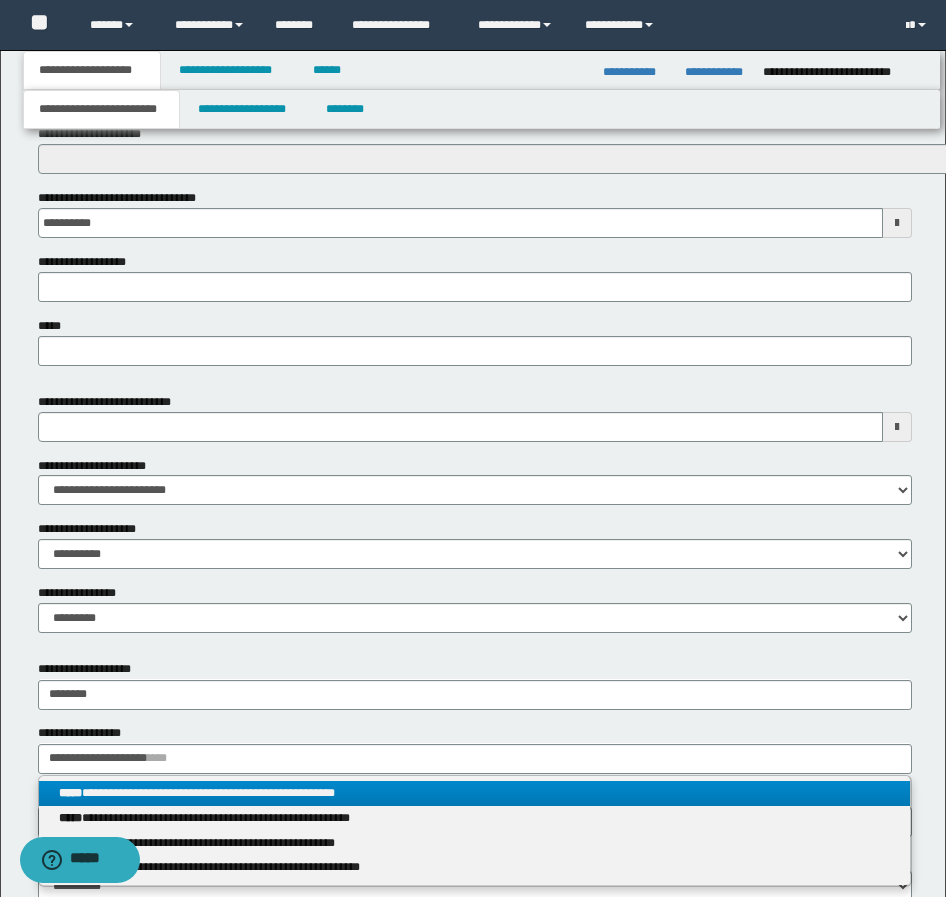 click on "**********" at bounding box center (474, 793) 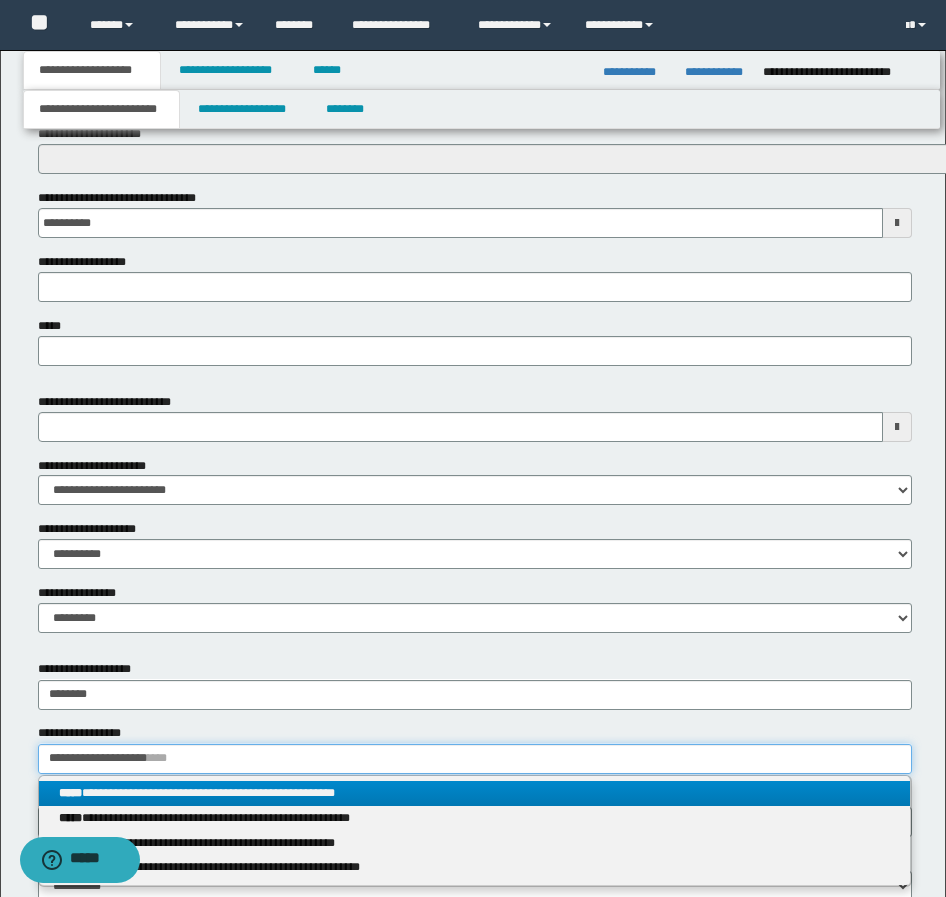 type 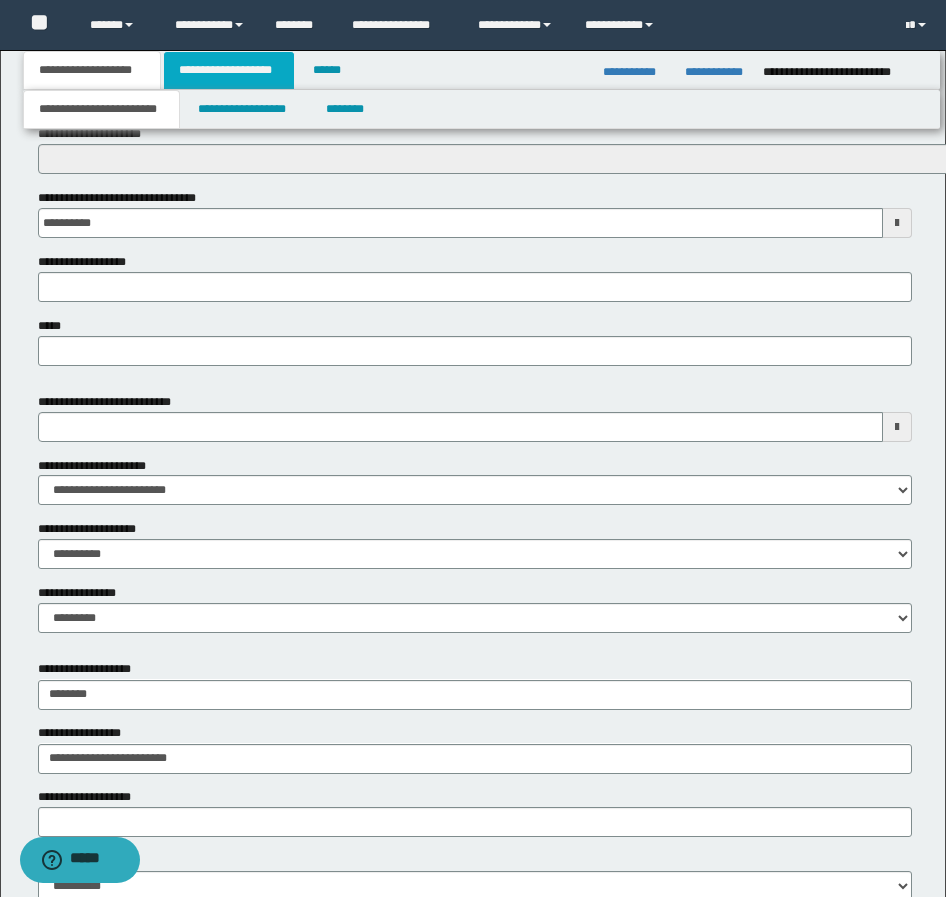 click on "**********" at bounding box center [229, 70] 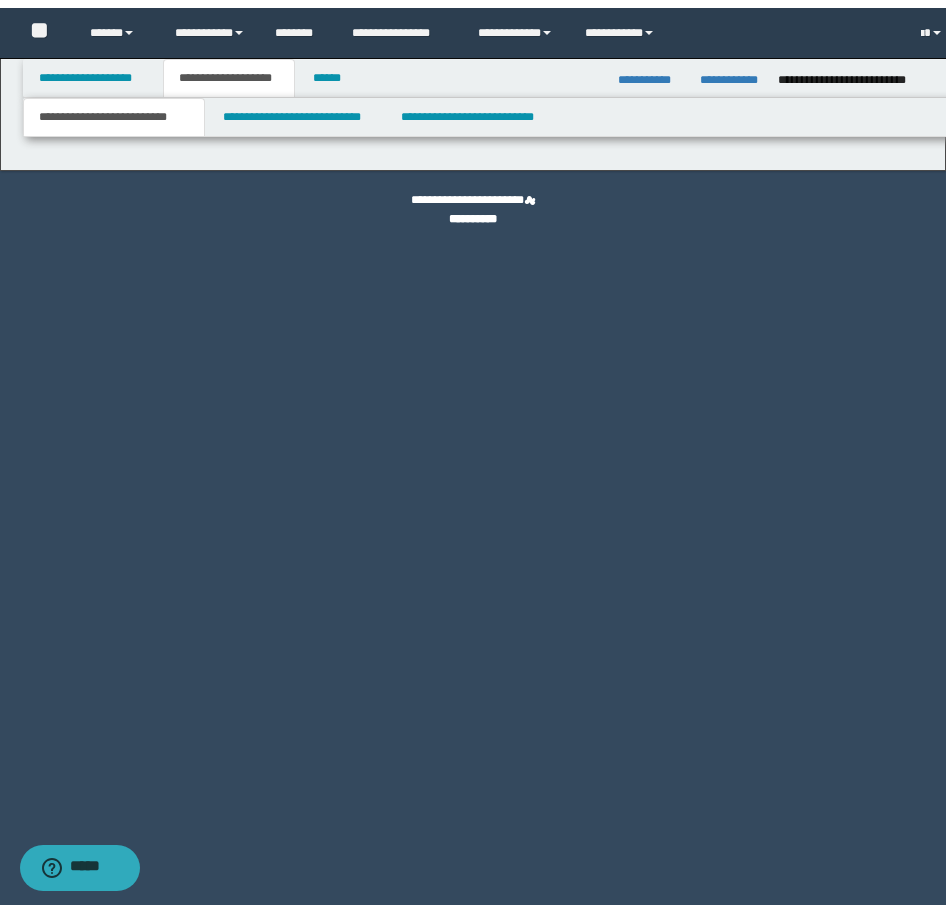 scroll, scrollTop: 0, scrollLeft: 0, axis: both 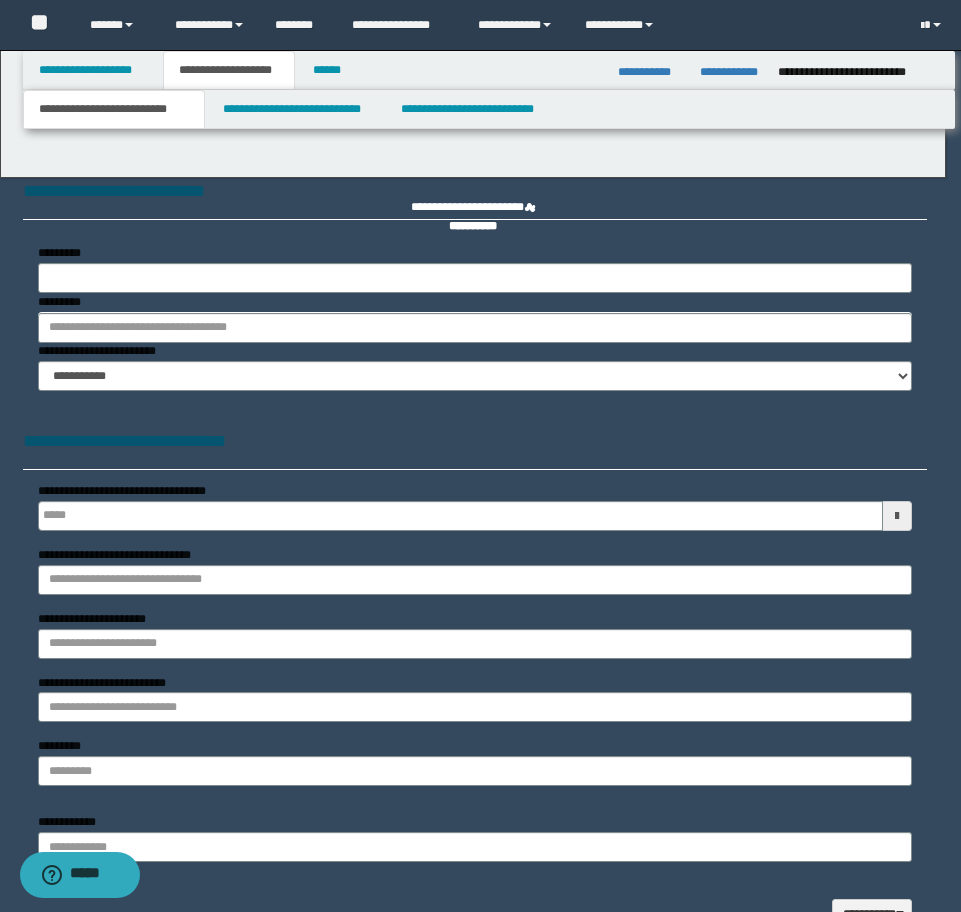 type 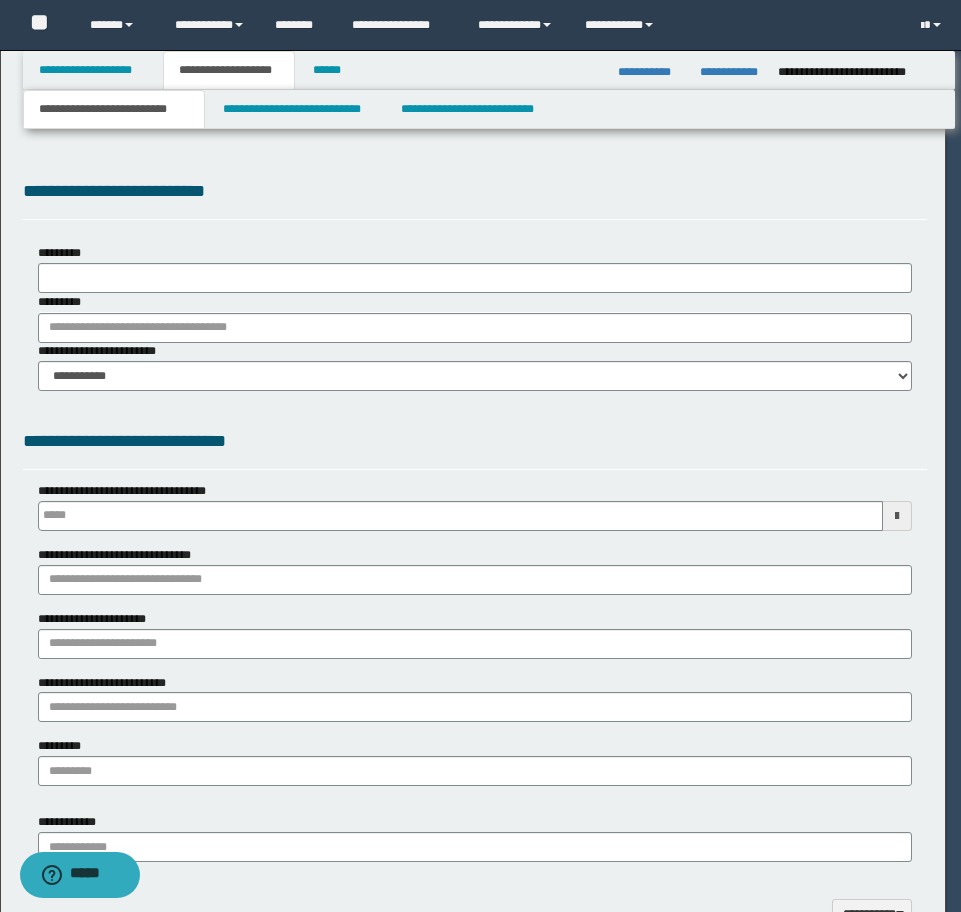 select on "*" 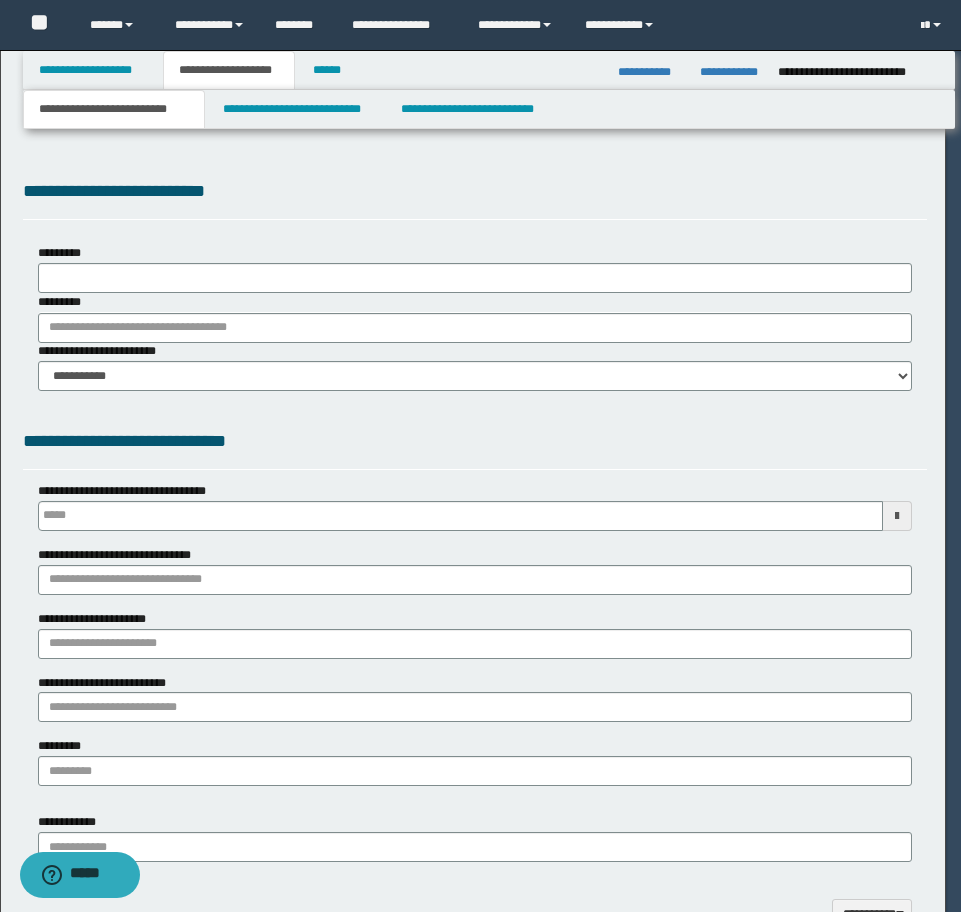 type 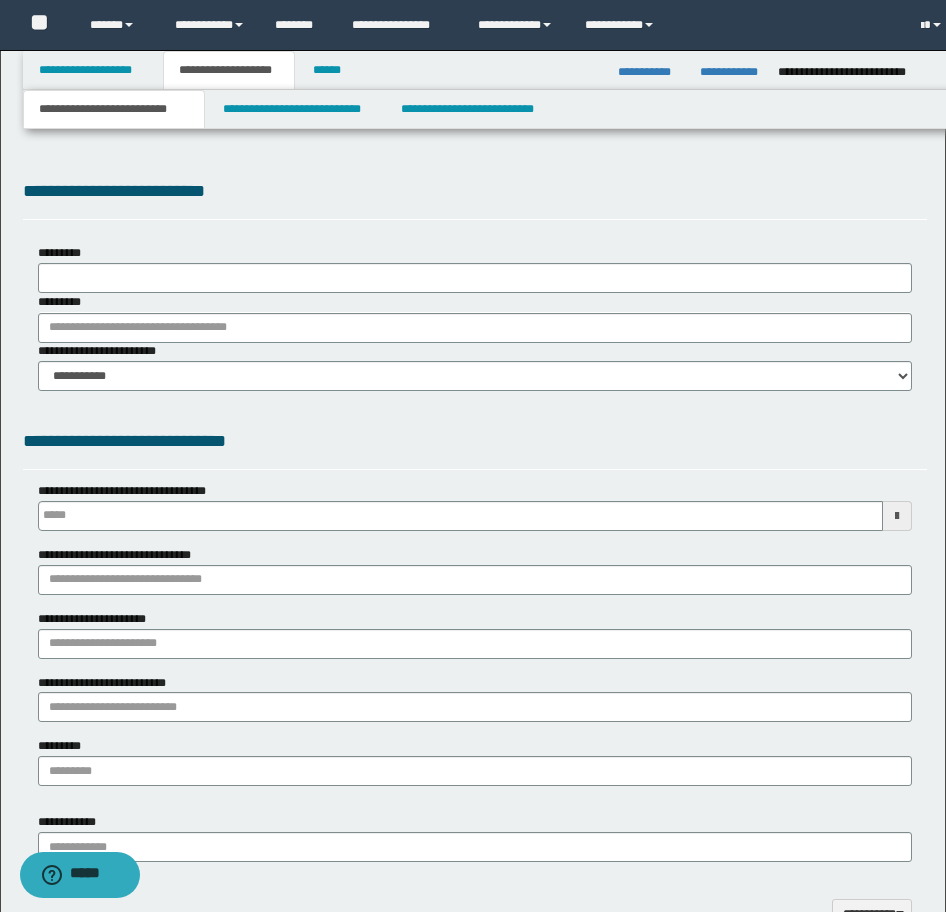 scroll, scrollTop: 0, scrollLeft: 0, axis: both 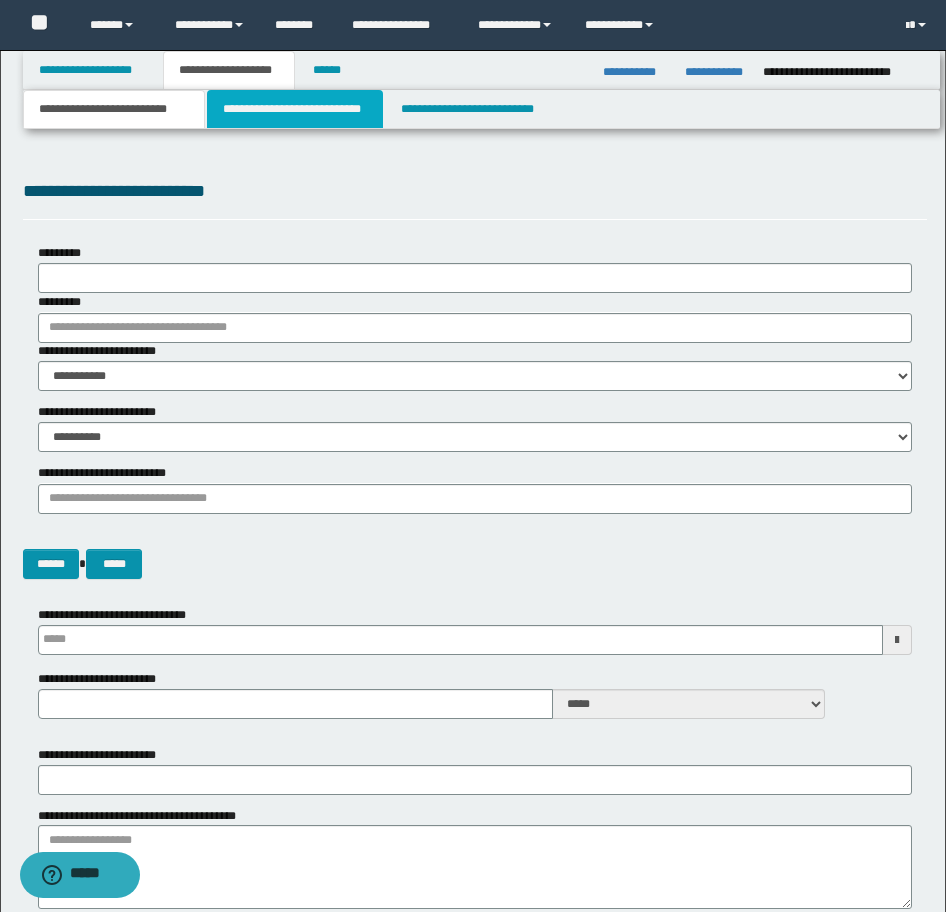 click on "**********" at bounding box center (295, 109) 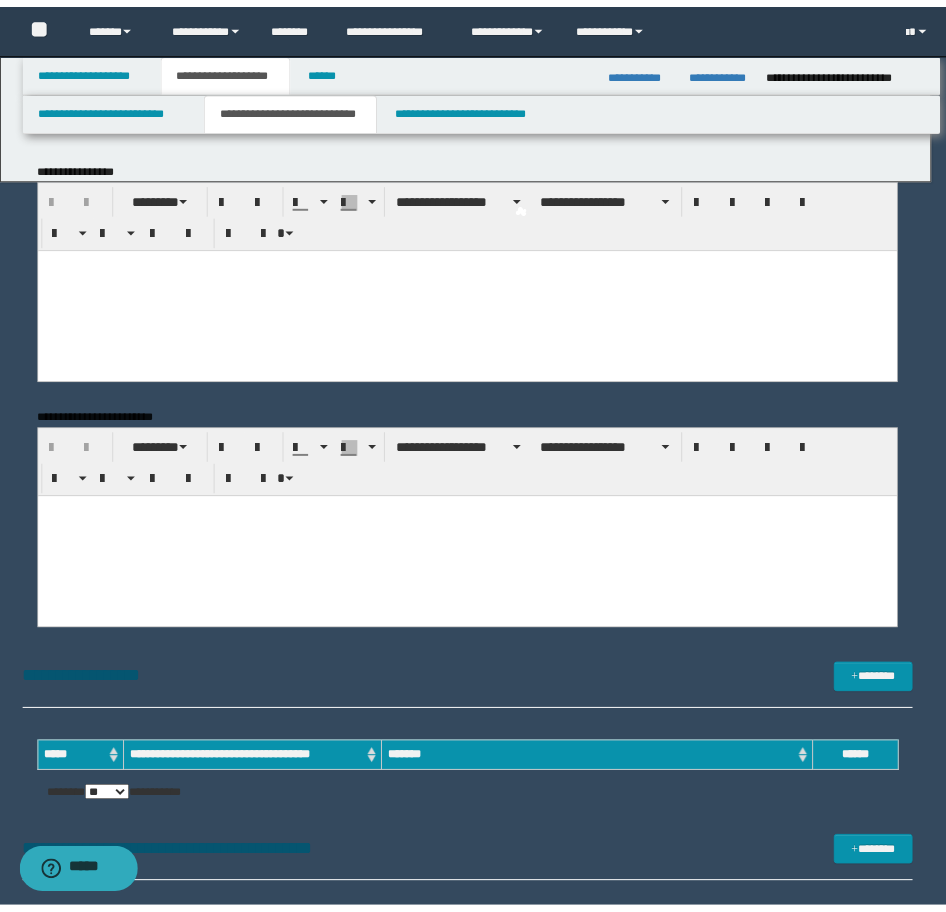 scroll, scrollTop: 0, scrollLeft: 0, axis: both 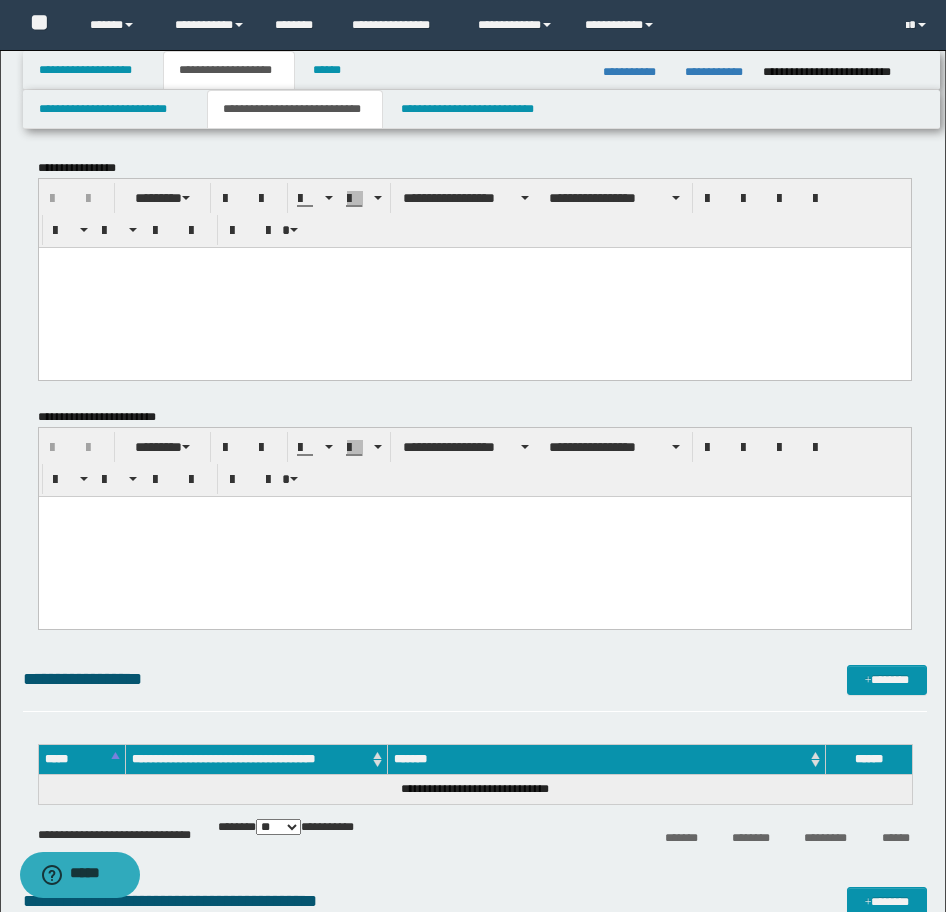click at bounding box center [474, 287] 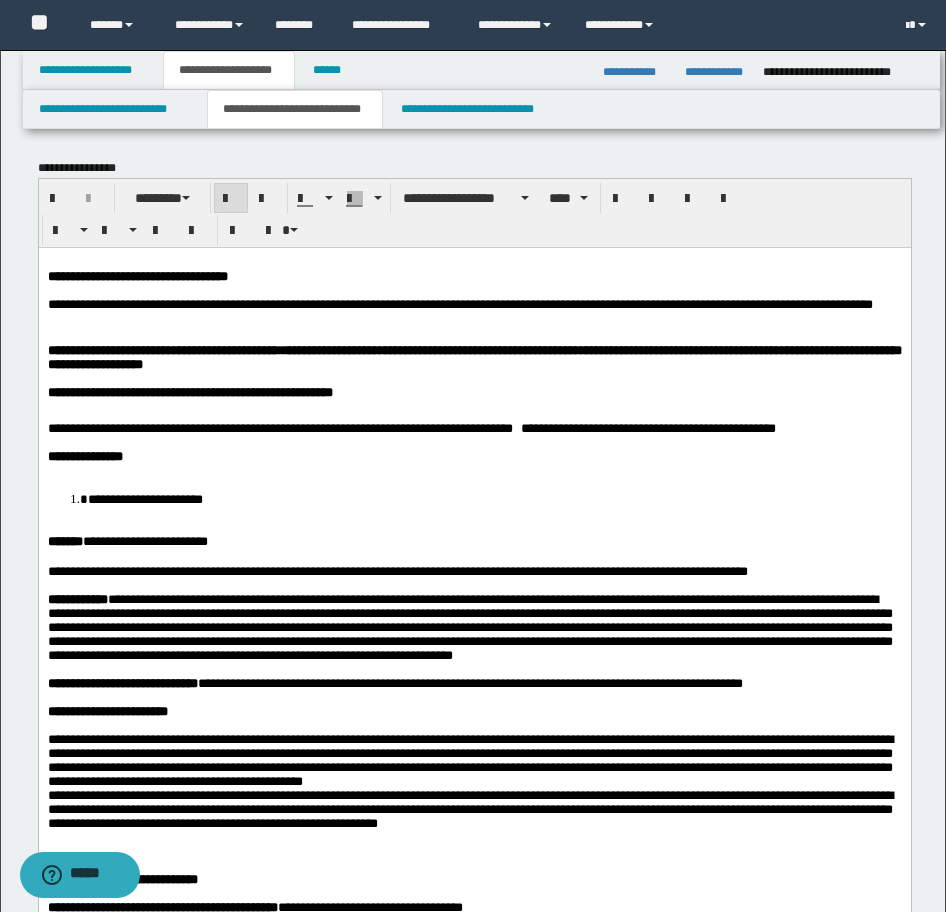 click on "**********" at bounding box center (474, 1004) 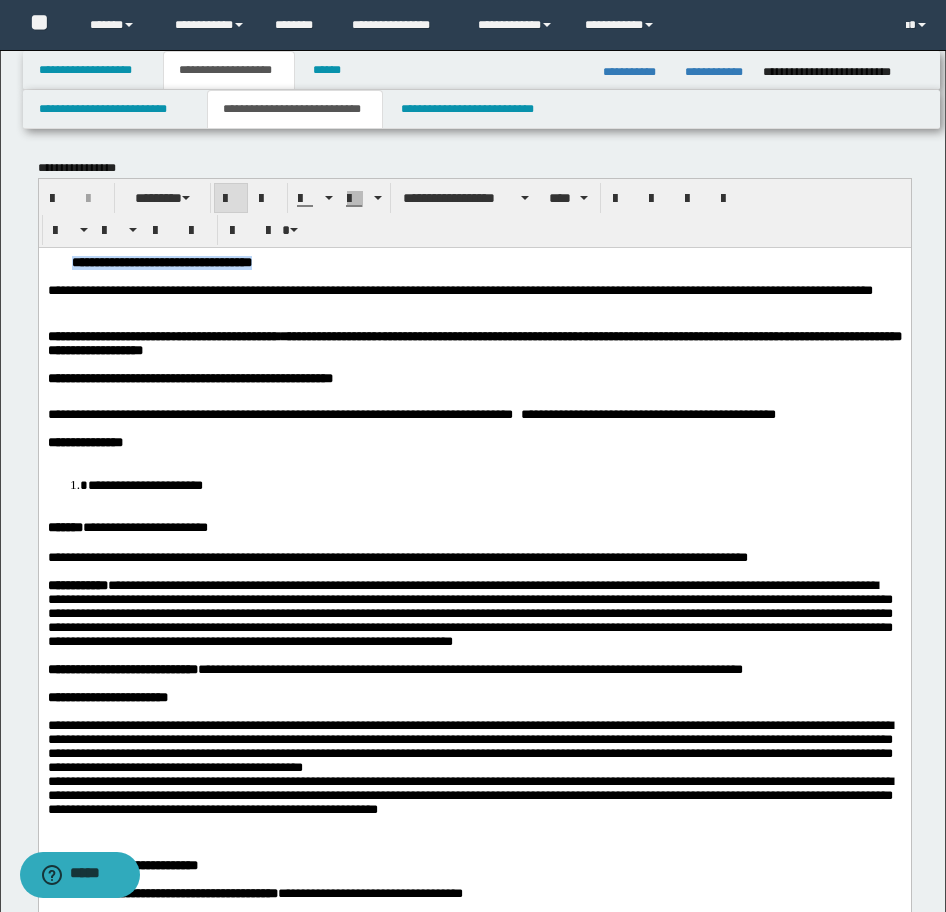 drag, startPoint x: 312, startPoint y: 266, endPoint x: -17, endPoint y: 253, distance: 329.25674 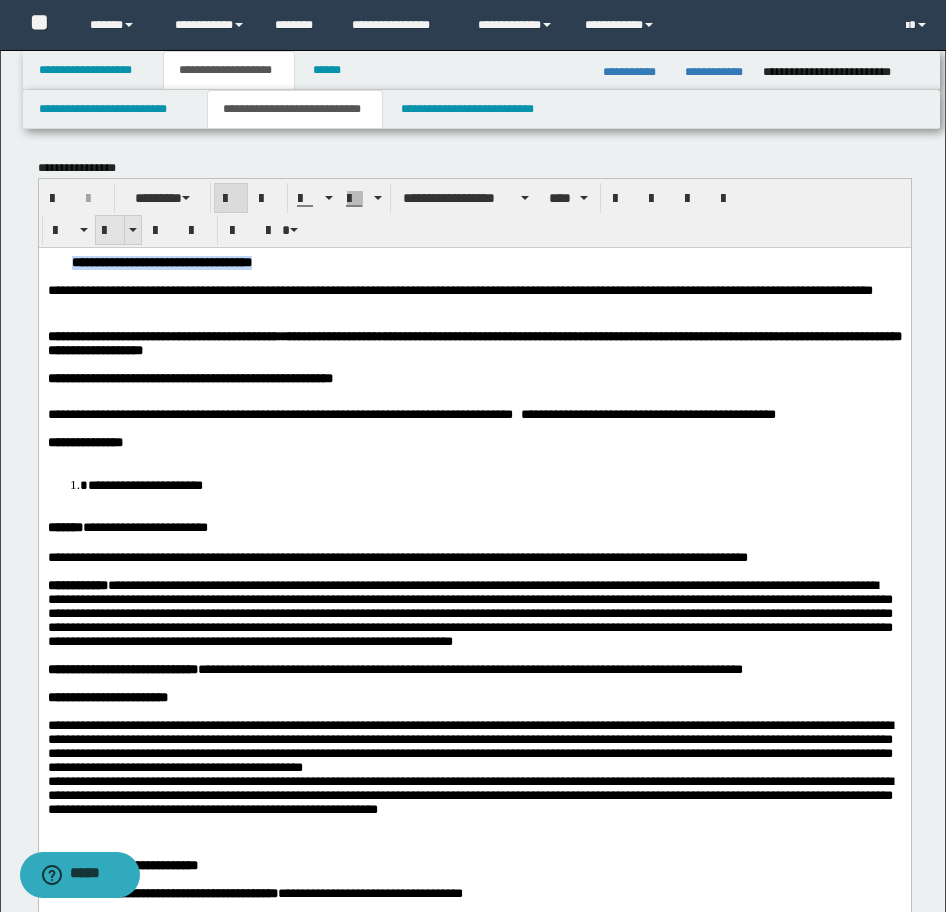 click at bounding box center [110, 231] 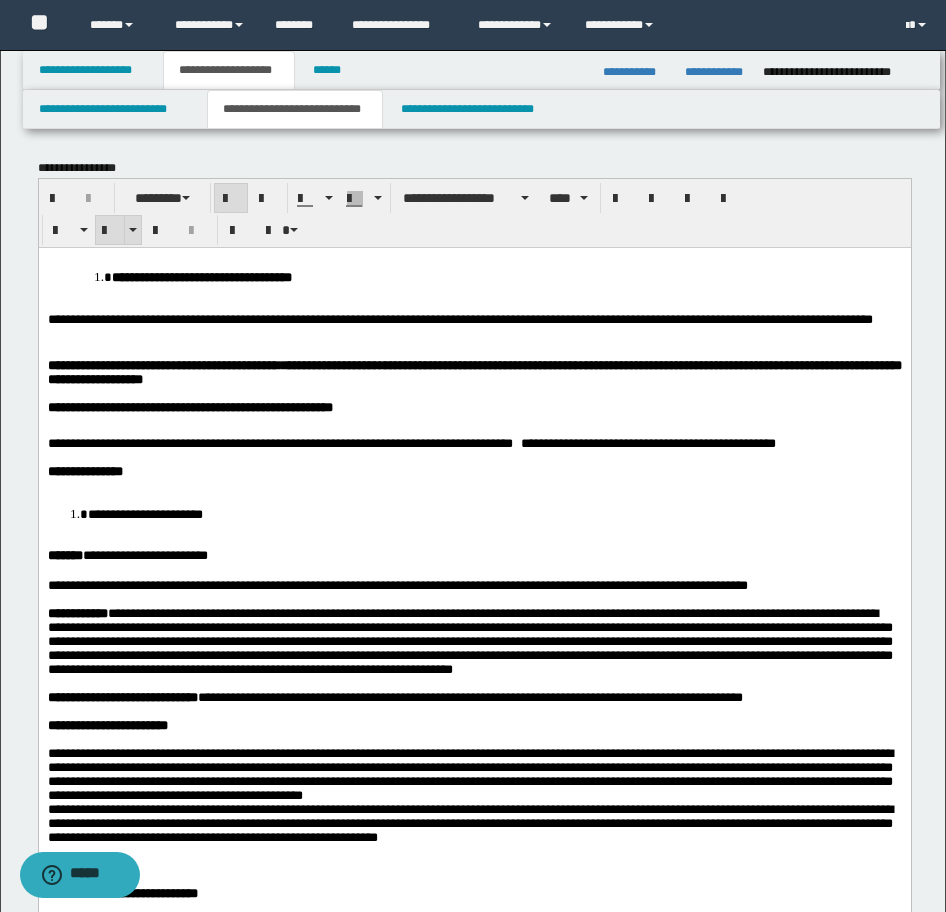 click at bounding box center [110, 231] 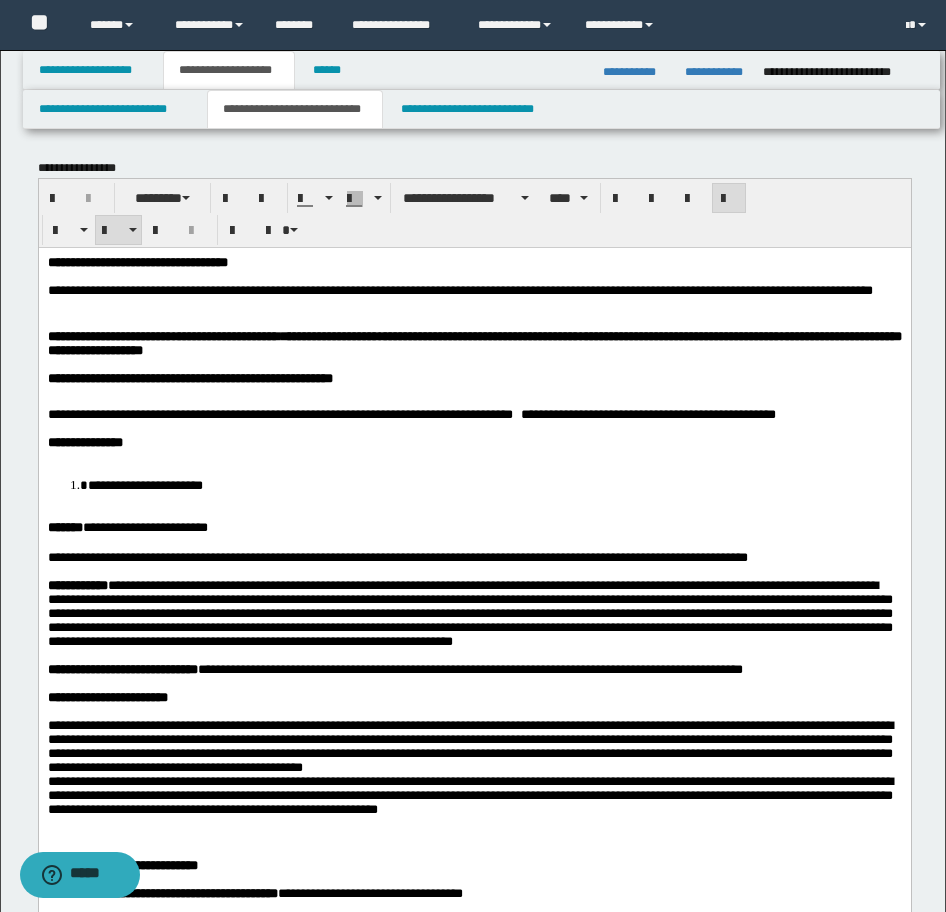 click on "**********" at bounding box center [474, 484] 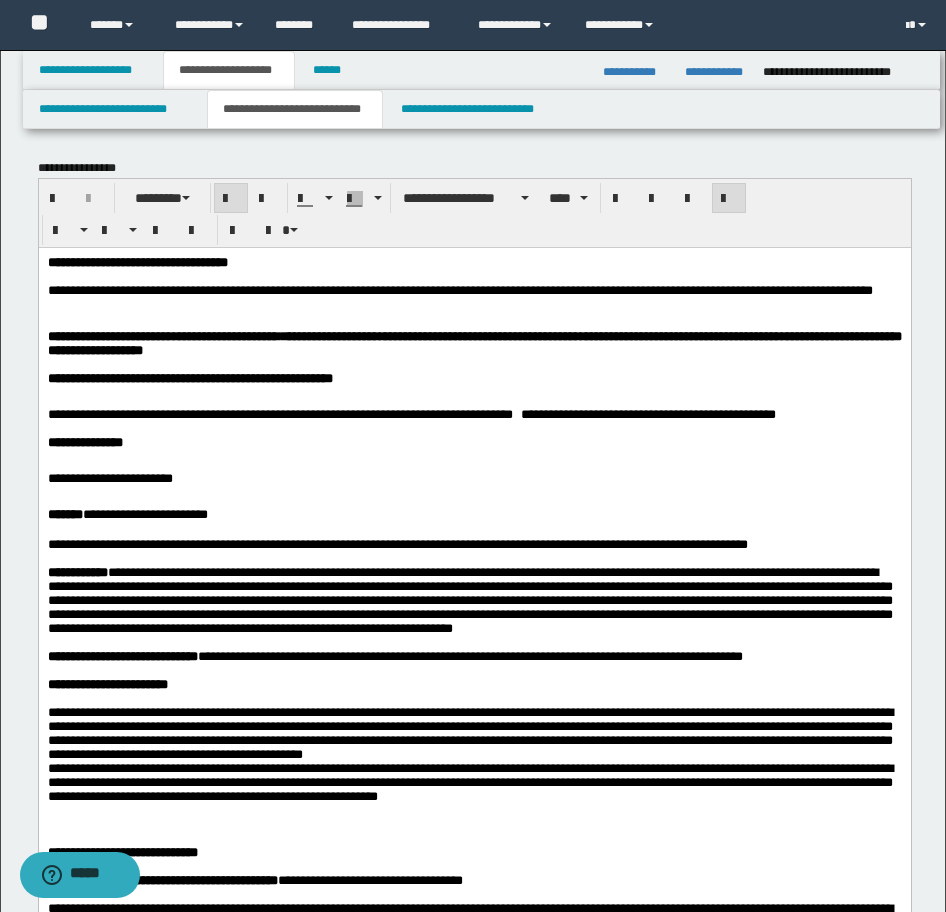 click at bounding box center (474, 456) 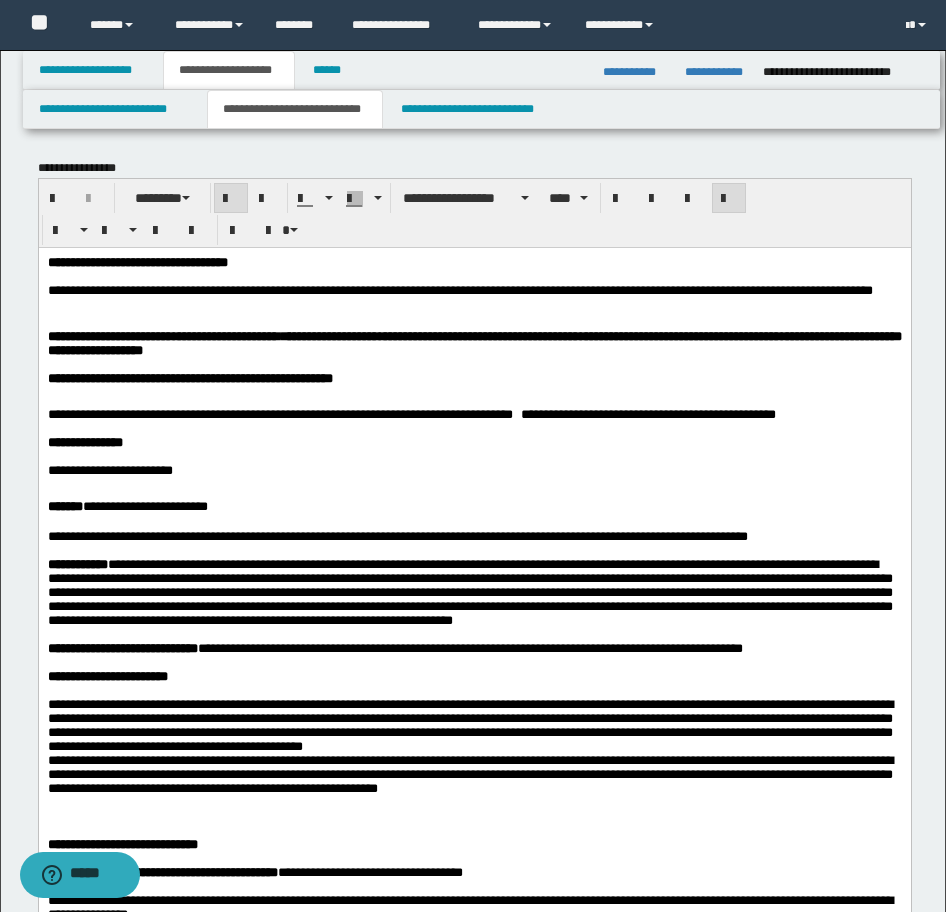 click at bounding box center [474, 492] 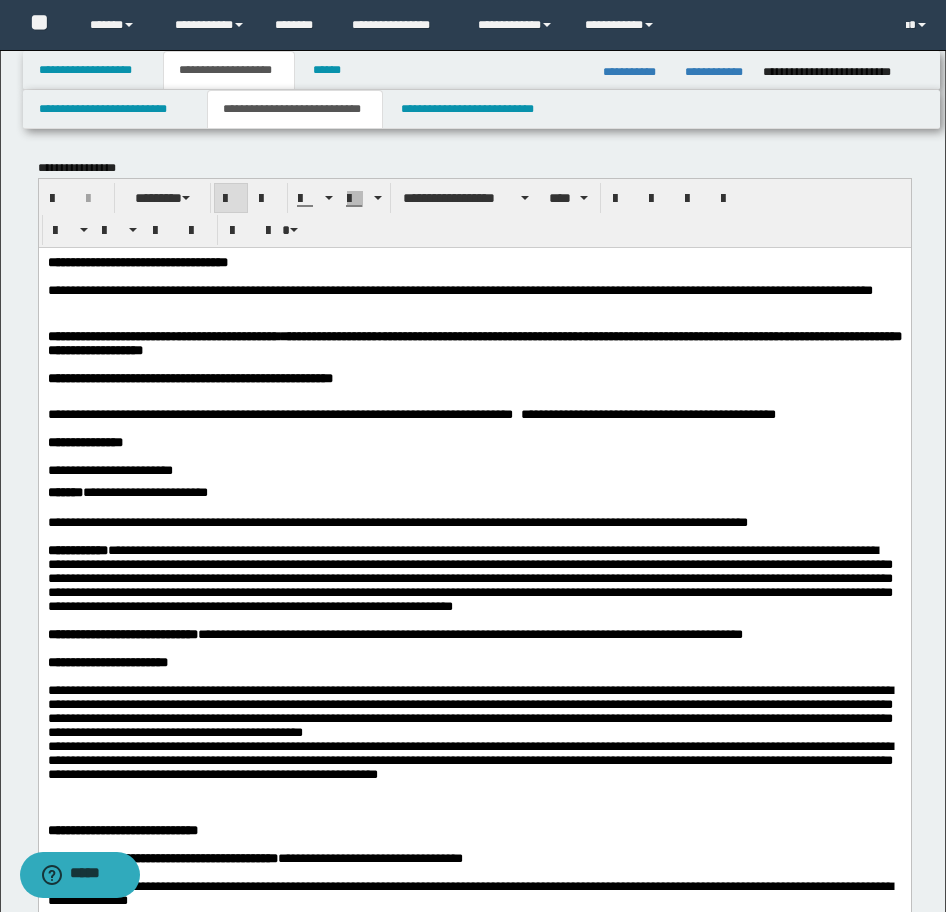 click on "**********" at bounding box center [137, 261] 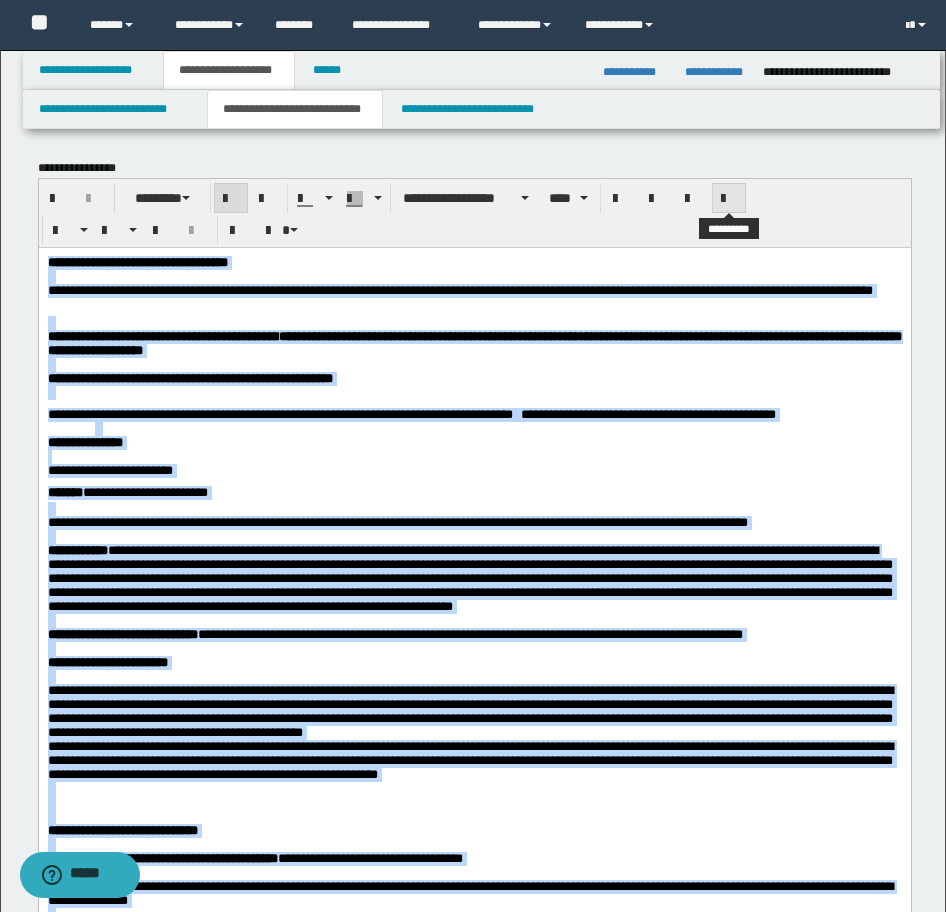 click at bounding box center [729, 198] 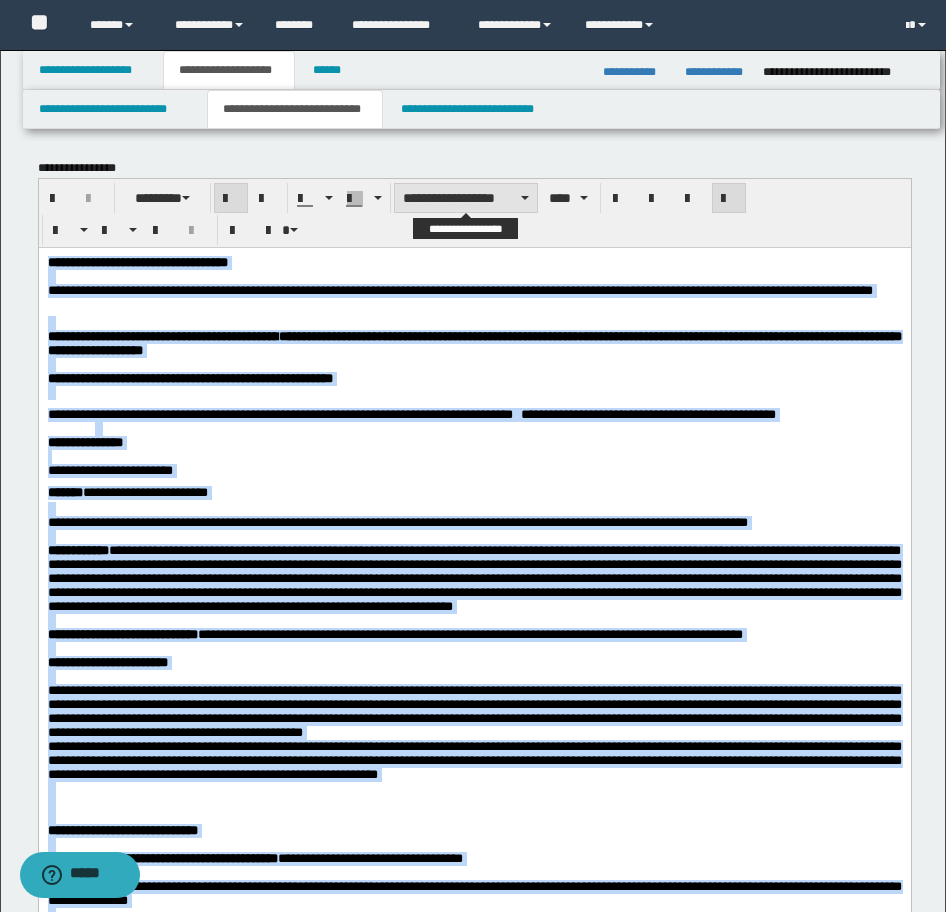 click on "**********" at bounding box center (466, 198) 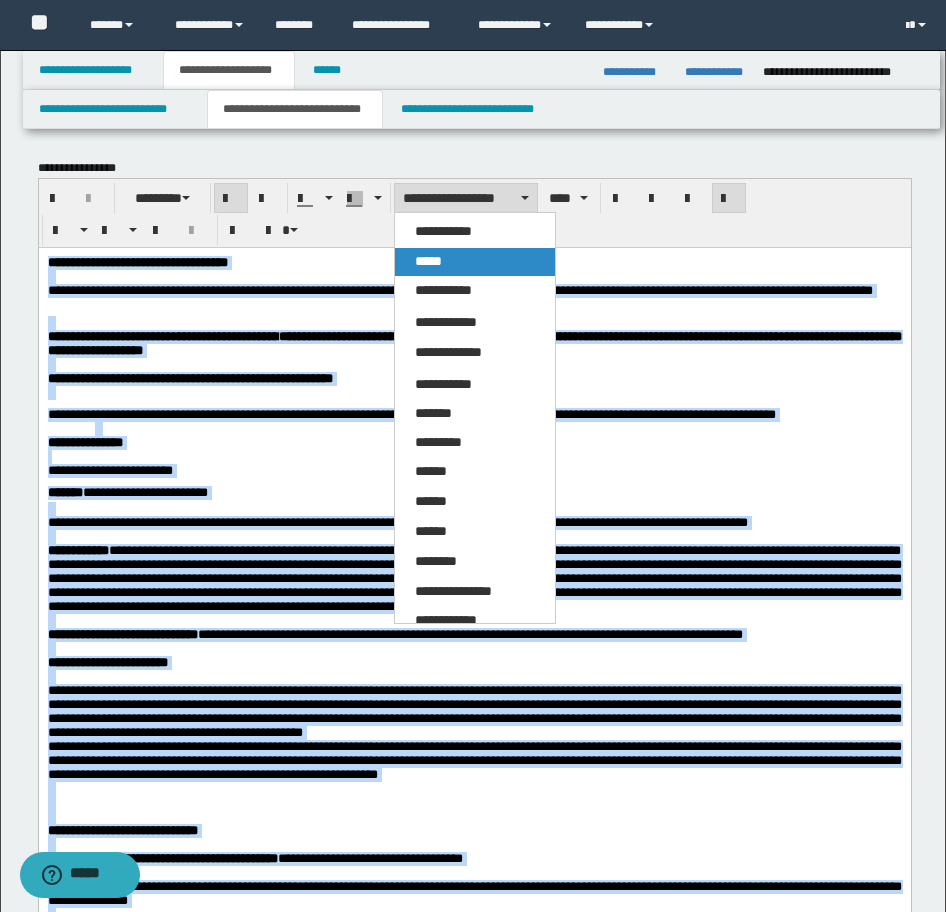 click on "*****" at bounding box center (475, 262) 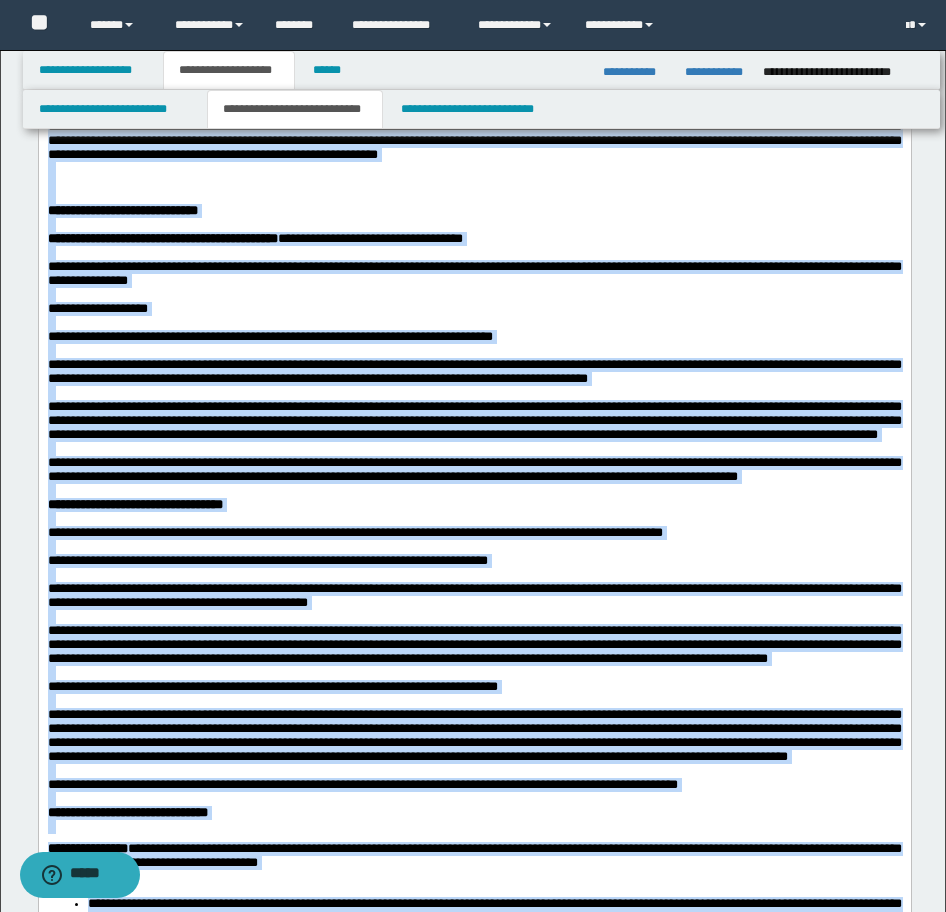 scroll, scrollTop: 500, scrollLeft: 0, axis: vertical 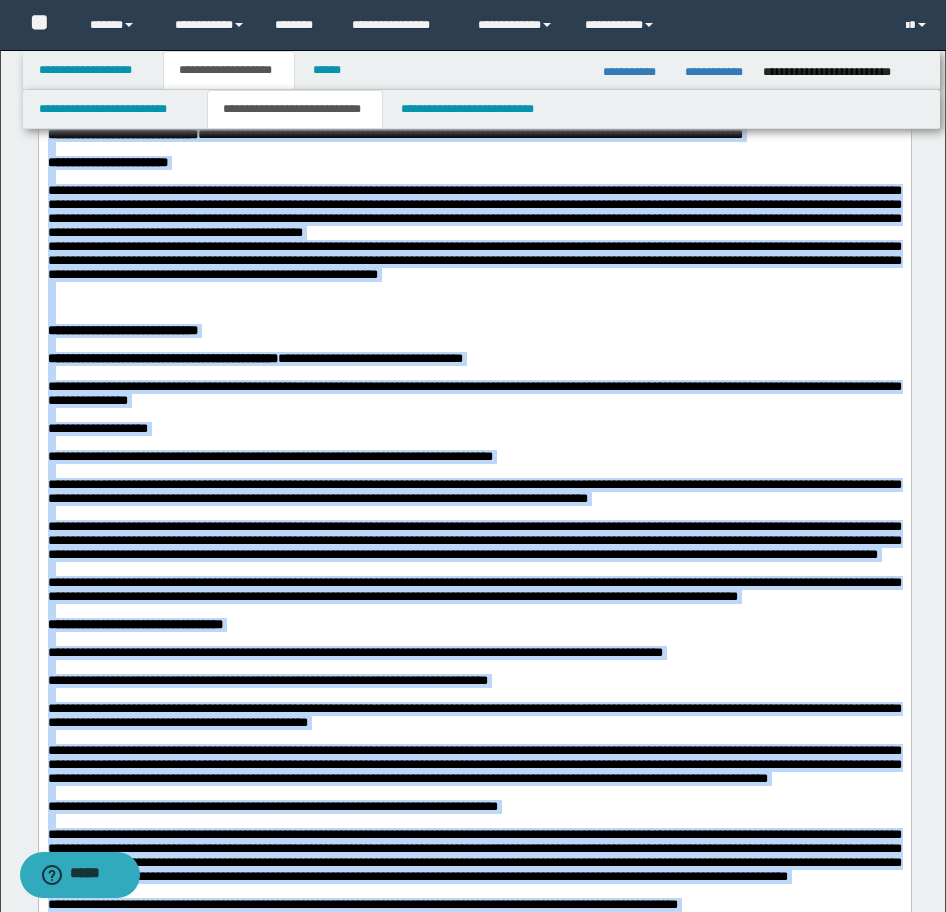click at bounding box center [474, 317] 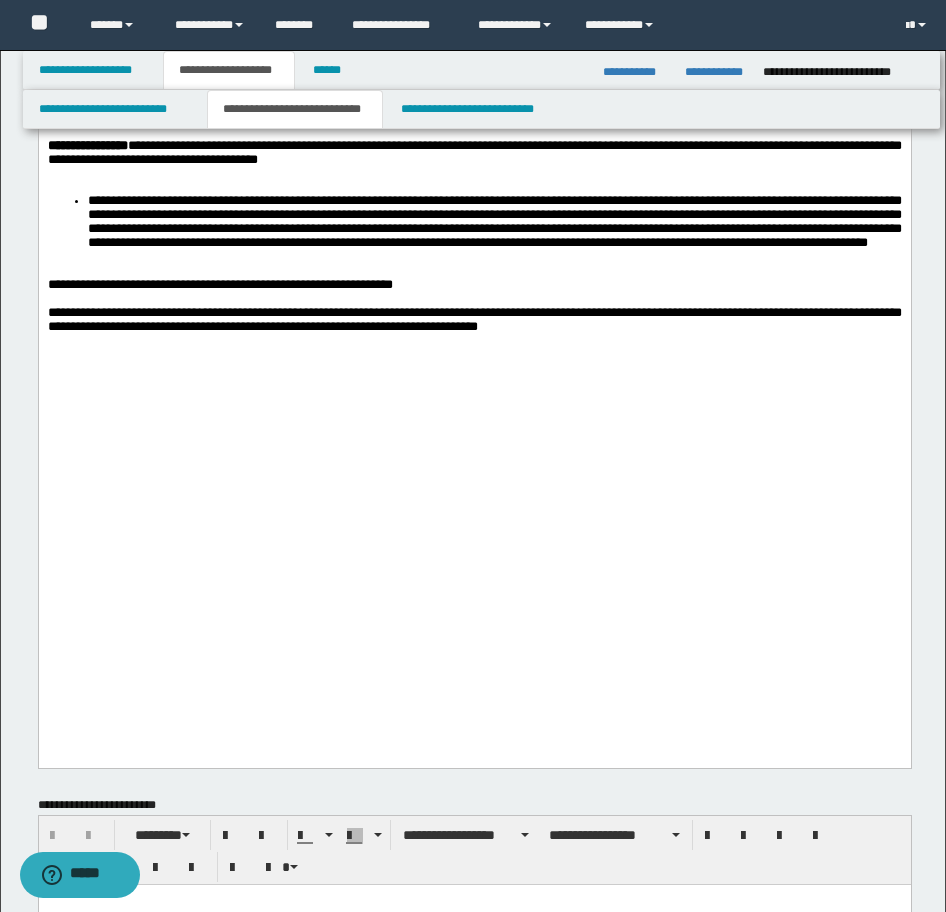 scroll, scrollTop: 1300, scrollLeft: 0, axis: vertical 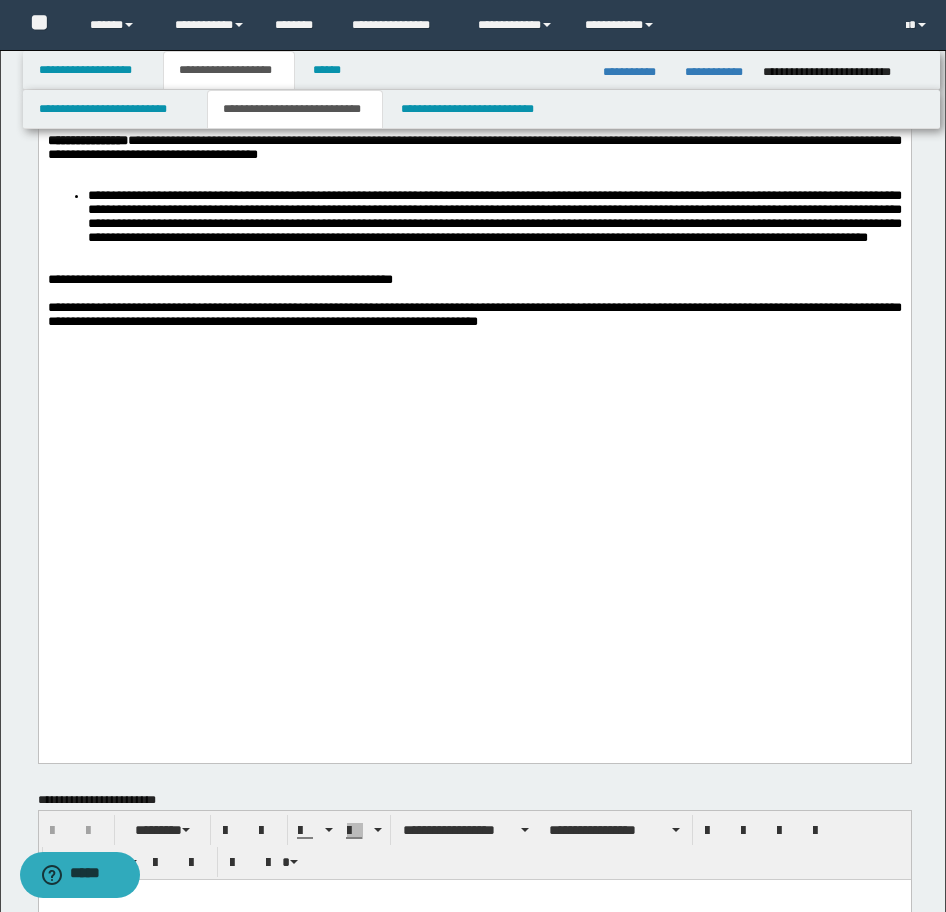 click on "**********" at bounding box center (474, 217) 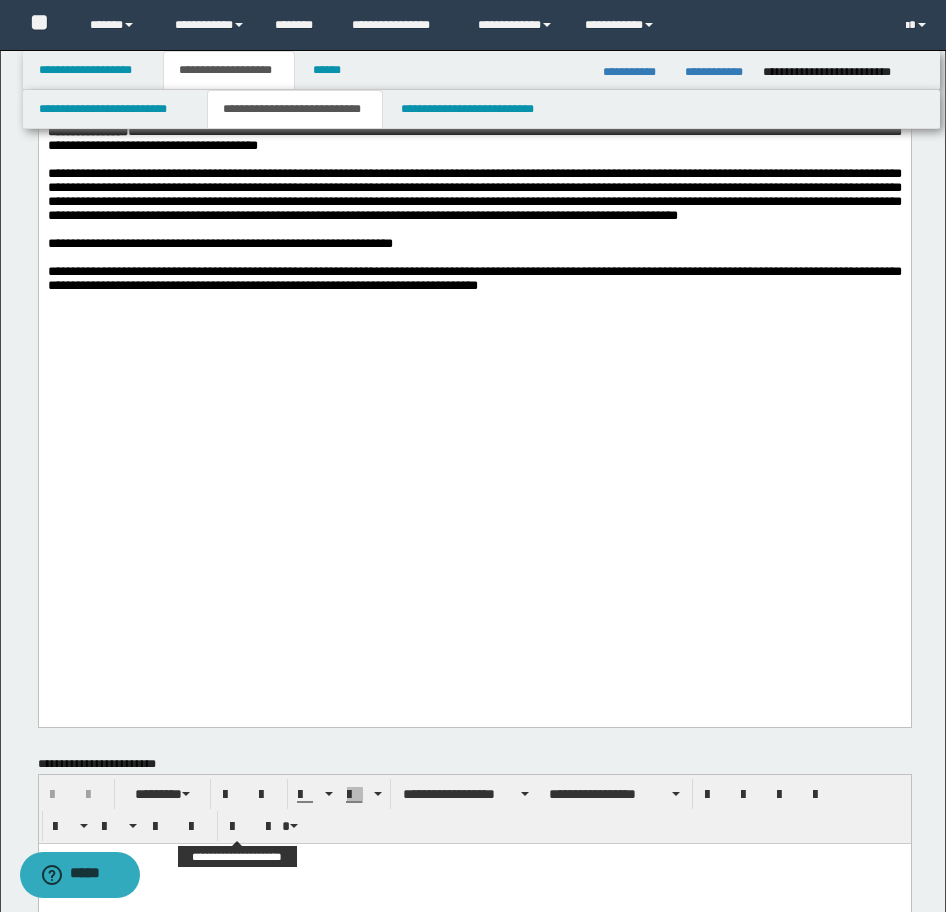 scroll, scrollTop: 1300, scrollLeft: 0, axis: vertical 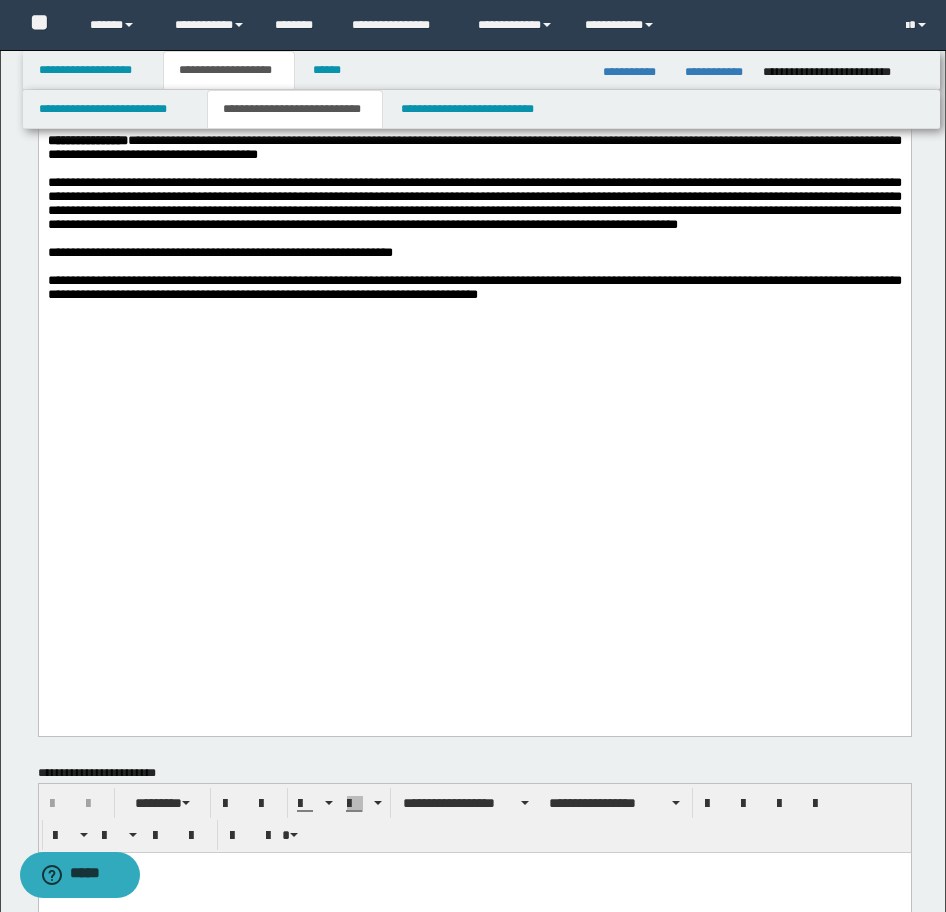 click on "**********" at bounding box center [474, -346] 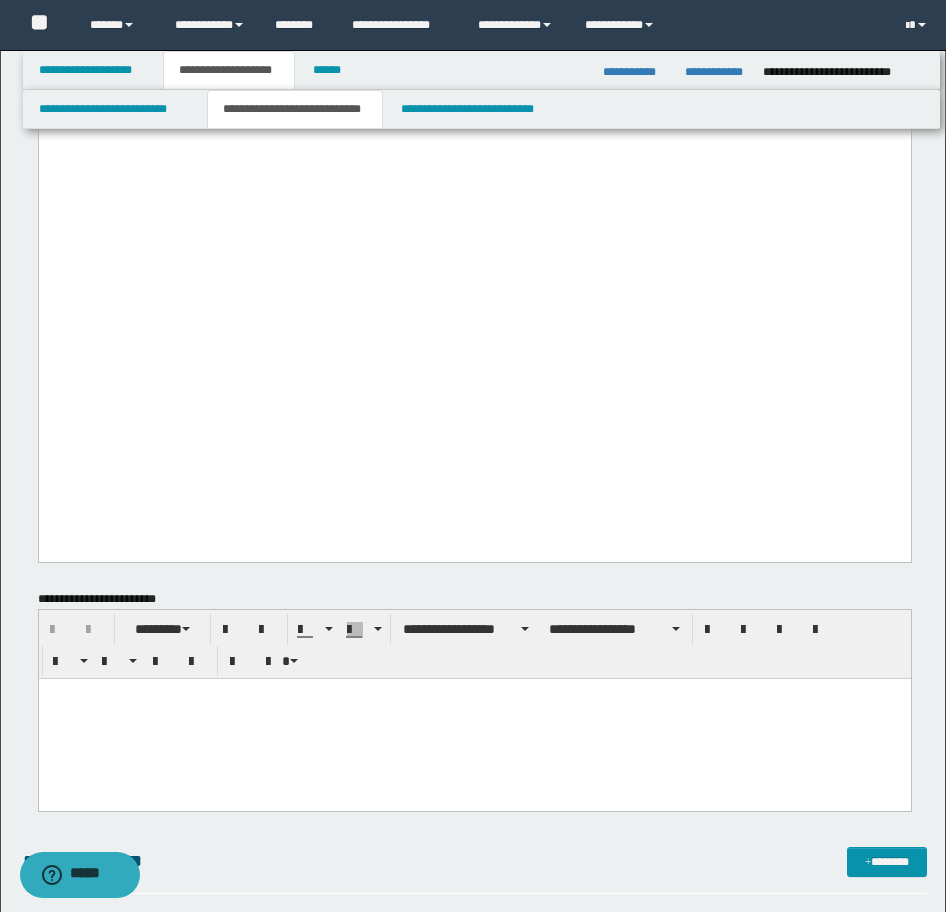 scroll, scrollTop: 1600, scrollLeft: 0, axis: vertical 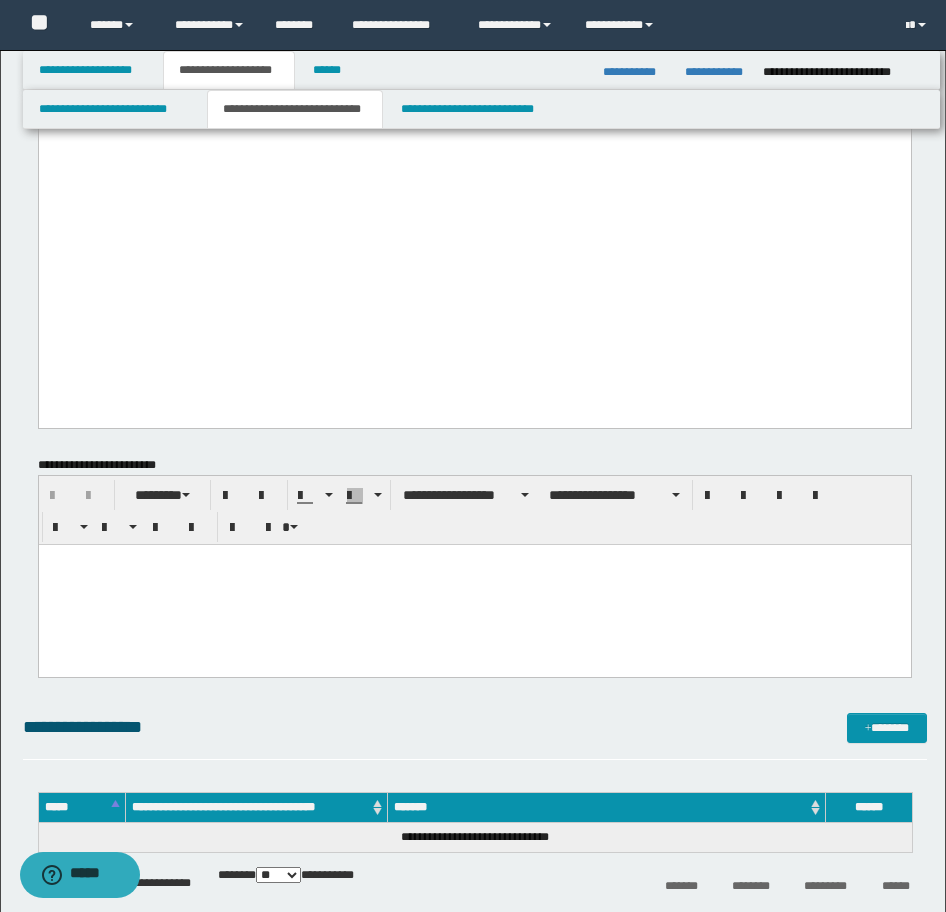 click at bounding box center [474, 584] 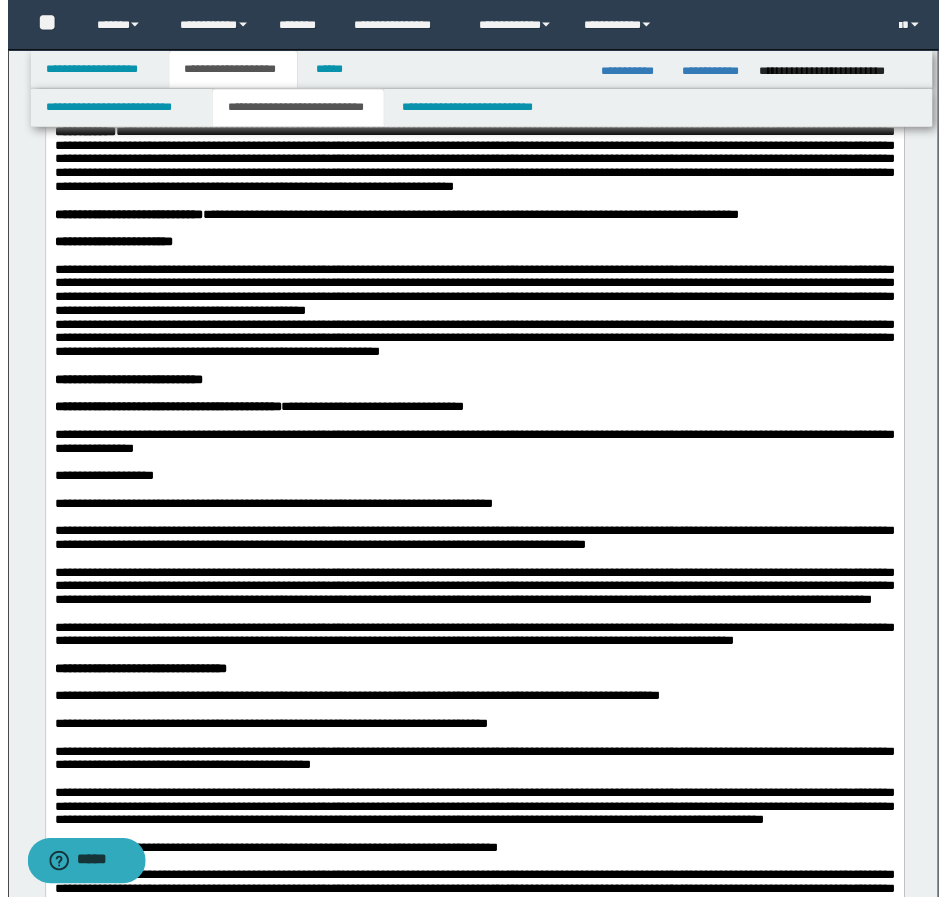 scroll, scrollTop: 400, scrollLeft: 0, axis: vertical 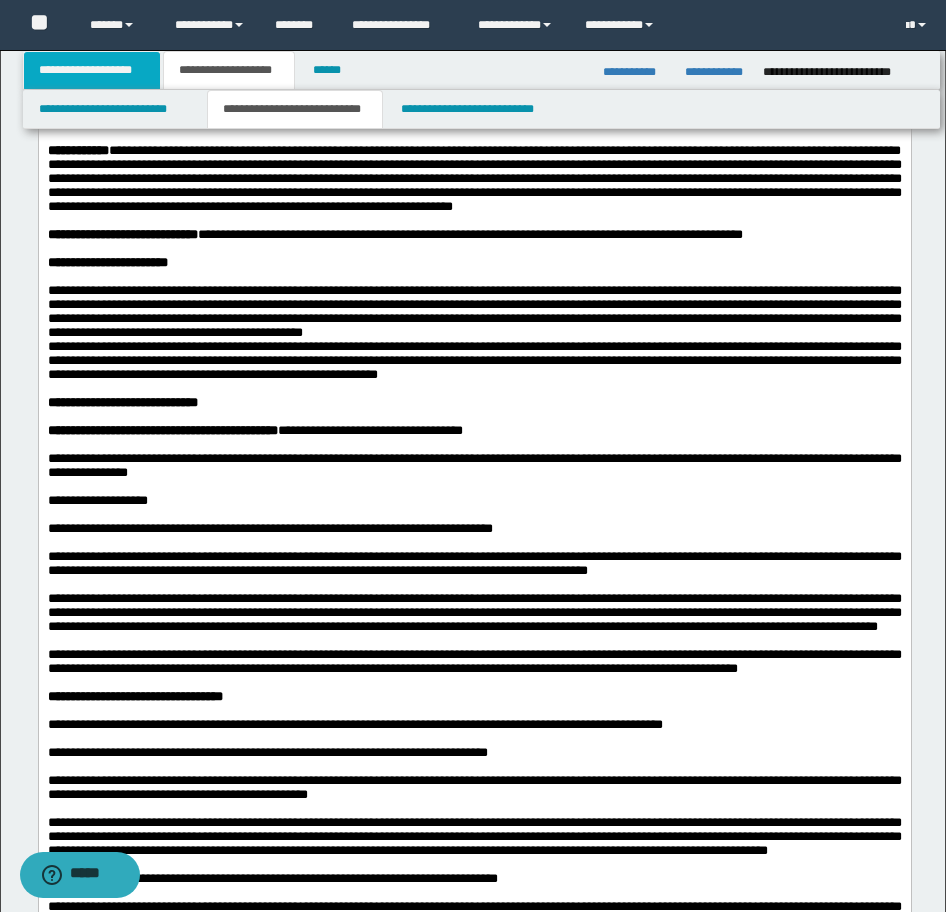 click on "**********" at bounding box center (92, 70) 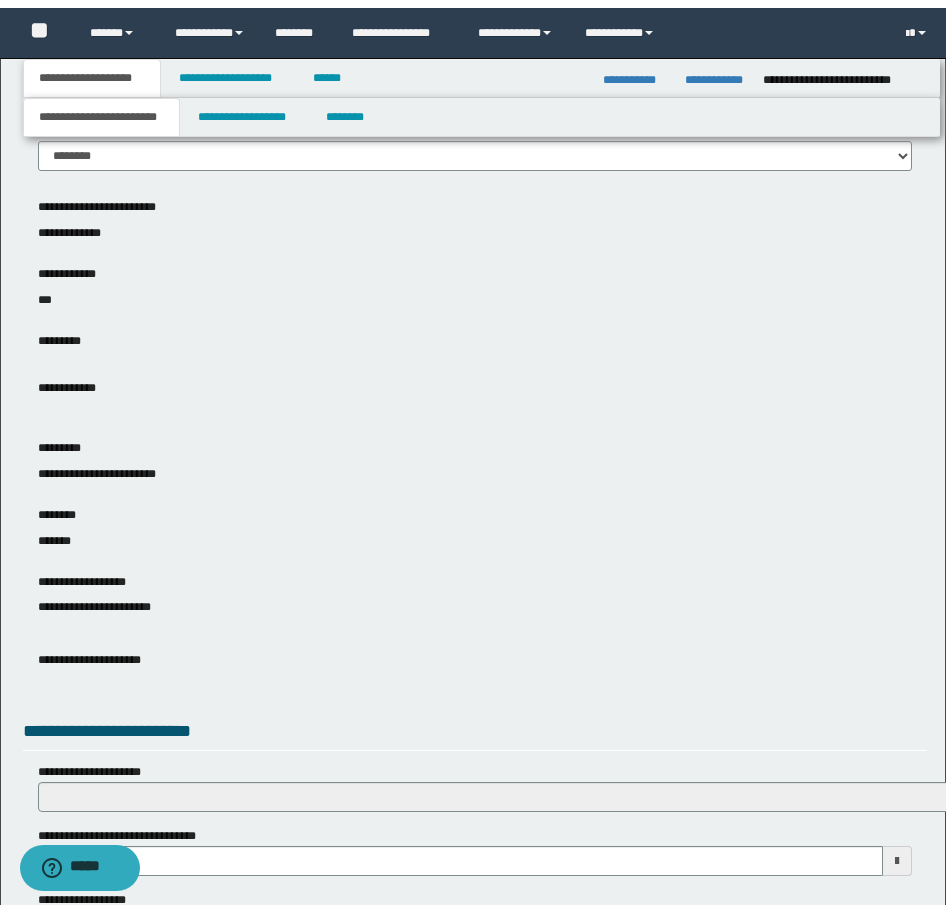 scroll, scrollTop: 0, scrollLeft: 0, axis: both 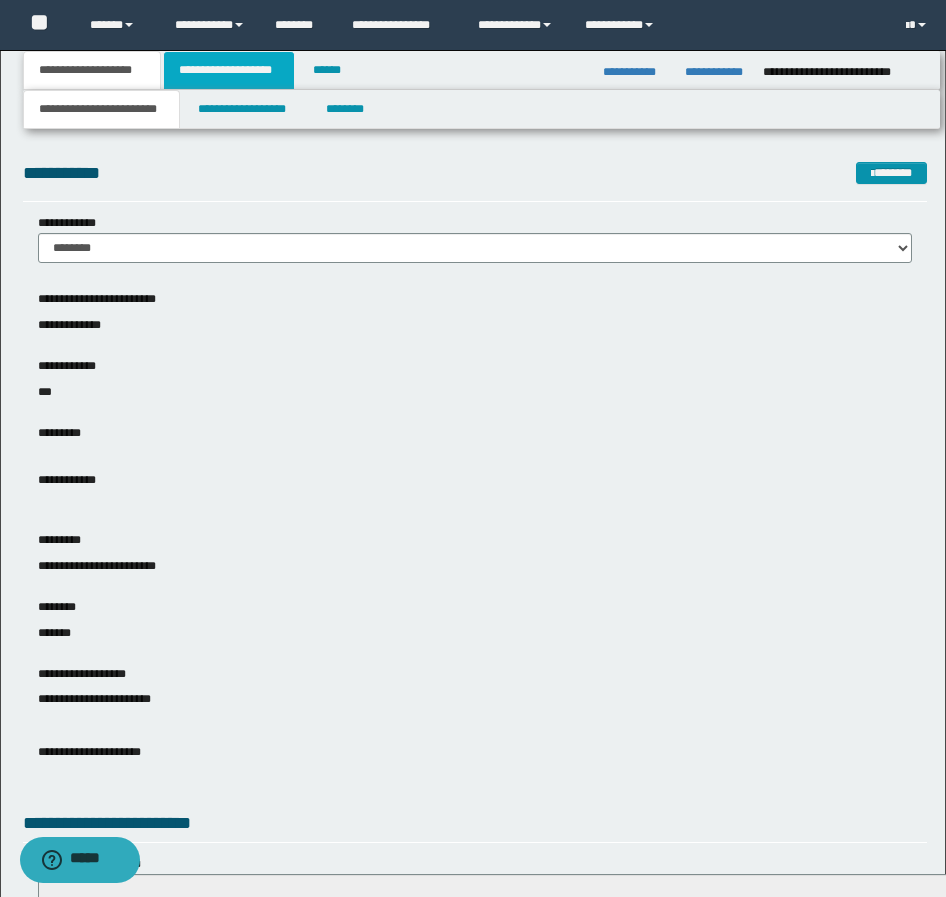 click on "**********" at bounding box center [229, 70] 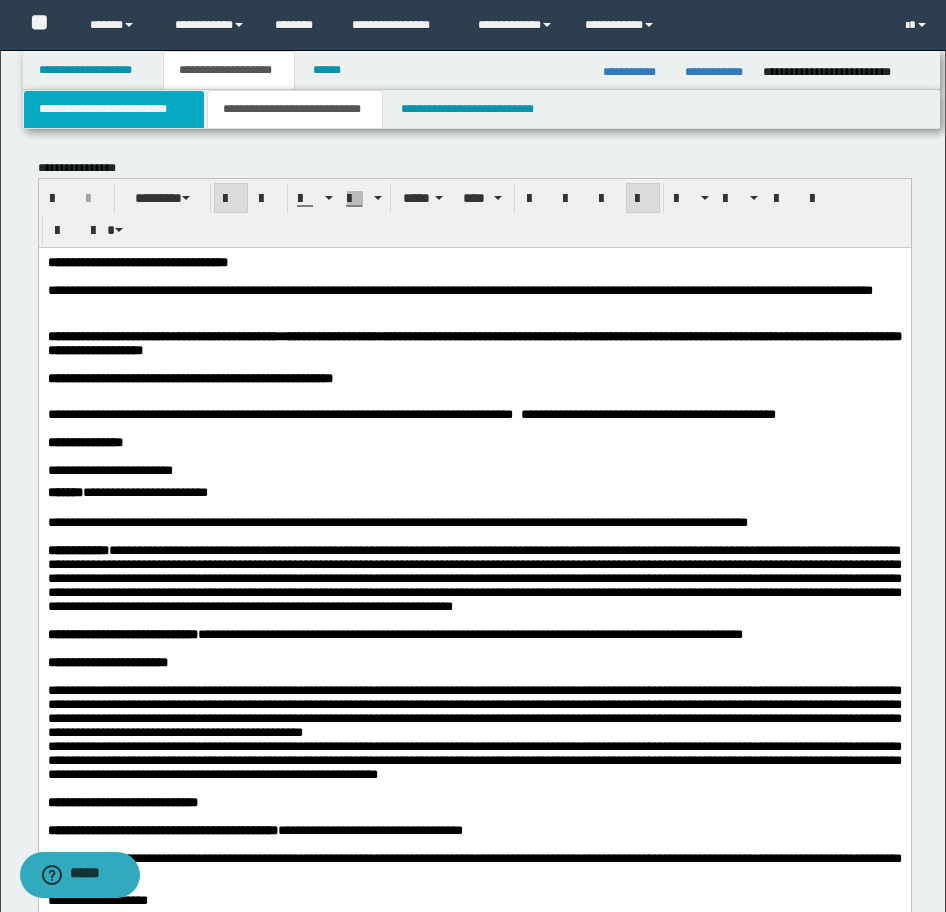 click on "**********" at bounding box center [114, 109] 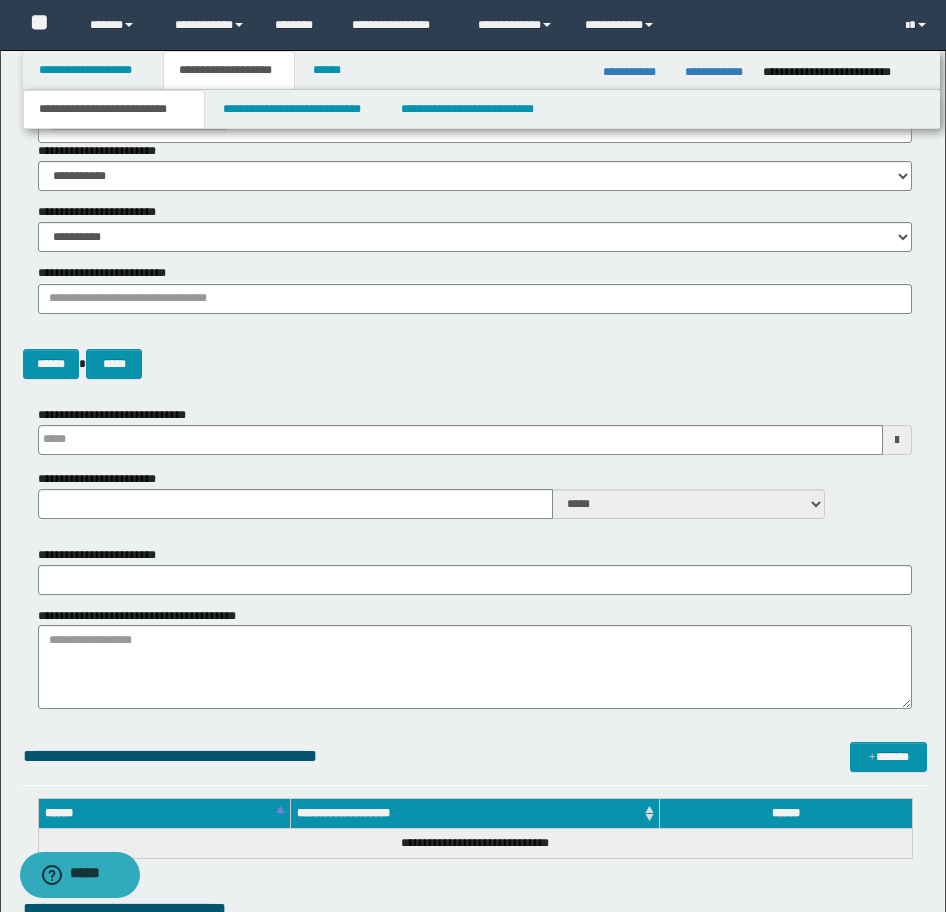 type 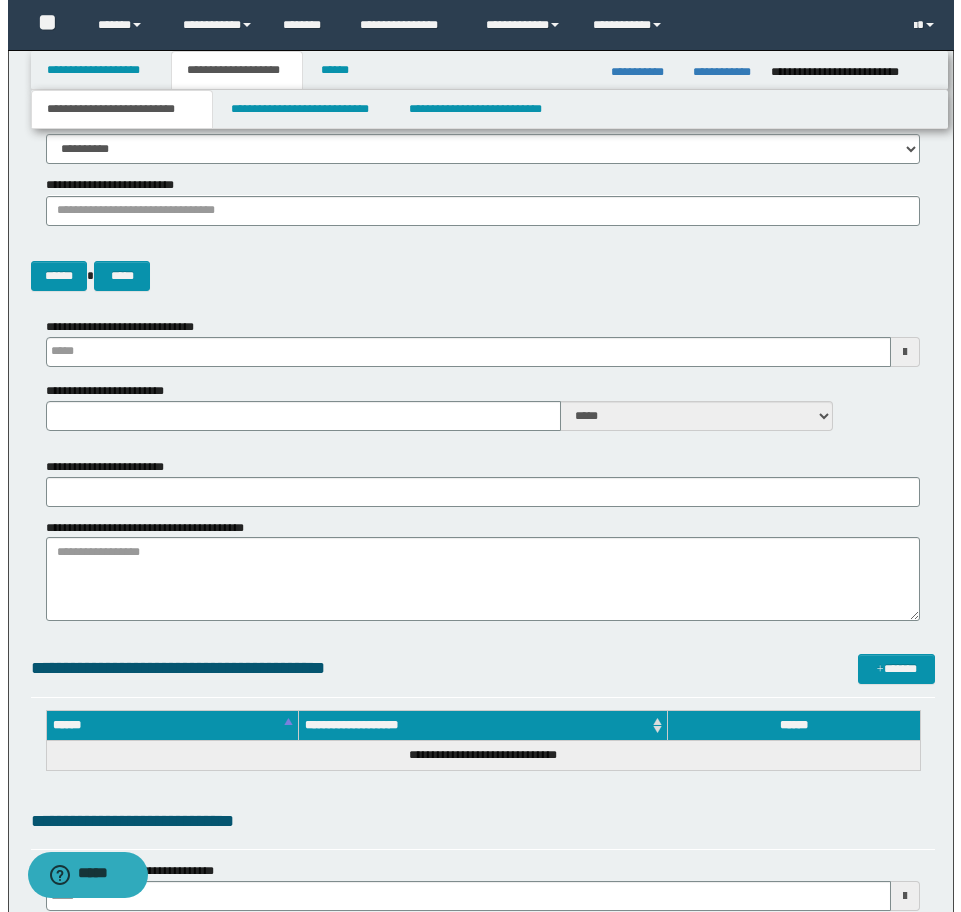scroll, scrollTop: 700, scrollLeft: 0, axis: vertical 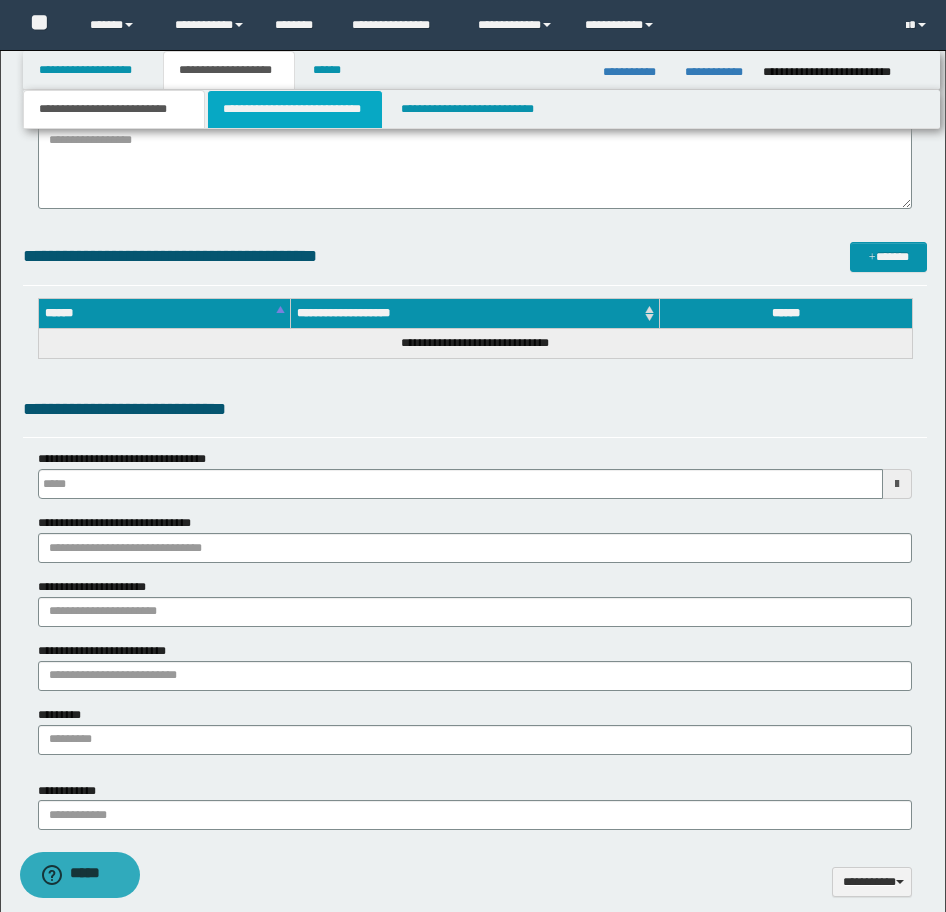 click on "**********" at bounding box center (295, 109) 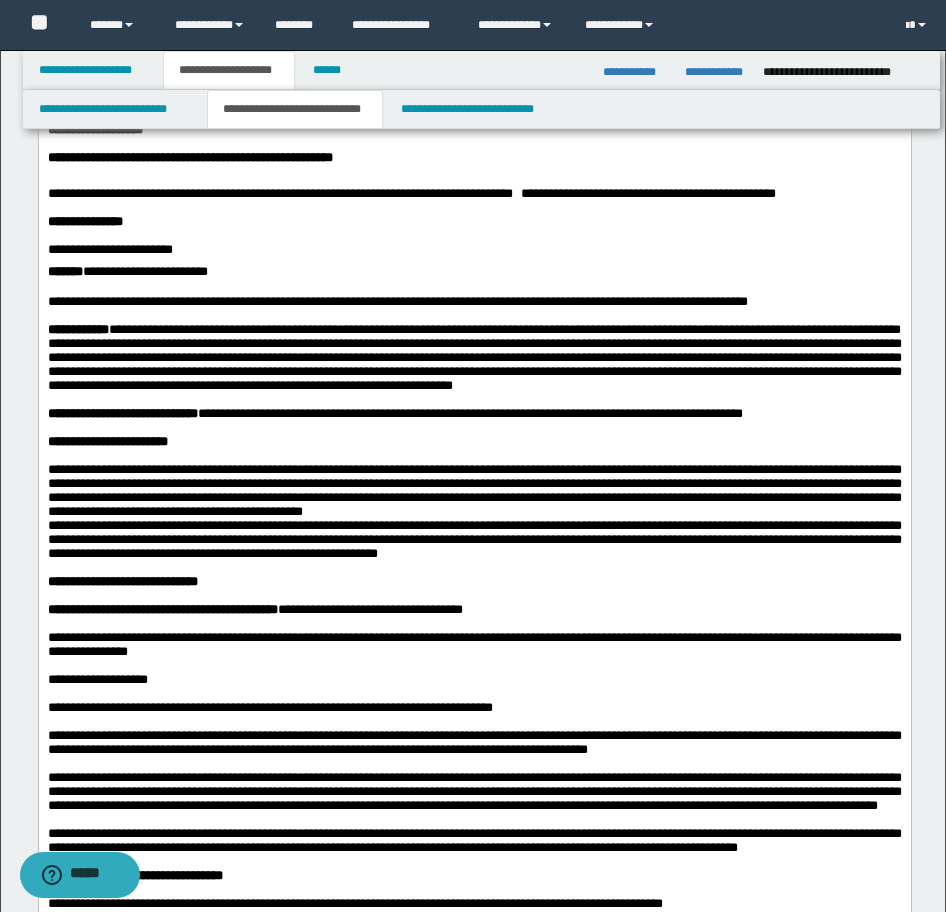 scroll, scrollTop: 200, scrollLeft: 0, axis: vertical 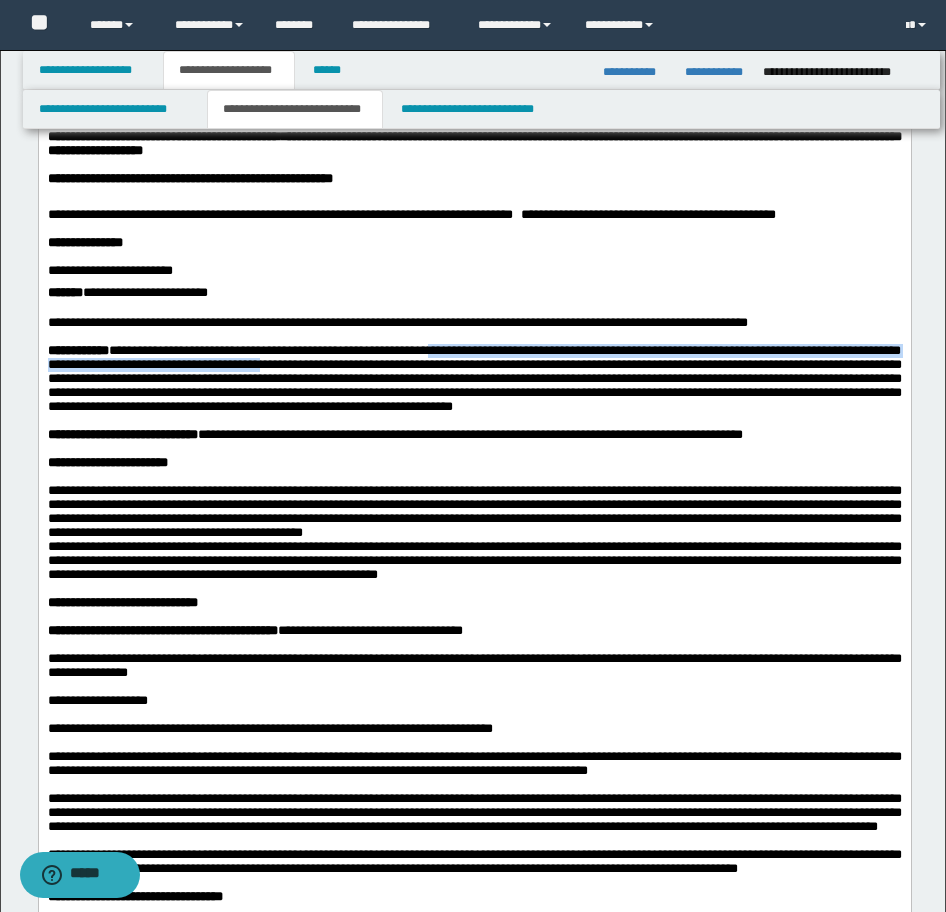 drag, startPoint x: 463, startPoint y: 416, endPoint x: 484, endPoint y: 400, distance: 26.400757 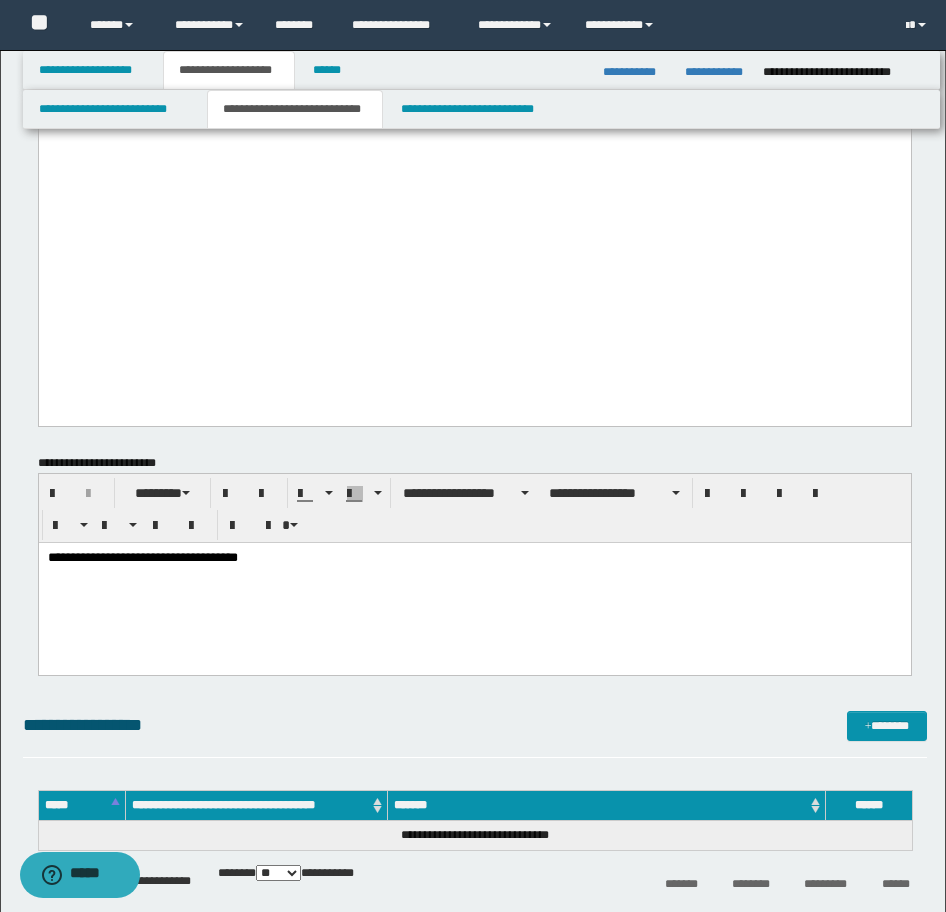 scroll, scrollTop: 1800, scrollLeft: 0, axis: vertical 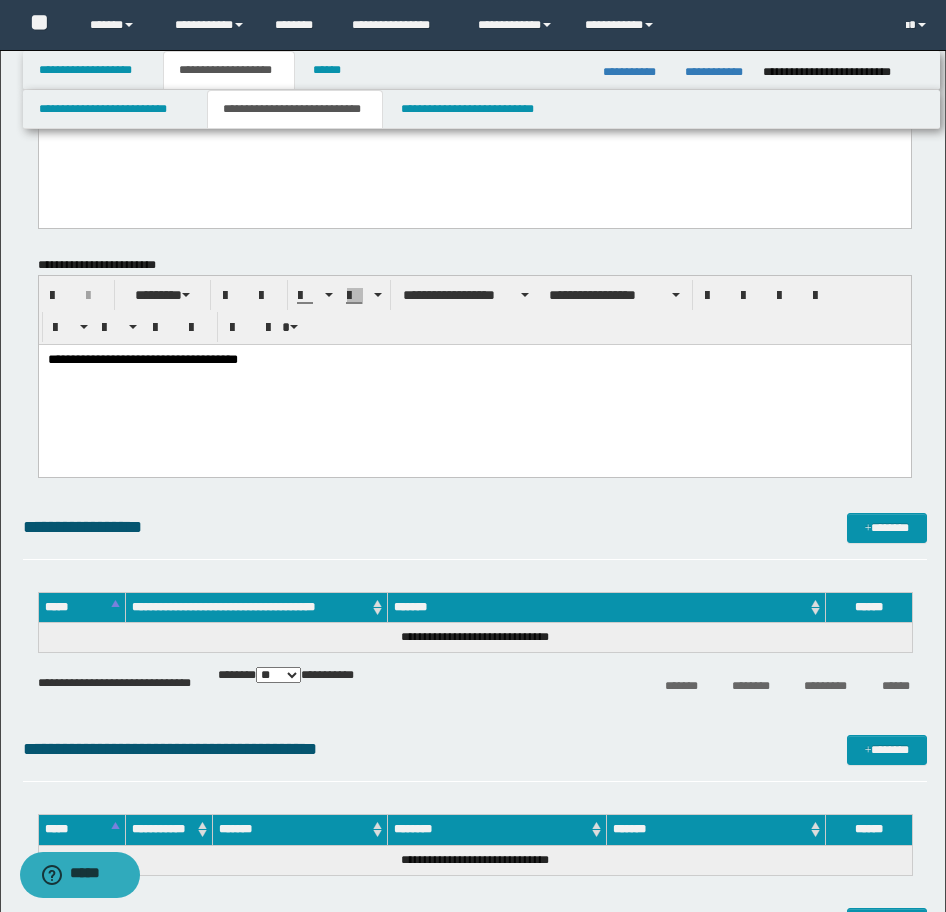 drag, startPoint x: 560, startPoint y: 988, endPoint x: 253, endPoint y: 425, distance: 641.2628 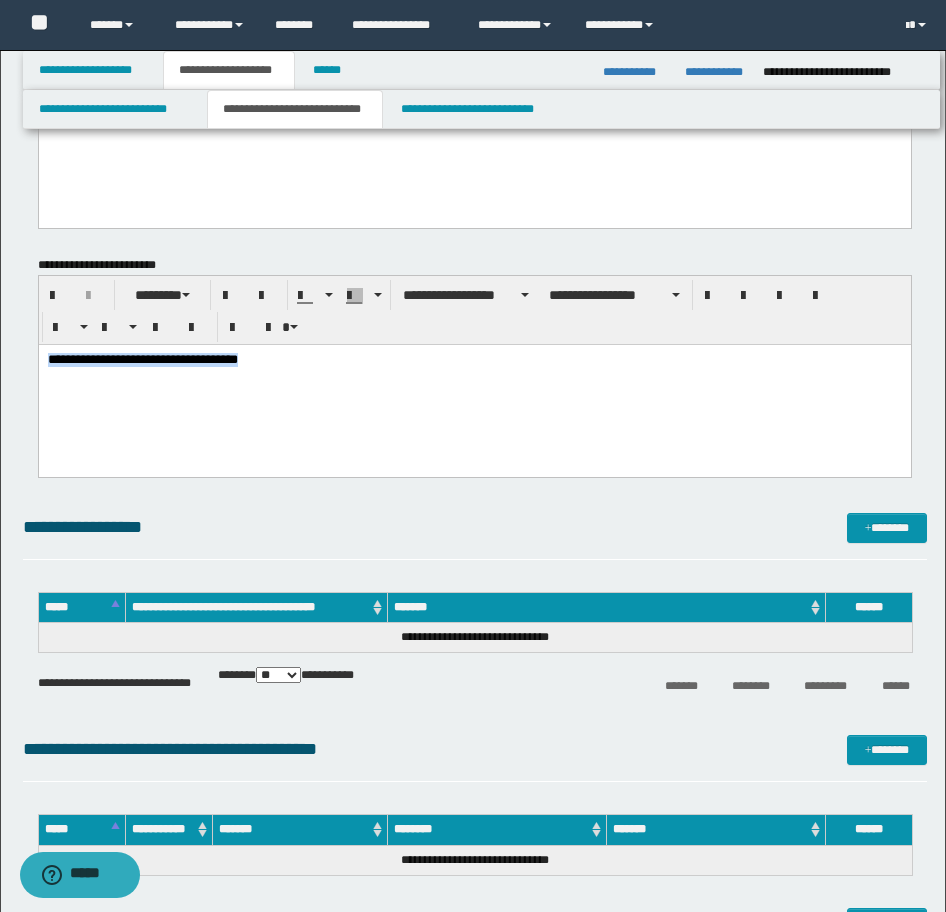 drag, startPoint x: 316, startPoint y: 364, endPoint x: -17, endPoint y: 292, distance: 340.6949 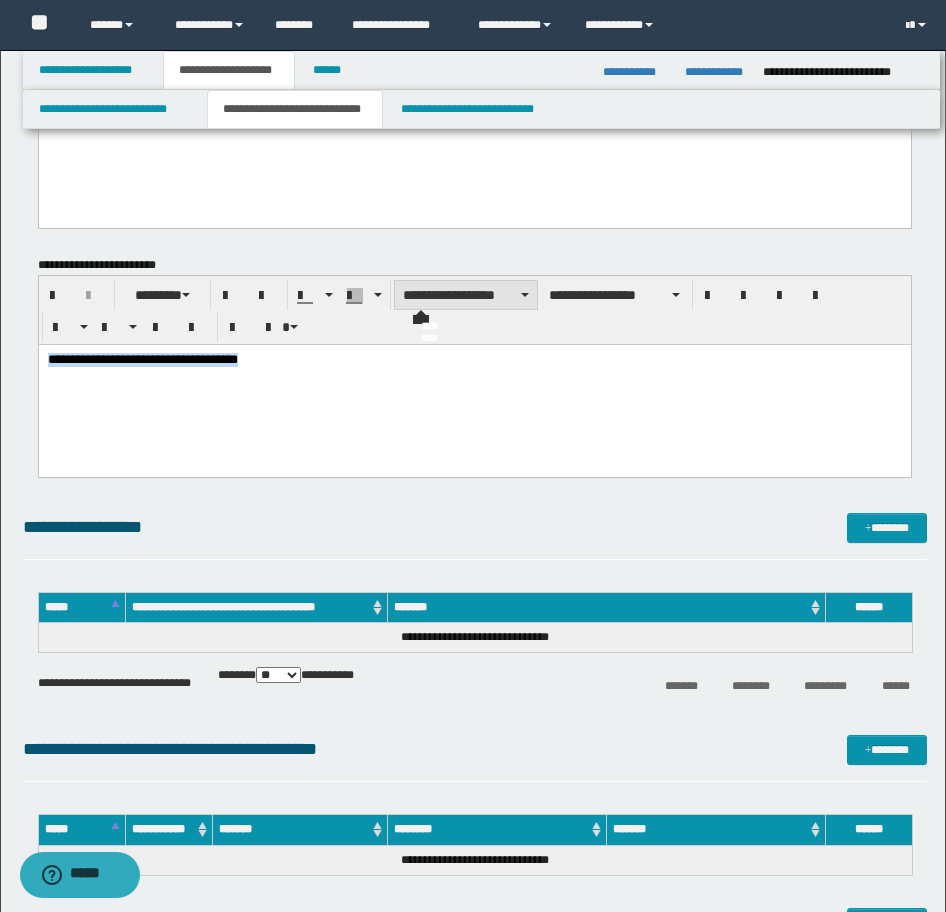 click on "**********" at bounding box center (466, 295) 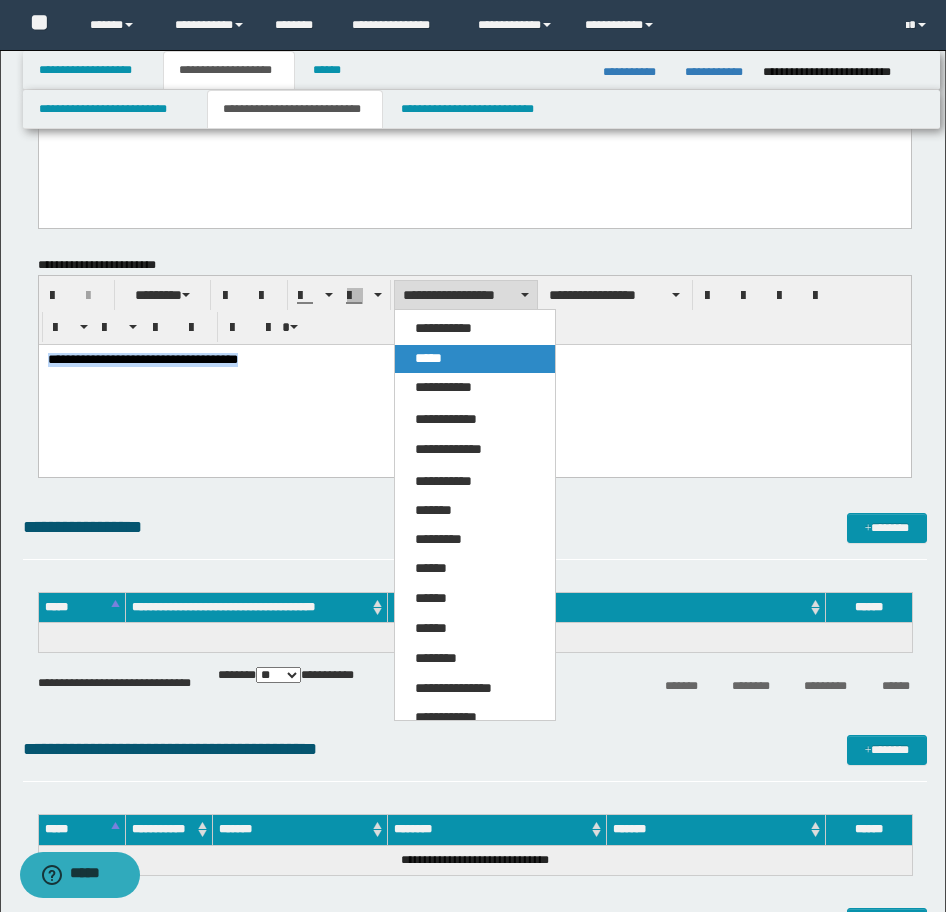 click on "*****" at bounding box center (475, 359) 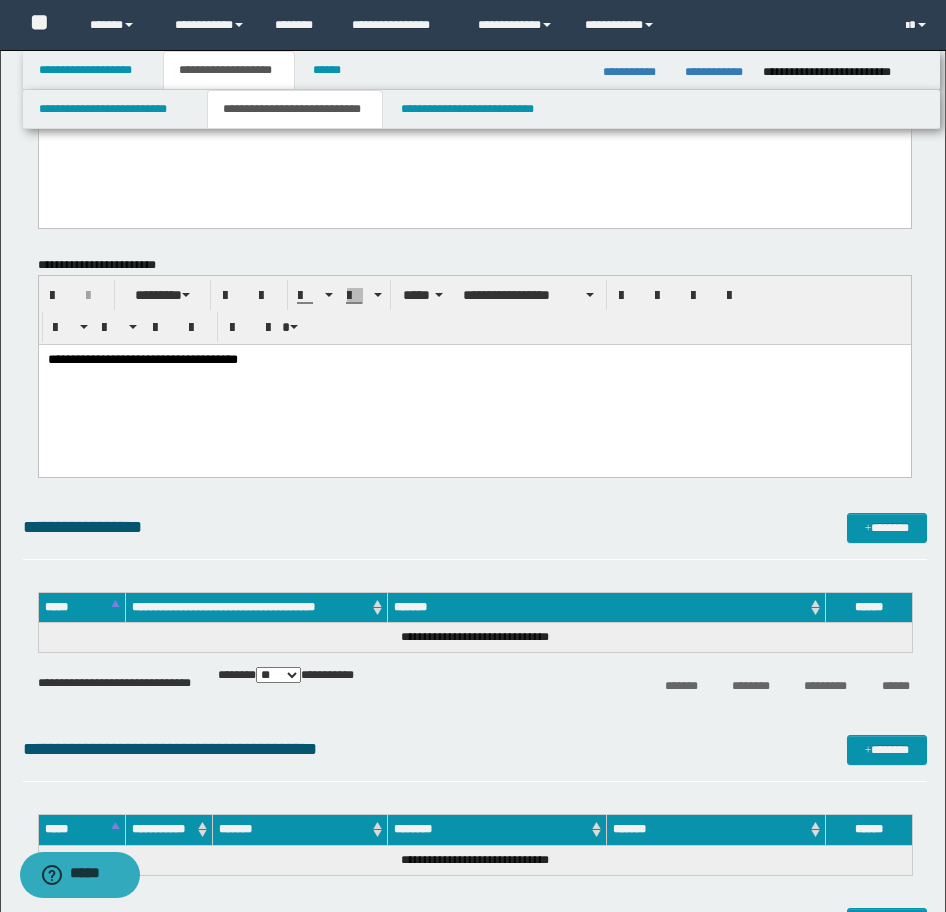 click on "**********" at bounding box center (474, 385) 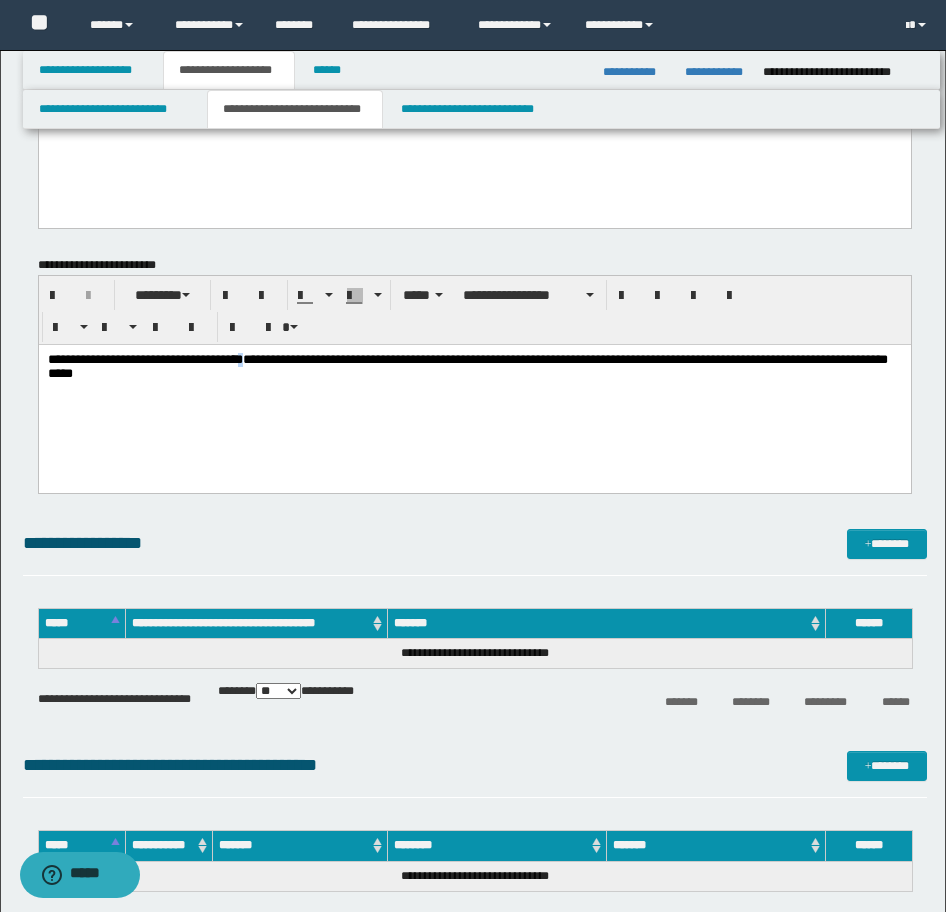 click on "**********" at bounding box center (467, 365) 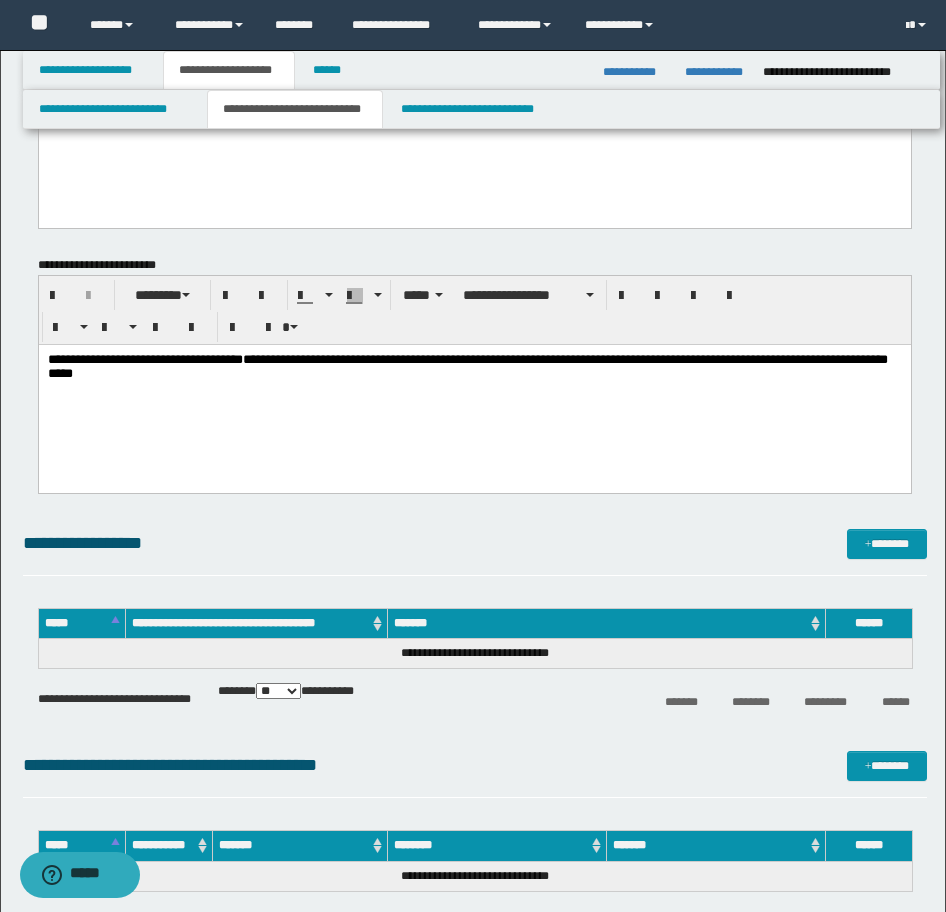 click on "**********" at bounding box center [467, 365] 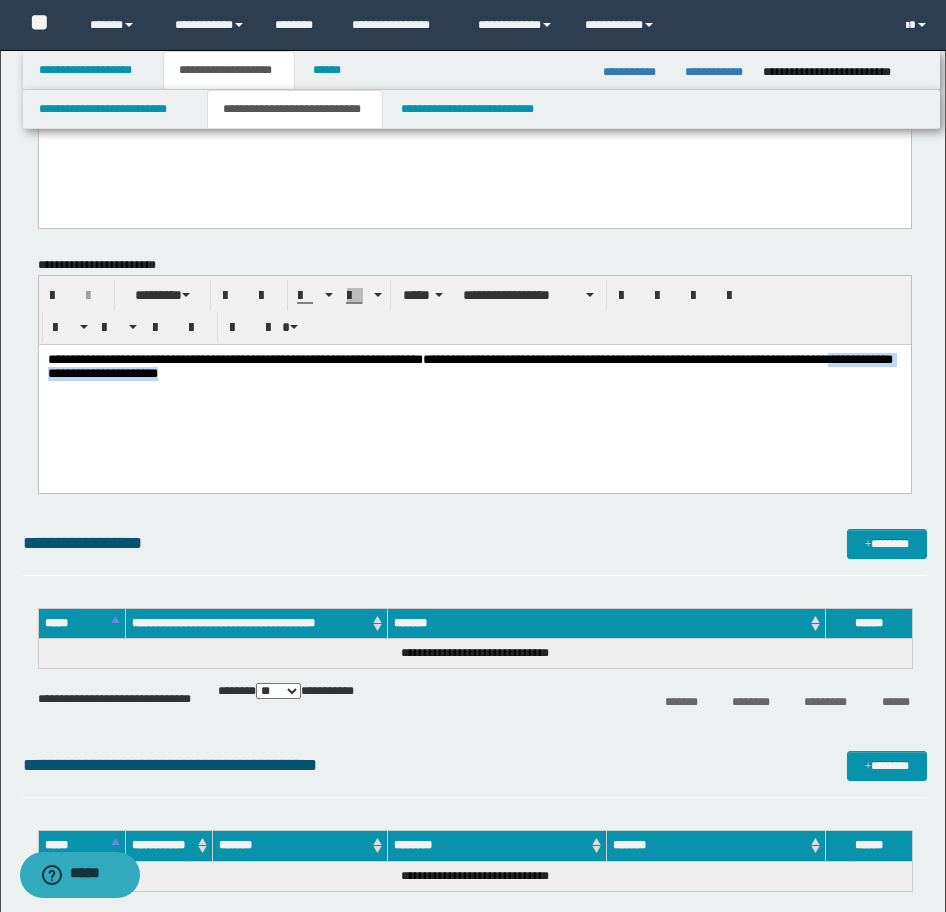 drag, startPoint x: 178, startPoint y: 377, endPoint x: 413, endPoint y: 397, distance: 235.84953 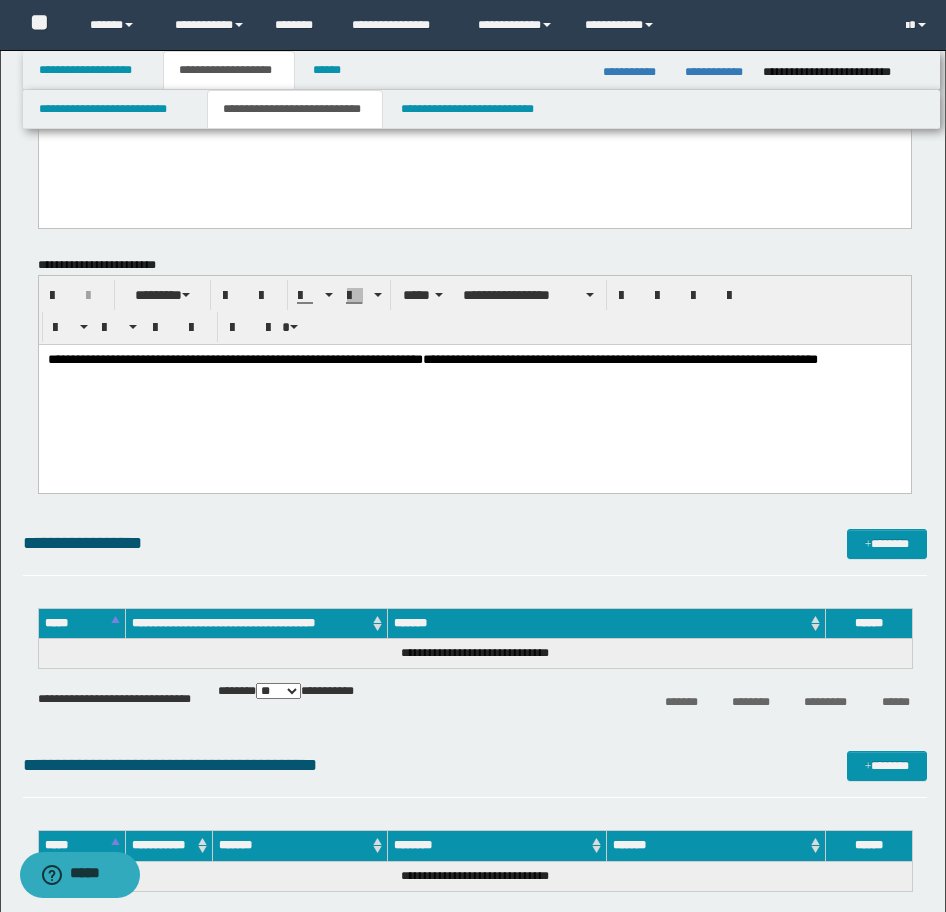 click on "**********" at bounding box center (619, 358) 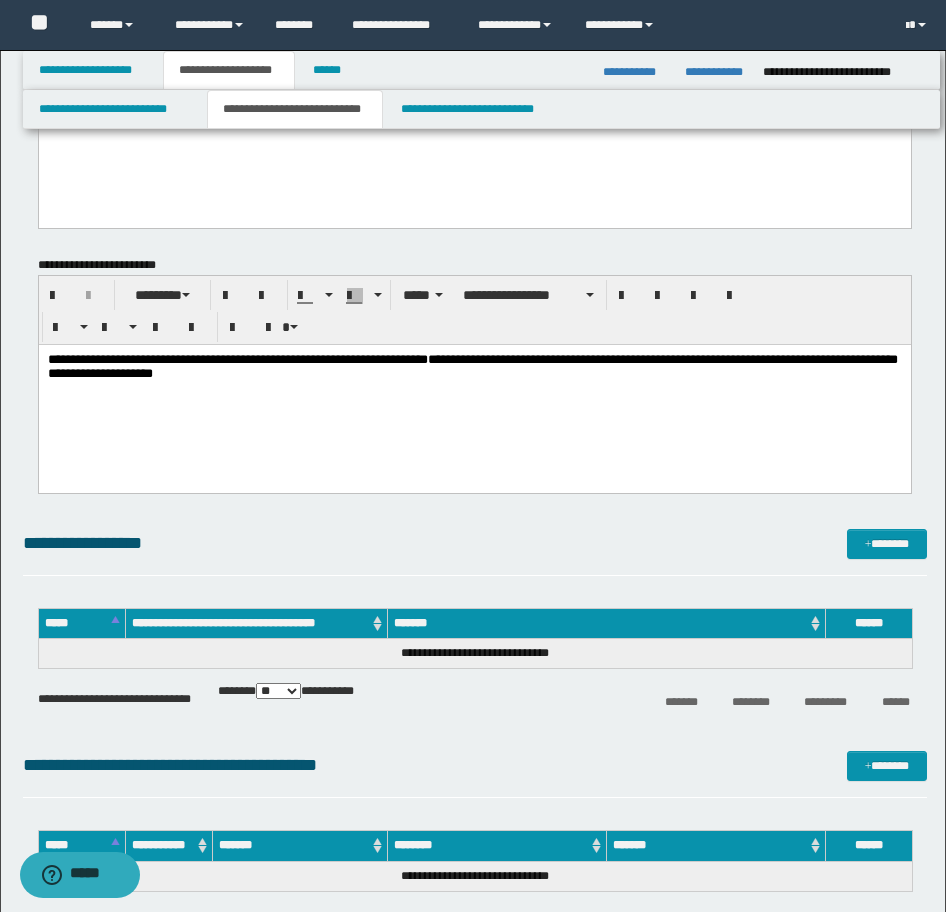 drag, startPoint x: 592, startPoint y: 359, endPoint x: 626, endPoint y: 365, distance: 34.525352 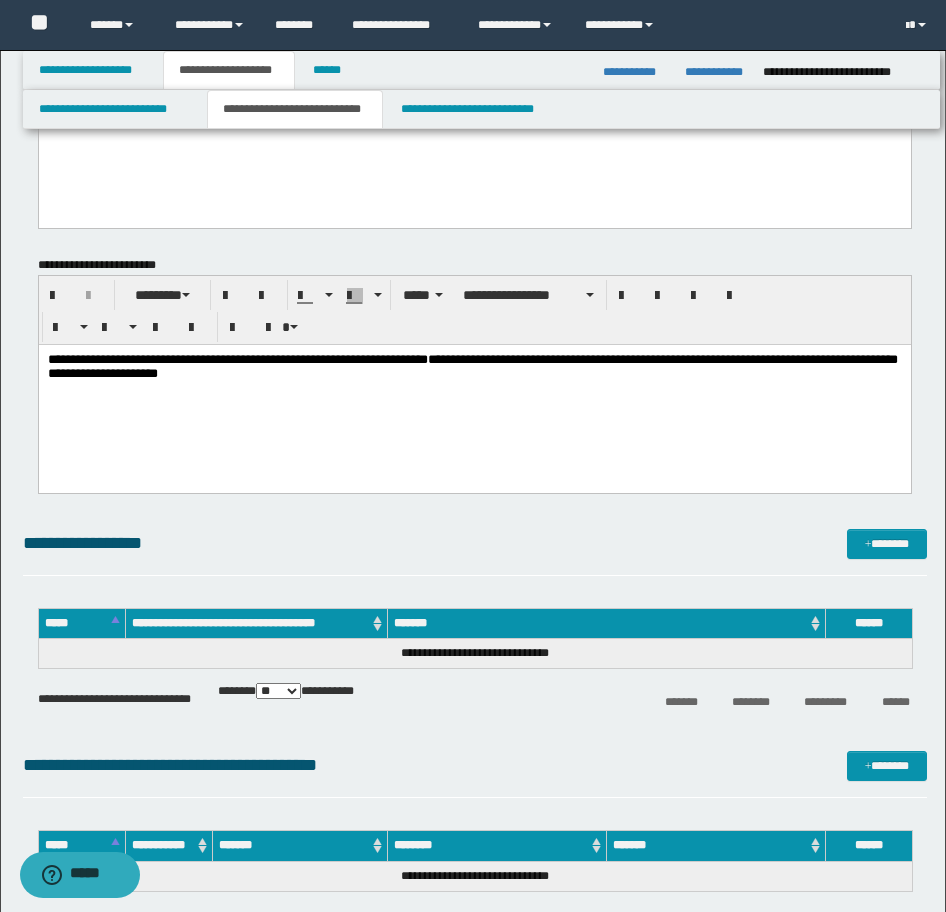 click on "**********" at bounding box center [474, 393] 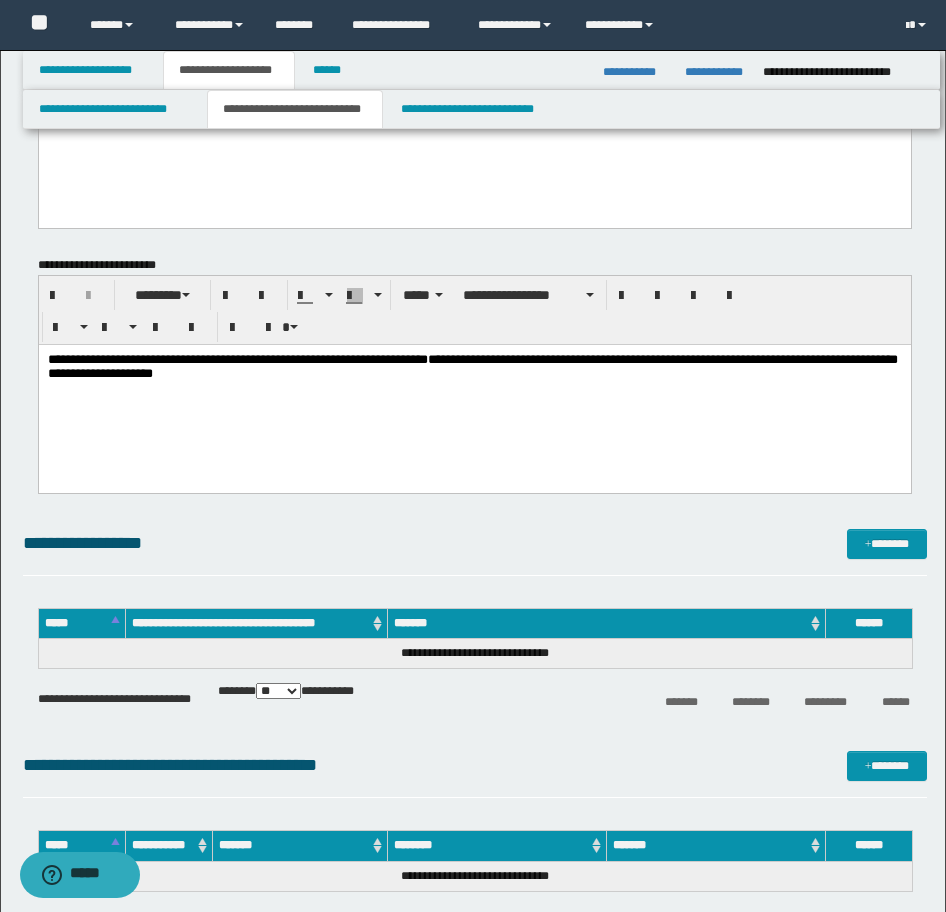 click on "**********" at bounding box center [474, 368] 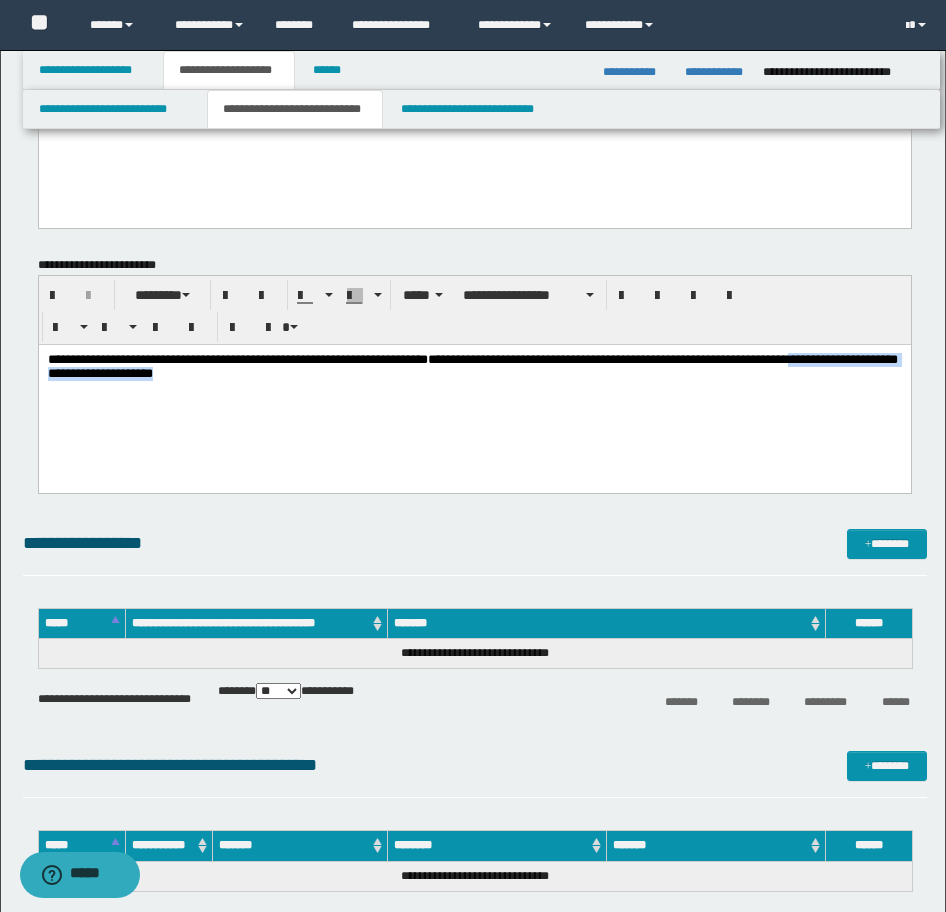 drag, startPoint x: 426, startPoint y: 382, endPoint x: 133, endPoint y: 379, distance: 293.01535 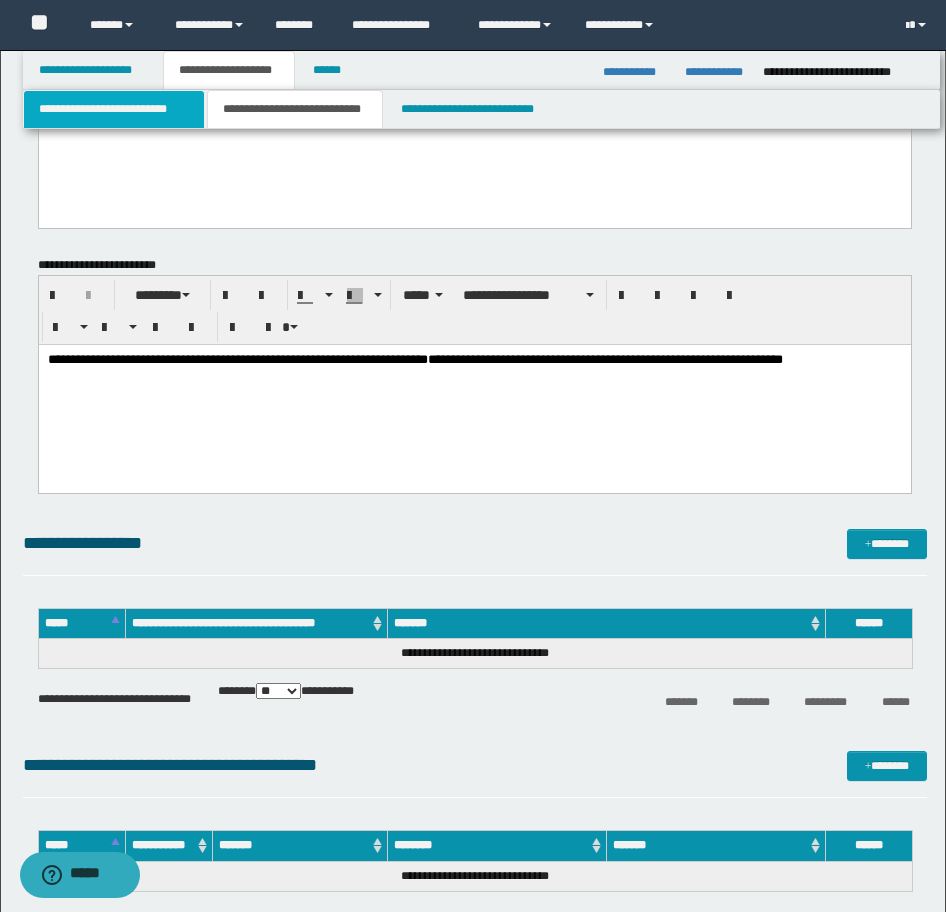 drag, startPoint x: 437, startPoint y: 100, endPoint x: 89, endPoint y: 105, distance: 348.03592 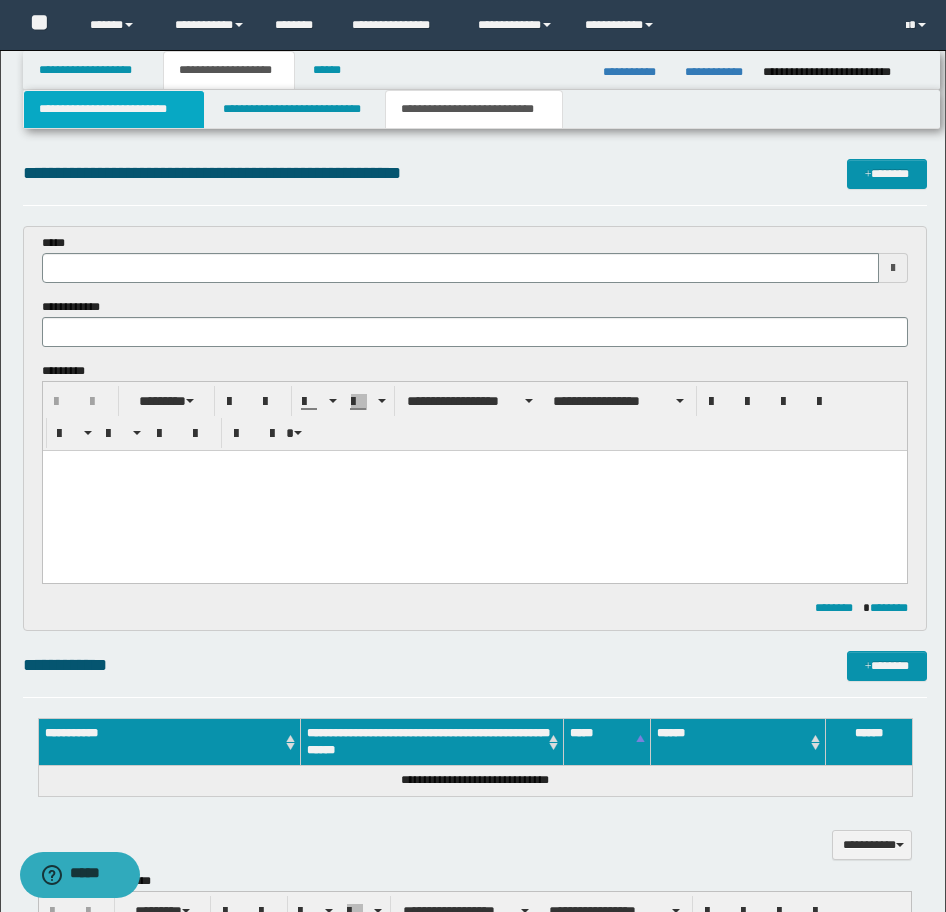 scroll, scrollTop: 0, scrollLeft: 0, axis: both 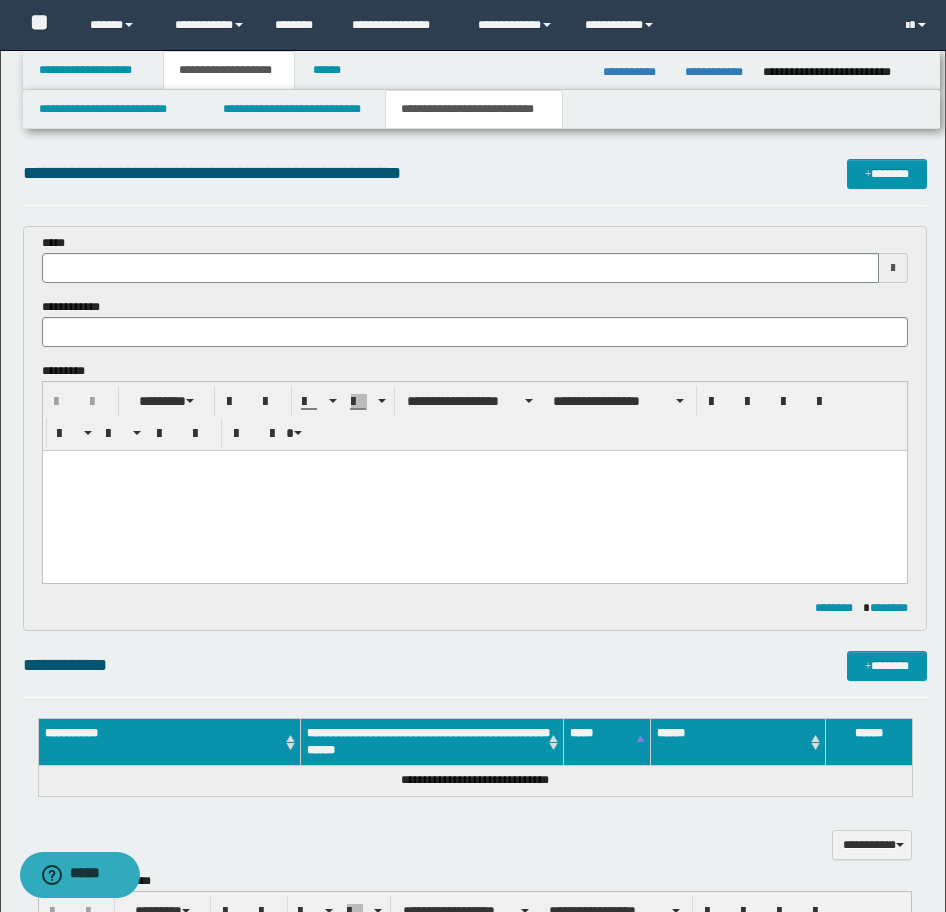 click at bounding box center [474, 491] 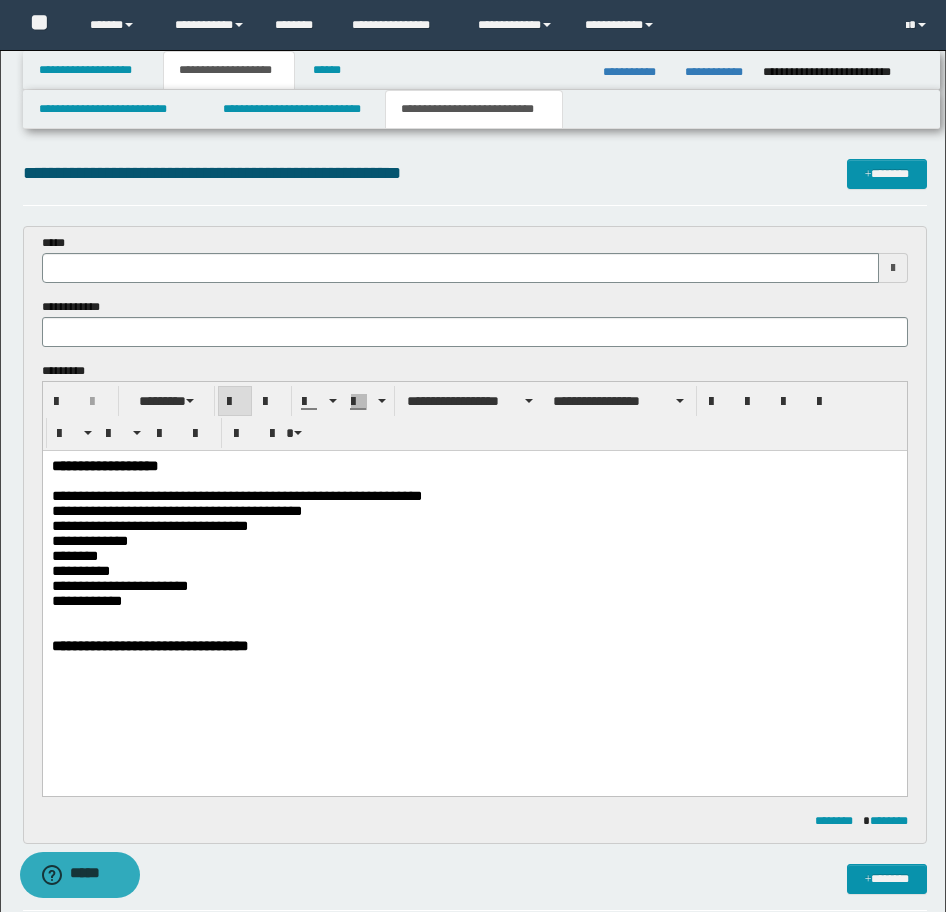 drag, startPoint x: 201, startPoint y: 467, endPoint x: 67, endPoint y: 927, distance: 479.12003 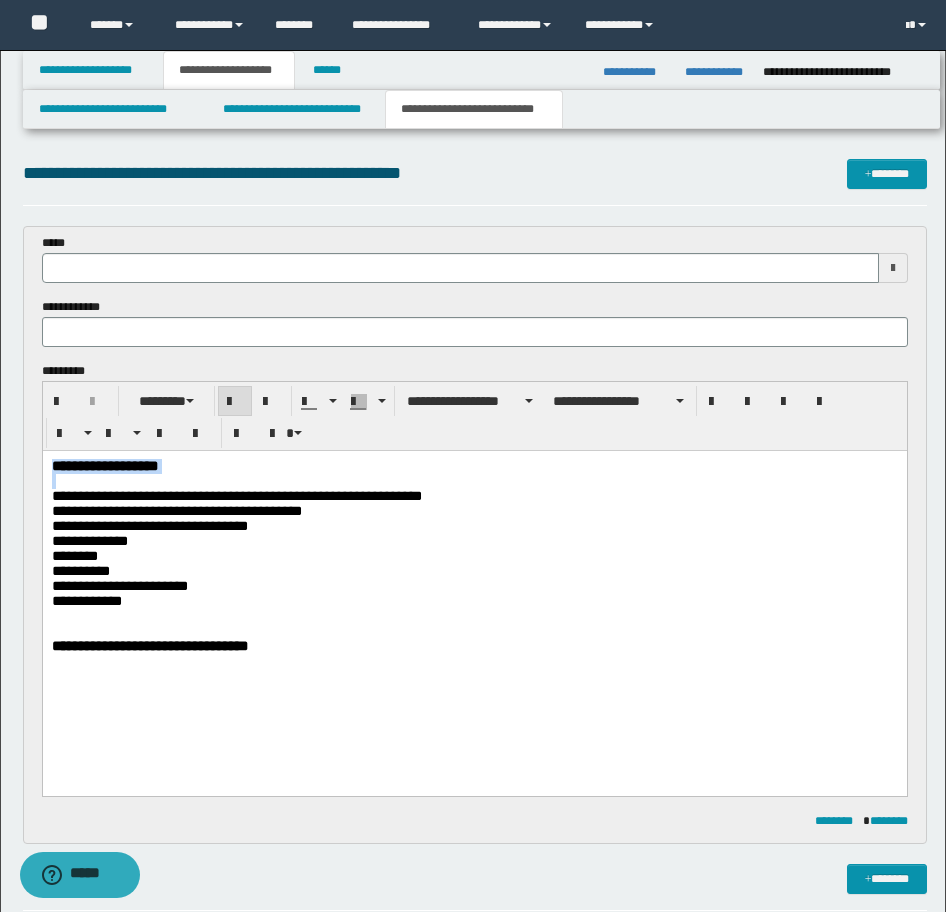 drag, startPoint x: 73, startPoint y: 482, endPoint x: 96, endPoint y: 898, distance: 416.63535 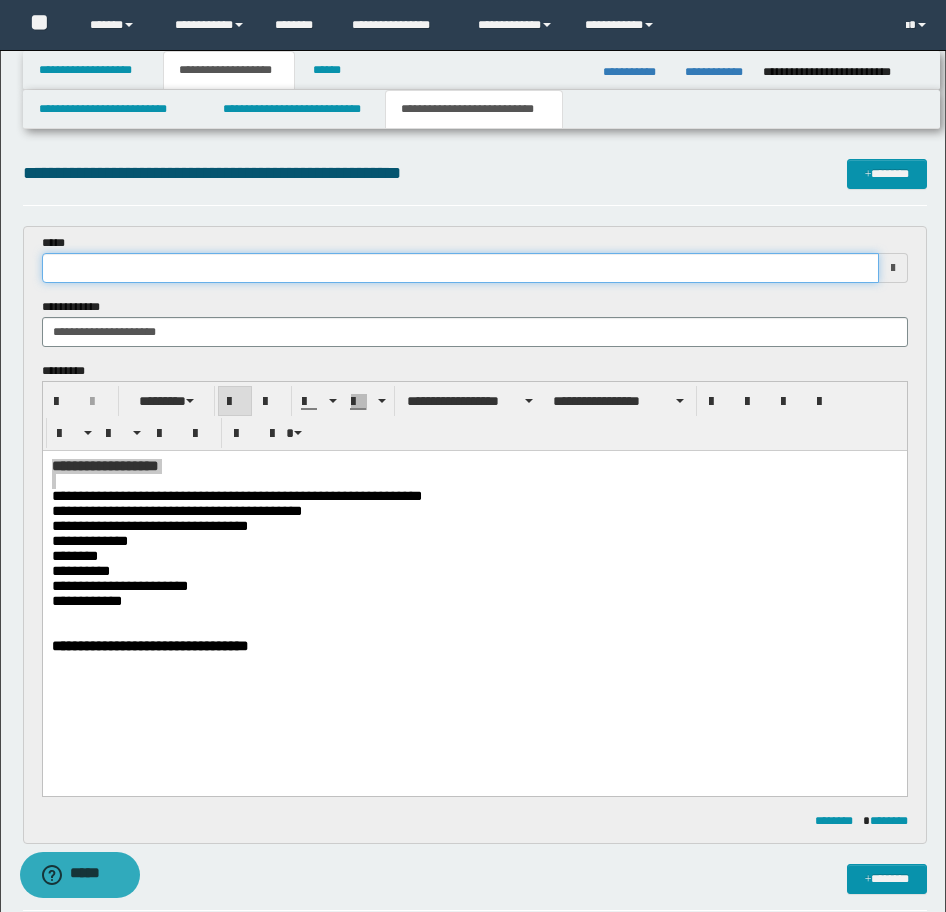 click at bounding box center (460, 268) 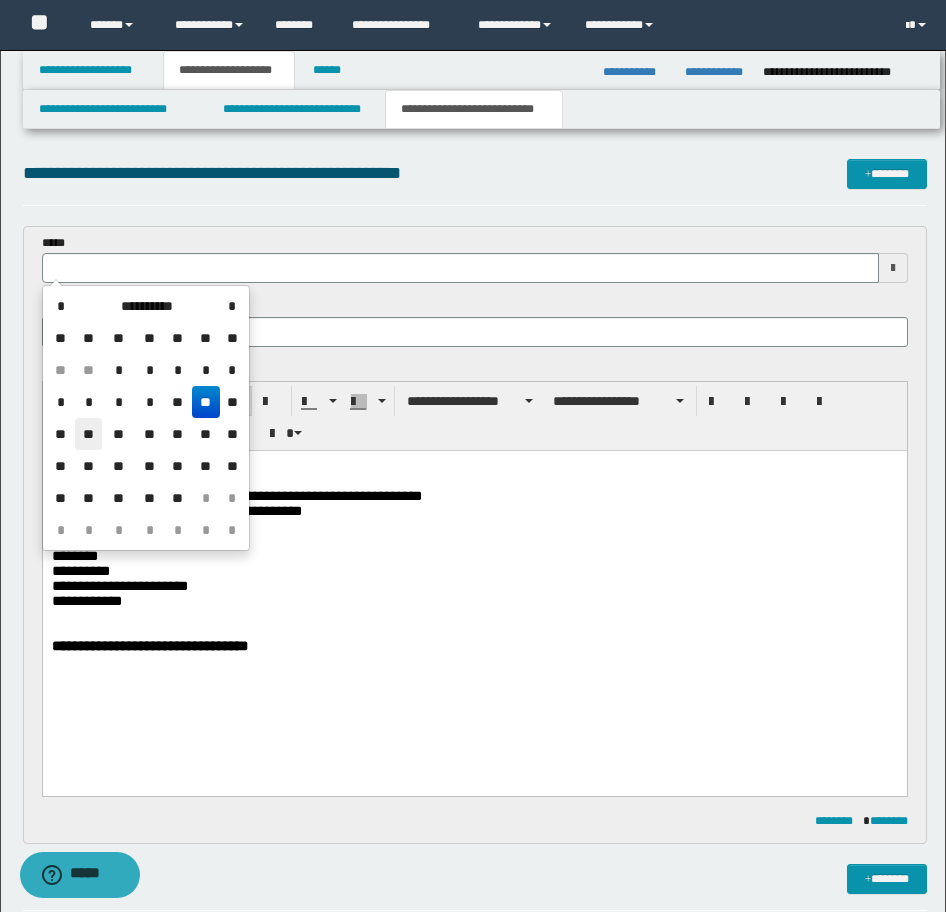 click on "**" at bounding box center [89, 434] 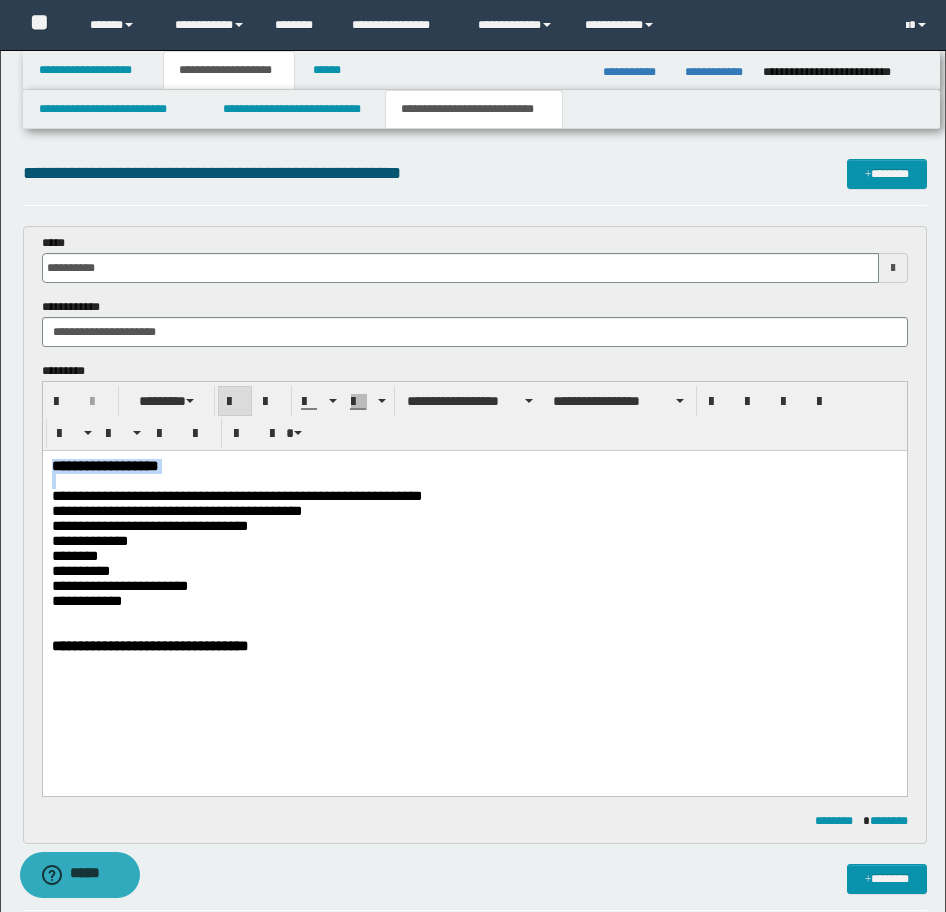click on "**********" at bounding box center [474, 466] 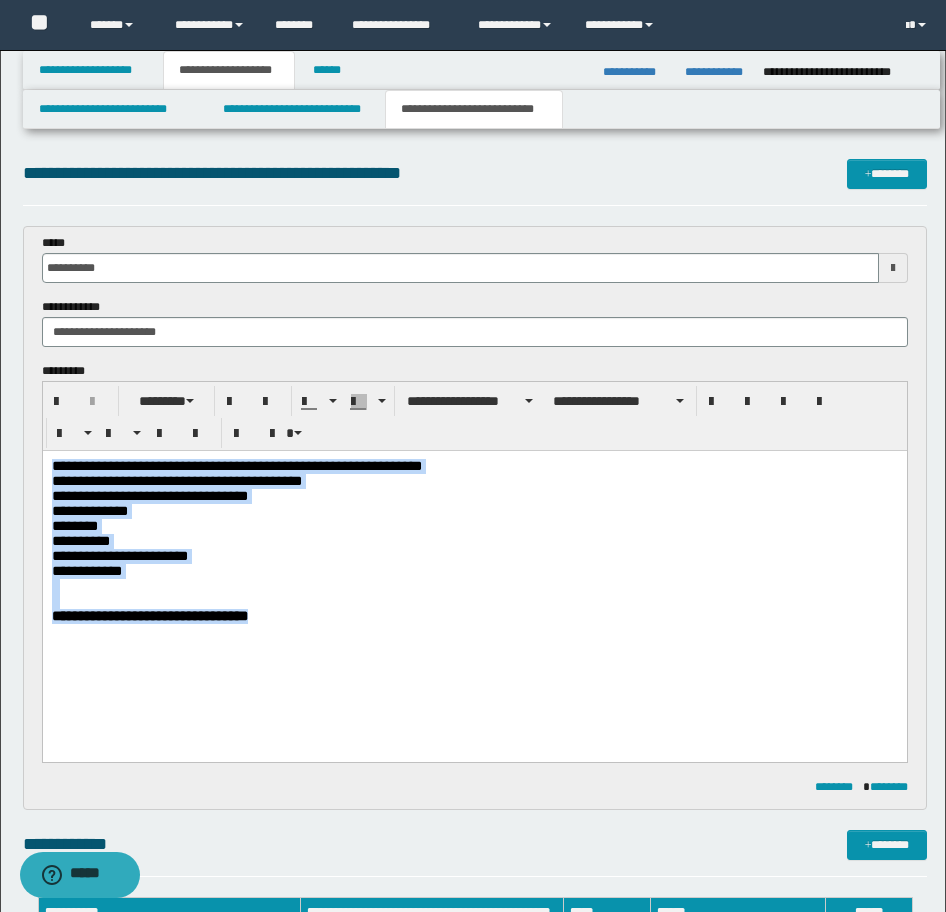 drag, startPoint x: -17, startPoint y: 435, endPoint x: -17, endPoint y: 396, distance: 39 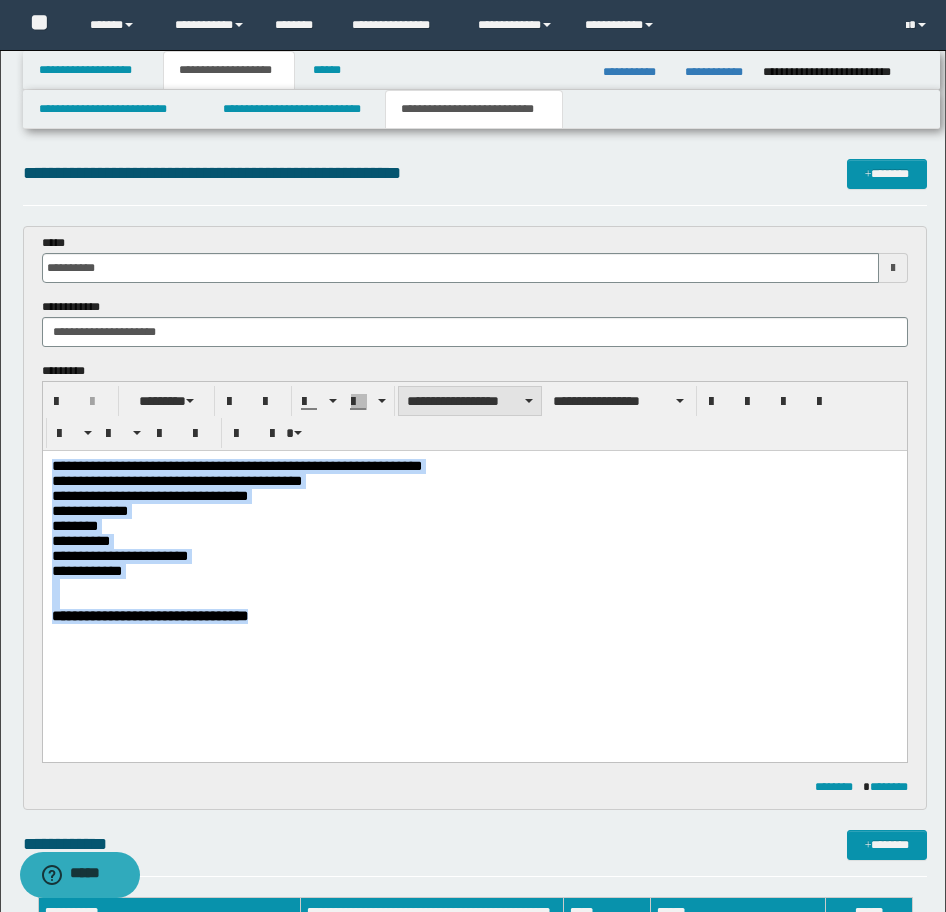 click on "**********" at bounding box center (470, 401) 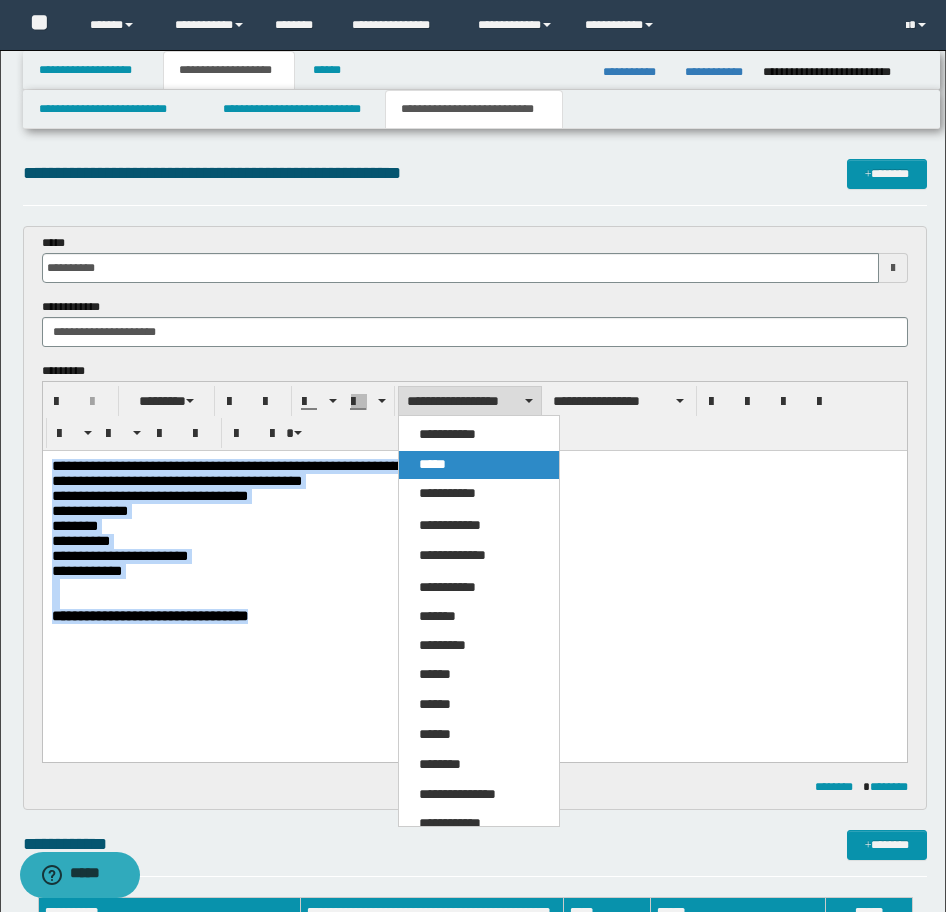 click on "*****" at bounding box center (479, 465) 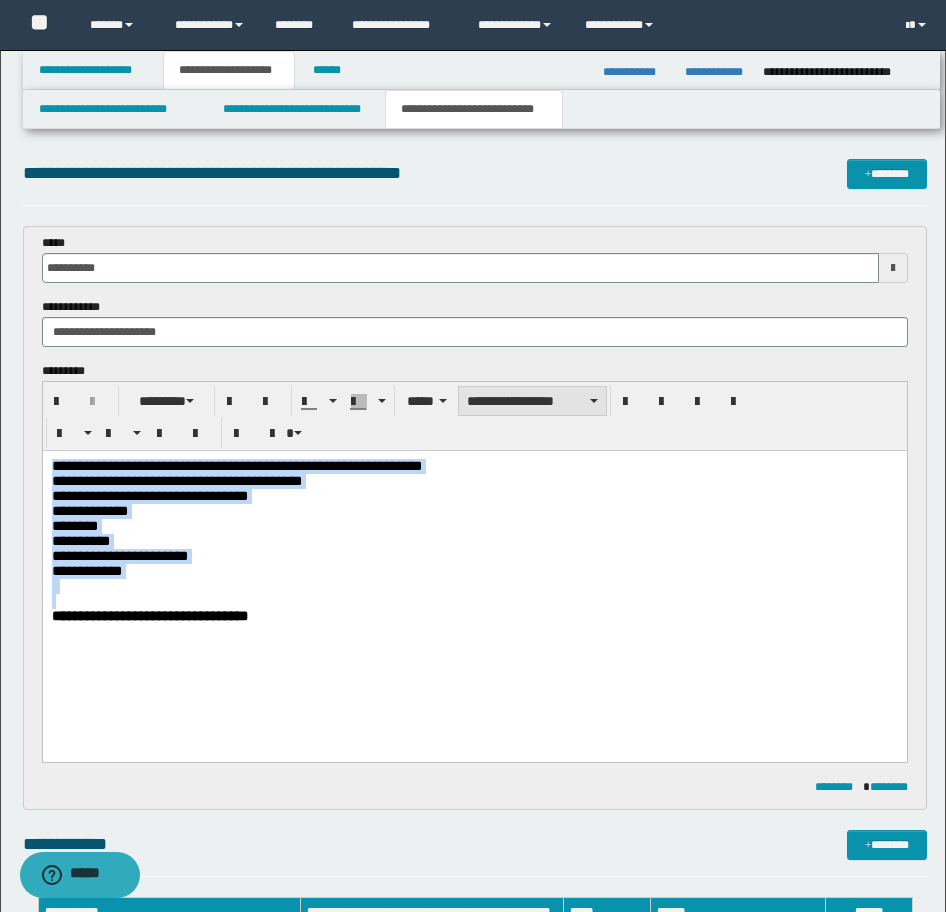 click on "**********" at bounding box center (532, 401) 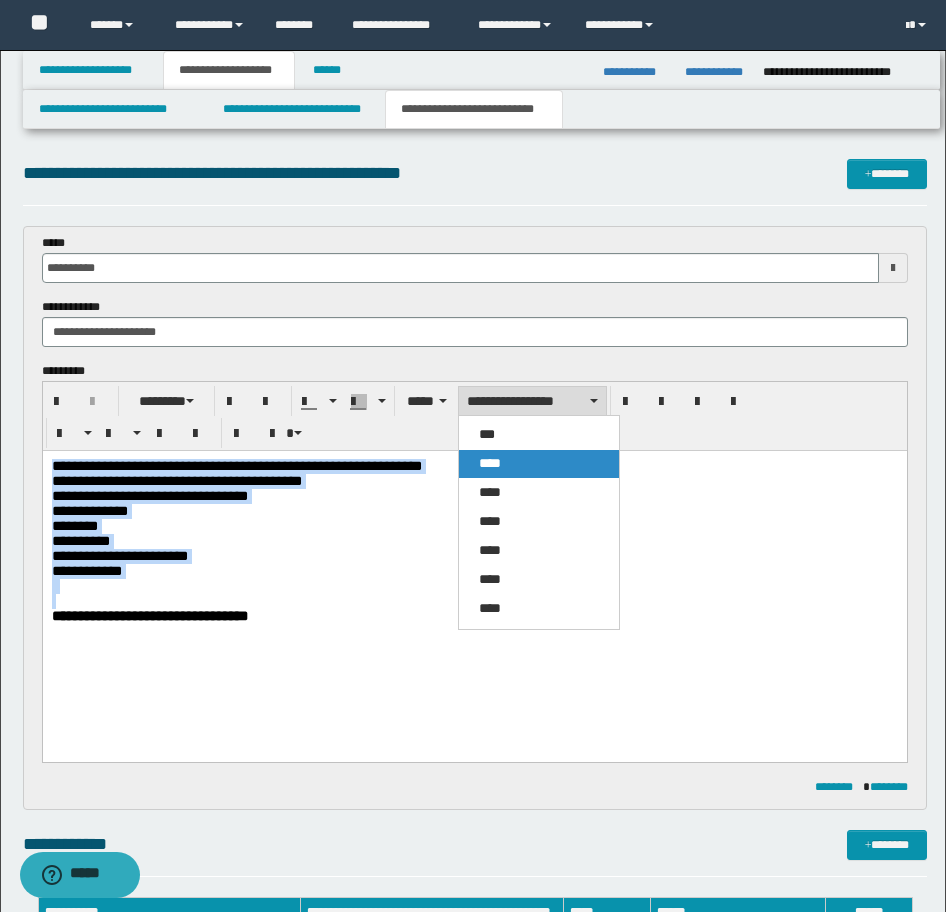 click on "****" at bounding box center (539, 464) 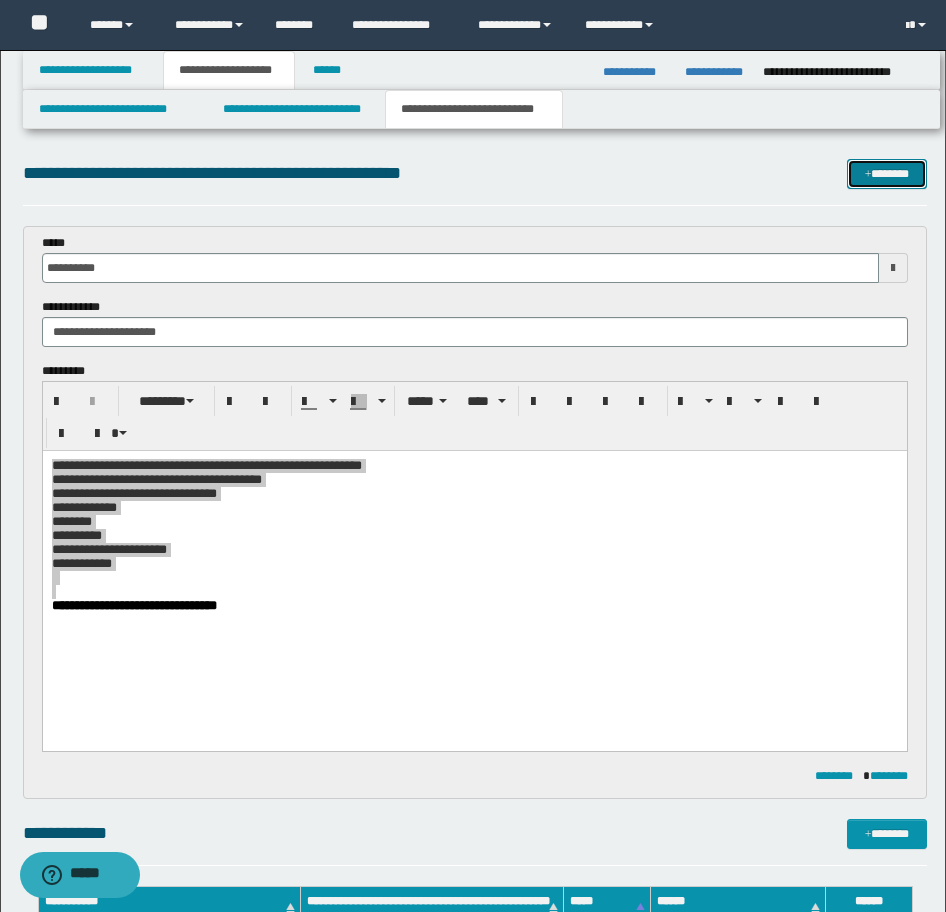 click on "*******" at bounding box center [887, 174] 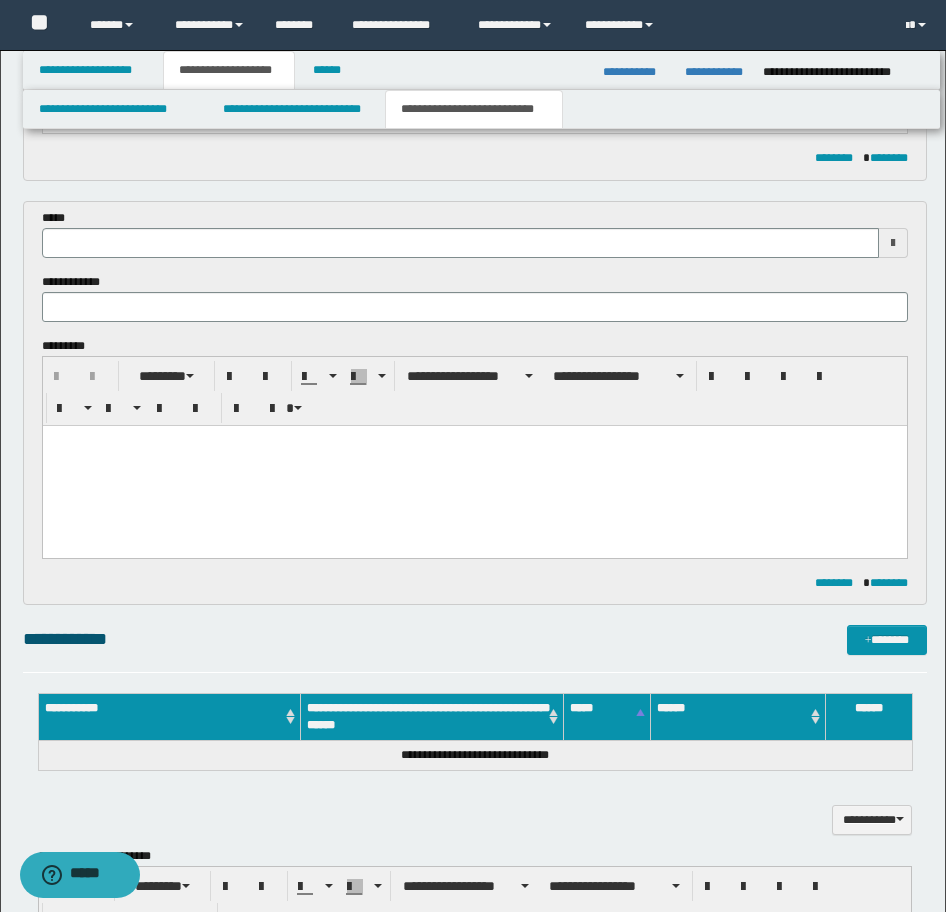 scroll, scrollTop: 446, scrollLeft: 0, axis: vertical 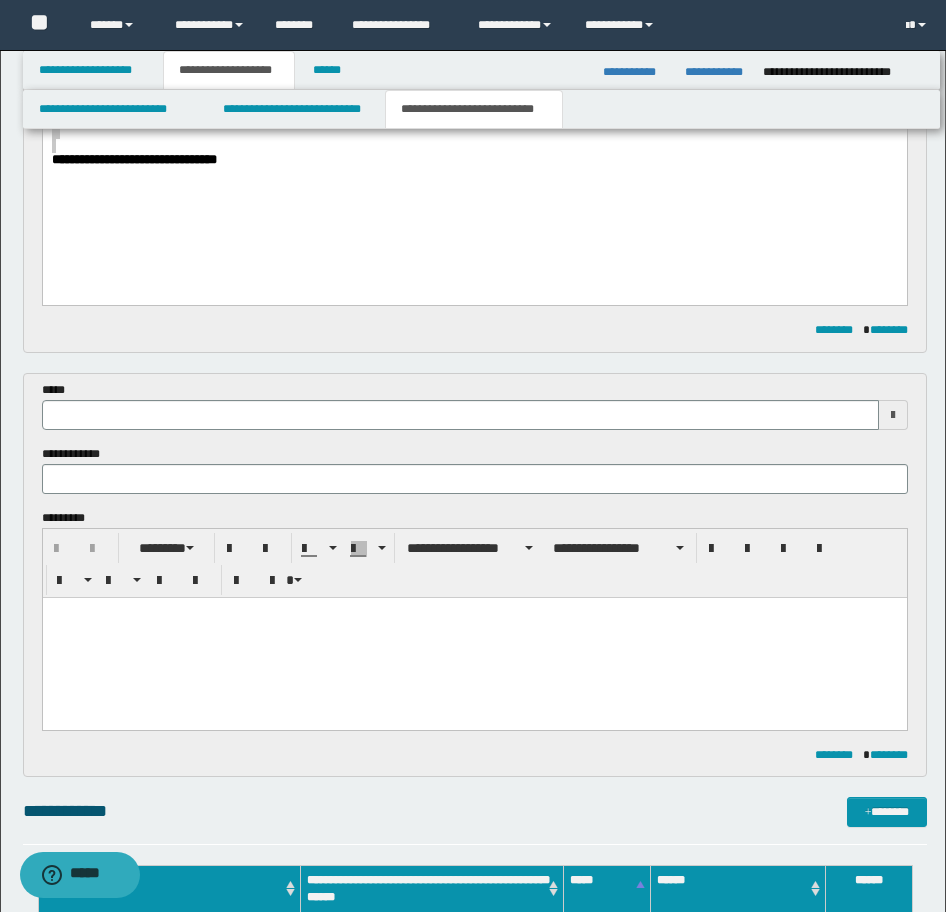 type 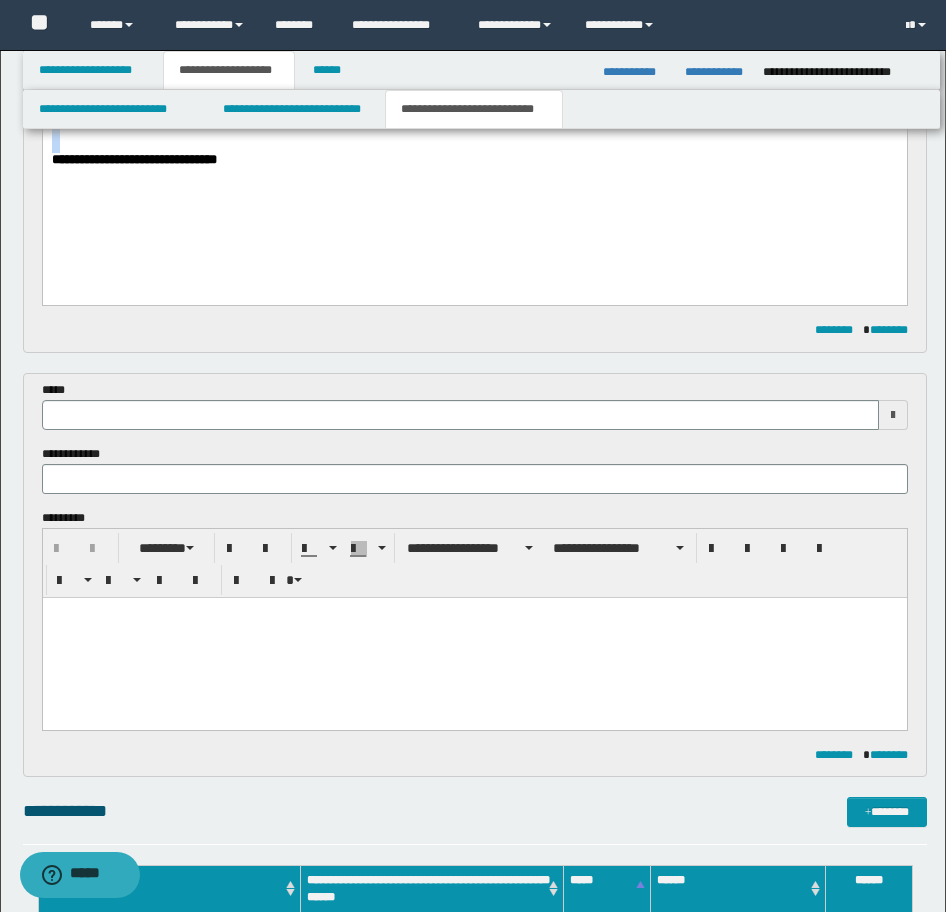 click on "**********" at bounding box center [474, 119] 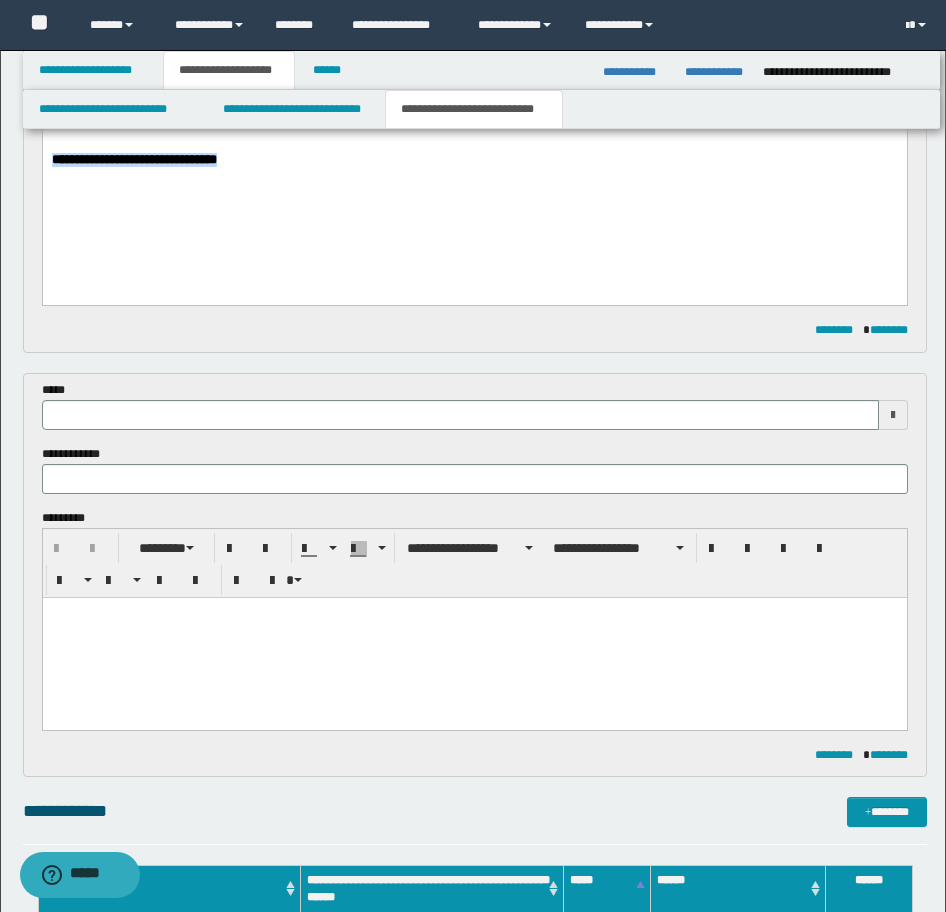 click on "**********" at bounding box center (474, 119) 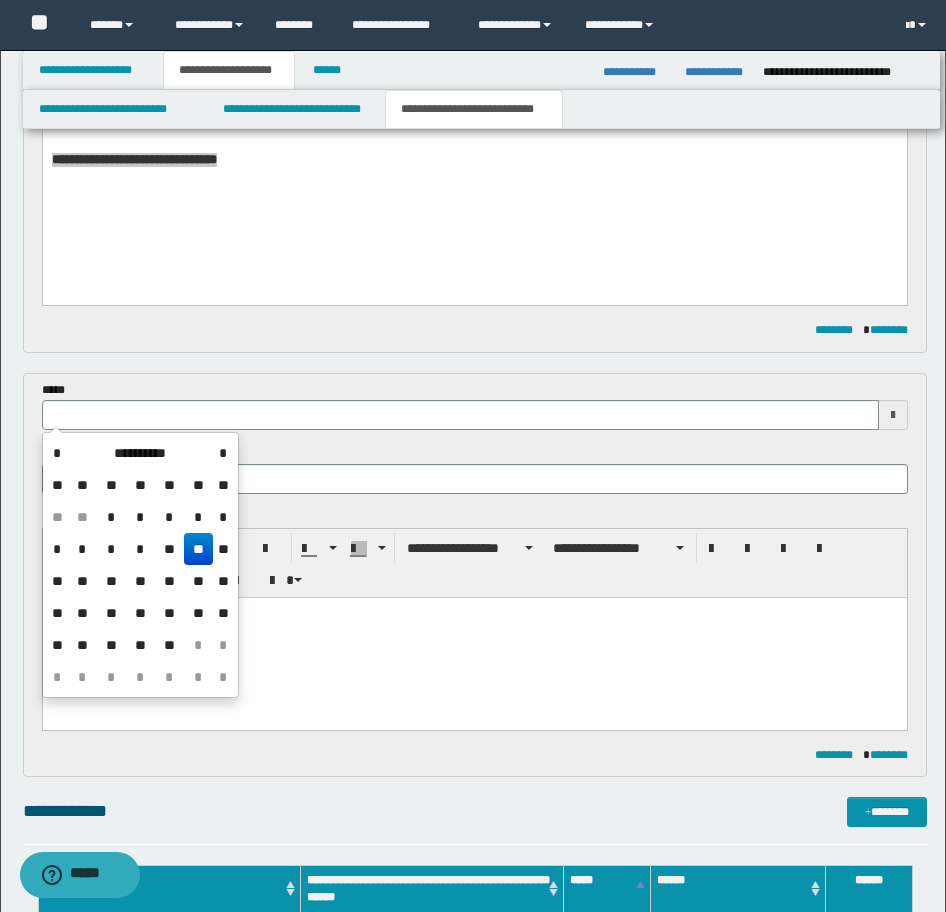 click at bounding box center (460, 415) 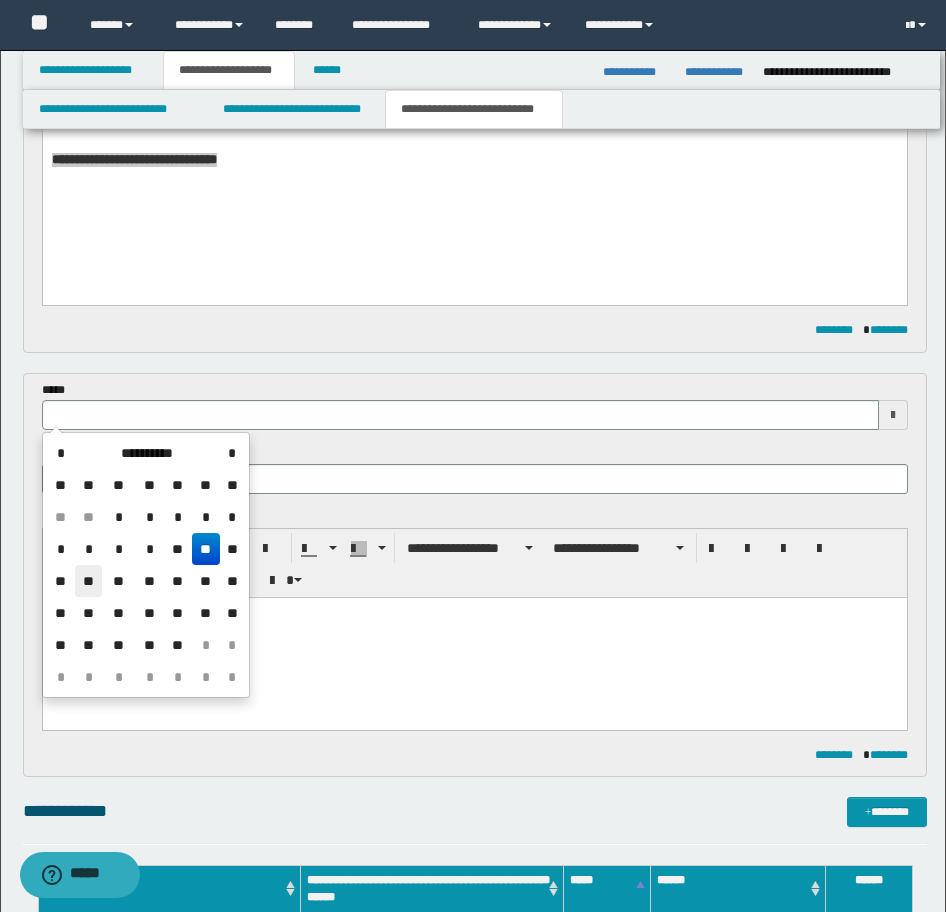 click on "**" at bounding box center (89, 581) 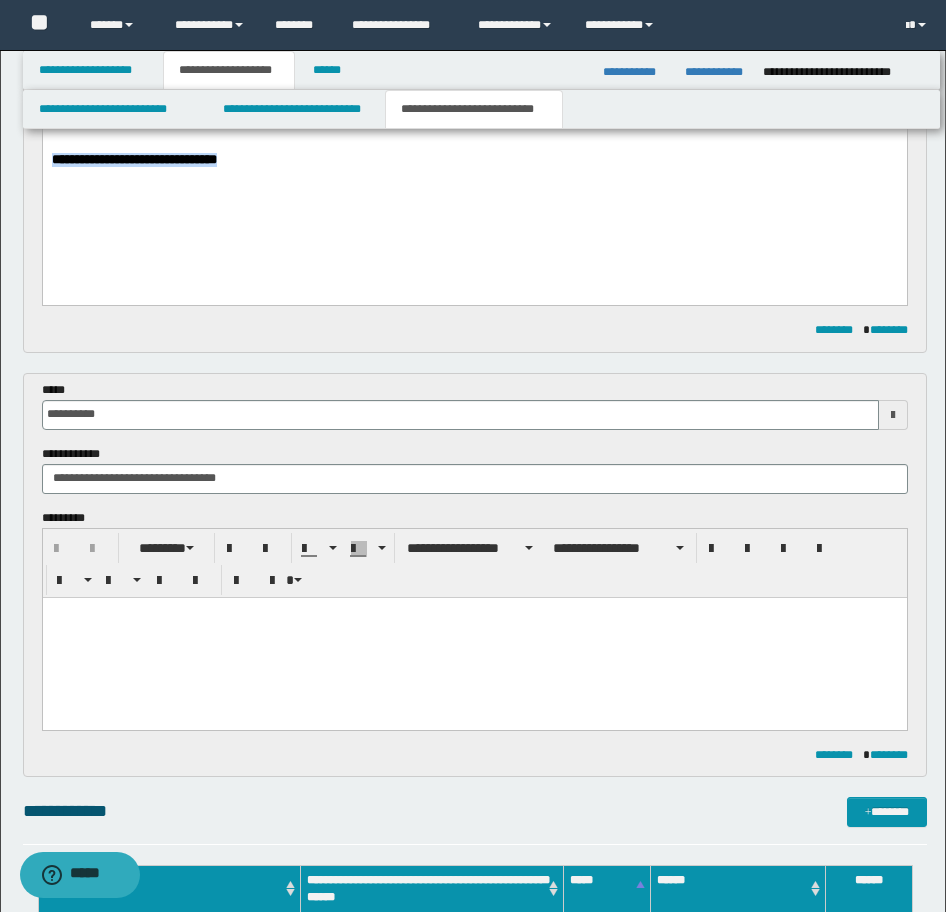click on "**********" at bounding box center (474, 119) 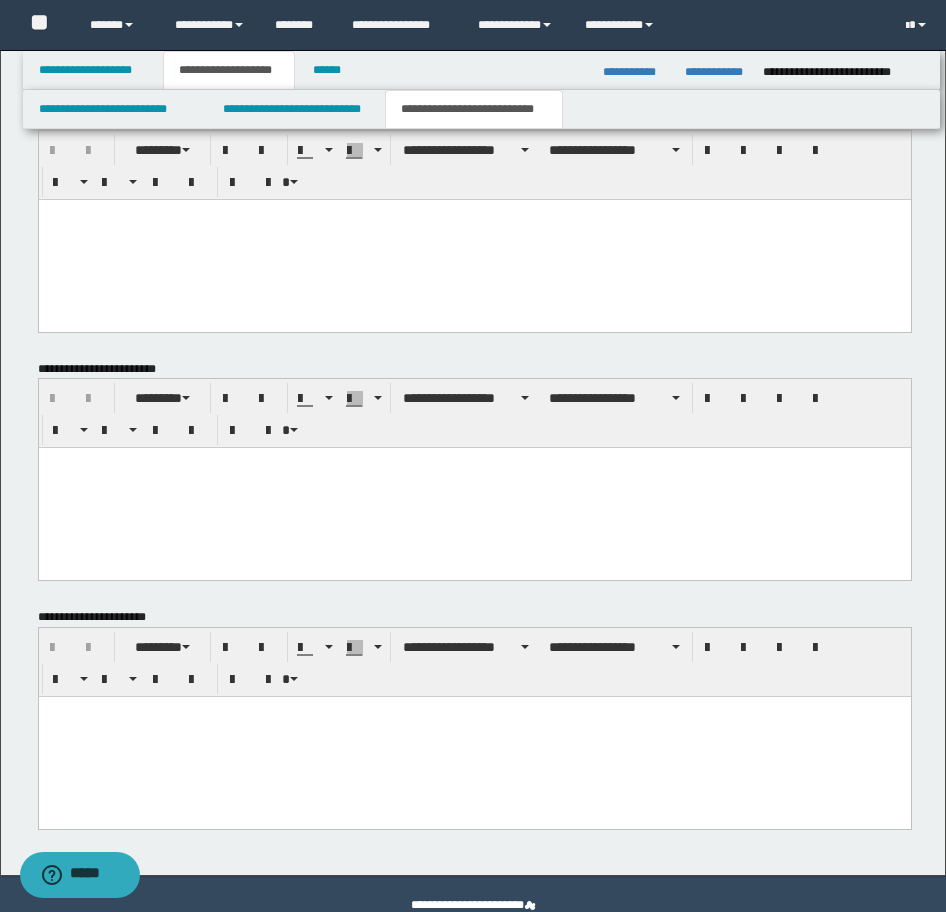 scroll, scrollTop: 1340, scrollLeft: 0, axis: vertical 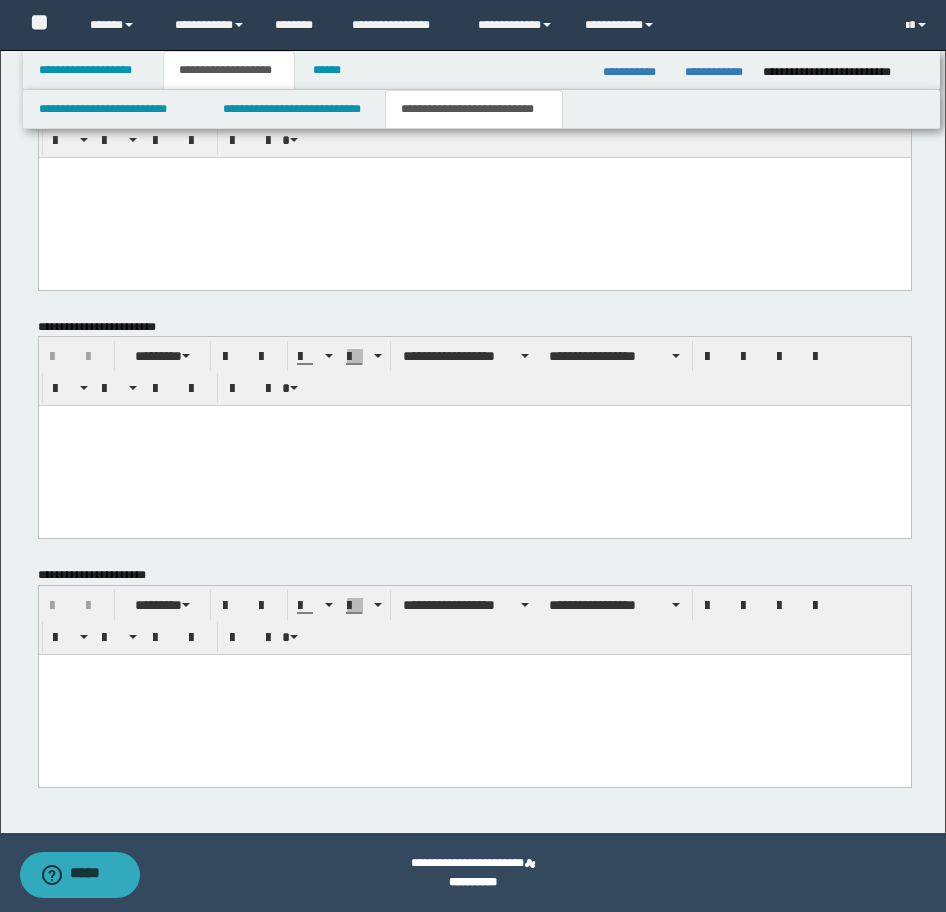 click at bounding box center [474, 695] 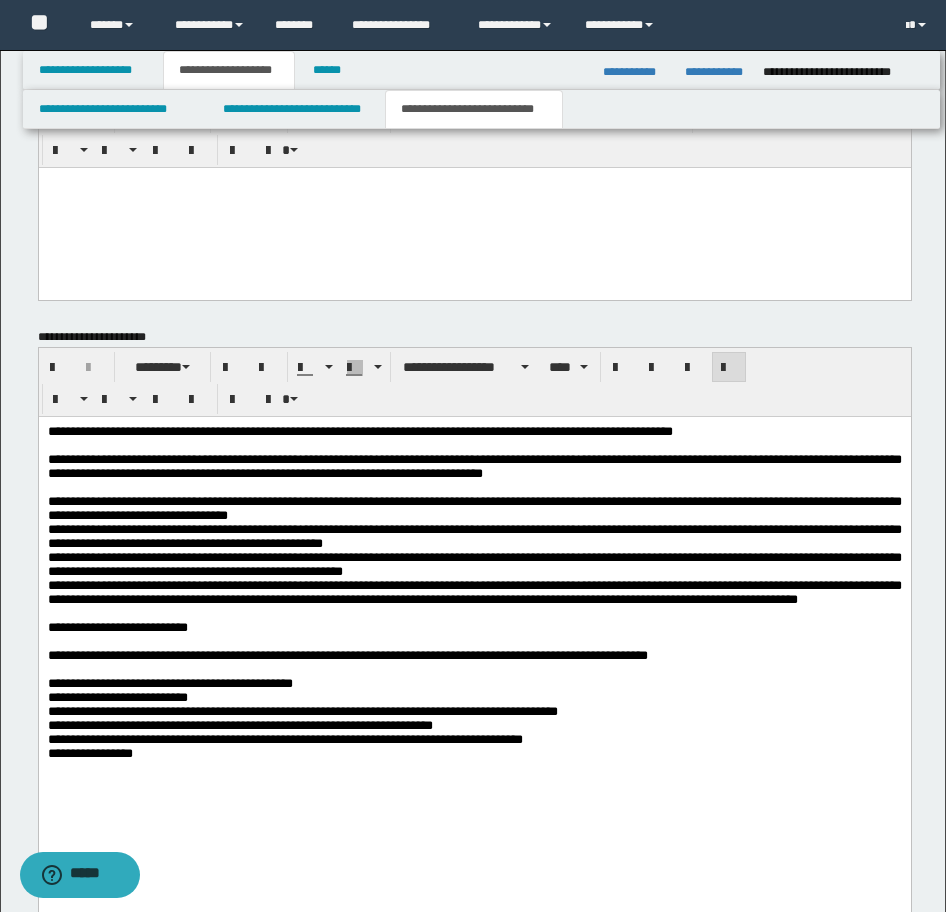 scroll, scrollTop: 1640, scrollLeft: 0, axis: vertical 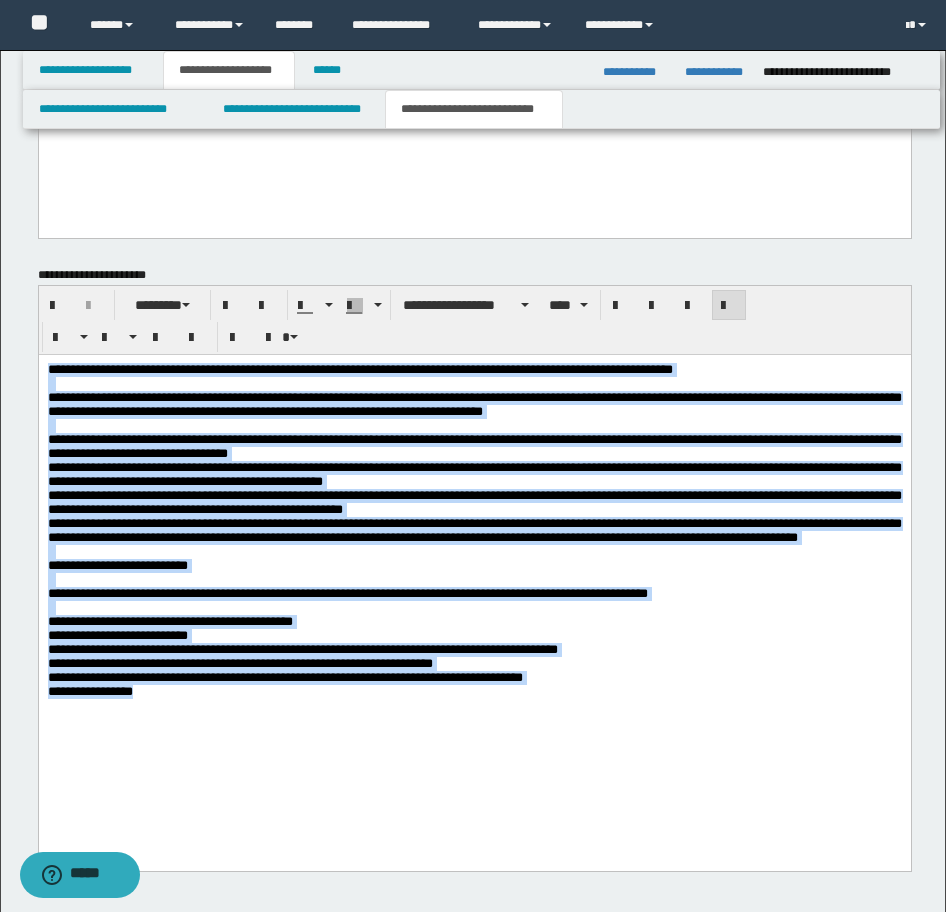 drag, startPoint x: 285, startPoint y: 792, endPoint x: -17, endPoint y: 250, distance: 620.4579 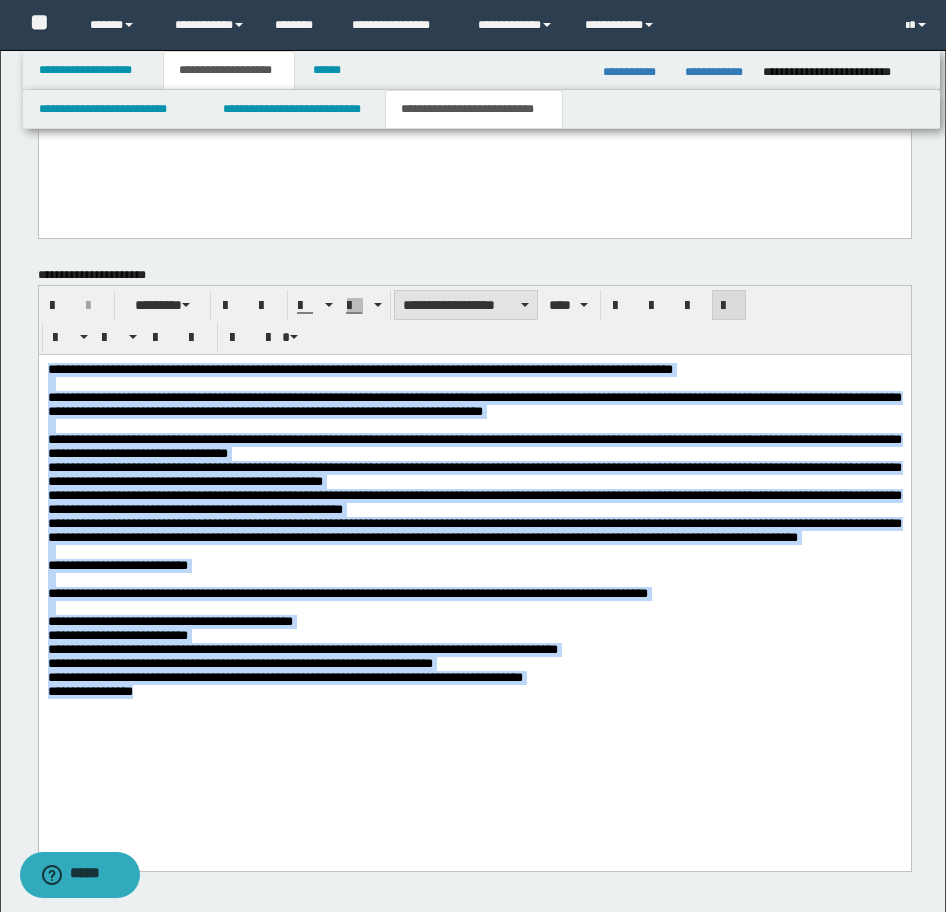 click on "**********" at bounding box center (466, 305) 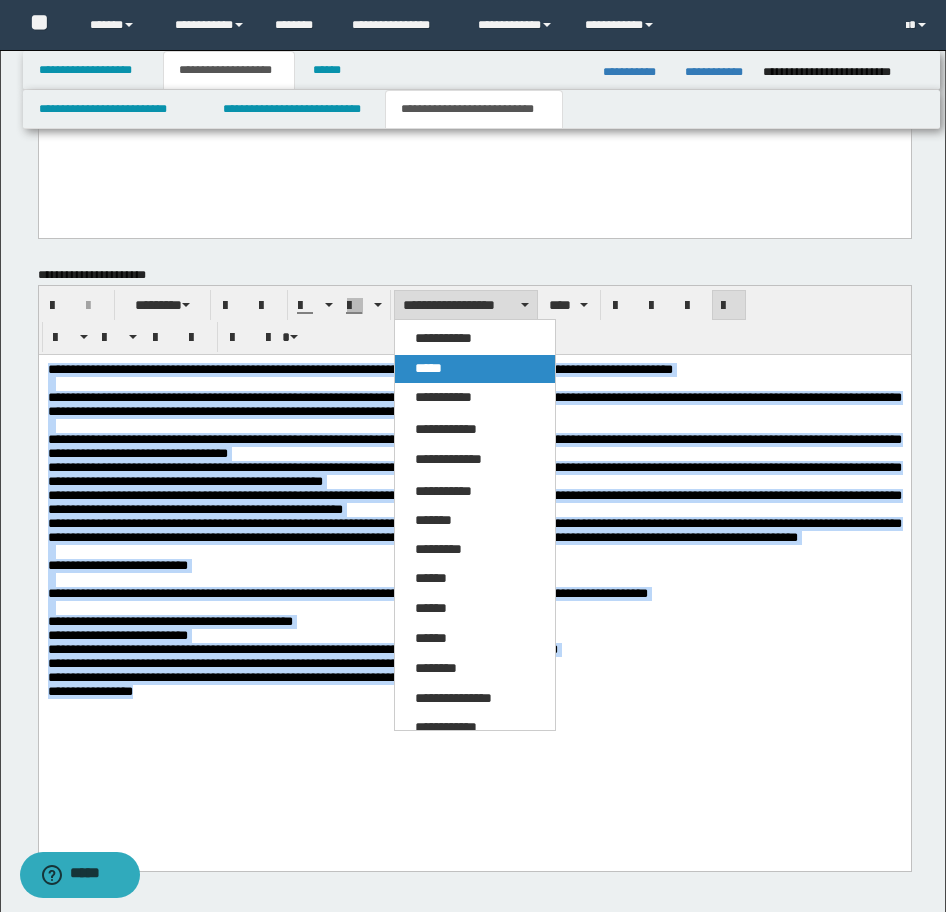 click on "*****" at bounding box center (428, 368) 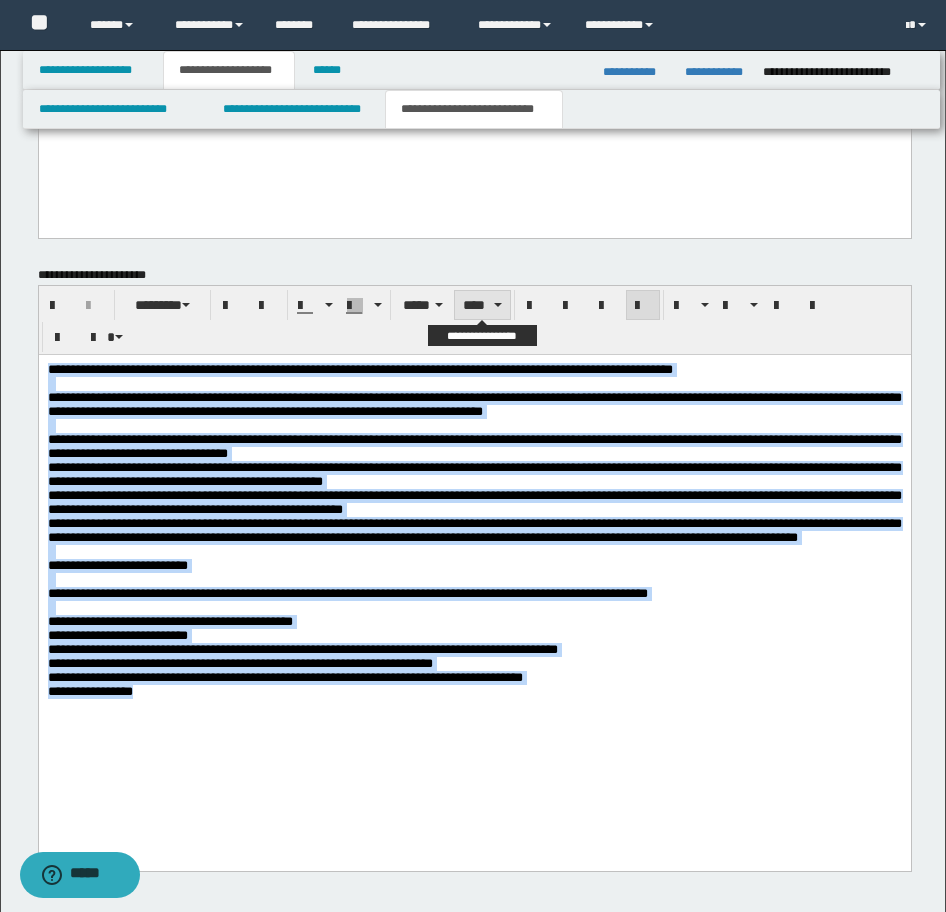 click on "****" at bounding box center (482, 305) 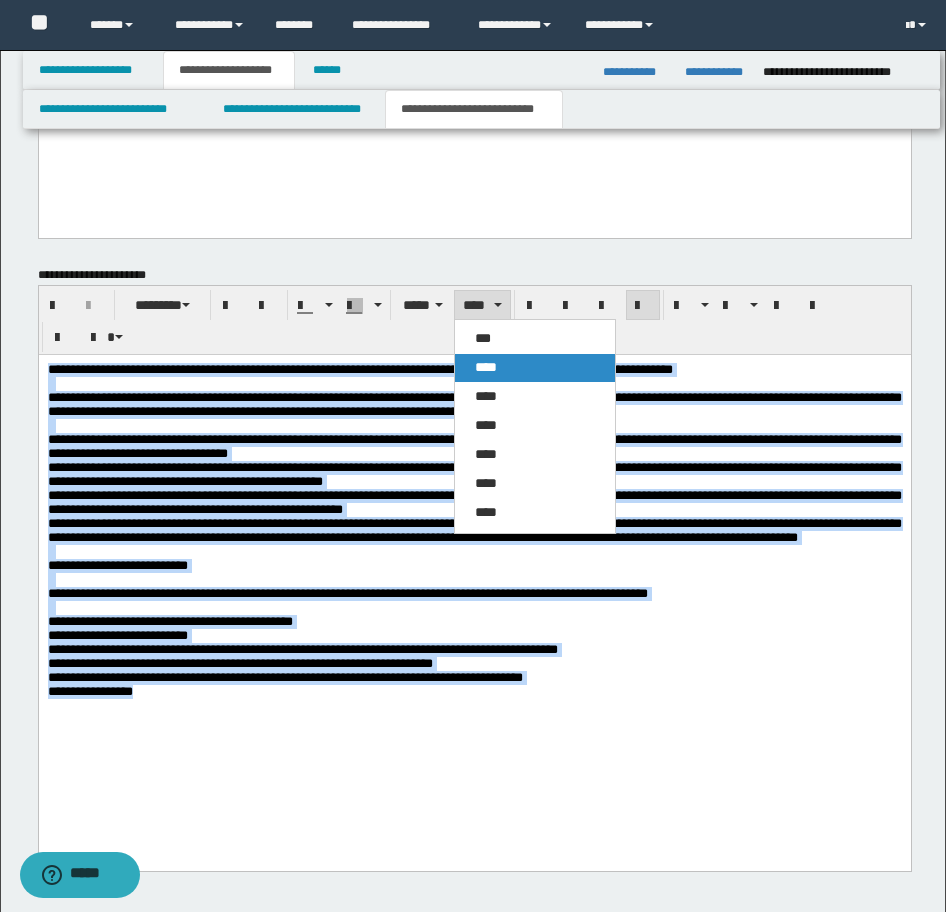 click on "****" at bounding box center [486, 367] 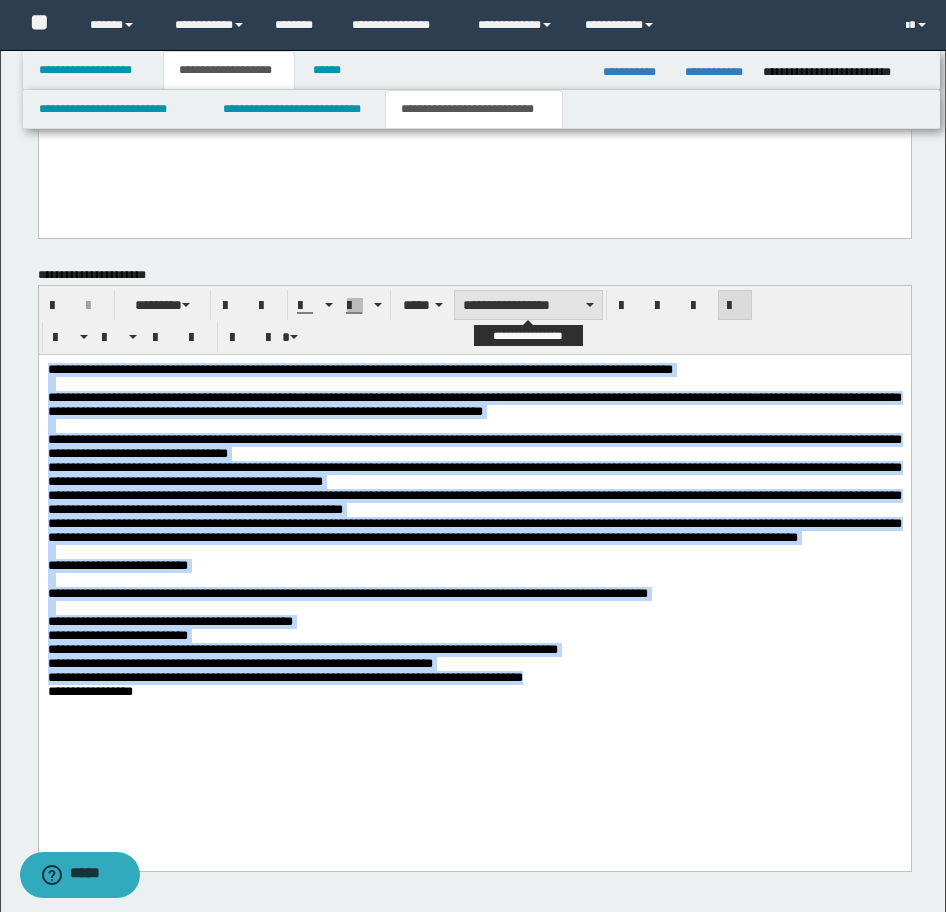 click on "**********" at bounding box center (528, 305) 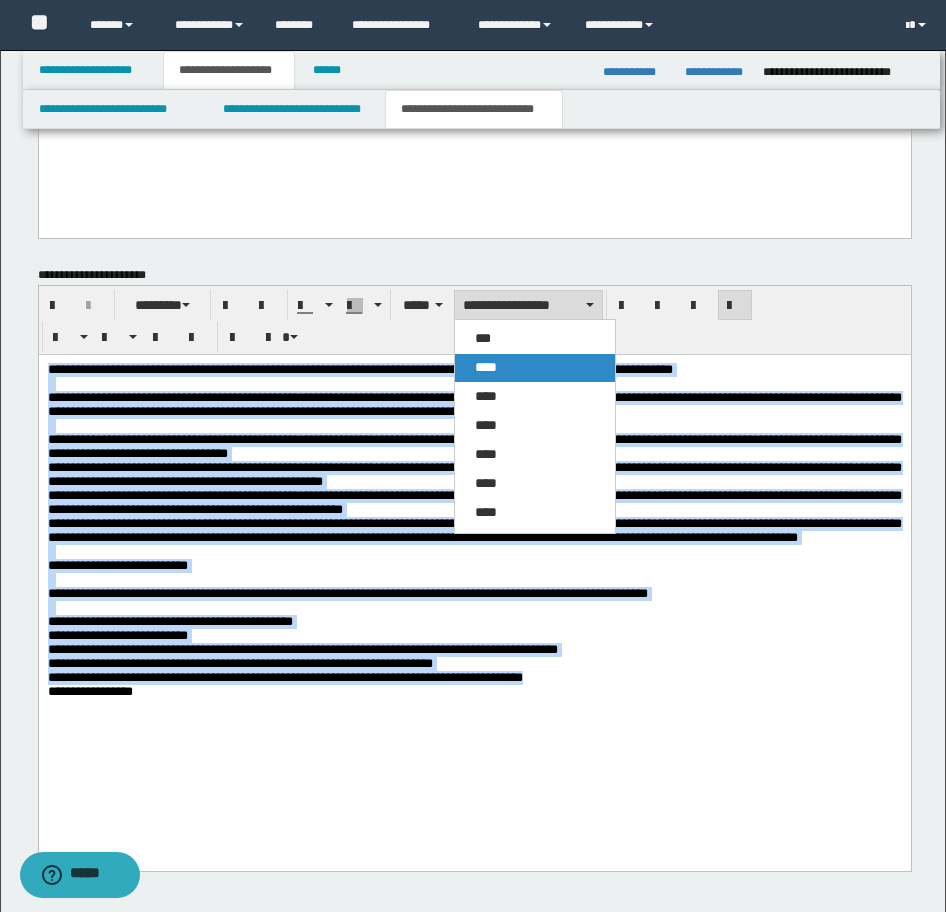 click on "****" at bounding box center [486, 367] 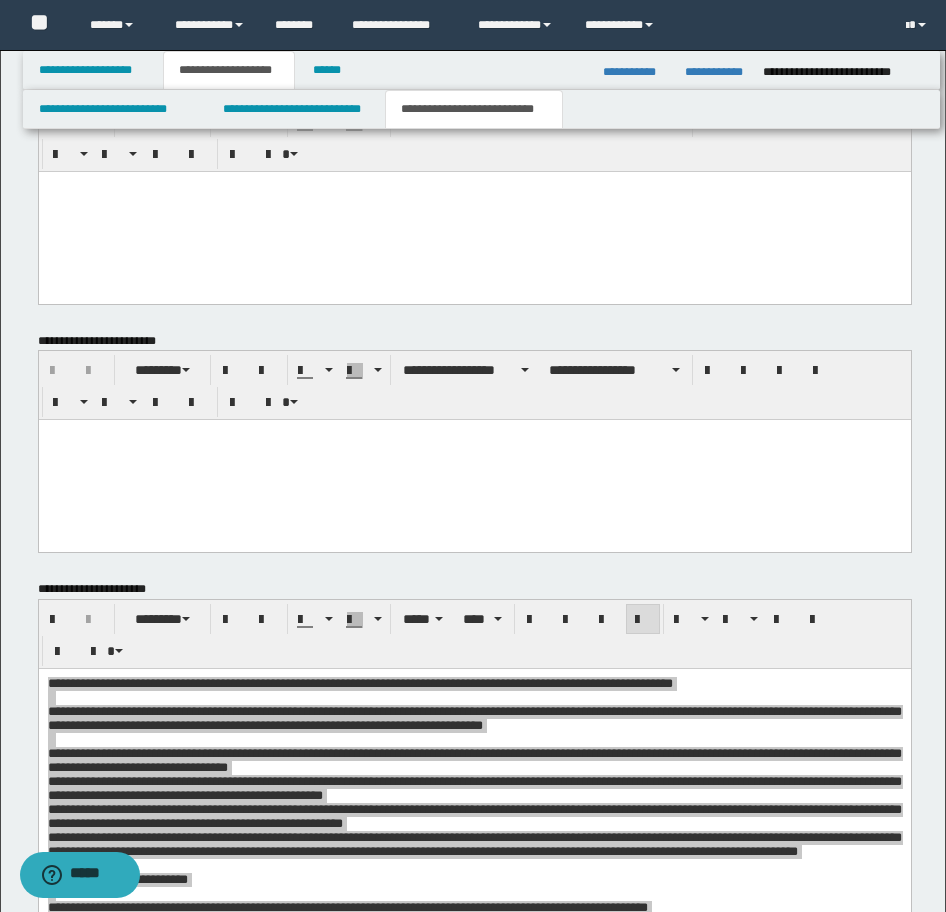 scroll, scrollTop: 1140, scrollLeft: 0, axis: vertical 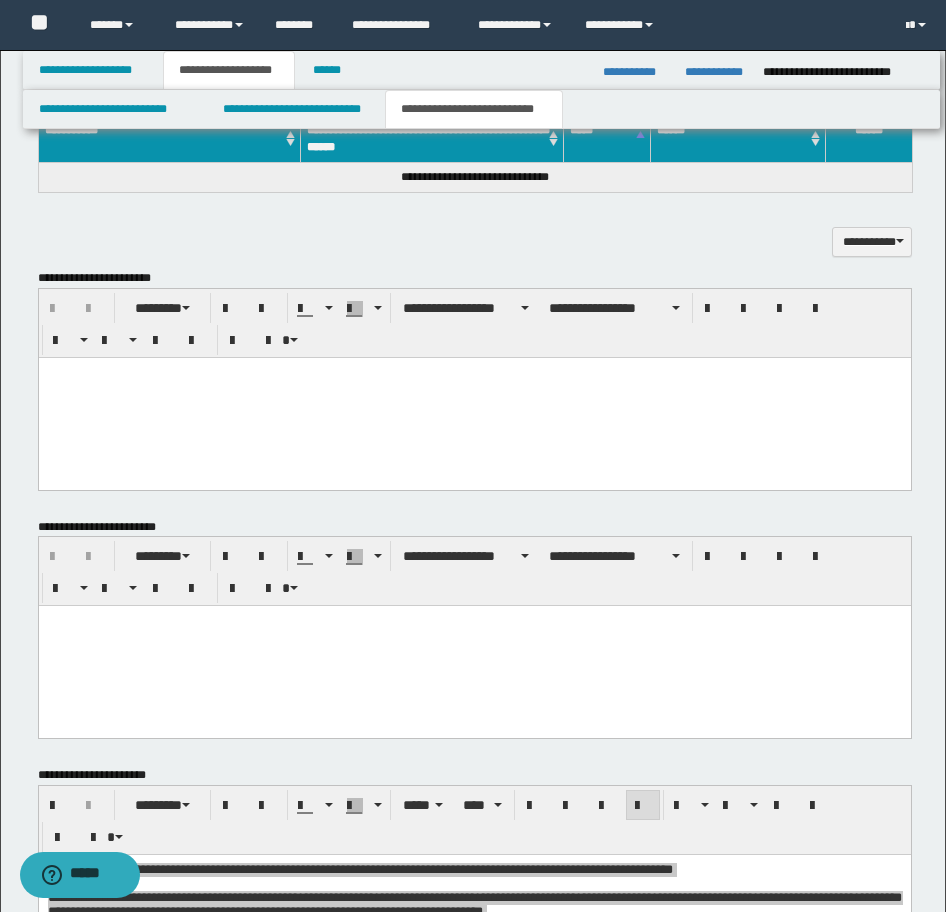 click at bounding box center (474, 397) 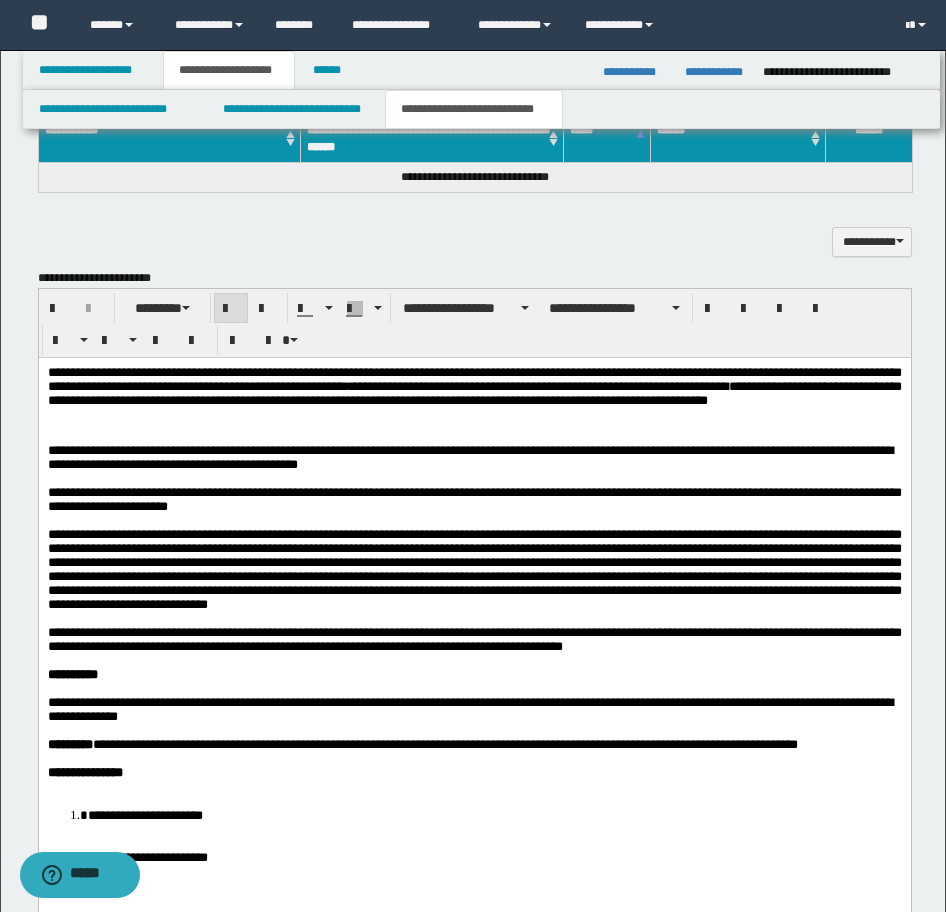 click on "**********" at bounding box center [474, 378] 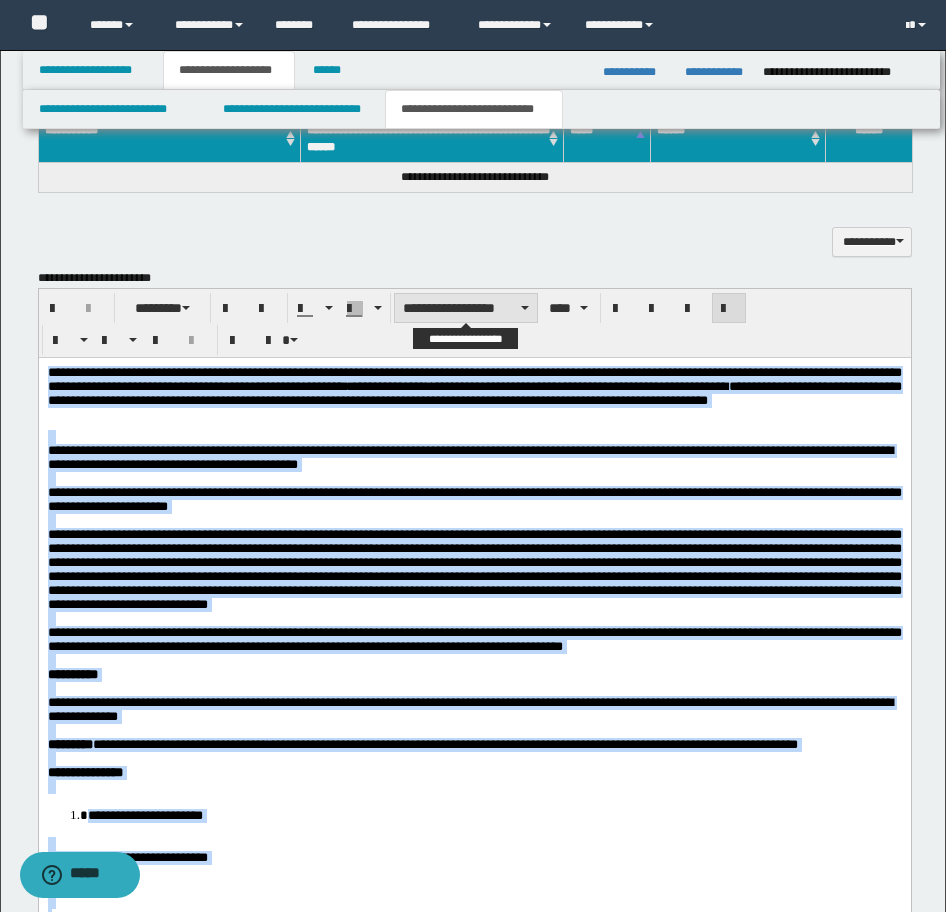 click on "**********" at bounding box center (466, 308) 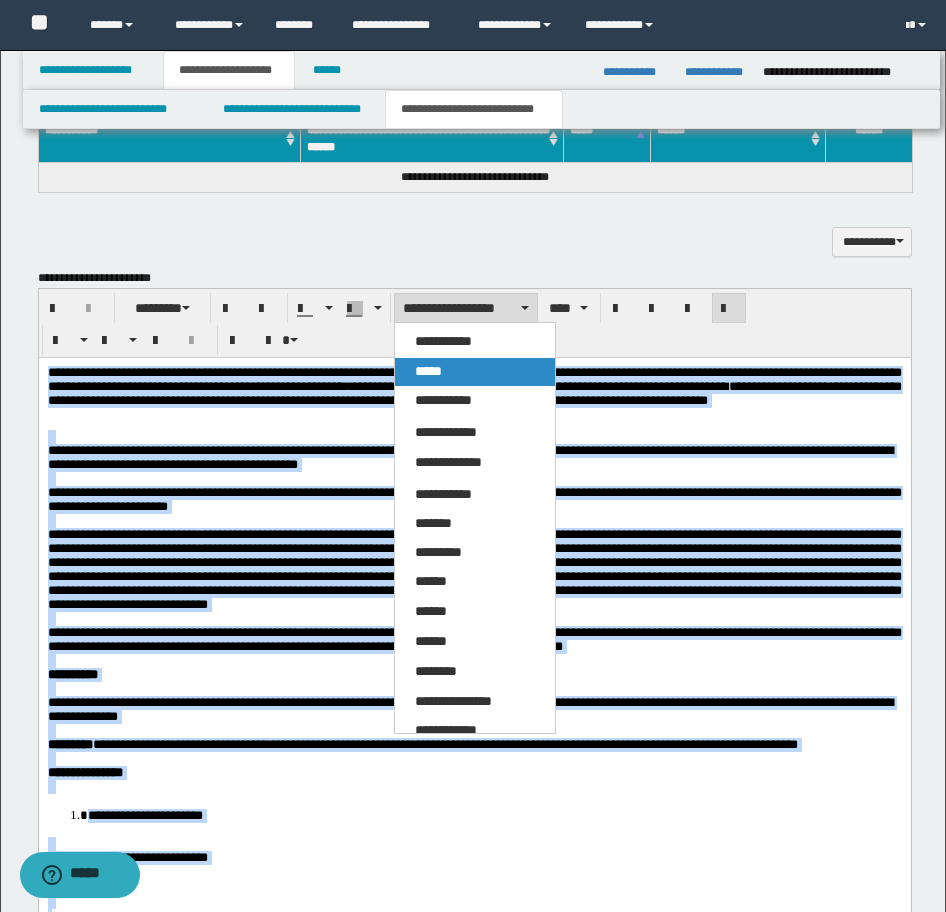 click on "*****" at bounding box center [428, 371] 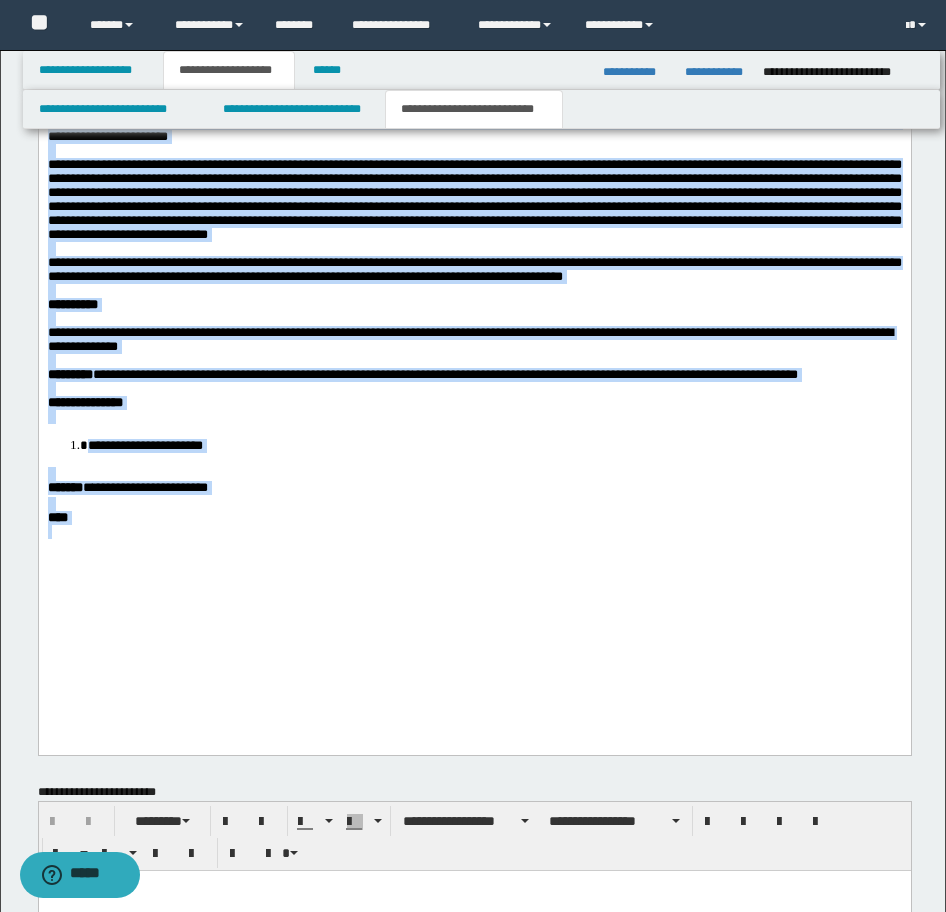 scroll, scrollTop: 1540, scrollLeft: 0, axis: vertical 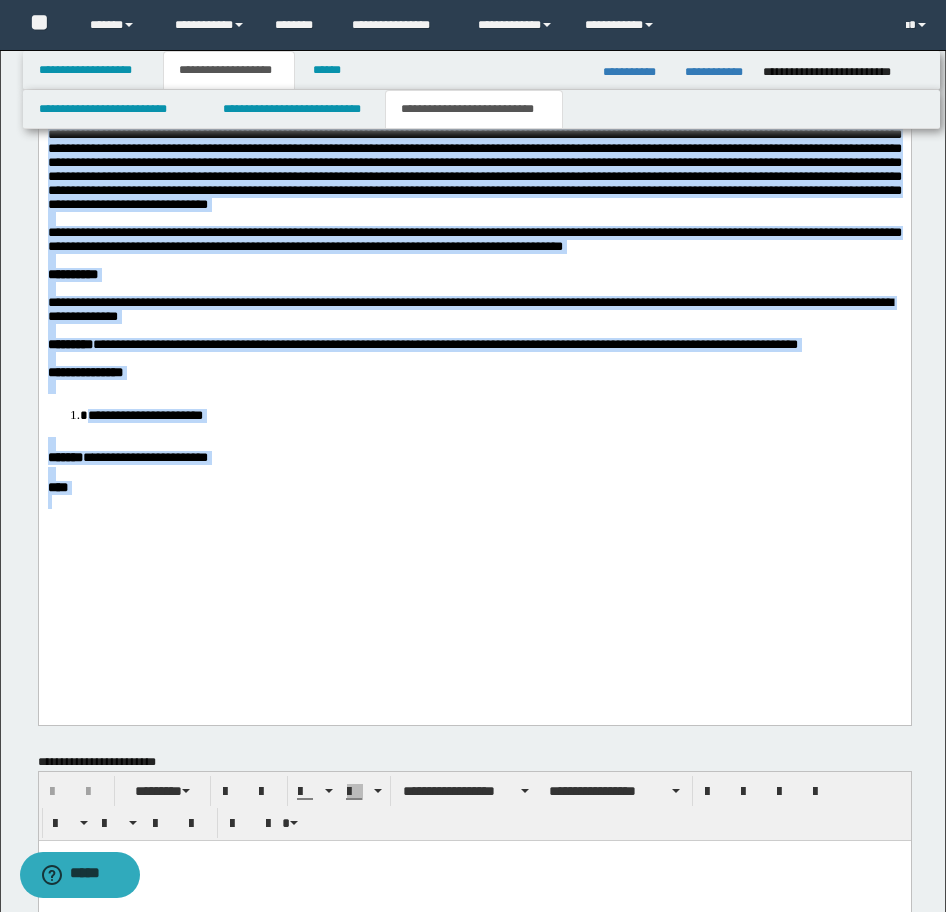 click on "**********" at bounding box center (144, 415) 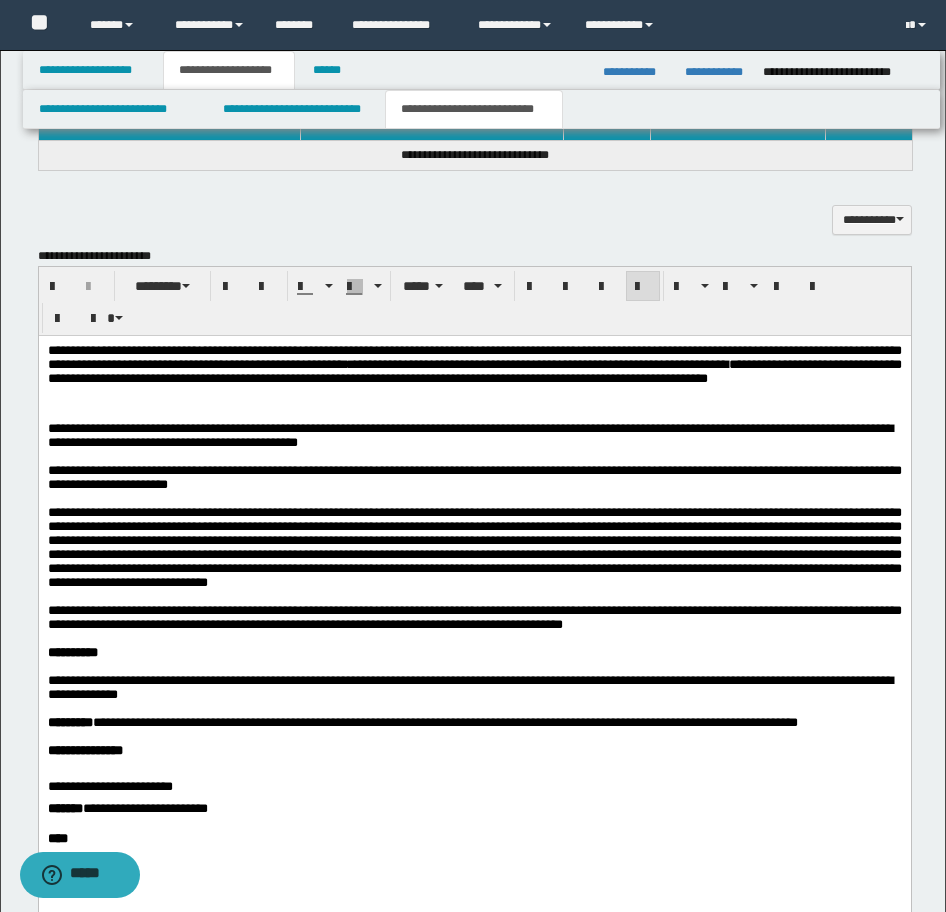 scroll, scrollTop: 940, scrollLeft: 0, axis: vertical 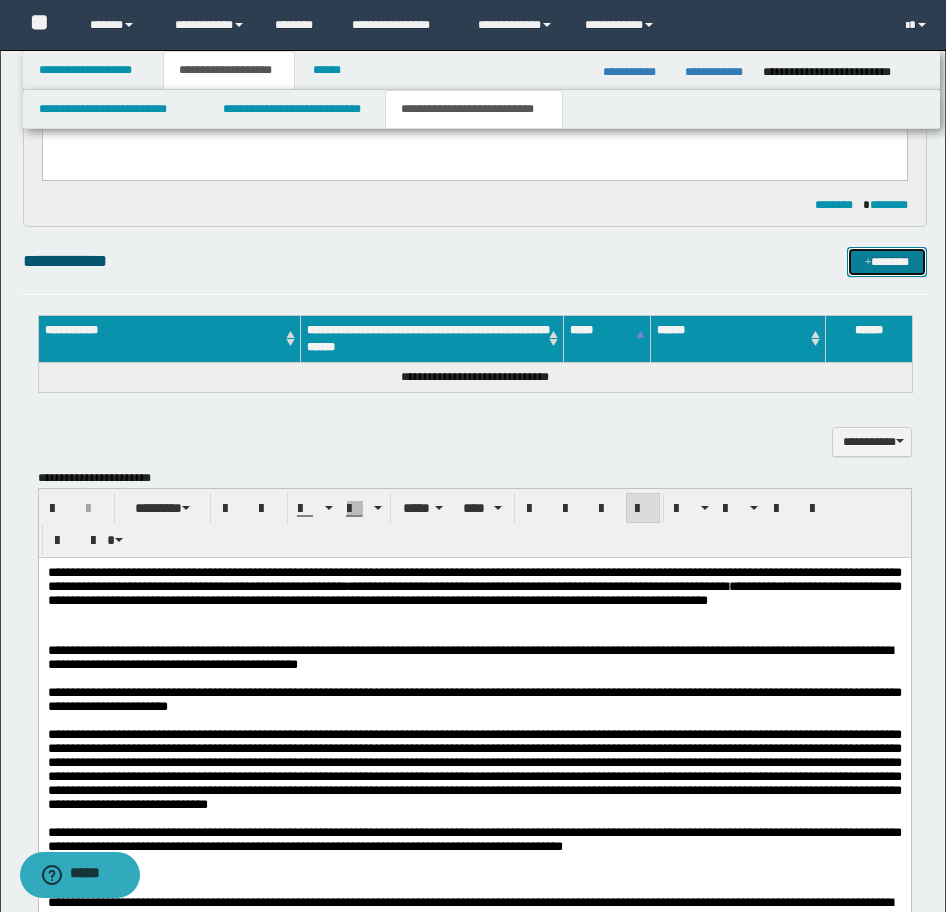 click on "*******" at bounding box center [887, 262] 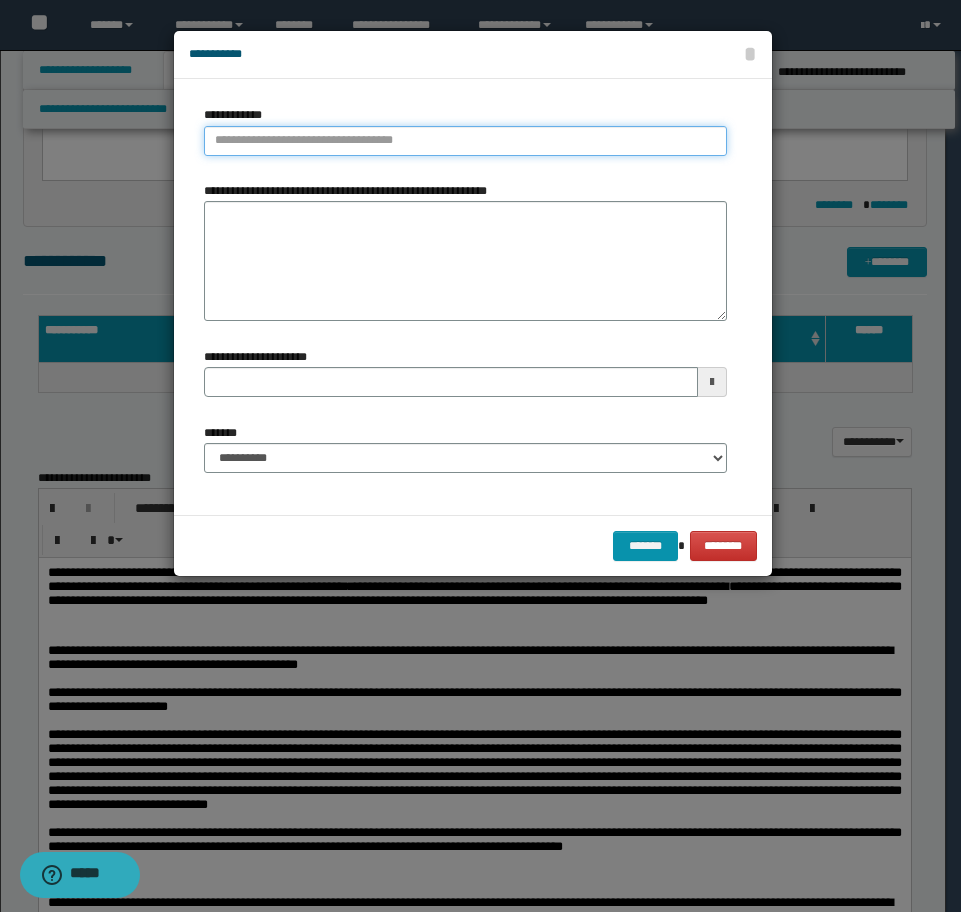 click on "**********" at bounding box center [465, 141] 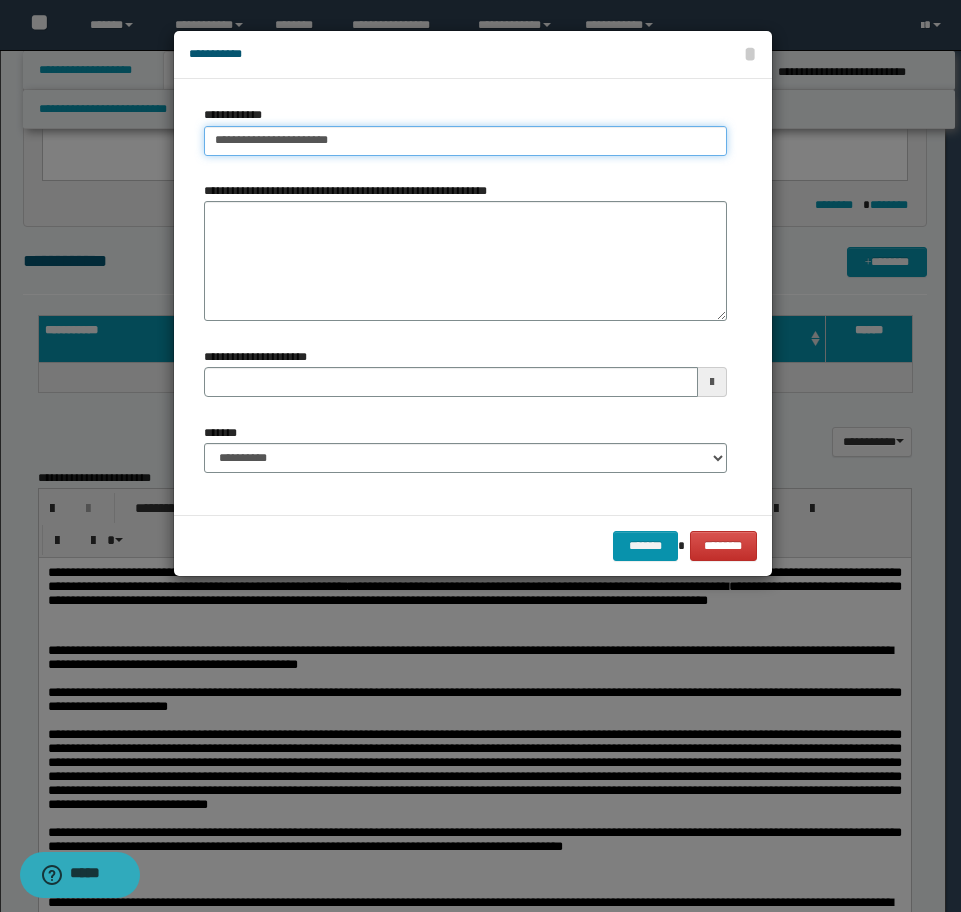 type on "**********" 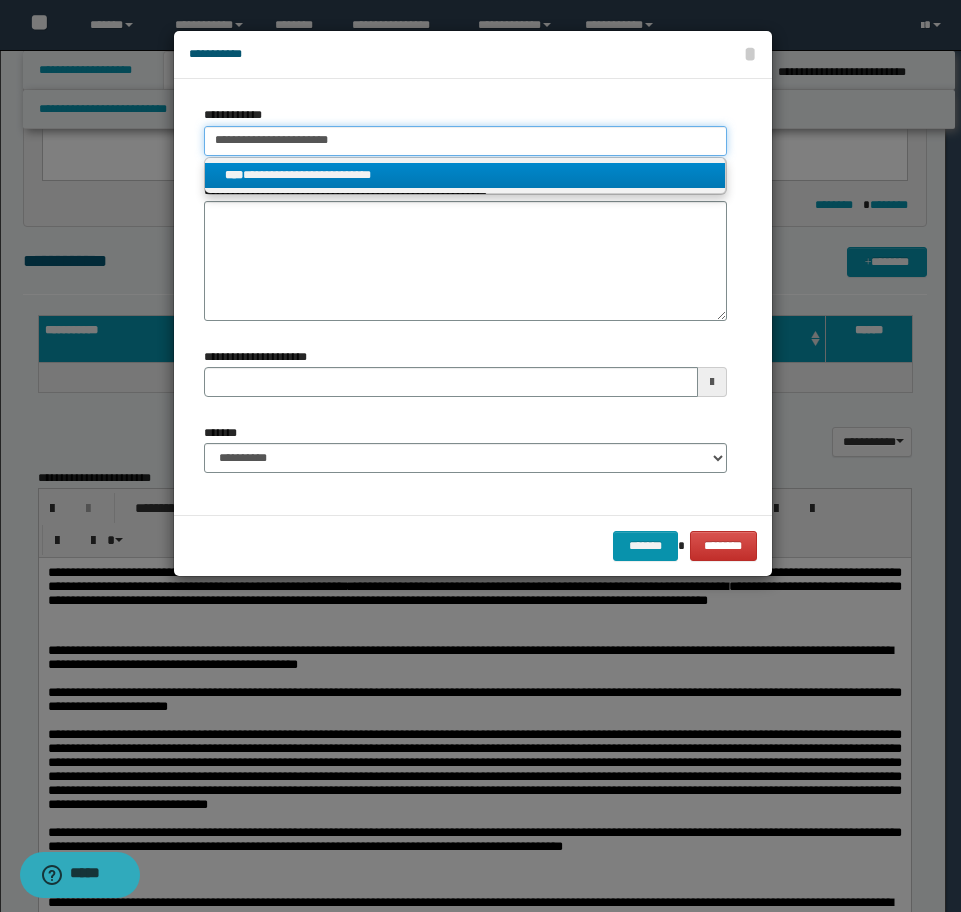 type on "**********" 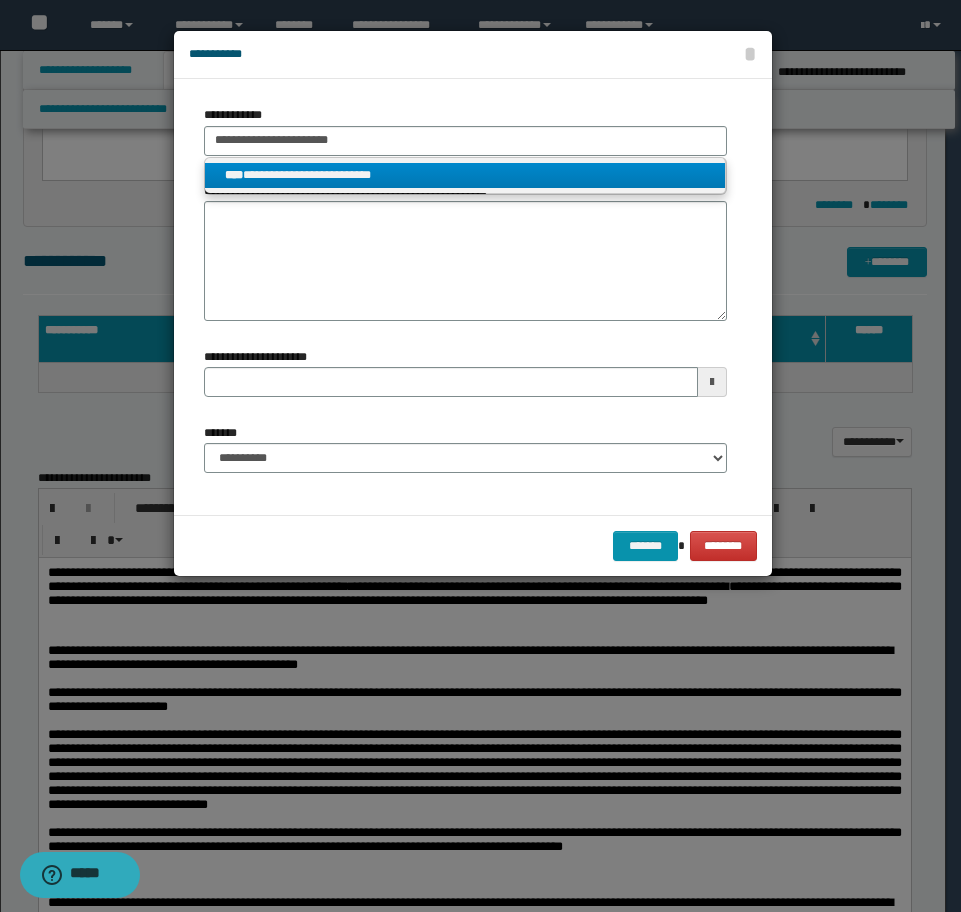 click on "**********" at bounding box center [465, 175] 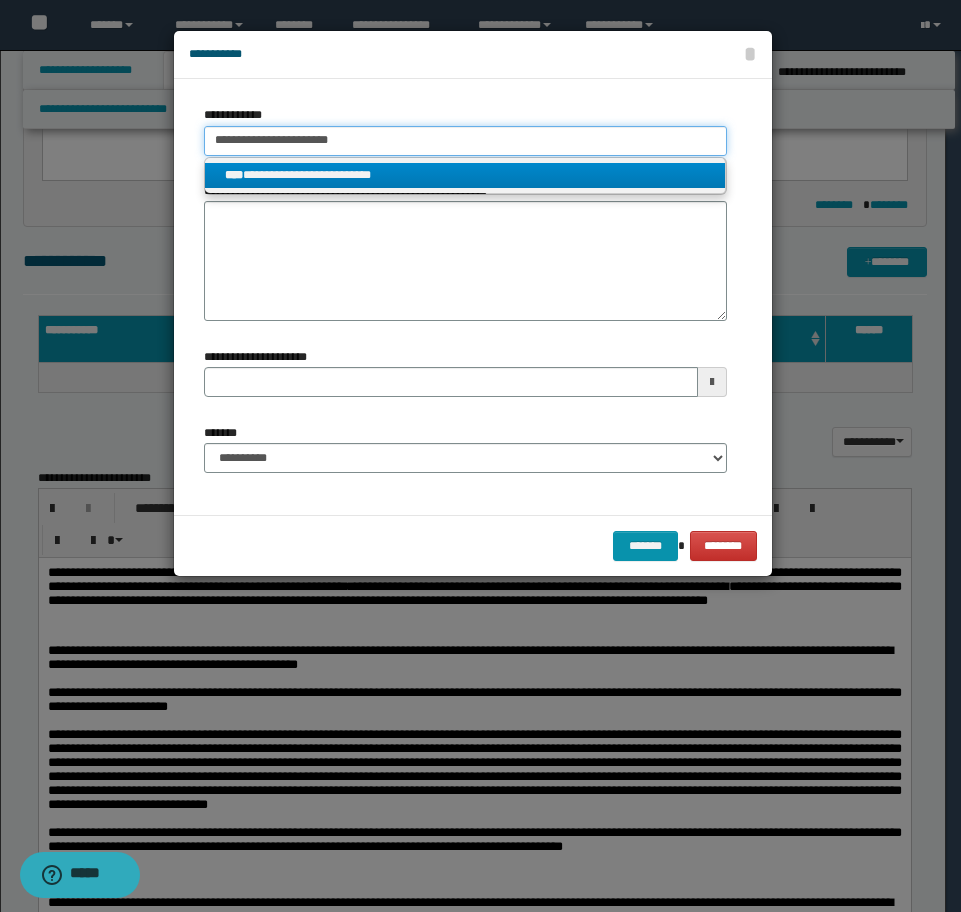 type 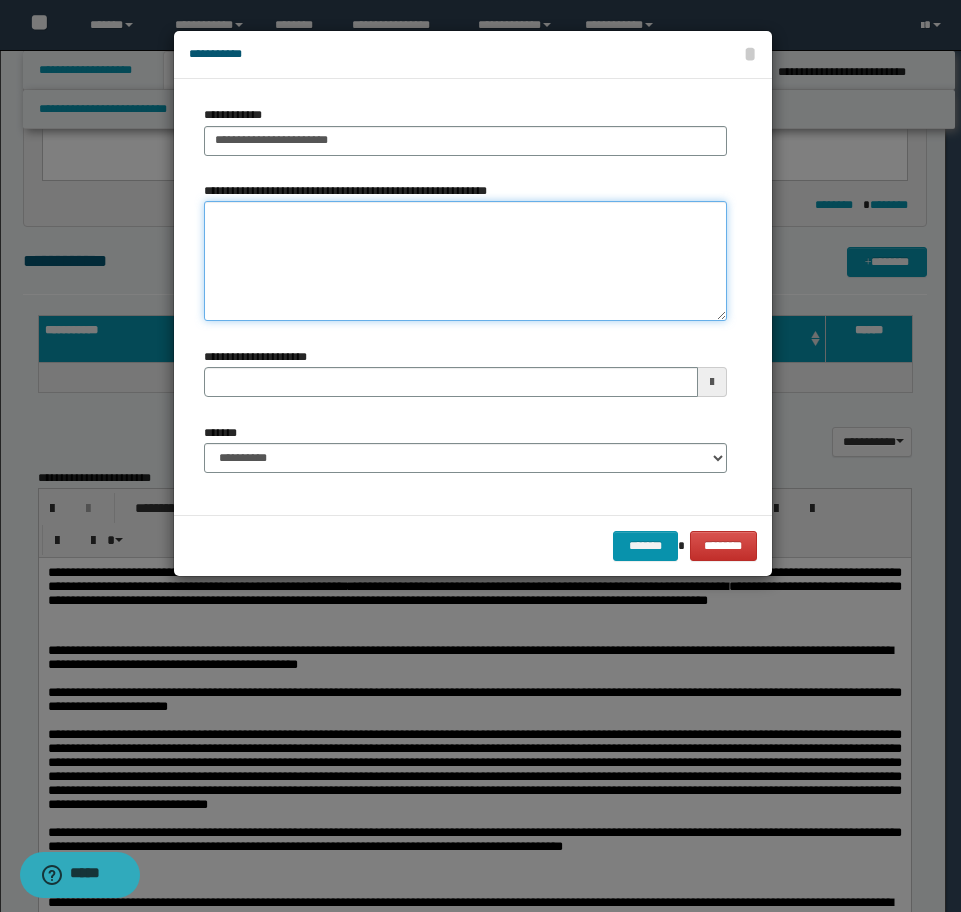click on "**********" at bounding box center (465, 261) 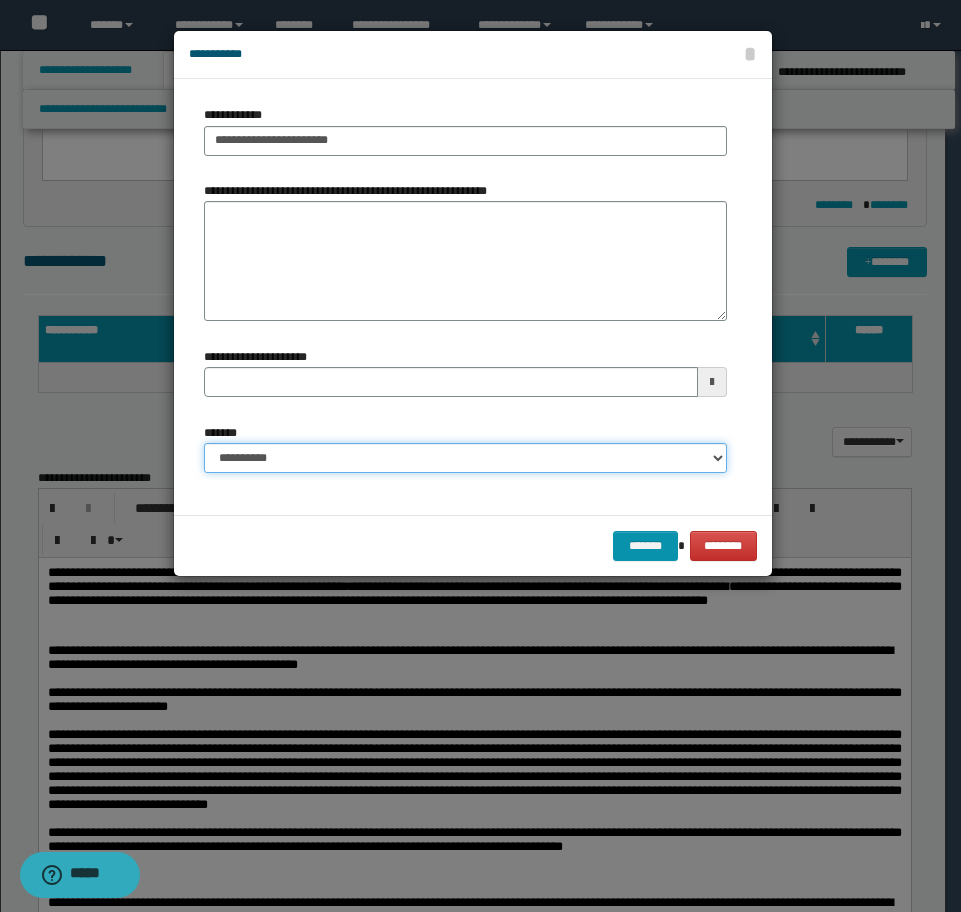 click on "**********" at bounding box center (465, 458) 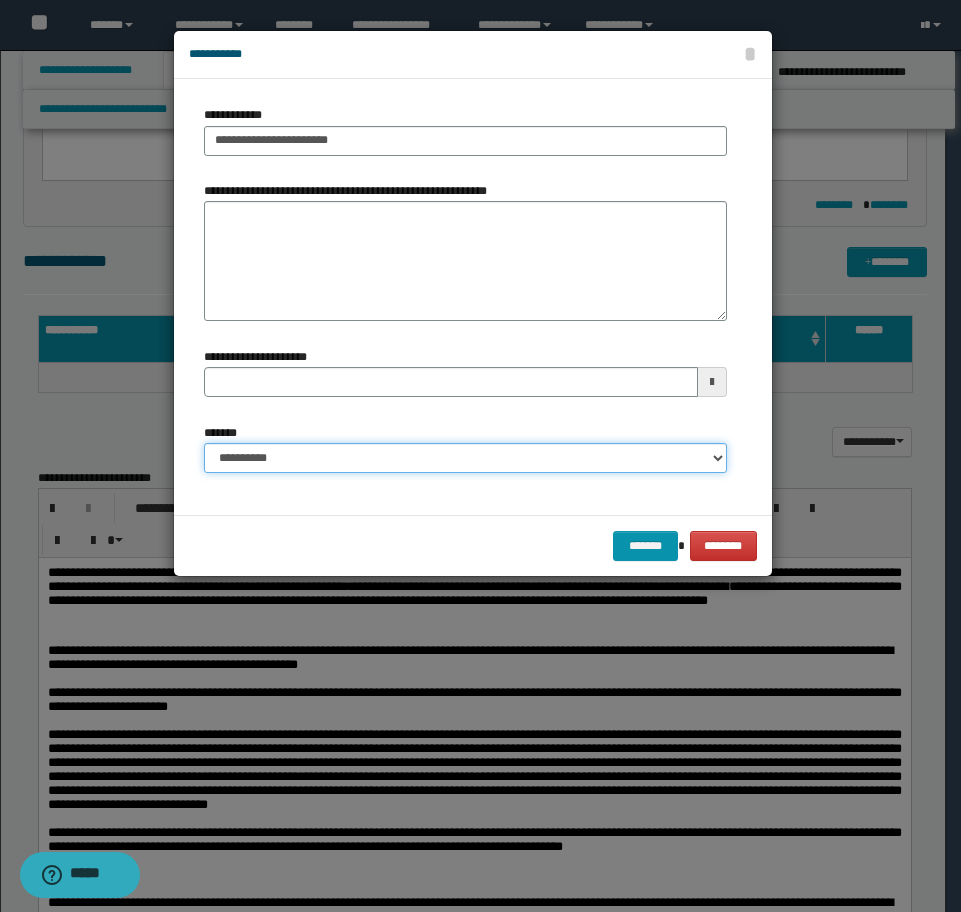 select on "*" 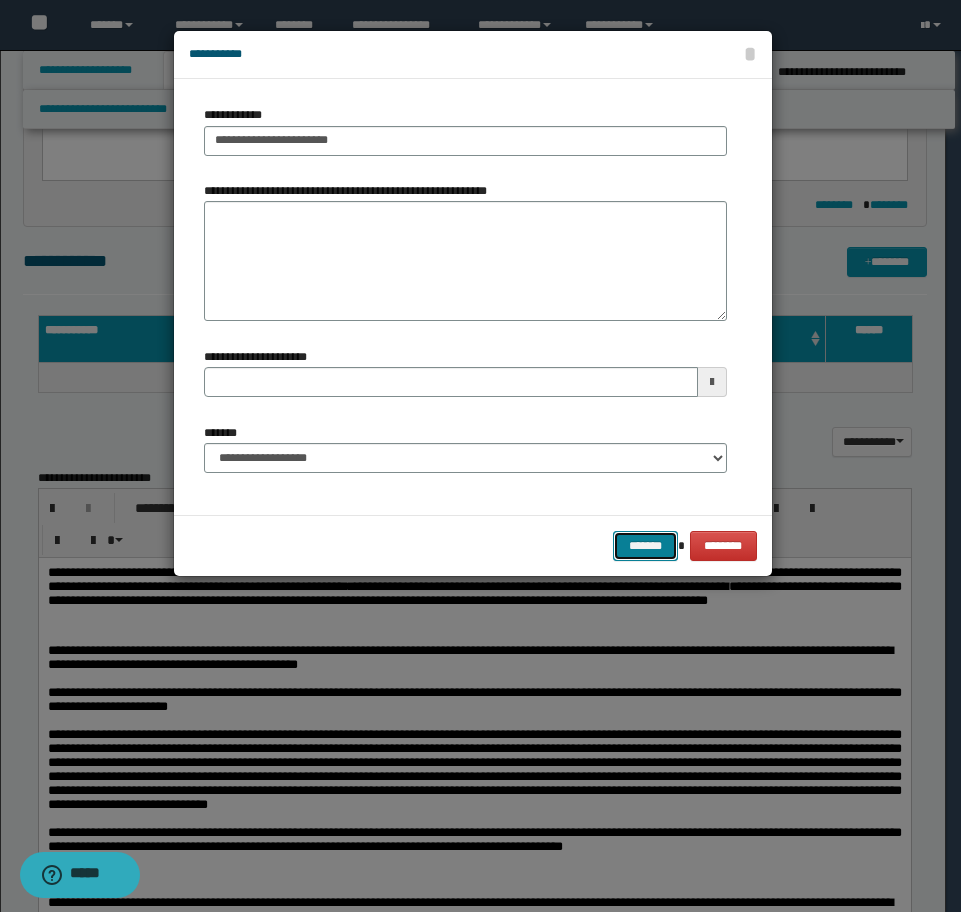 click on "*******" at bounding box center [645, 546] 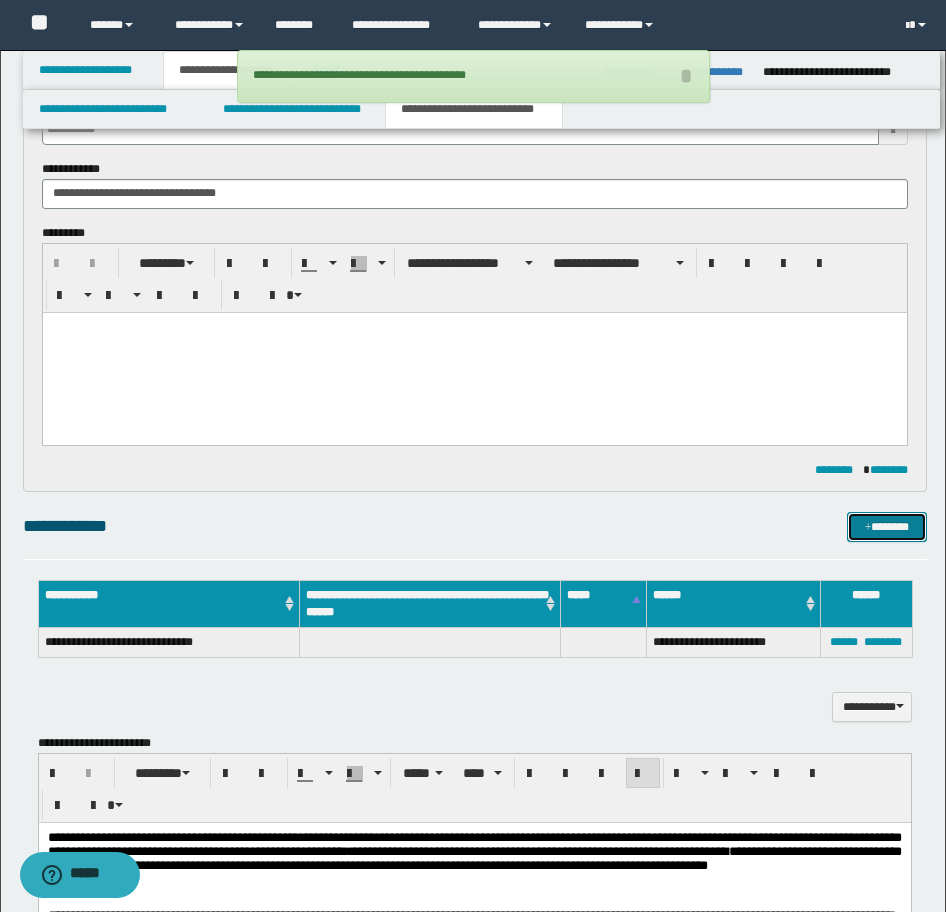 scroll, scrollTop: 640, scrollLeft: 0, axis: vertical 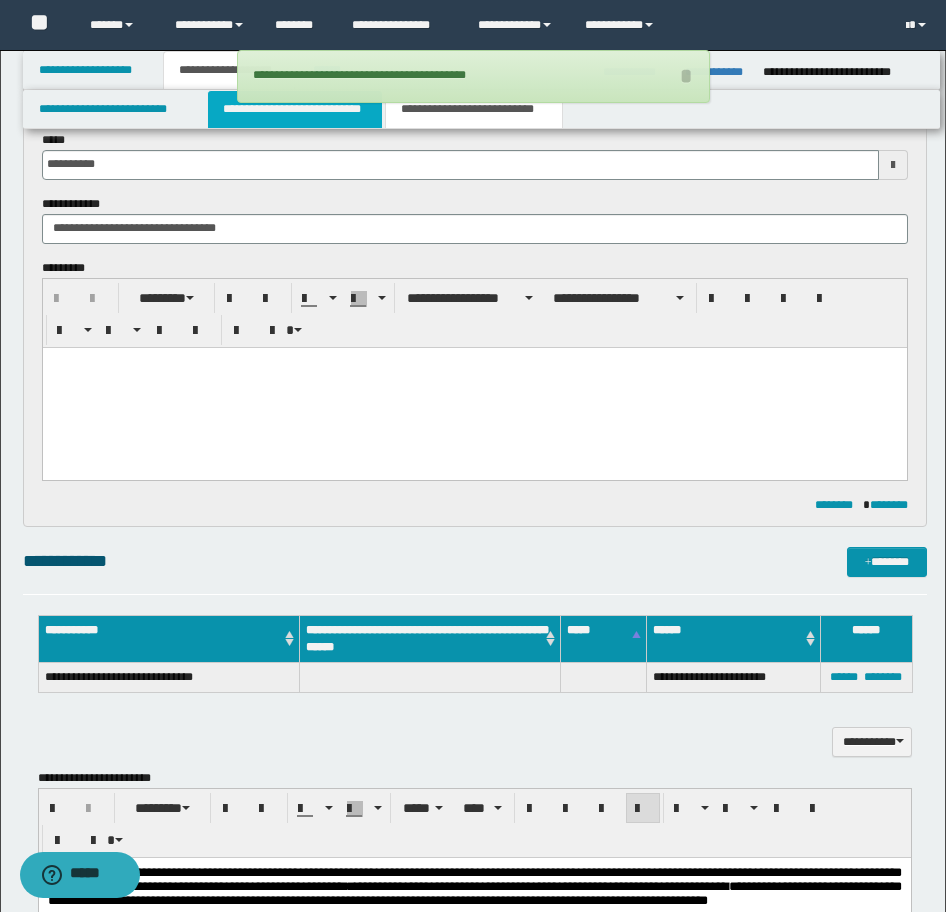click on "**********" at bounding box center [295, 109] 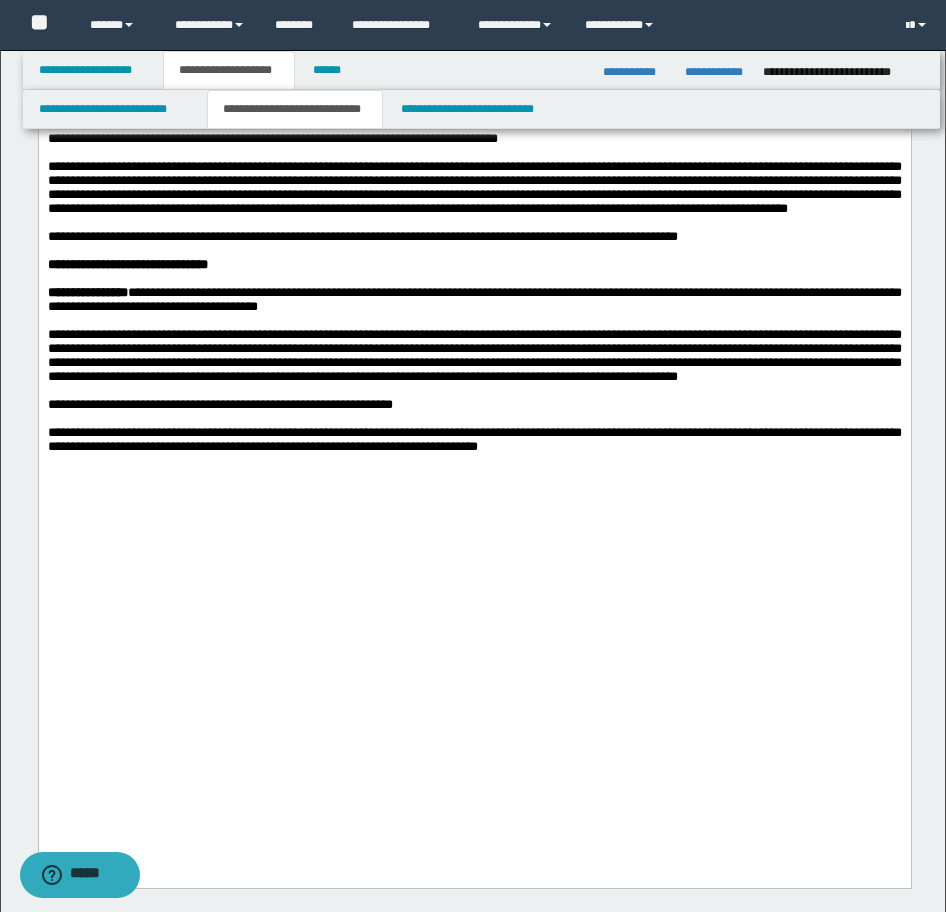 scroll, scrollTop: 1640, scrollLeft: 0, axis: vertical 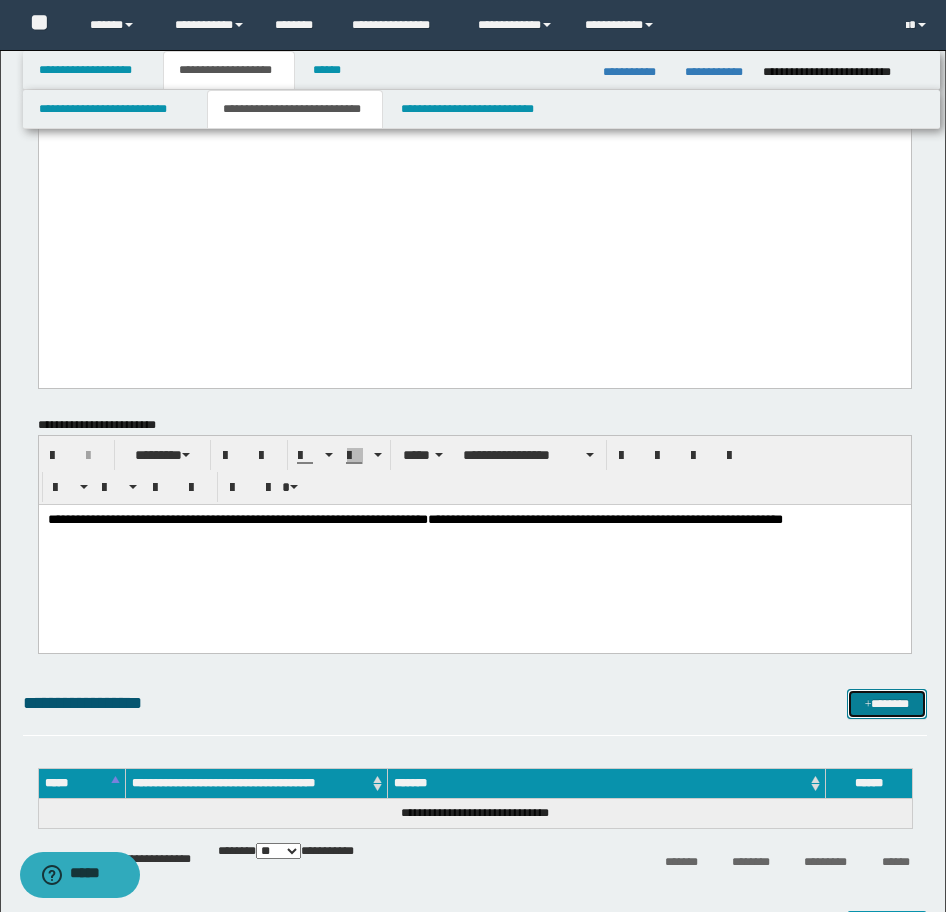 click on "*******" at bounding box center [887, 704] 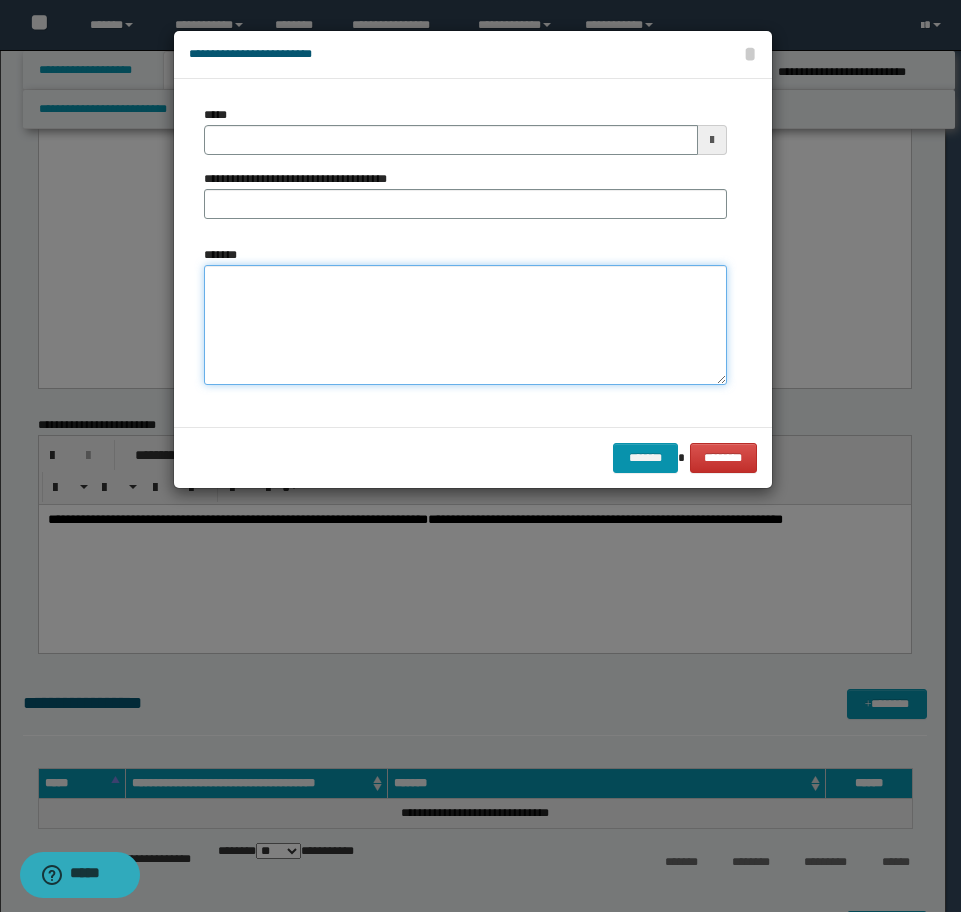 click on "*******" at bounding box center (465, 325) 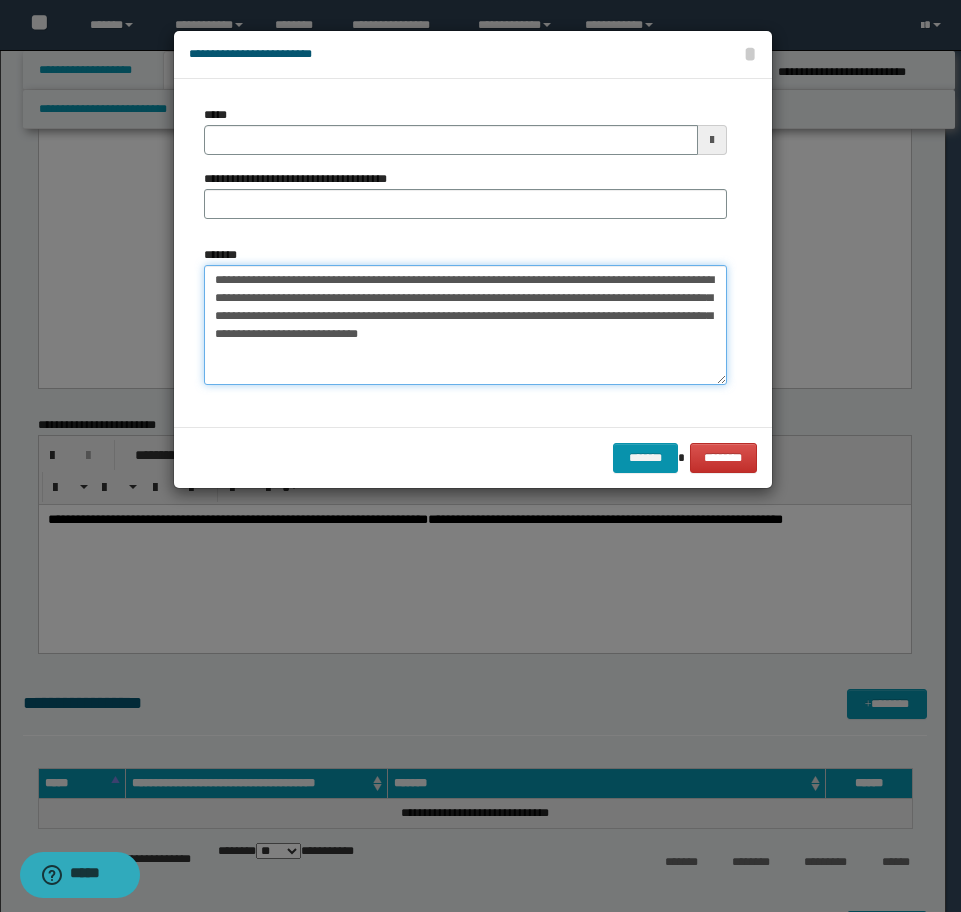 drag, startPoint x: 395, startPoint y: 279, endPoint x: -16, endPoint y: 258, distance: 411.53613 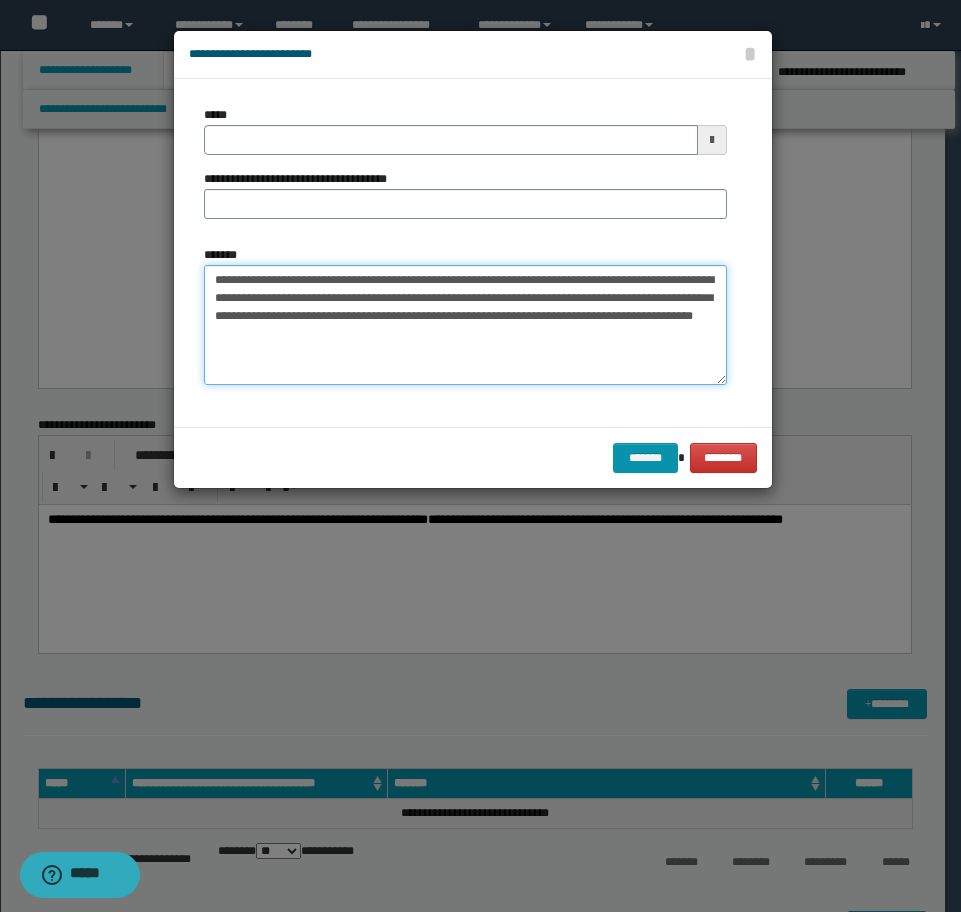 type on "**********" 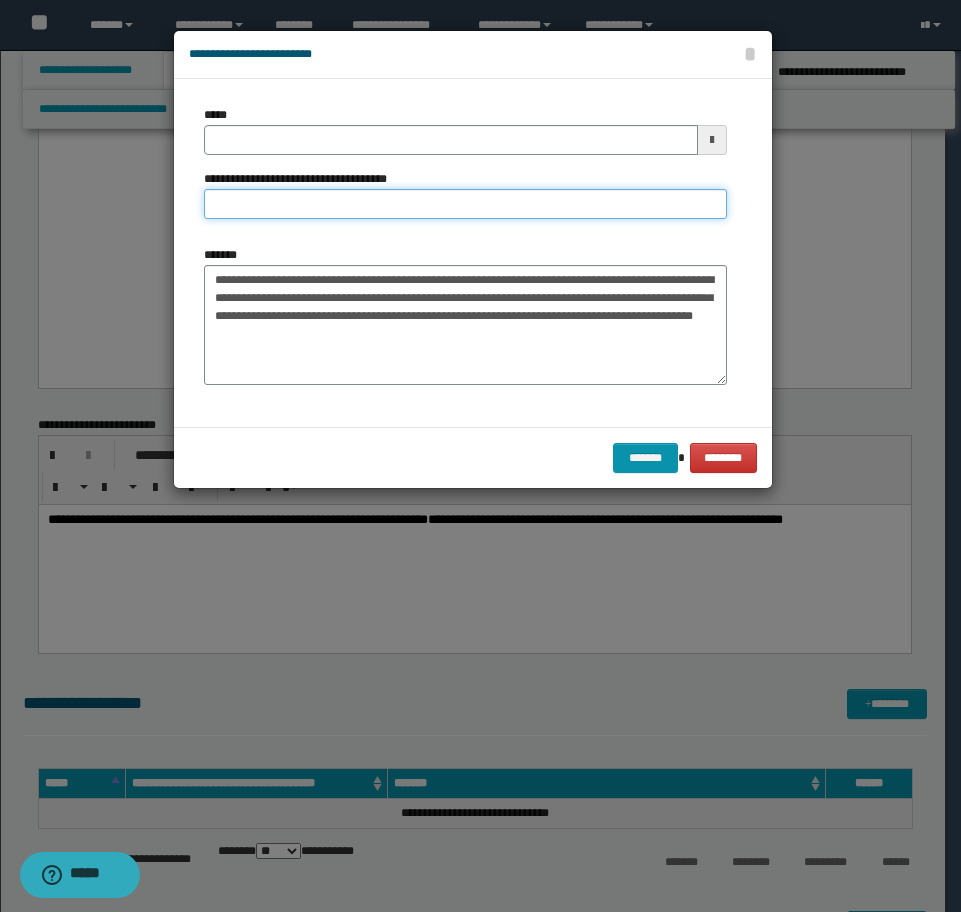 click on "**********" at bounding box center [465, 204] 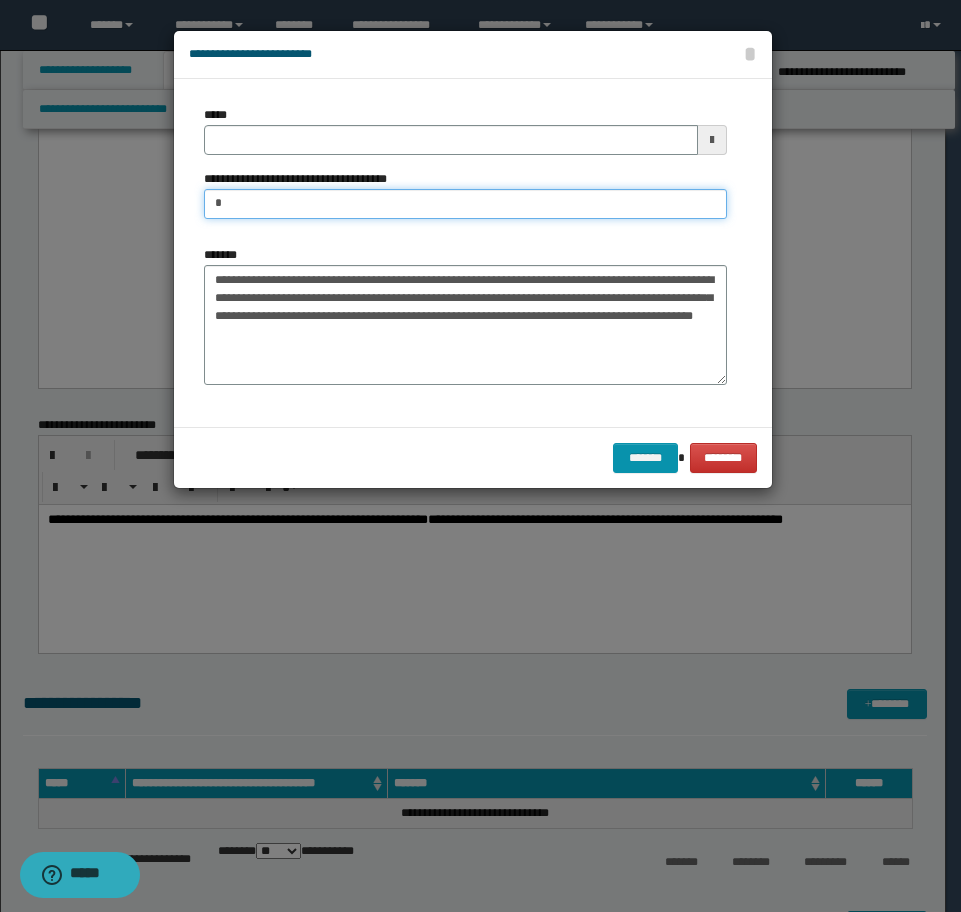 type on "**********" 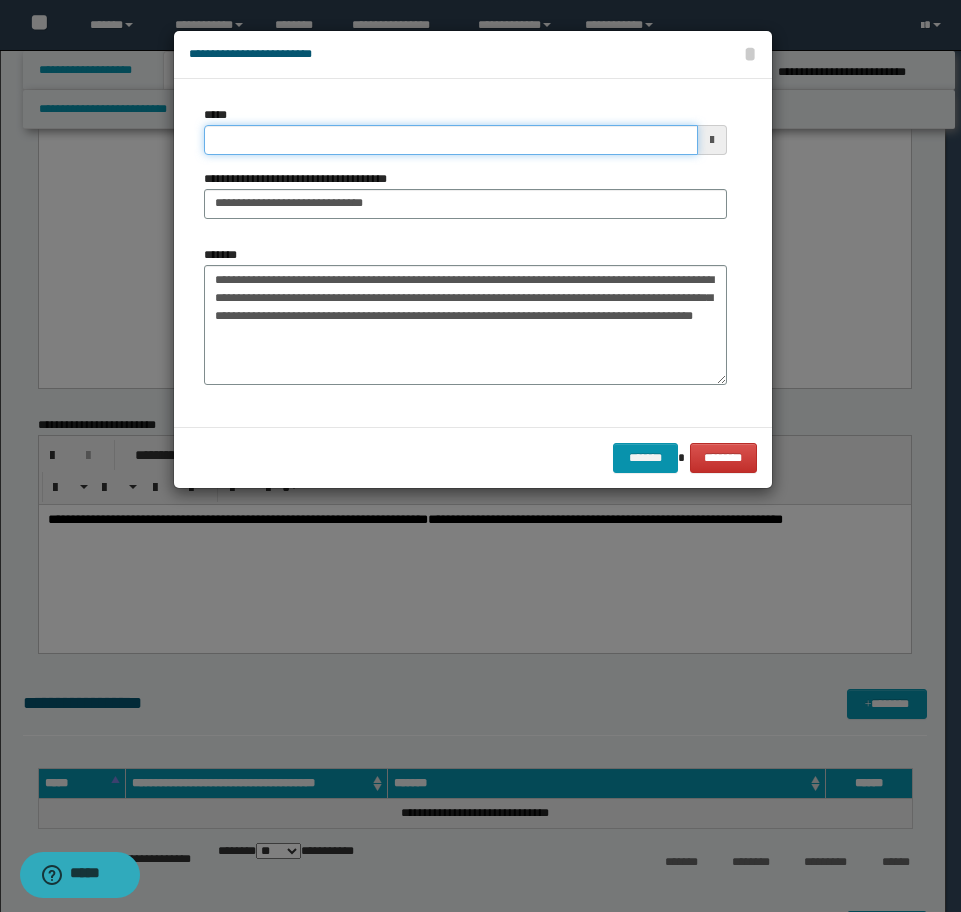 click on "*****" at bounding box center (451, 140) 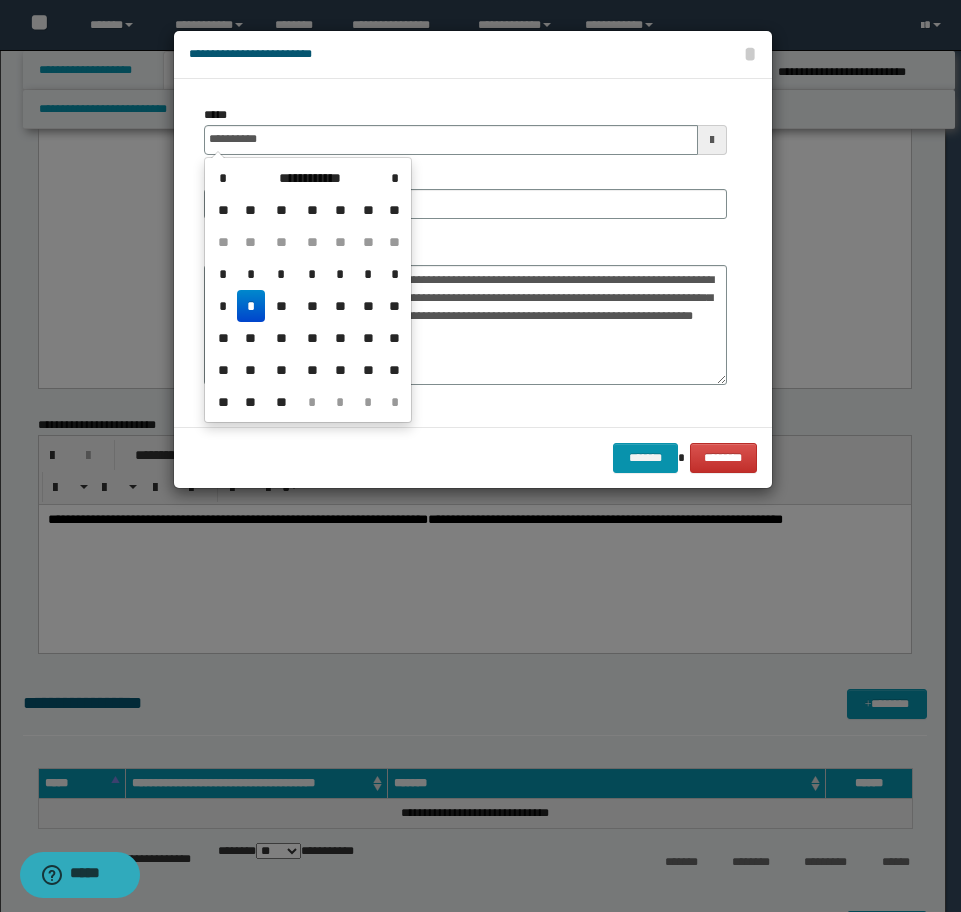 click on "*" at bounding box center [251, 306] 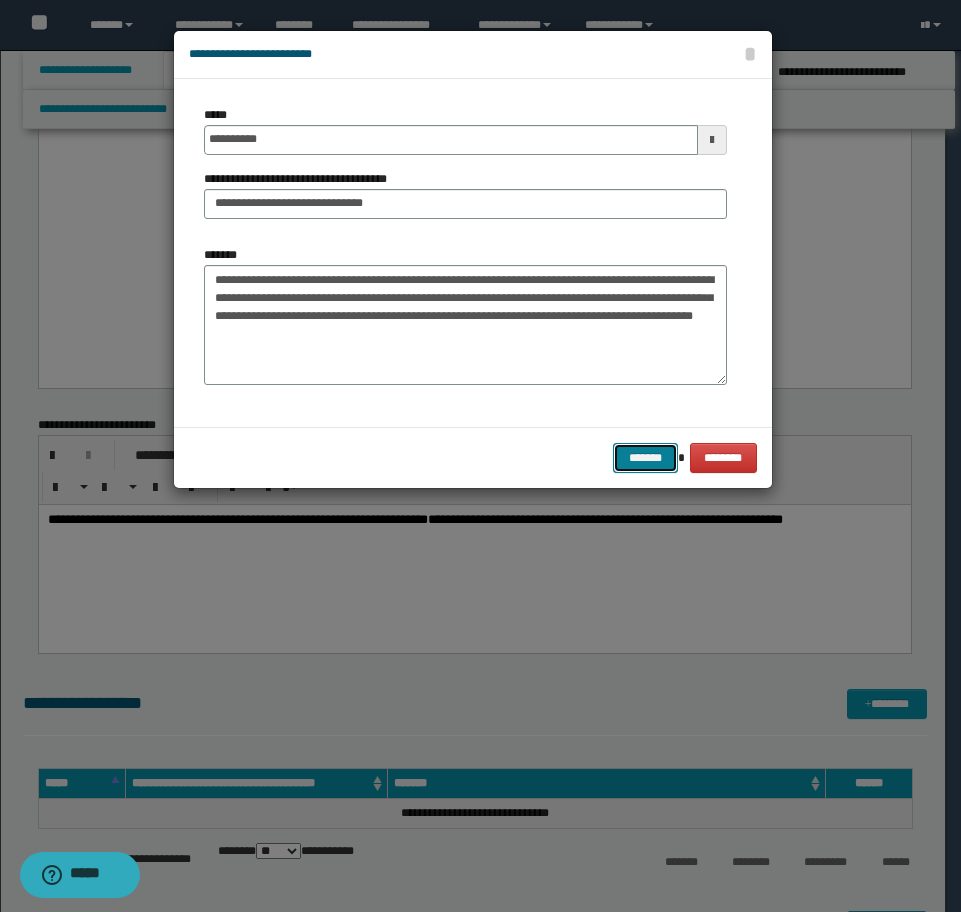 click on "*******" at bounding box center [645, 458] 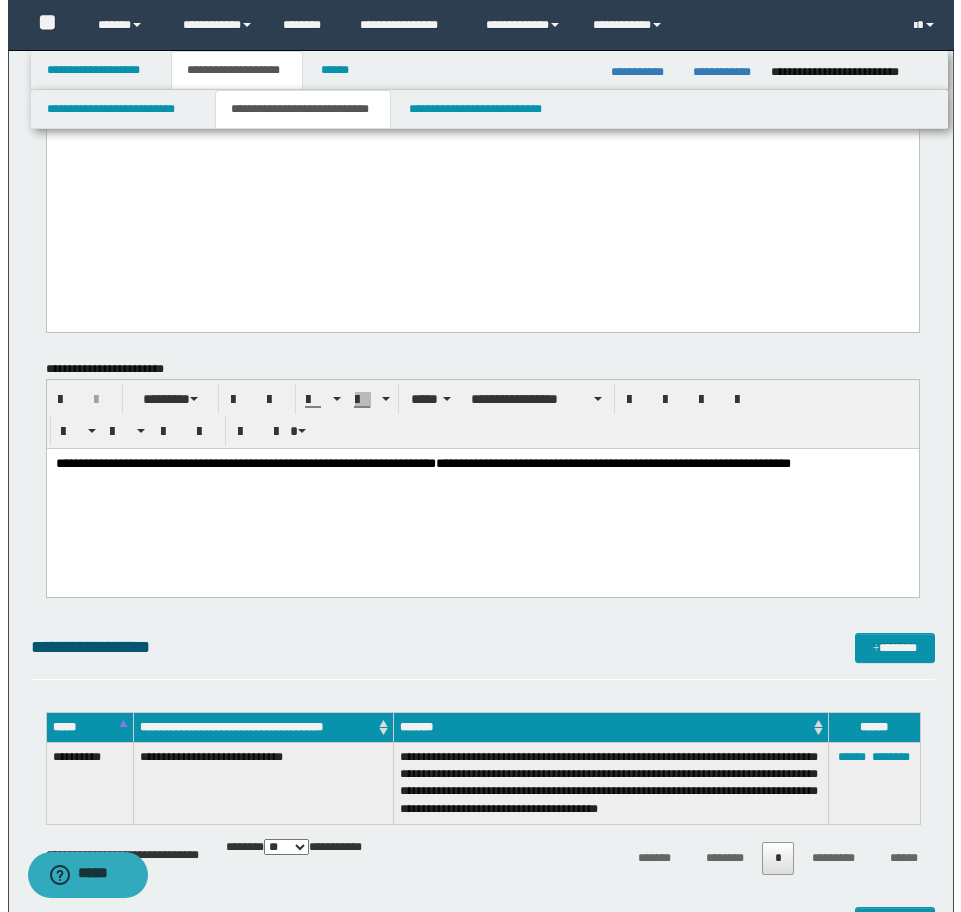 scroll, scrollTop: 1740, scrollLeft: 0, axis: vertical 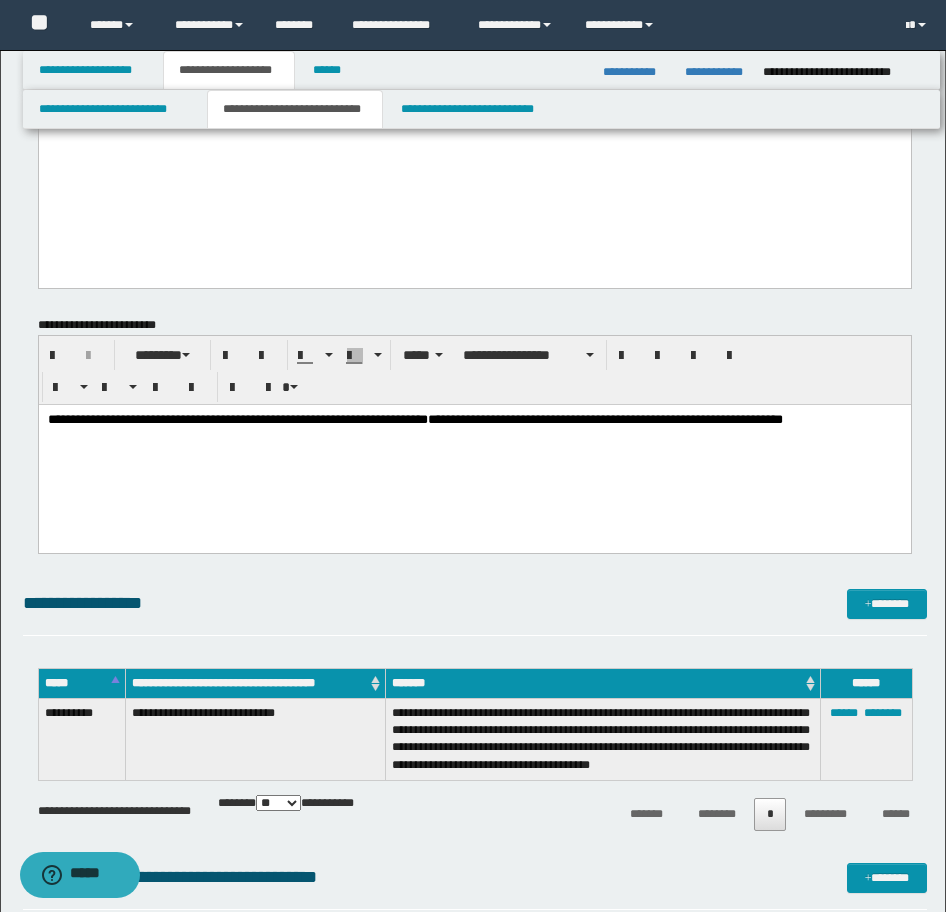 click on "******    ********" at bounding box center (866, 740) 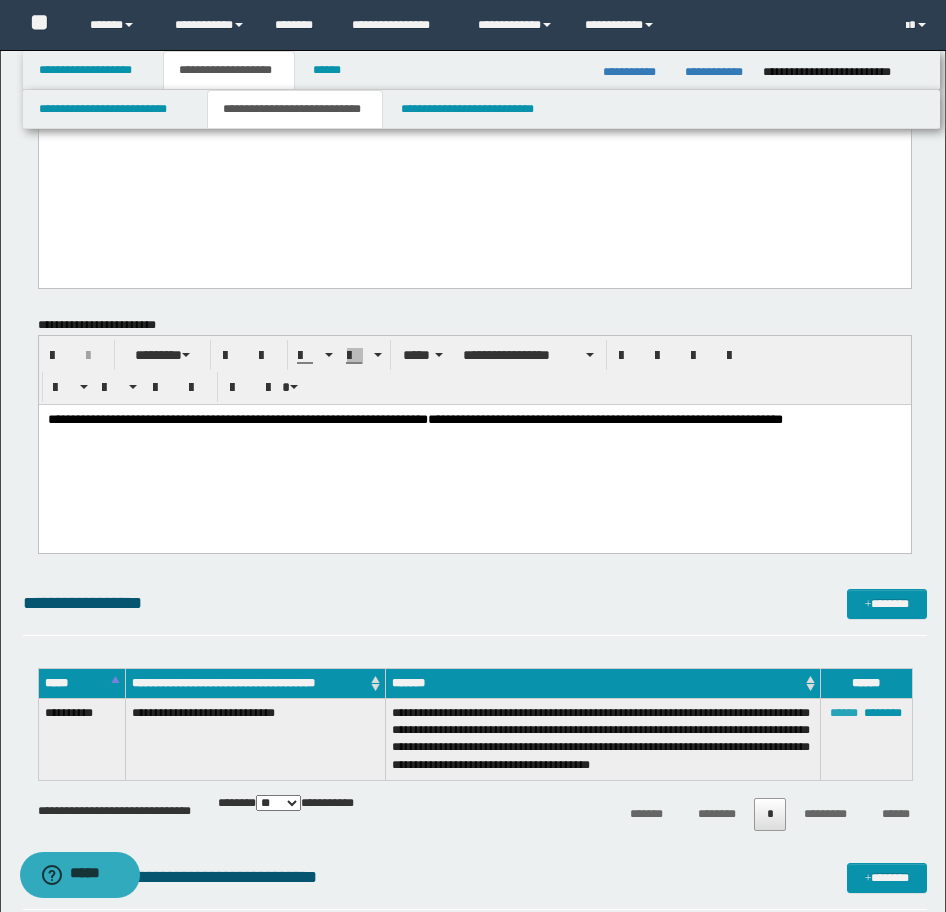 click on "******" at bounding box center (844, 713) 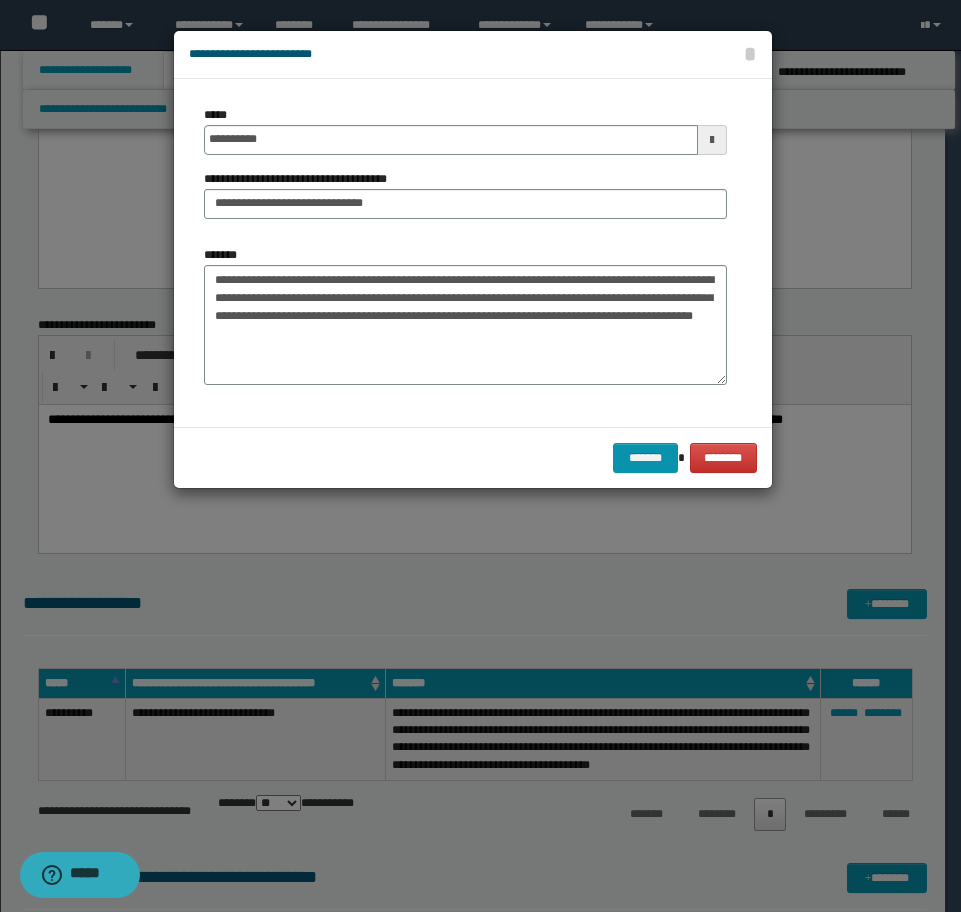 click at bounding box center (480, 456) 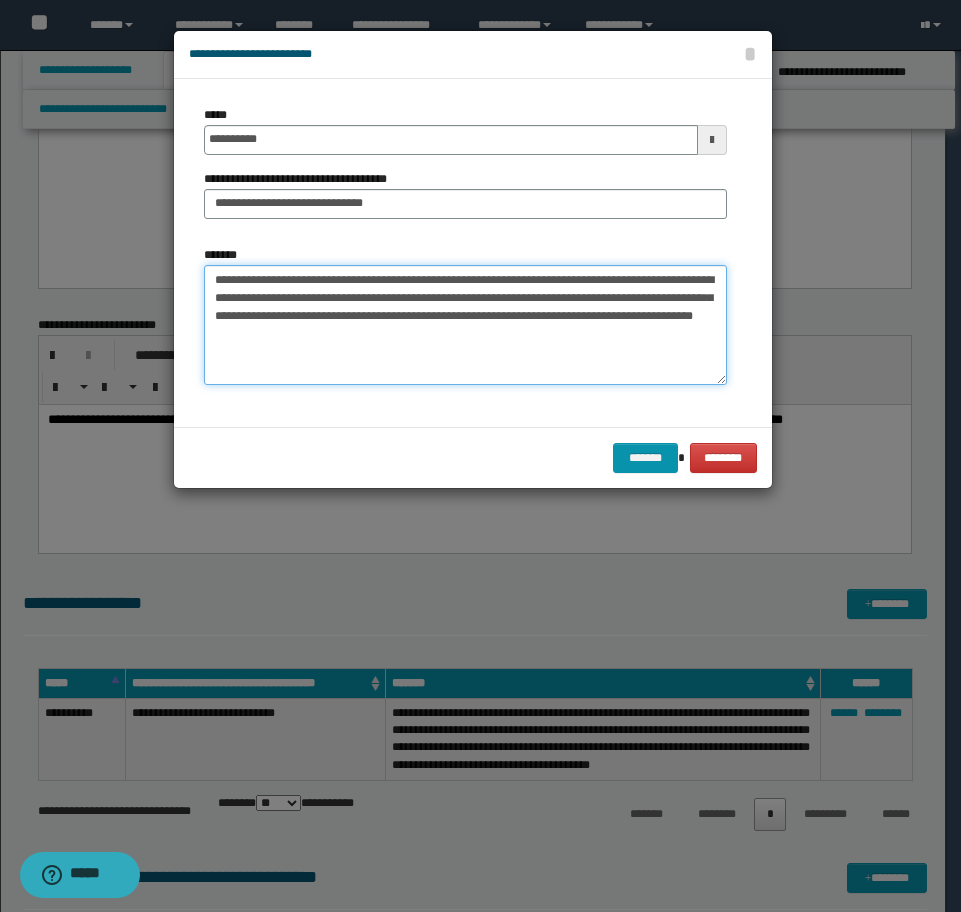 click on "**********" at bounding box center (465, 325) 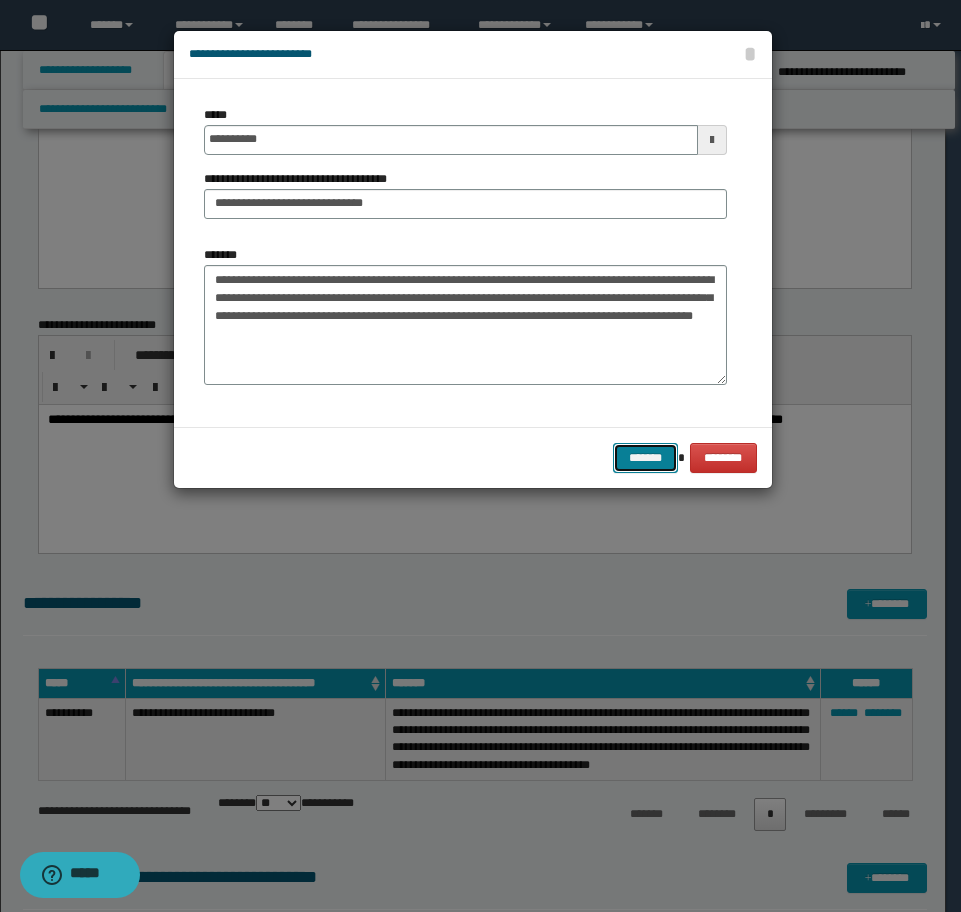 click on "*******" at bounding box center [645, 458] 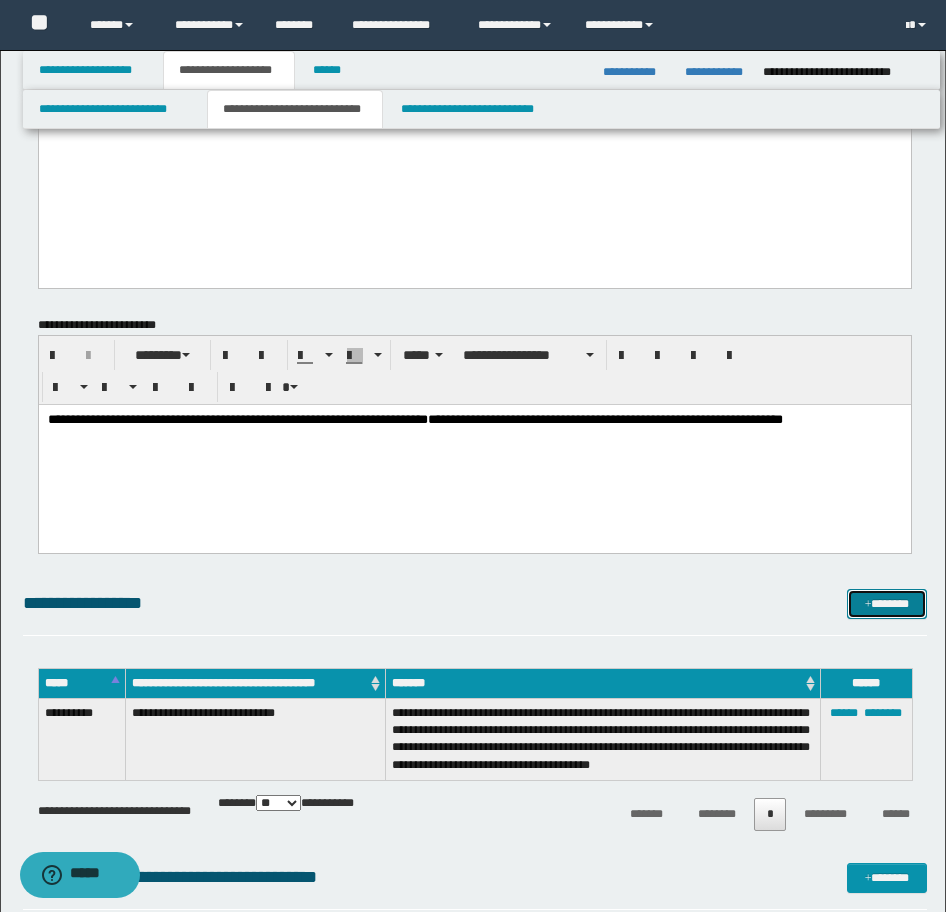 click on "*******" at bounding box center (887, 604) 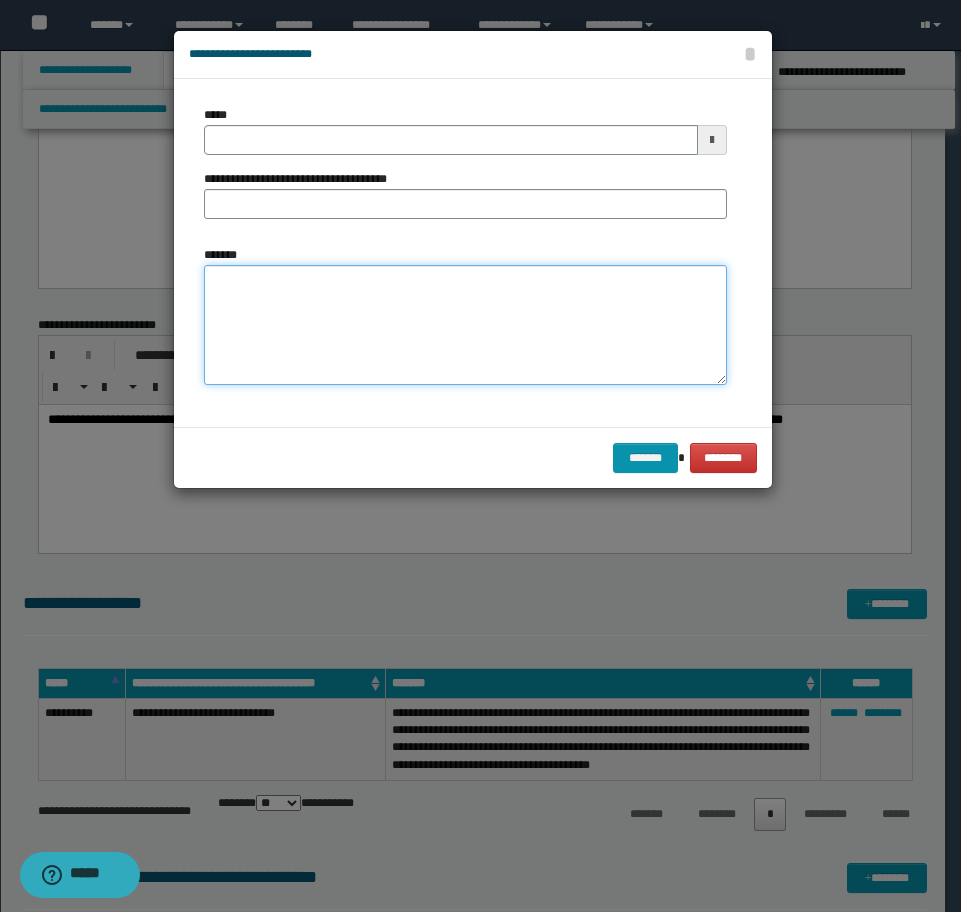 click on "*******" at bounding box center [465, 325] 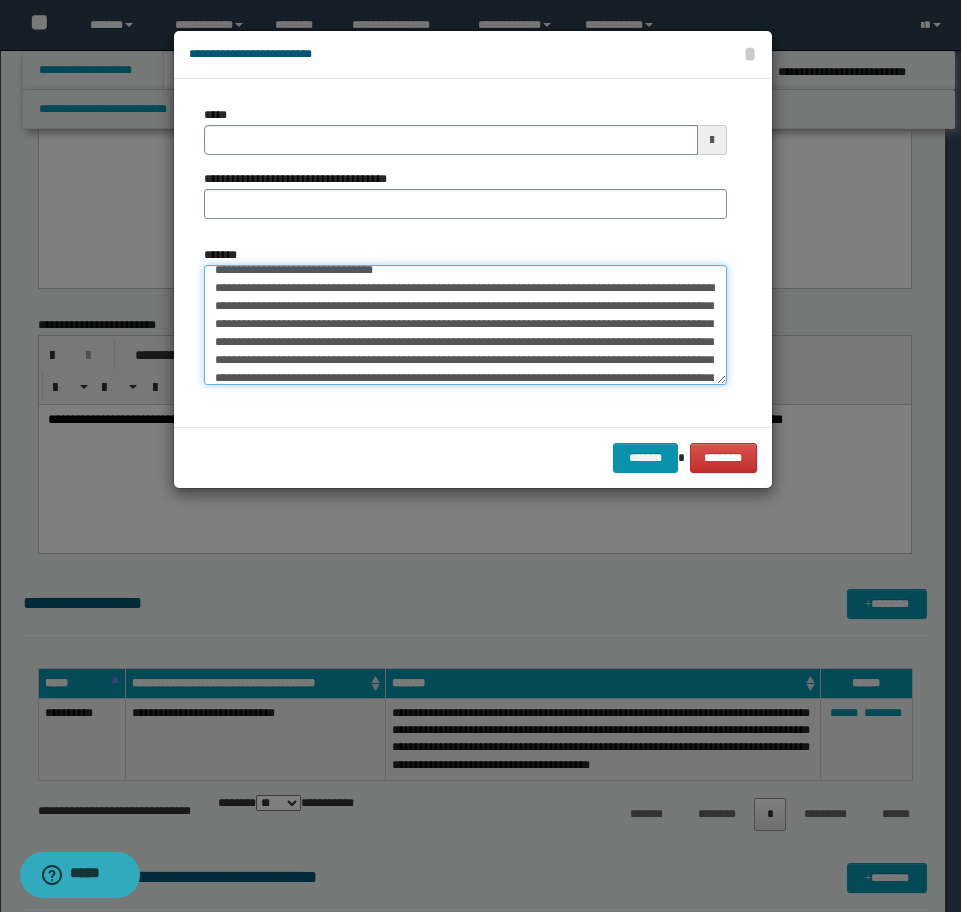 scroll, scrollTop: 0, scrollLeft: 0, axis: both 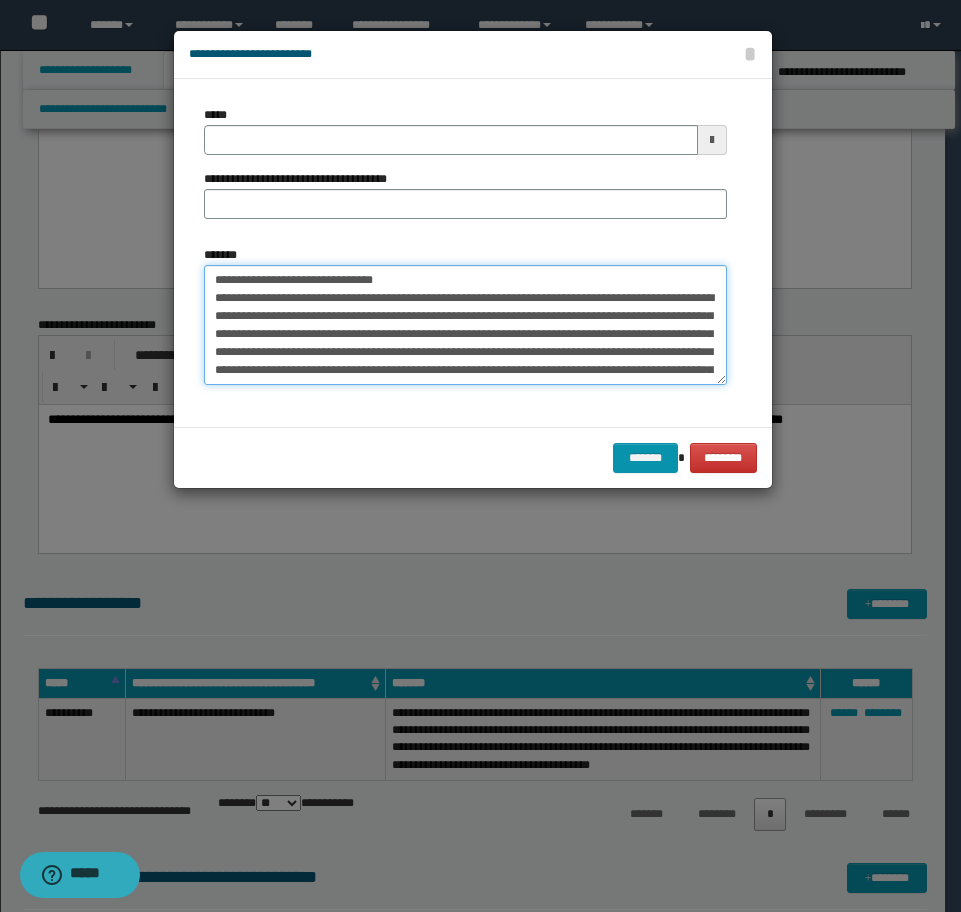 drag, startPoint x: 313, startPoint y: 316, endPoint x: -16, endPoint y: 149, distance: 368.95798 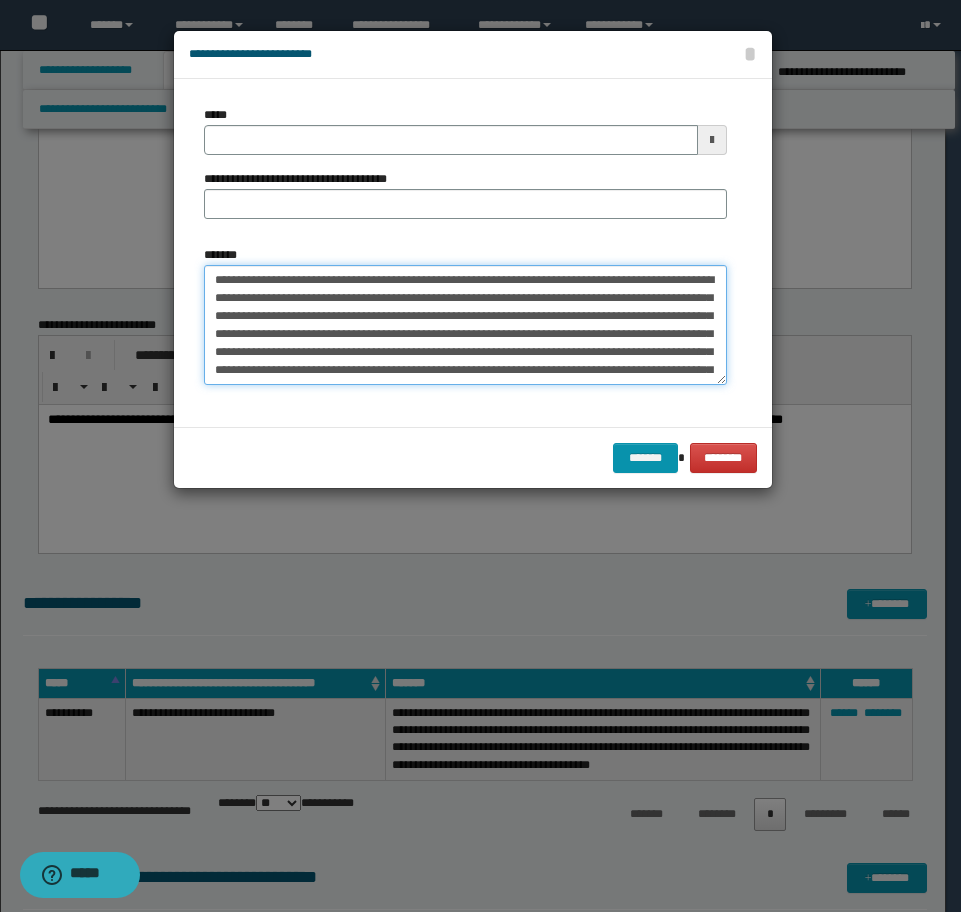 click on "*******" at bounding box center (465, 325) 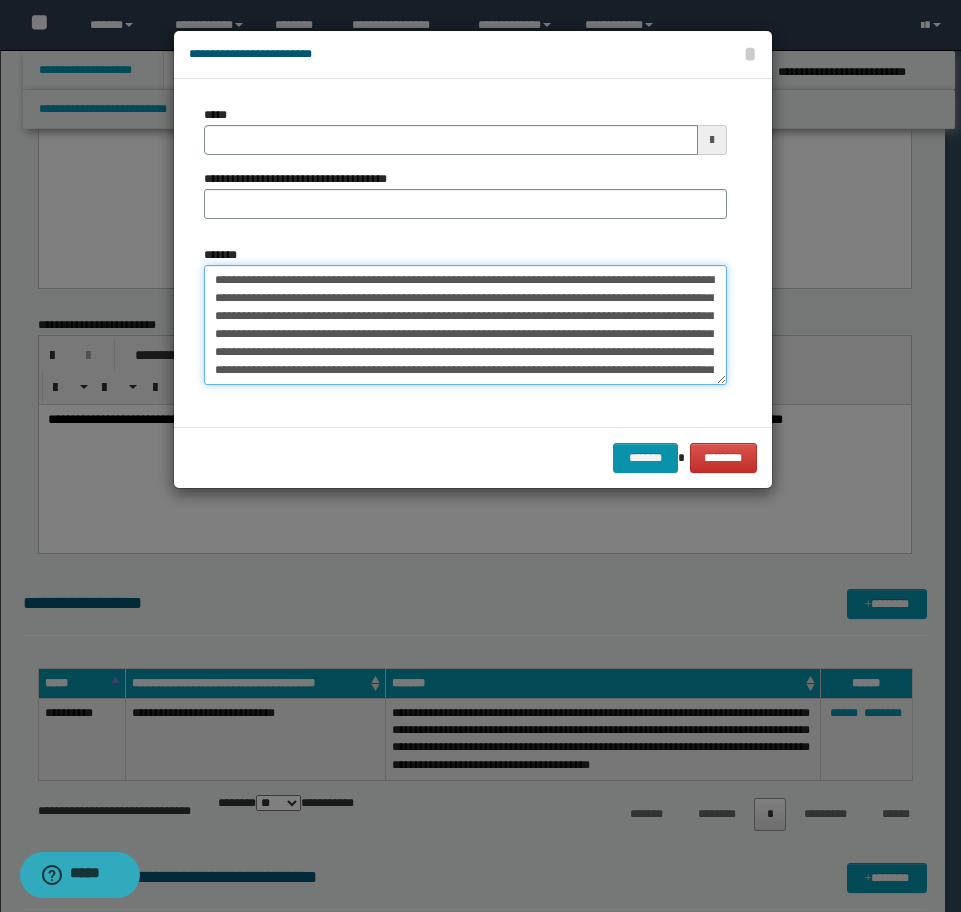 type on "**********" 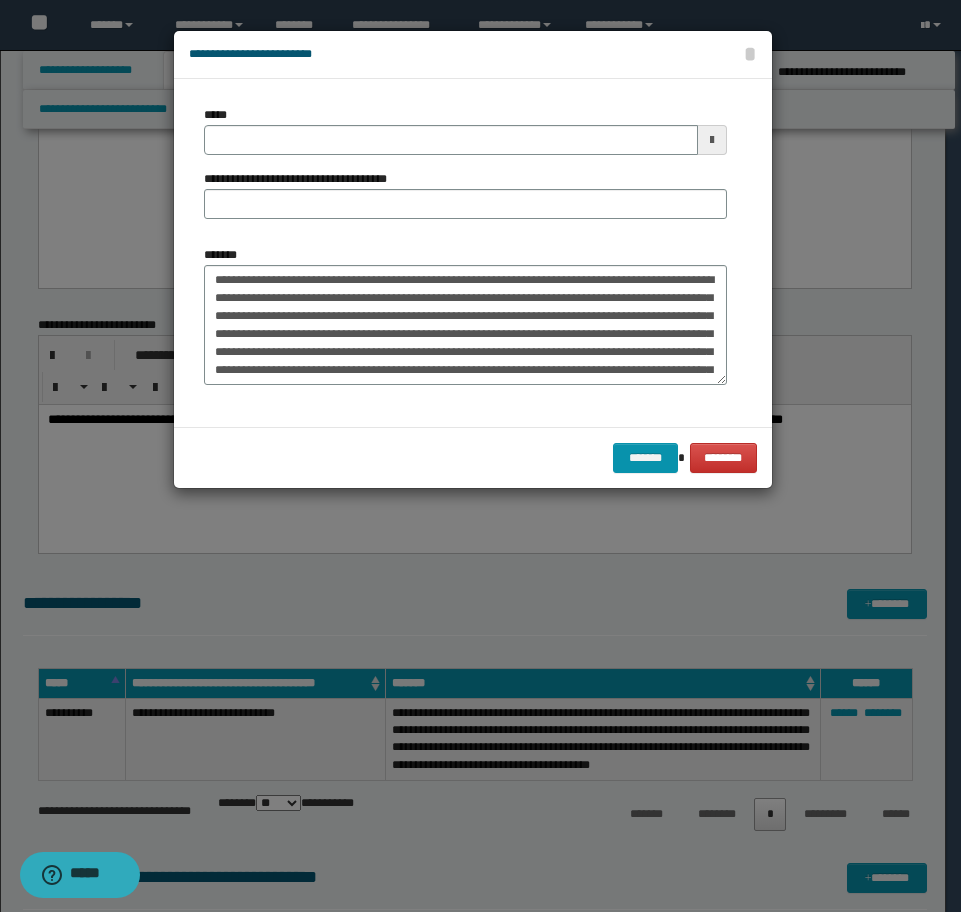 click on "**********" at bounding box center [465, 170] 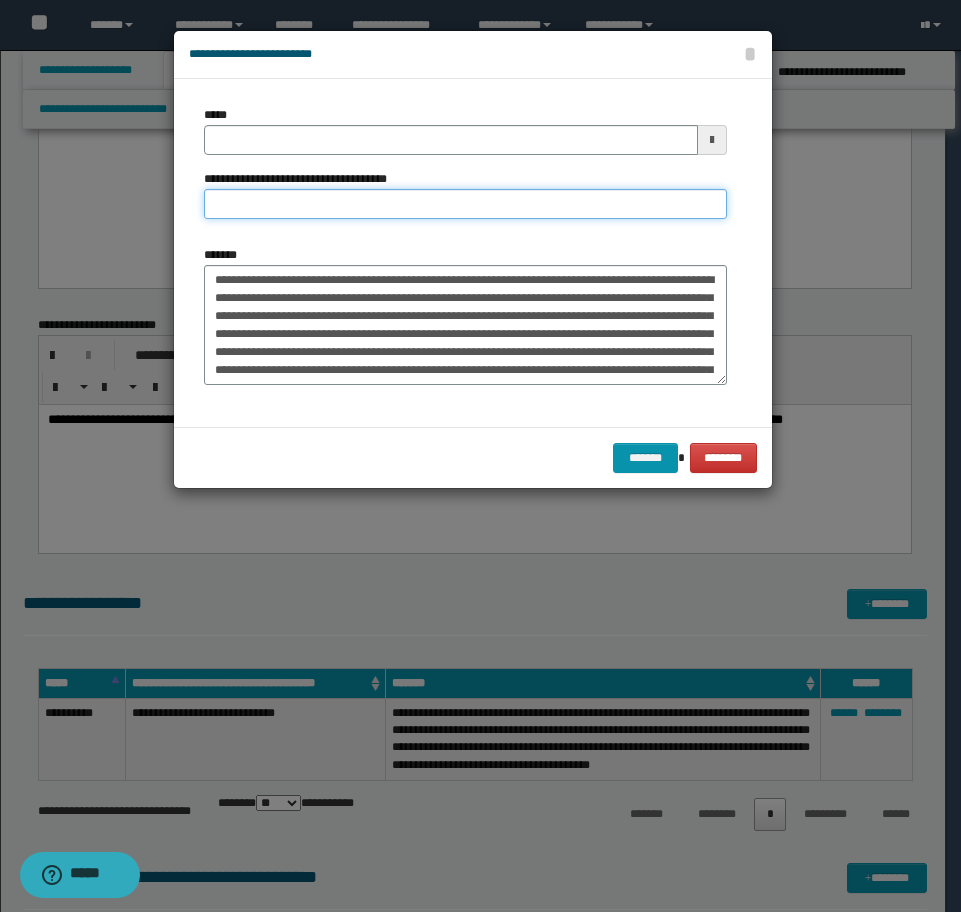 click on "**********" at bounding box center [465, 204] 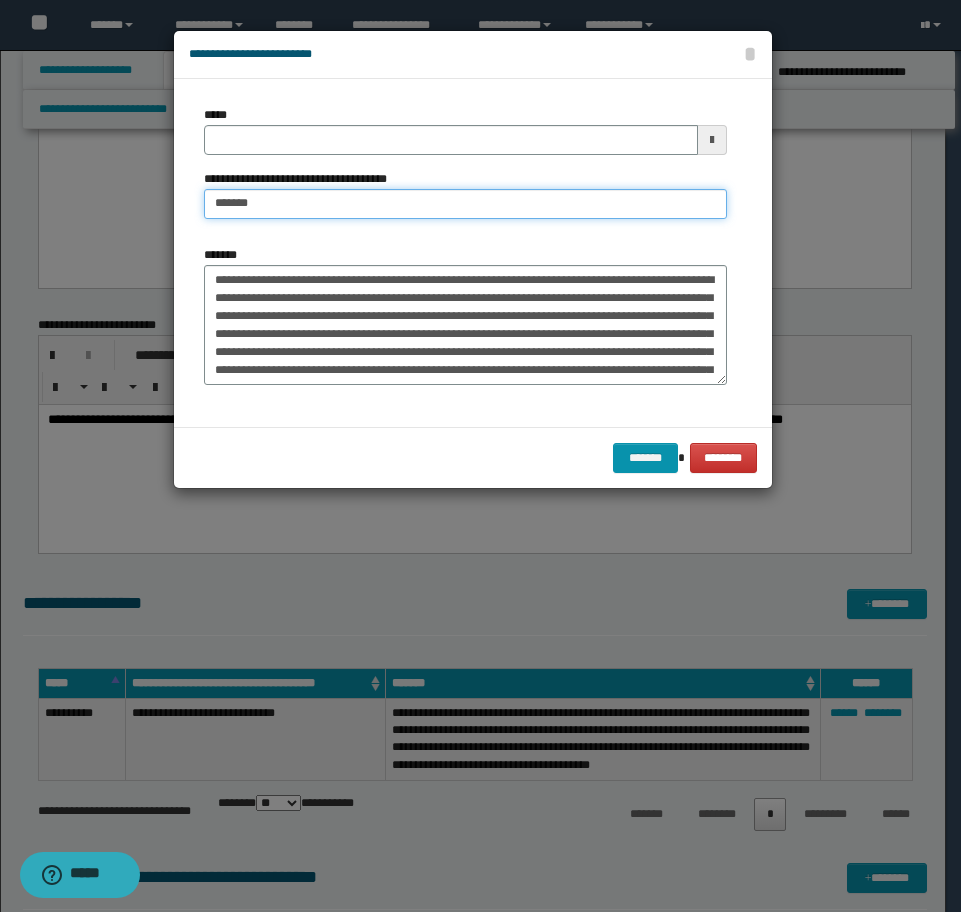 type on "**********" 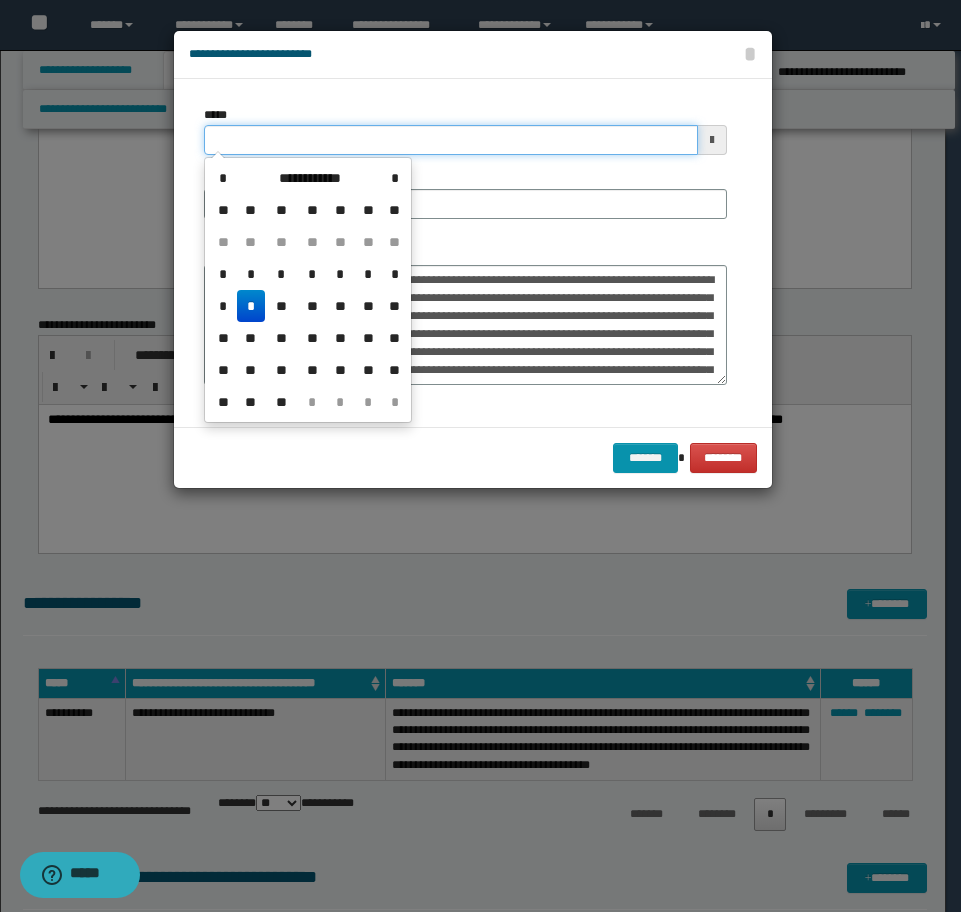 click on "*****" at bounding box center (451, 140) 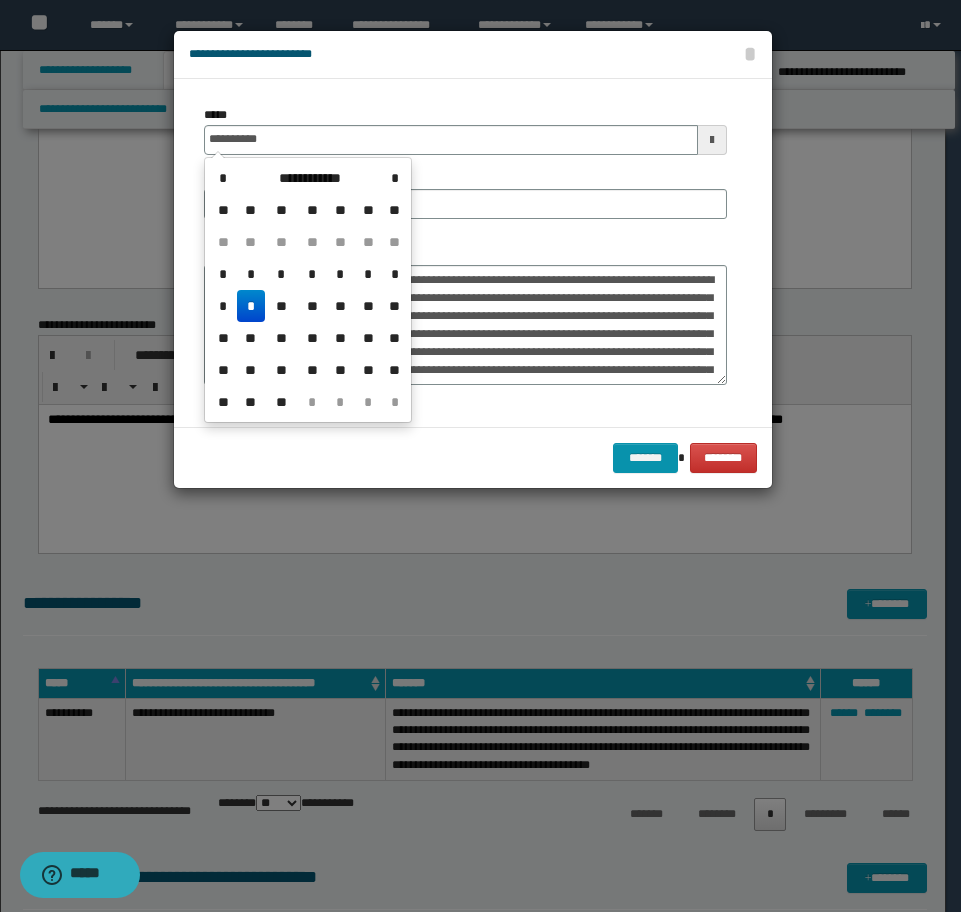click on "*" at bounding box center (251, 306) 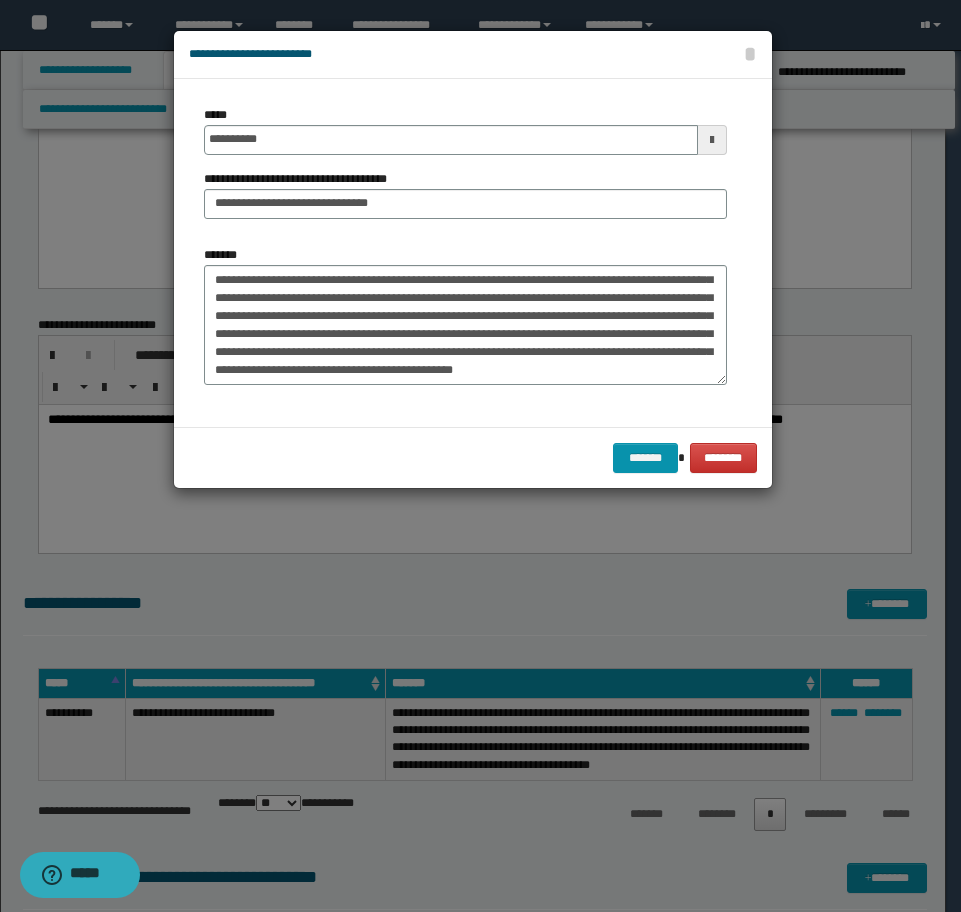 scroll, scrollTop: 180, scrollLeft: 0, axis: vertical 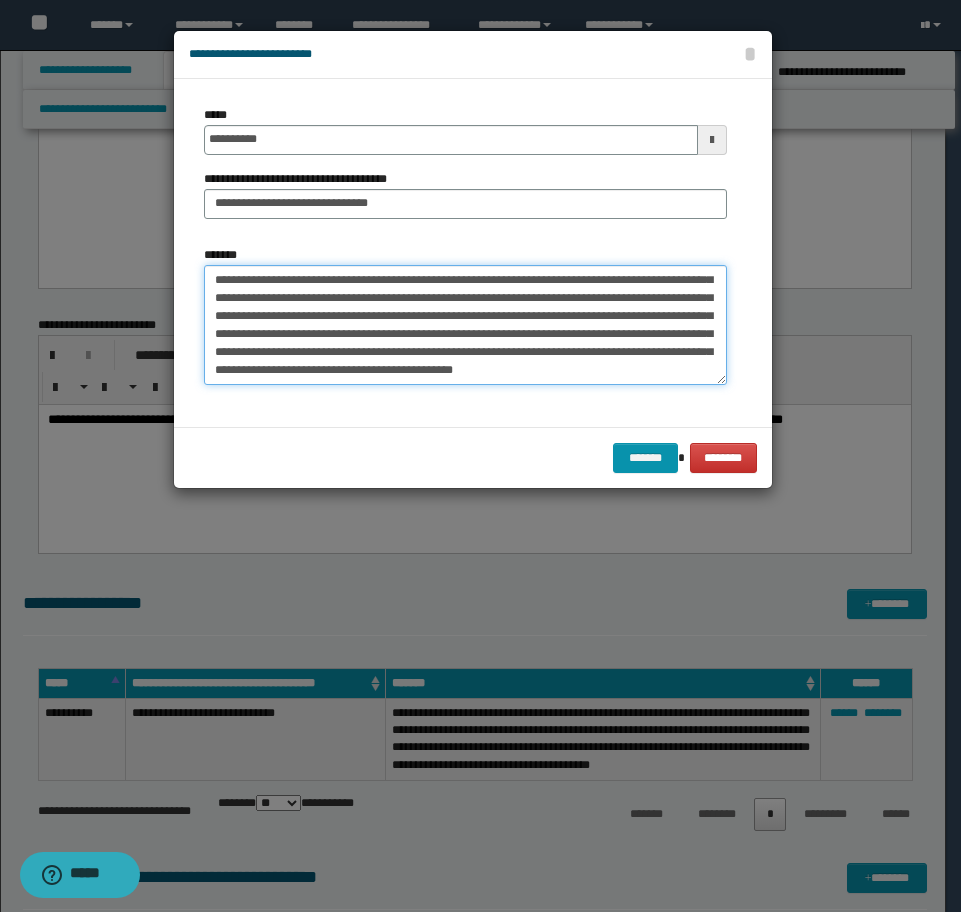 click on "*******" at bounding box center (465, 325) 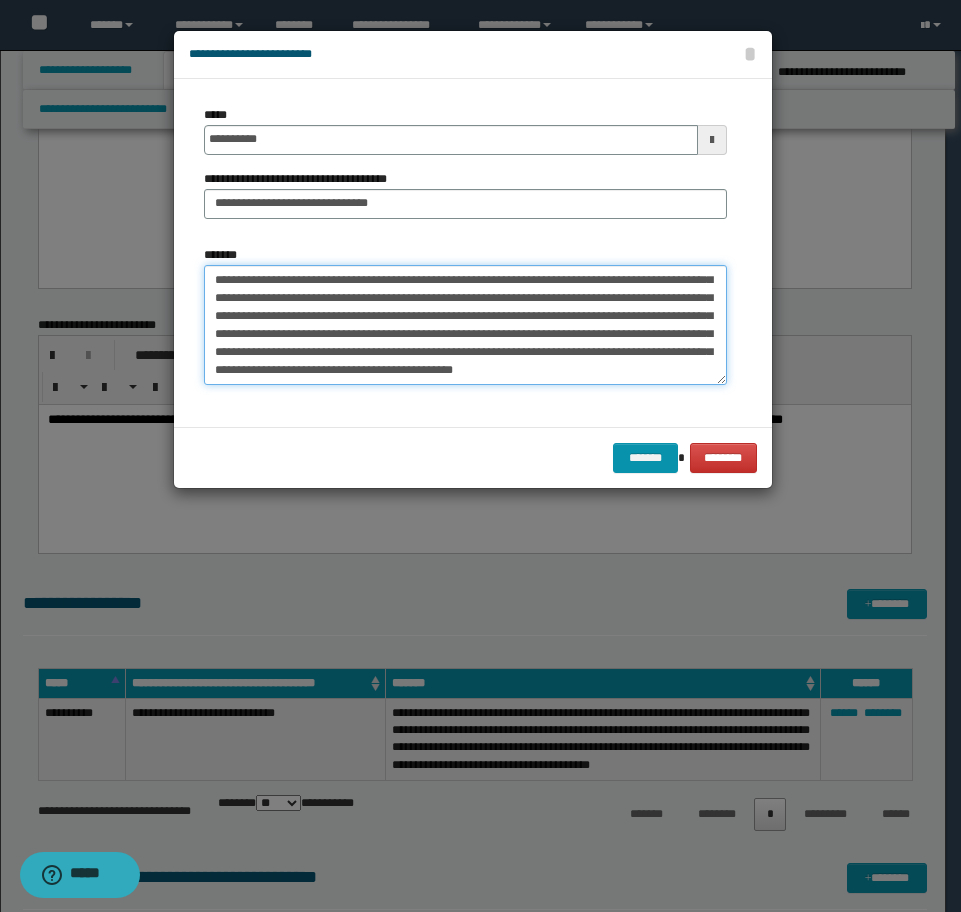paste on "**********" 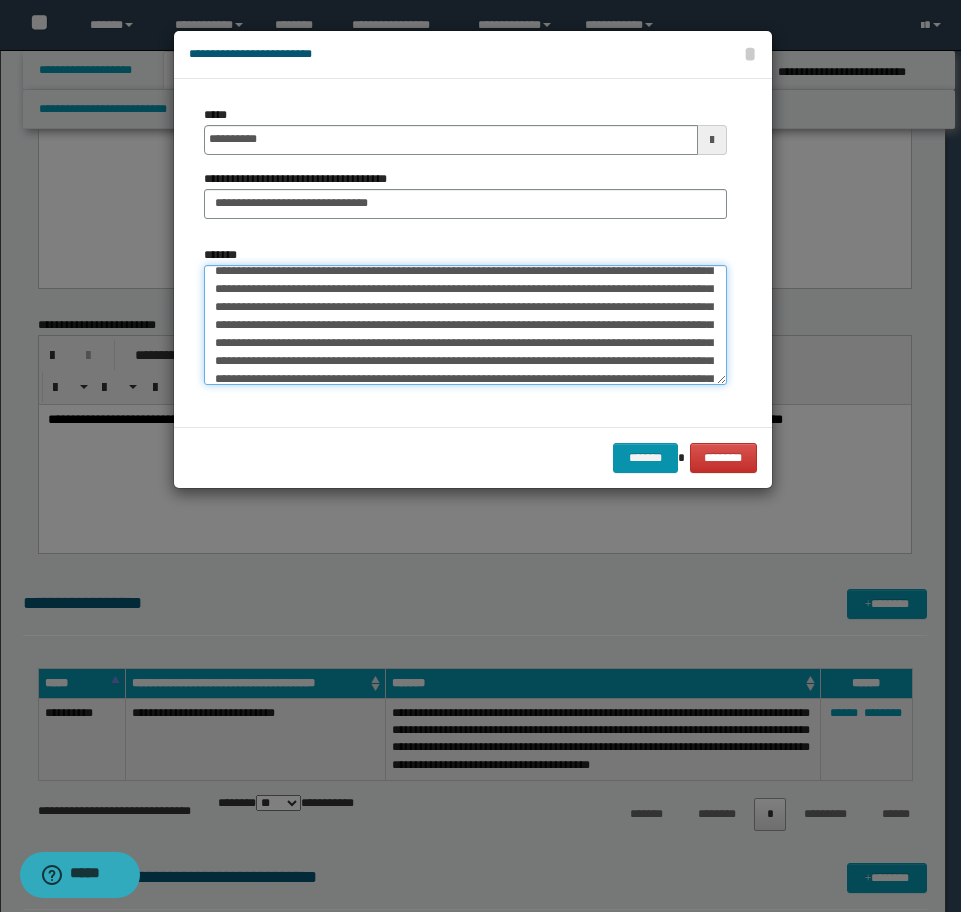 scroll, scrollTop: 100, scrollLeft: 0, axis: vertical 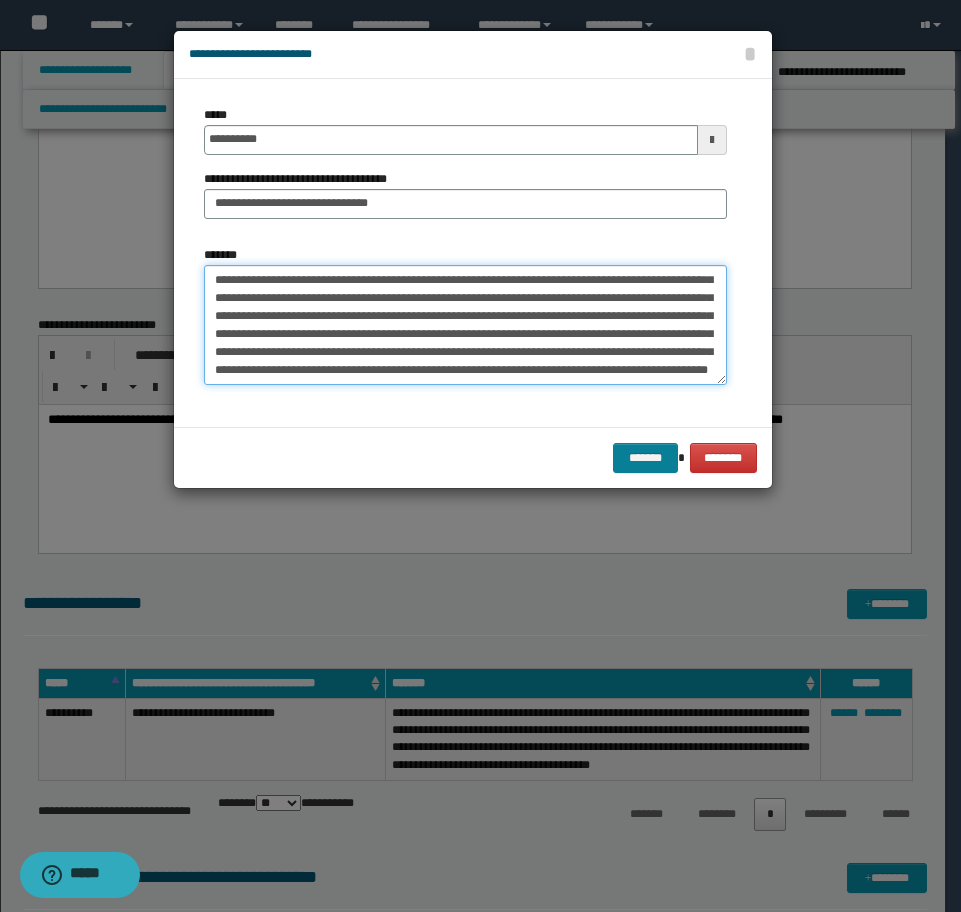 type on "**********" 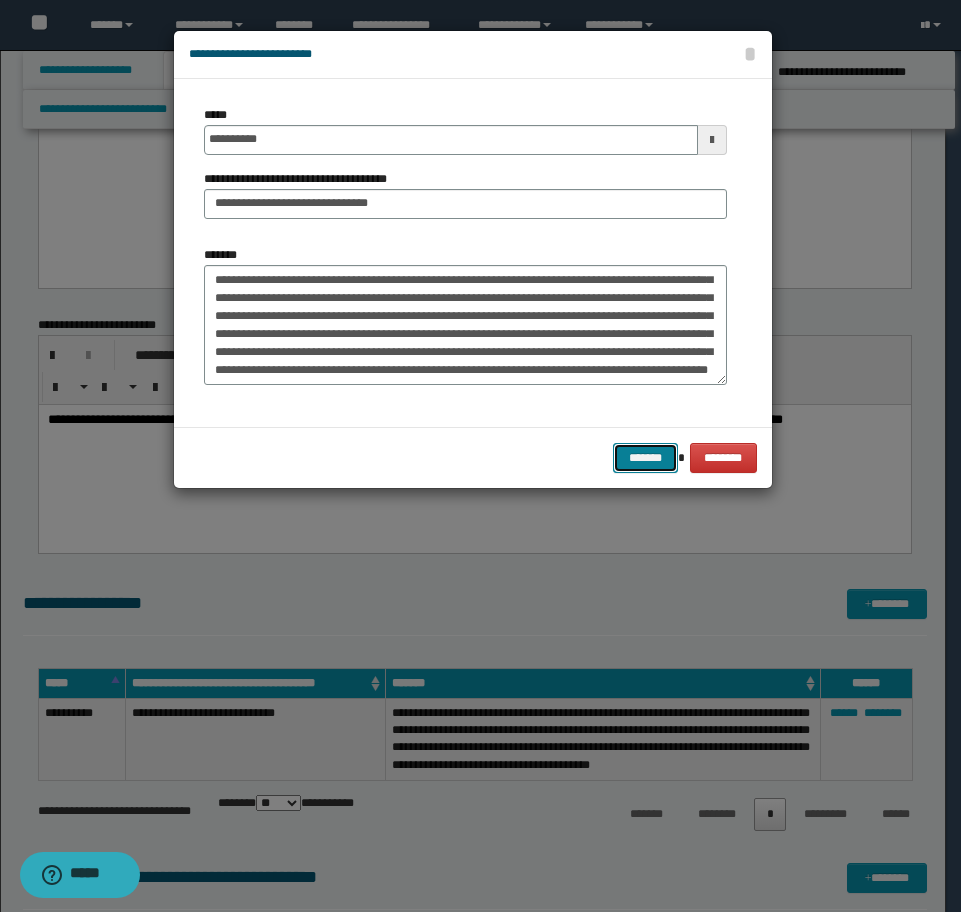 click on "*******" at bounding box center [645, 458] 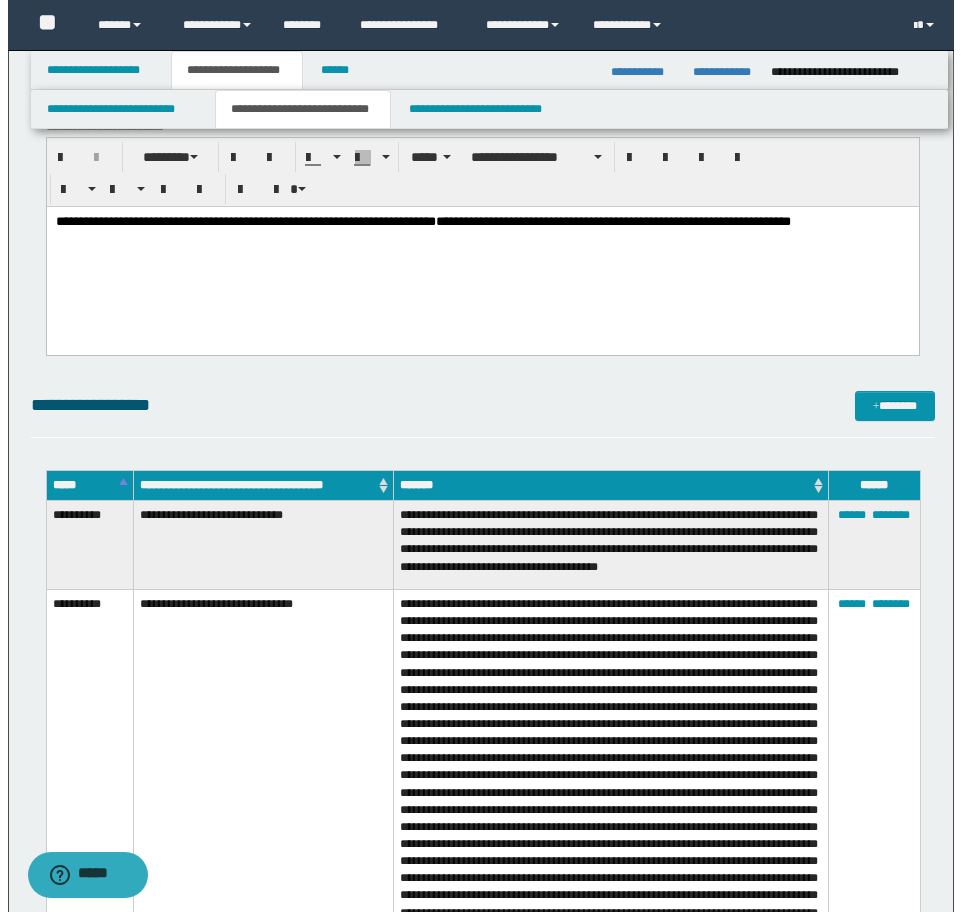 scroll, scrollTop: 1840, scrollLeft: 0, axis: vertical 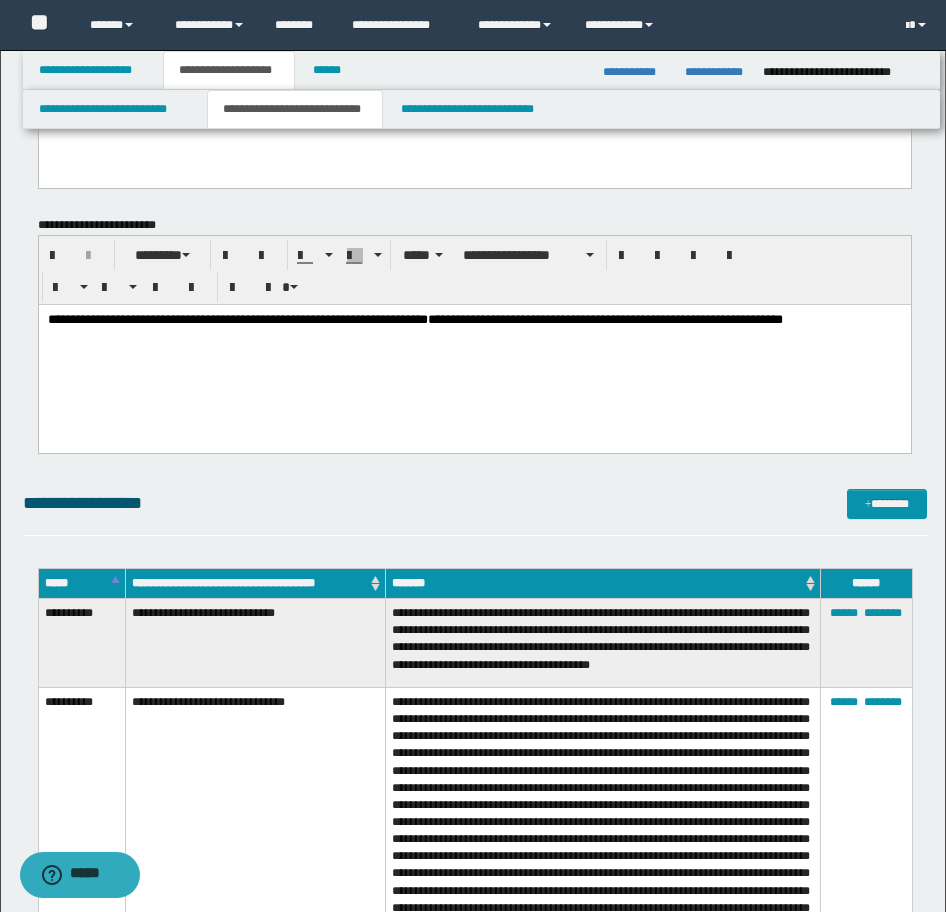 click on "**********" at bounding box center [474, 353] 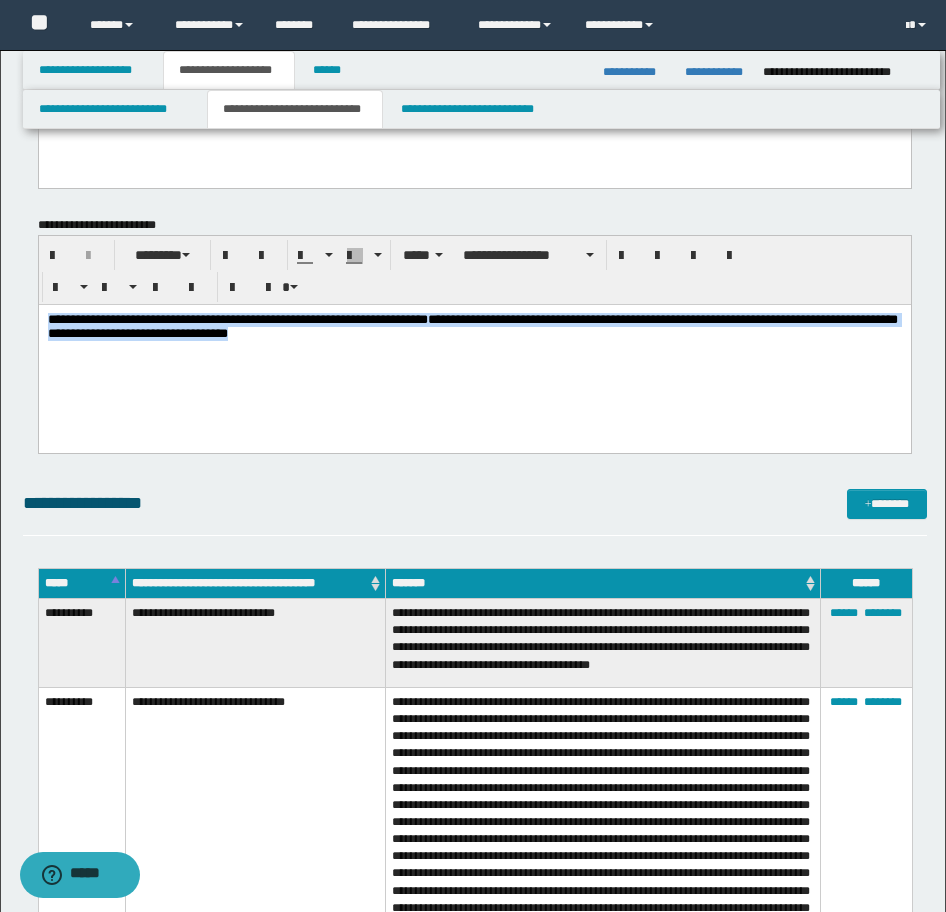 drag, startPoint x: 521, startPoint y: 345, endPoint x: -17, endPoint y: 255, distance: 545.47595 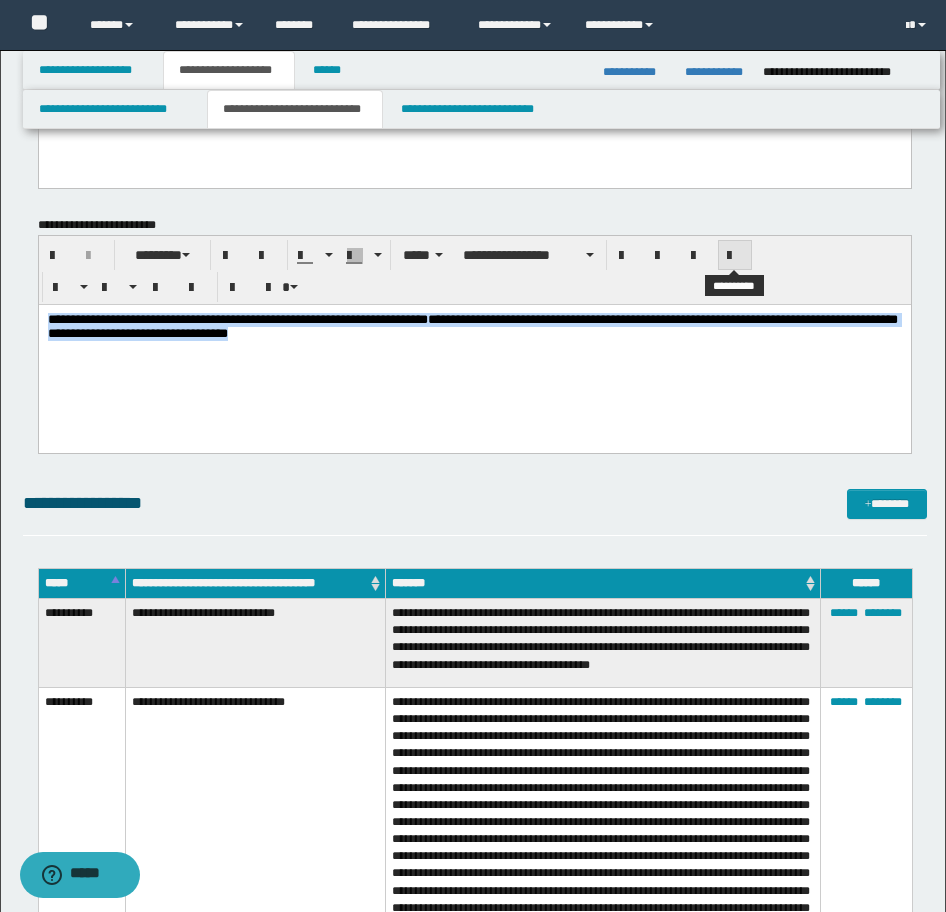 click at bounding box center [735, 255] 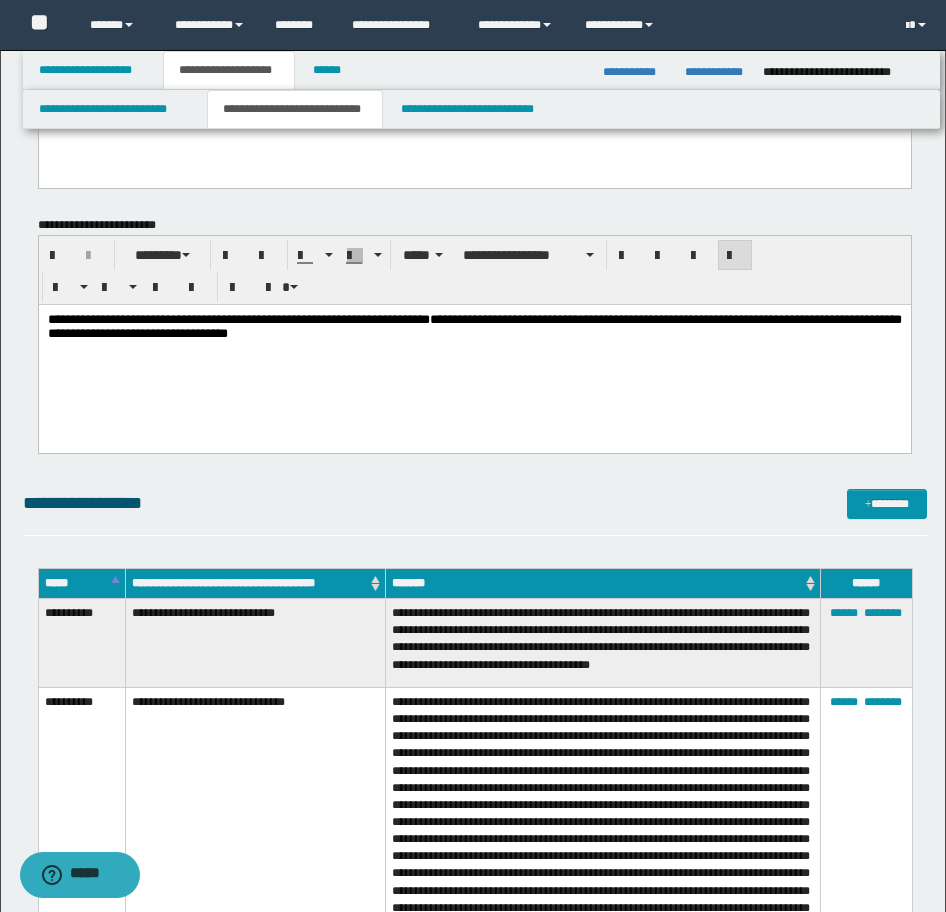 click on "**********" at bounding box center [474, 353] 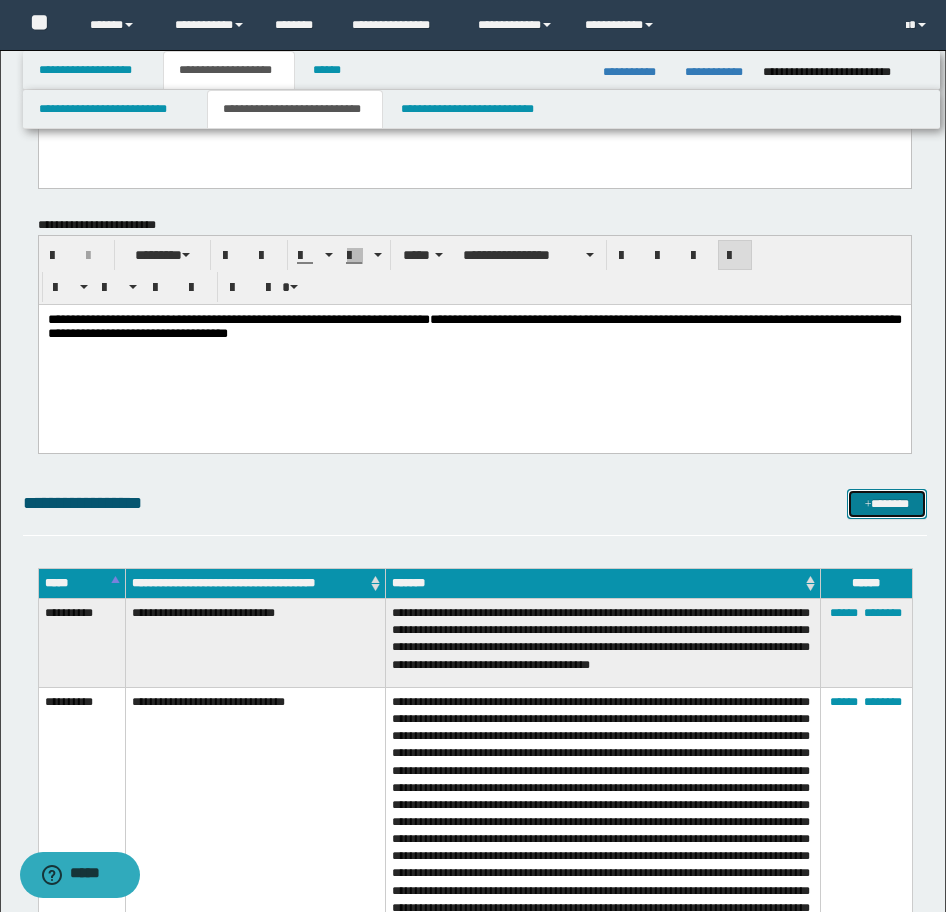 click on "*******" at bounding box center (887, 504) 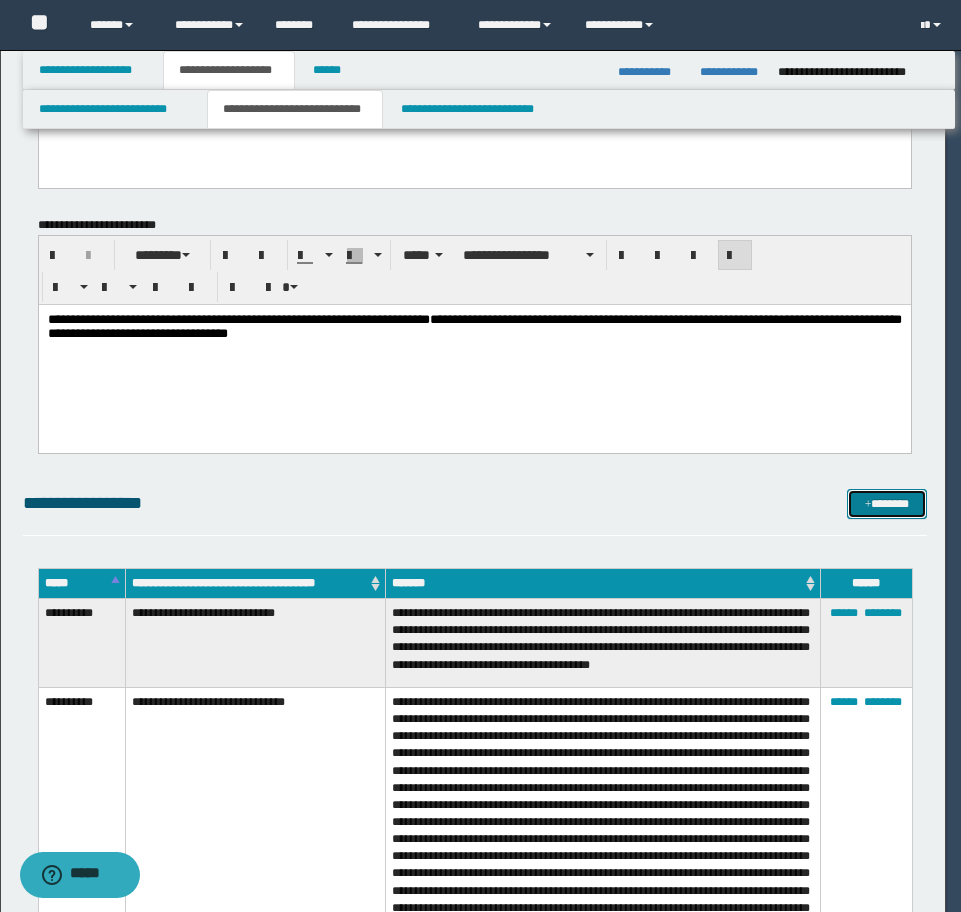scroll, scrollTop: 0, scrollLeft: 0, axis: both 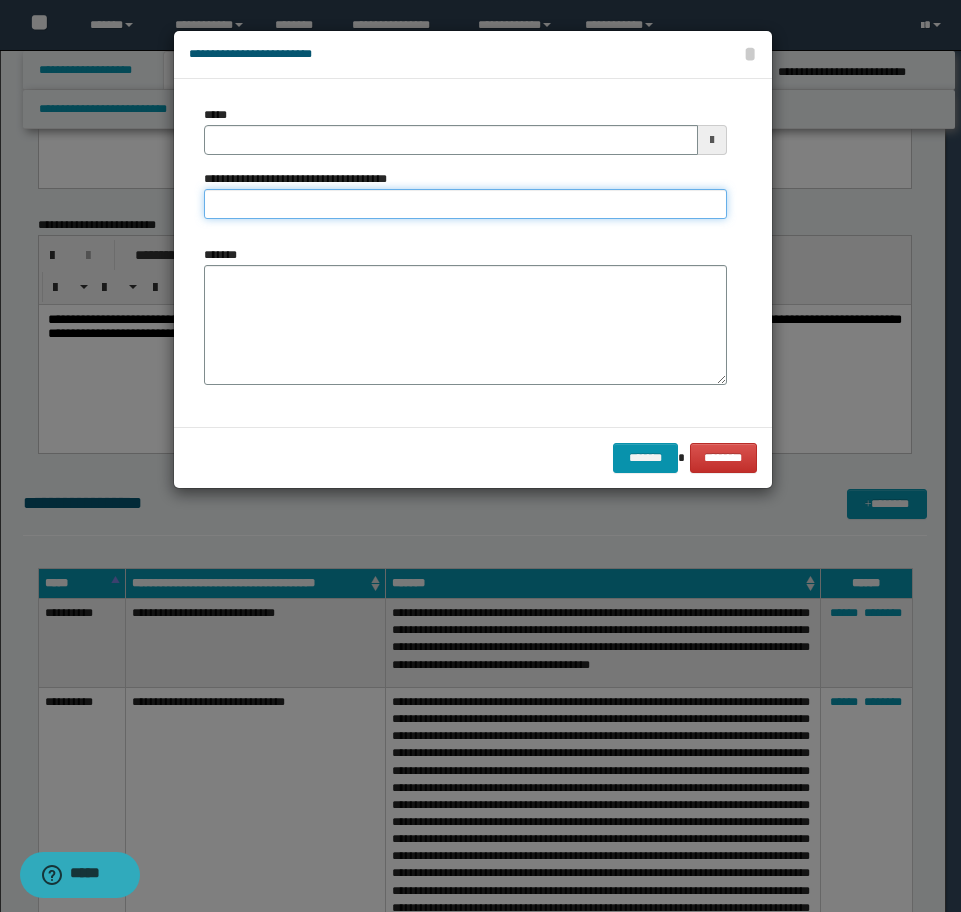 click on "**********" at bounding box center (465, 204) 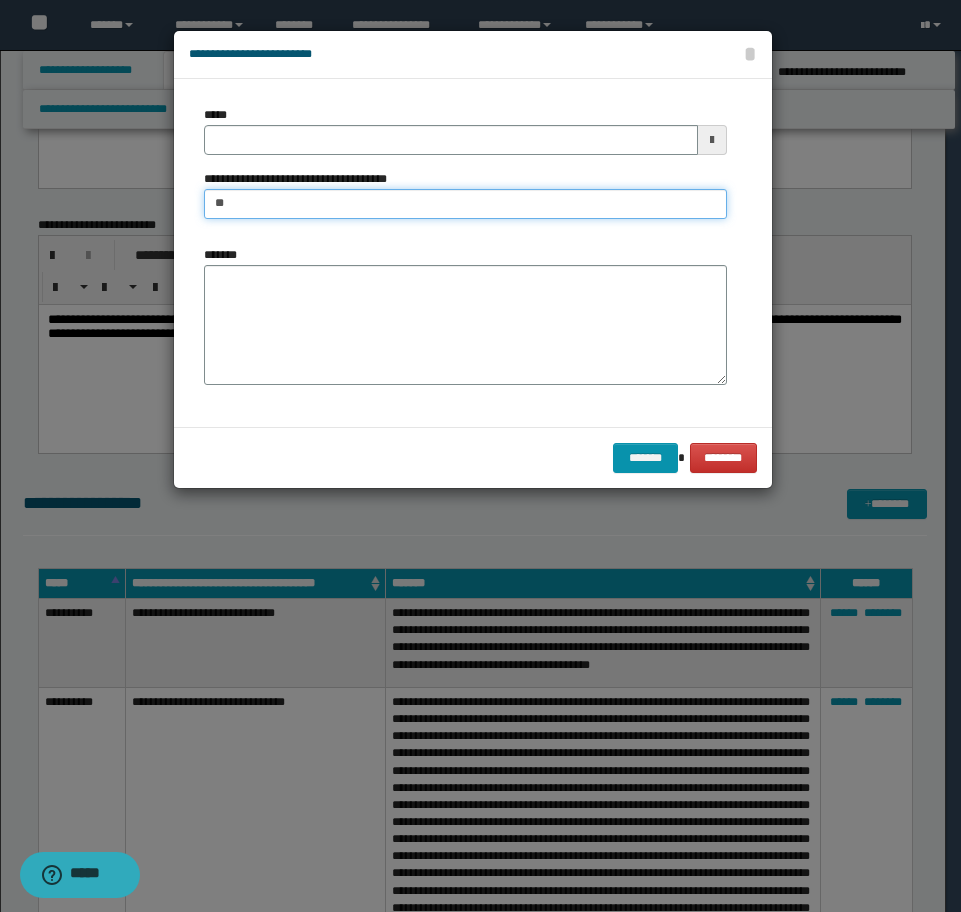 type on "*" 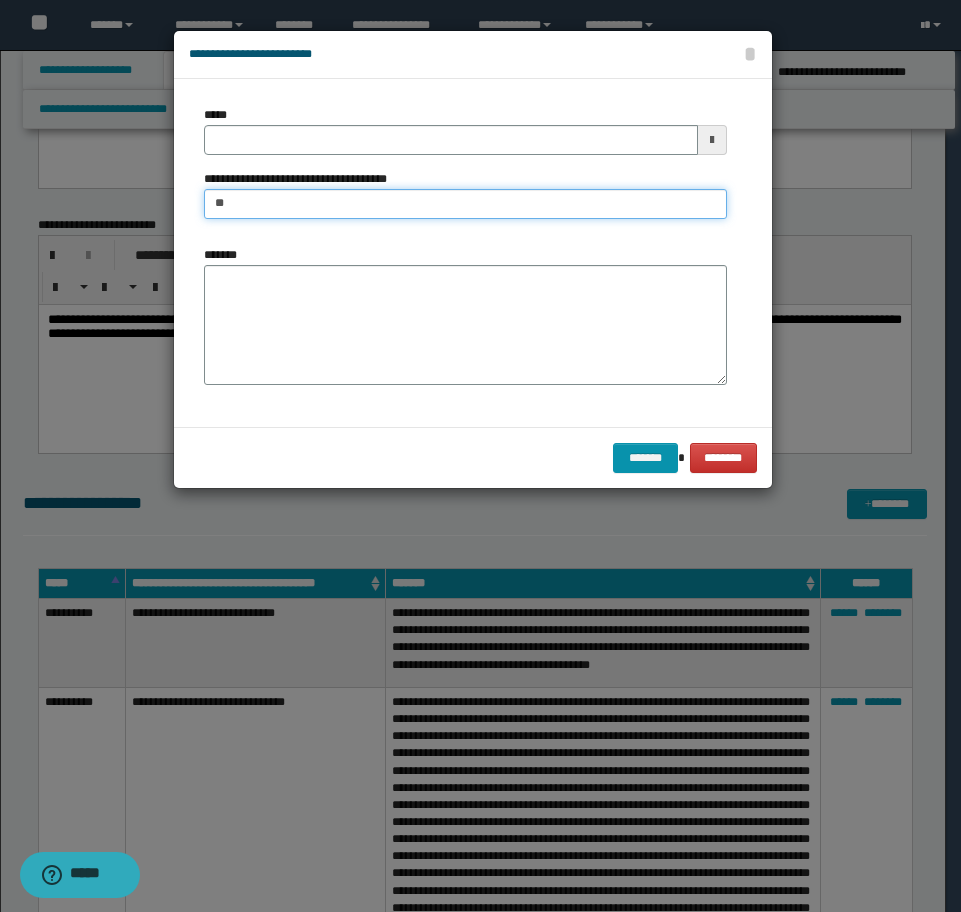 type on "*" 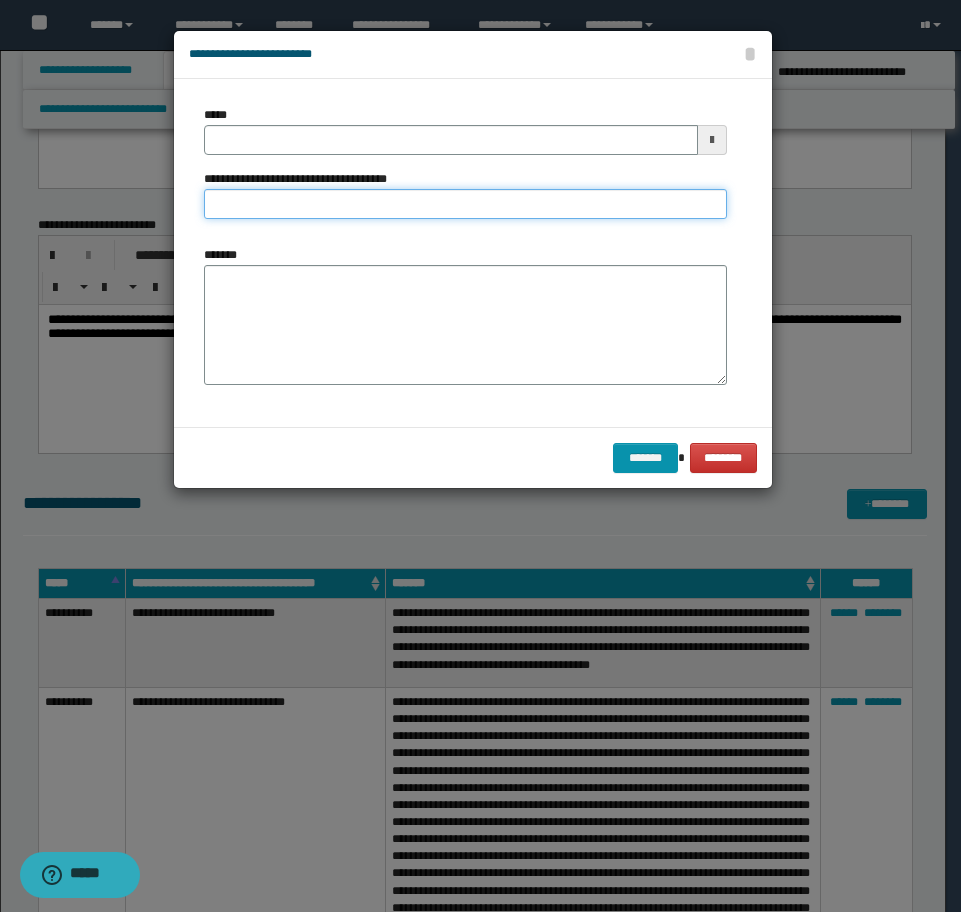 type on "*" 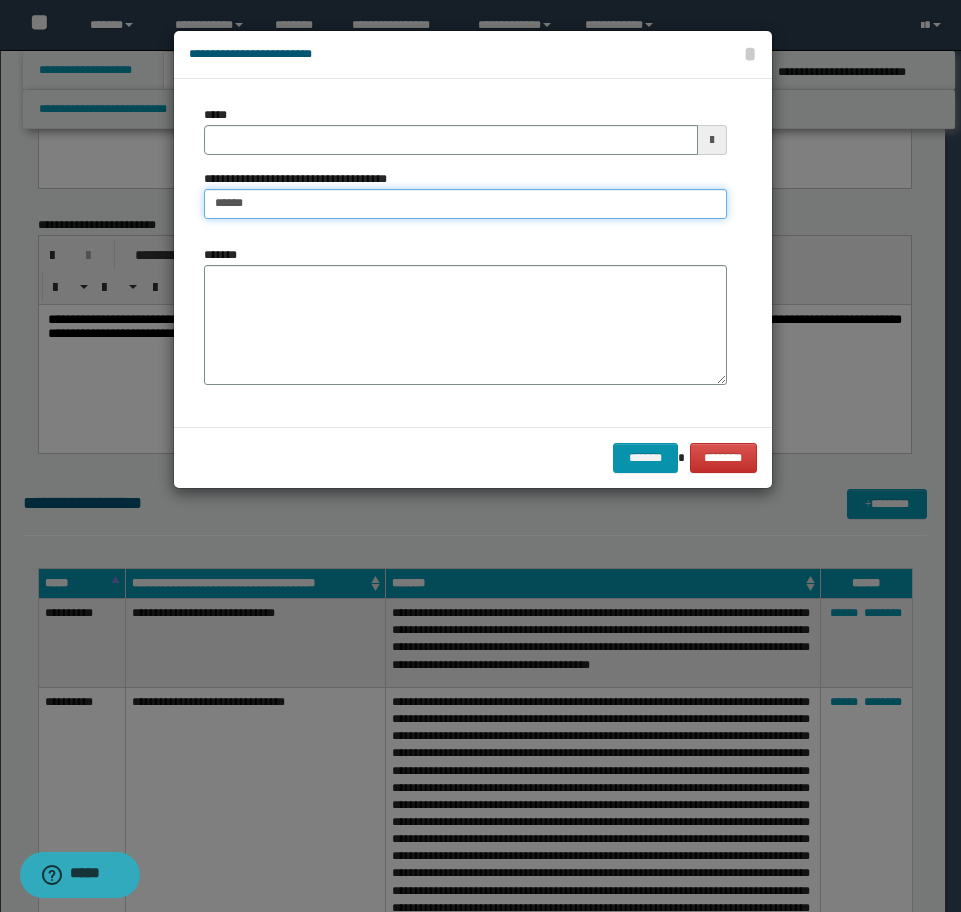 type on "**********" 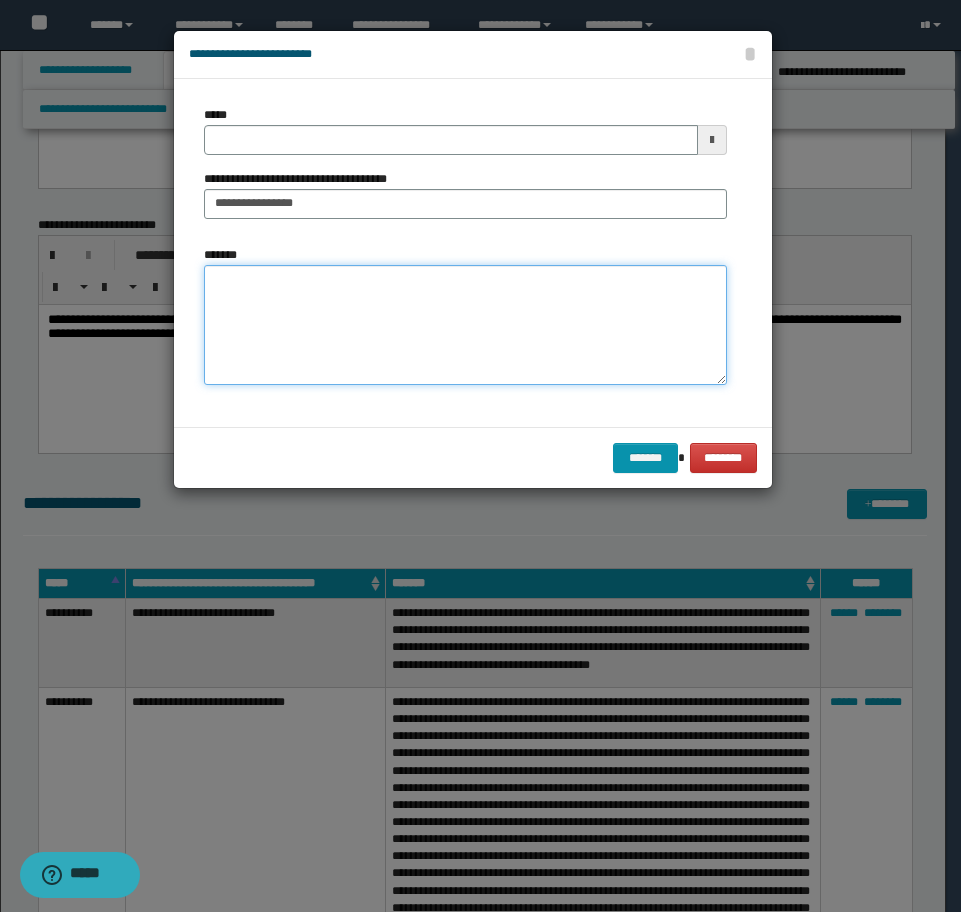 click on "*******" at bounding box center [465, 325] 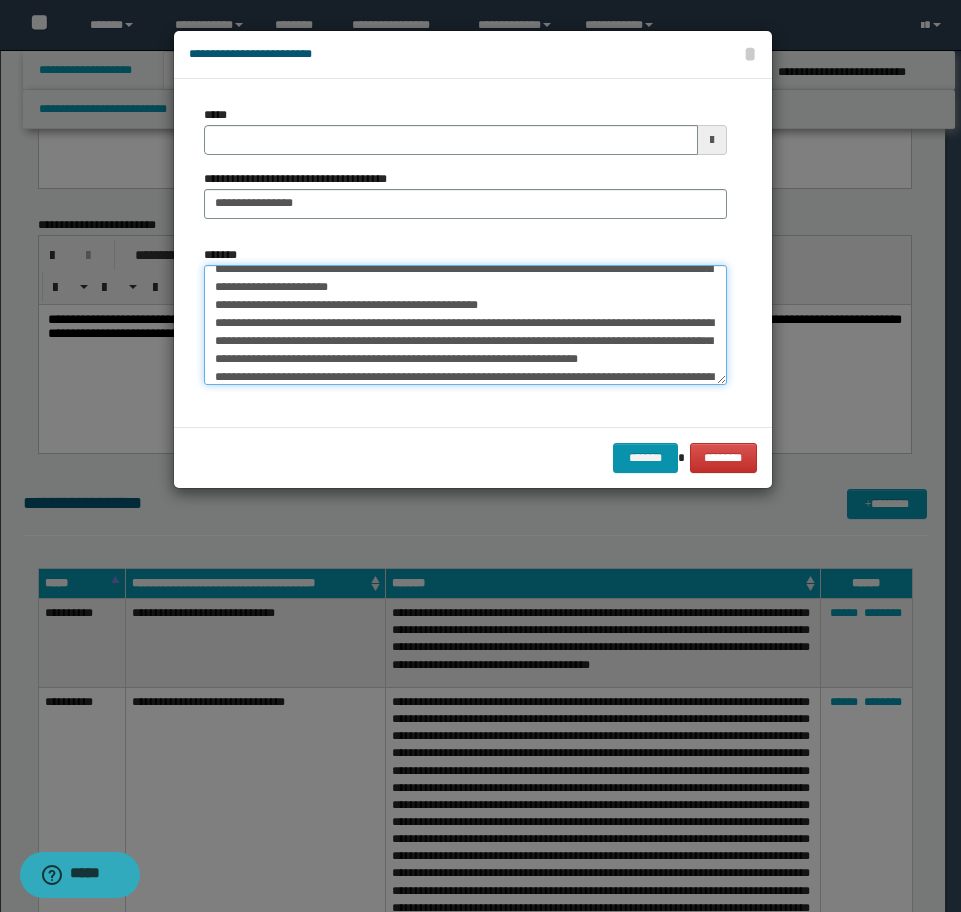 scroll, scrollTop: 100, scrollLeft: 0, axis: vertical 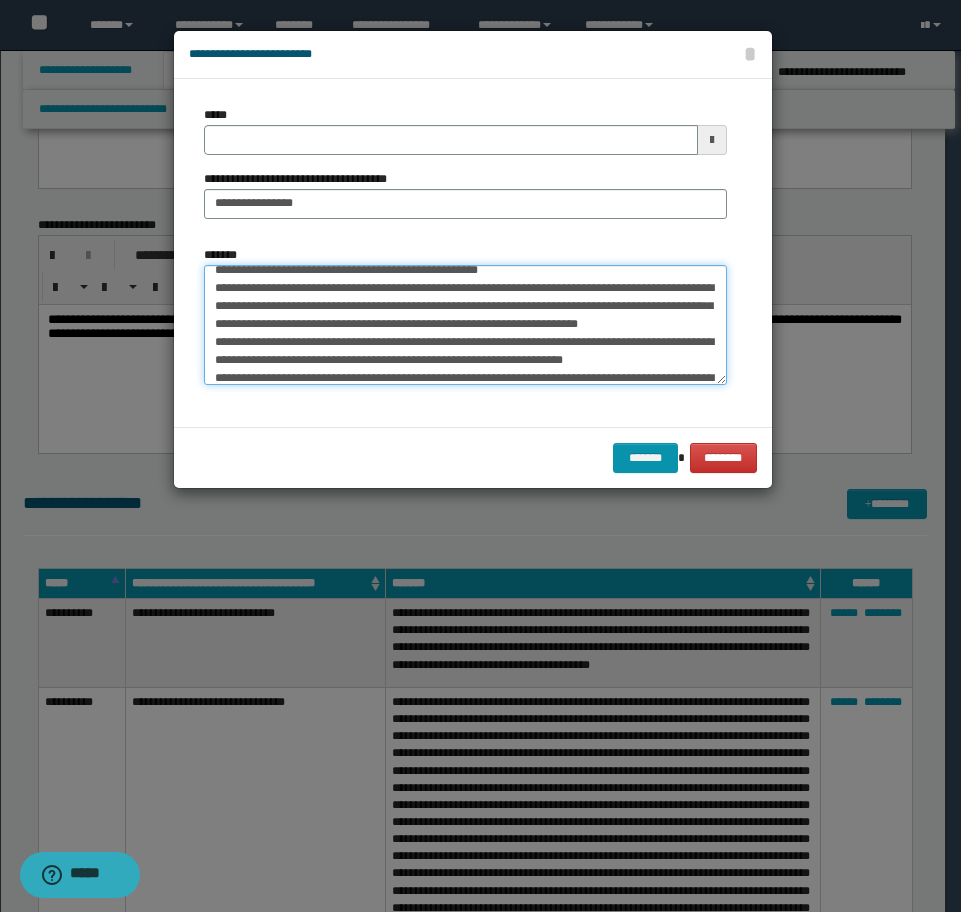 click on "*******" at bounding box center [465, 325] 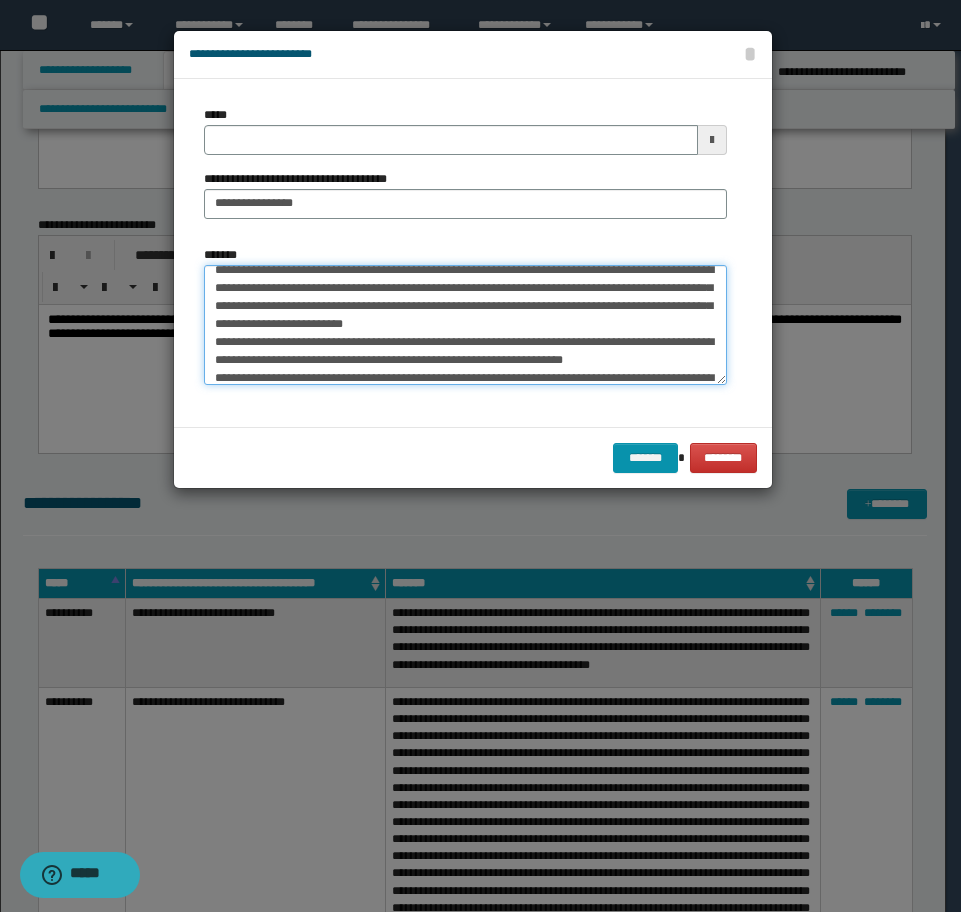 scroll, scrollTop: 82, scrollLeft: 0, axis: vertical 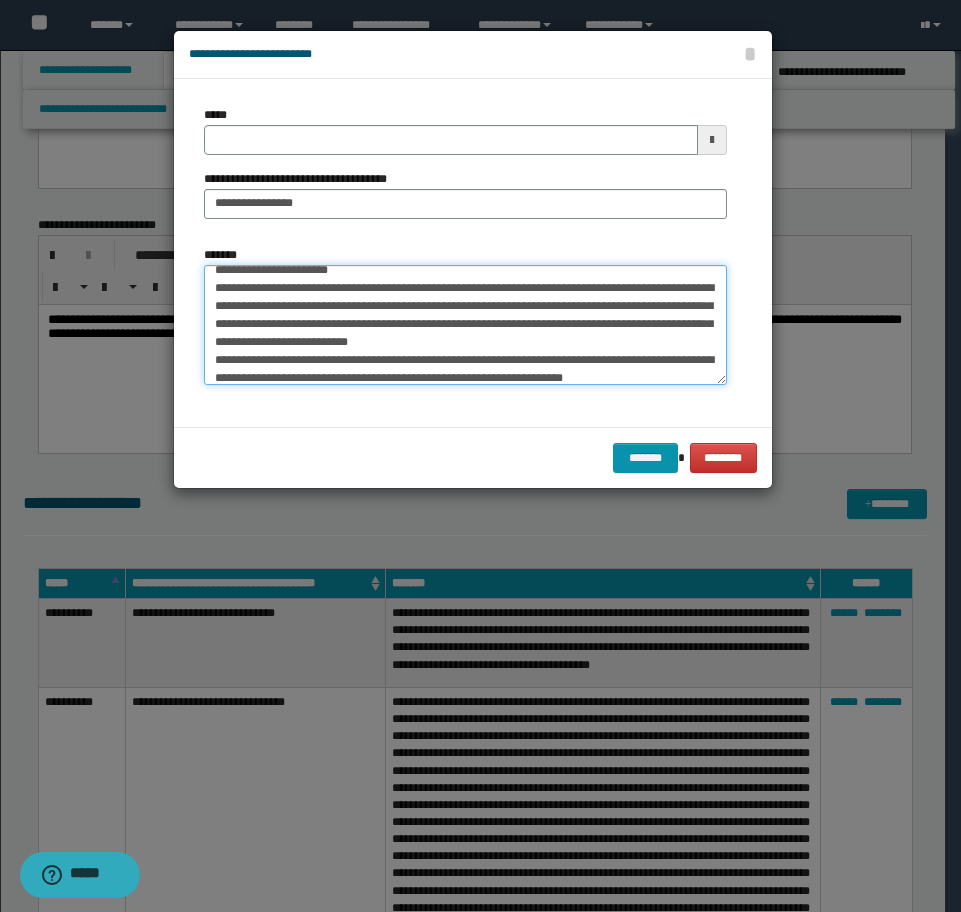 click on "*******" at bounding box center [465, 325] 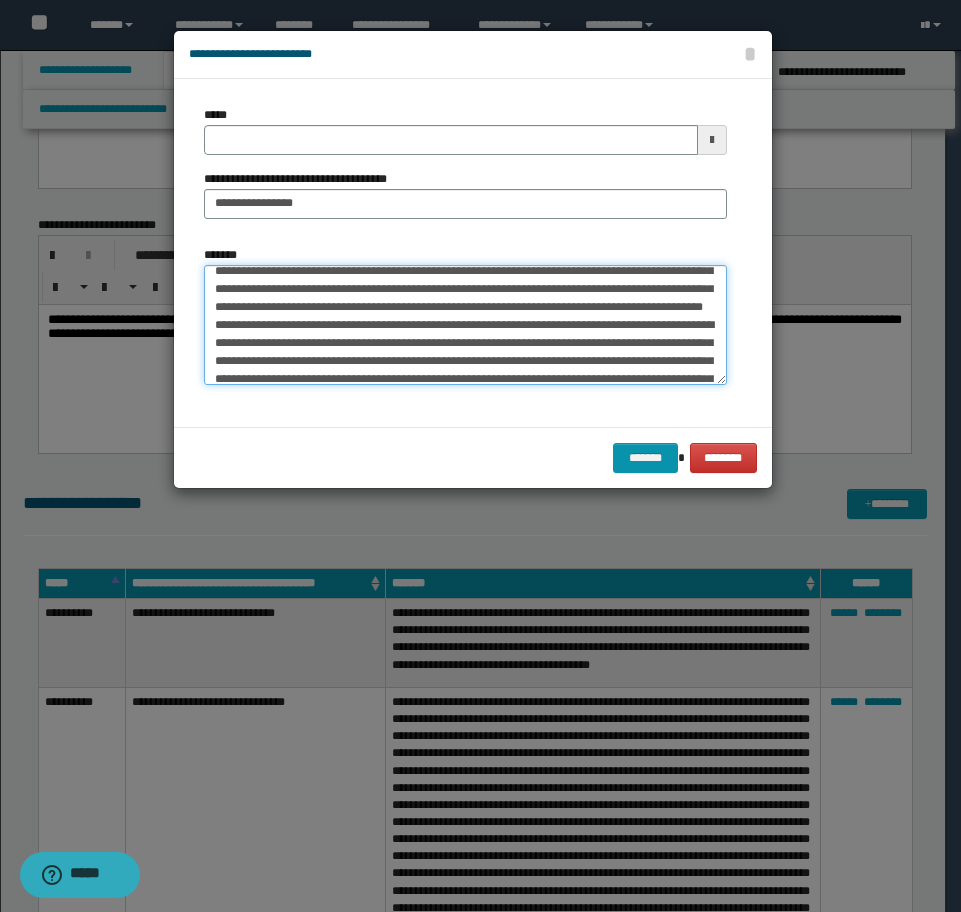 scroll, scrollTop: 182, scrollLeft: 0, axis: vertical 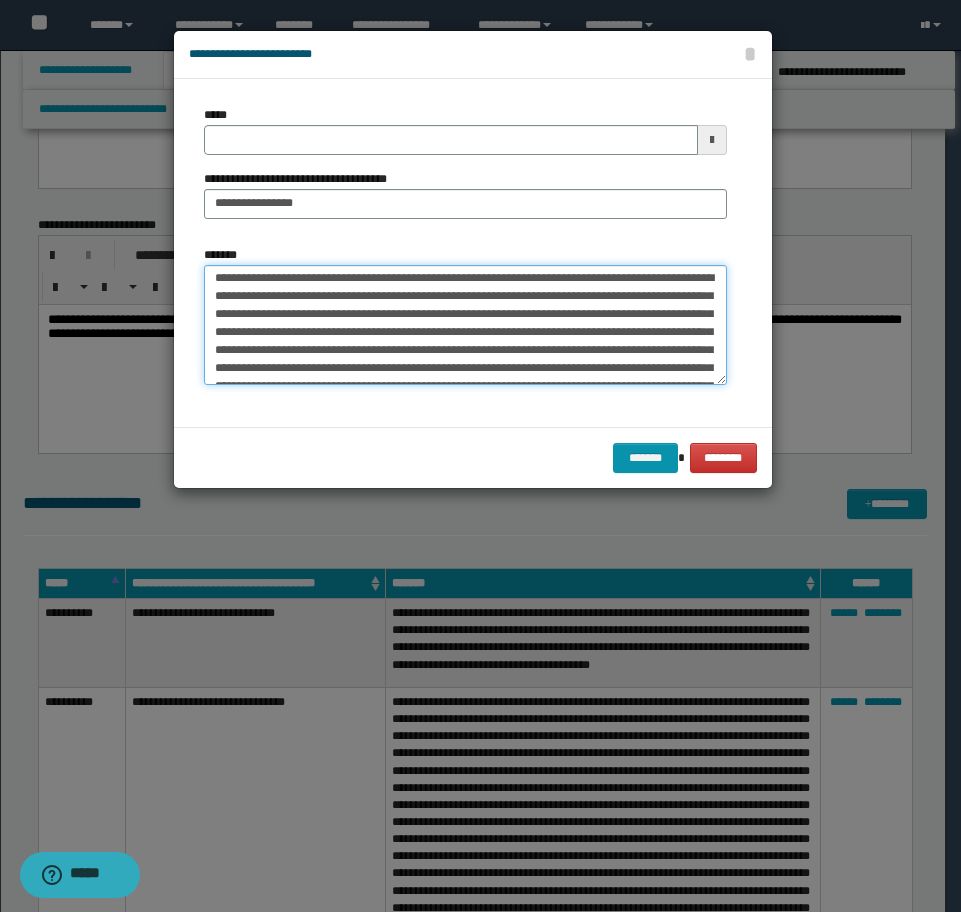 click on "*******" at bounding box center (465, 325) 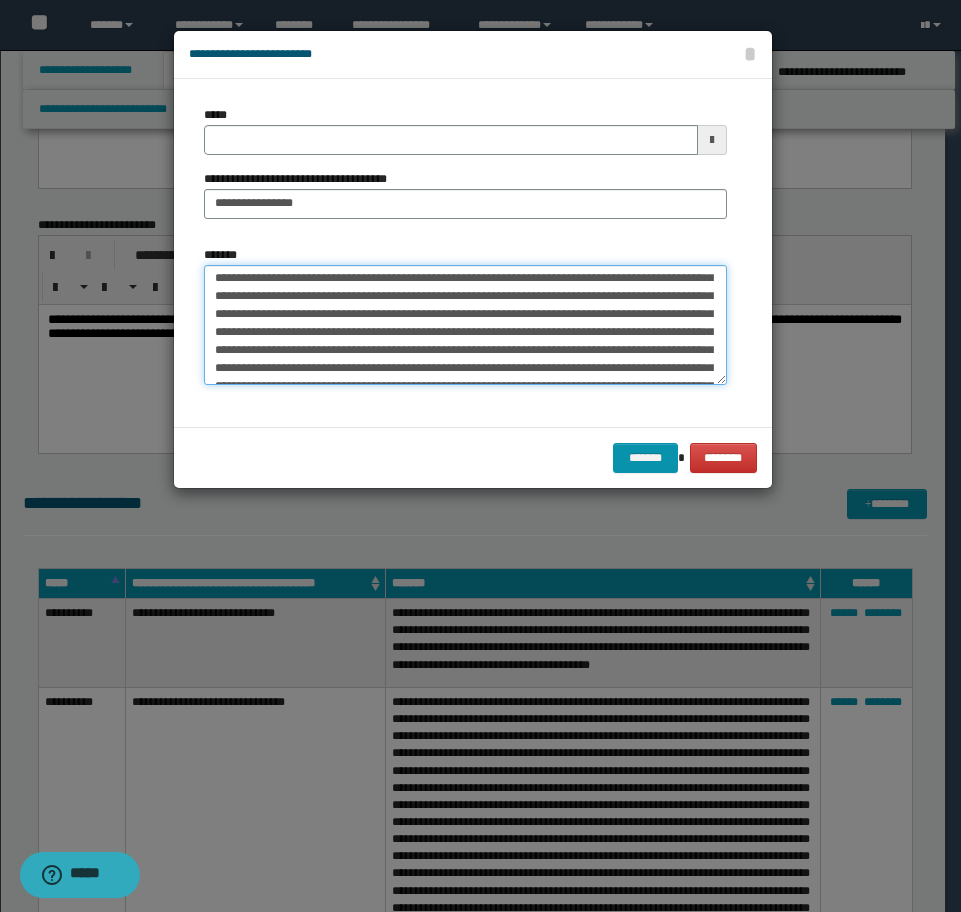scroll, scrollTop: 164, scrollLeft: 0, axis: vertical 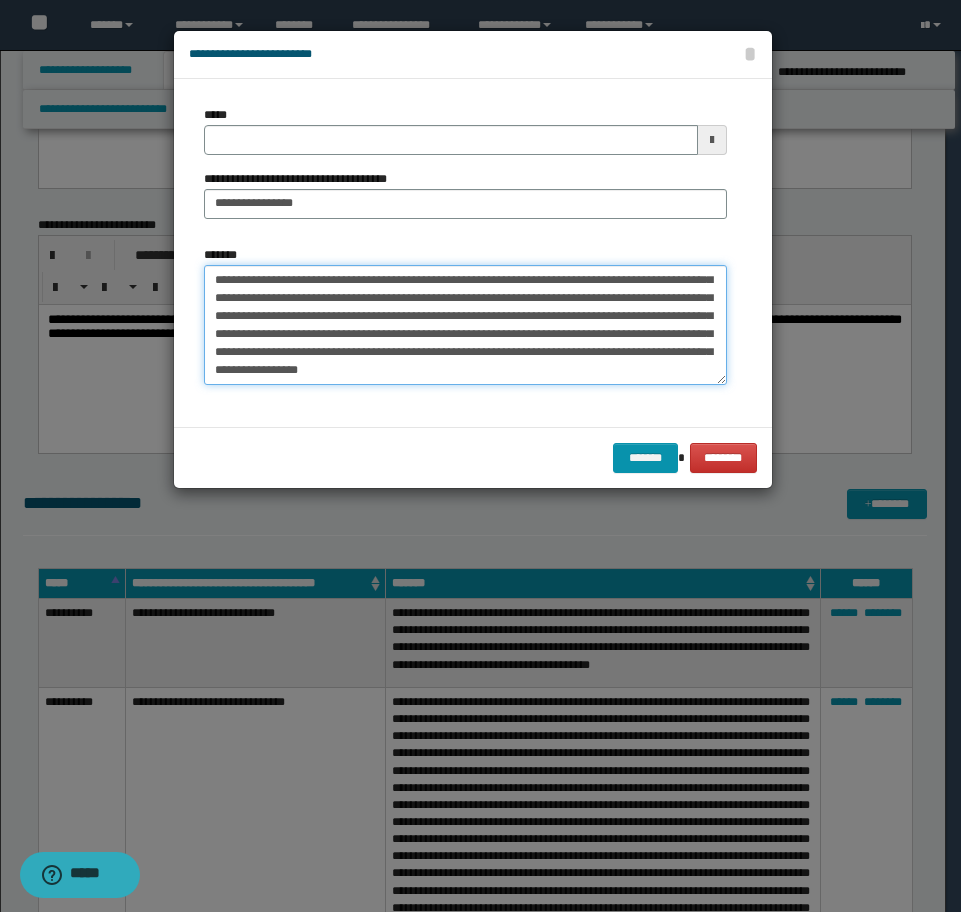 type 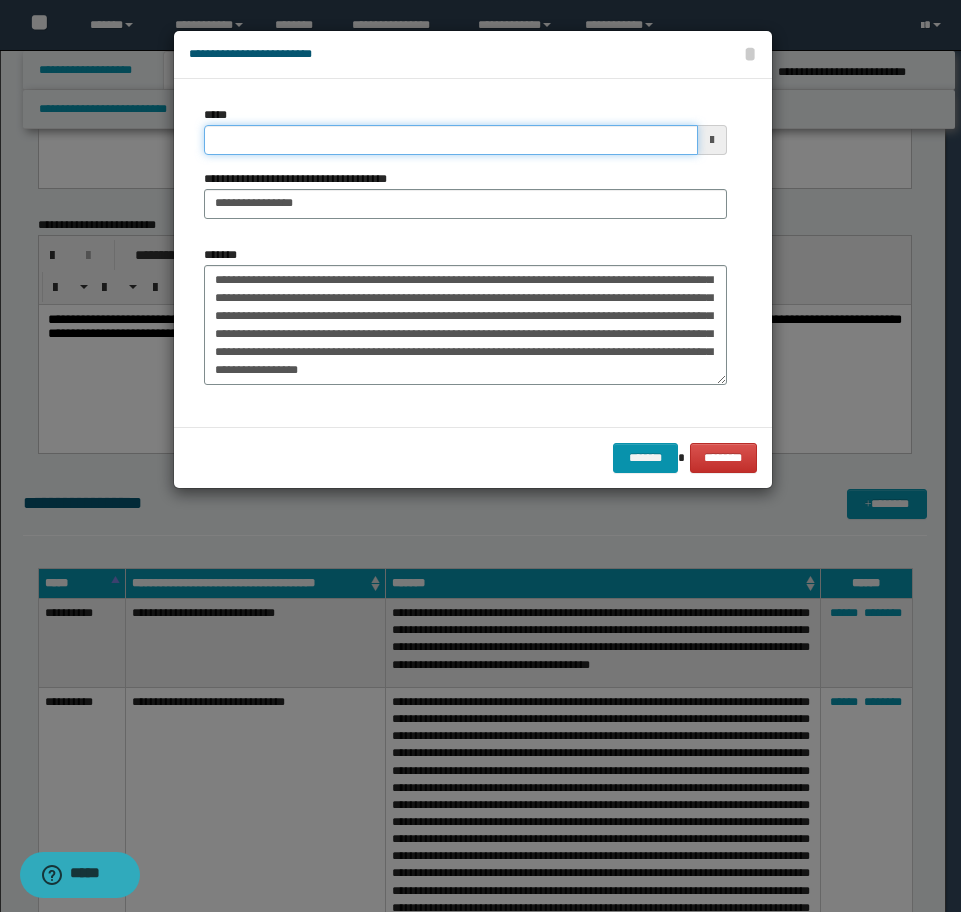 click on "*****" at bounding box center (451, 140) 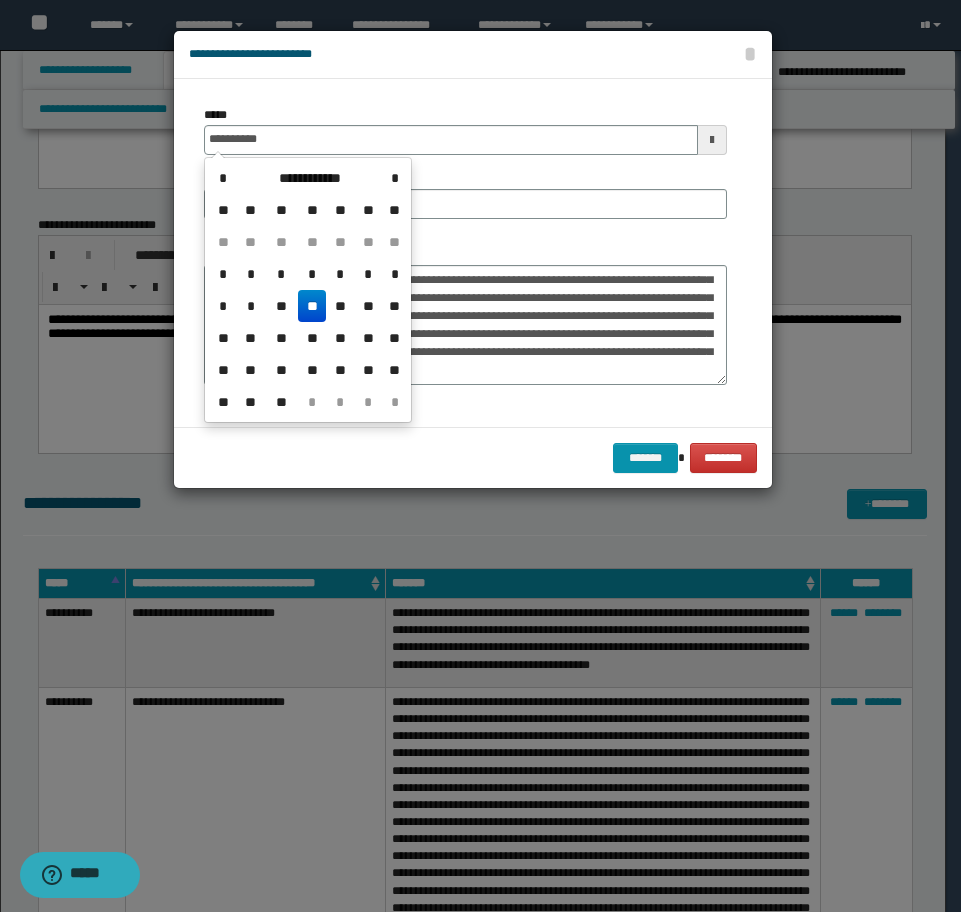 click on "**" at bounding box center (312, 306) 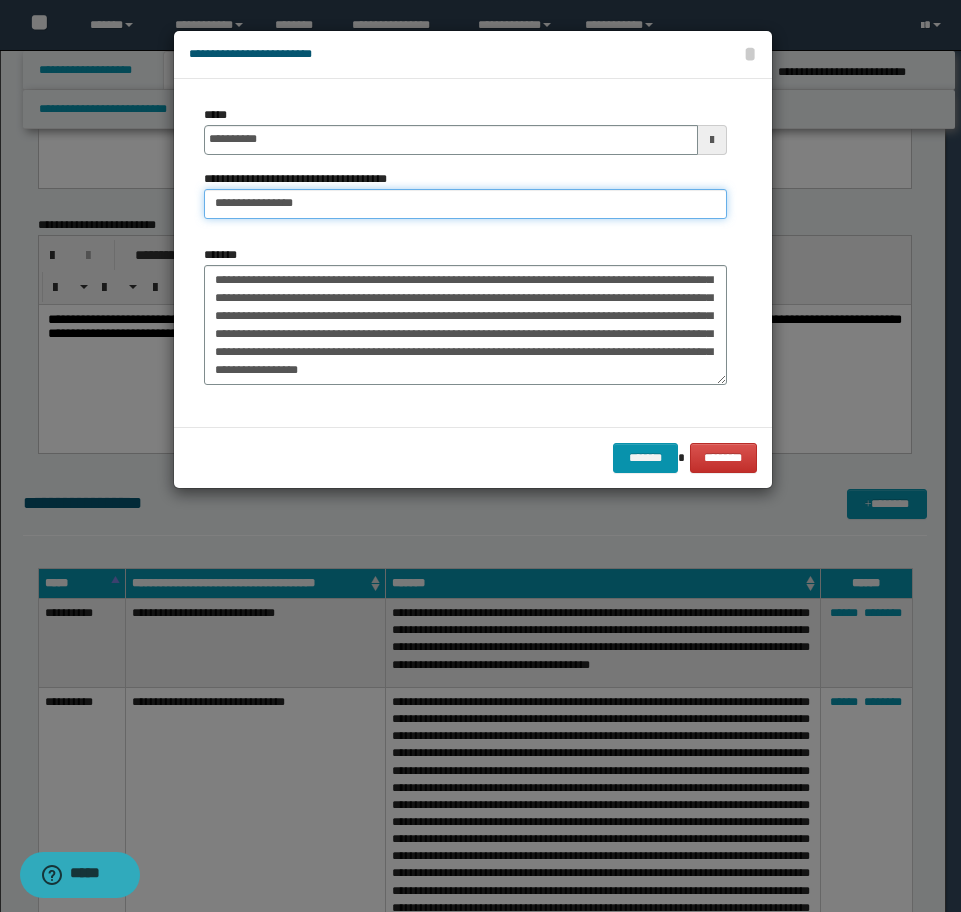 click on "**********" at bounding box center (465, 204) 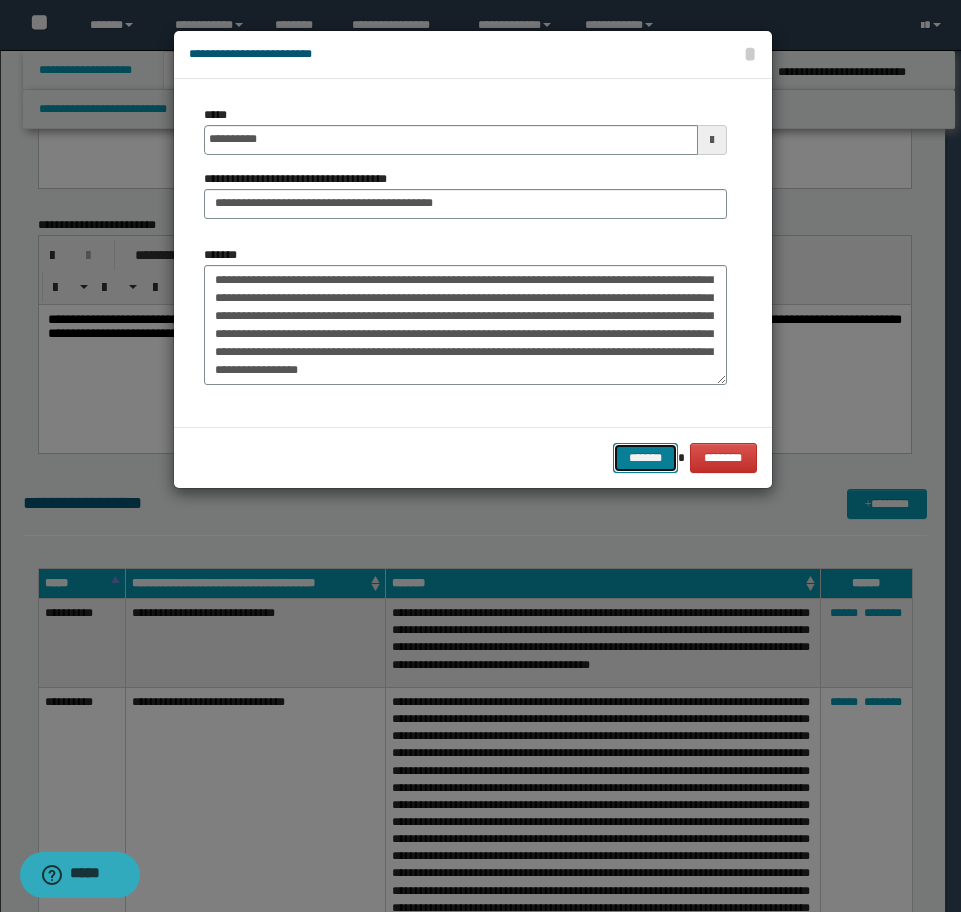 click on "*******" at bounding box center (645, 458) 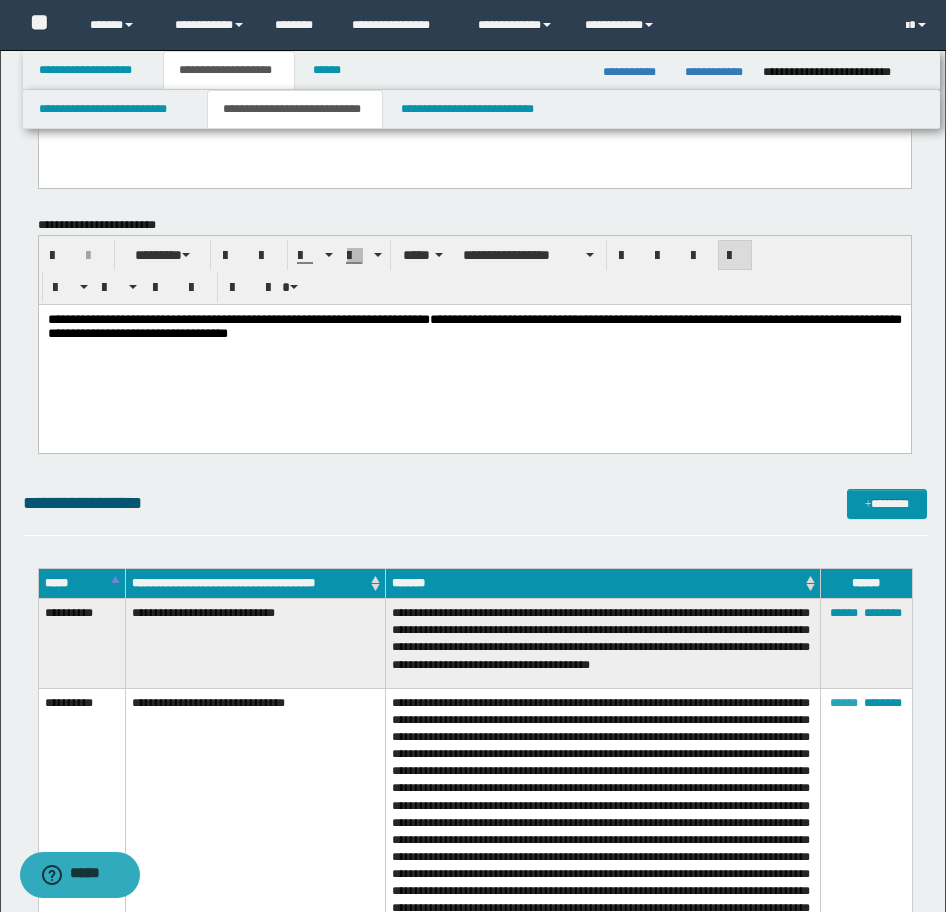 click on "******" at bounding box center (844, 703) 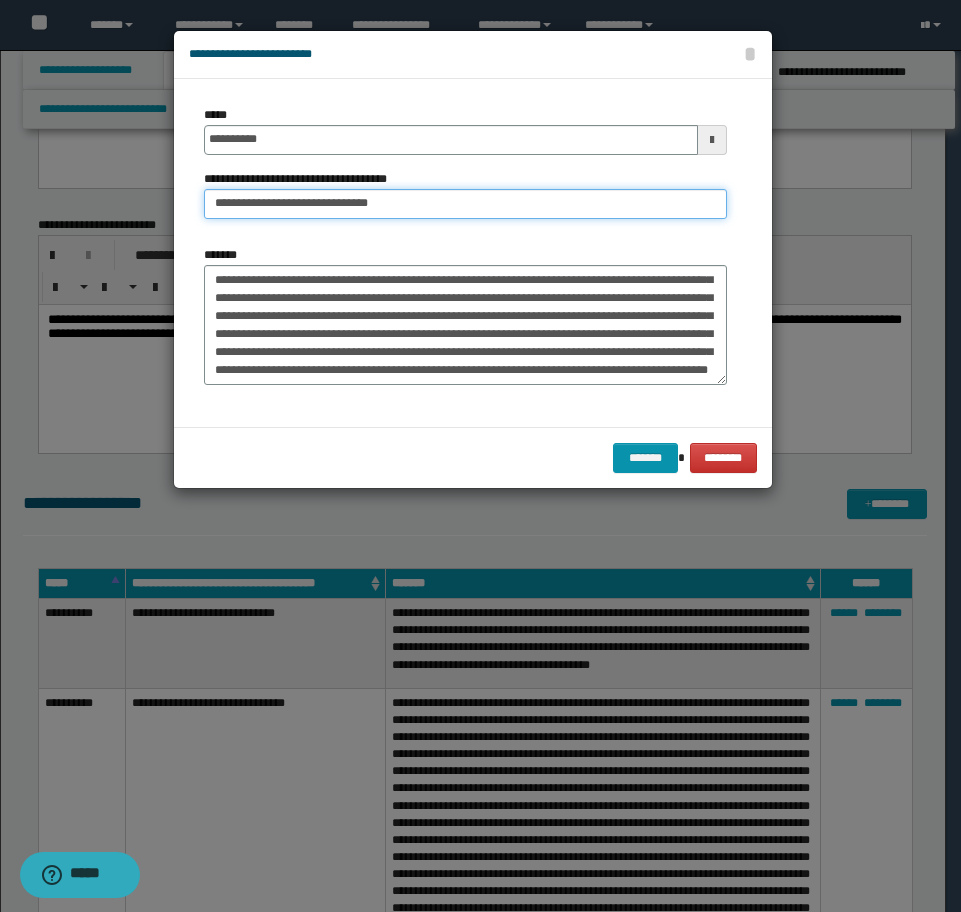 click on "**********" at bounding box center (465, 204) 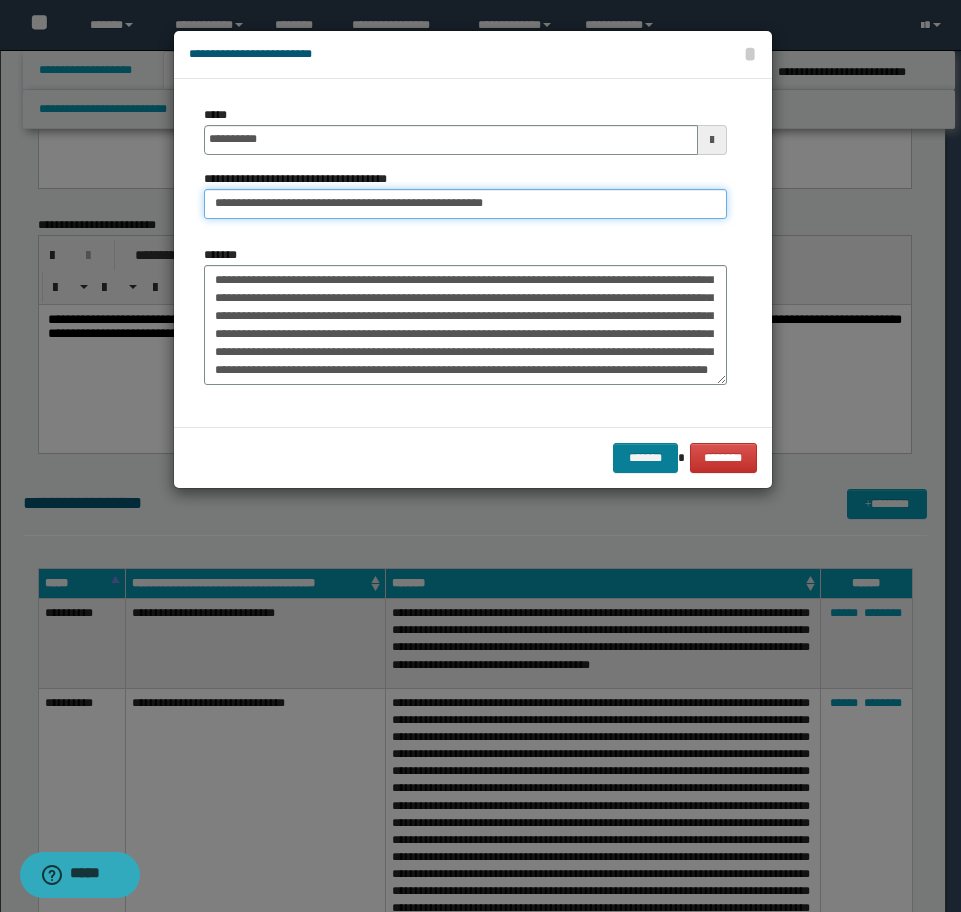 type on "**********" 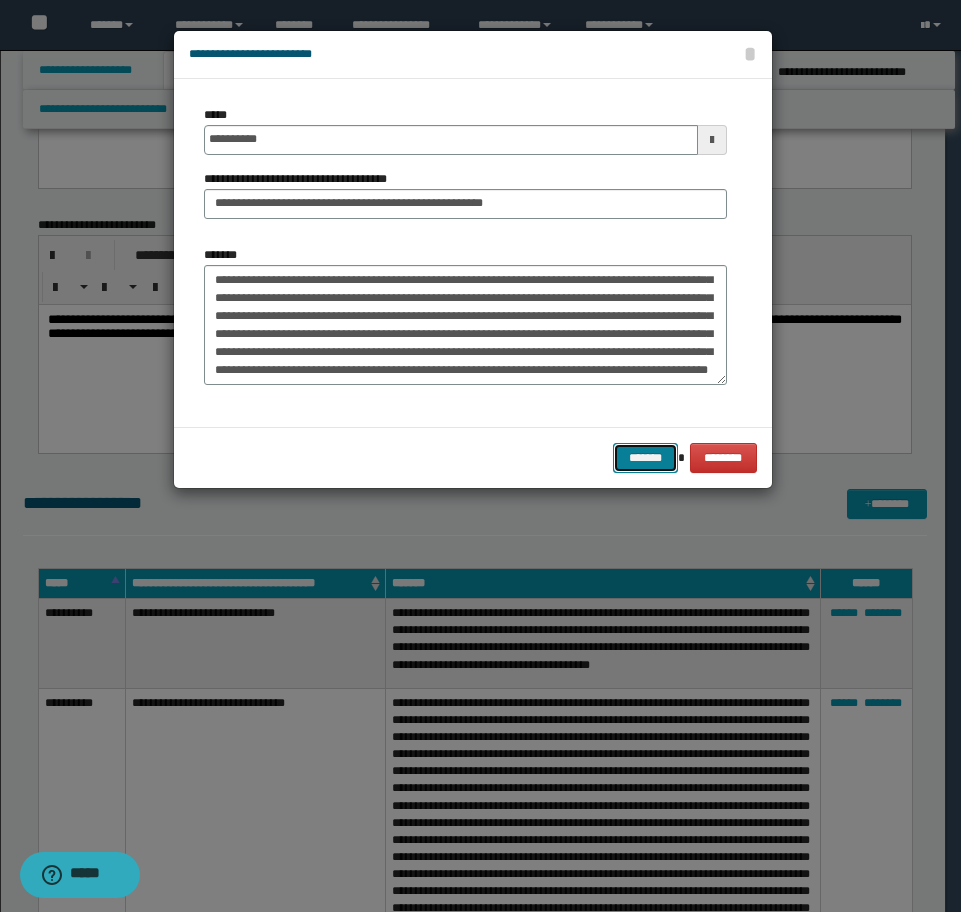 click on "*******" at bounding box center (645, 458) 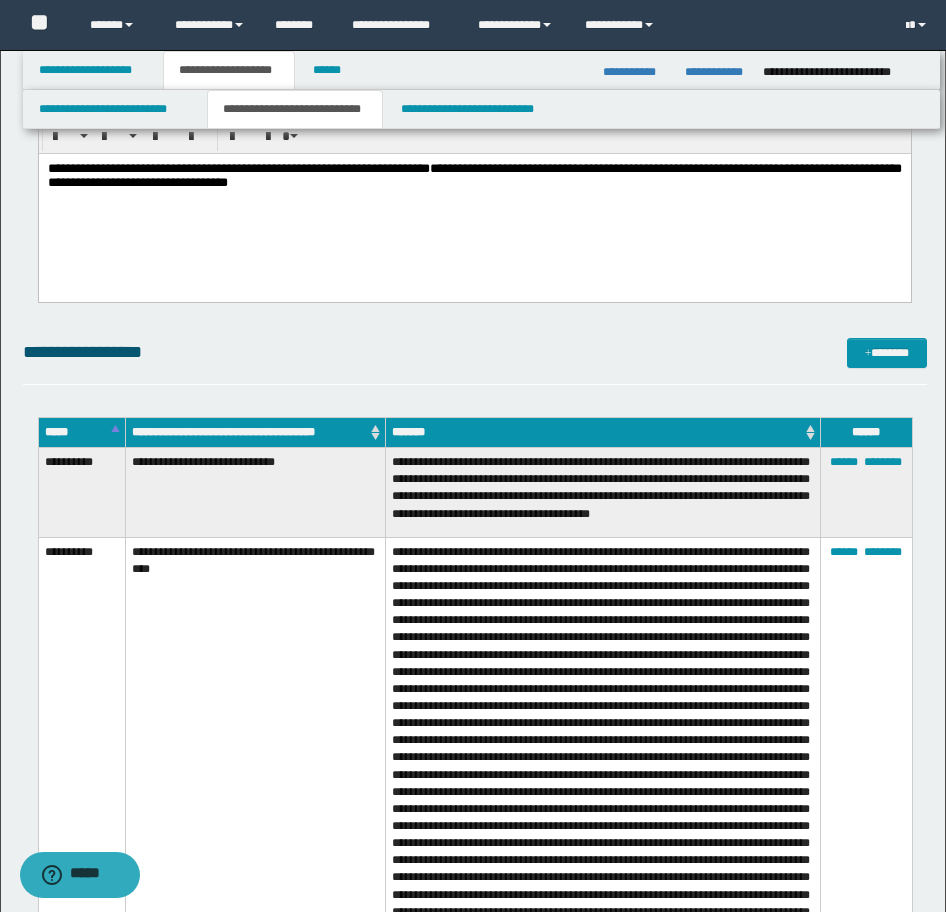 scroll, scrollTop: 2240, scrollLeft: 0, axis: vertical 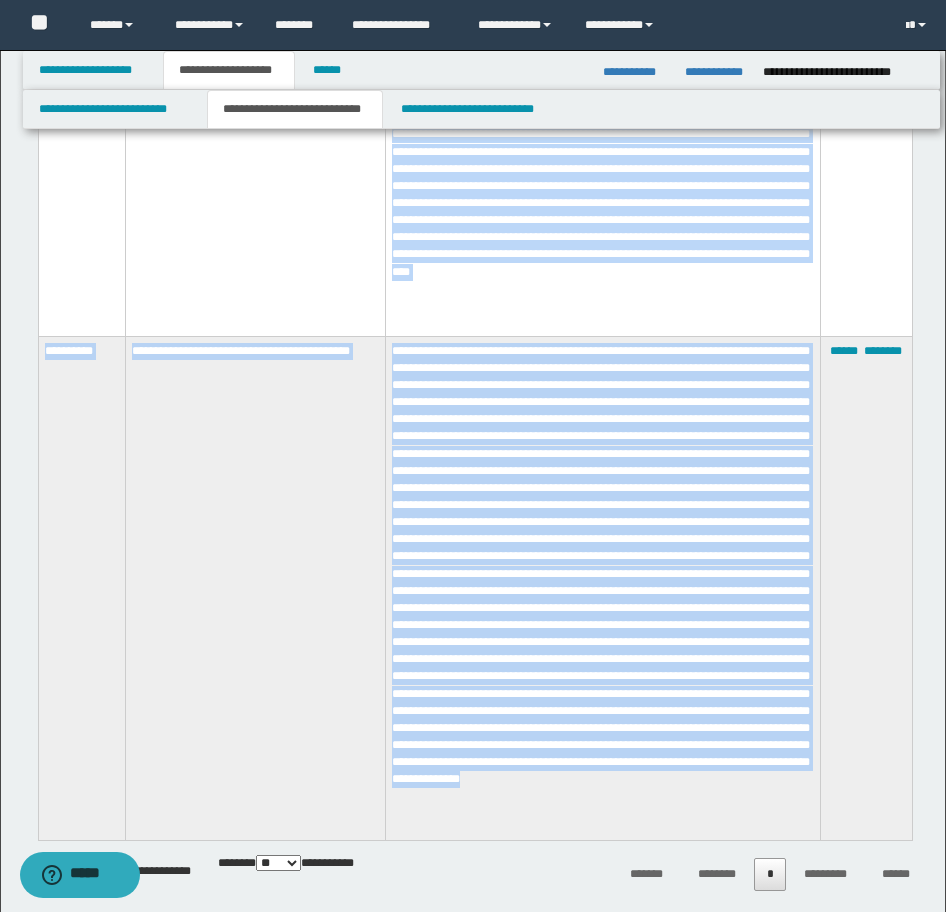 drag, startPoint x: 47, startPoint y: 210, endPoint x: 683, endPoint y: 827, distance: 886.1066 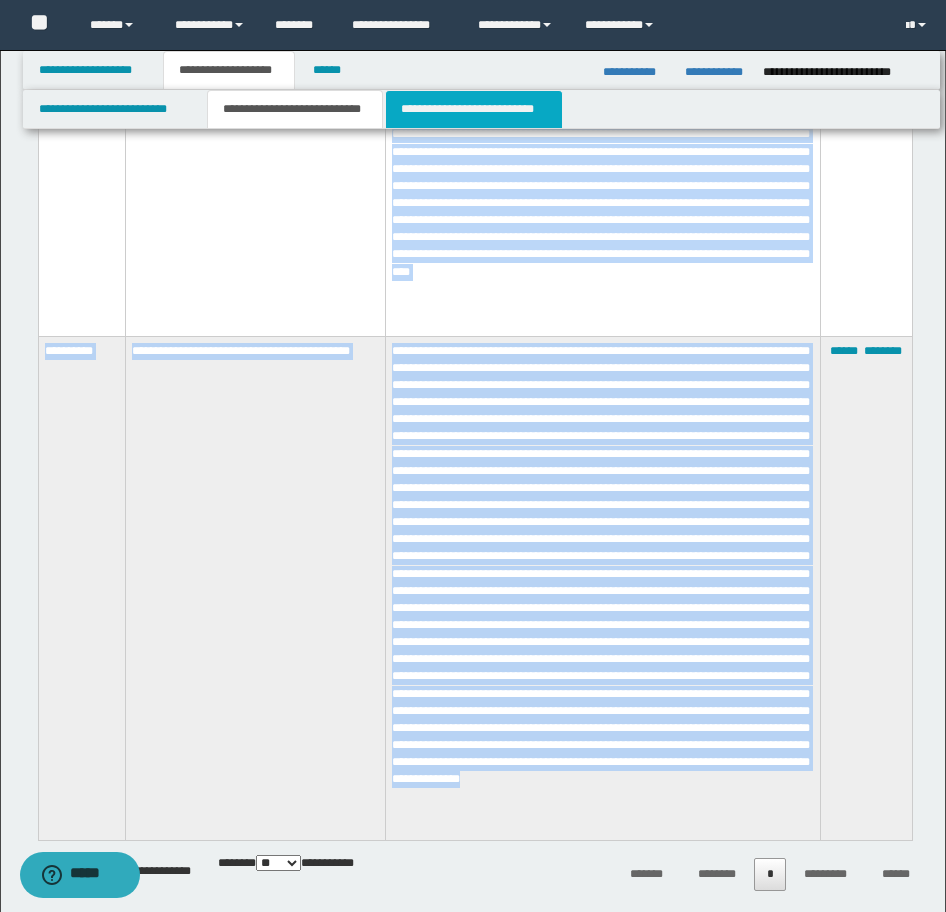click on "**********" at bounding box center (474, 109) 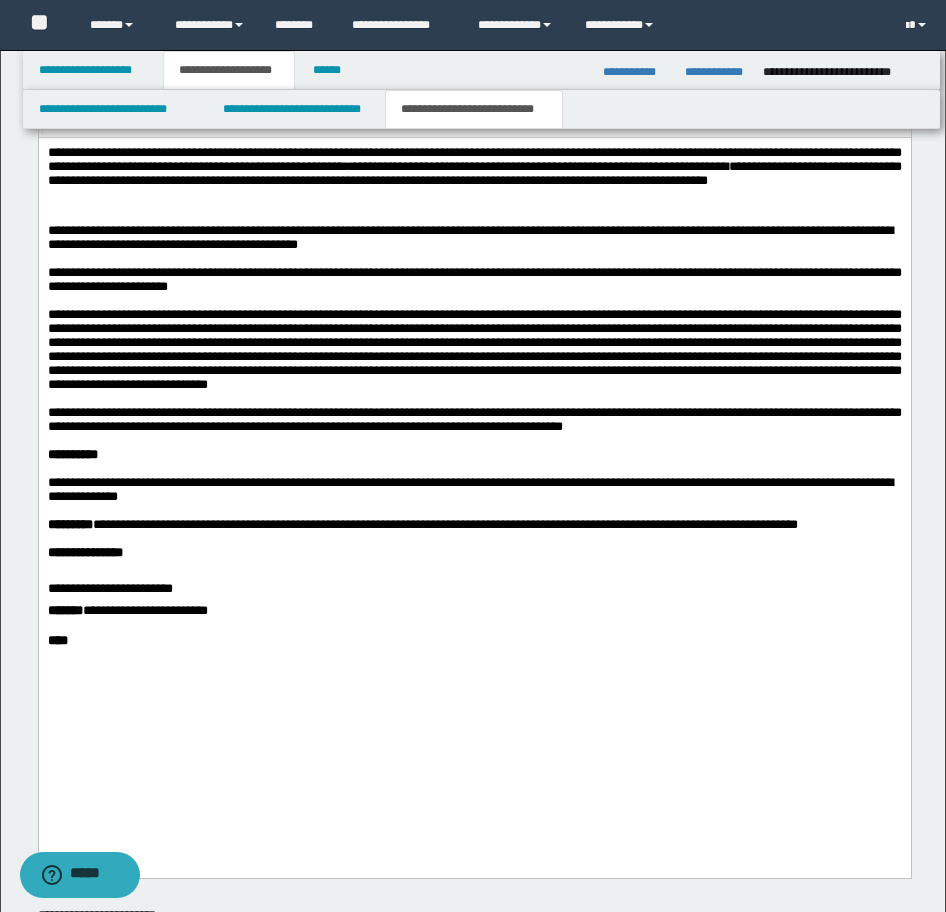 scroll, scrollTop: 1352, scrollLeft: 0, axis: vertical 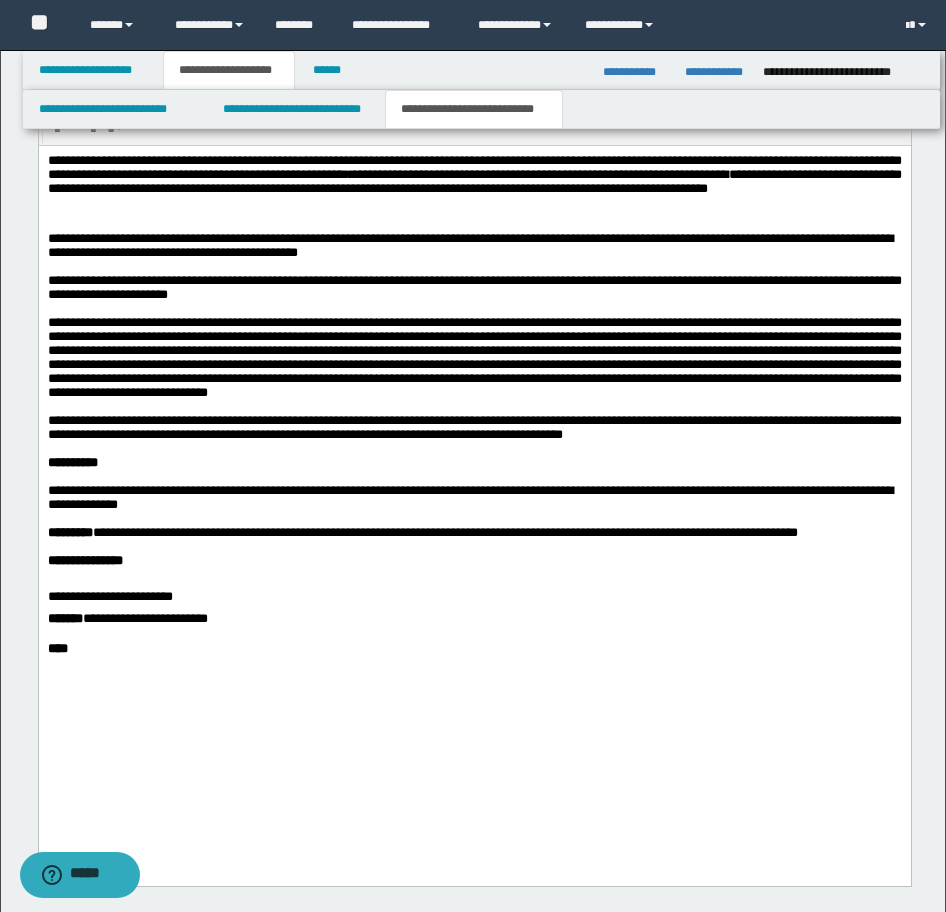 click on "**********" at bounding box center (474, 427) 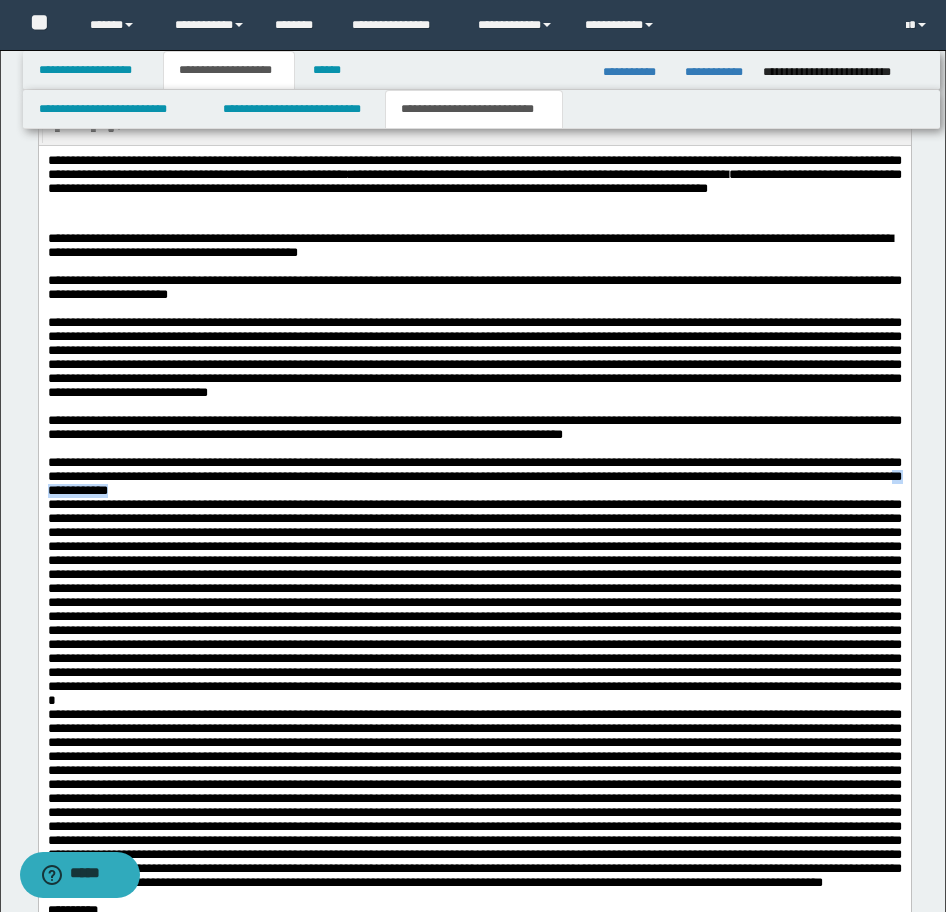 drag, startPoint x: 538, startPoint y: 550, endPoint x: 446, endPoint y: 548, distance: 92.021736 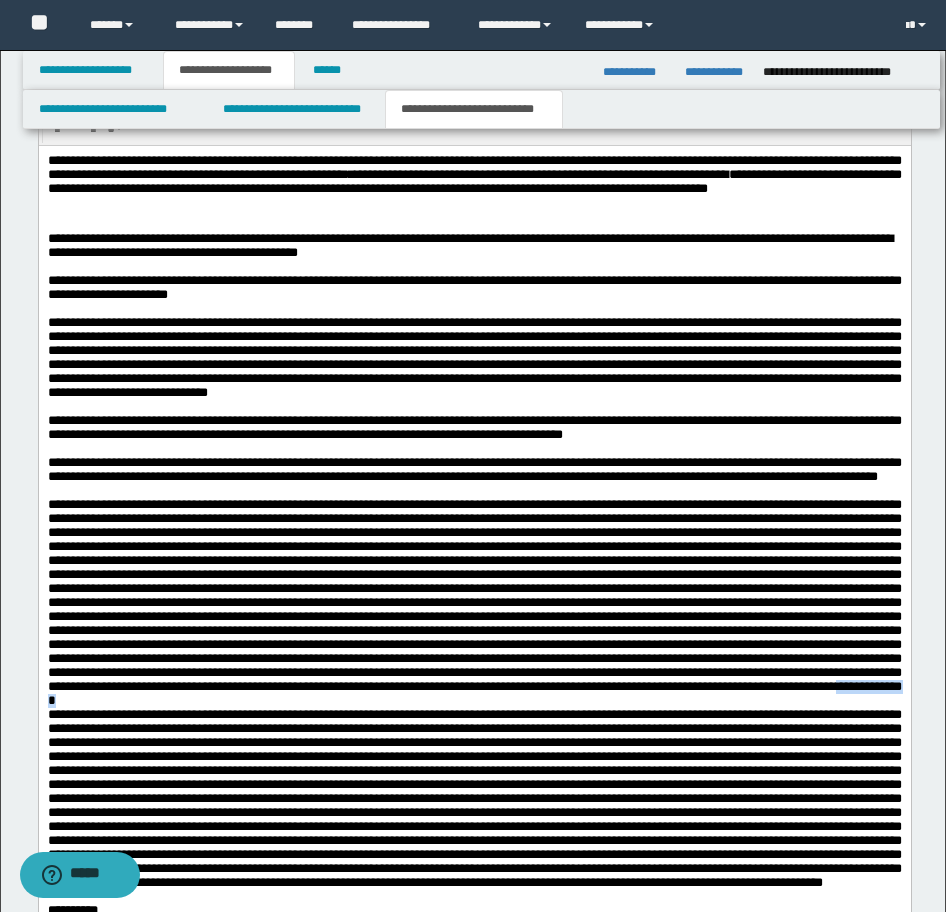 drag, startPoint x: 818, startPoint y: 831, endPoint x: 727, endPoint y: 830, distance: 91.00549 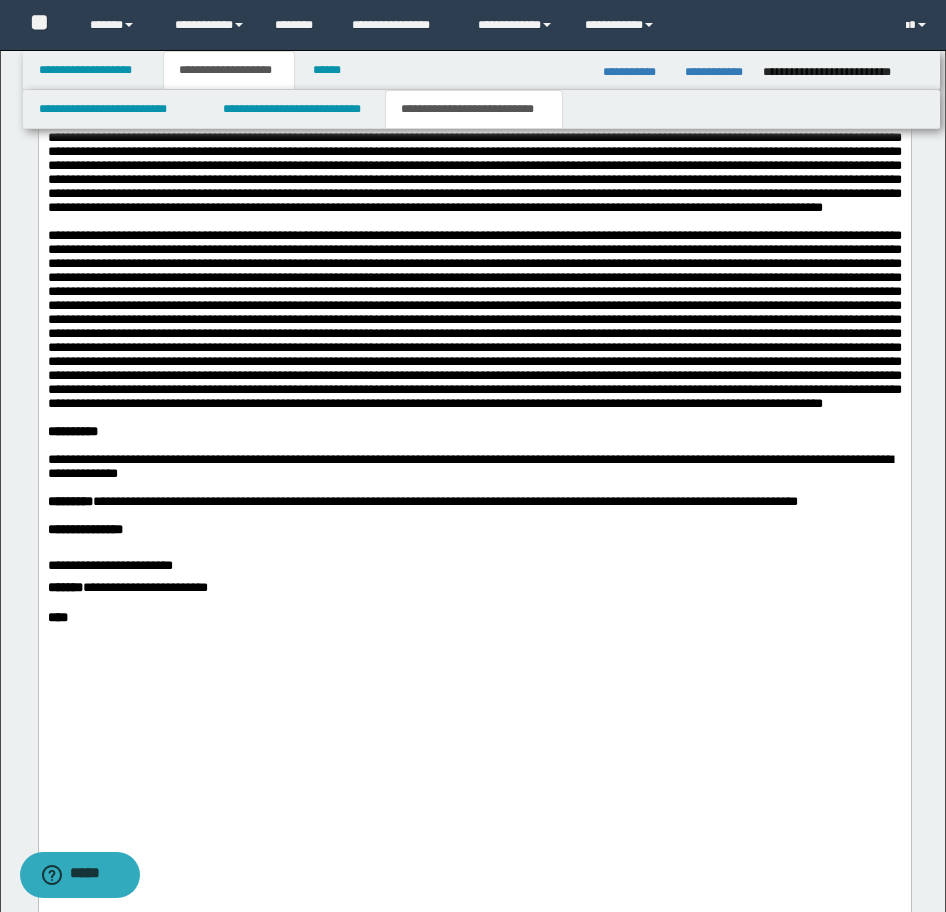 scroll, scrollTop: 1952, scrollLeft: 0, axis: vertical 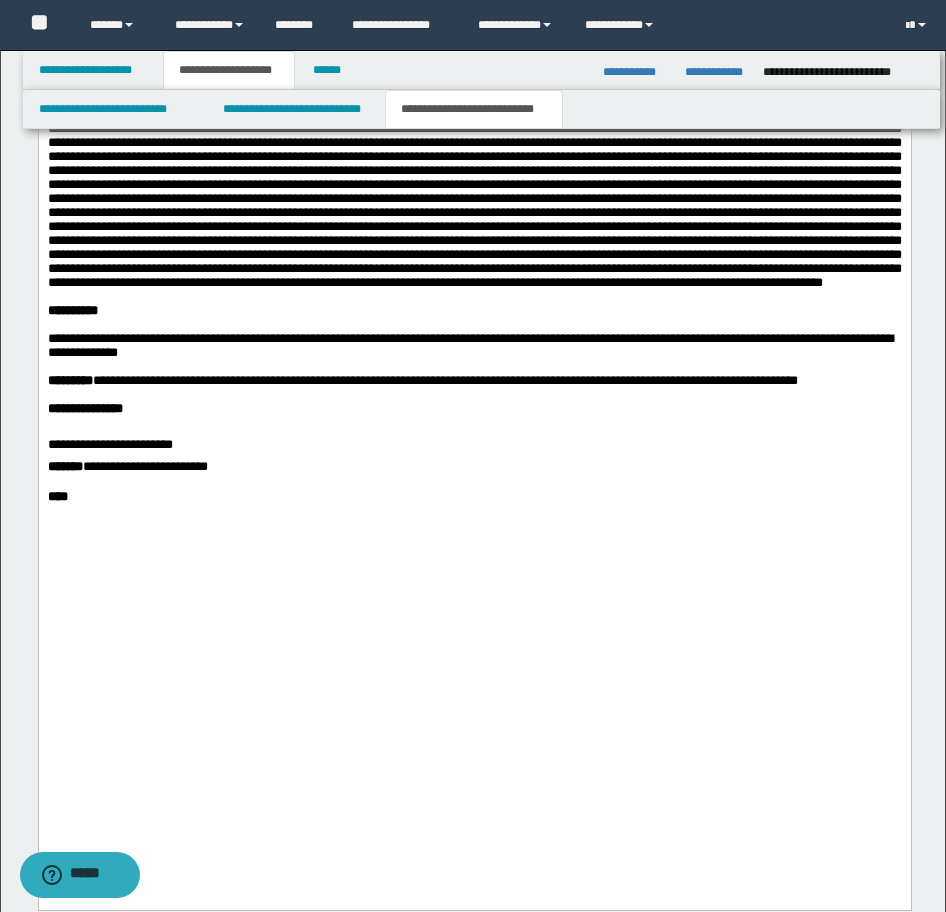 click at bounding box center (474, 192) 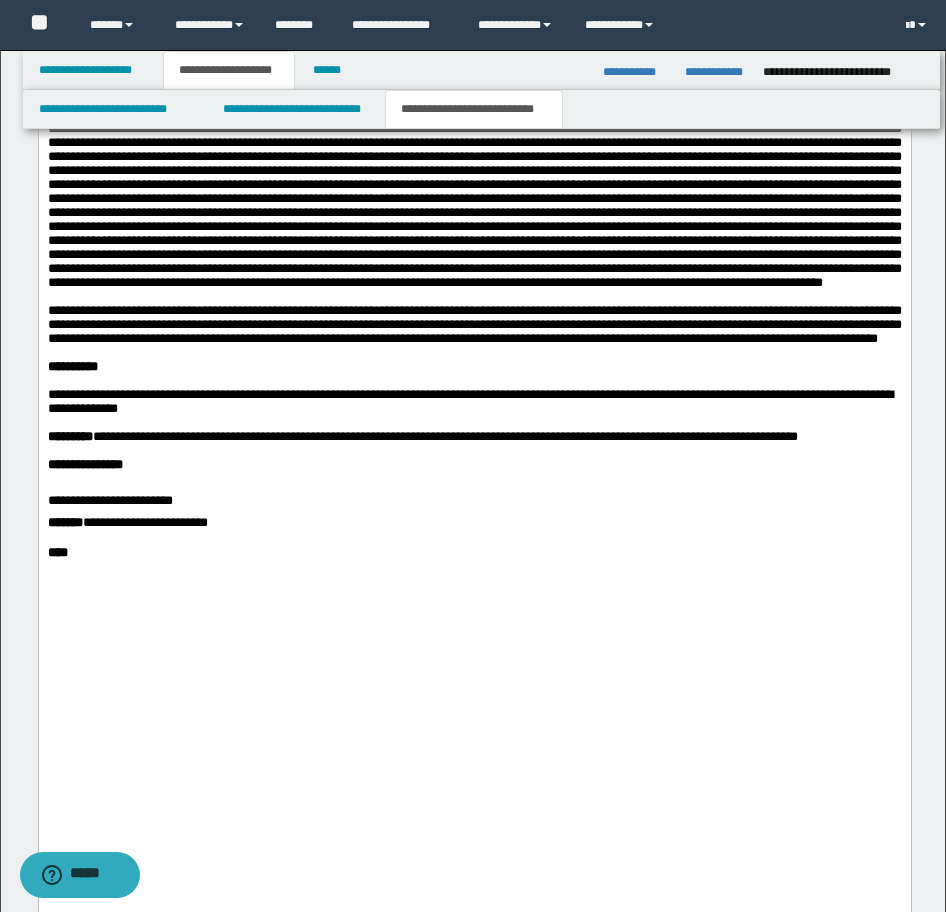 drag, startPoint x: 136, startPoint y: 537, endPoint x: 74, endPoint y: 91, distance: 450.2888 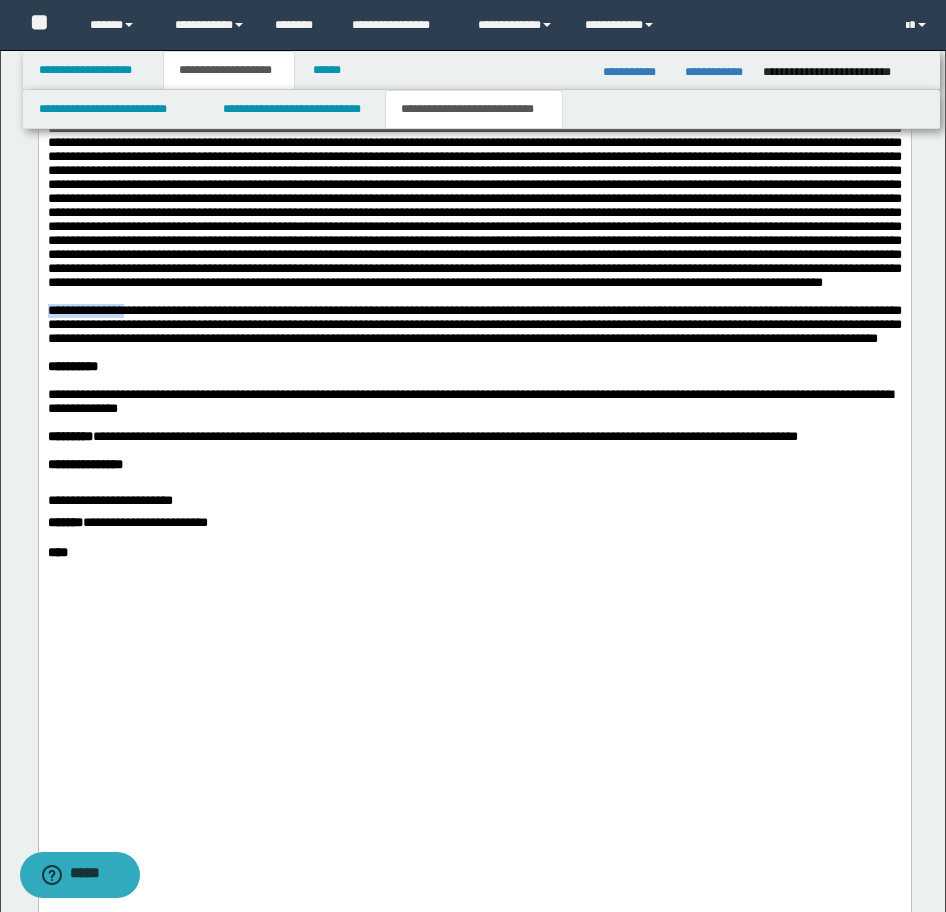 drag, startPoint x: 135, startPoint y: 537, endPoint x: -12, endPoint y: 532, distance: 147.085 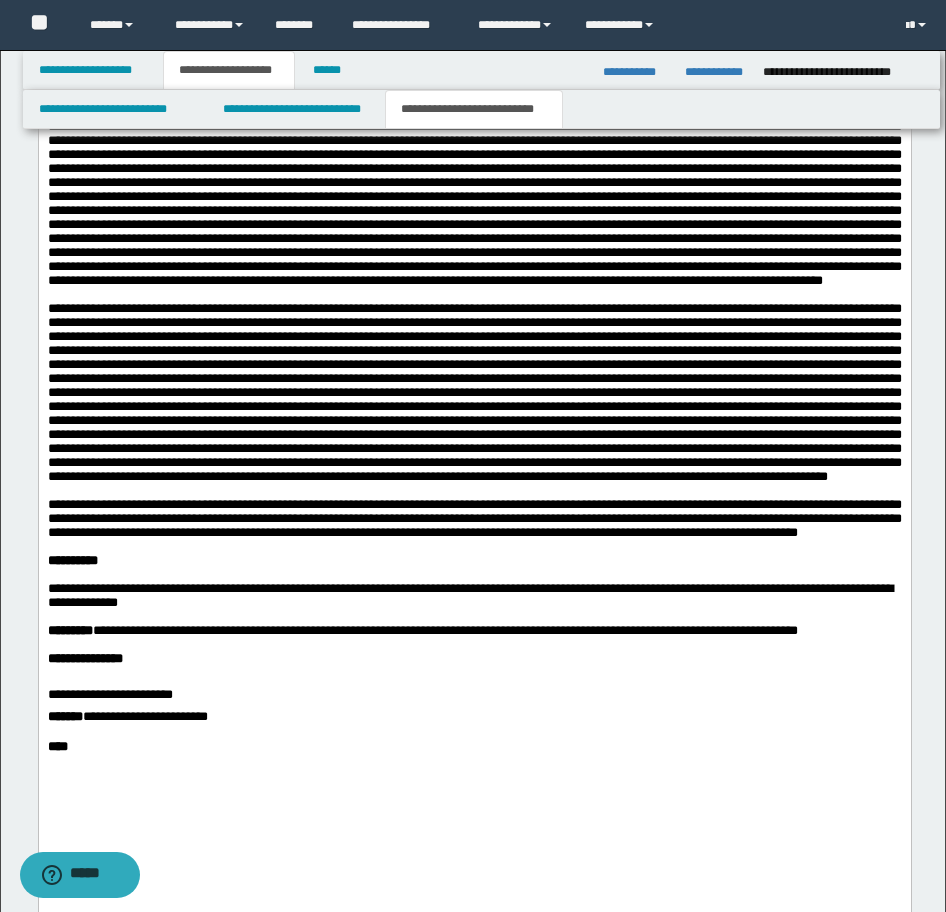 scroll, scrollTop: 1552, scrollLeft: 0, axis: vertical 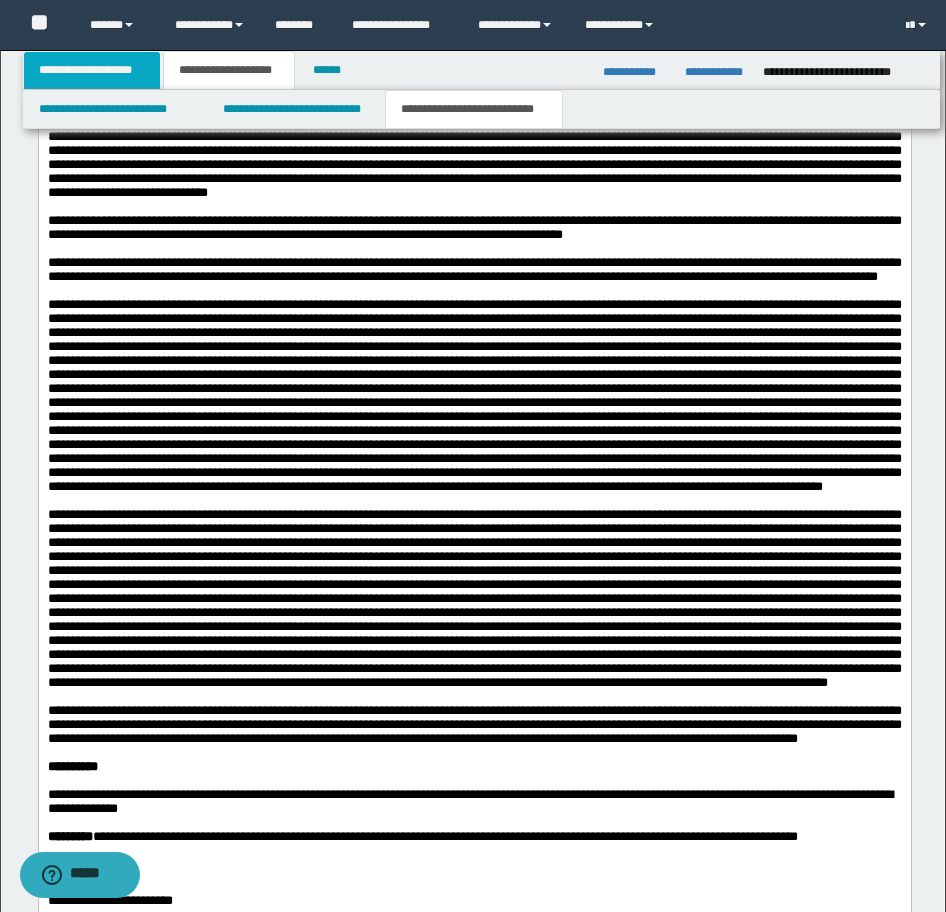 click on "**********" at bounding box center (92, 70) 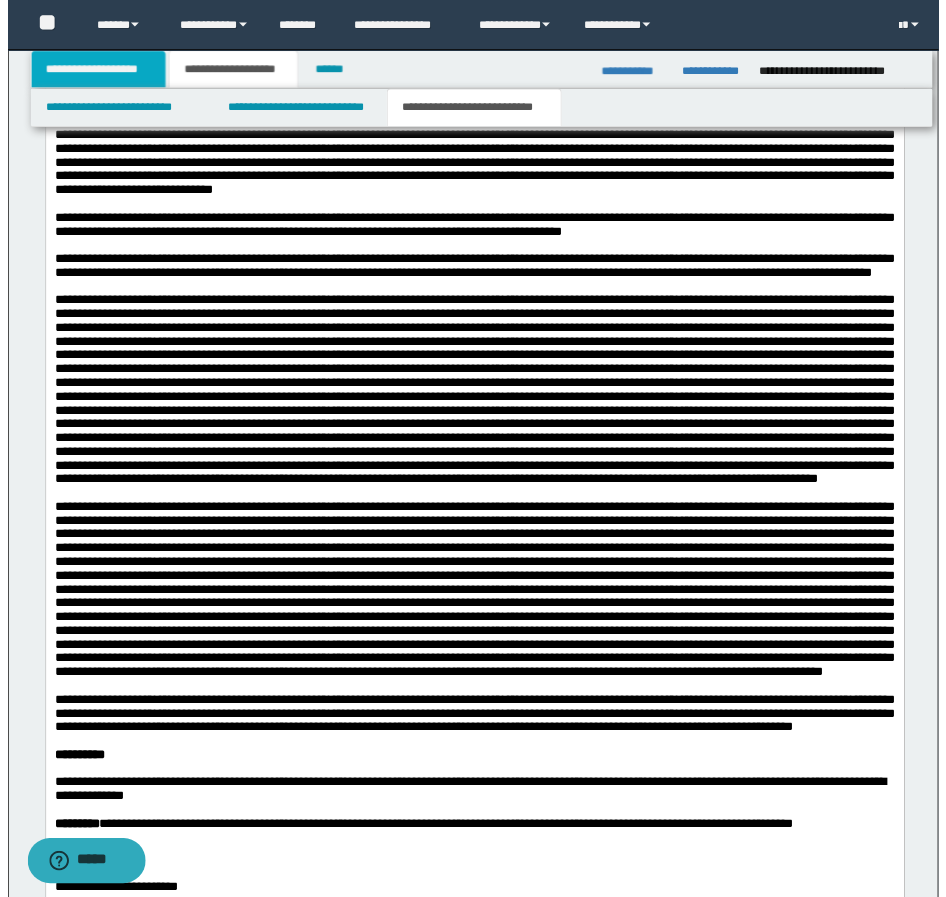 scroll, scrollTop: 857, scrollLeft: 0, axis: vertical 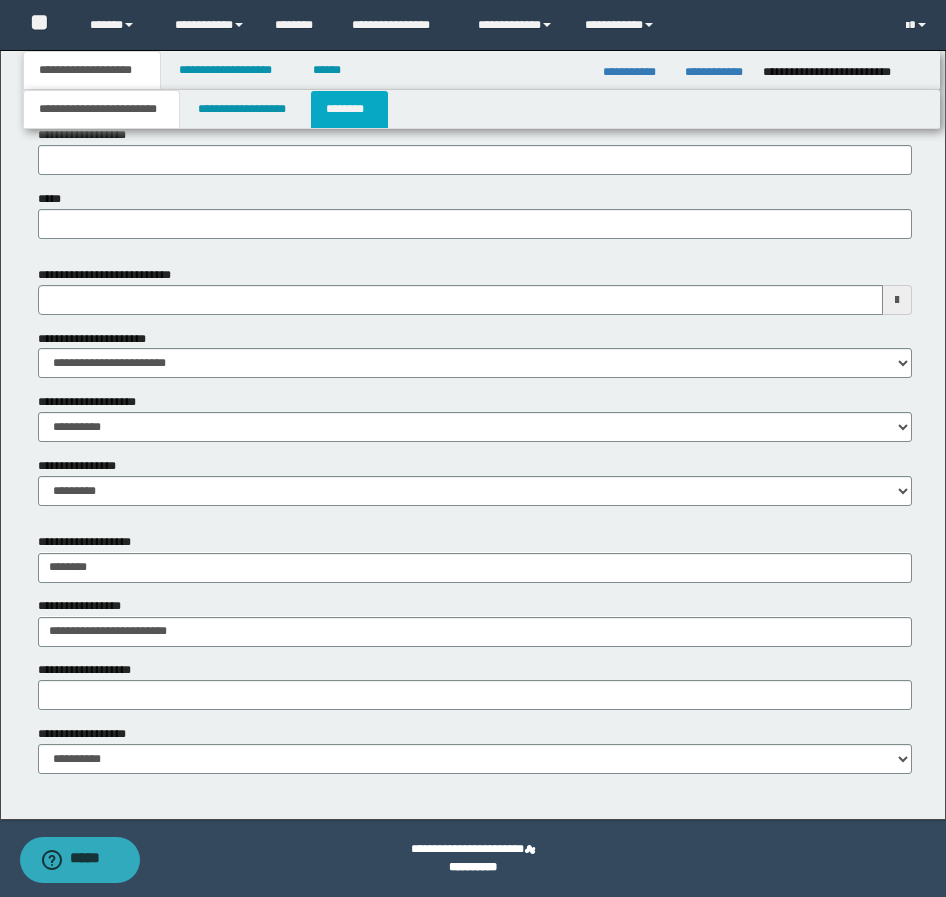 click on "********" at bounding box center [349, 109] 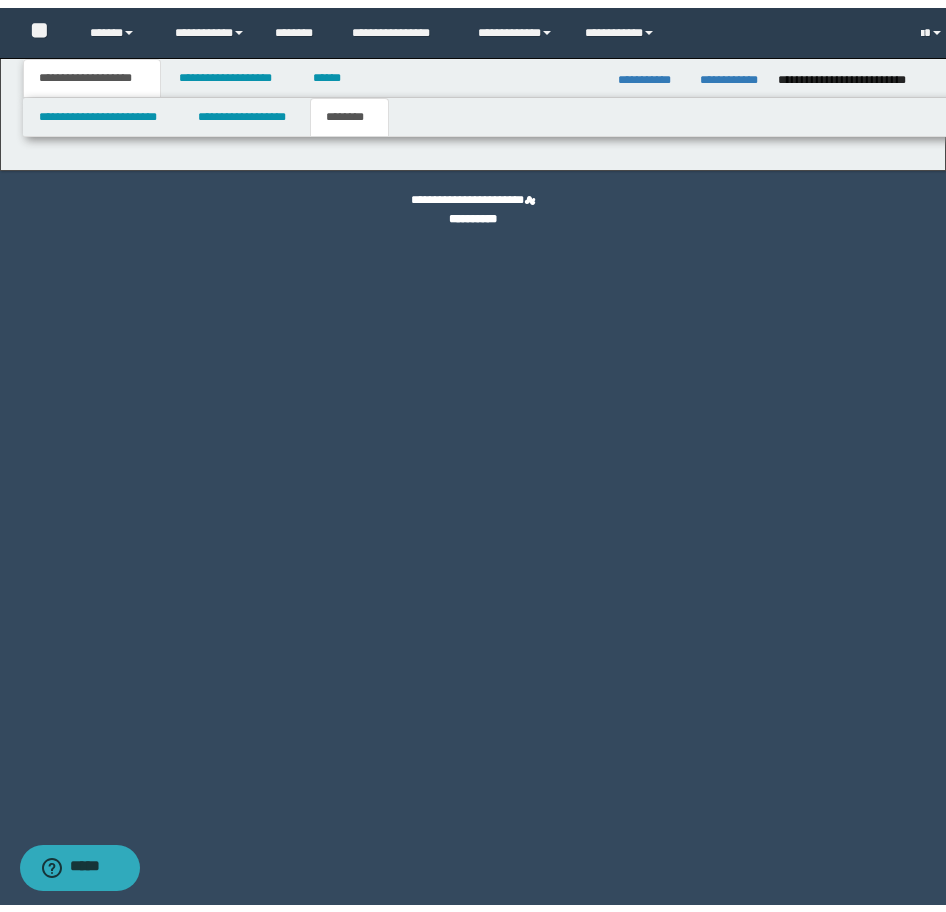 scroll, scrollTop: 0, scrollLeft: 0, axis: both 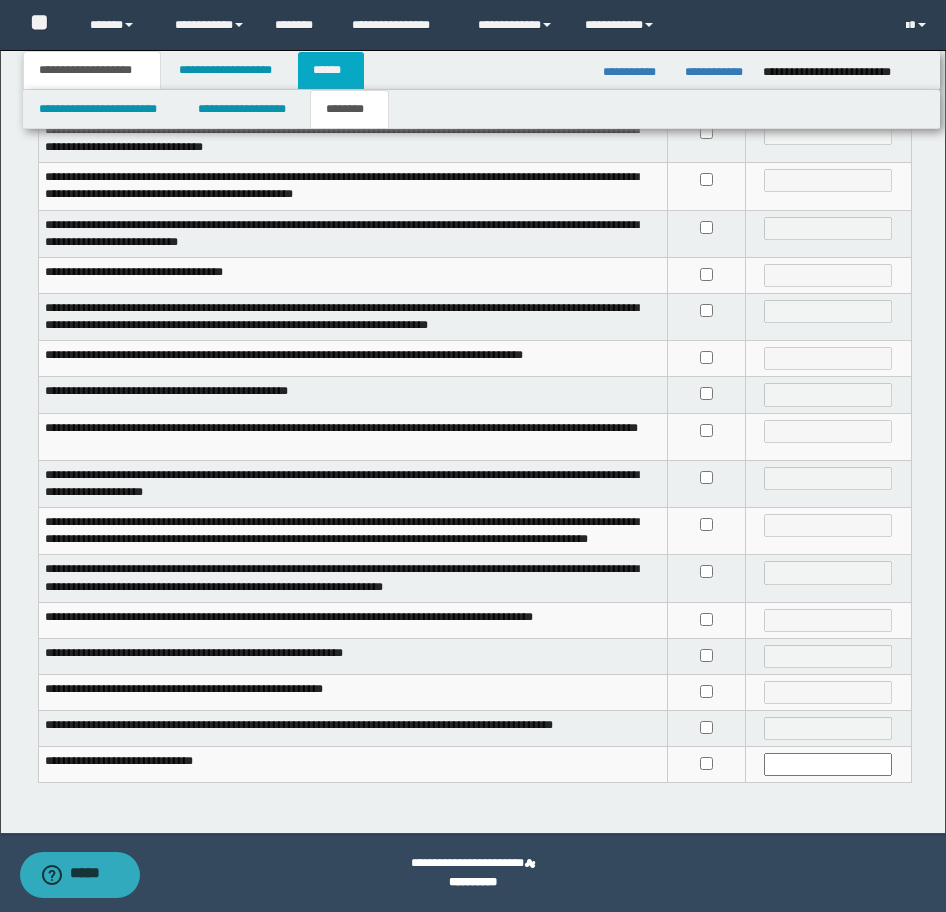 click on "******" at bounding box center [331, 70] 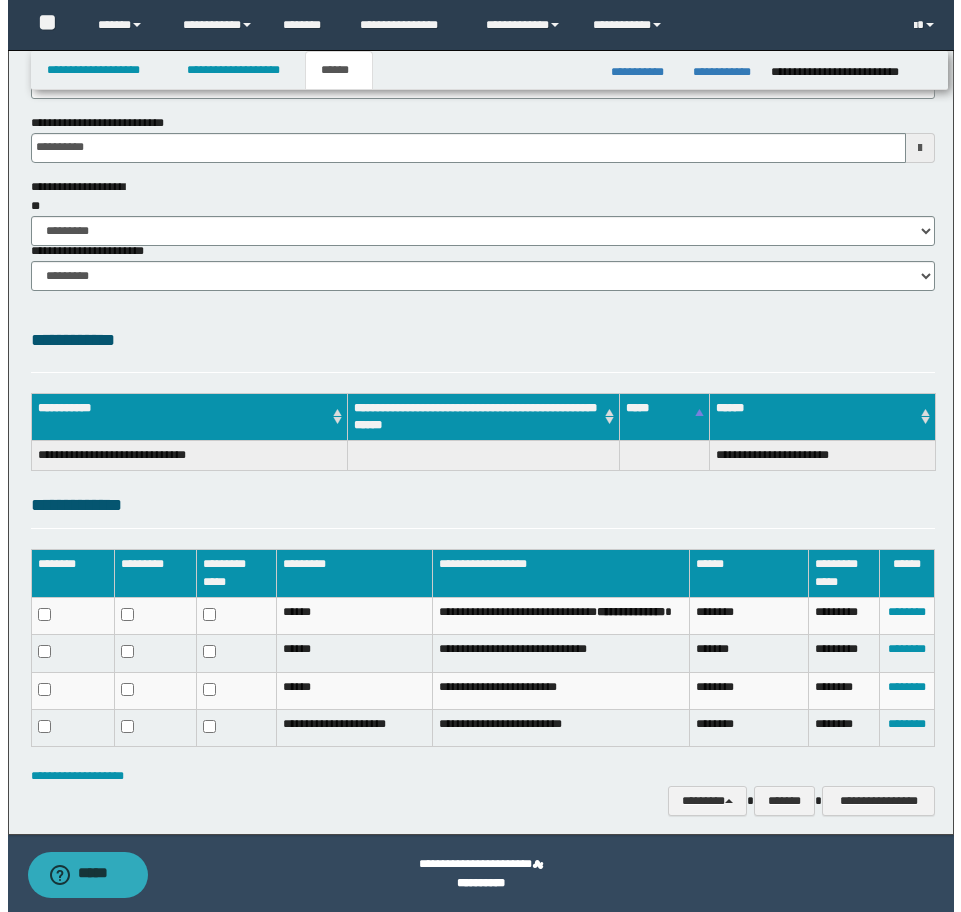 scroll, scrollTop: 210, scrollLeft: 0, axis: vertical 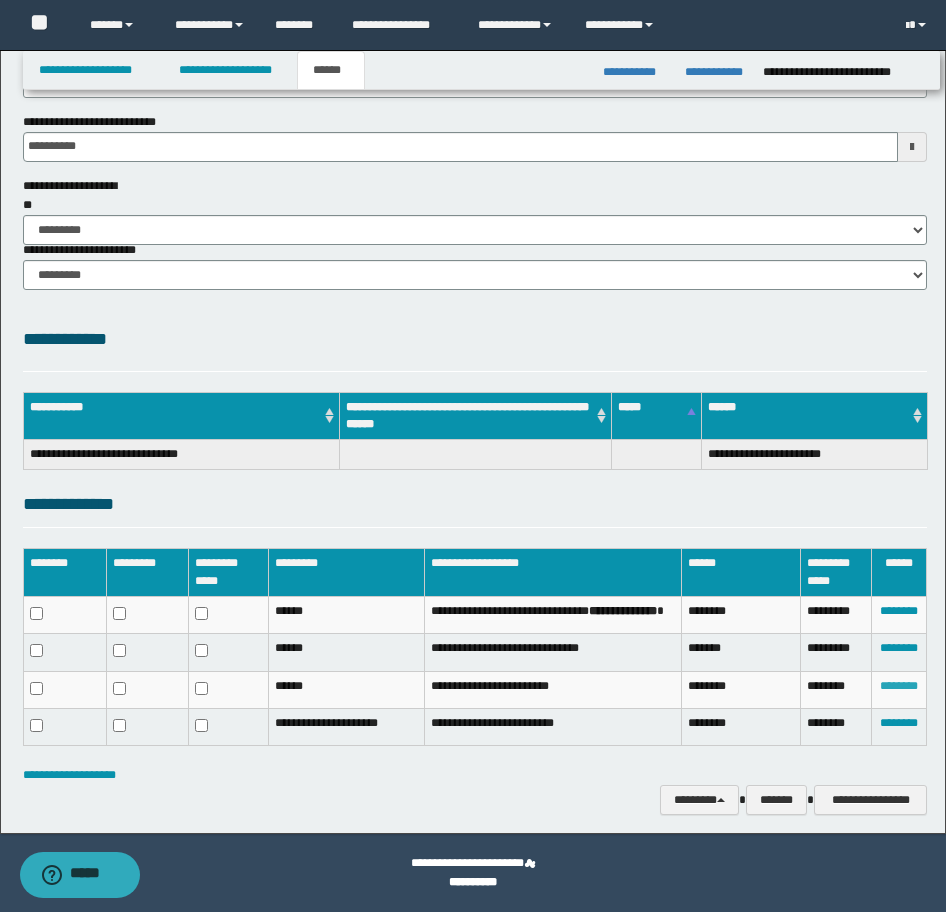 click on "********" at bounding box center [899, 686] 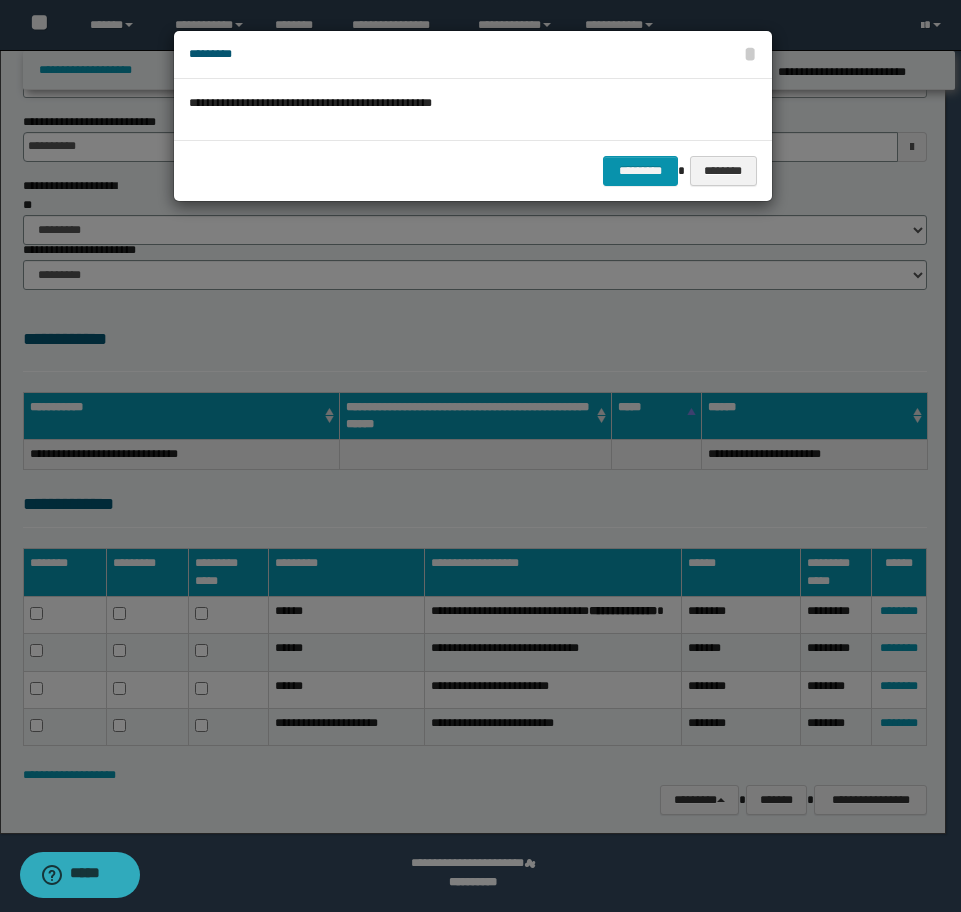 click on "*********
********" at bounding box center [473, 170] 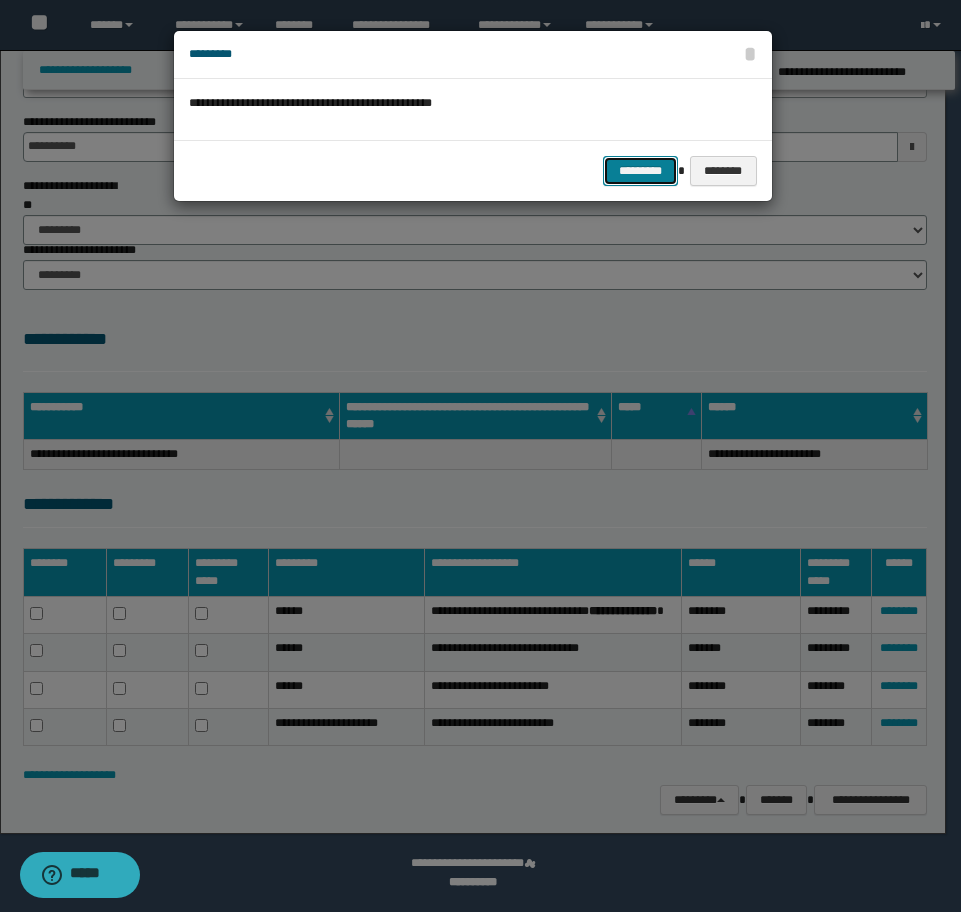 click on "*********" at bounding box center [640, 171] 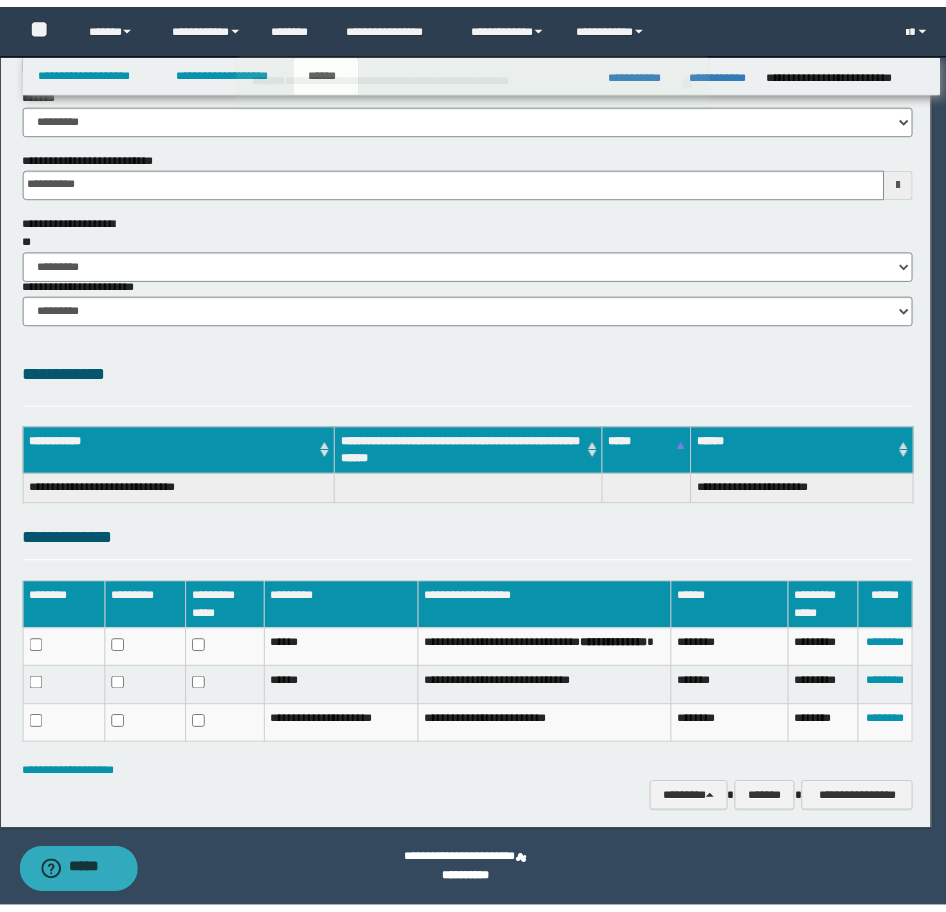scroll, scrollTop: 176, scrollLeft: 0, axis: vertical 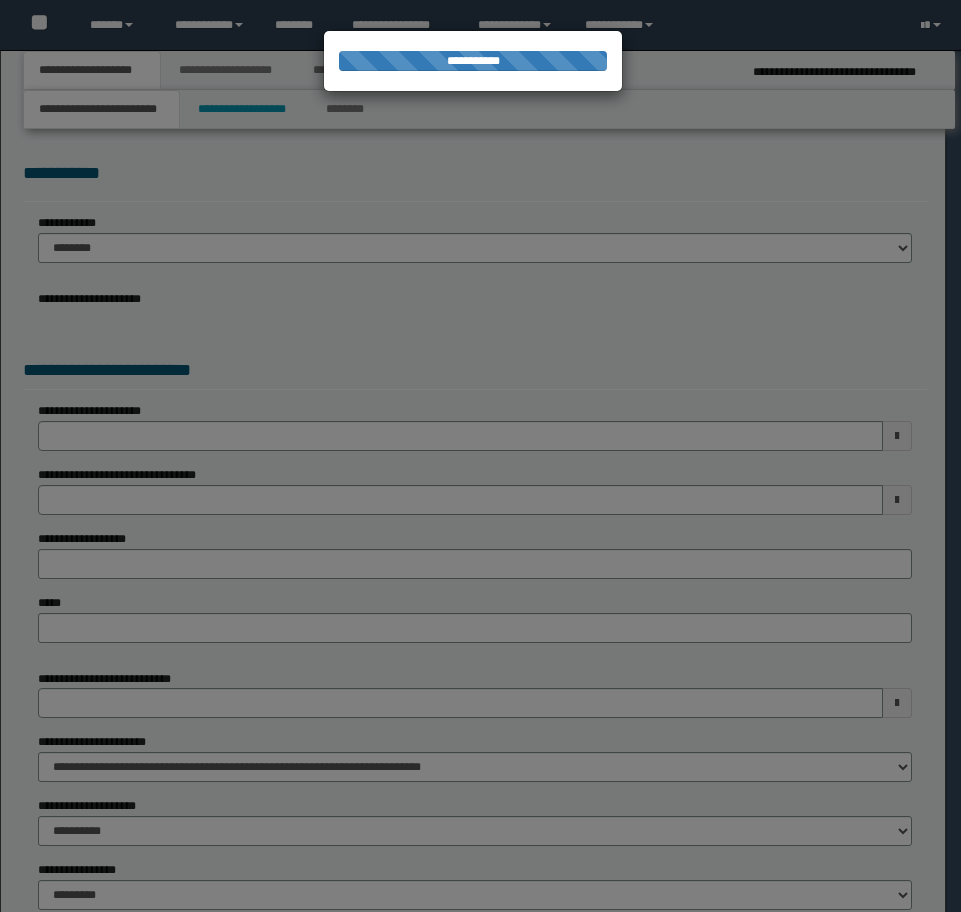 select on "*" 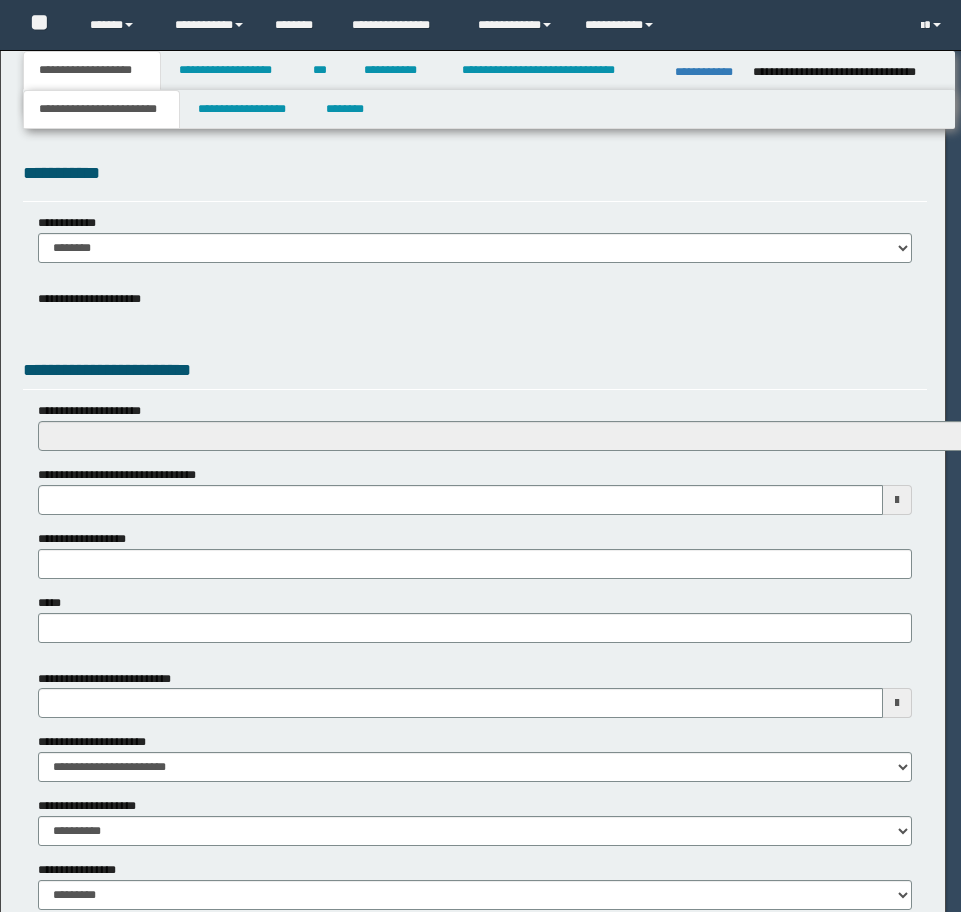 scroll, scrollTop: 0, scrollLeft: 0, axis: both 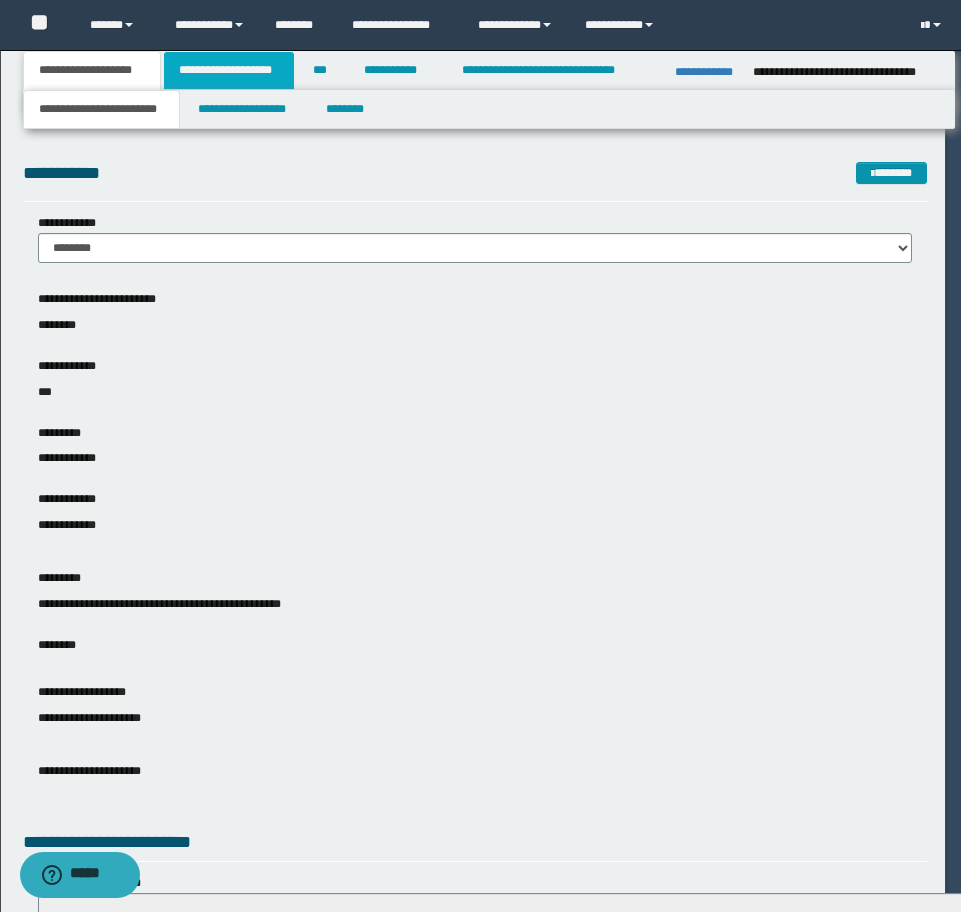 click on "**********" at bounding box center (229, 70) 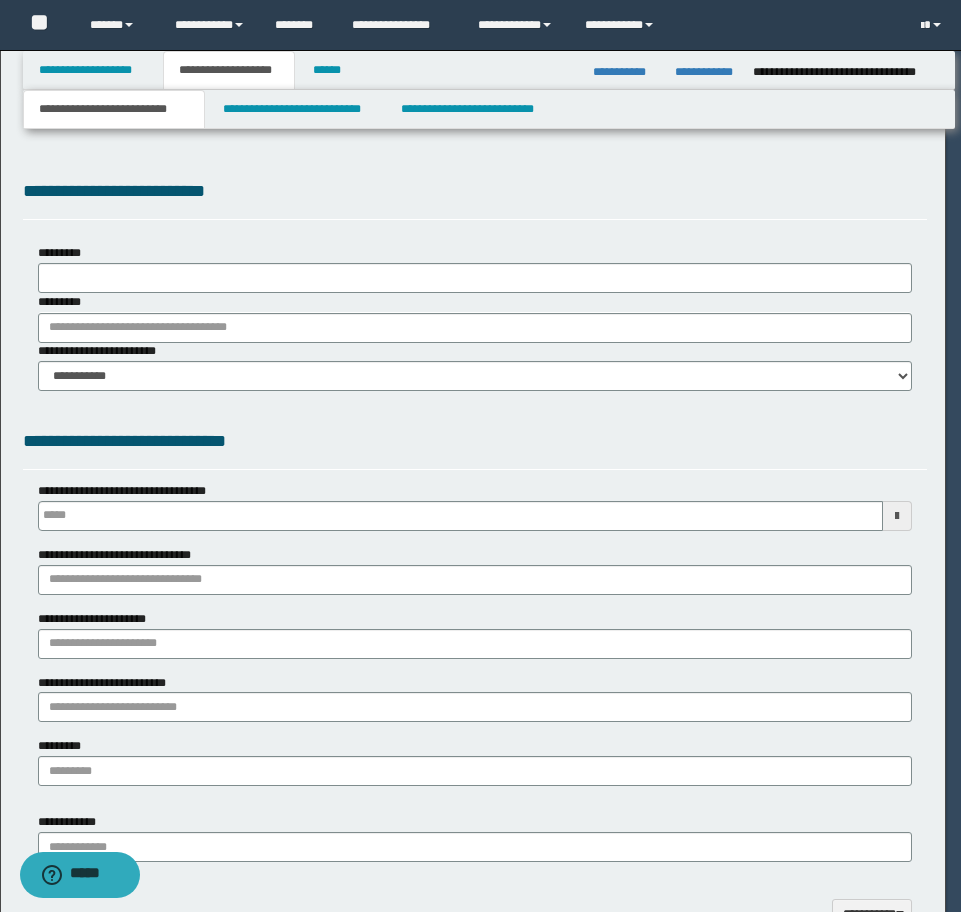 type 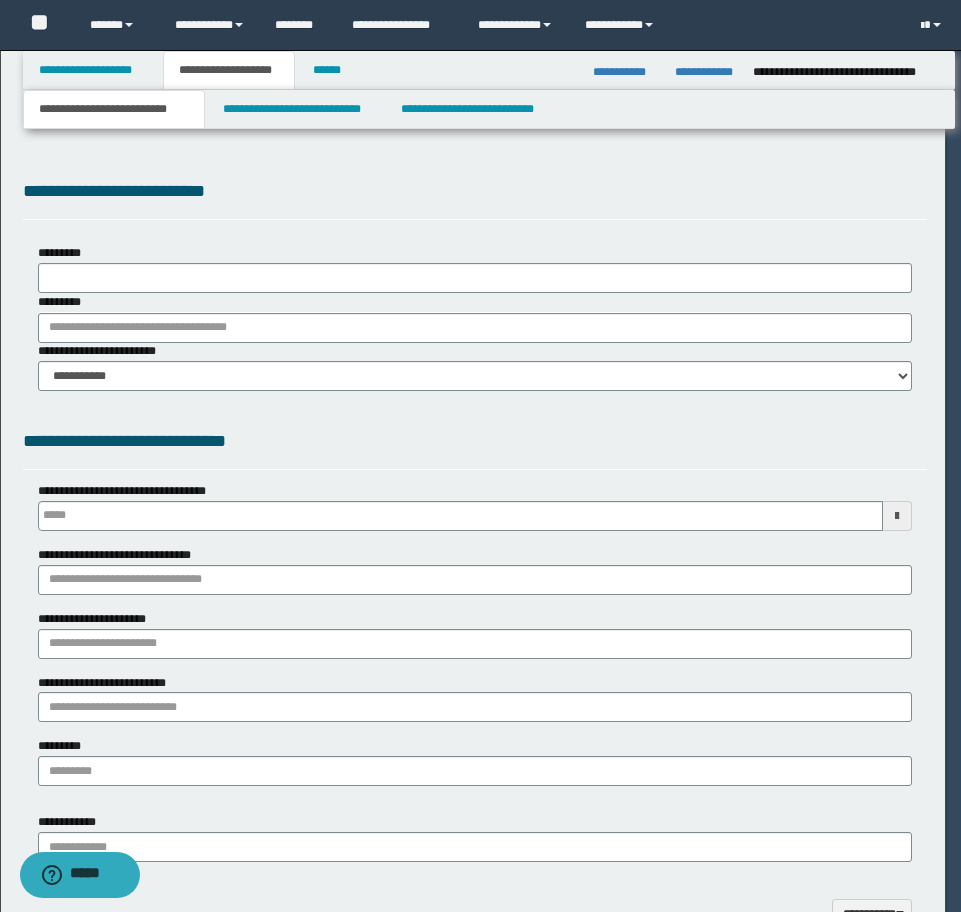 scroll, scrollTop: 0, scrollLeft: 0, axis: both 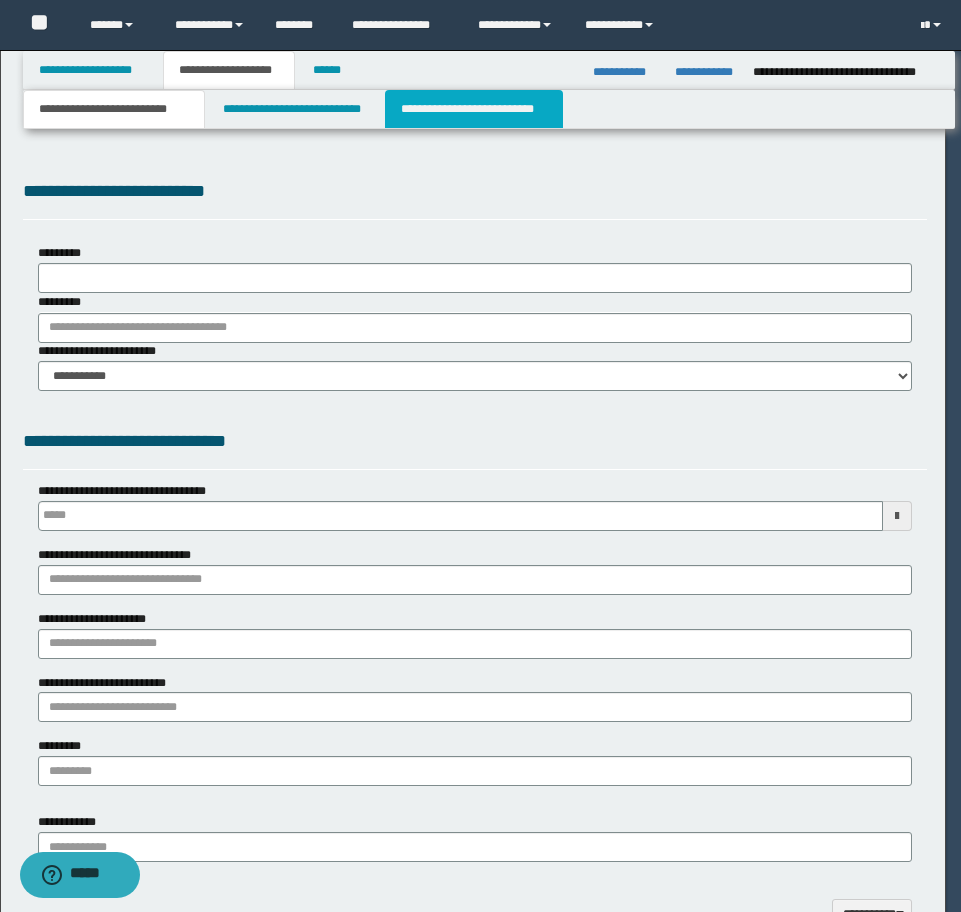 type on "**********" 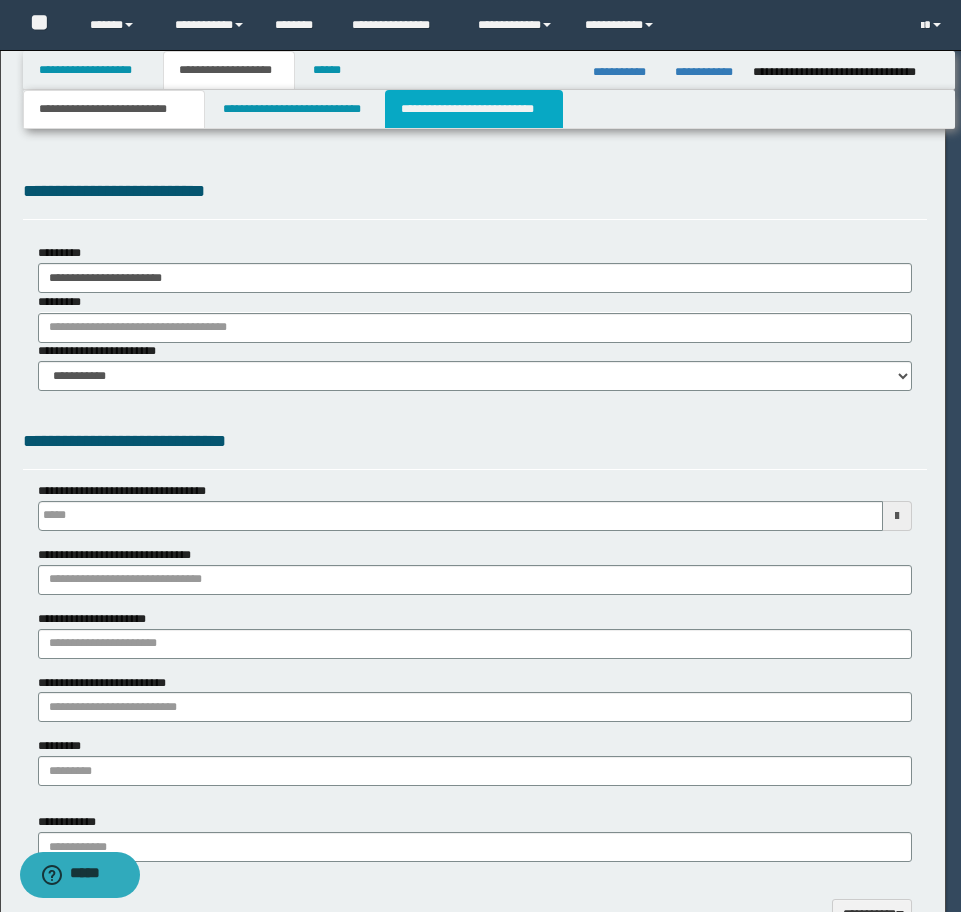 click on "**********" at bounding box center [474, 109] 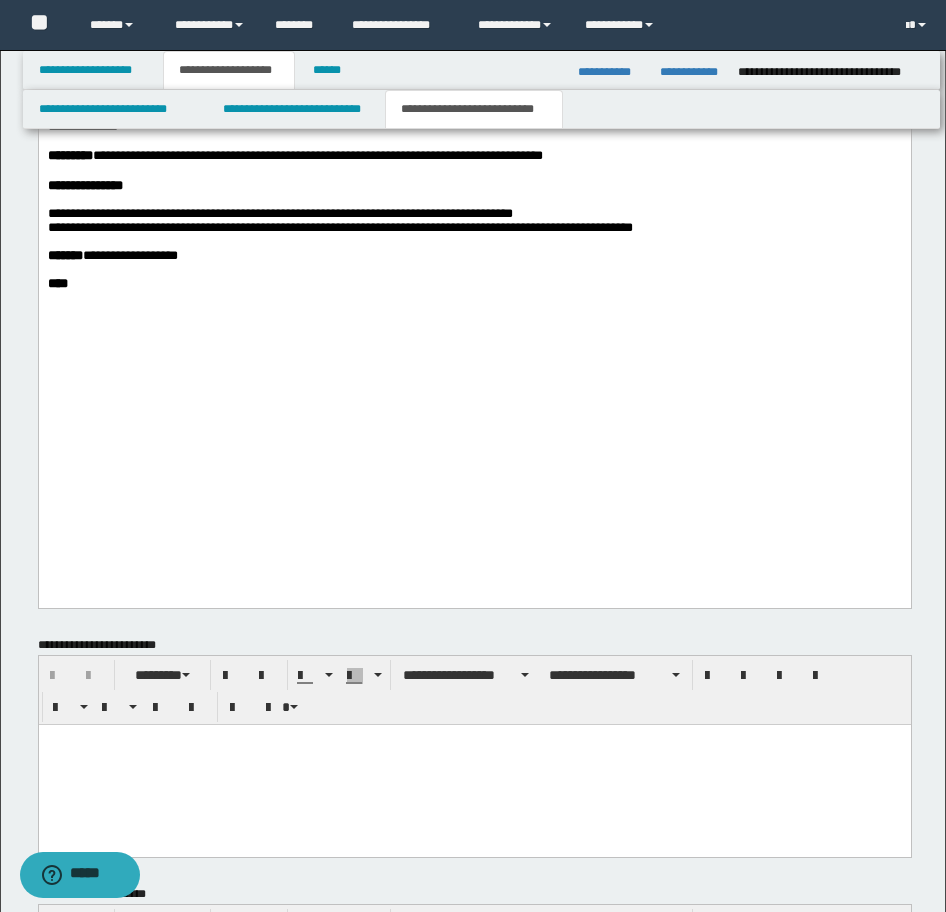 scroll, scrollTop: 2400, scrollLeft: 0, axis: vertical 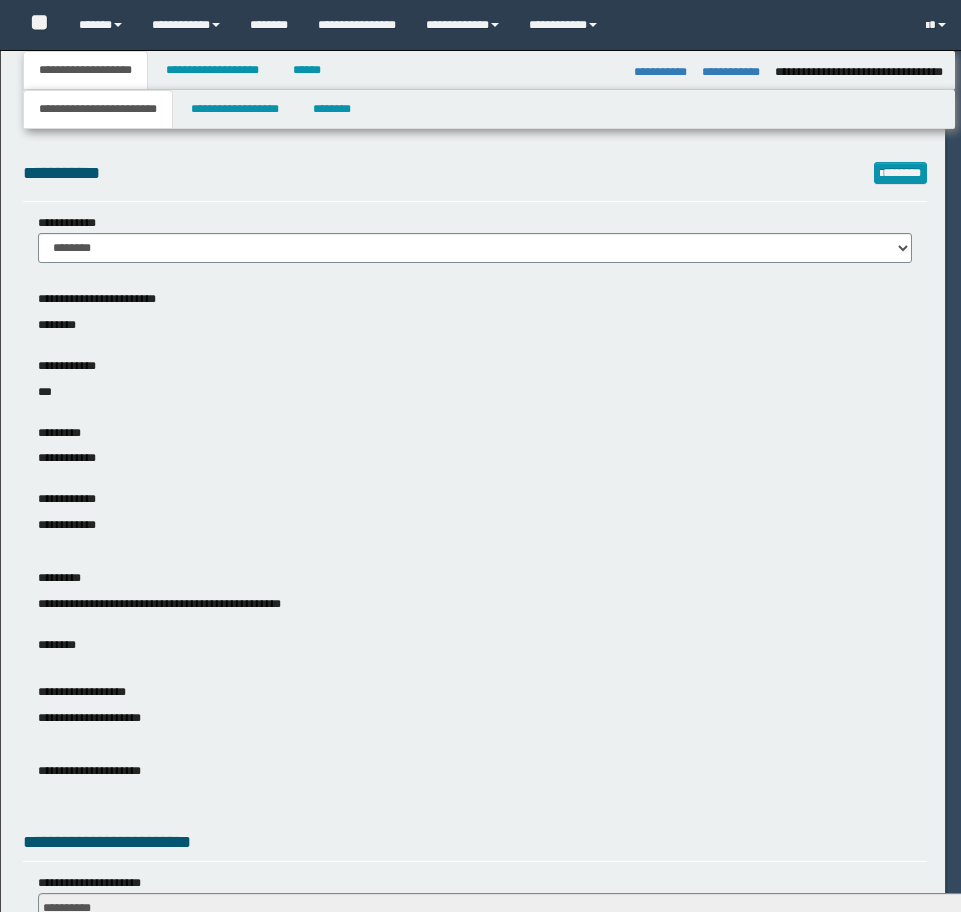 select on "*" 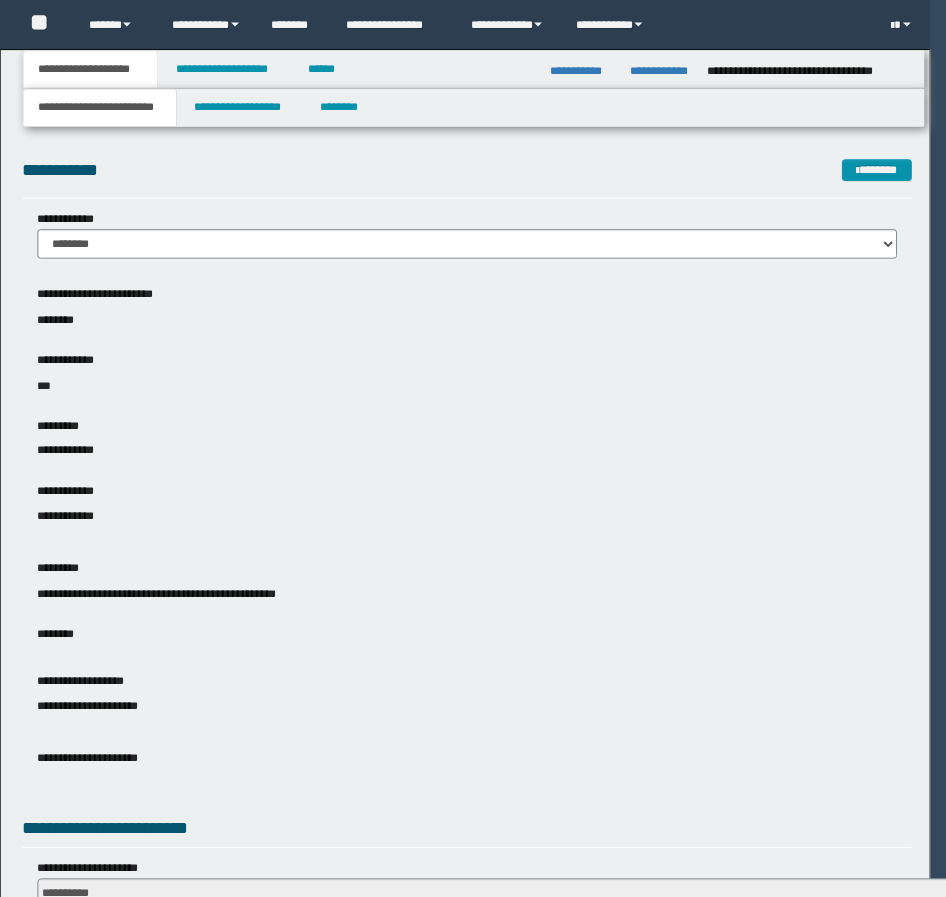 scroll, scrollTop: 0, scrollLeft: 0, axis: both 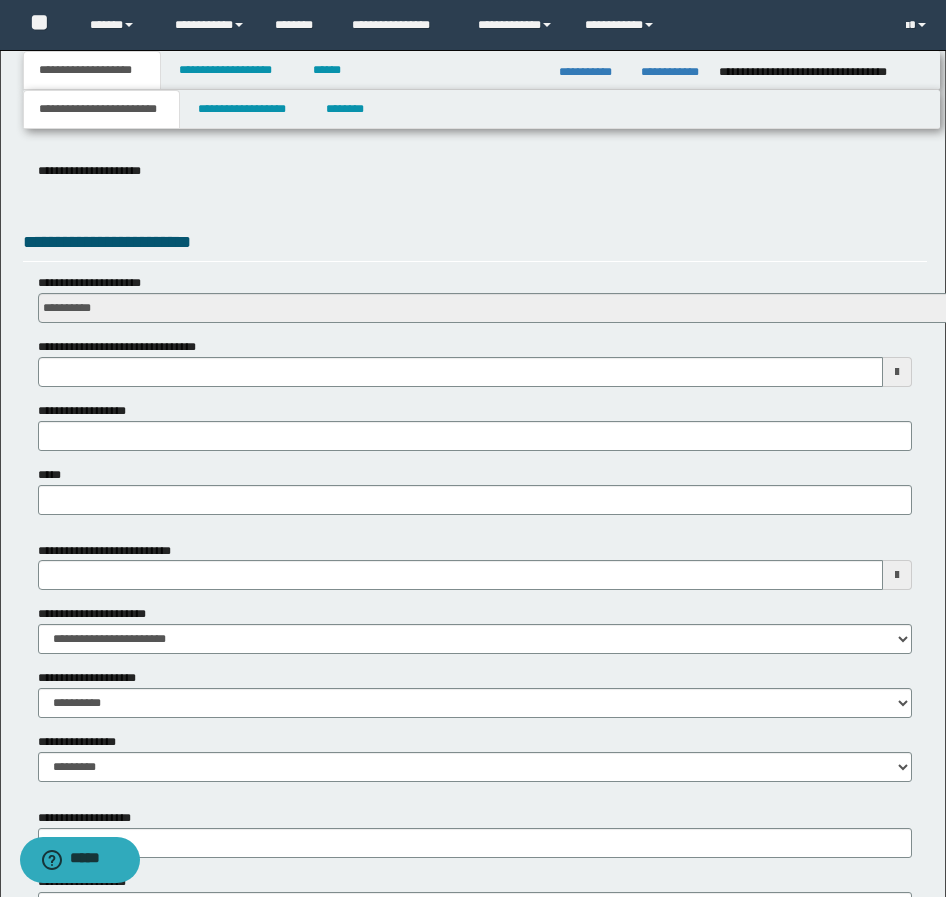 click on "**********" at bounding box center (475, 401) 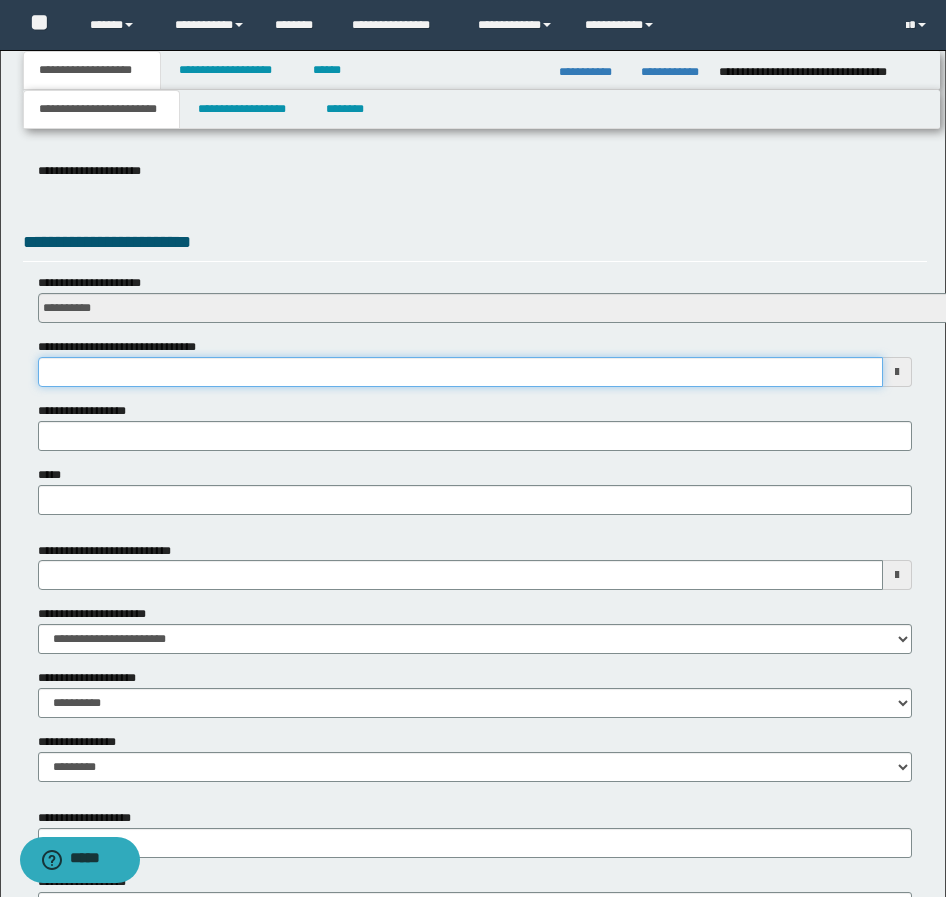 click on "**********" at bounding box center [460, 372] 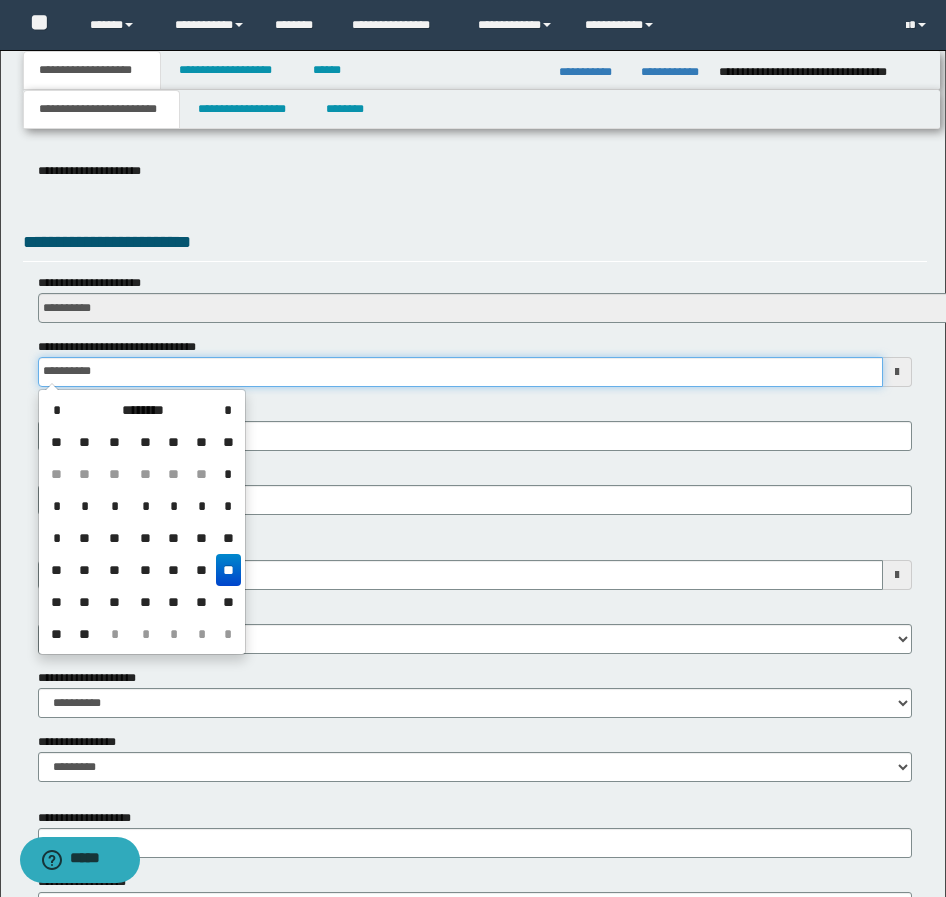 type on "**********" 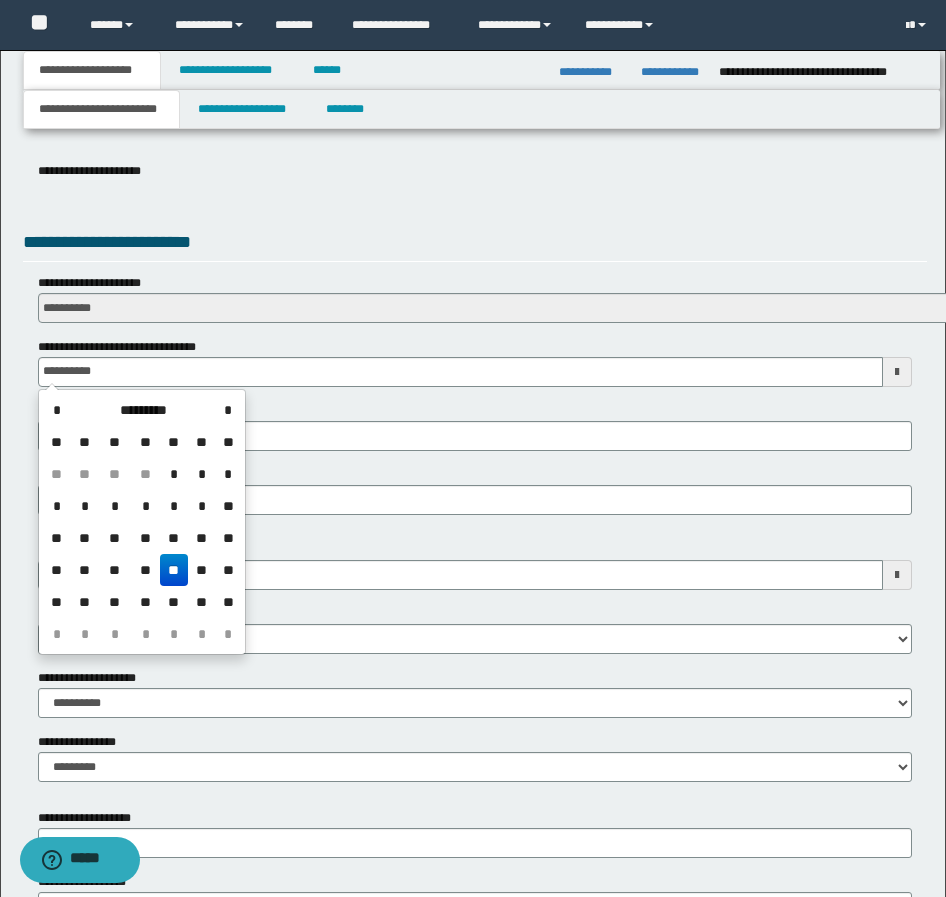 click on "**" at bounding box center [174, 570] 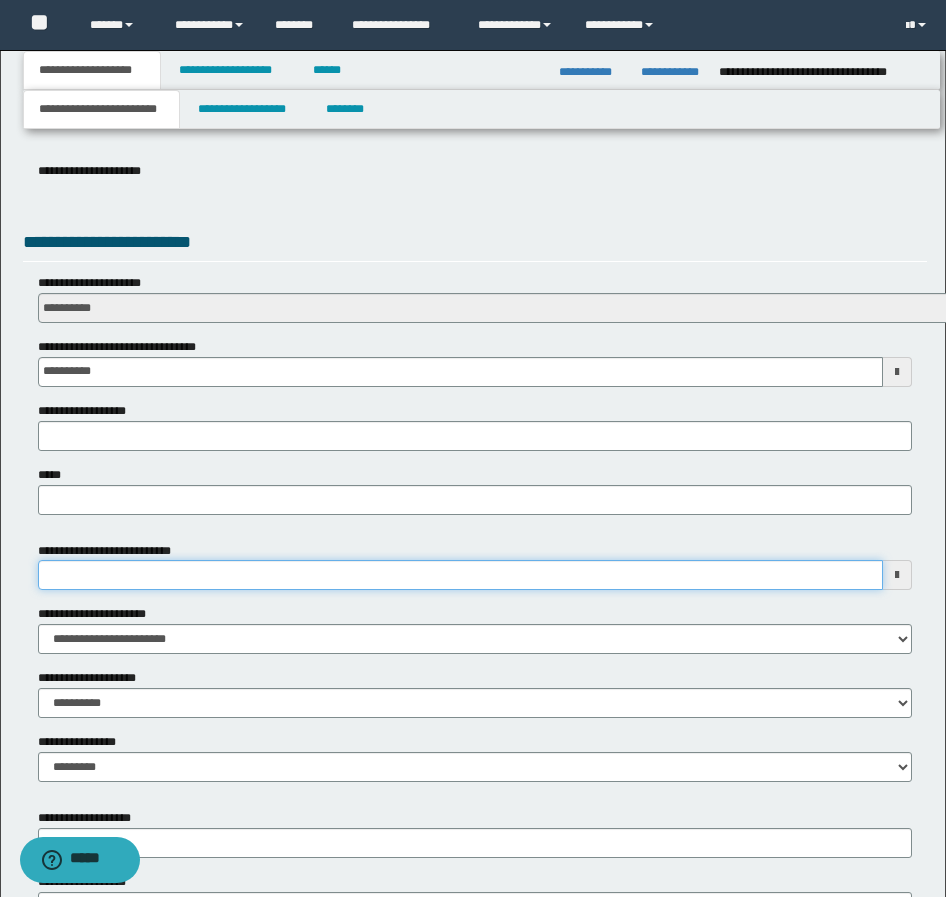 click on "**********" at bounding box center [460, 575] 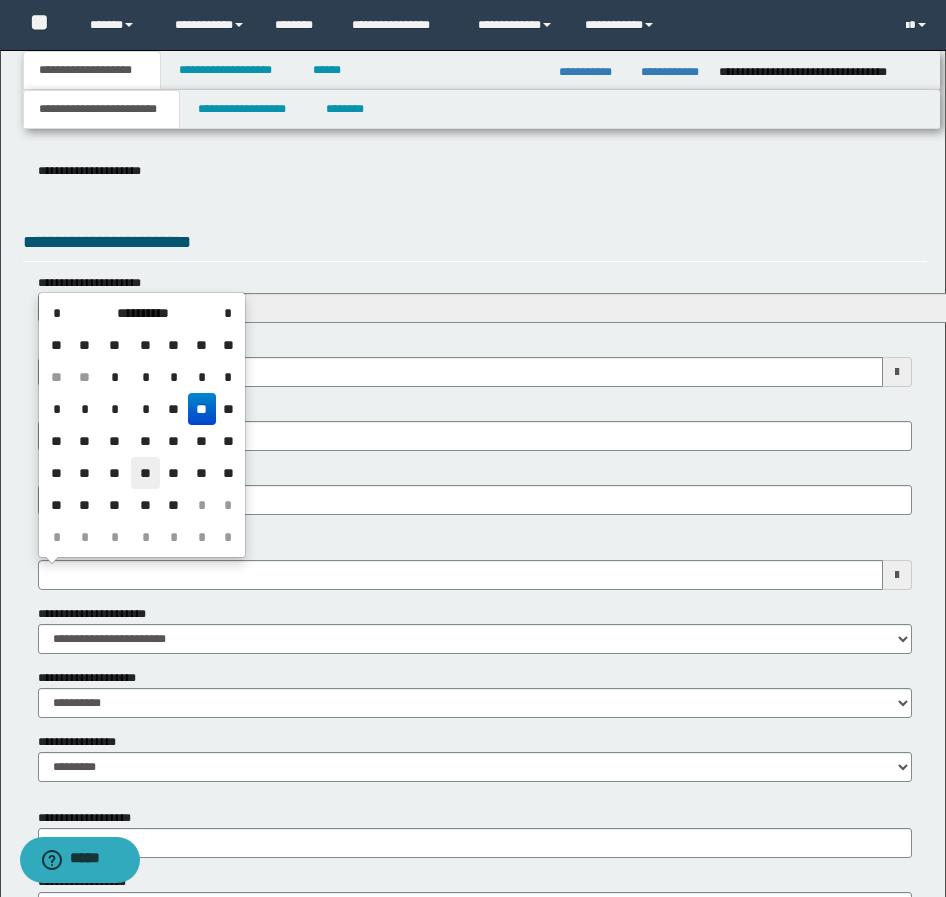 click on "**" at bounding box center [145, 473] 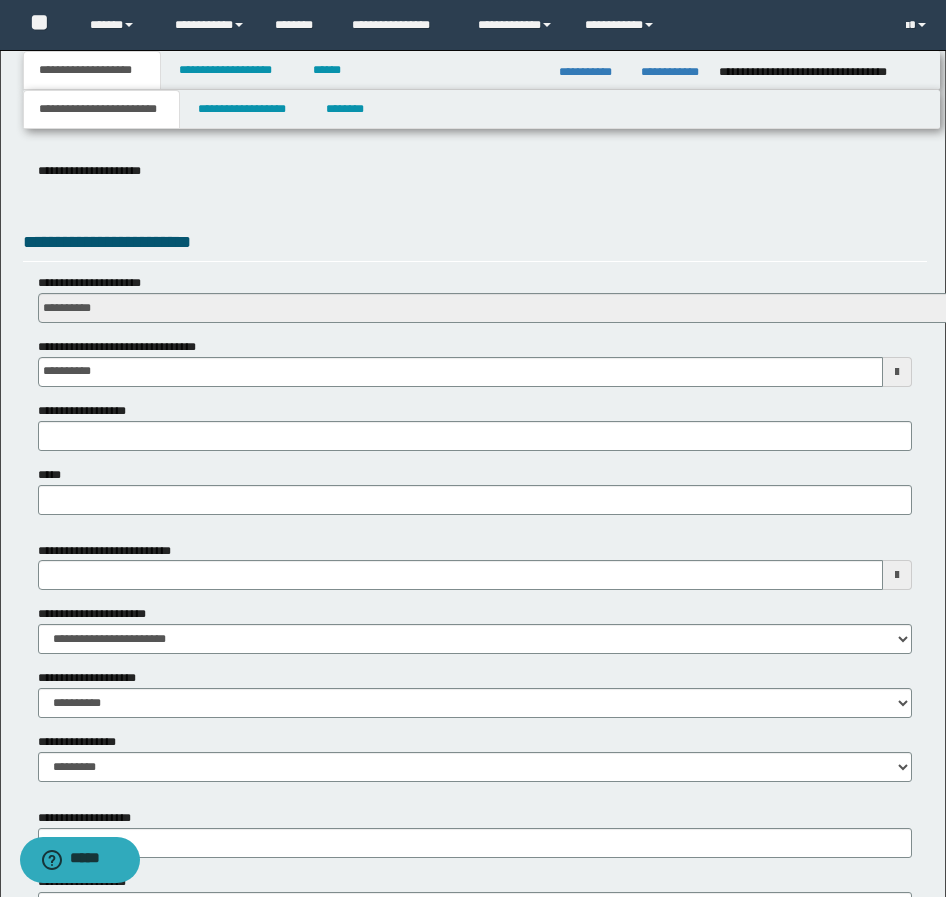 click on "**********" at bounding box center [475, 669] 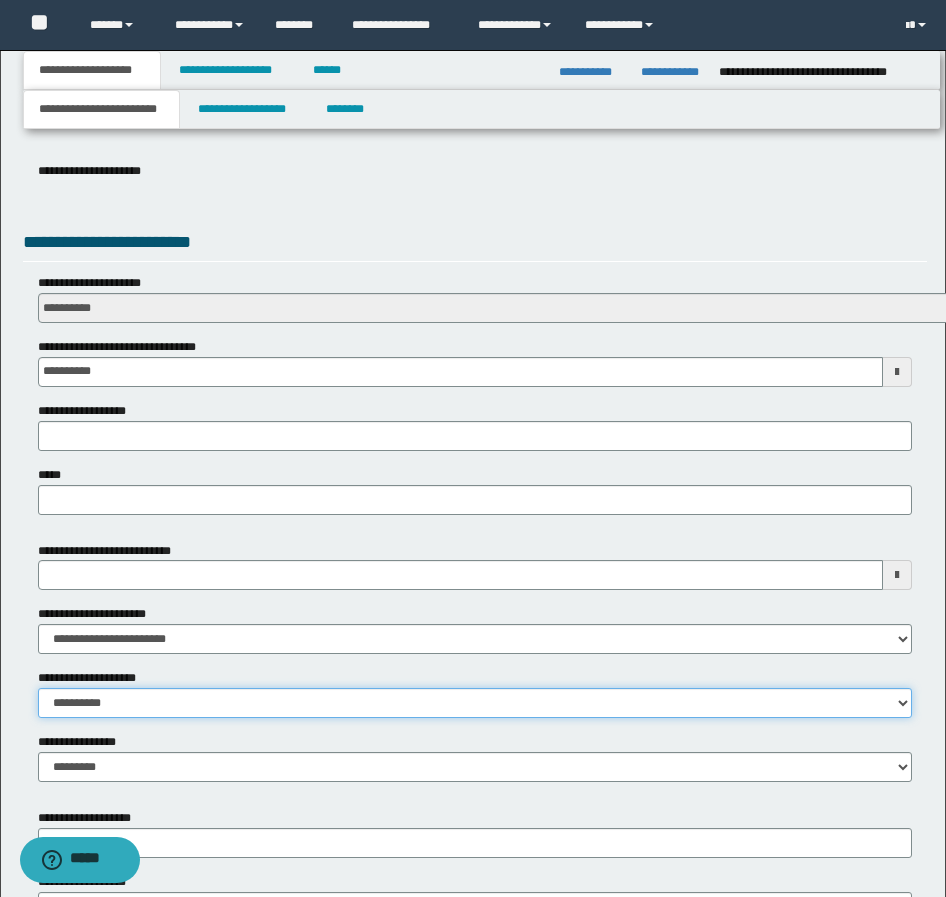 click on "**********" at bounding box center (475, 703) 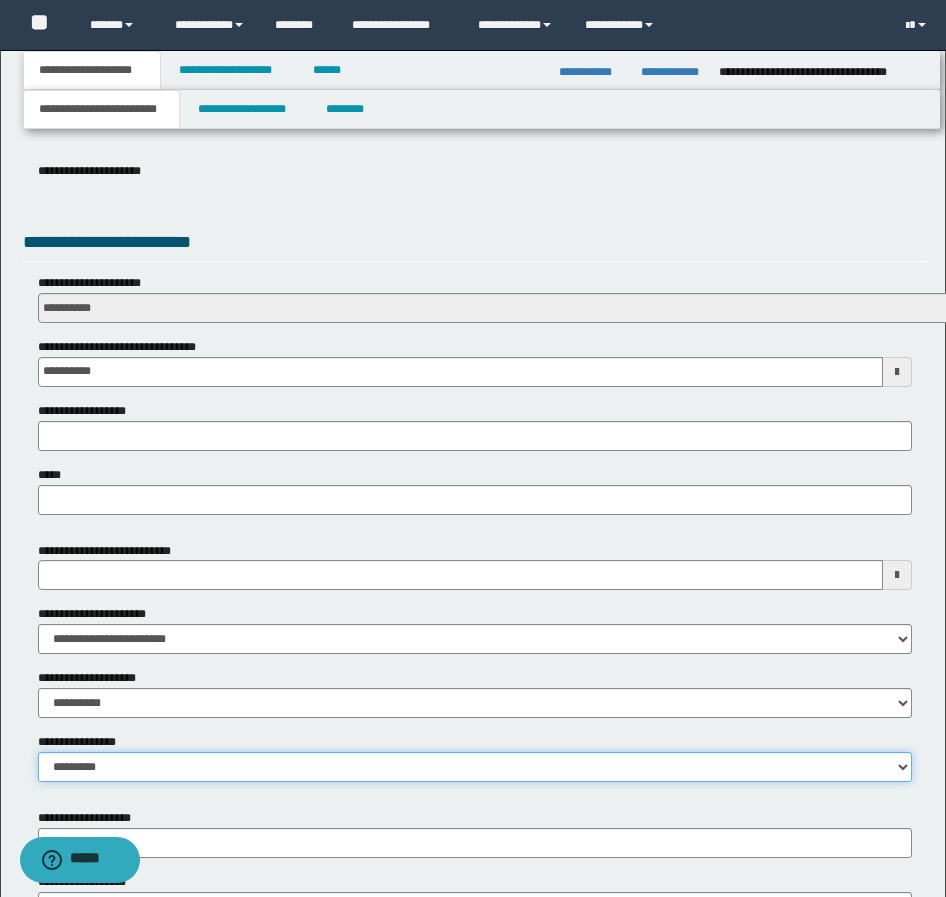 click on "**********" at bounding box center [475, 767] 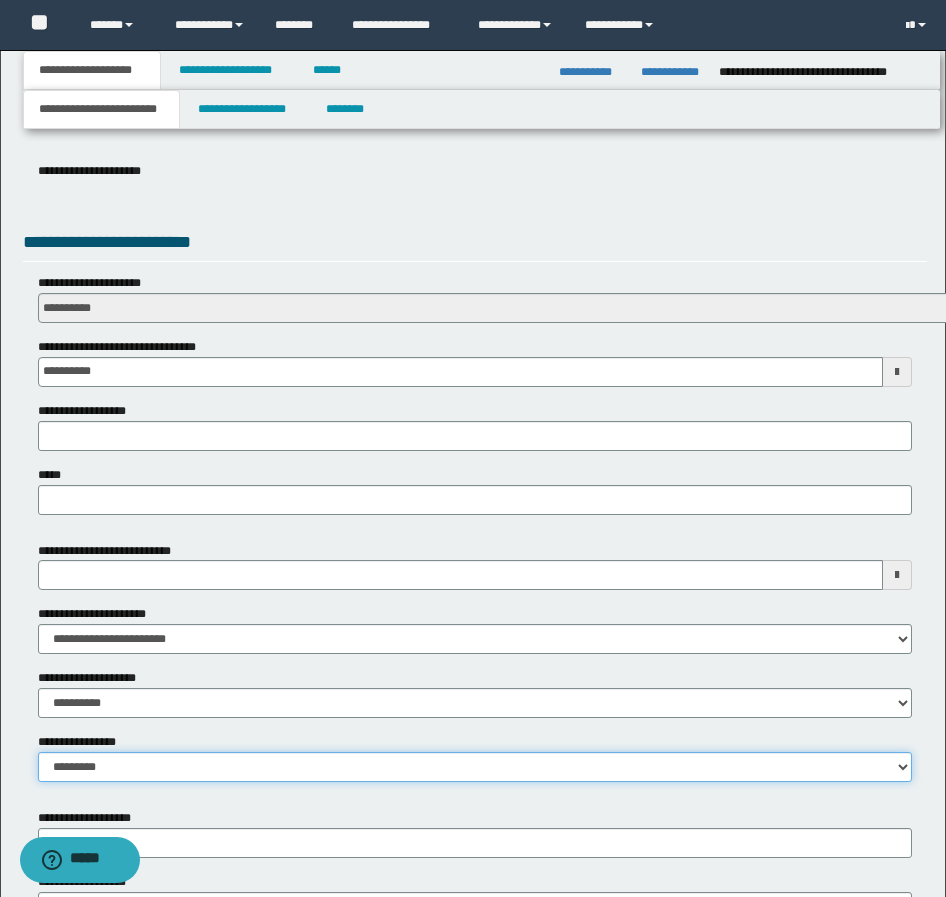 select on "*" 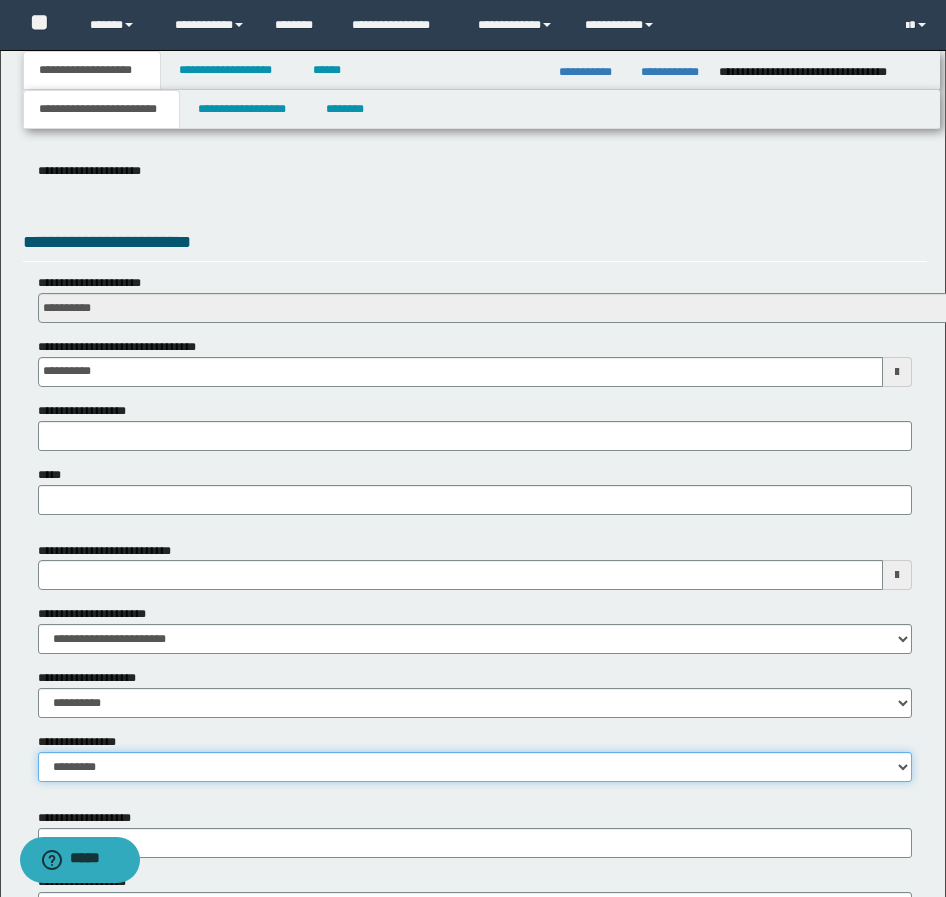 click on "**********" at bounding box center (475, 767) 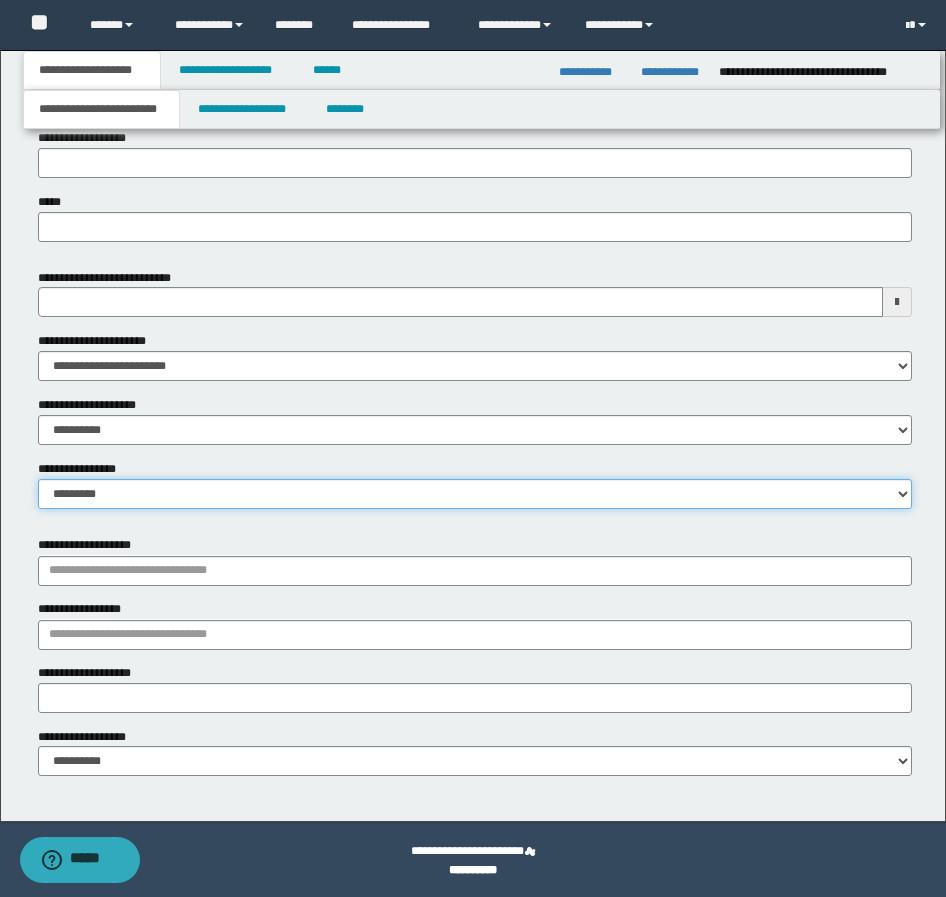 scroll, scrollTop: 876, scrollLeft: 0, axis: vertical 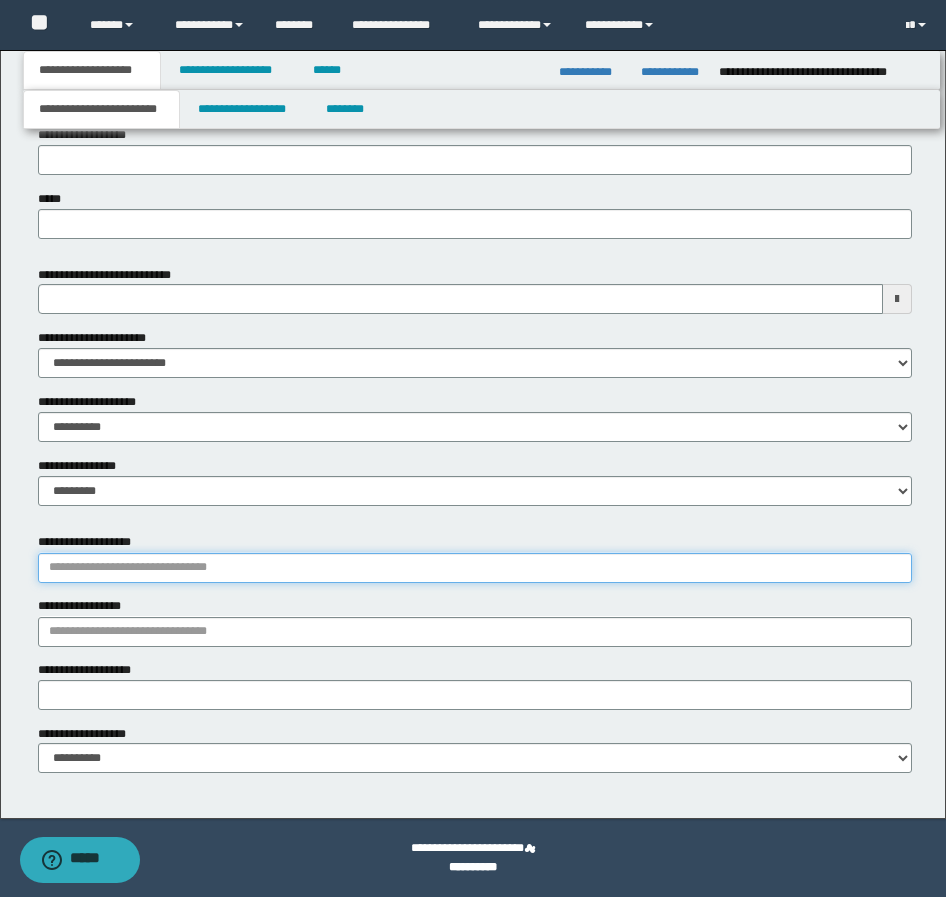 click on "**********" at bounding box center (475, 568) 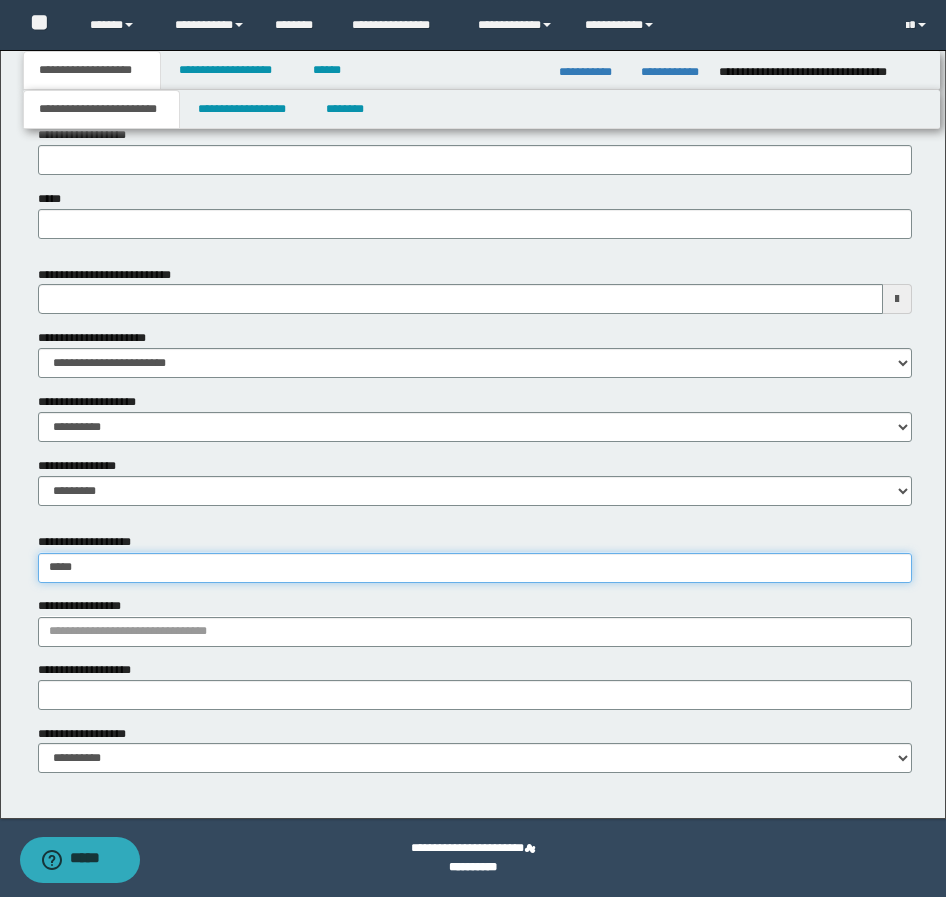 type on "******" 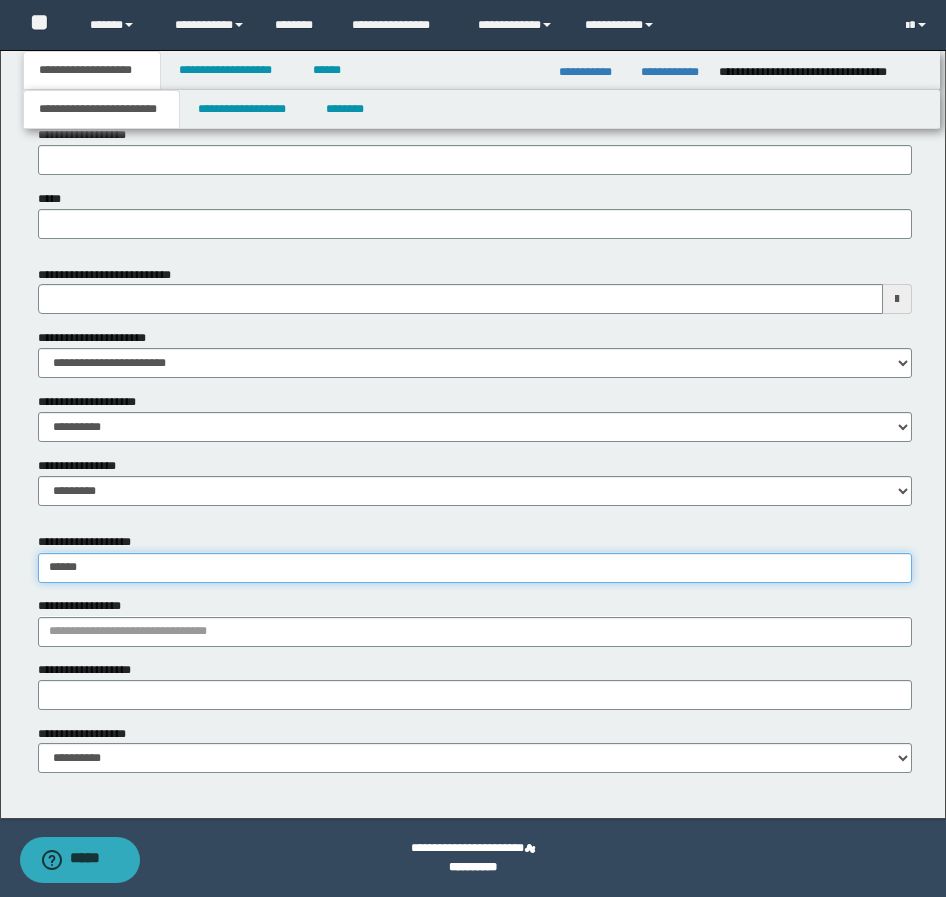 type on "*********" 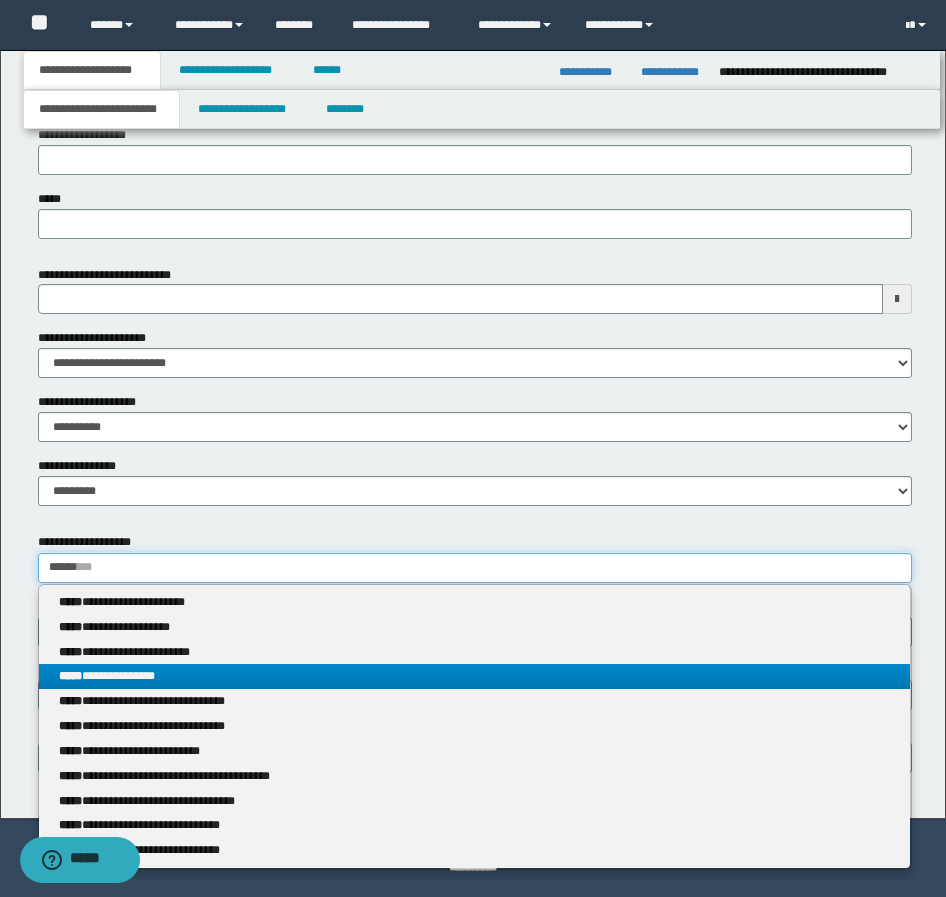 type on "******" 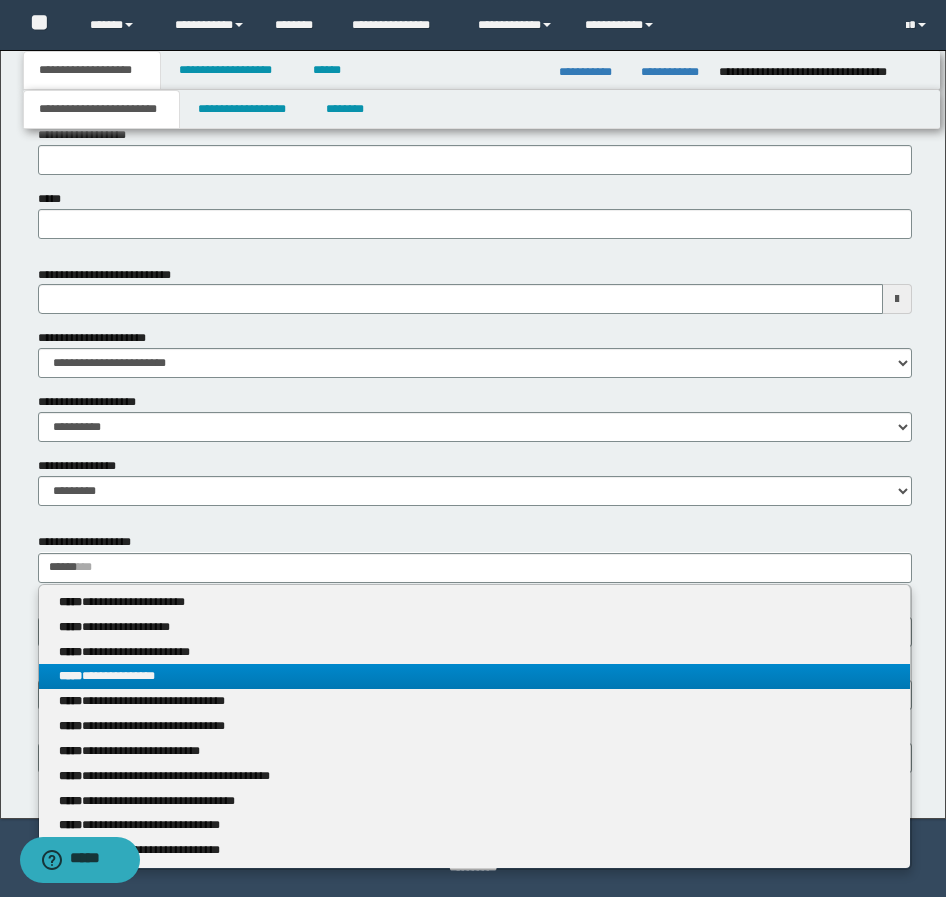 click on "**********" at bounding box center (474, 676) 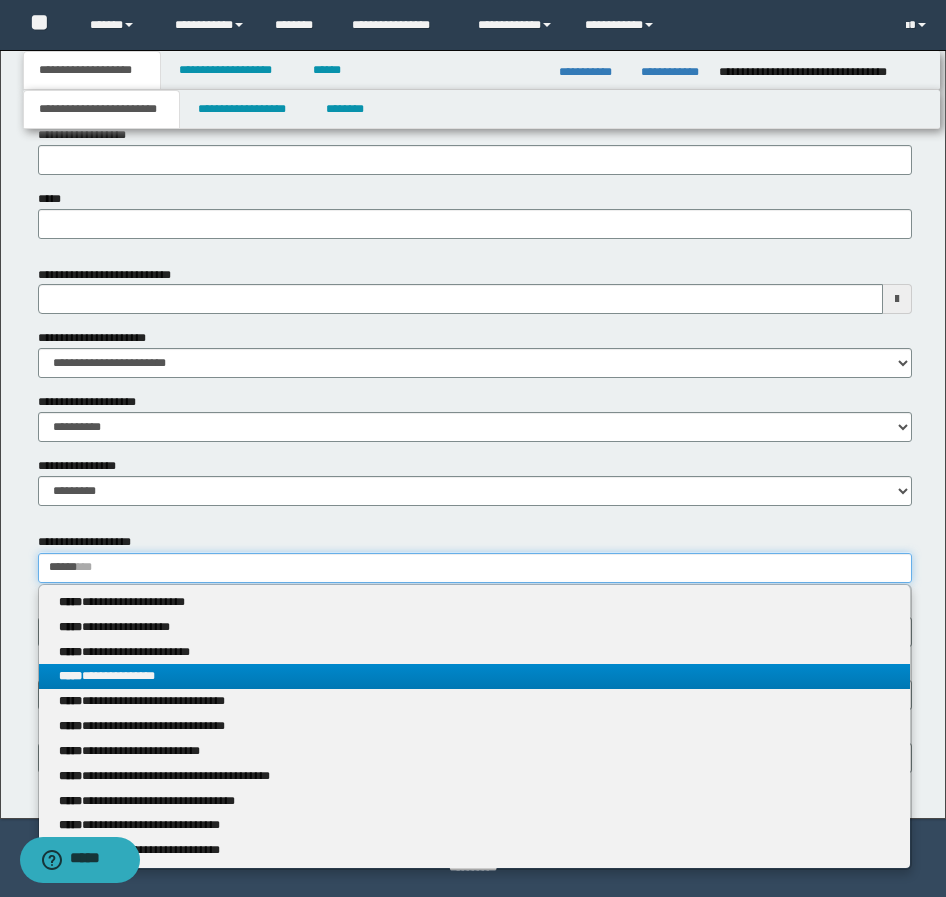 type 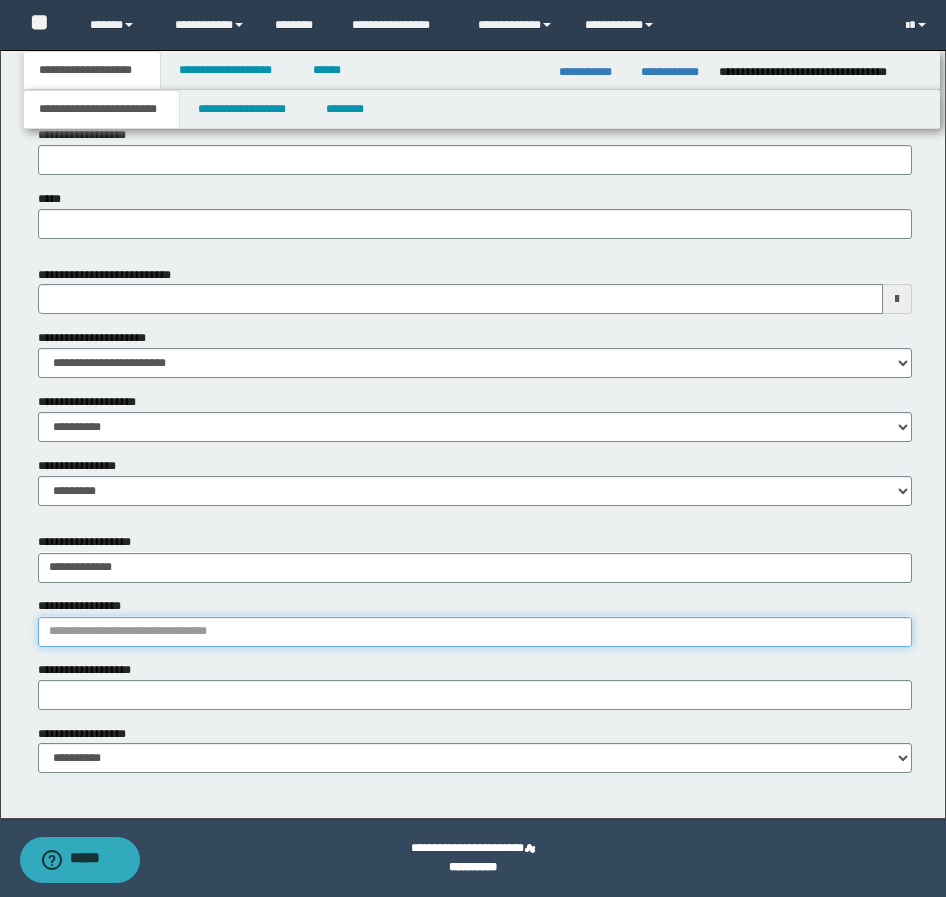 click on "**********" at bounding box center [475, 632] 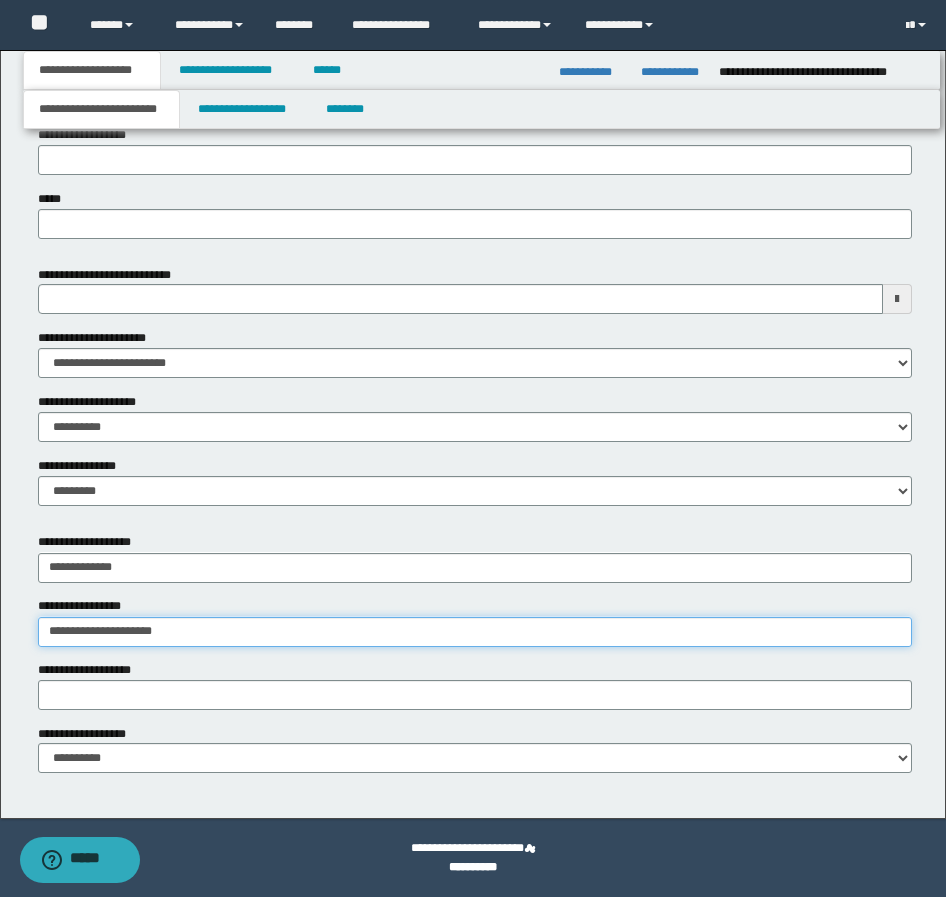 type on "**********" 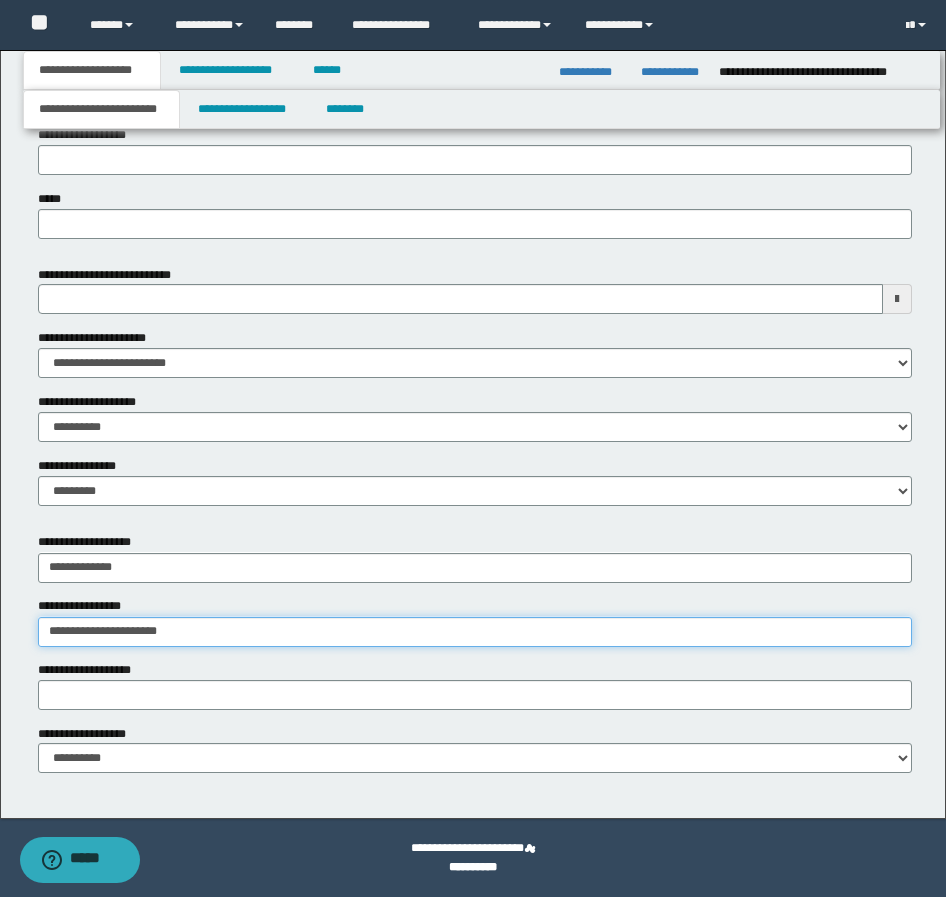 type on "**********" 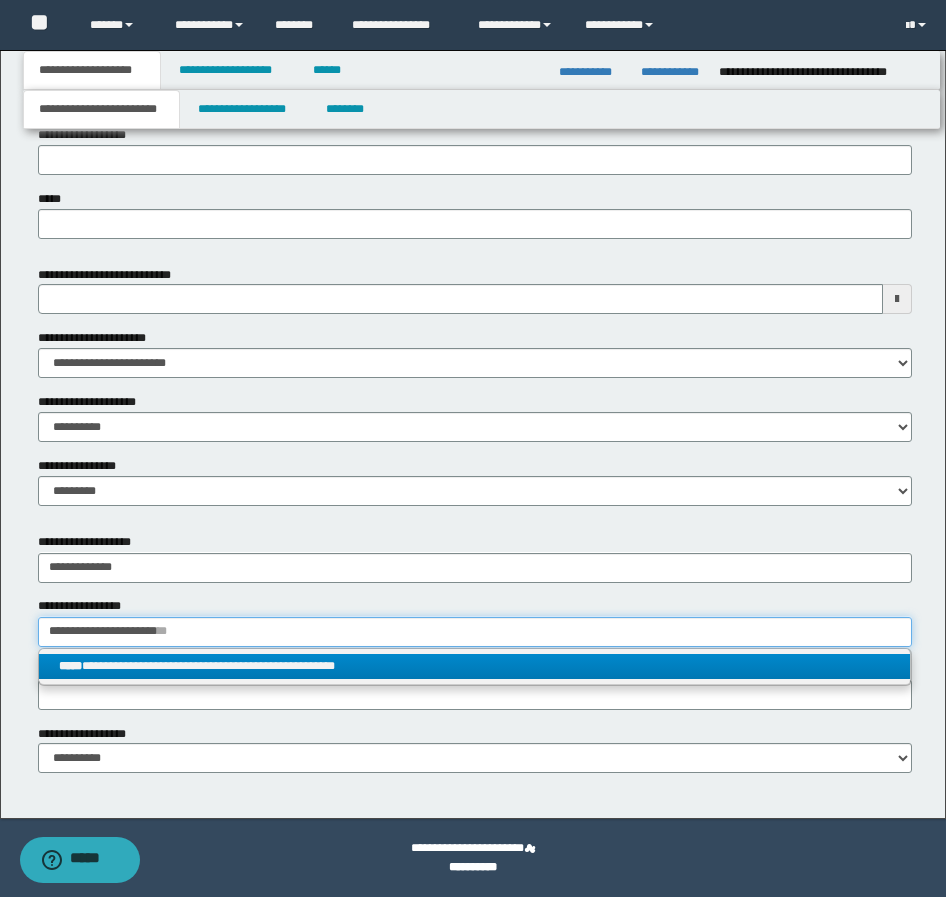 type on "**********" 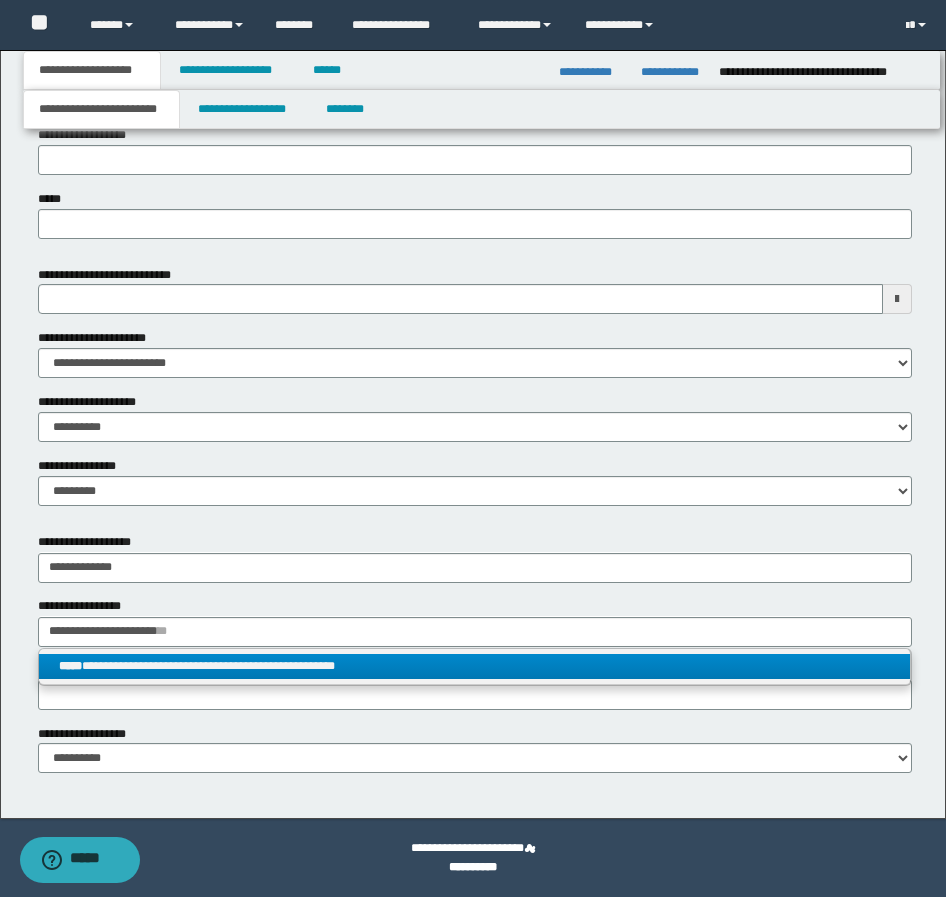 click on "**********" at bounding box center [474, 666] 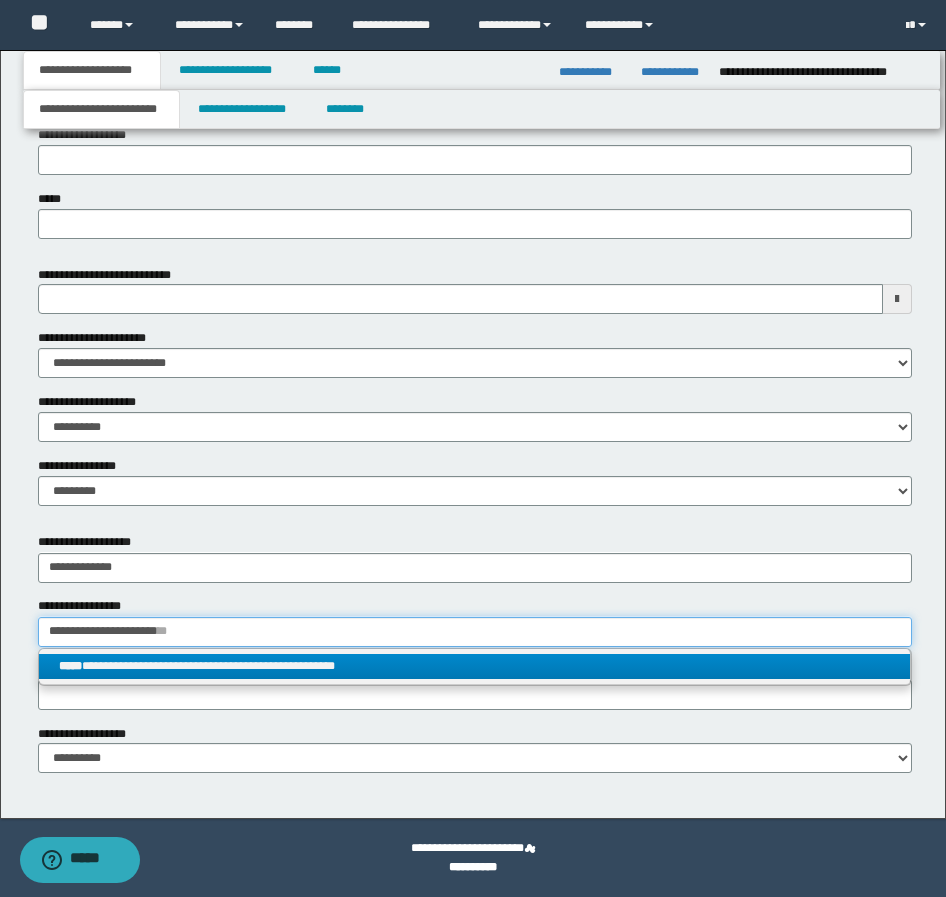 type 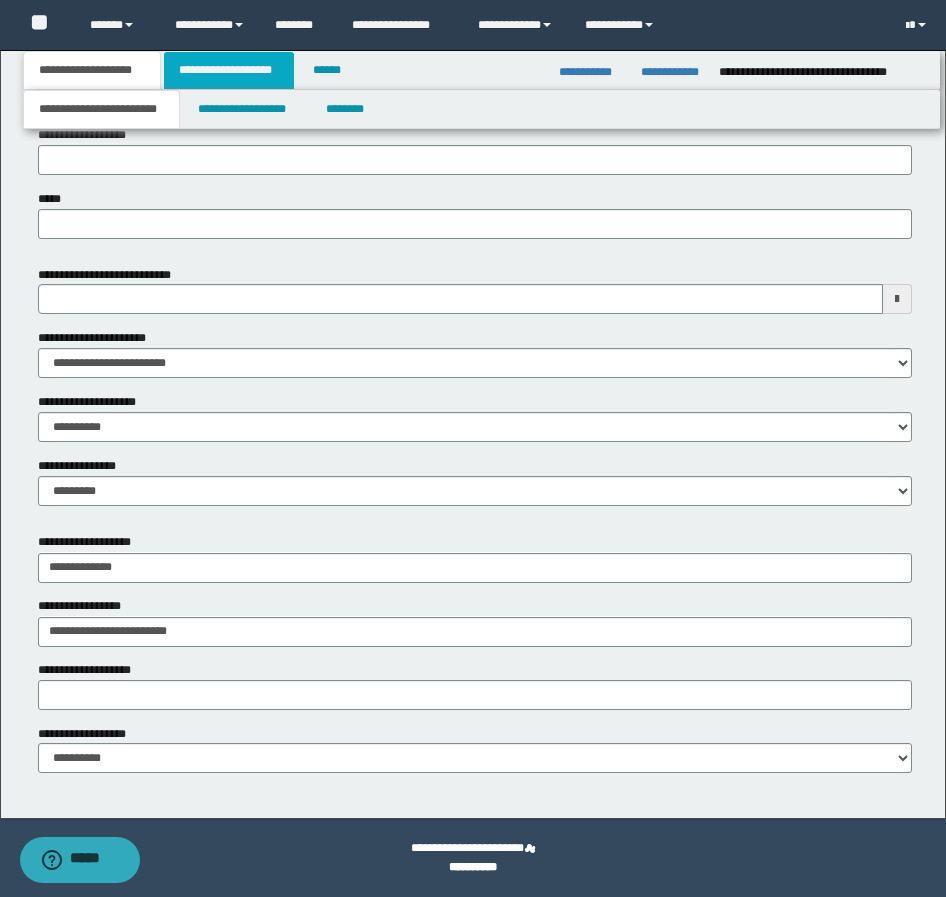 click on "**********" at bounding box center [229, 70] 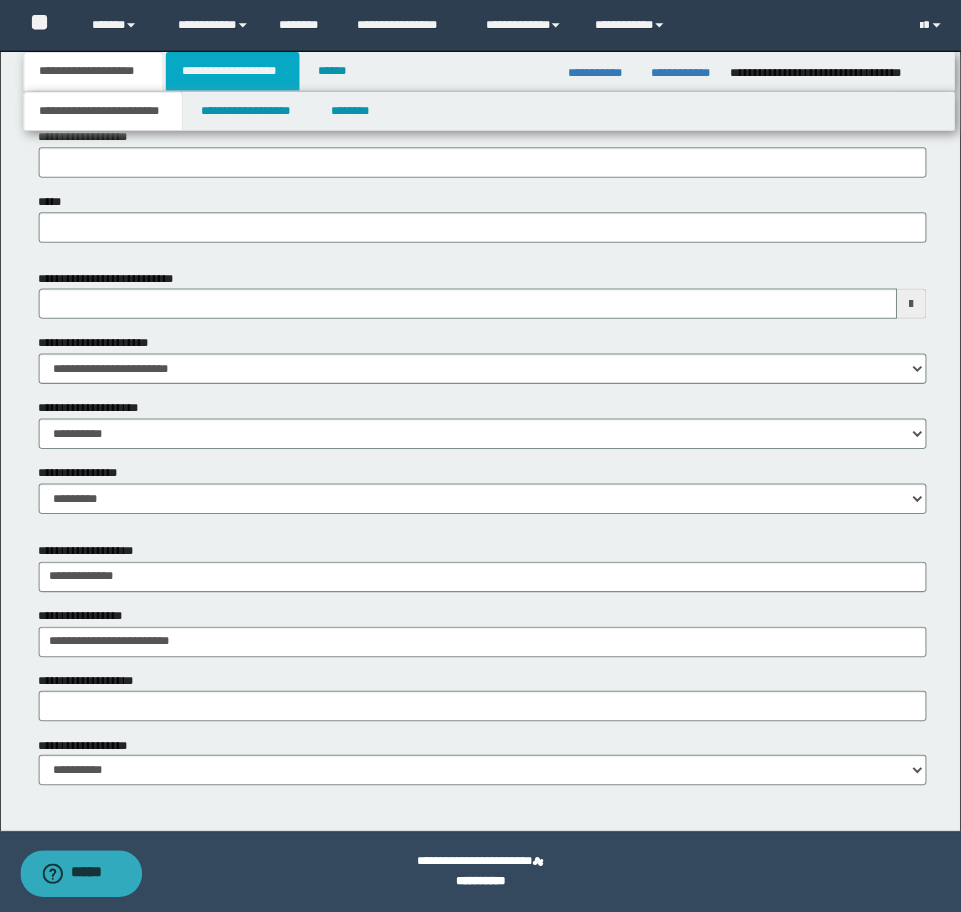 scroll, scrollTop: 0, scrollLeft: 0, axis: both 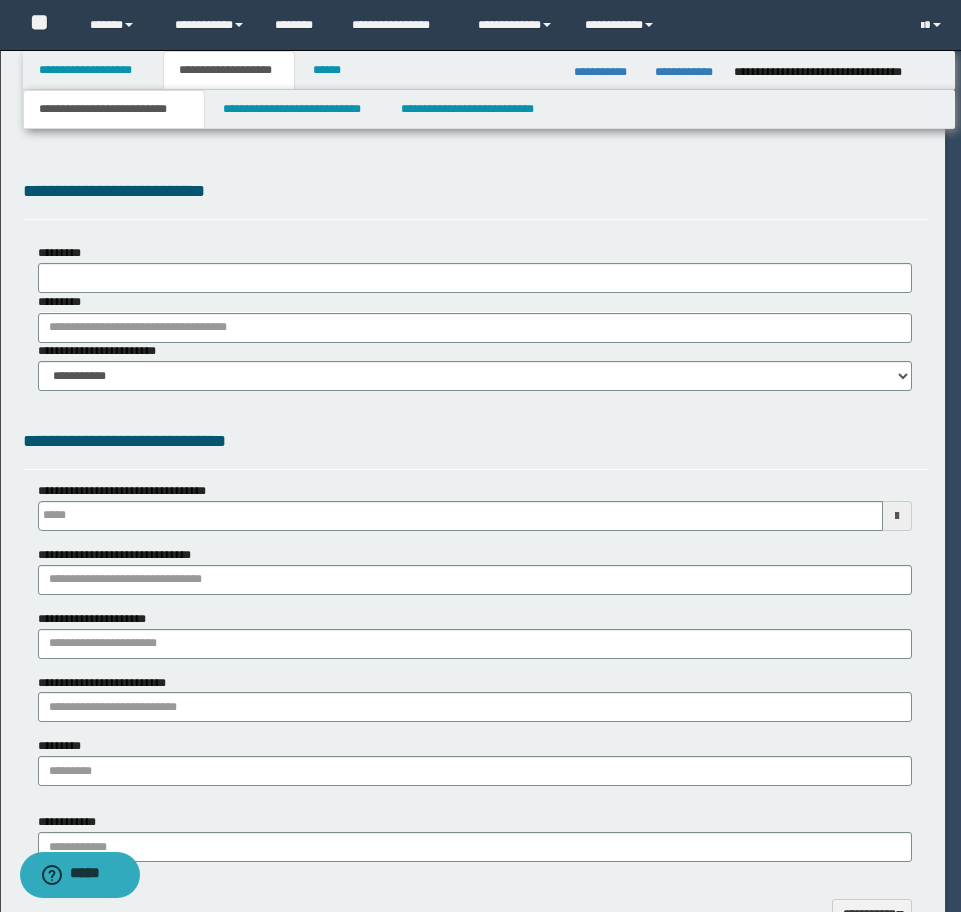 type 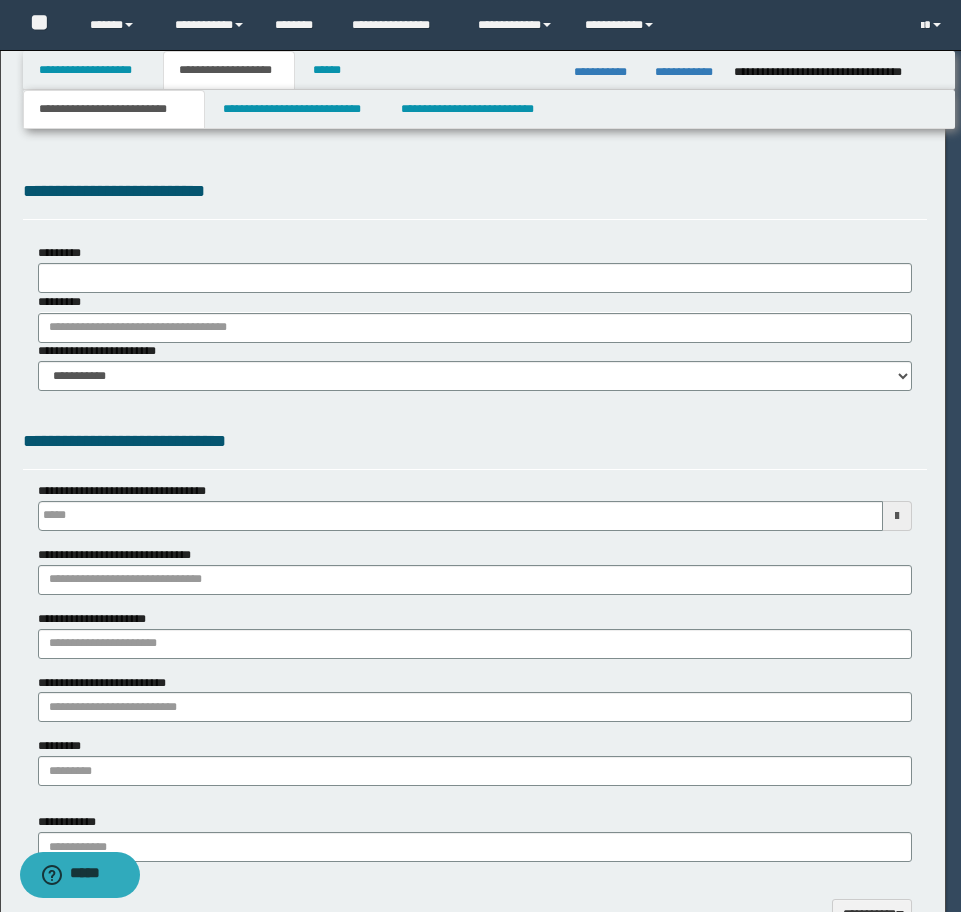 scroll, scrollTop: 0, scrollLeft: 0, axis: both 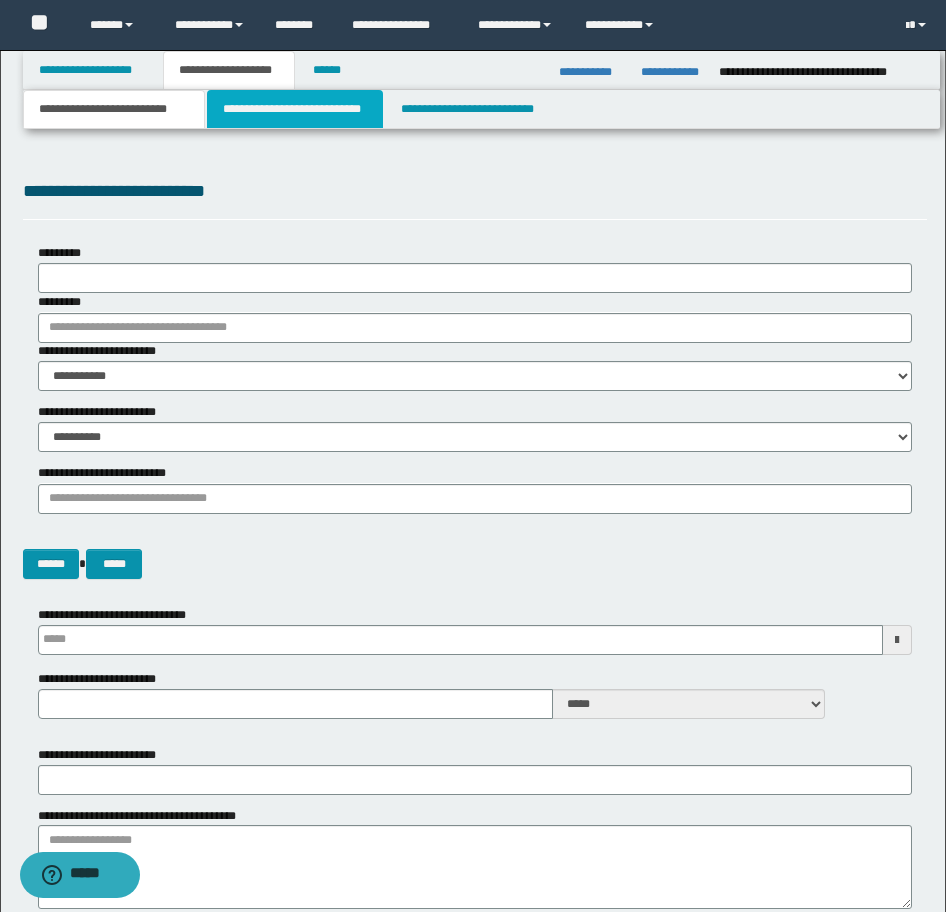 click on "**********" at bounding box center (295, 109) 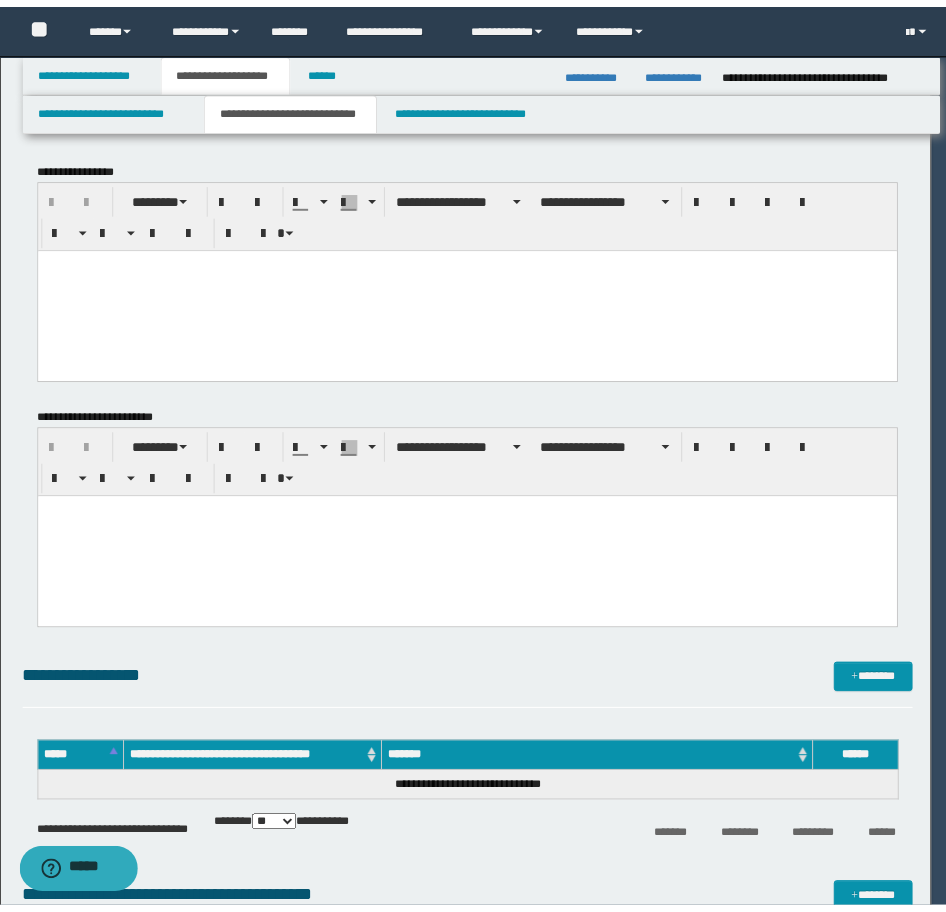 scroll, scrollTop: 0, scrollLeft: 0, axis: both 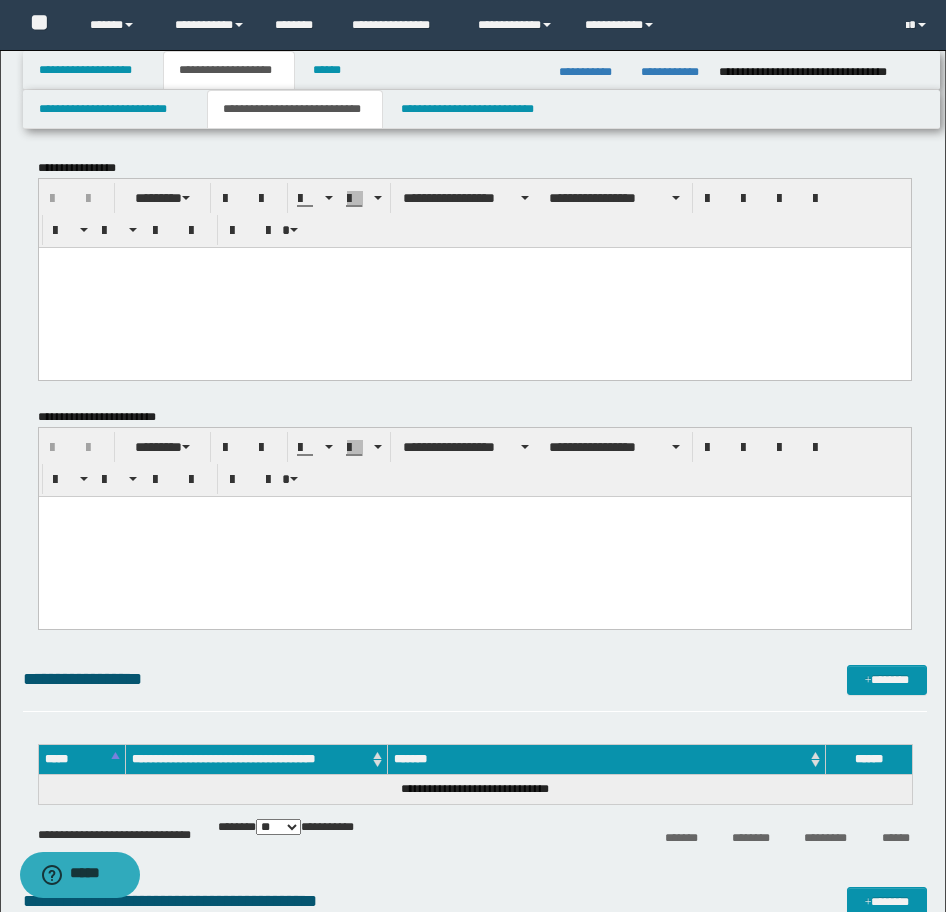 click at bounding box center [474, 287] 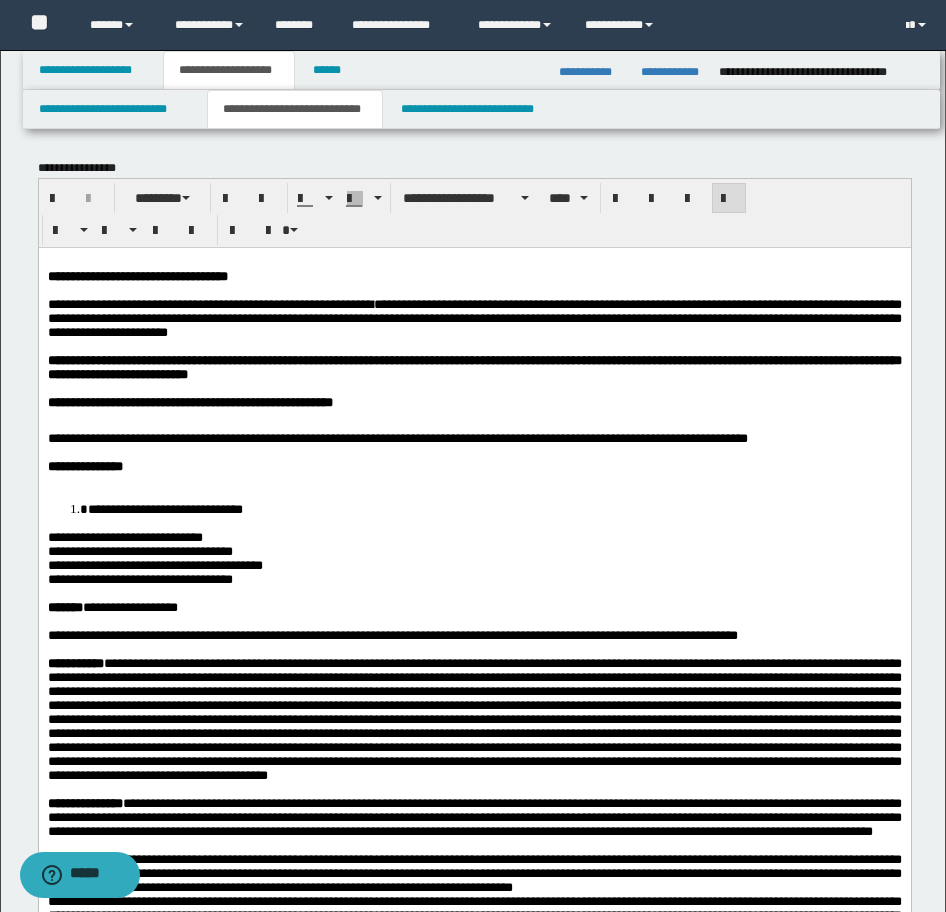 click on "**********" at bounding box center [474, 1520] 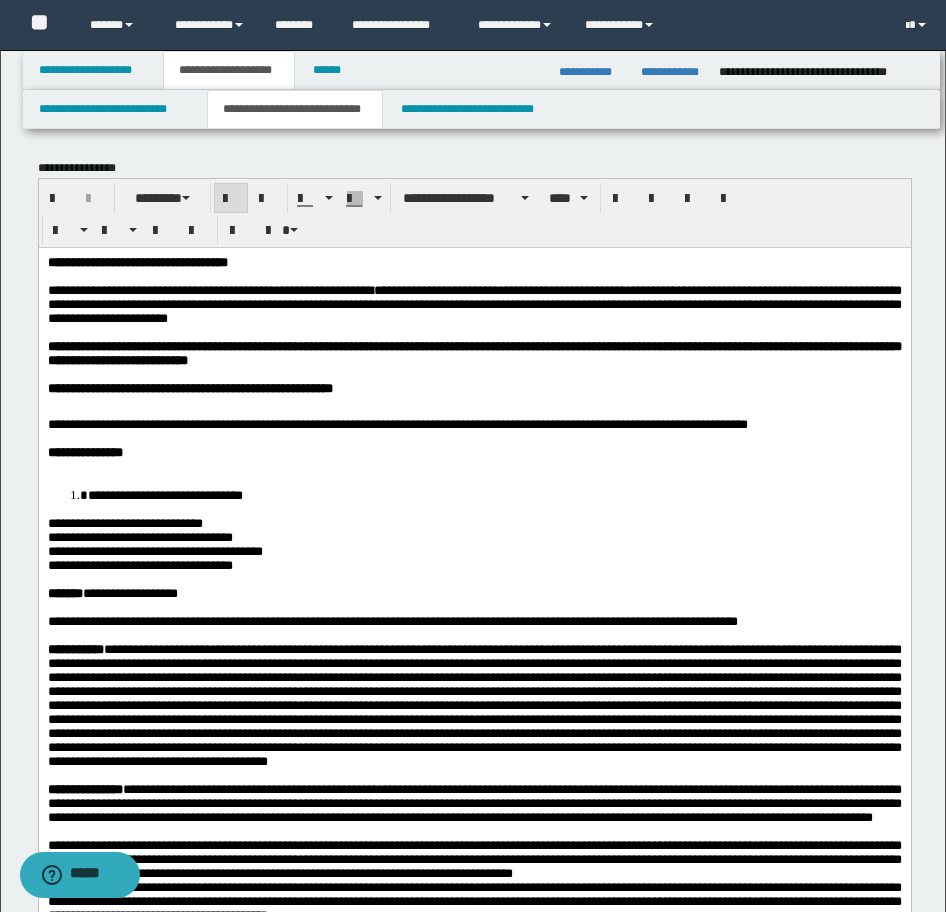 click on "**********" at bounding box center (494, 494) 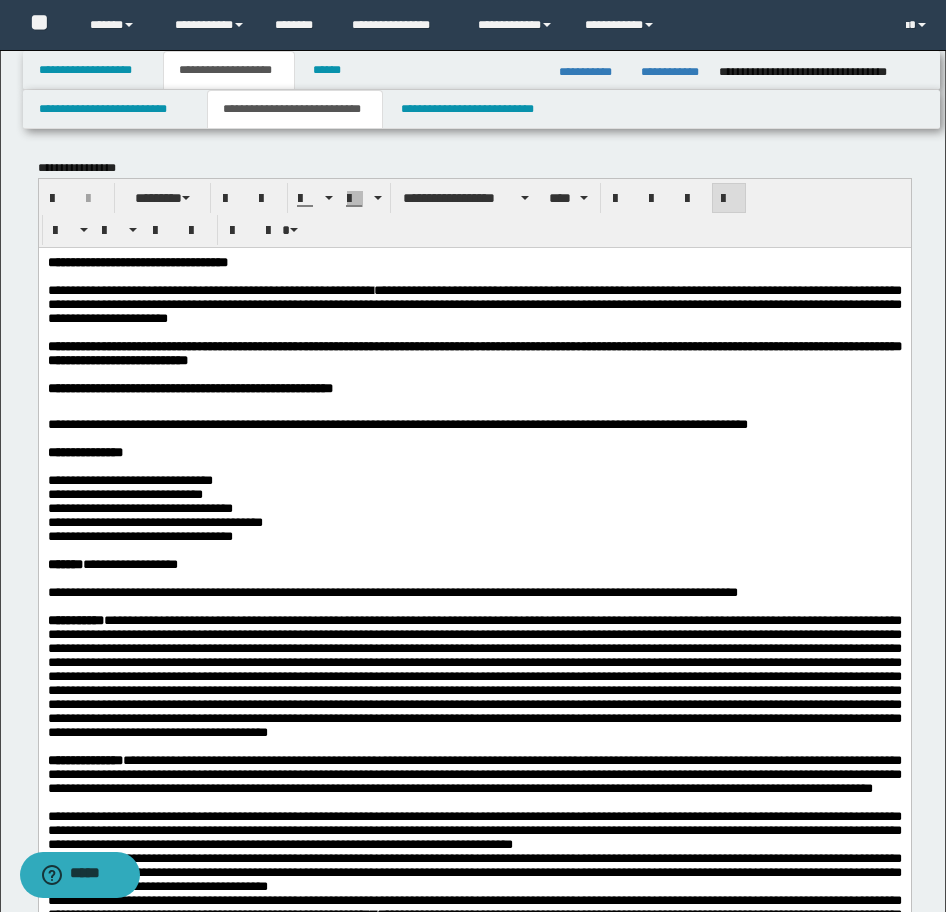click on "**********" at bounding box center (137, 261) 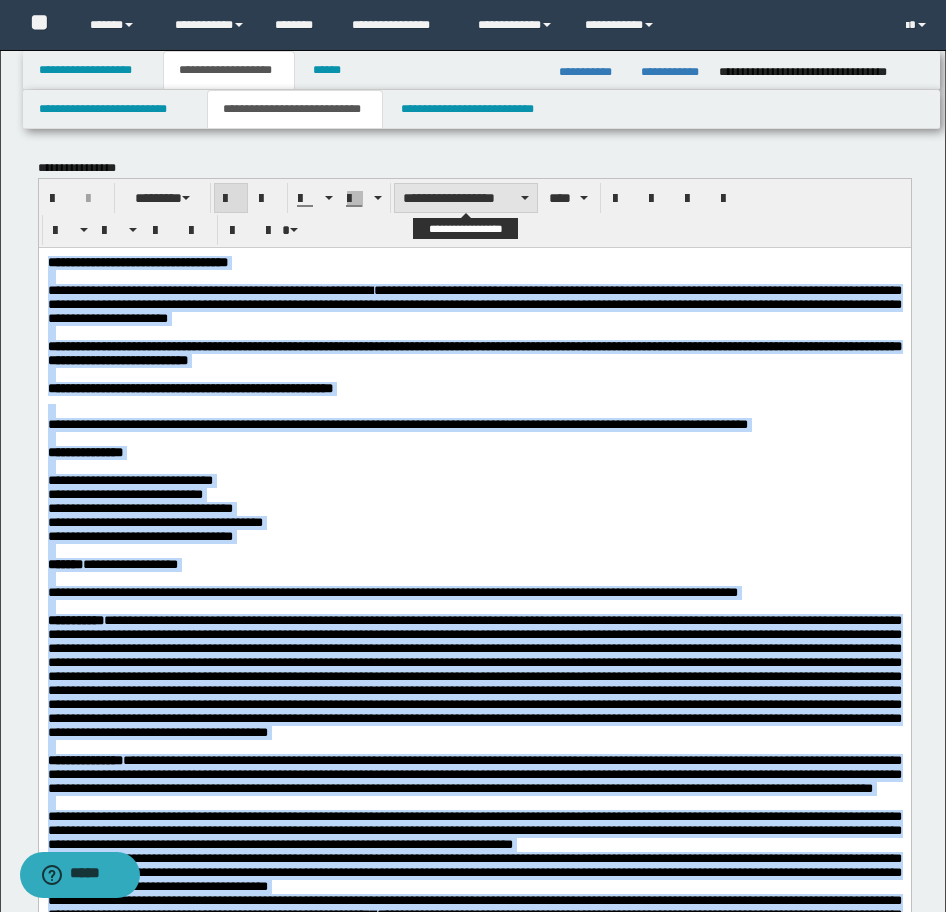 drag, startPoint x: 444, startPoint y: 185, endPoint x: 444, endPoint y: 206, distance: 21 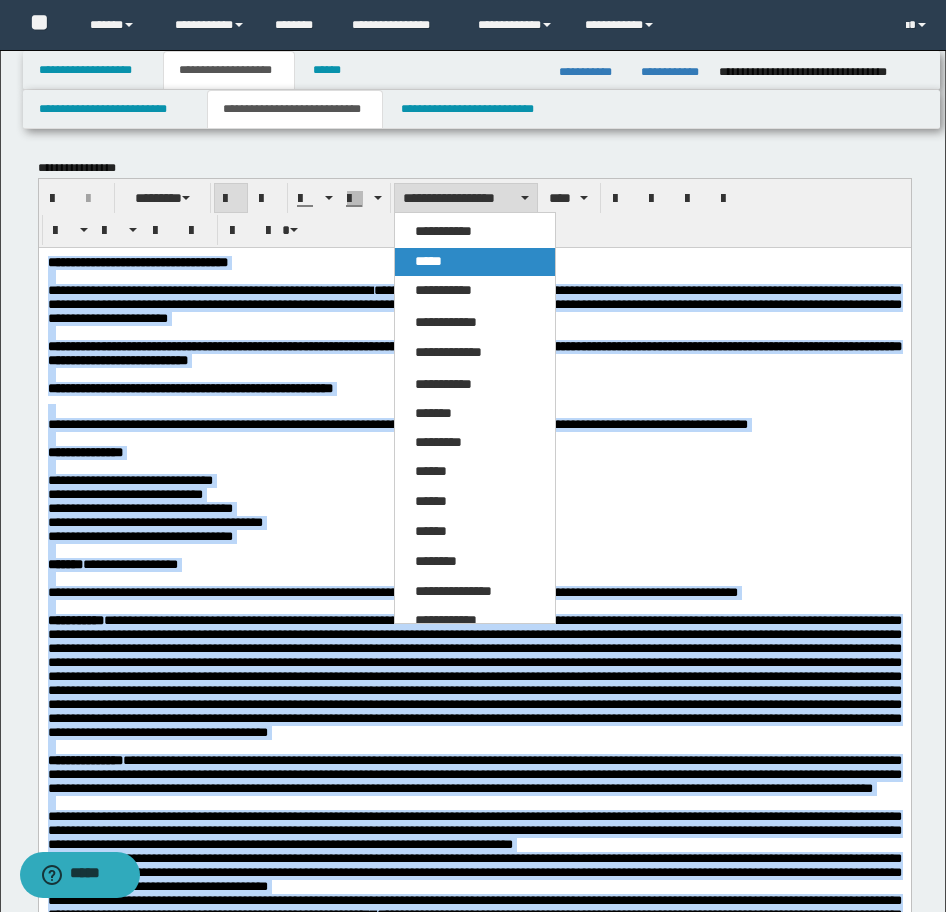 click on "*****" at bounding box center (475, 262) 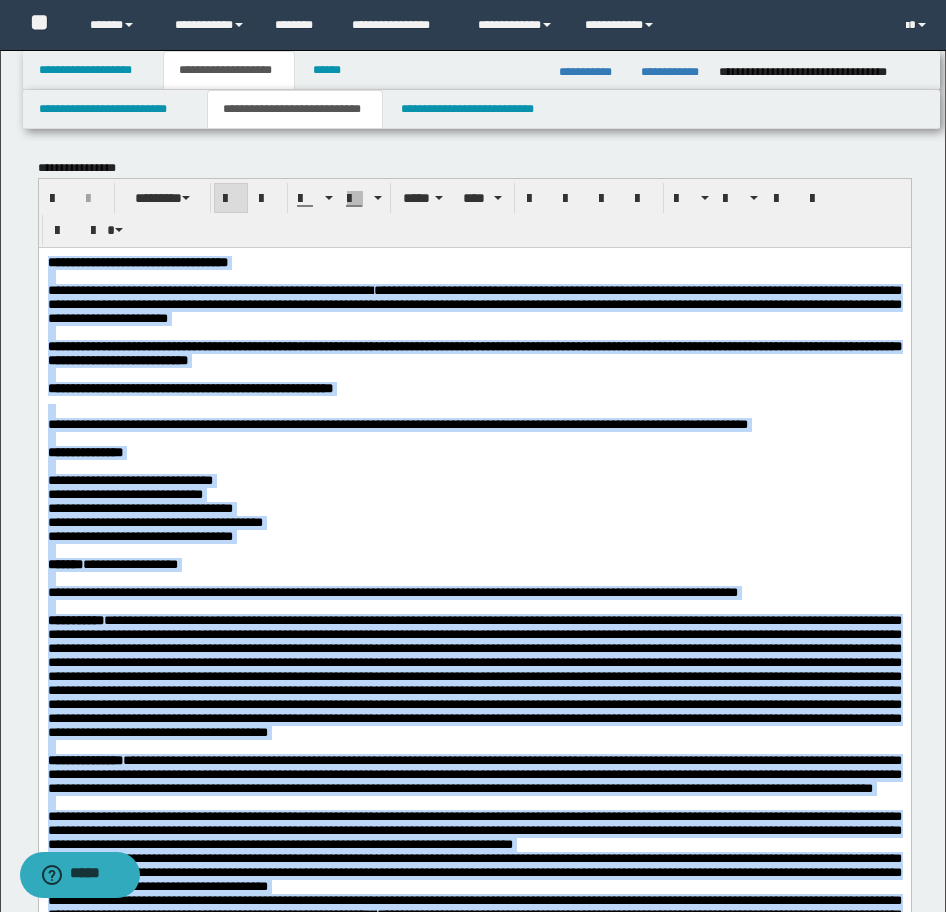 click on "**********" at bounding box center (474, 494) 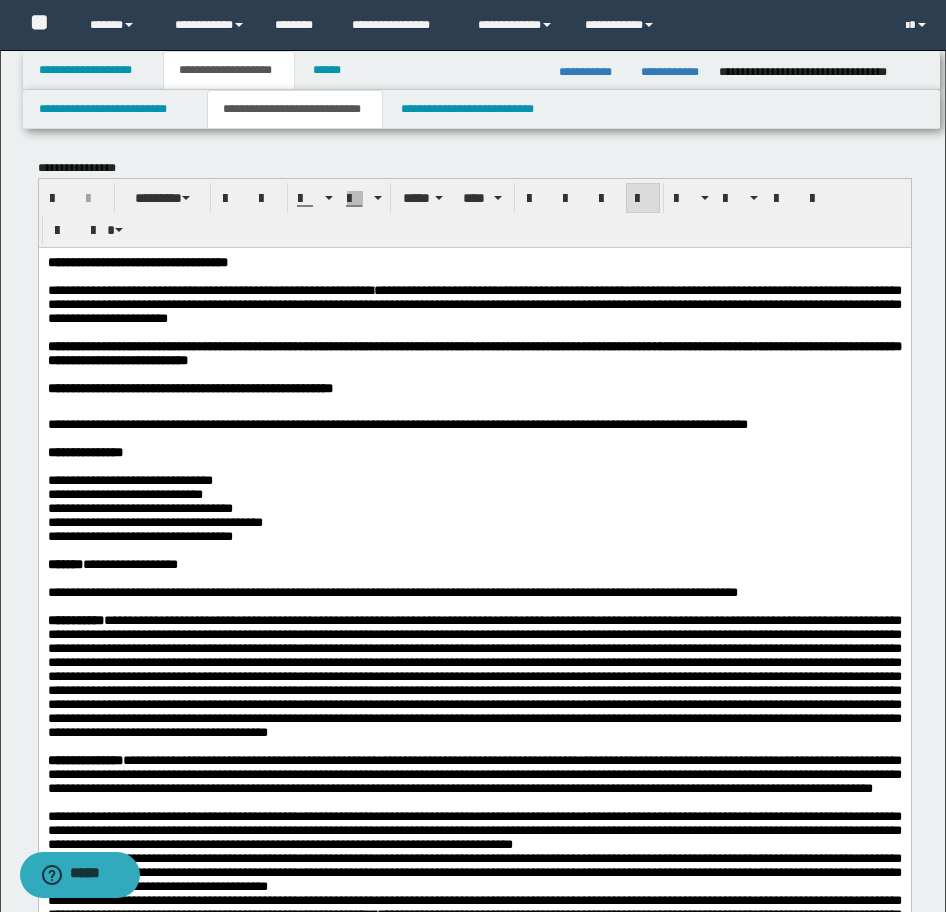 click at bounding box center (474, 332) 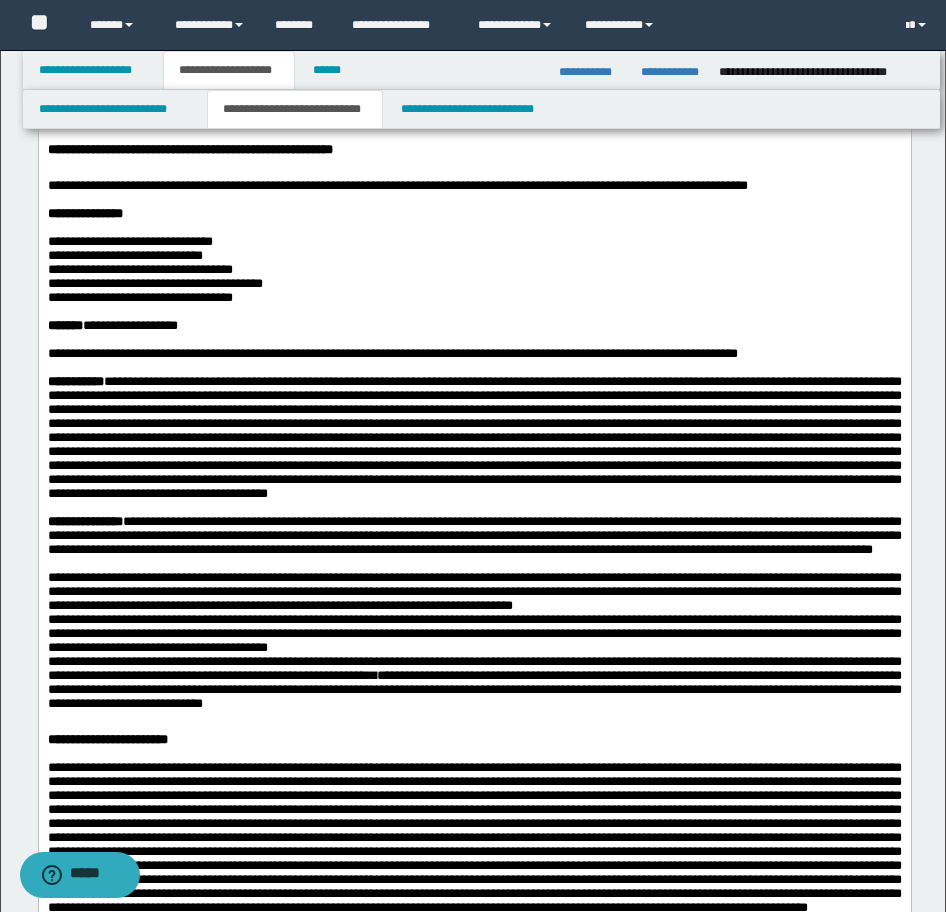 scroll, scrollTop: 400, scrollLeft: 0, axis: vertical 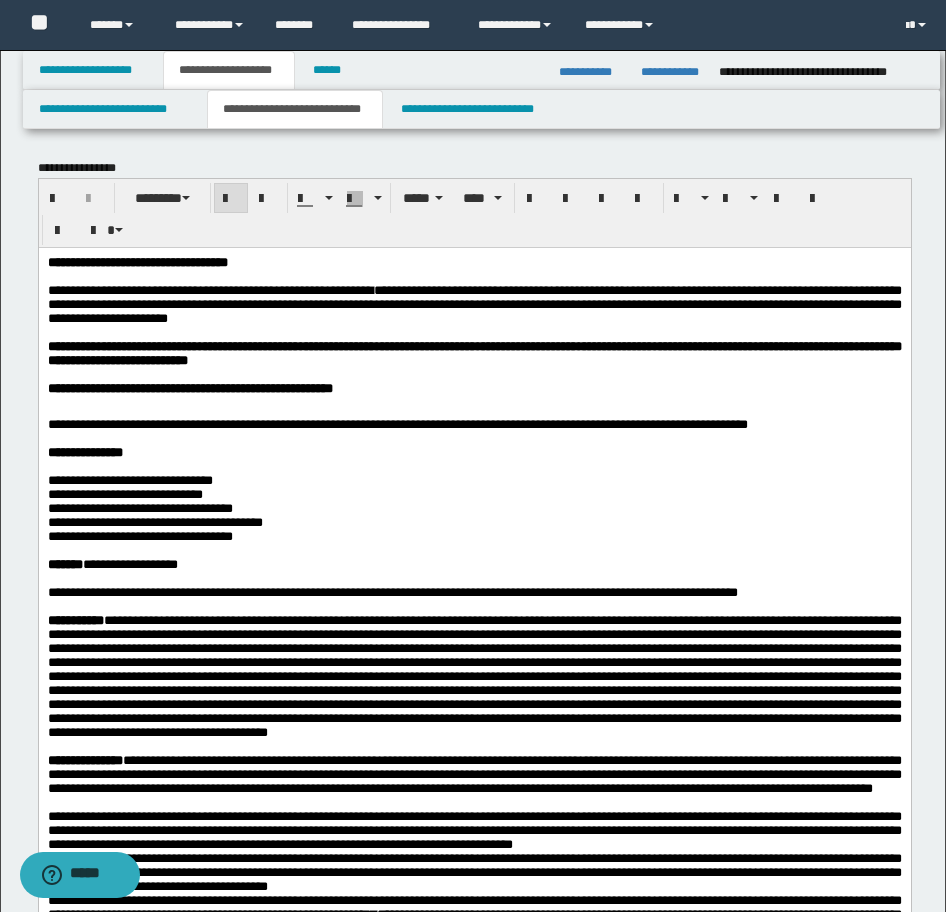 click on "**********" at bounding box center [137, 261] 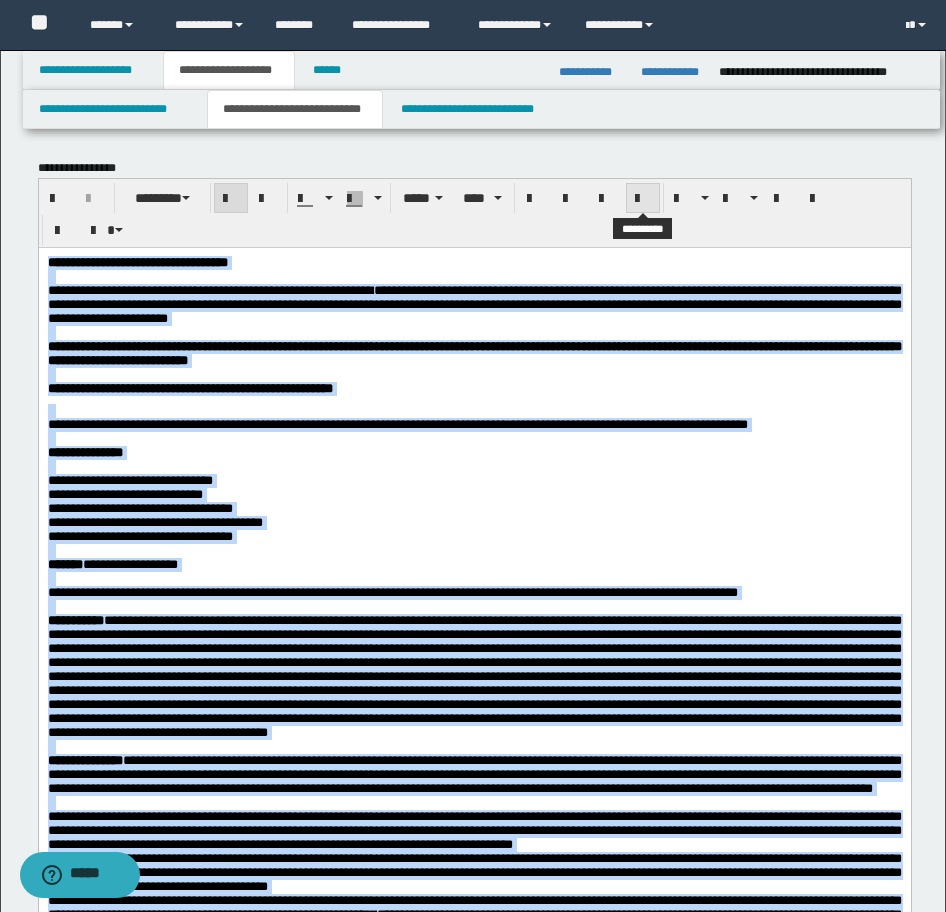 click at bounding box center [643, 199] 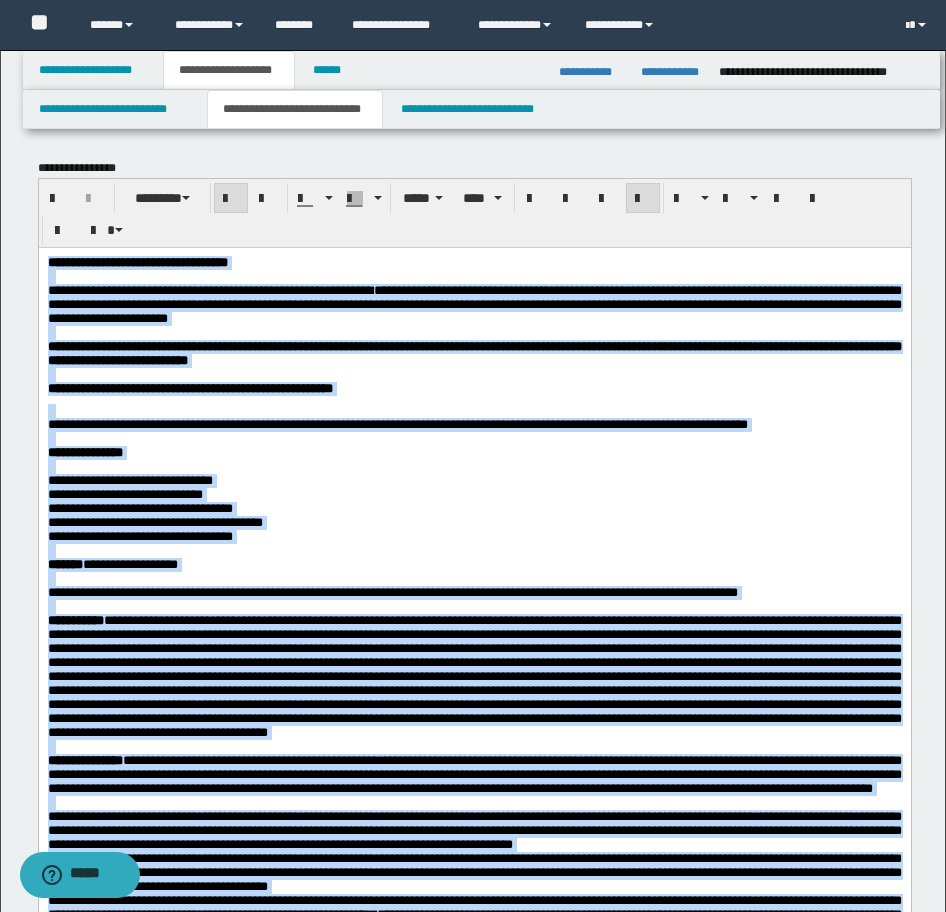 click at bounding box center (643, 199) 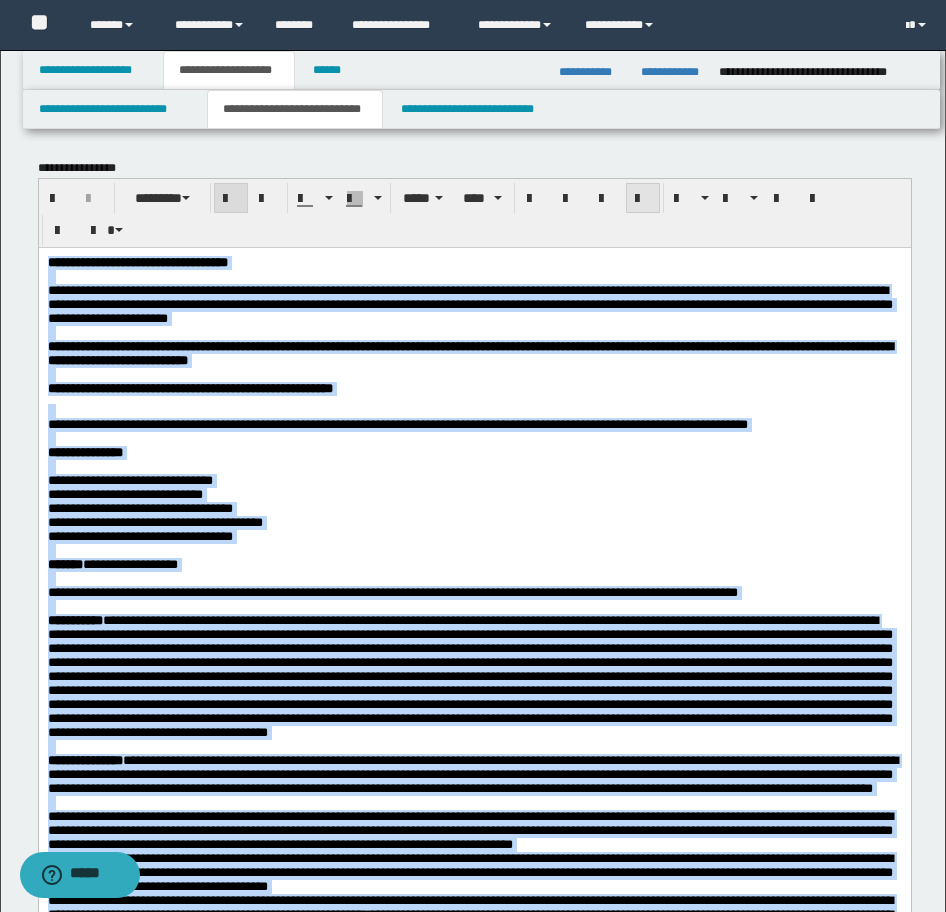 click at bounding box center (643, 199) 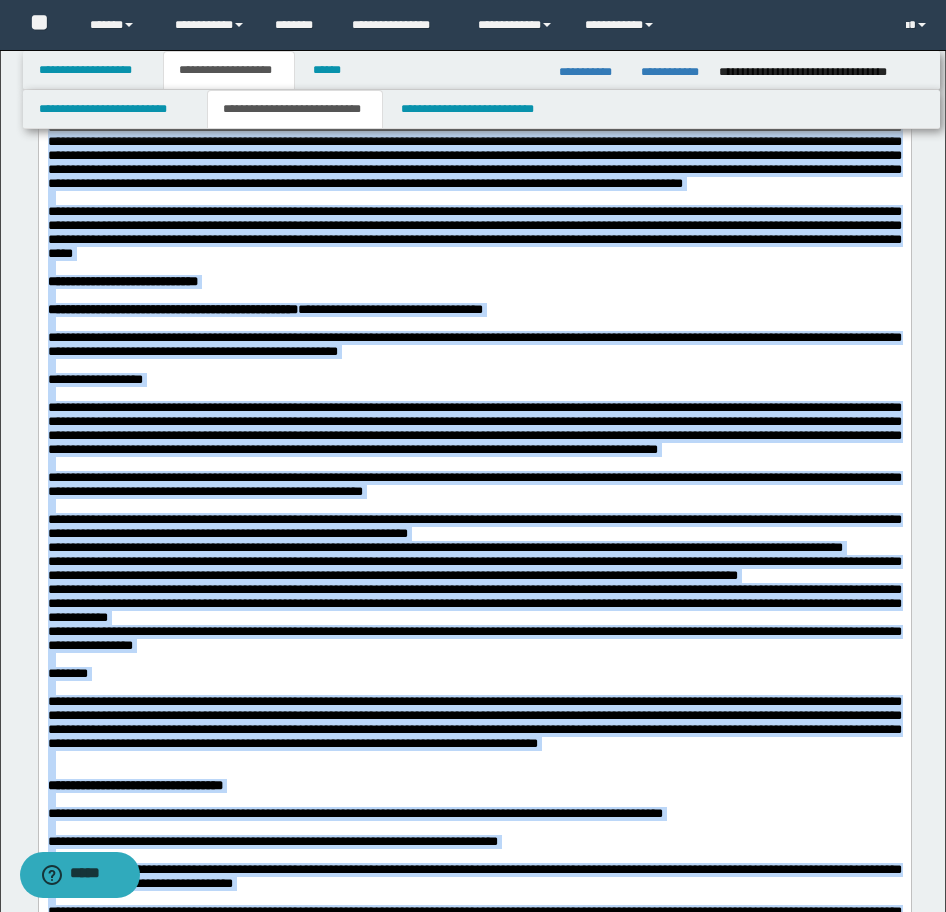 scroll, scrollTop: 1300, scrollLeft: 0, axis: vertical 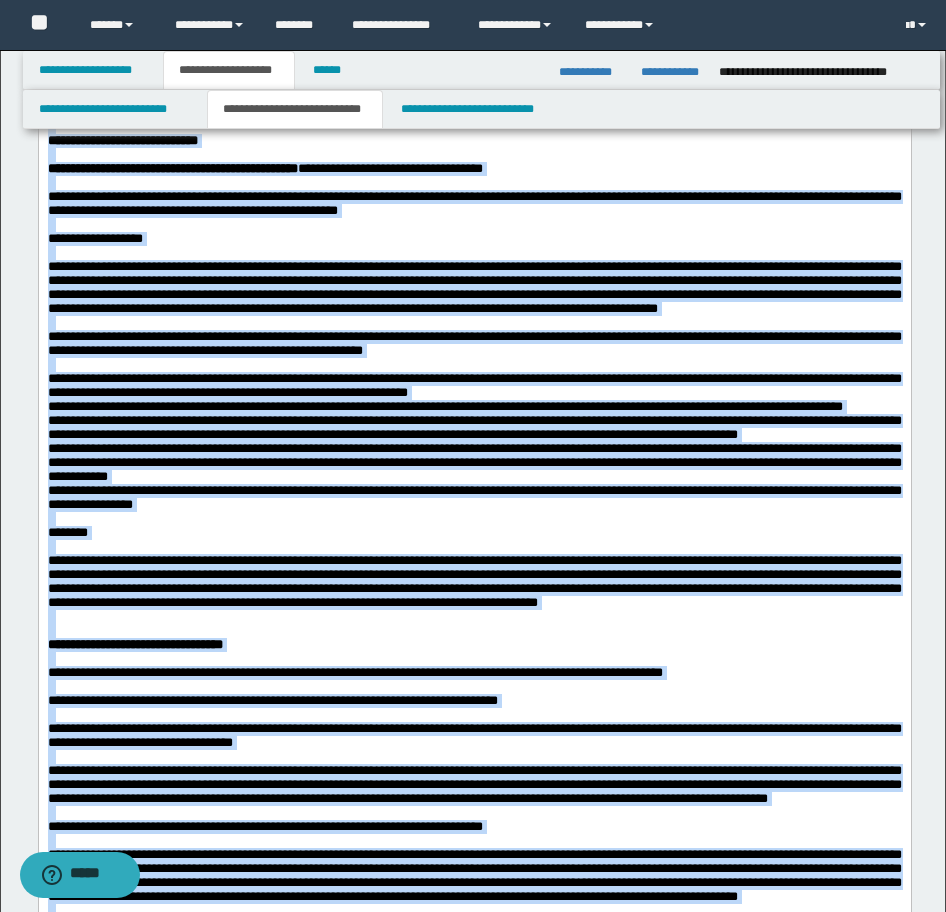 click on "**********" at bounding box center [474, 239] 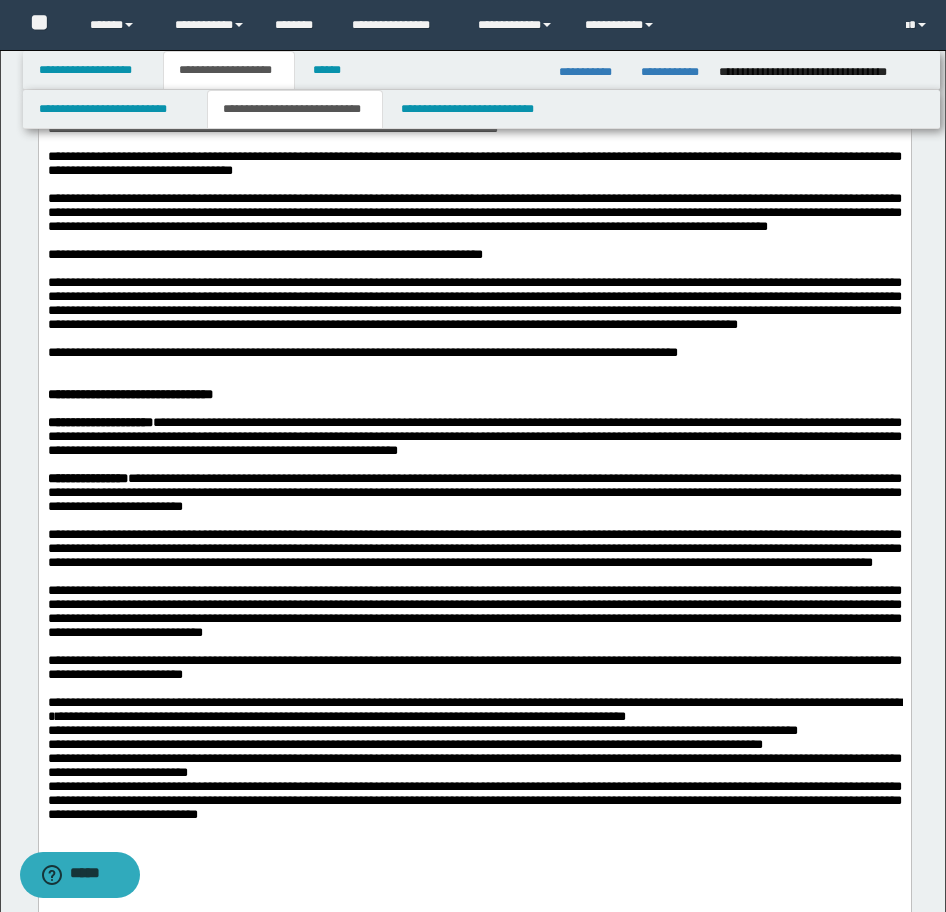 scroll, scrollTop: 1900, scrollLeft: 0, axis: vertical 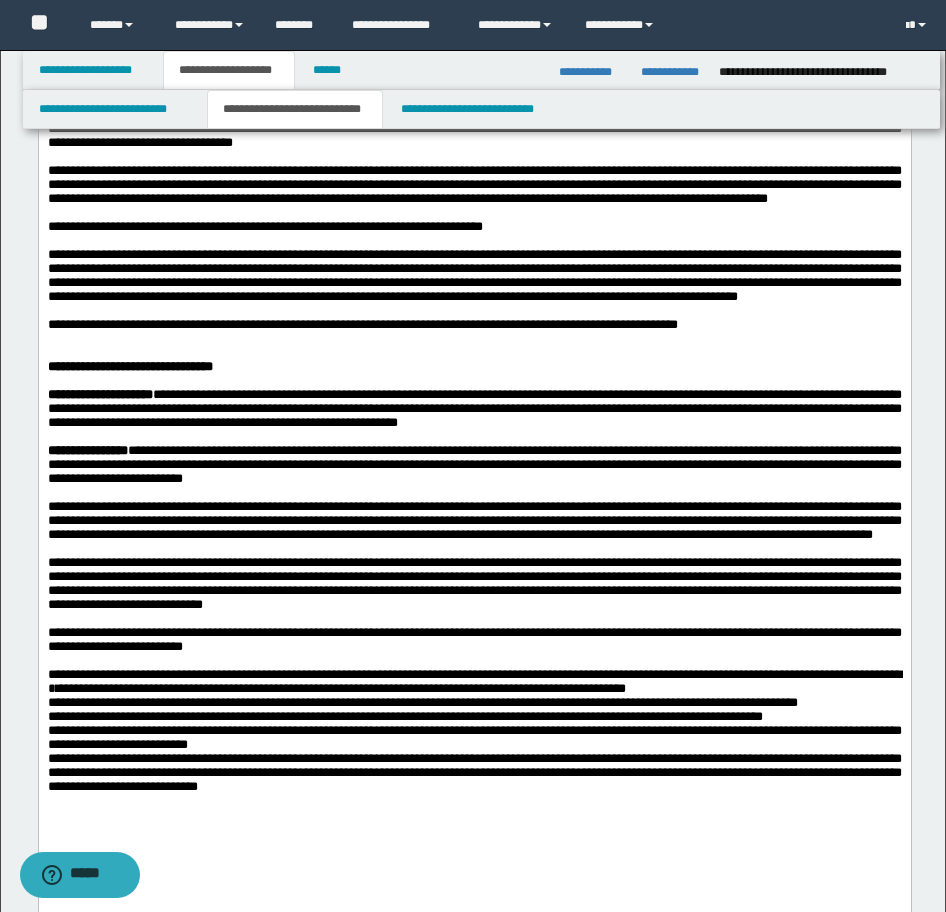 click on "**********" at bounding box center (474, -19) 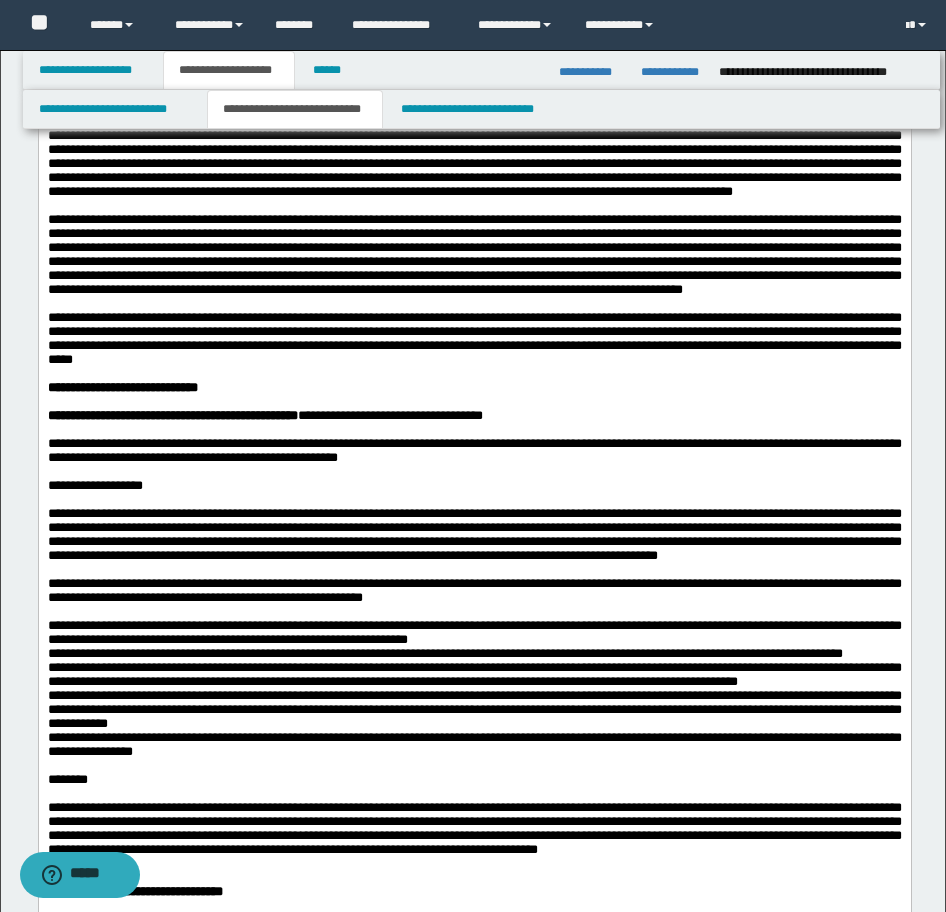 scroll, scrollTop: 1100, scrollLeft: 0, axis: vertical 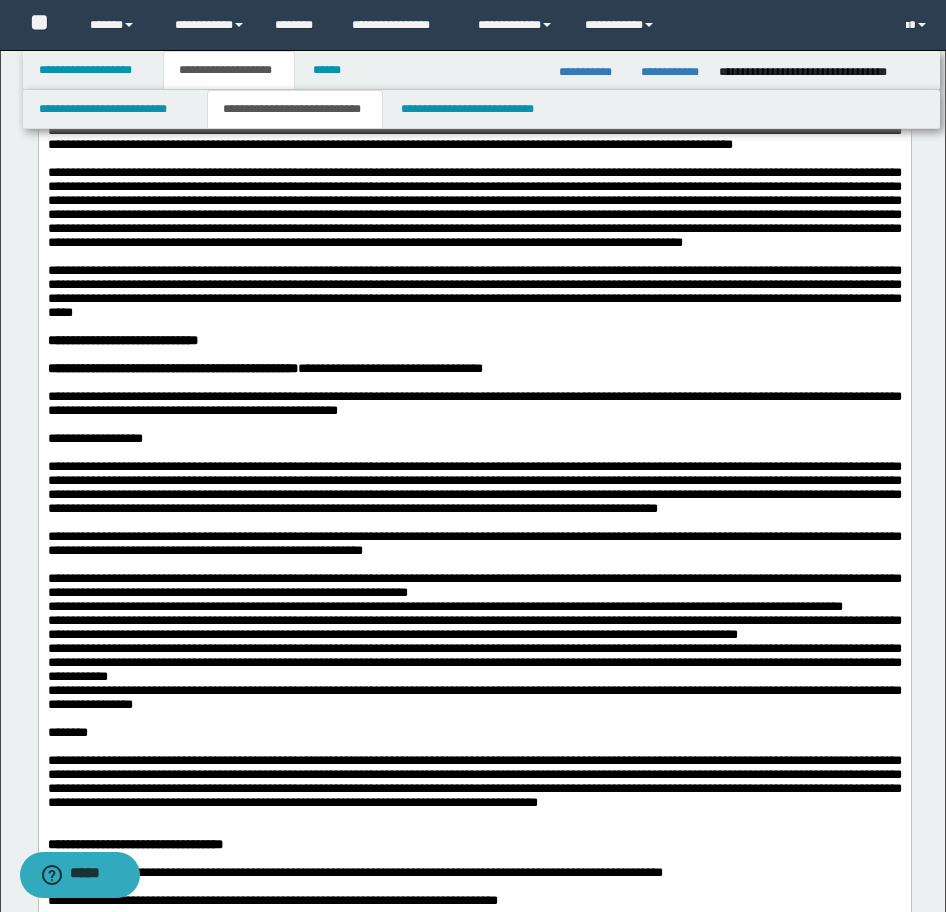click on "**********" at bounding box center (474, 487) 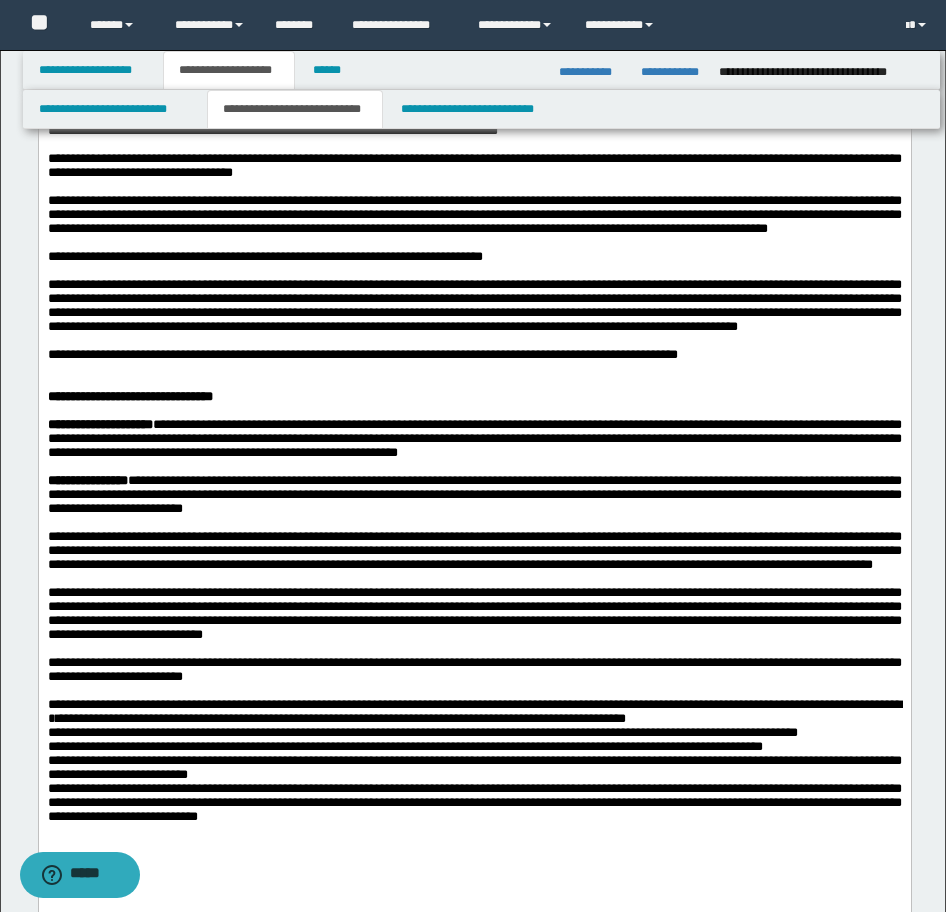 scroll, scrollTop: 2000, scrollLeft: 0, axis: vertical 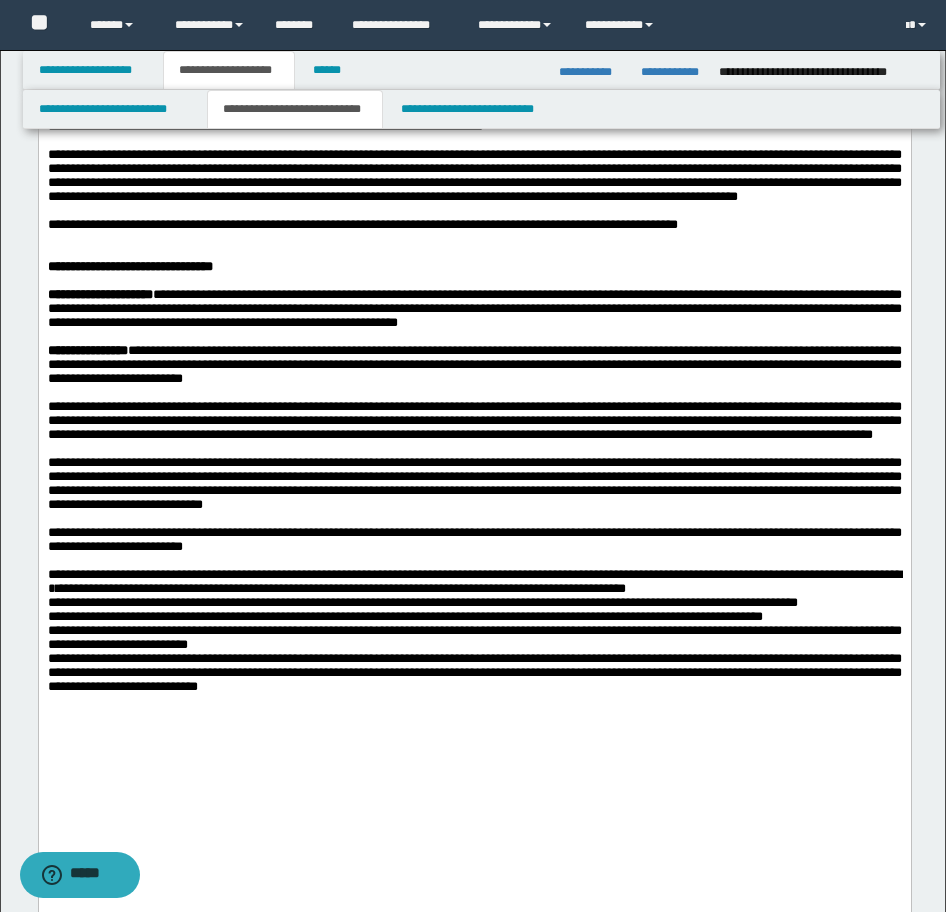 click at bounding box center (474, -69) 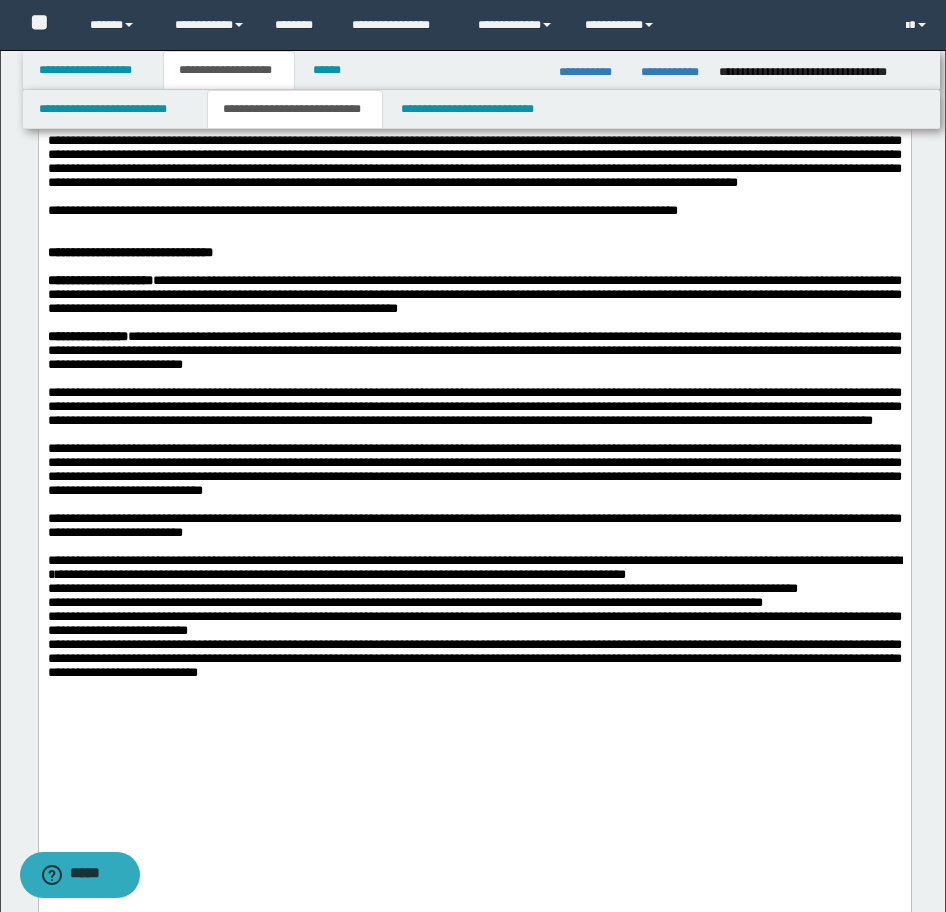 scroll, scrollTop: 2200, scrollLeft: 0, axis: vertical 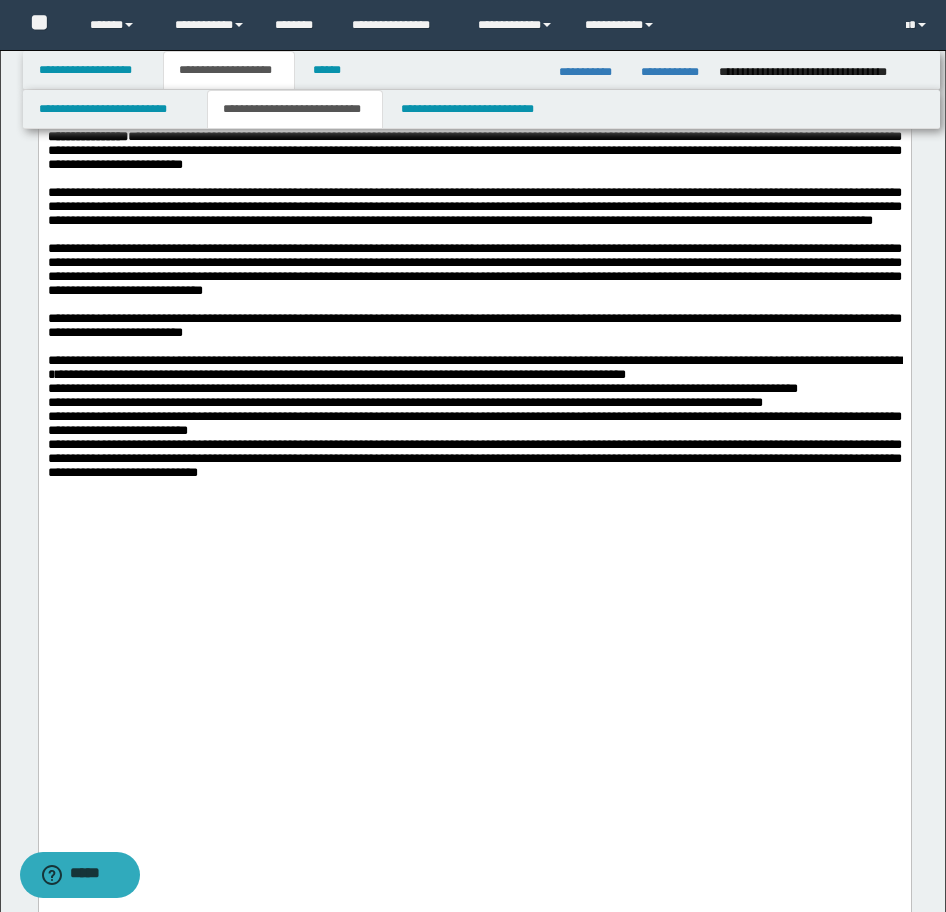 click at bounding box center [474, 25] 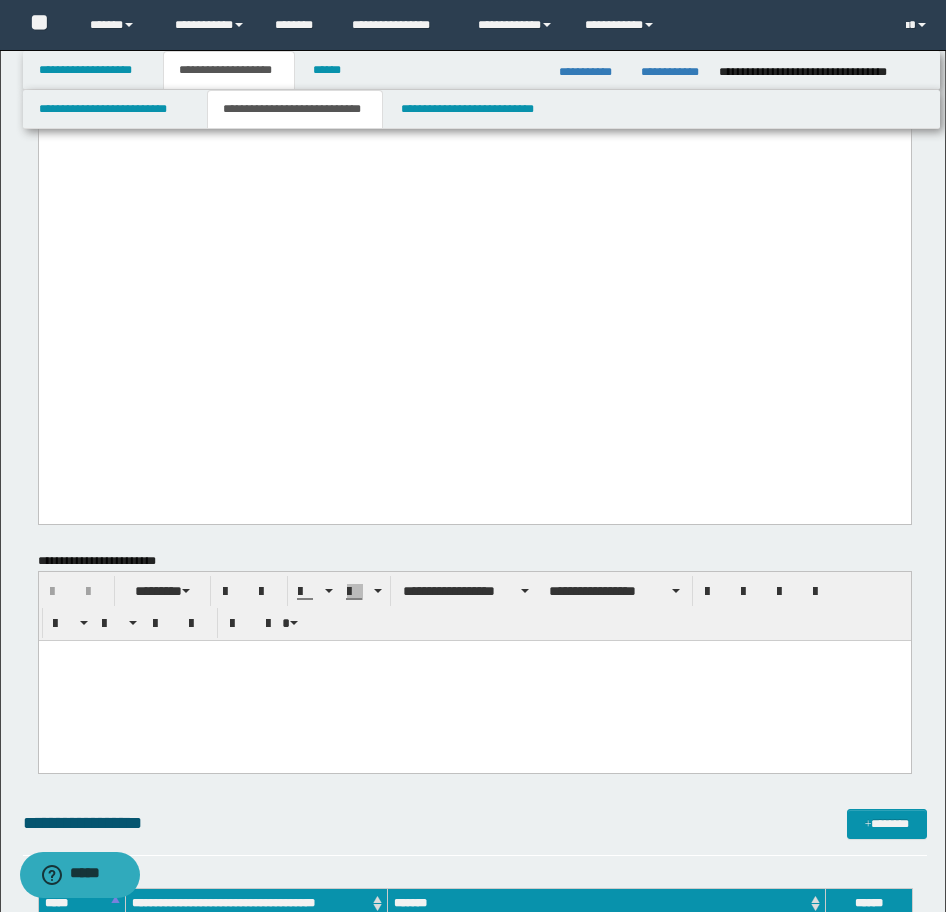scroll, scrollTop: 3000, scrollLeft: 0, axis: vertical 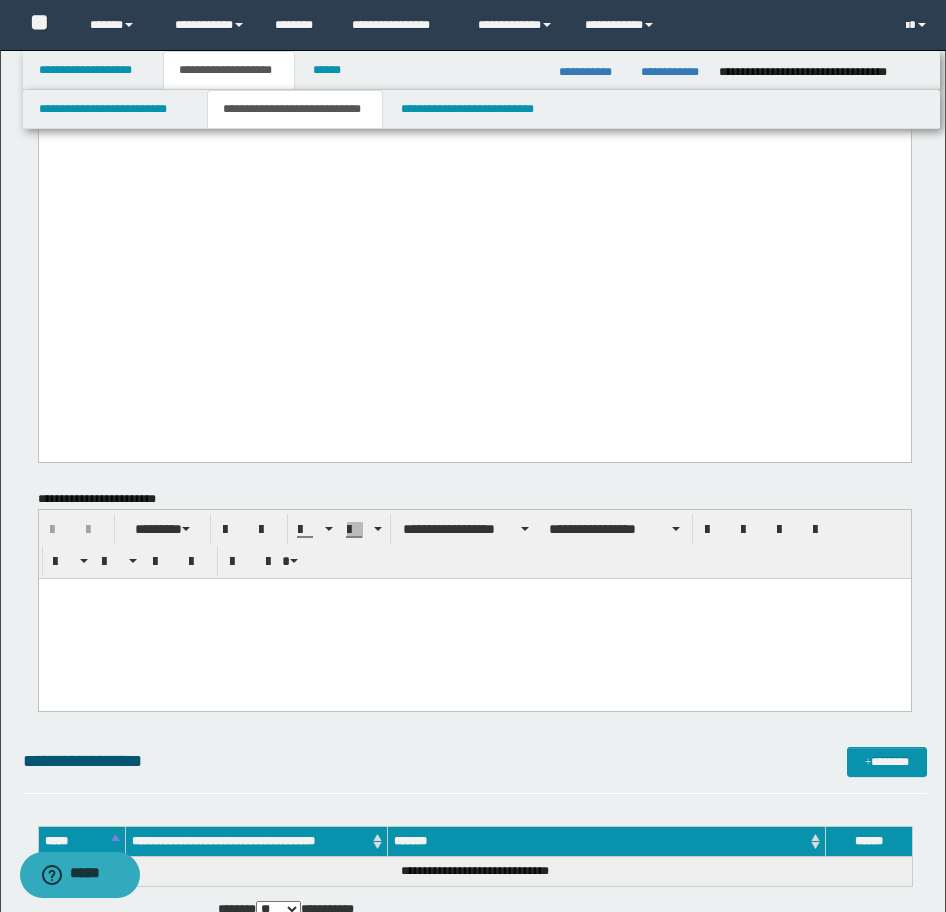 click at bounding box center [474, 618] 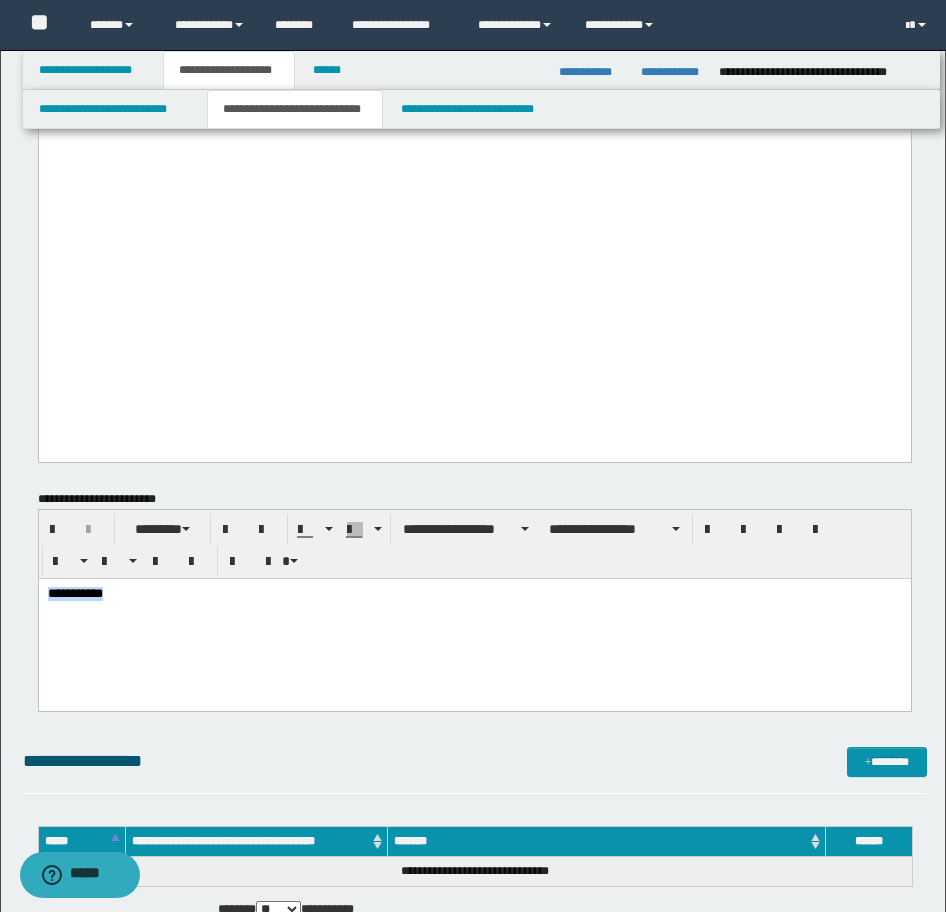 drag, startPoint x: 114, startPoint y: 610, endPoint x: -17, endPoint y: 607, distance: 131.03435 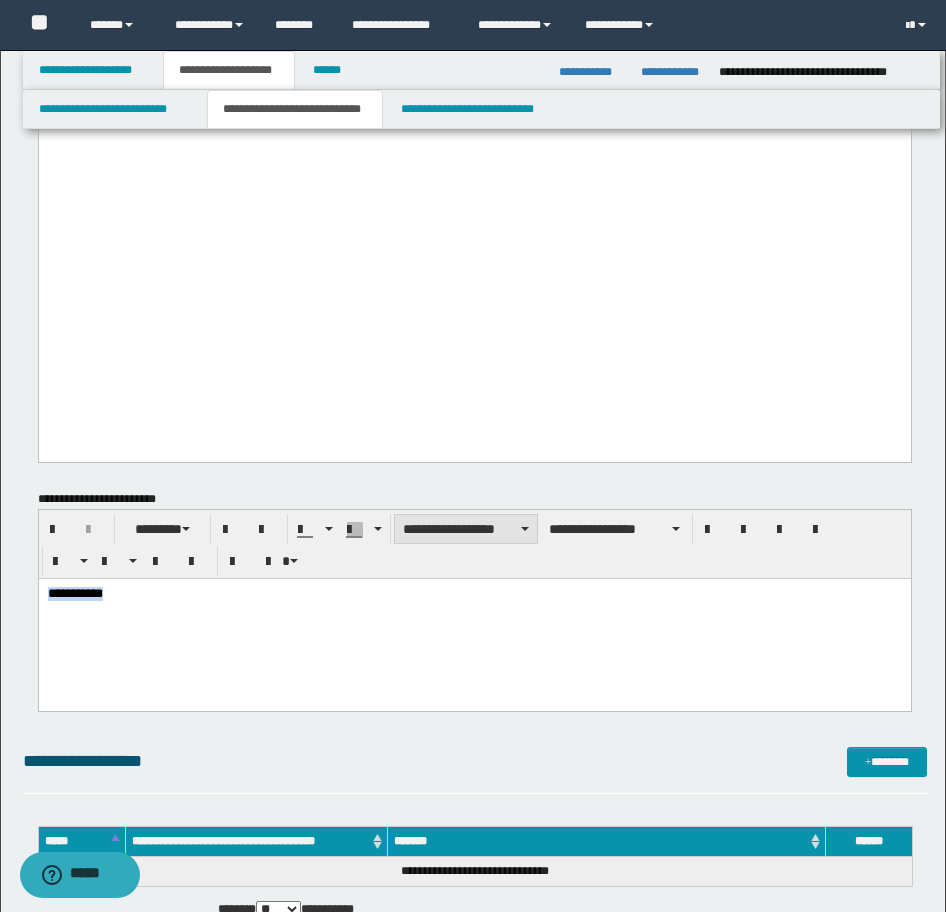 click on "**********" at bounding box center (466, 529) 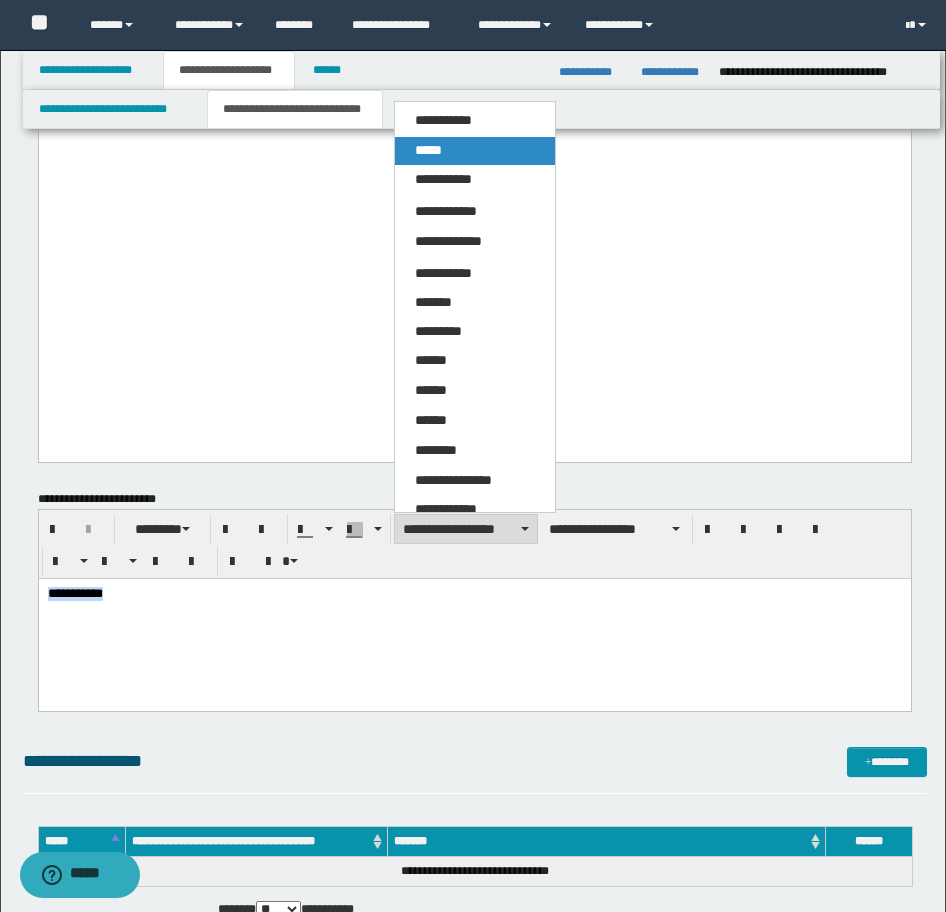 click on "*****" at bounding box center (428, 150) 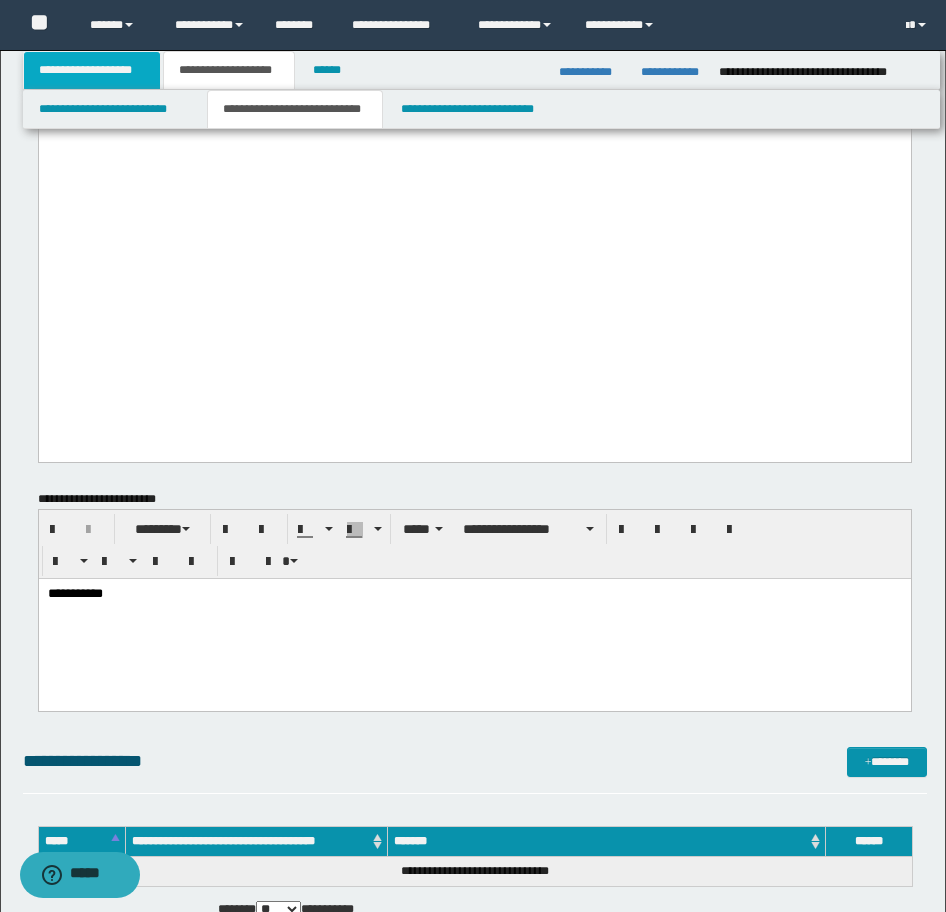 click on "**********" at bounding box center (92, 70) 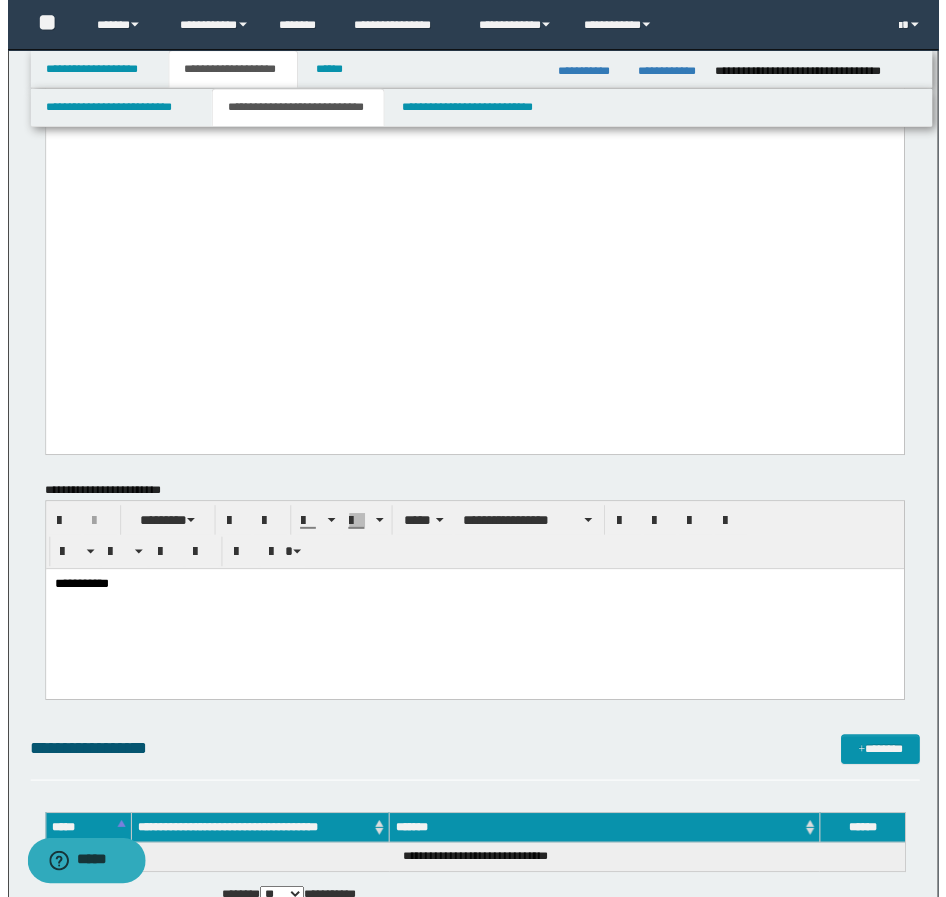 scroll, scrollTop: 876, scrollLeft: 0, axis: vertical 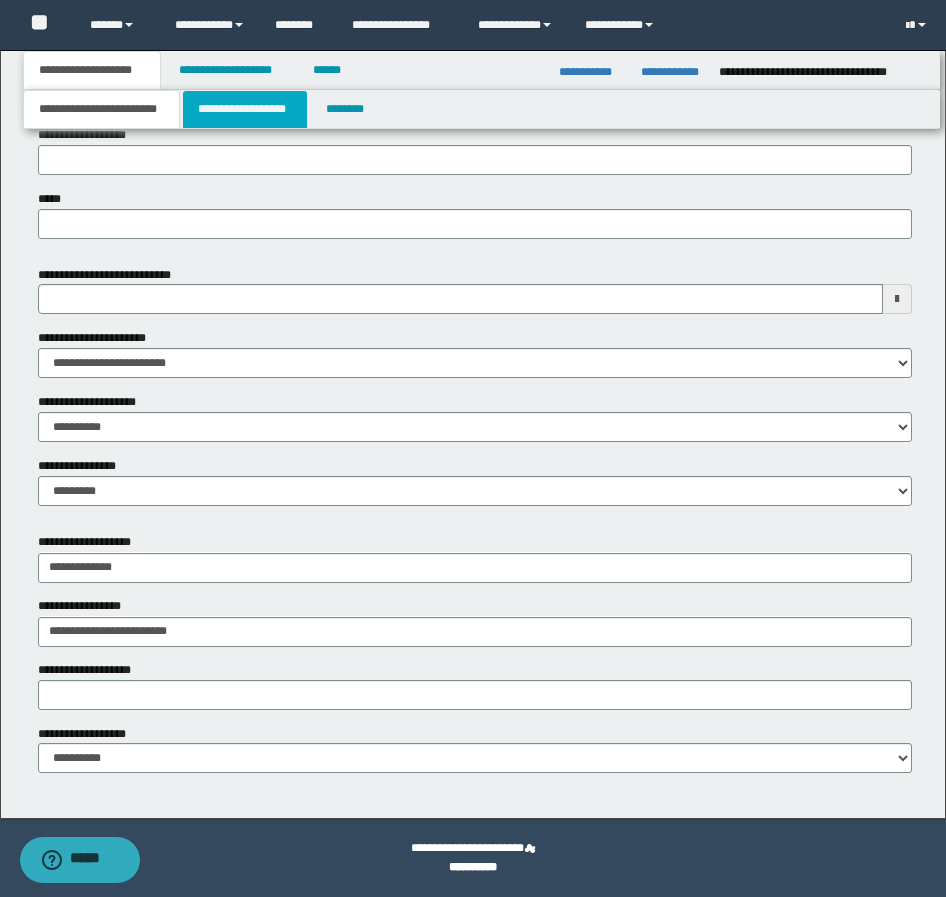 click on "**********" at bounding box center [245, 109] 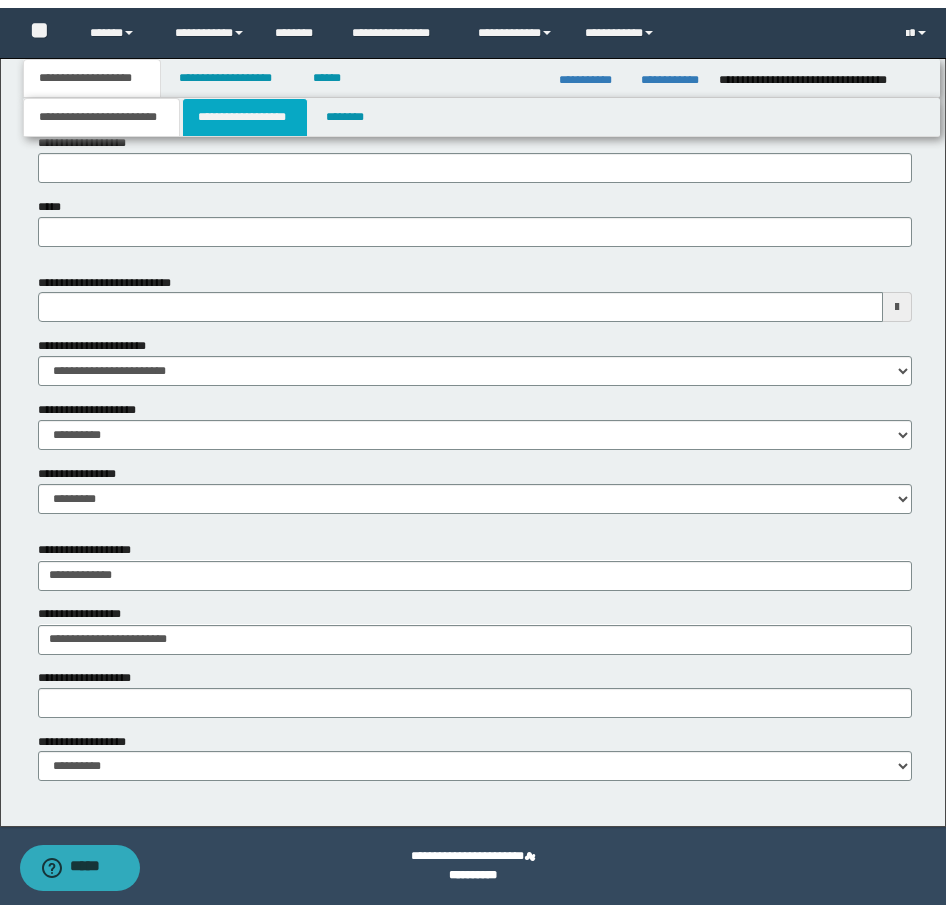 scroll, scrollTop: 0, scrollLeft: 0, axis: both 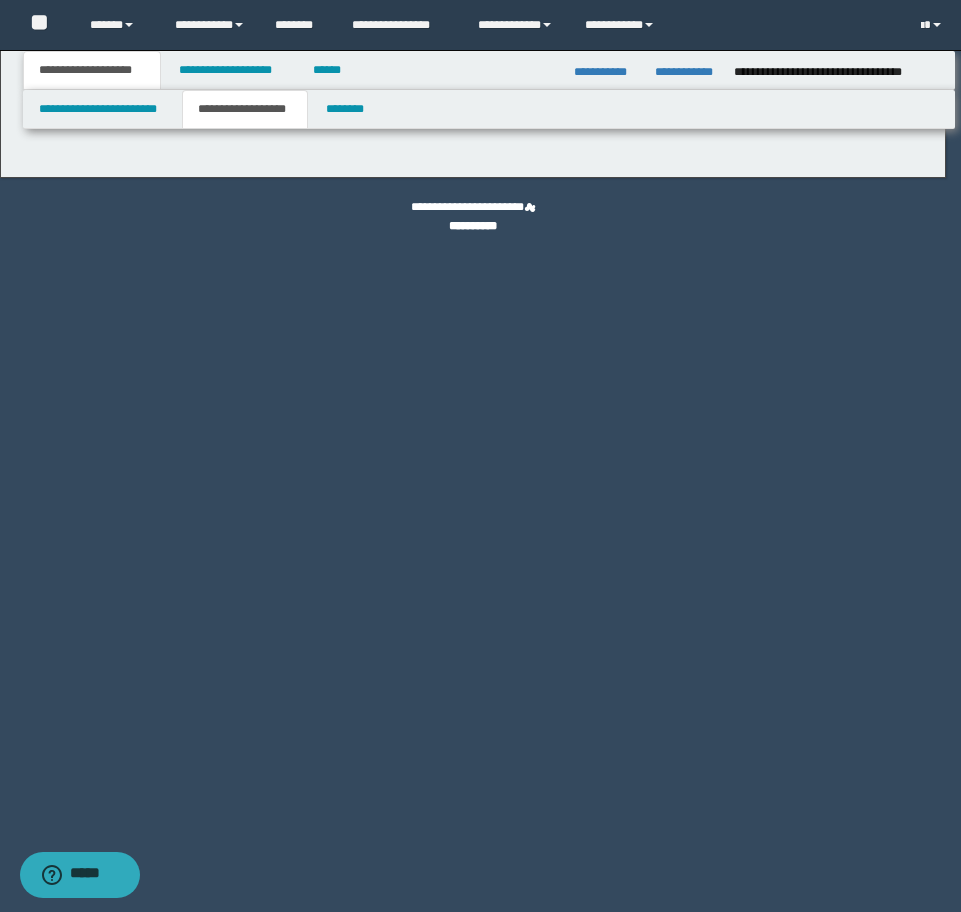 type on "********" 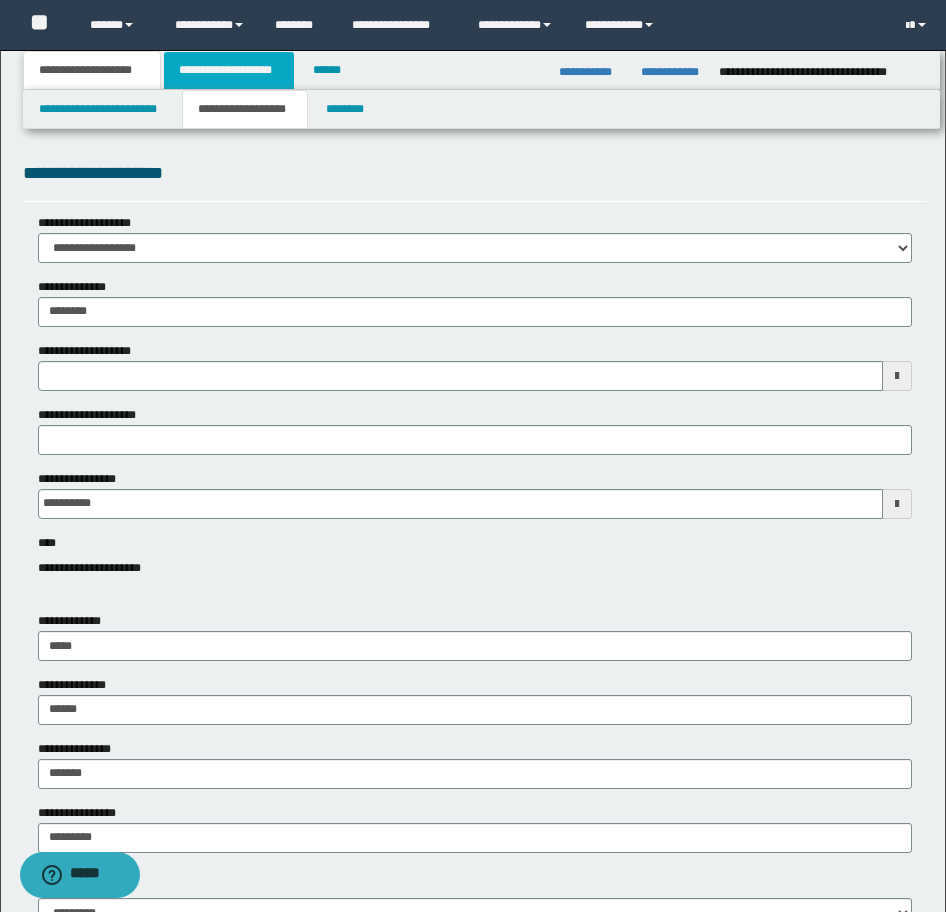 click on "**********" at bounding box center [229, 70] 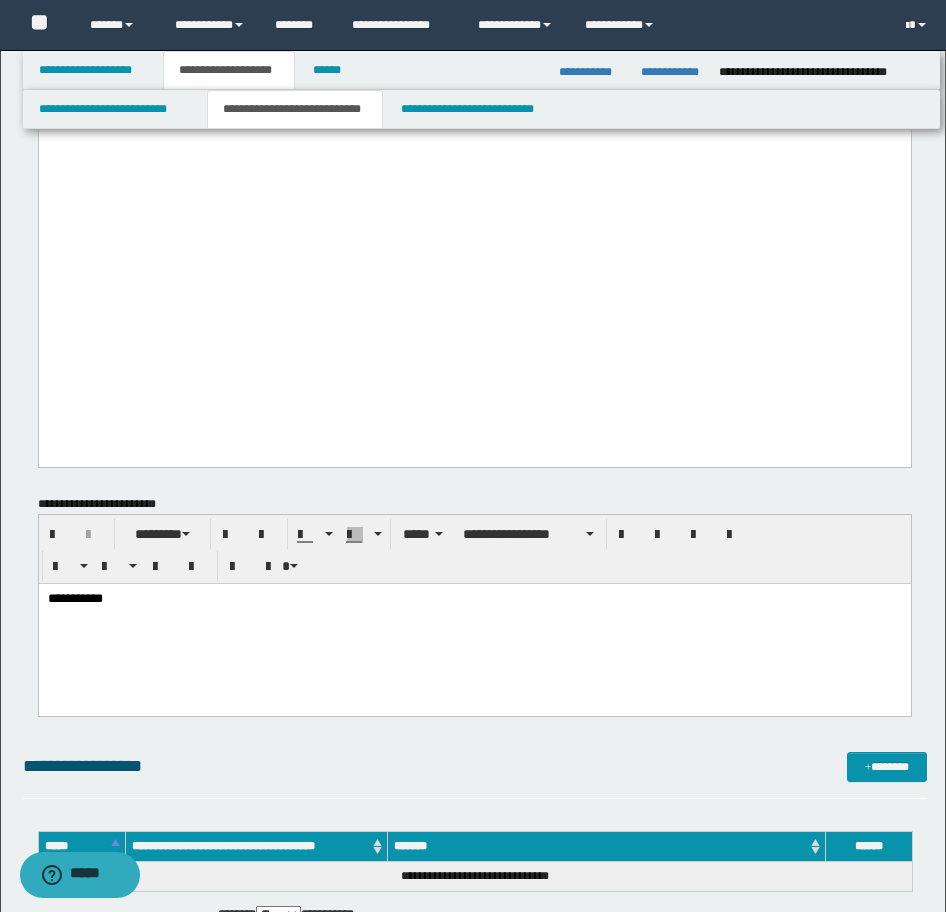 scroll, scrollTop: 3100, scrollLeft: 0, axis: vertical 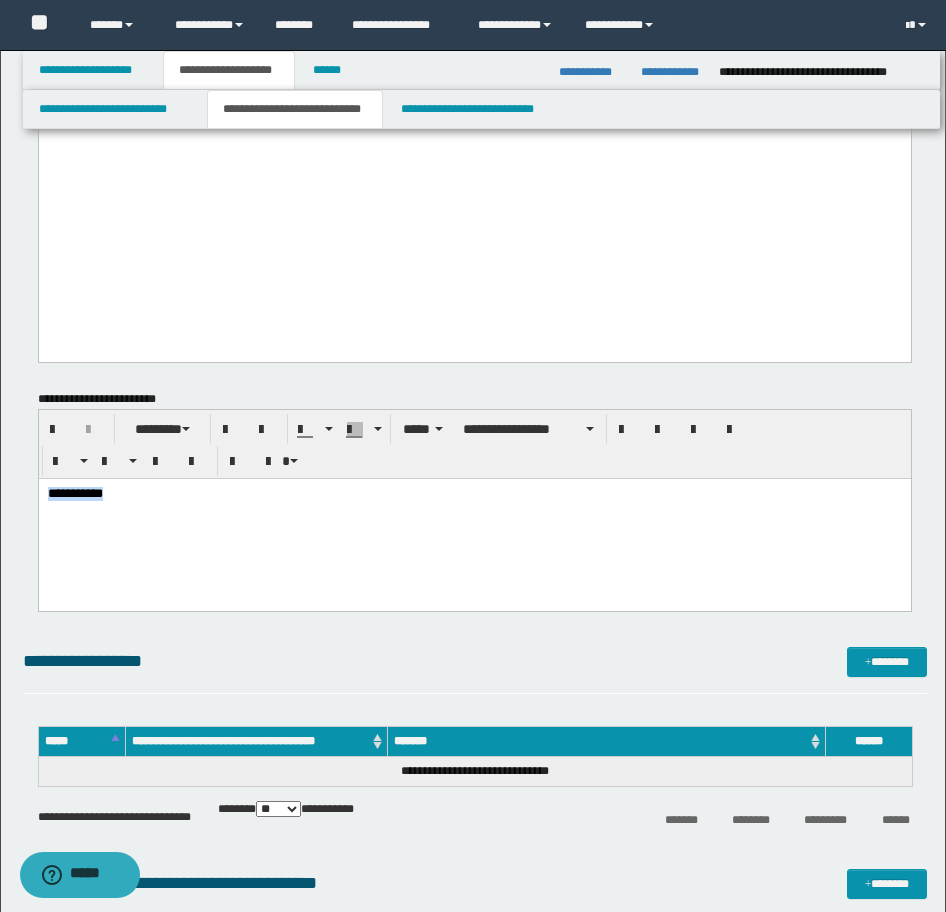 click on "**********" at bounding box center [474, 519] 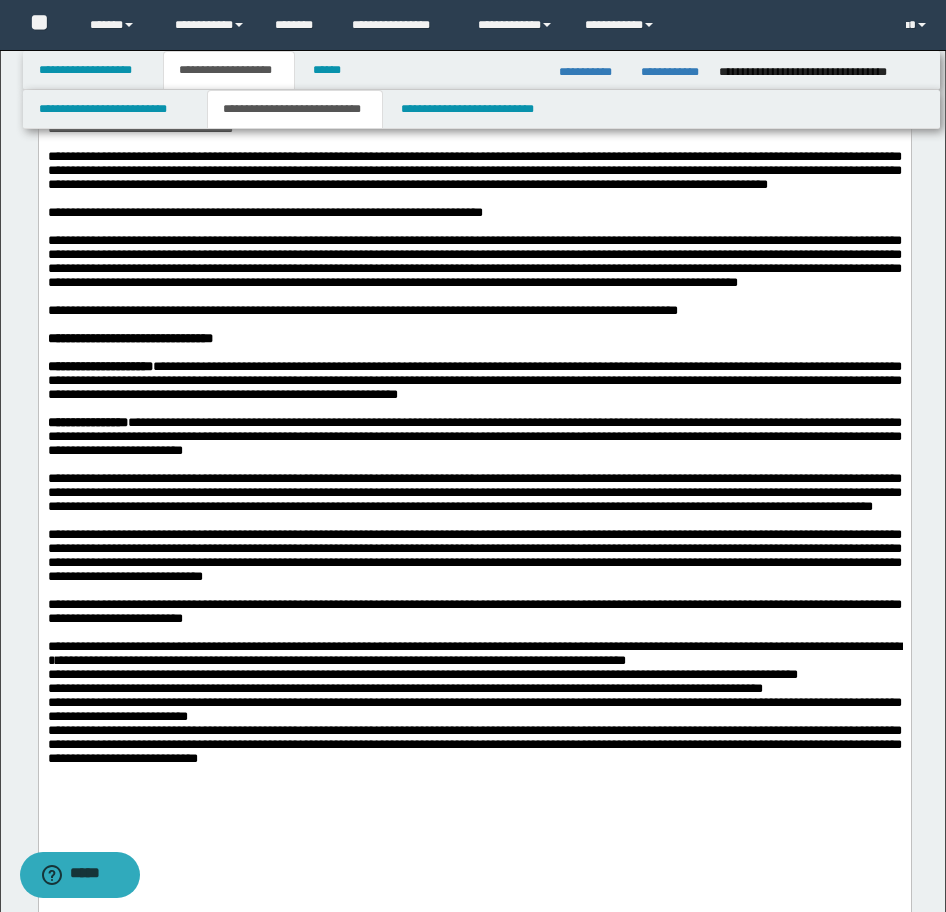 scroll, scrollTop: 2599, scrollLeft: 0, axis: vertical 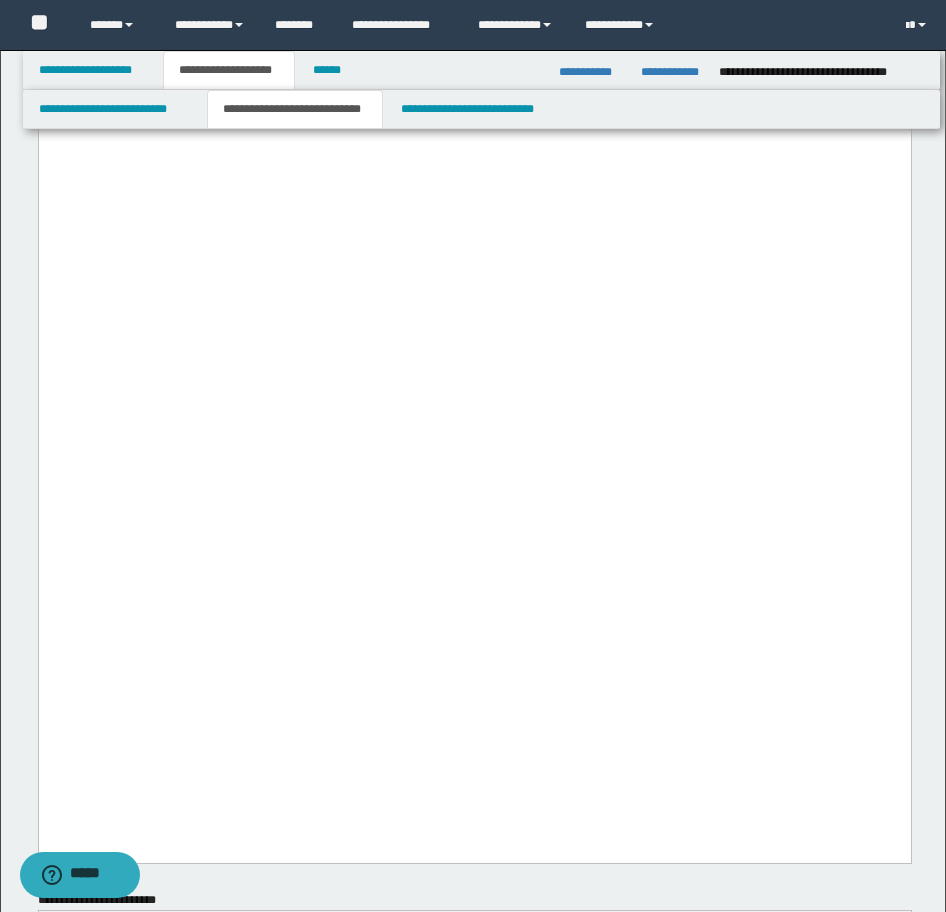 drag, startPoint x: 48, startPoint y: 452, endPoint x: 415, endPoint y: 445, distance: 367.06674 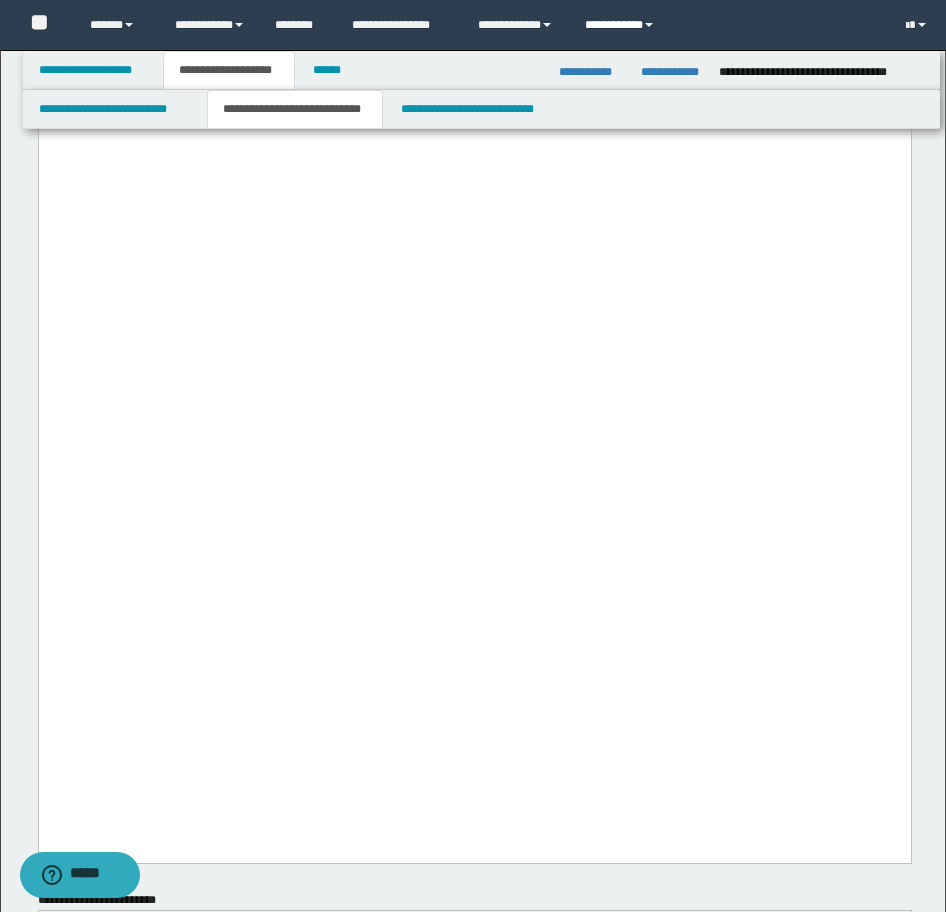 scroll, scrollTop: 999, scrollLeft: 0, axis: vertical 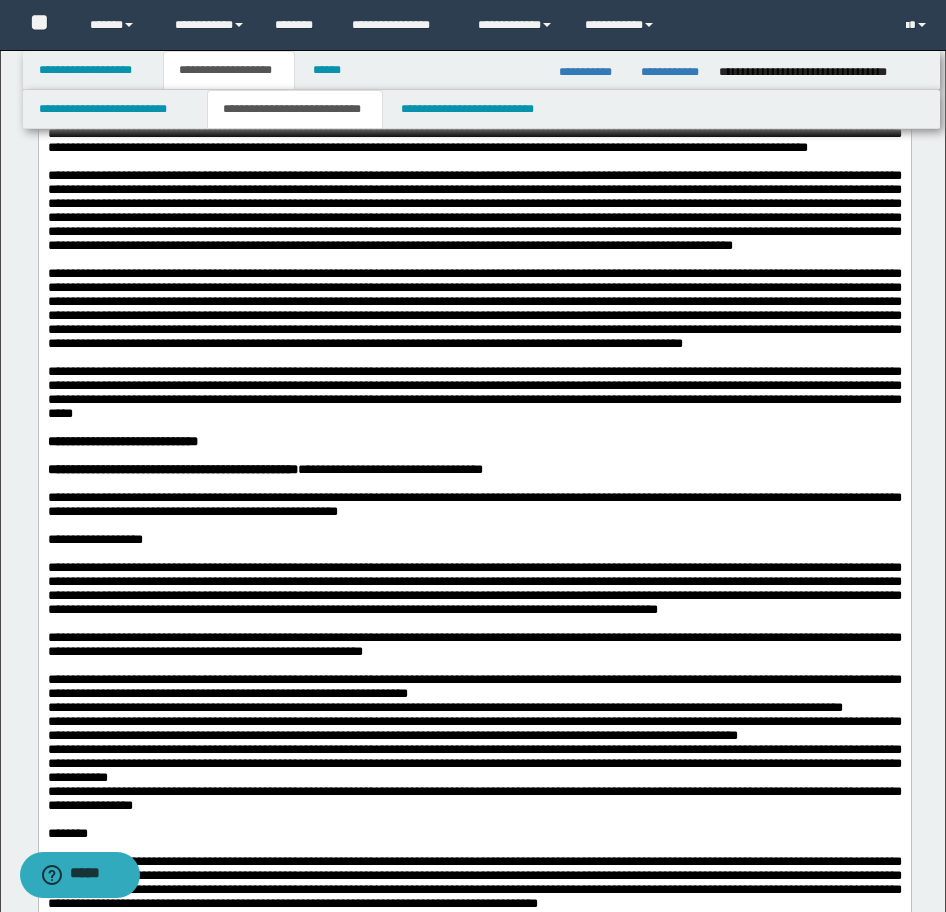 drag, startPoint x: 703, startPoint y: 217, endPoint x: 11, endPoint y: 167, distance: 693.804 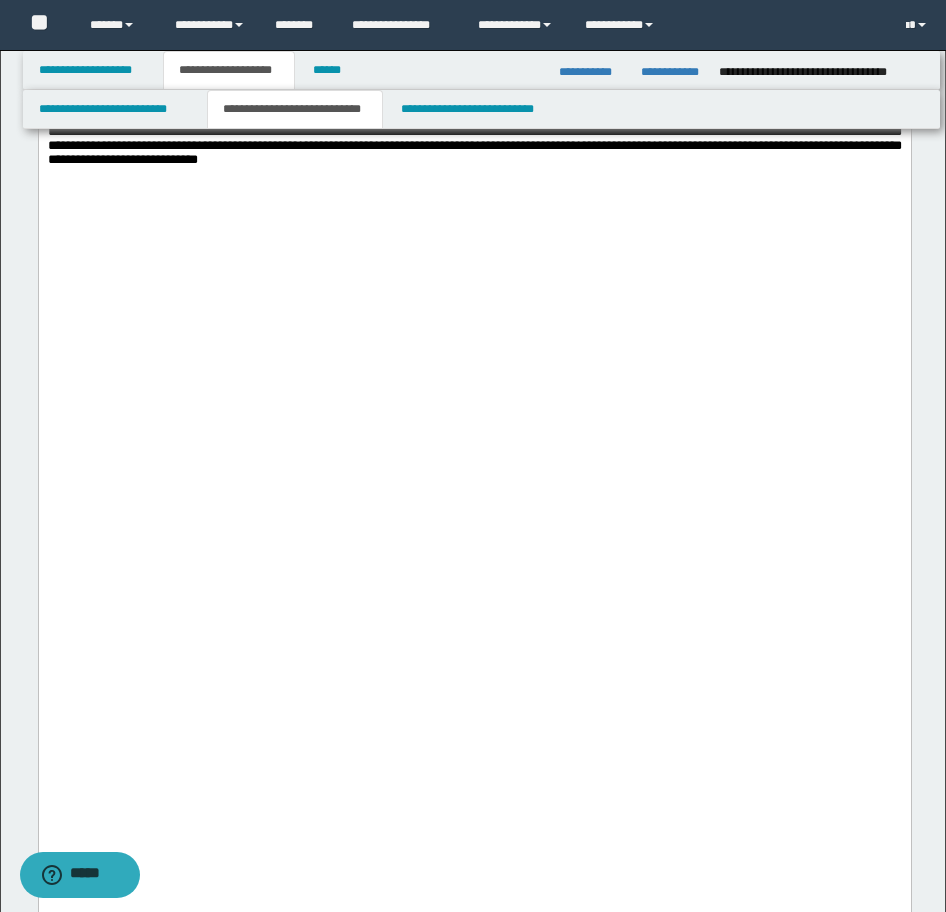 scroll, scrollTop: 3099, scrollLeft: 0, axis: vertical 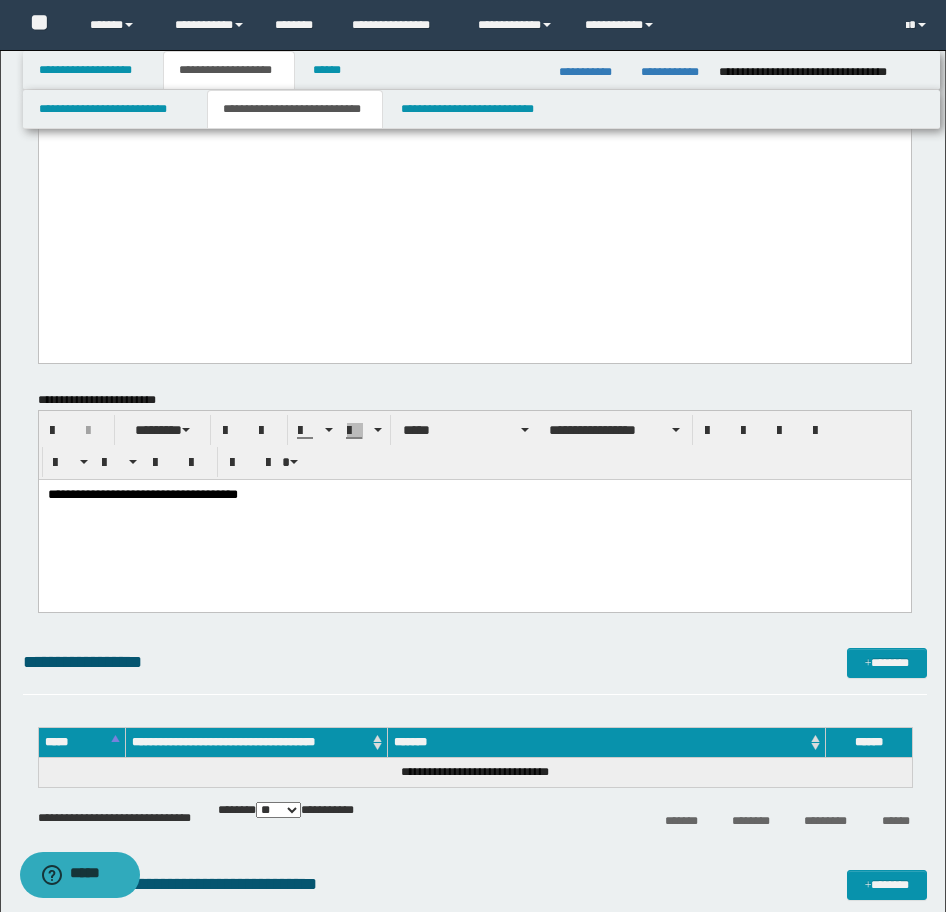 click on "**********" at bounding box center (474, 495) 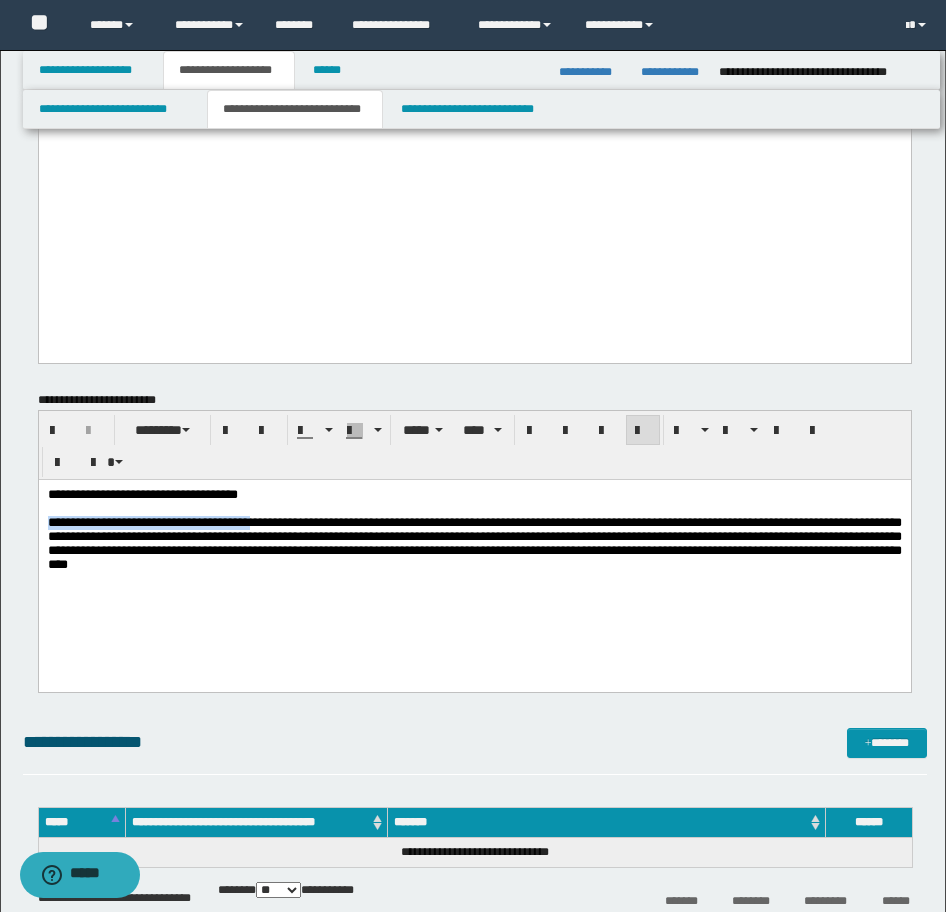 drag, startPoint x: 315, startPoint y: 523, endPoint x: -12, endPoint y: 527, distance: 327.02448 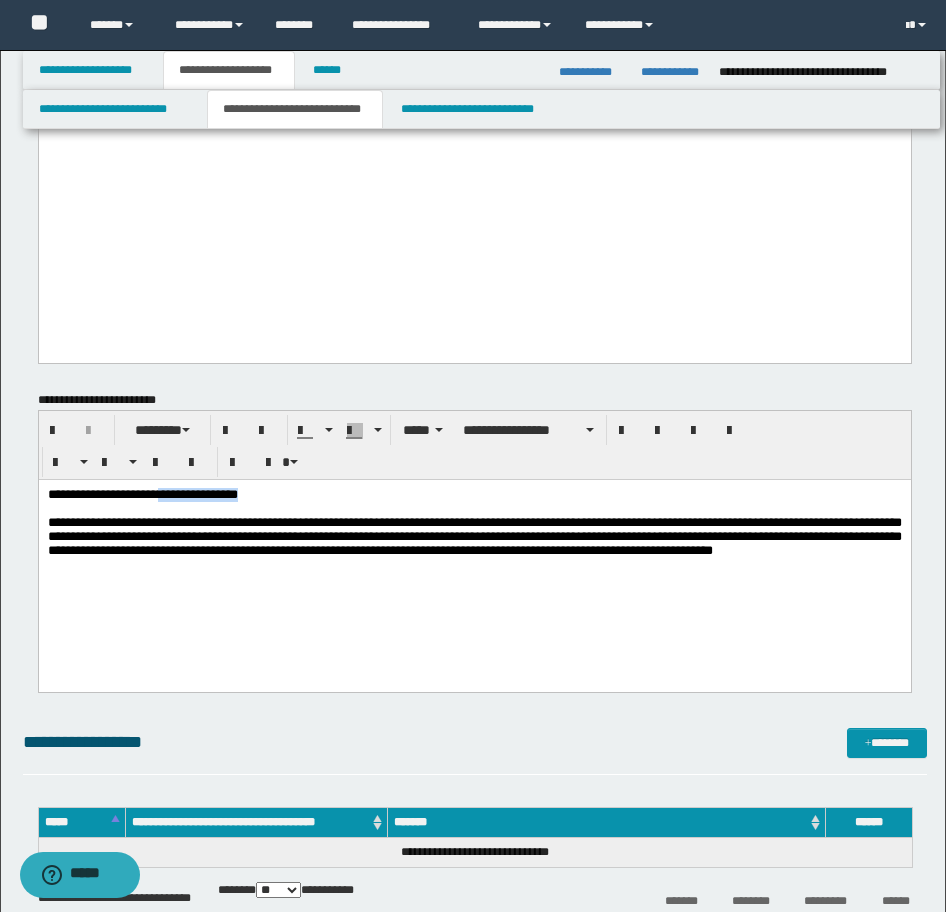 drag, startPoint x: 182, startPoint y: 491, endPoint x: 323, endPoint y: 491, distance: 141 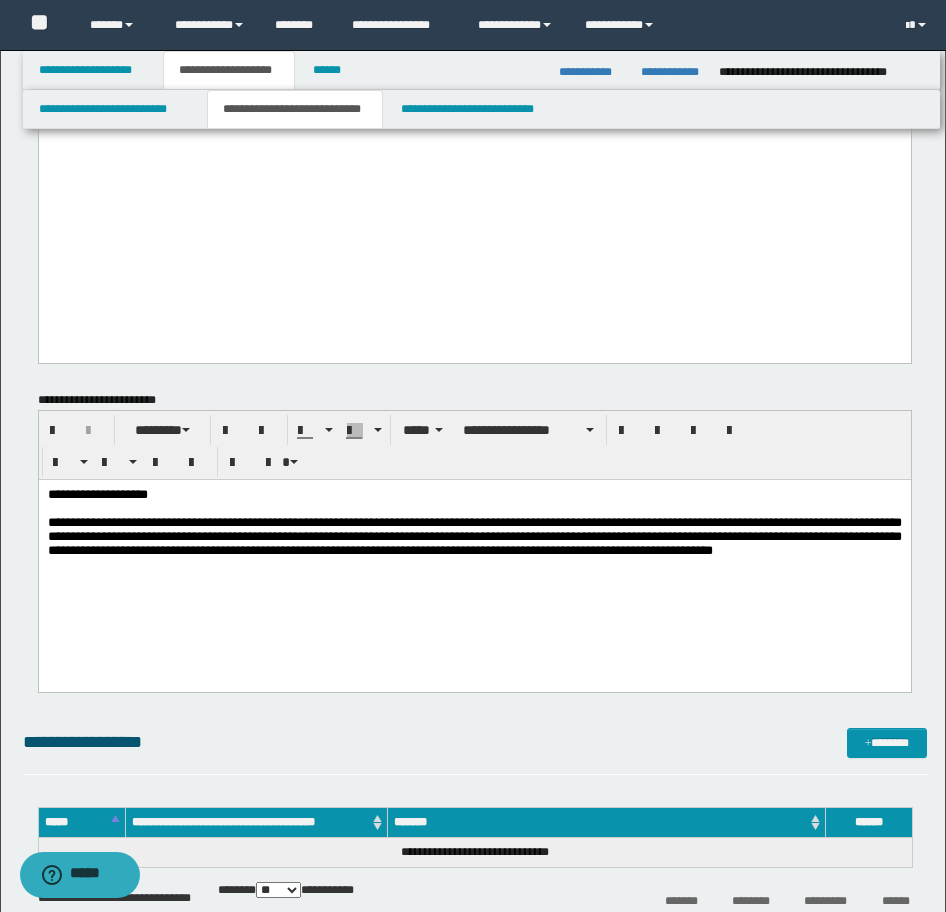 click on "**********" at bounding box center (474, 535) 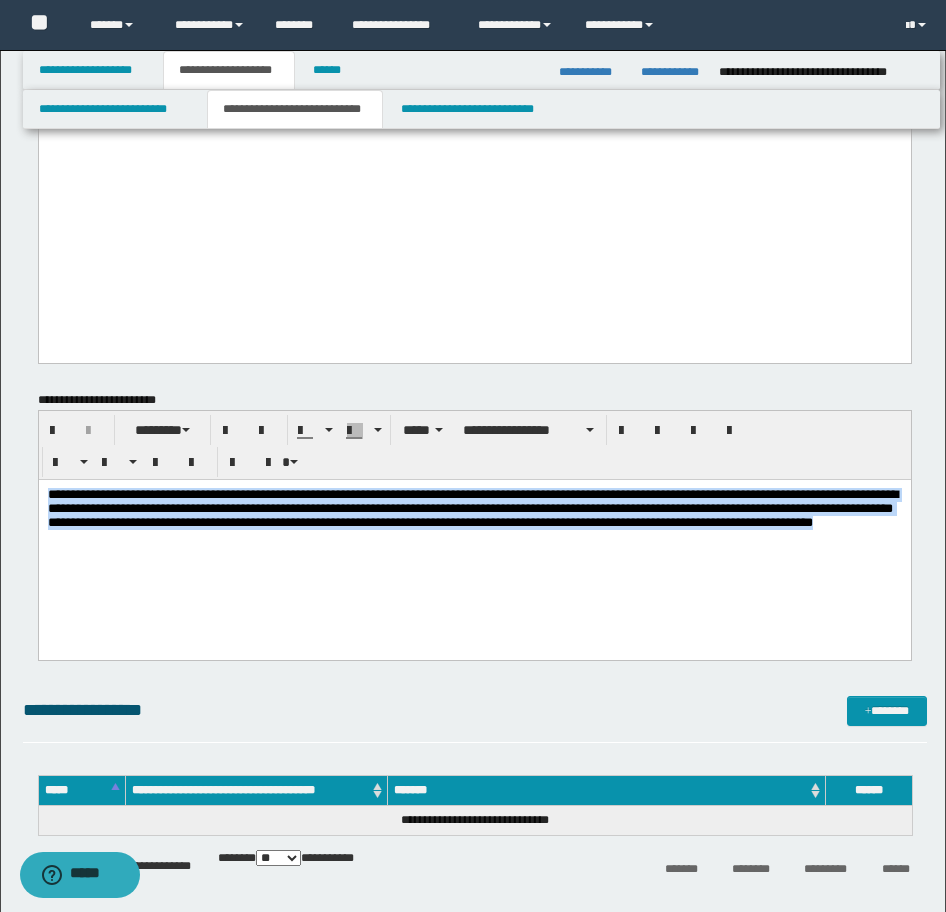 drag, startPoint x: 571, startPoint y: 579, endPoint x: -17, endPoint y: 445, distance: 603.07544 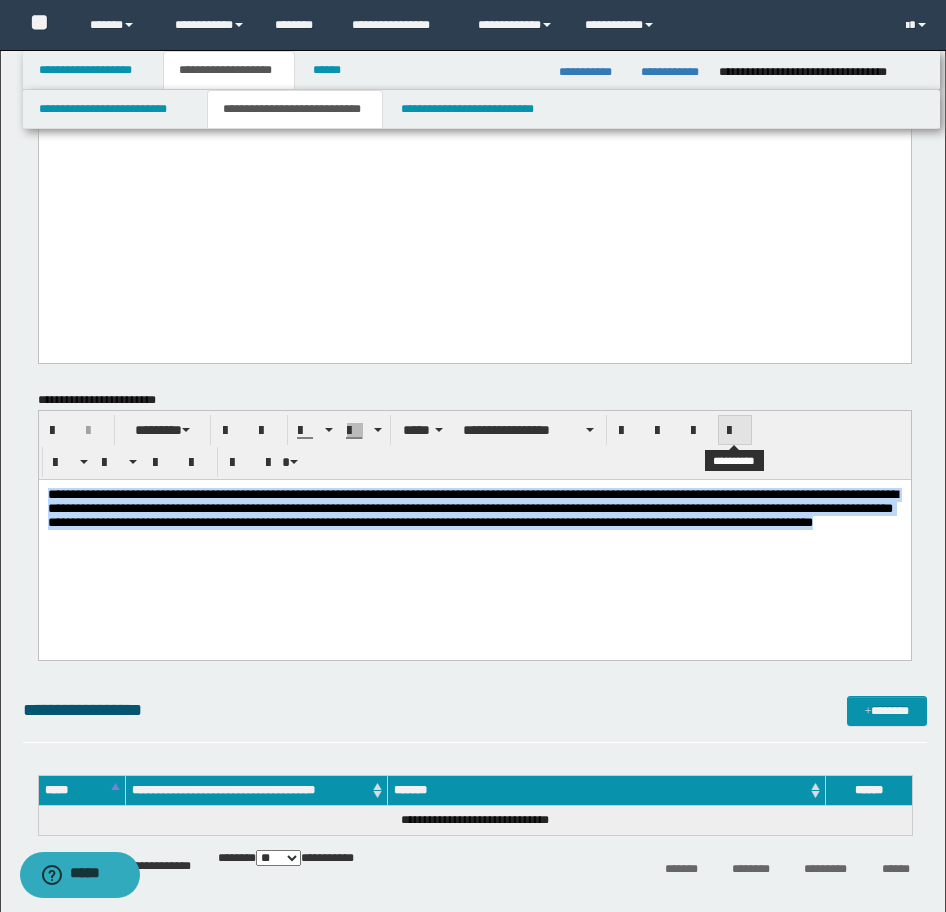 click at bounding box center (735, 431) 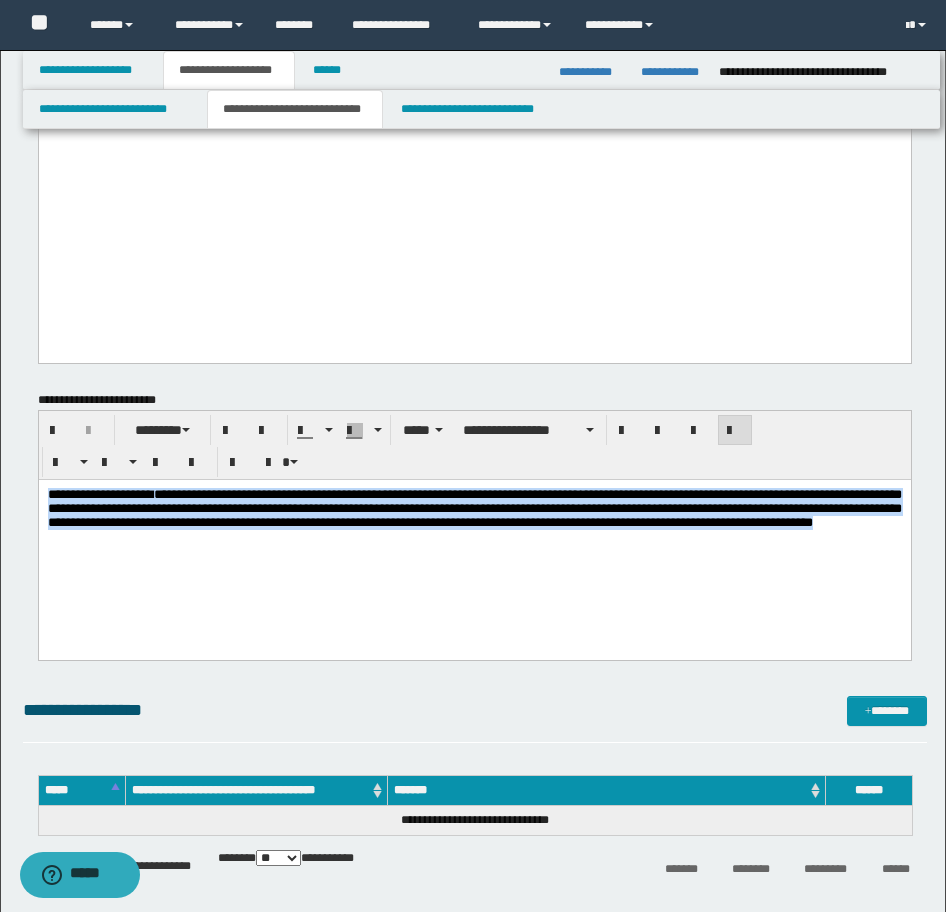 click on "**********" at bounding box center (474, 533) 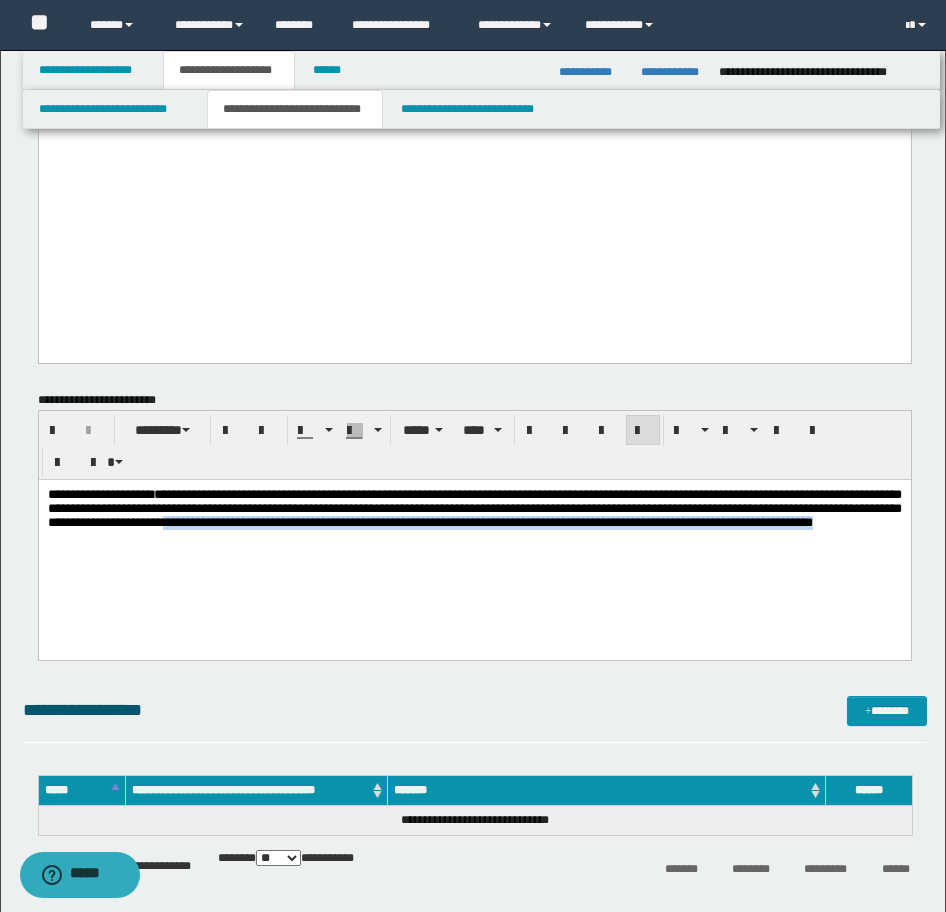 drag, startPoint x: 575, startPoint y: 542, endPoint x: 578, endPoint y: 520, distance: 22.203604 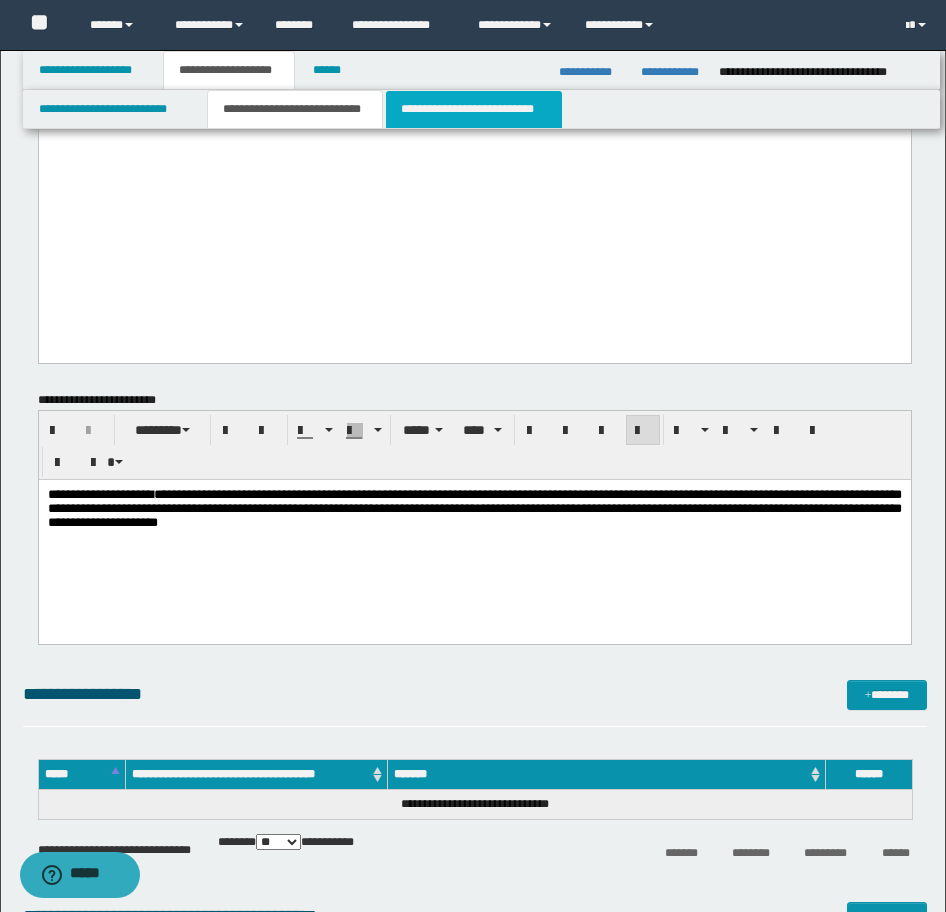 click on "**********" at bounding box center (474, 109) 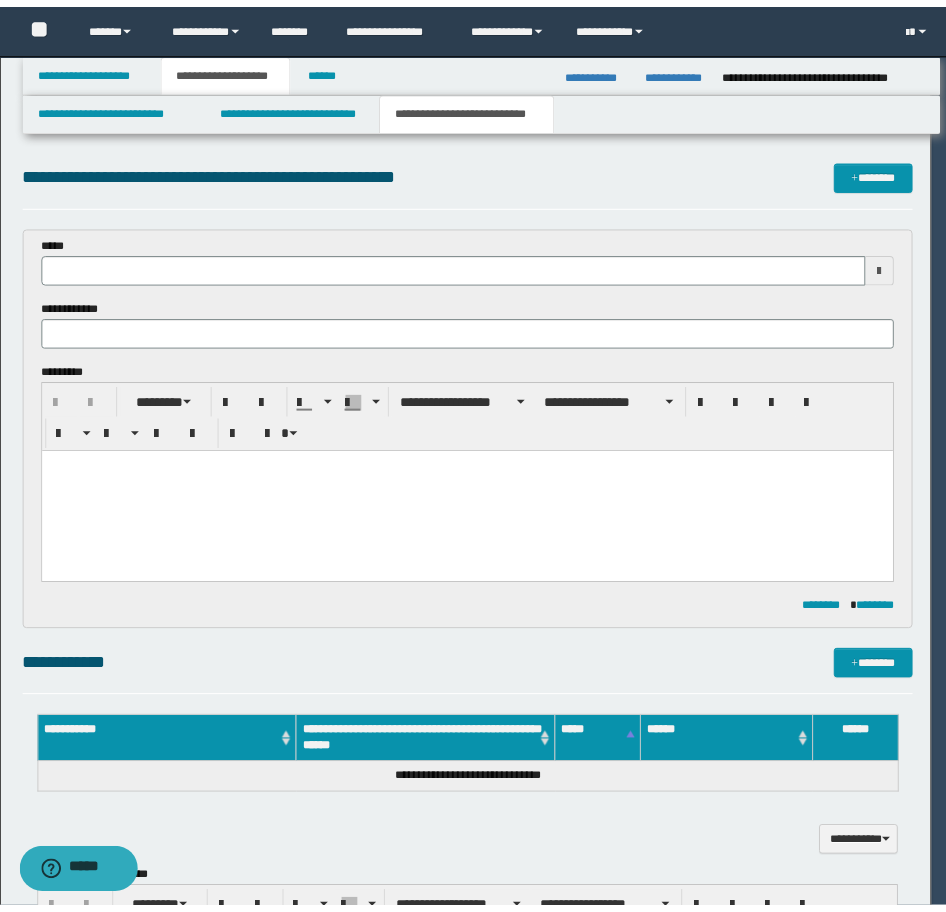 scroll, scrollTop: 0, scrollLeft: 0, axis: both 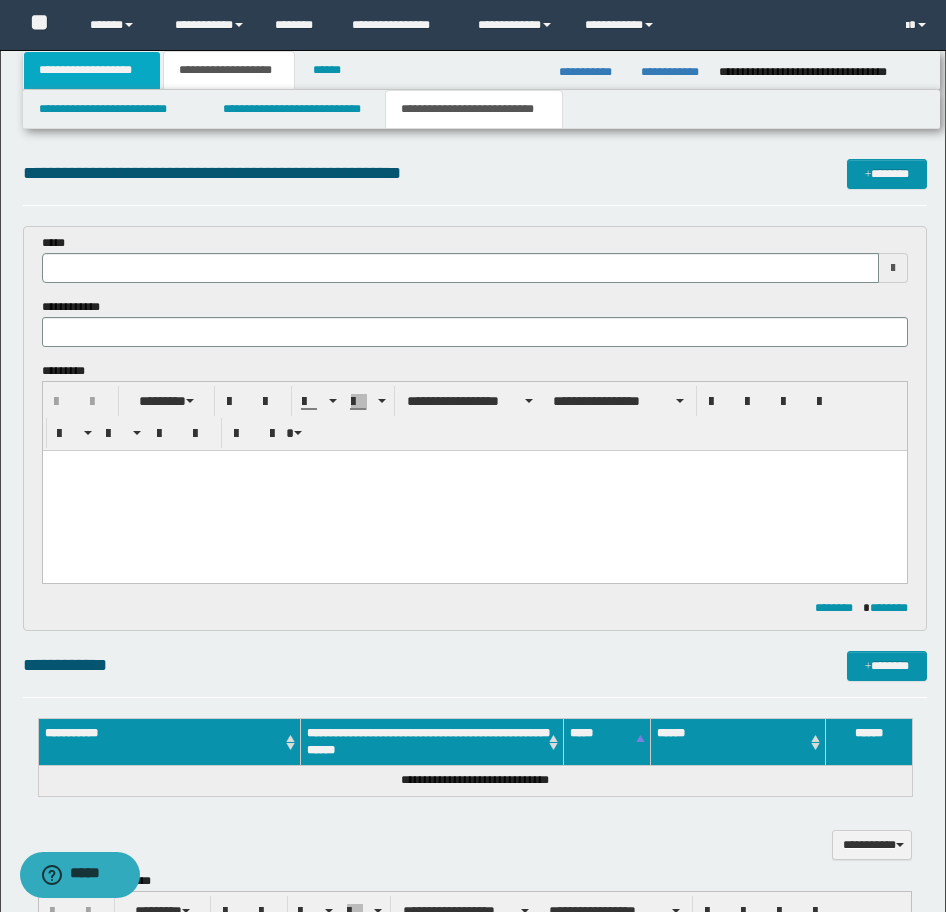 click on "**********" at bounding box center [92, 70] 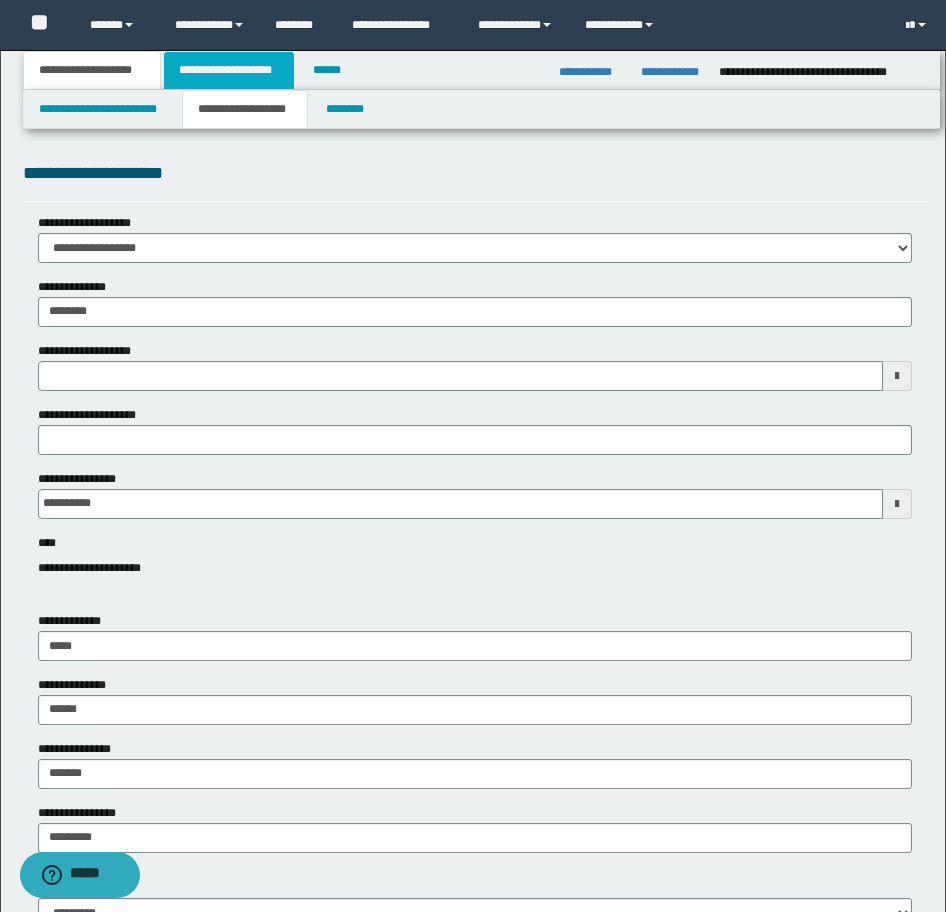 click on "**********" at bounding box center [229, 70] 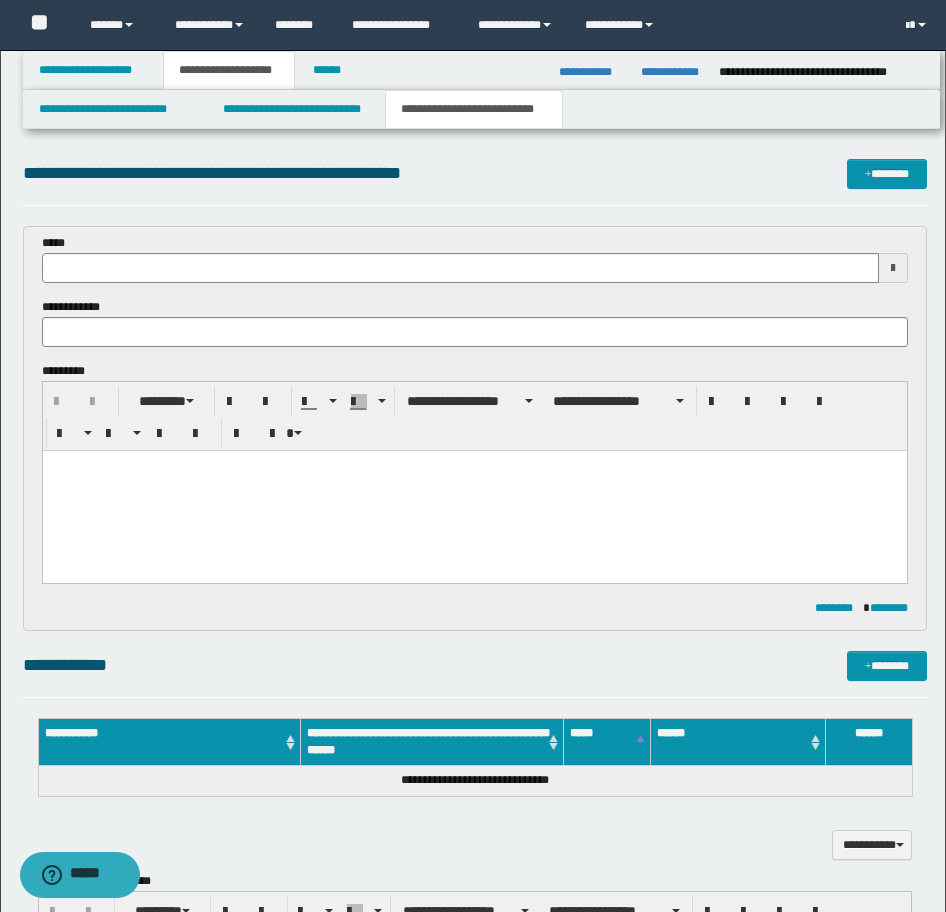 type 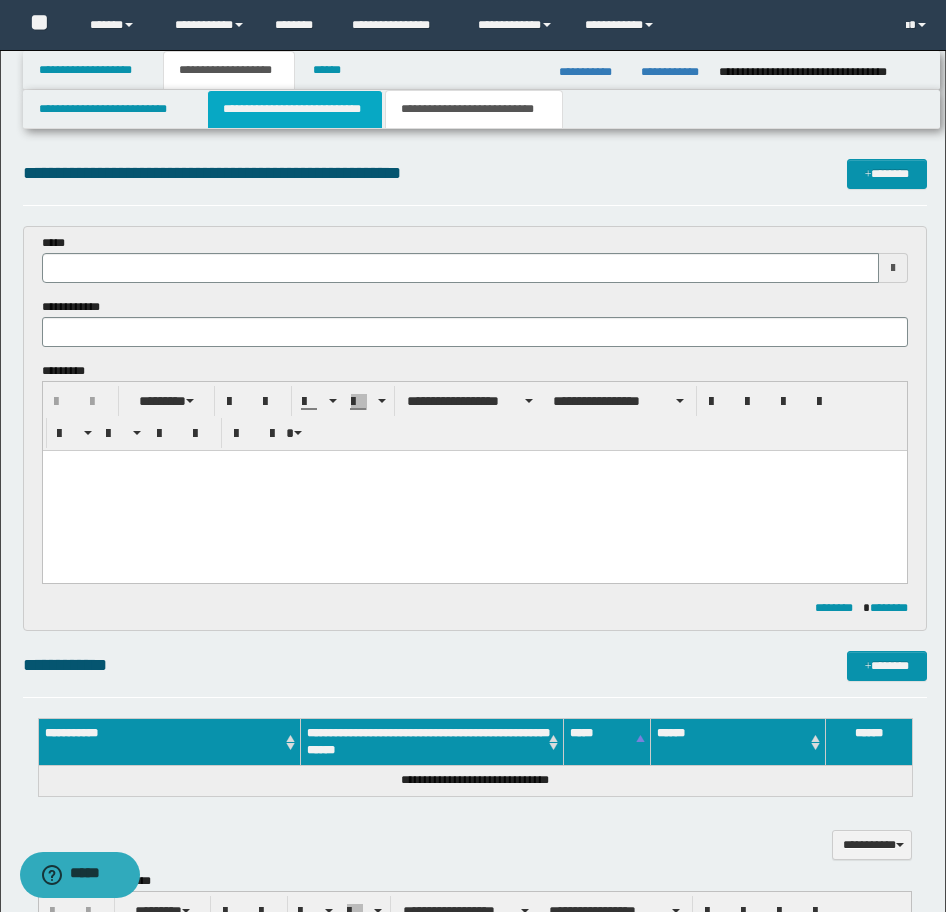 click on "**********" at bounding box center (295, 109) 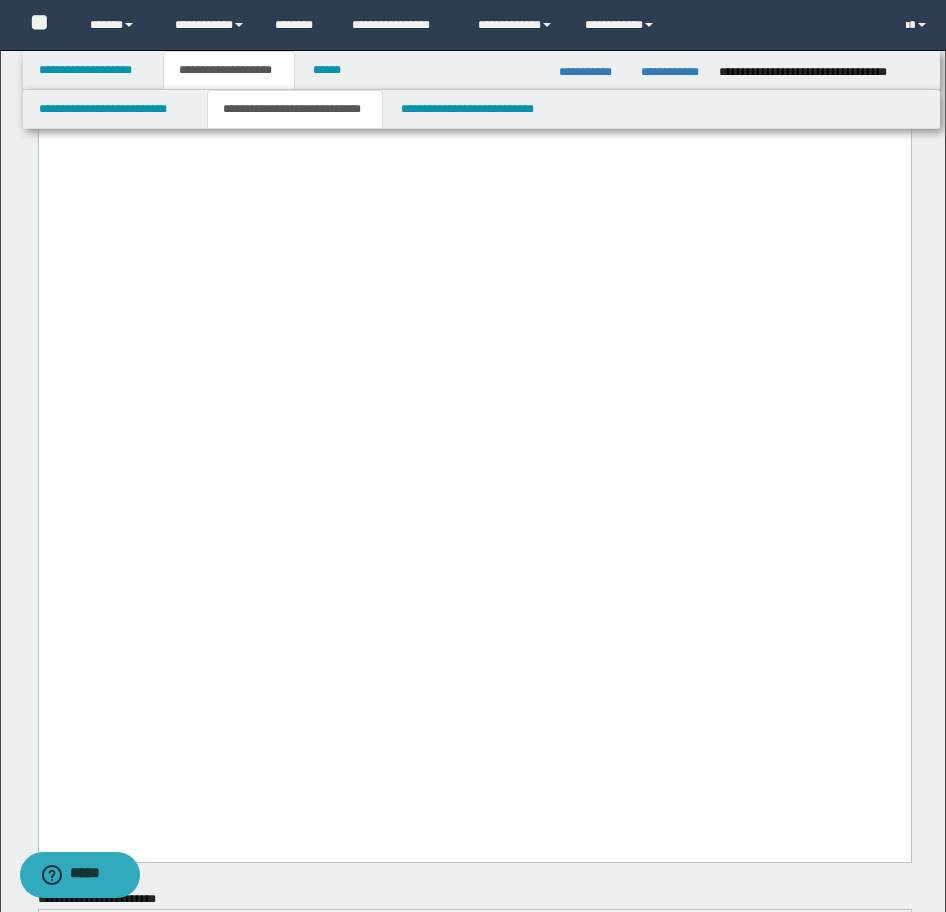 scroll, scrollTop: 3000, scrollLeft: 0, axis: vertical 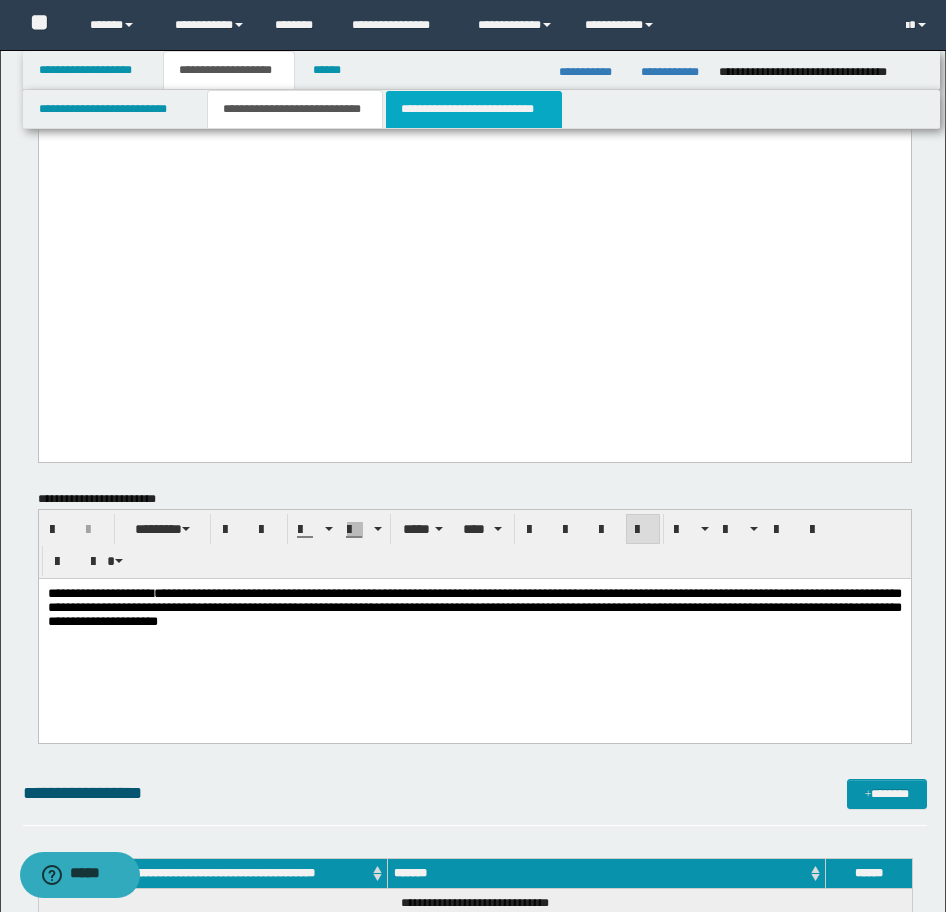 click on "**********" at bounding box center (474, 109) 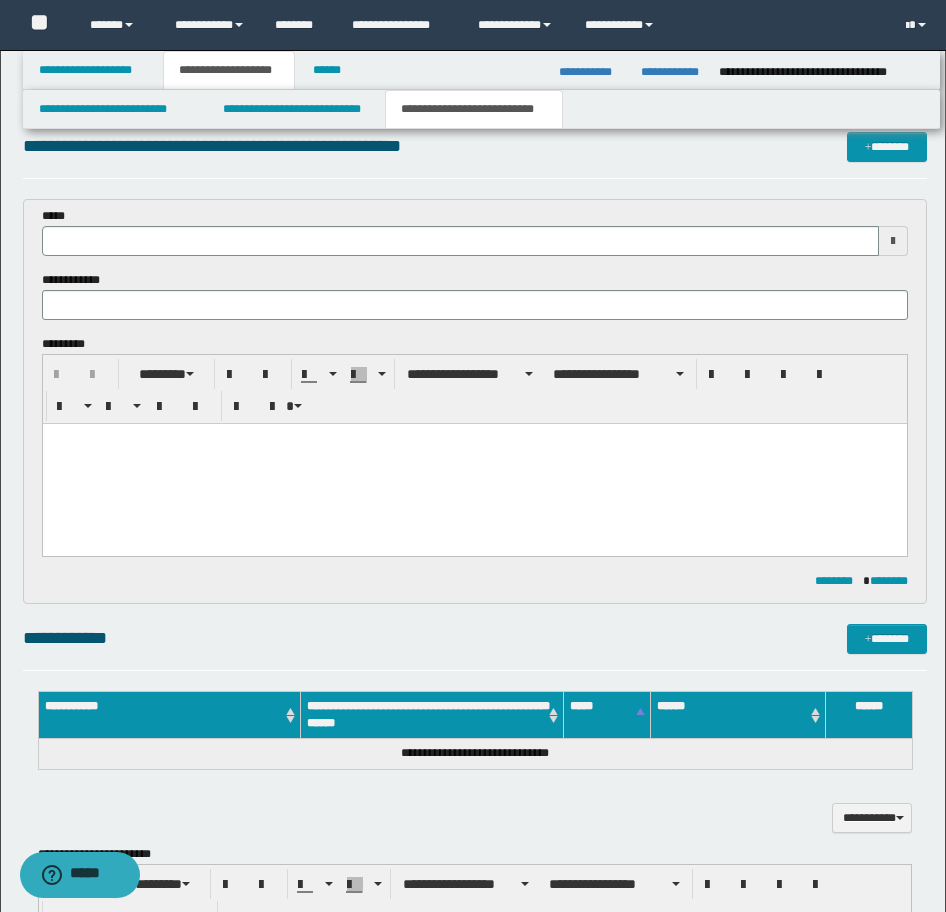 scroll, scrollTop: 0, scrollLeft: 0, axis: both 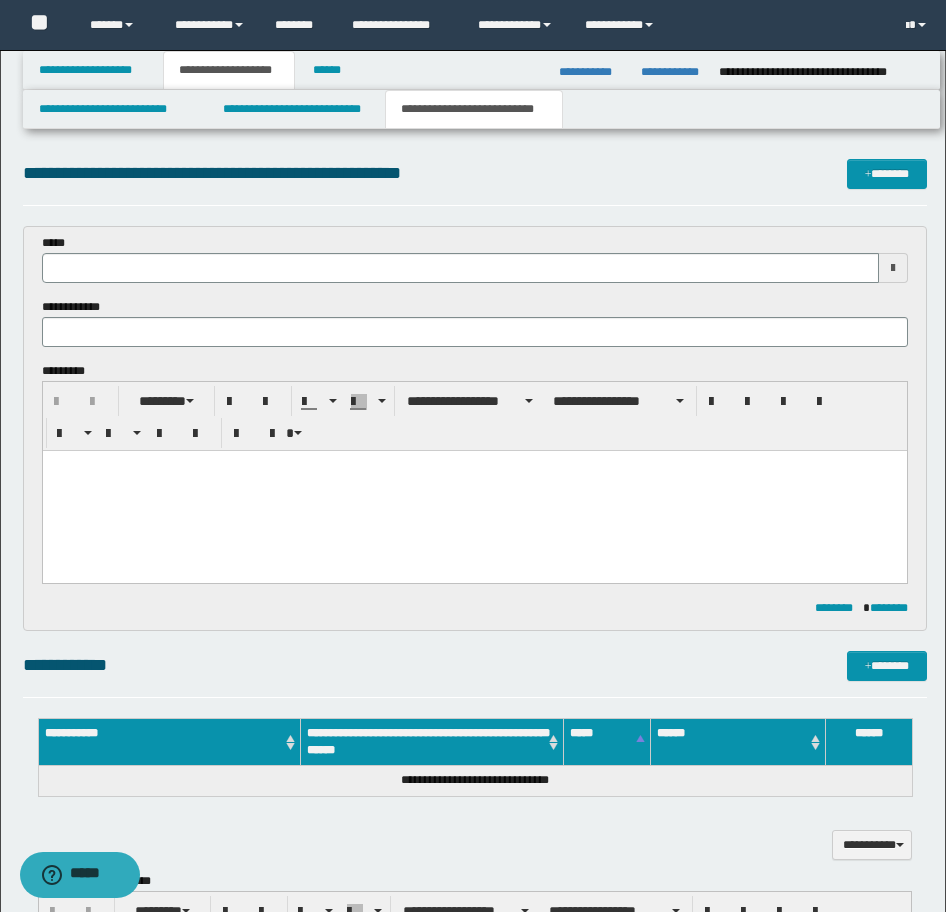 click at bounding box center [474, 491] 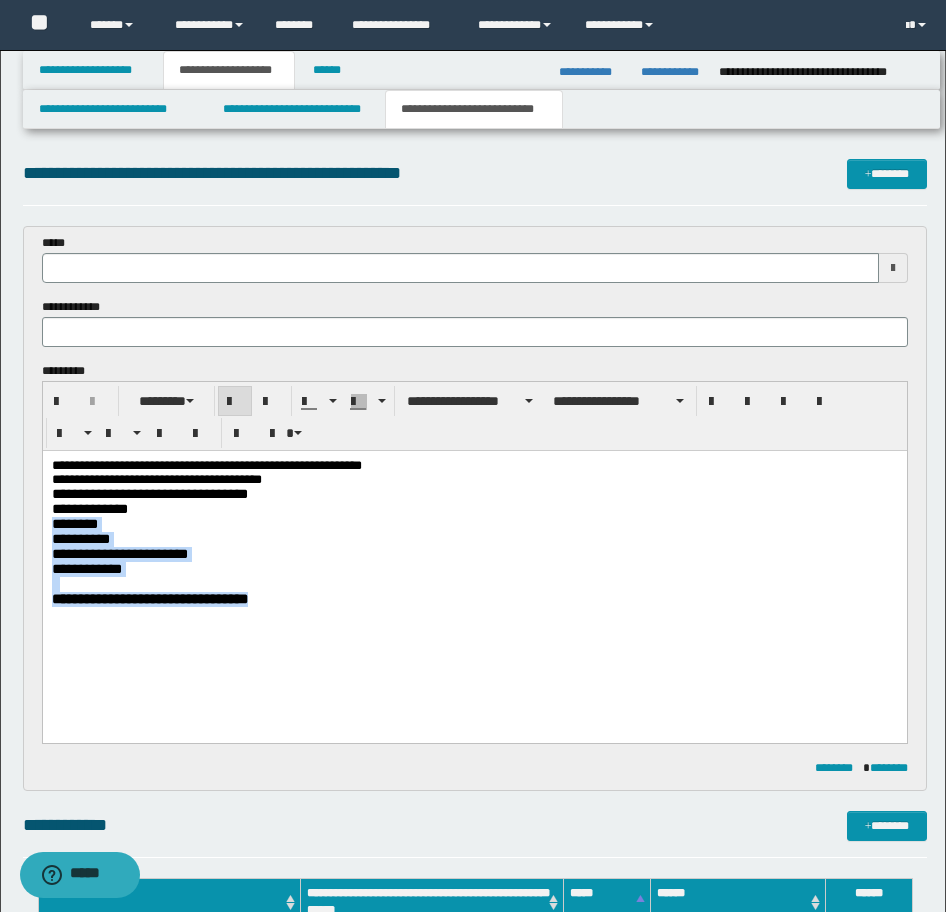 drag, startPoint x: 286, startPoint y: 624, endPoint x: -17, endPoint y: 459, distance: 345.01303 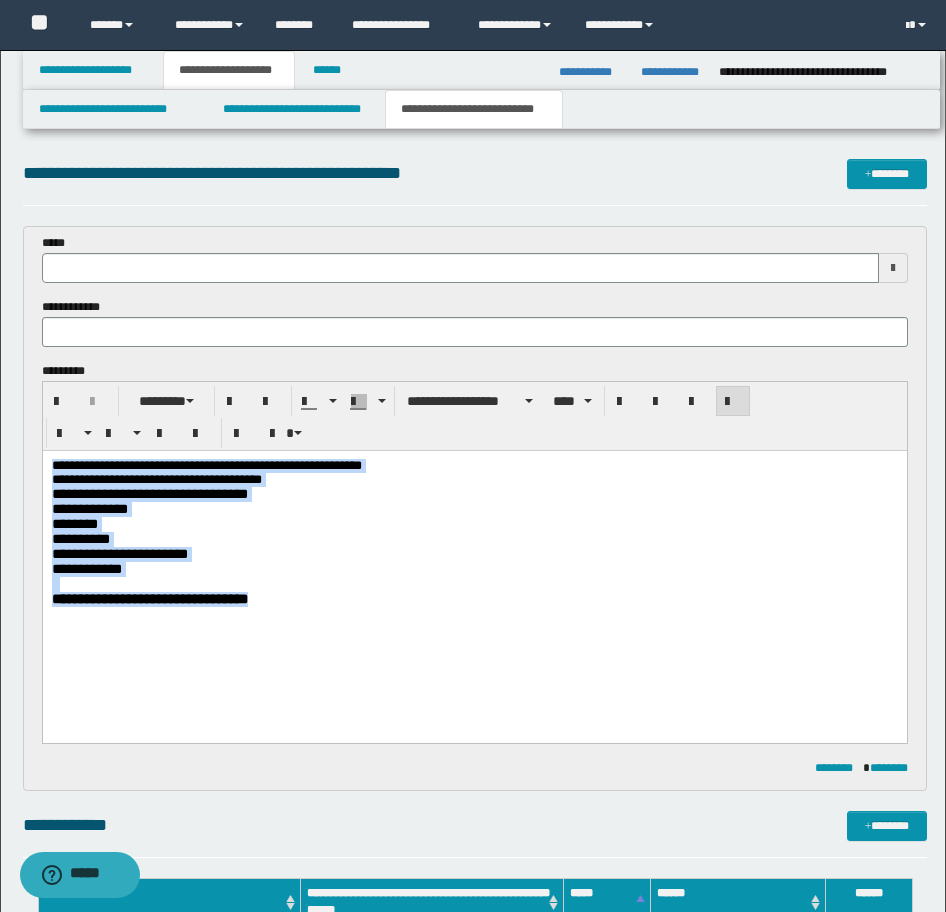 click on "**********" at bounding box center (474, 562) 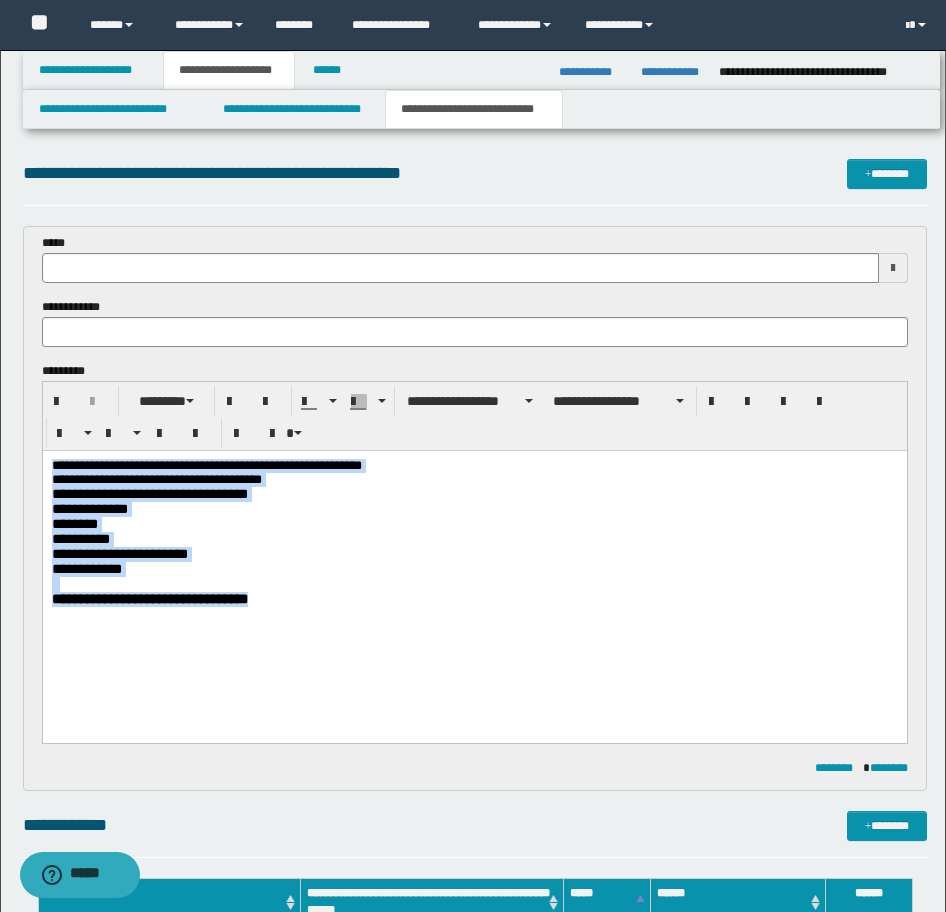 drag, startPoint x: 311, startPoint y: 629, endPoint x: -17, endPoint y: 408, distance: 395.506 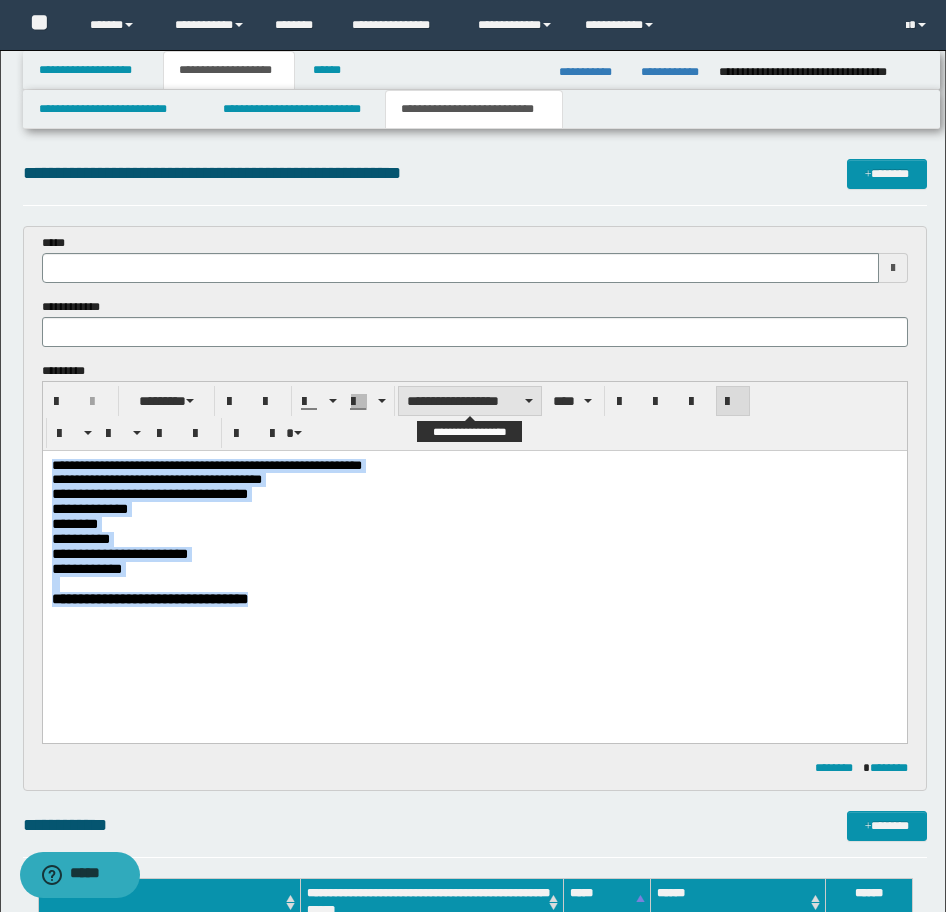click on "**********" at bounding box center [470, 401] 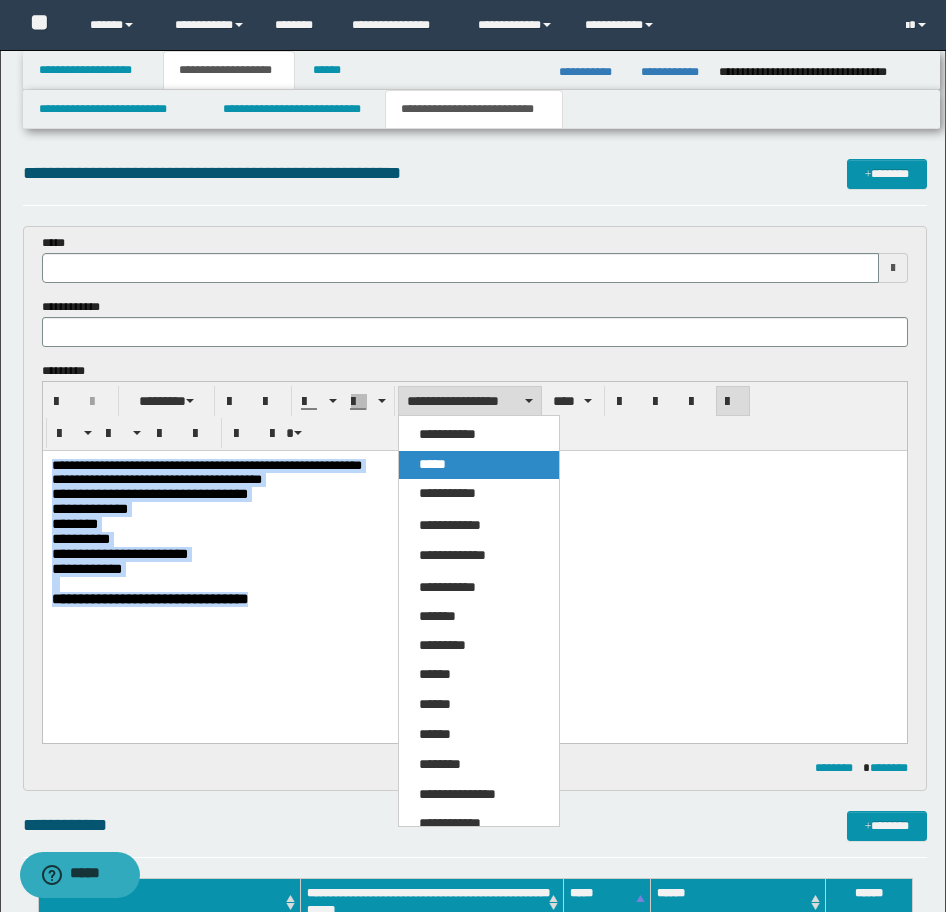 click on "*****" at bounding box center (479, 465) 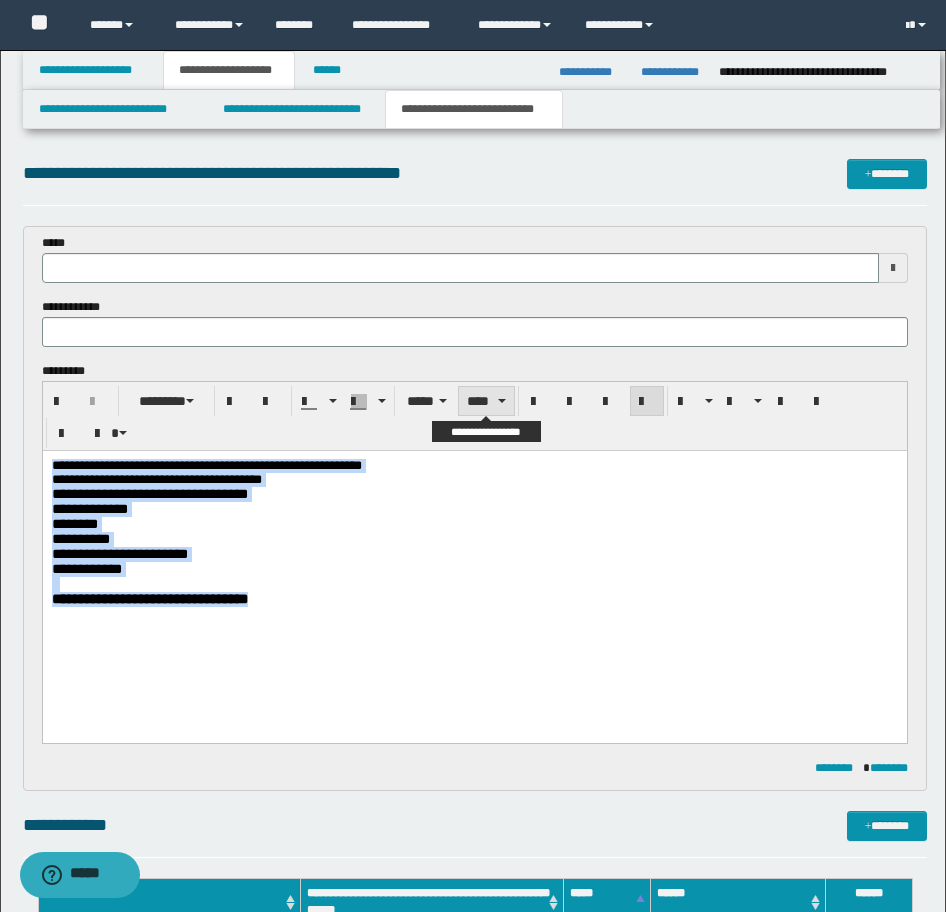click on "****" at bounding box center (486, 401) 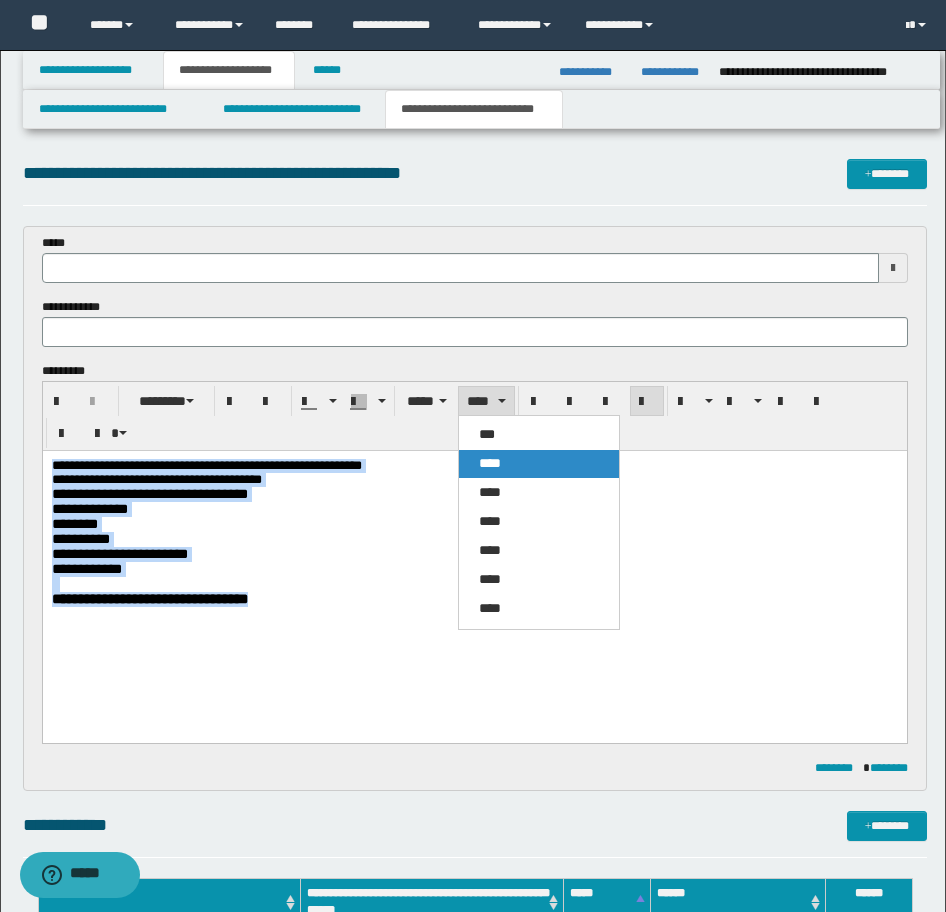 click on "****" at bounding box center (539, 464) 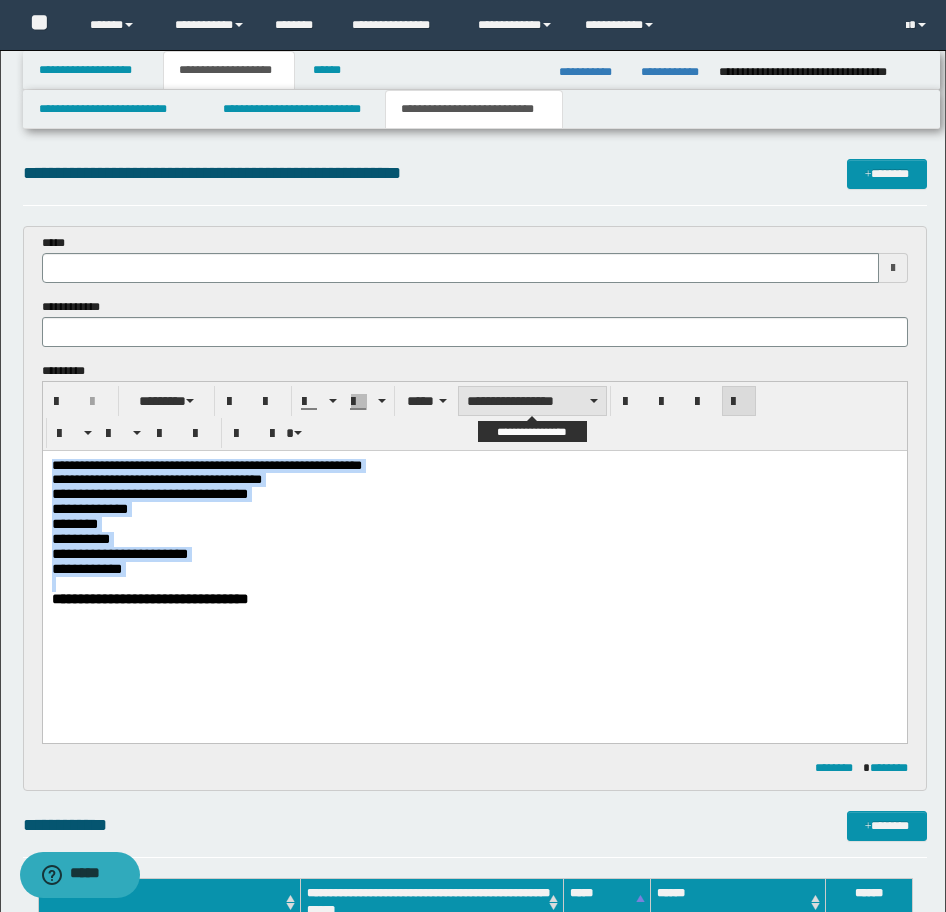 click on "**********" at bounding box center [532, 401] 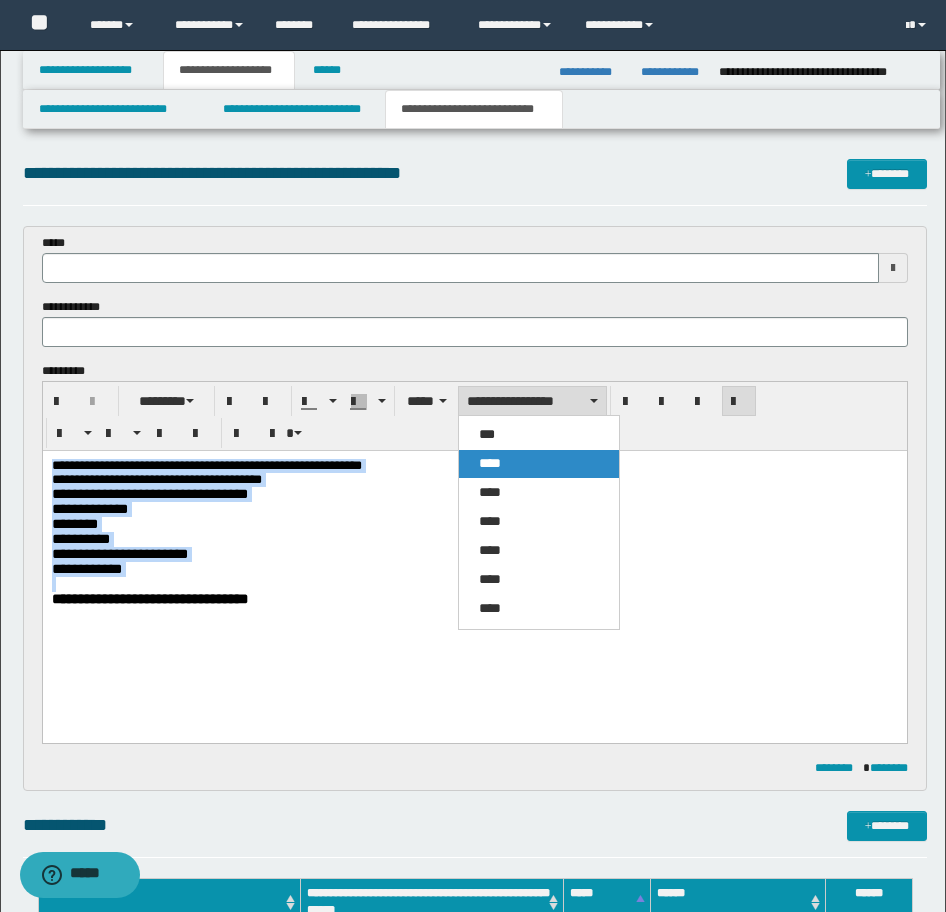 click on "****" at bounding box center [490, 463] 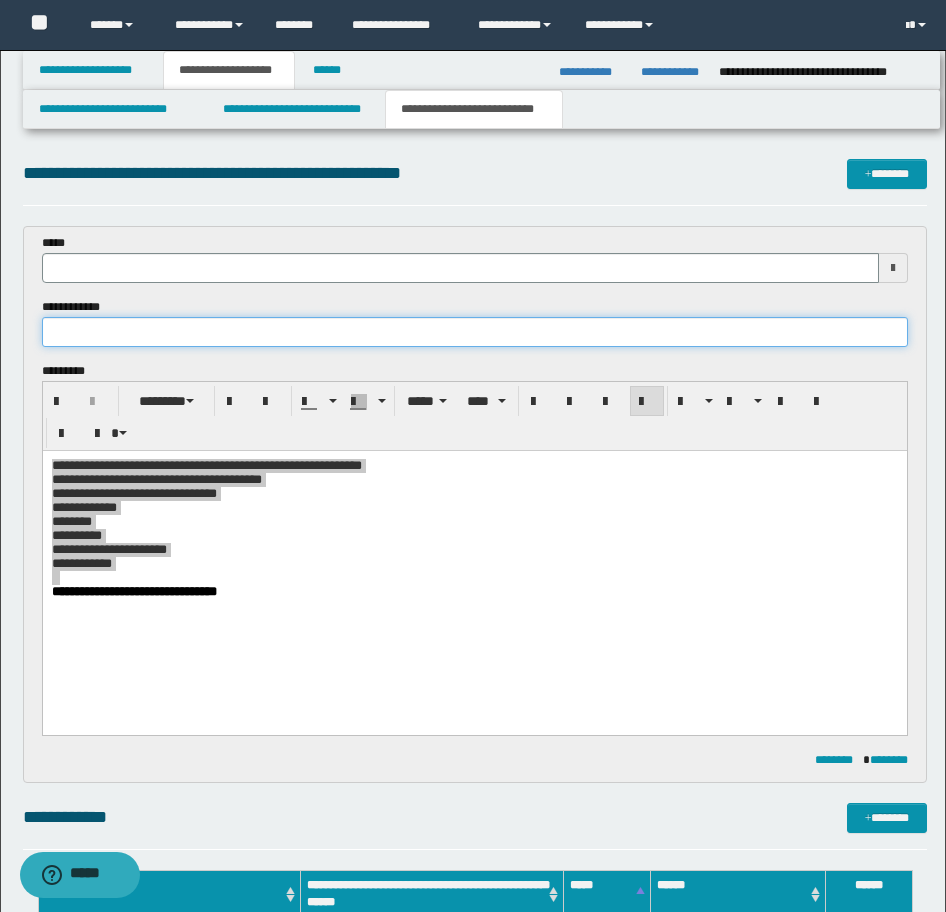 click at bounding box center [475, 332] 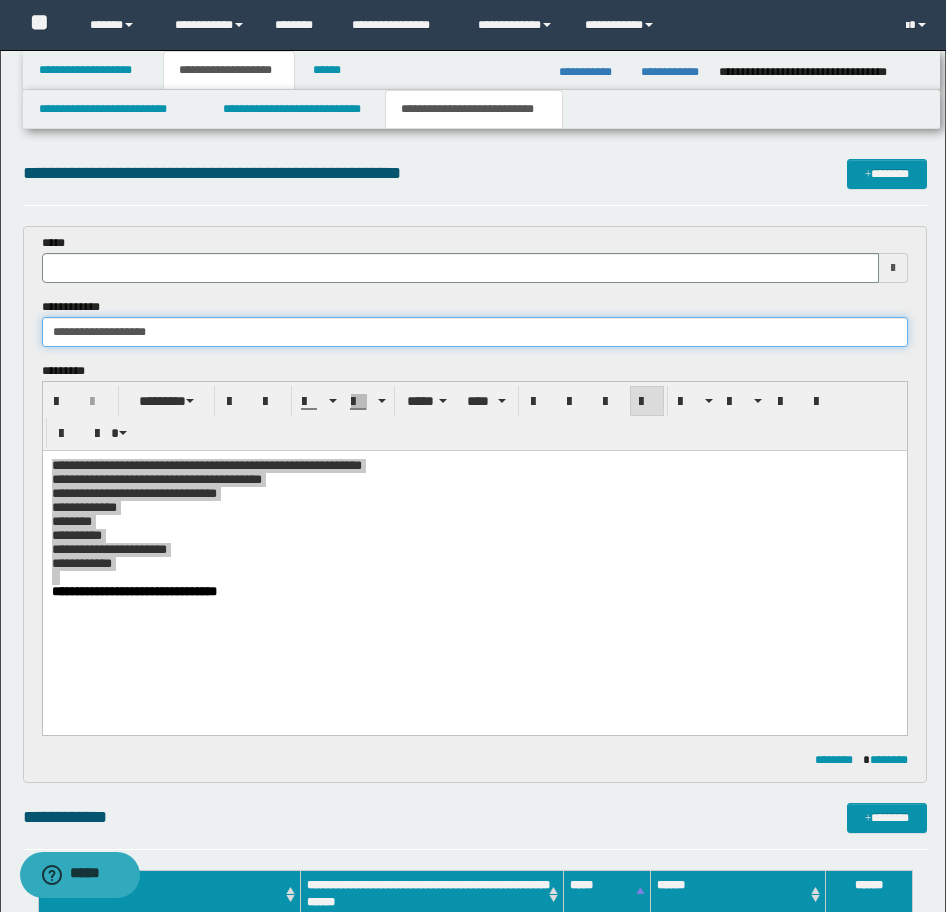 type 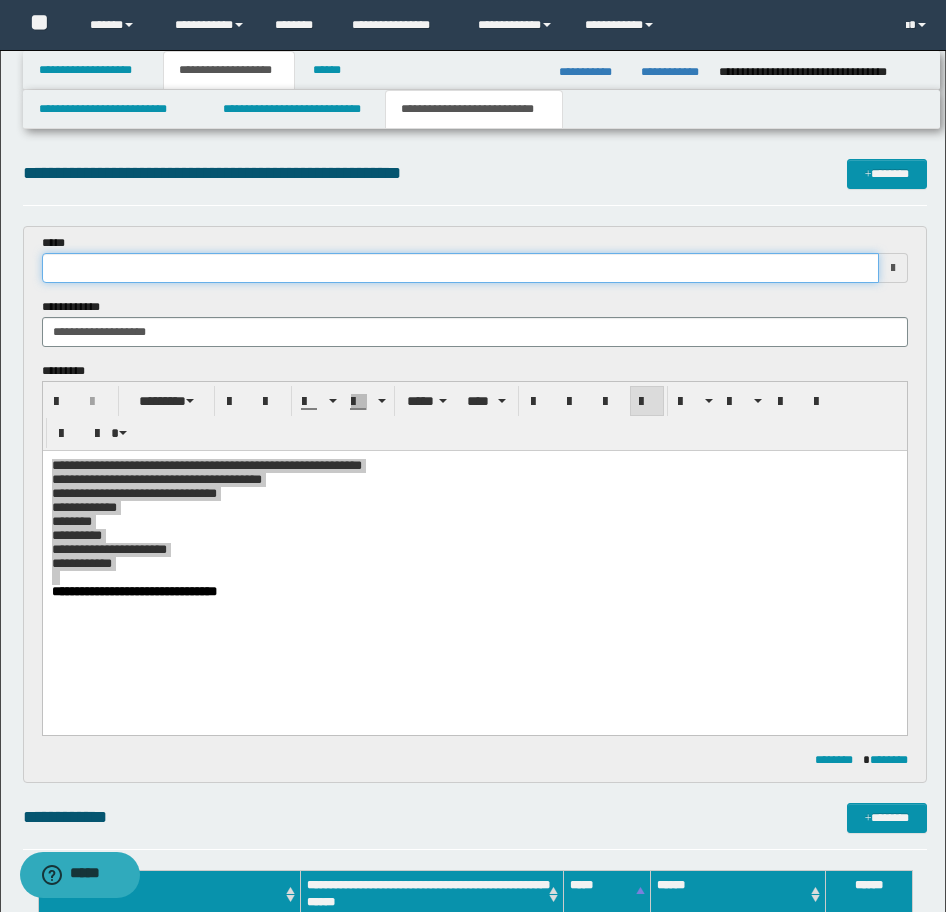 click at bounding box center [460, 268] 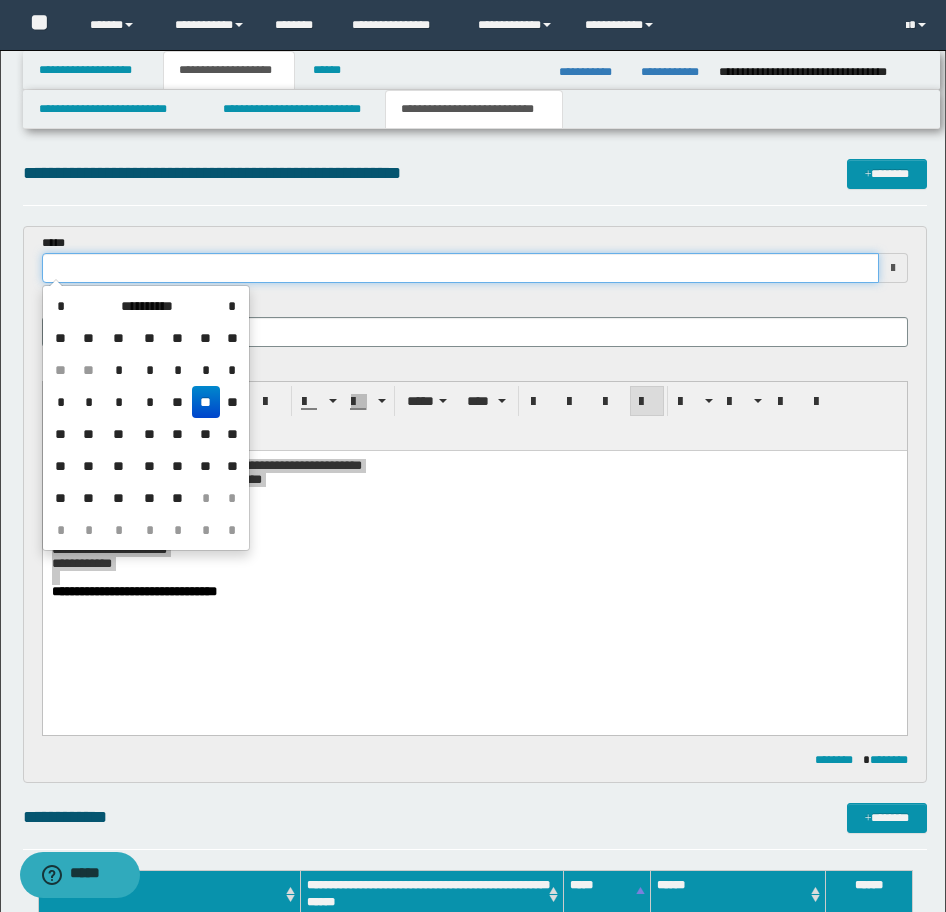 click at bounding box center [460, 268] 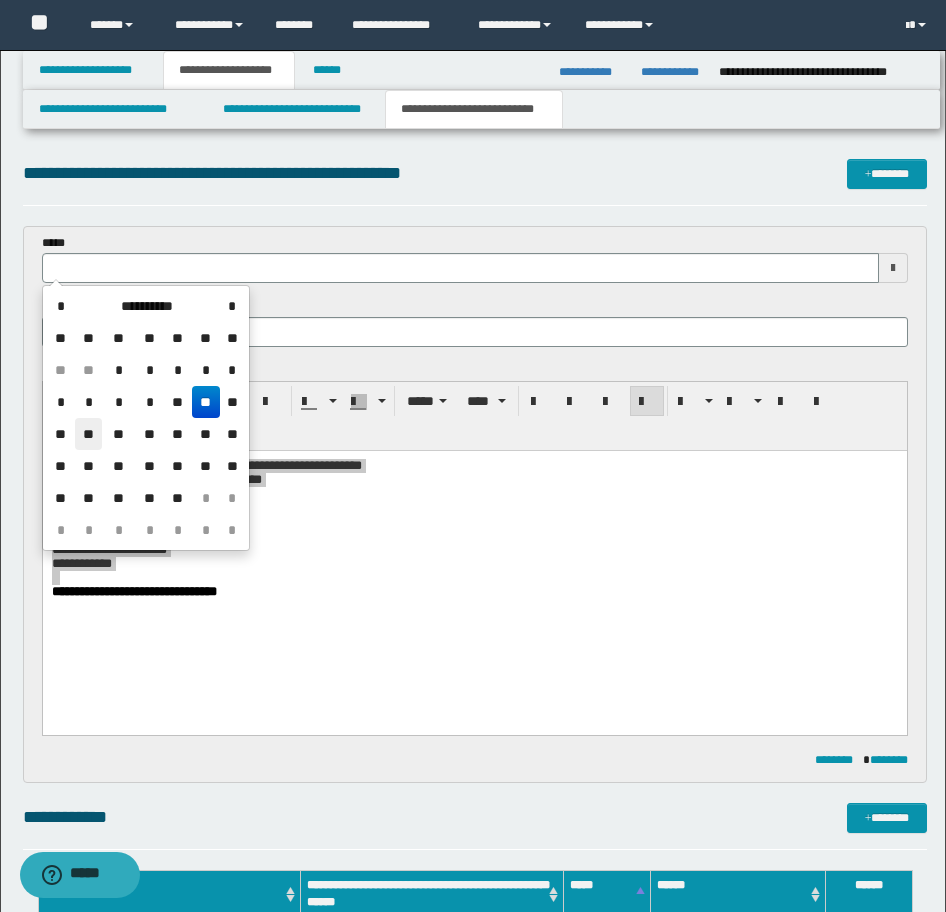 click on "**" at bounding box center [89, 434] 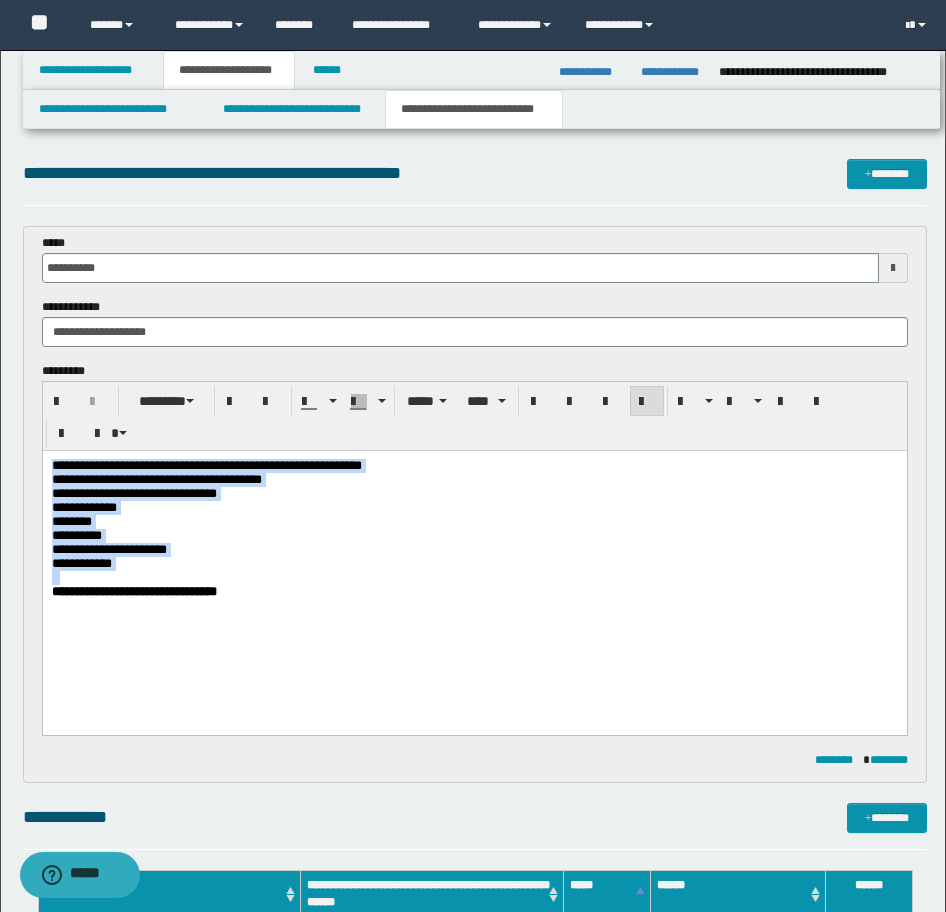 click at bounding box center (474, 578) 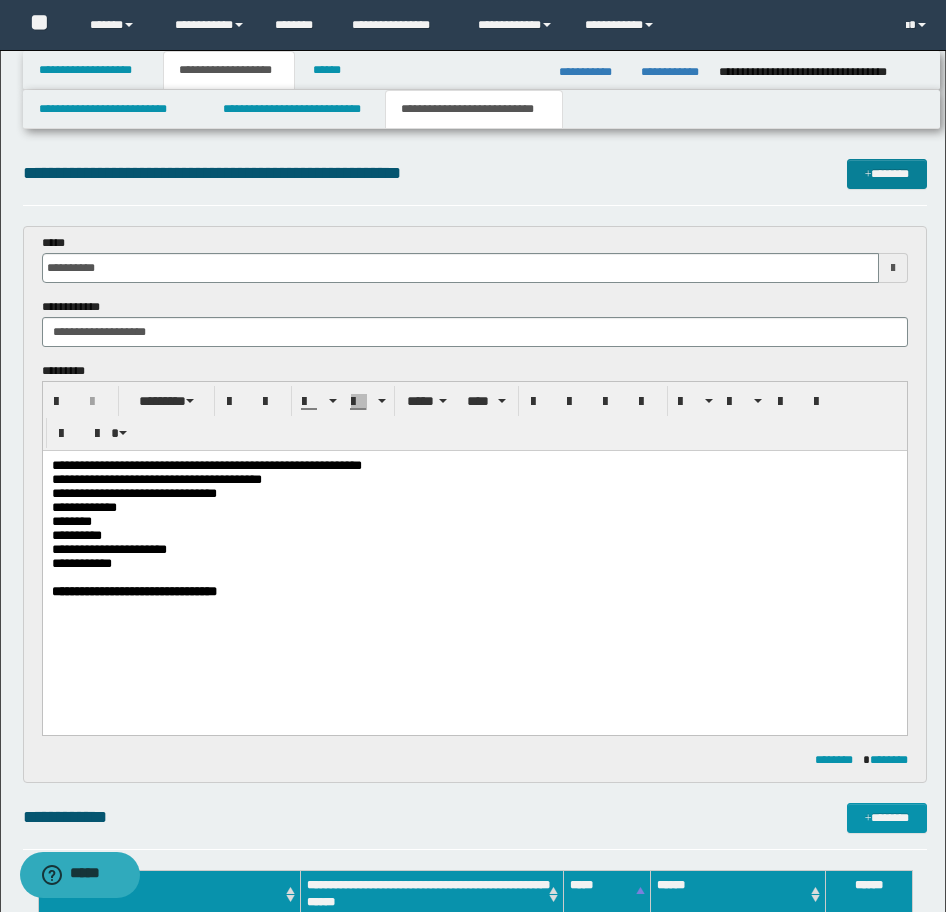 click on "*******" at bounding box center [887, 174] 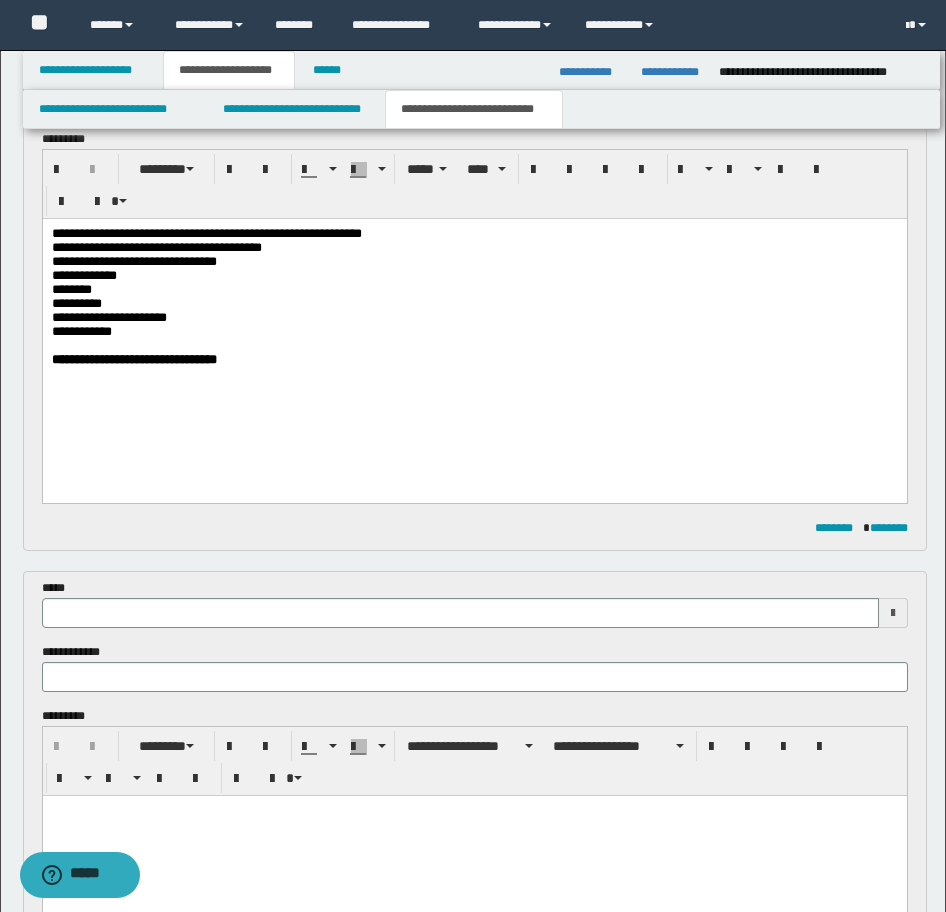 scroll, scrollTop: 230, scrollLeft: 0, axis: vertical 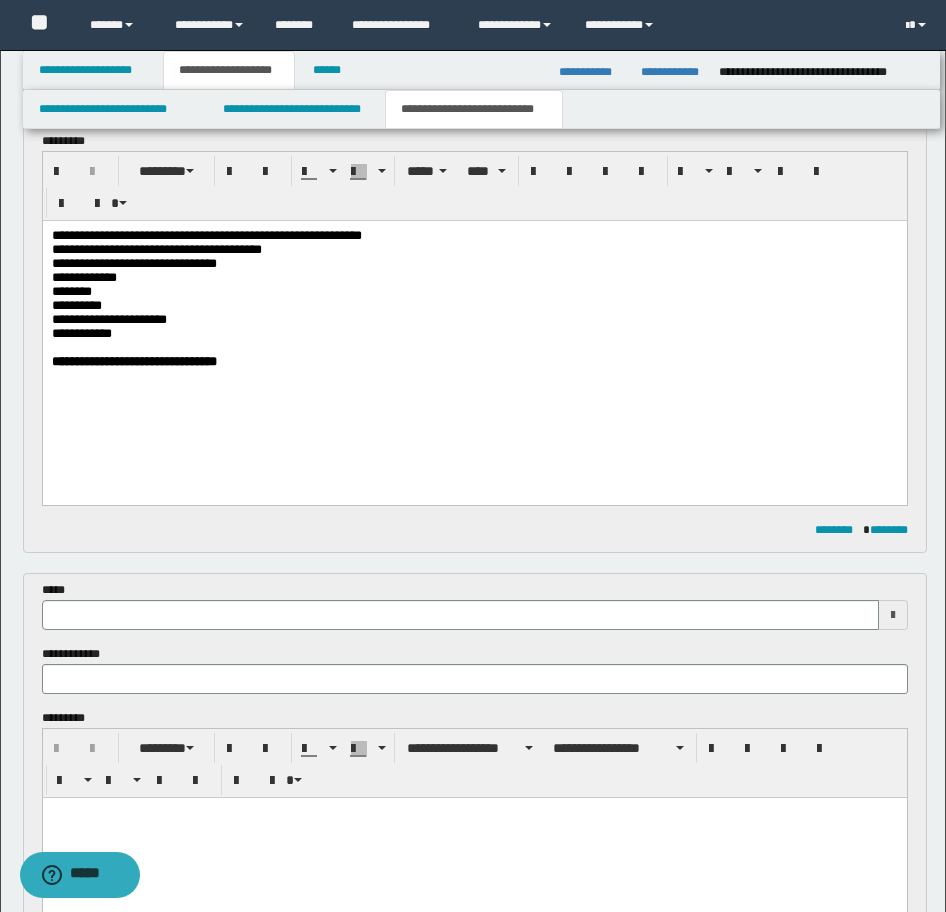 click on "**********" at bounding box center (474, 328) 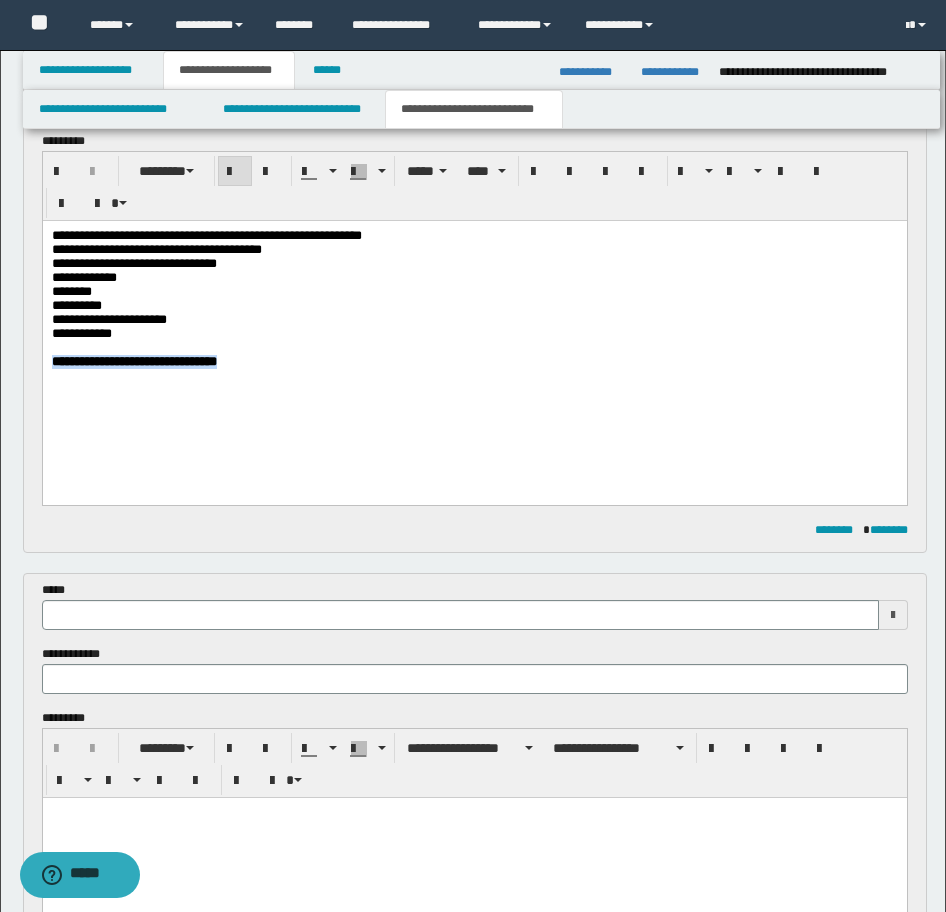 drag, startPoint x: 331, startPoint y: 377, endPoint x: 84, endPoint y: 610, distance: 339.5556 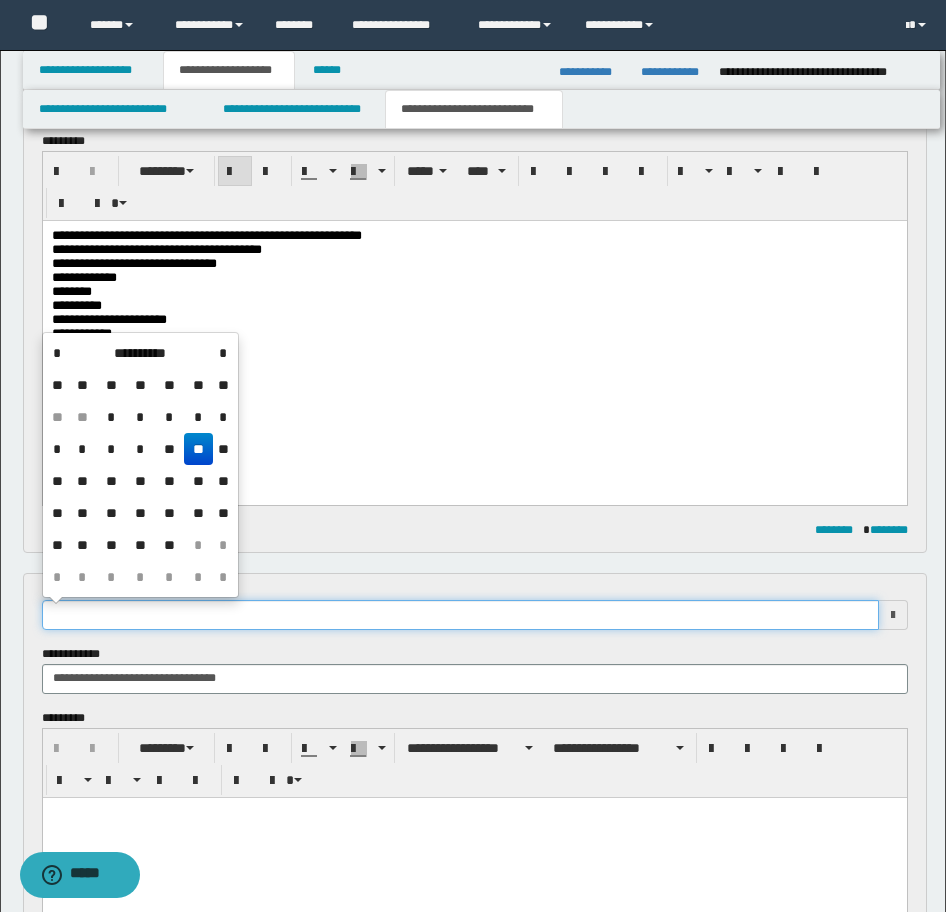 click at bounding box center (460, 615) 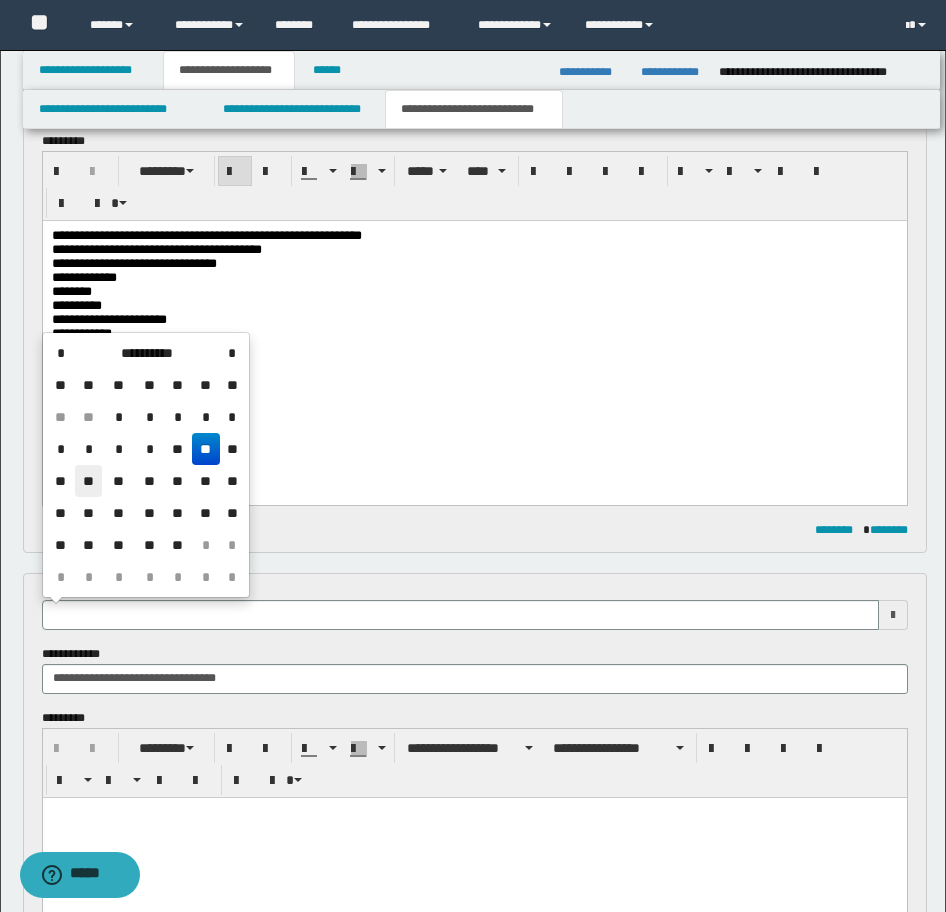 drag, startPoint x: 81, startPoint y: 467, endPoint x: 190, endPoint y: 192, distance: 295.81412 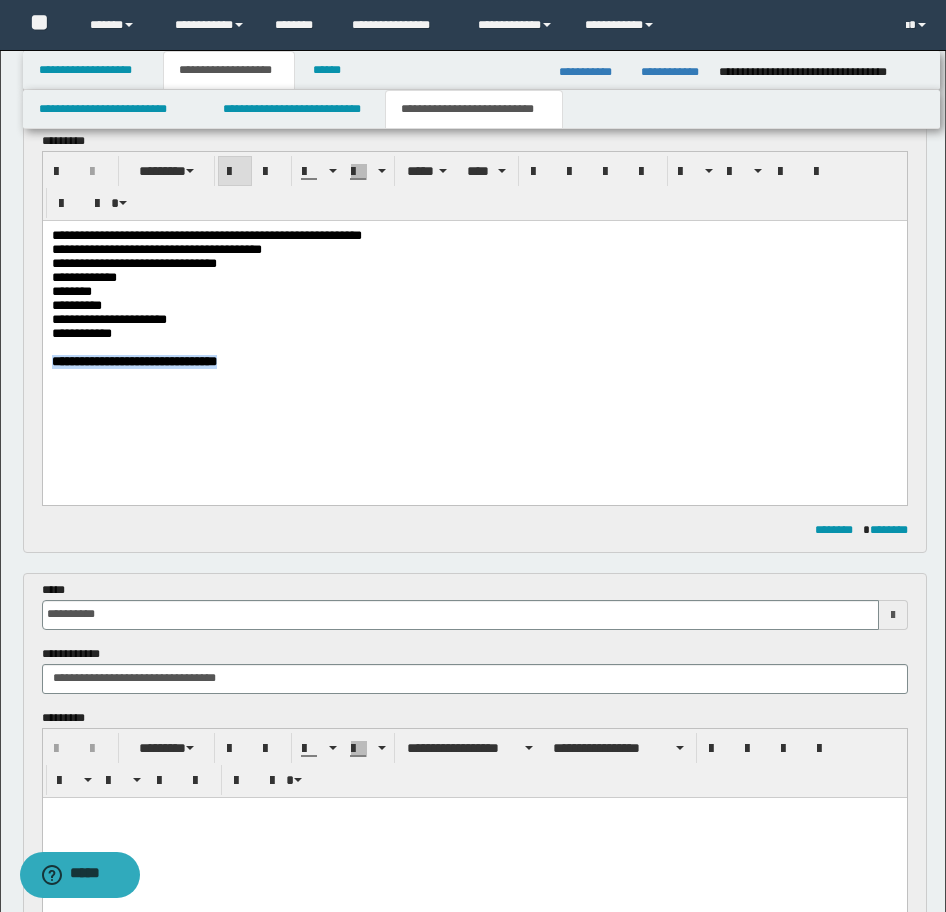 click on "**********" at bounding box center [474, 328] 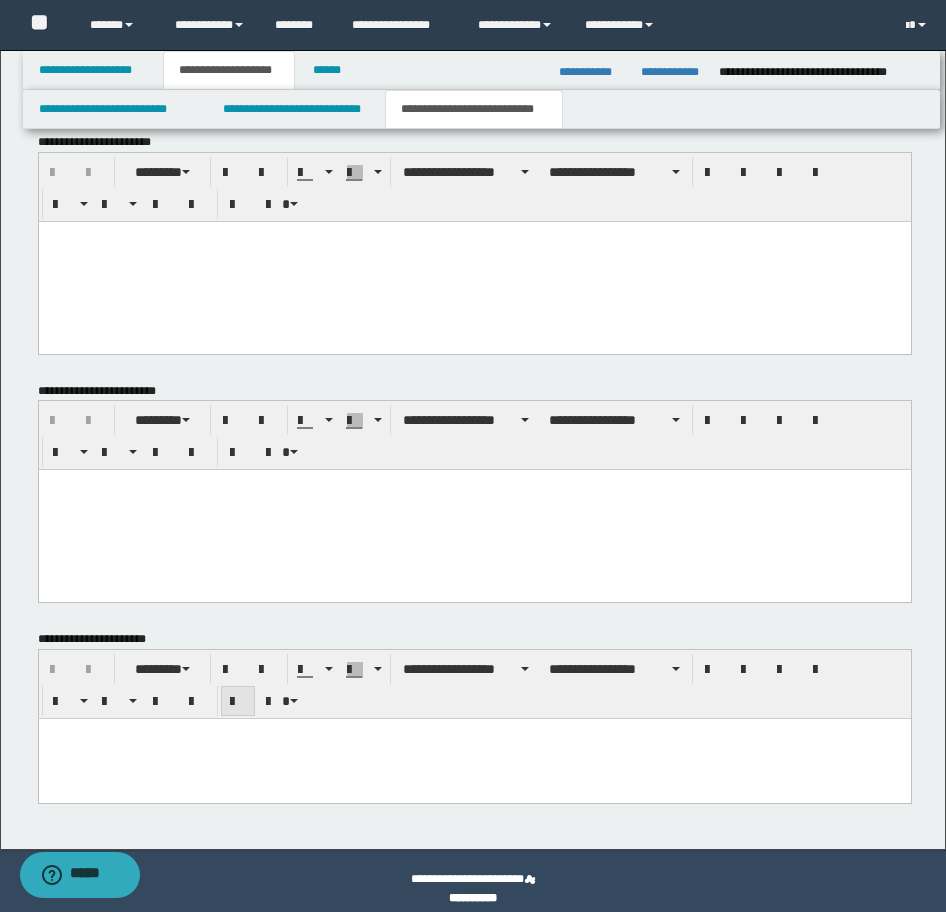 scroll, scrollTop: 1292, scrollLeft: 0, axis: vertical 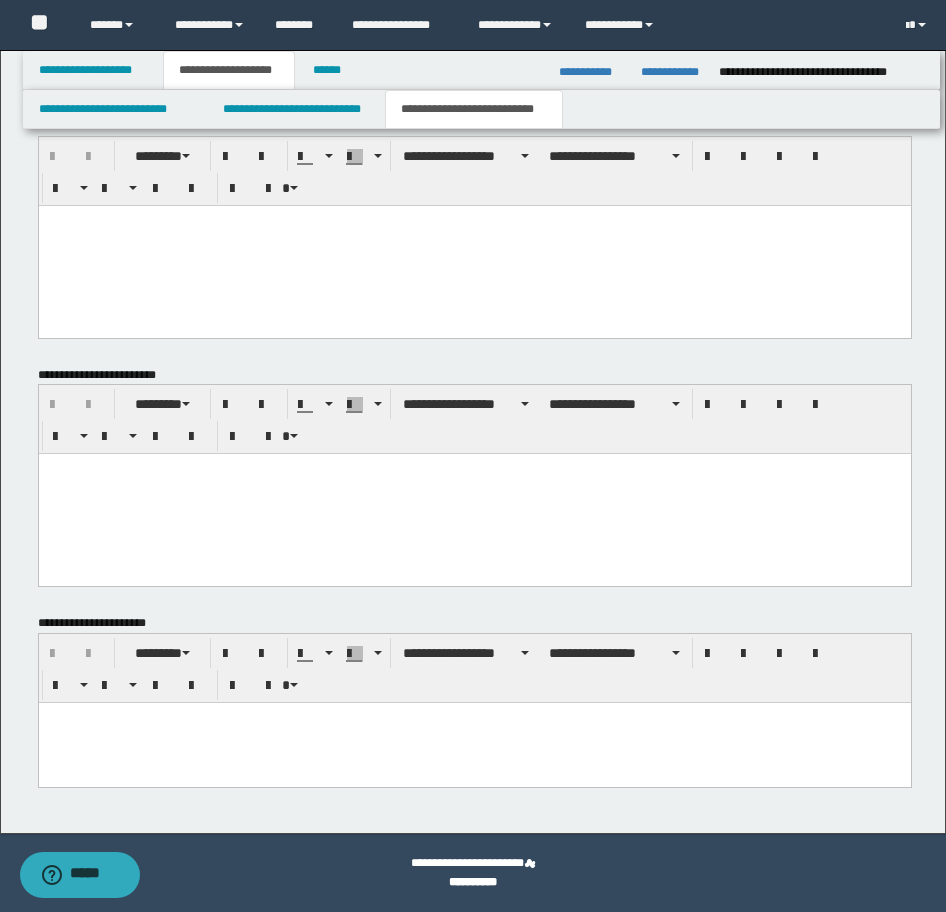 click at bounding box center (474, 743) 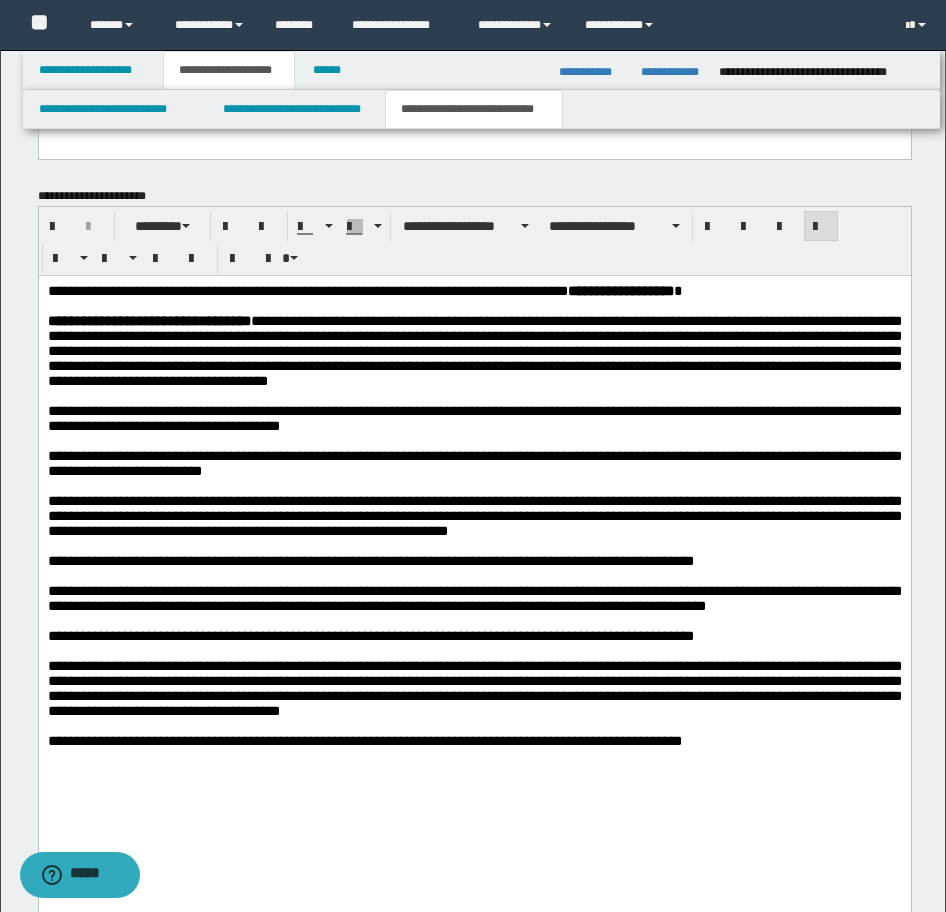 scroll, scrollTop: 1792, scrollLeft: 0, axis: vertical 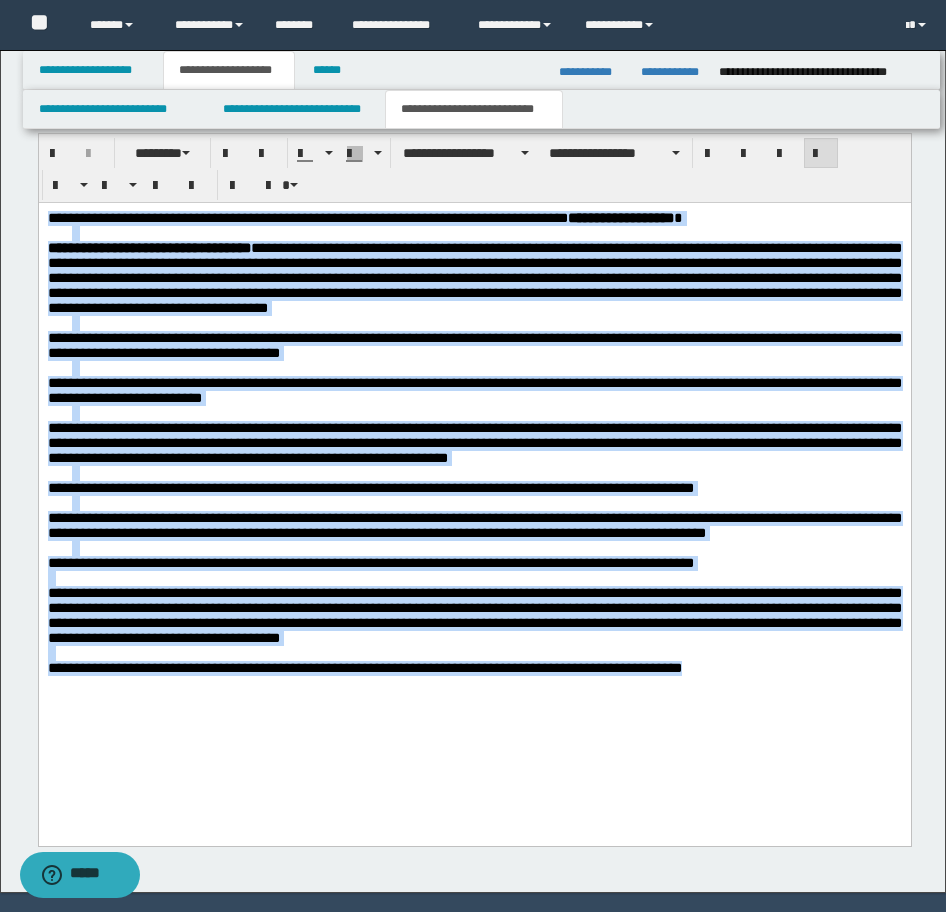 drag, startPoint x: 790, startPoint y: 756, endPoint x: -16, endPoint y: 210, distance: 973.5256 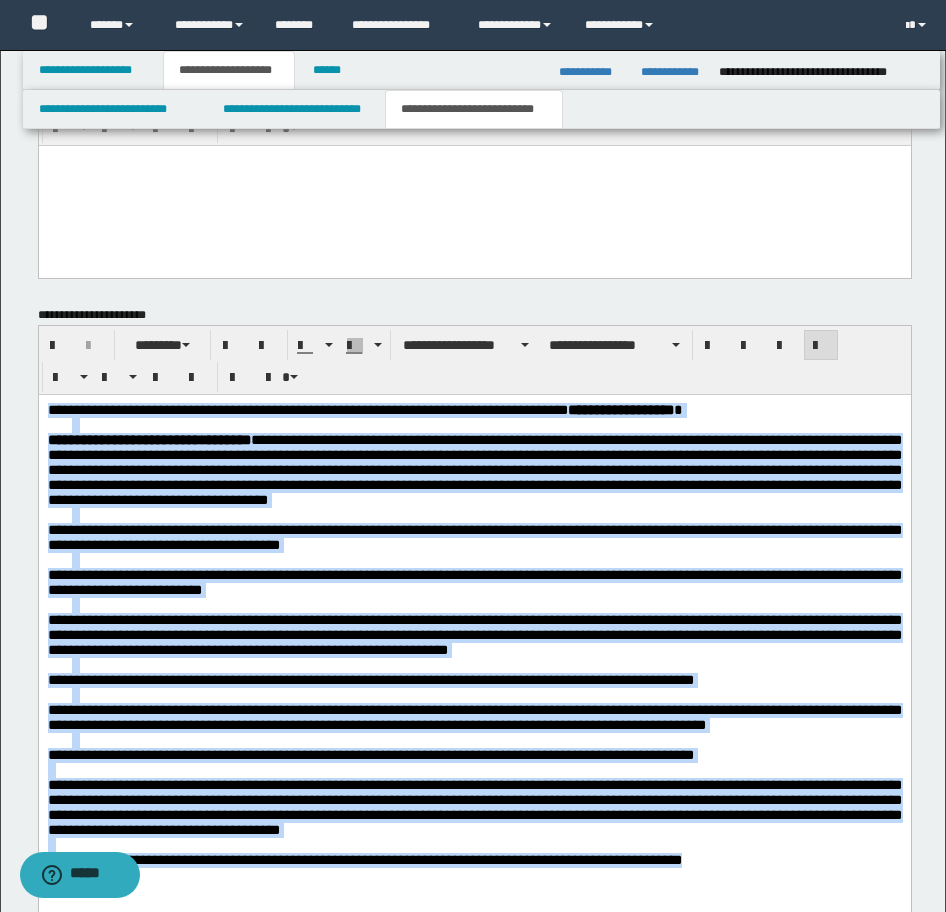 scroll, scrollTop: 1592, scrollLeft: 0, axis: vertical 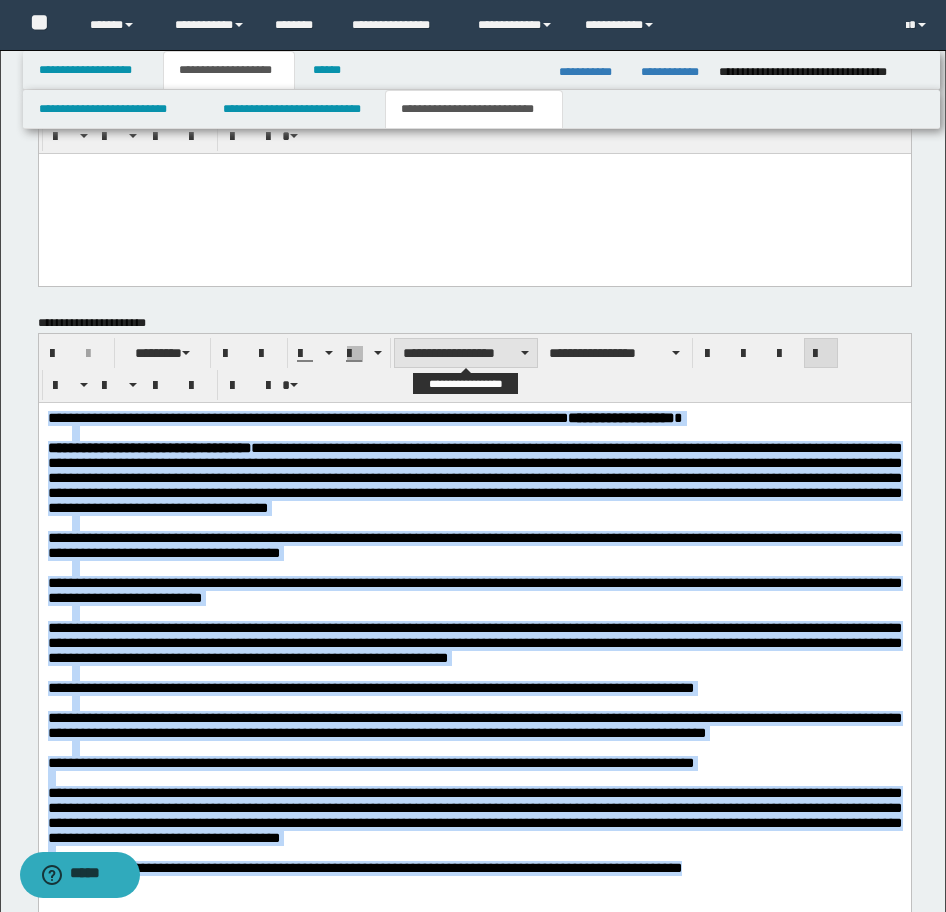 click on "**********" at bounding box center (466, 353) 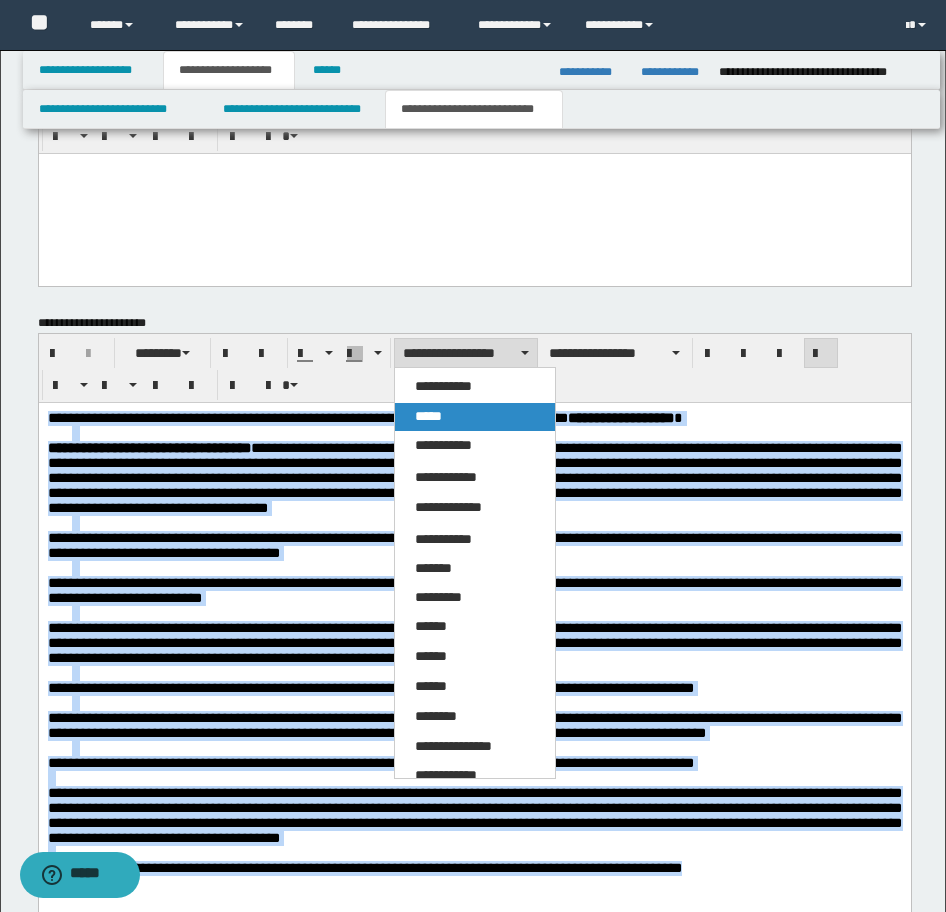 click on "*****" at bounding box center [475, 417] 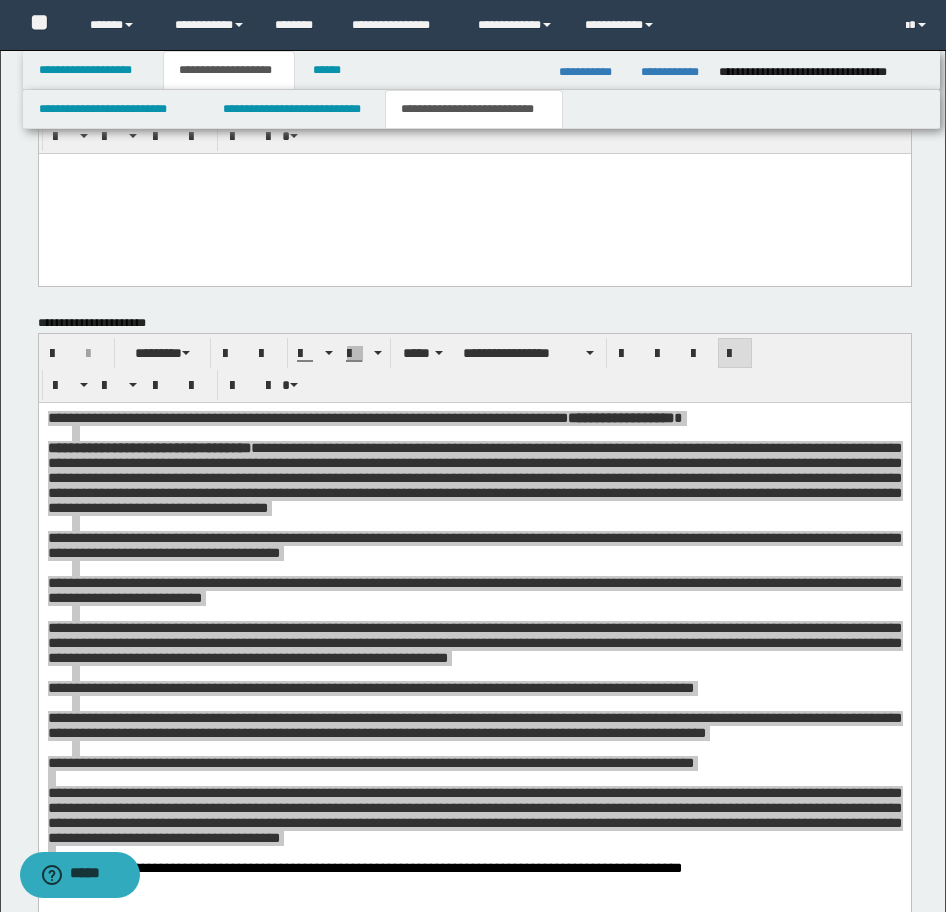 click on "**********" at bounding box center [475, 368] 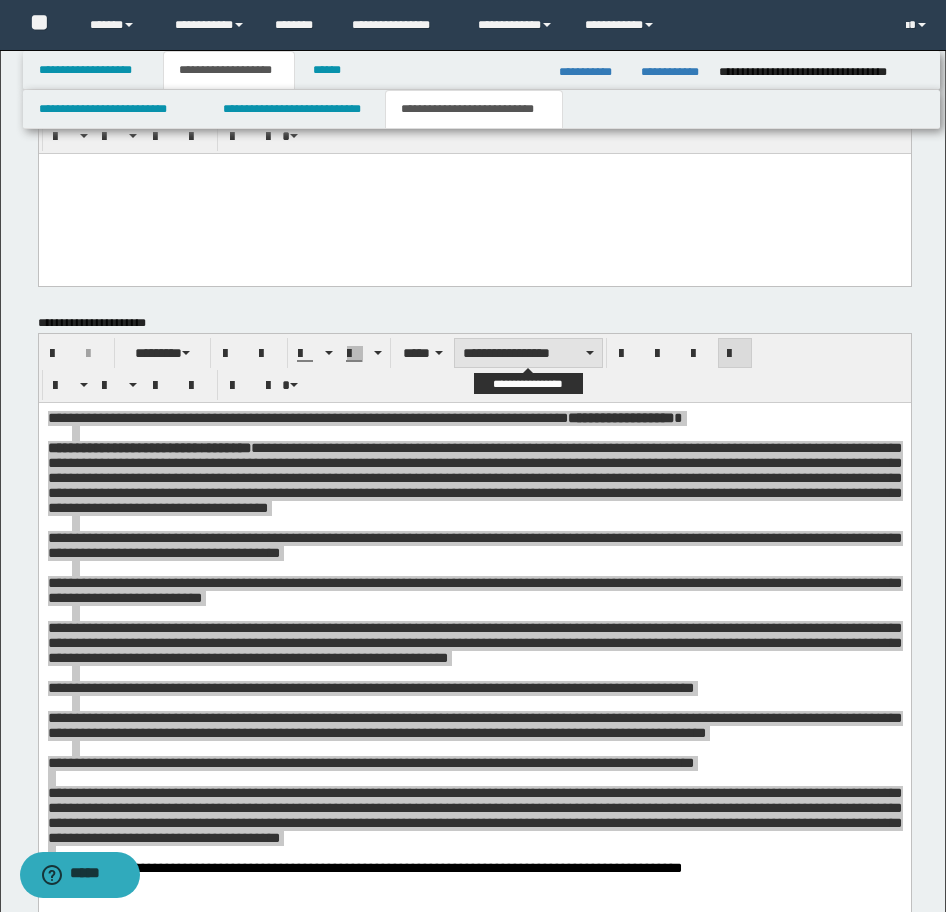 click on "**********" at bounding box center [528, 353] 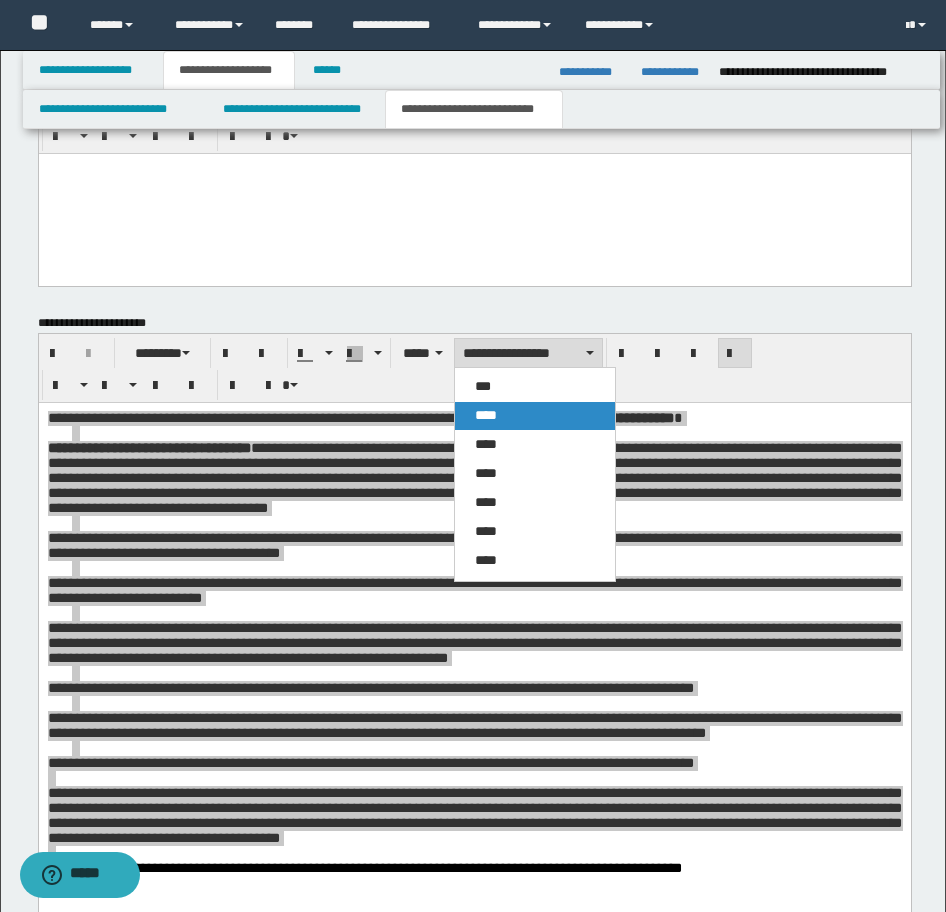 click on "****" at bounding box center [535, 416] 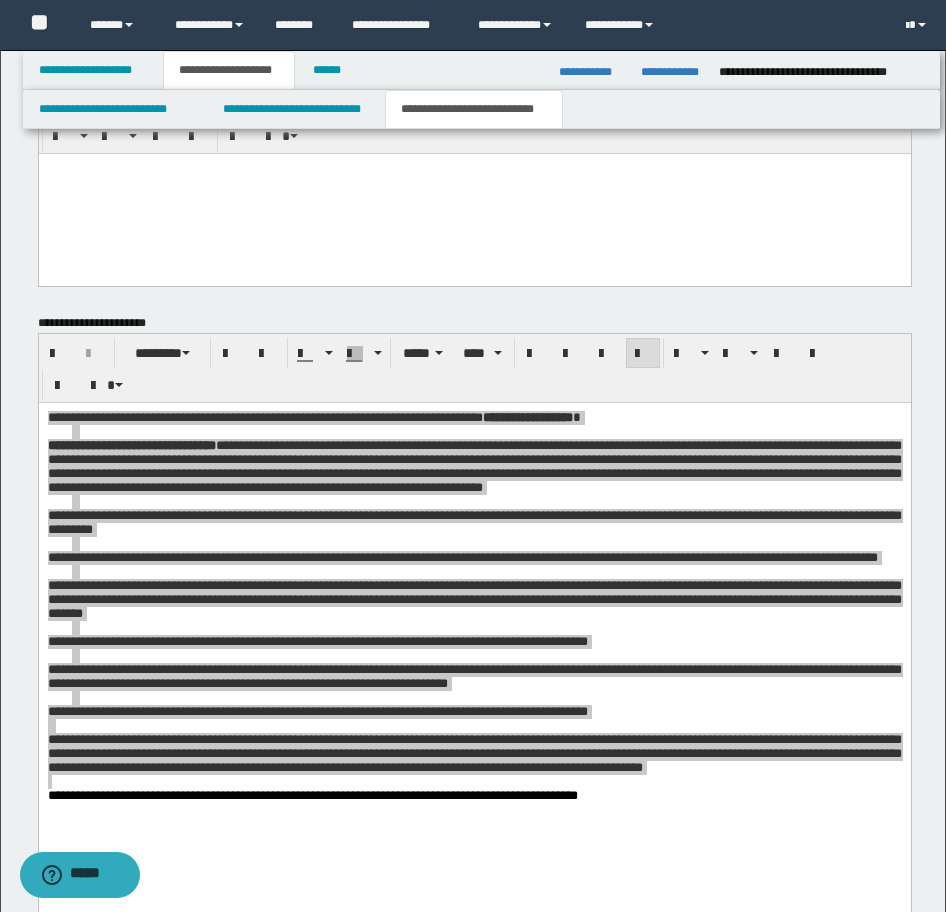 scroll, scrollTop: 1292, scrollLeft: 0, axis: vertical 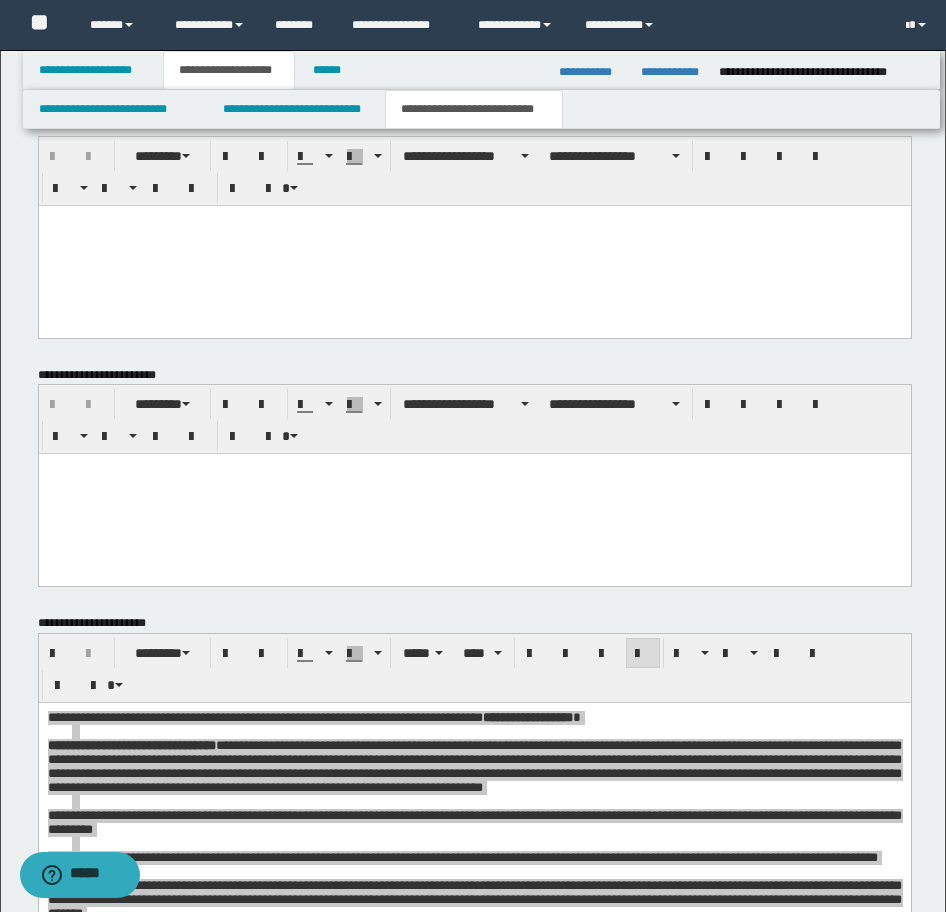 click at bounding box center [474, 245] 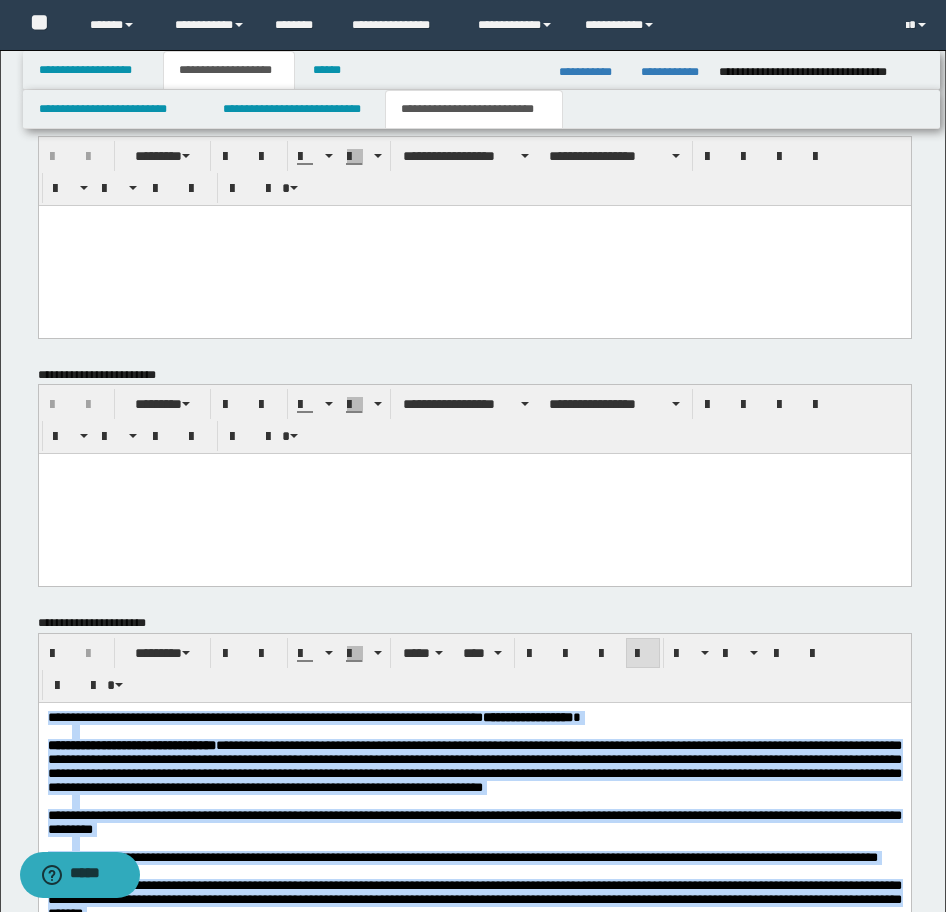 click on "**********" at bounding box center (474, 766) 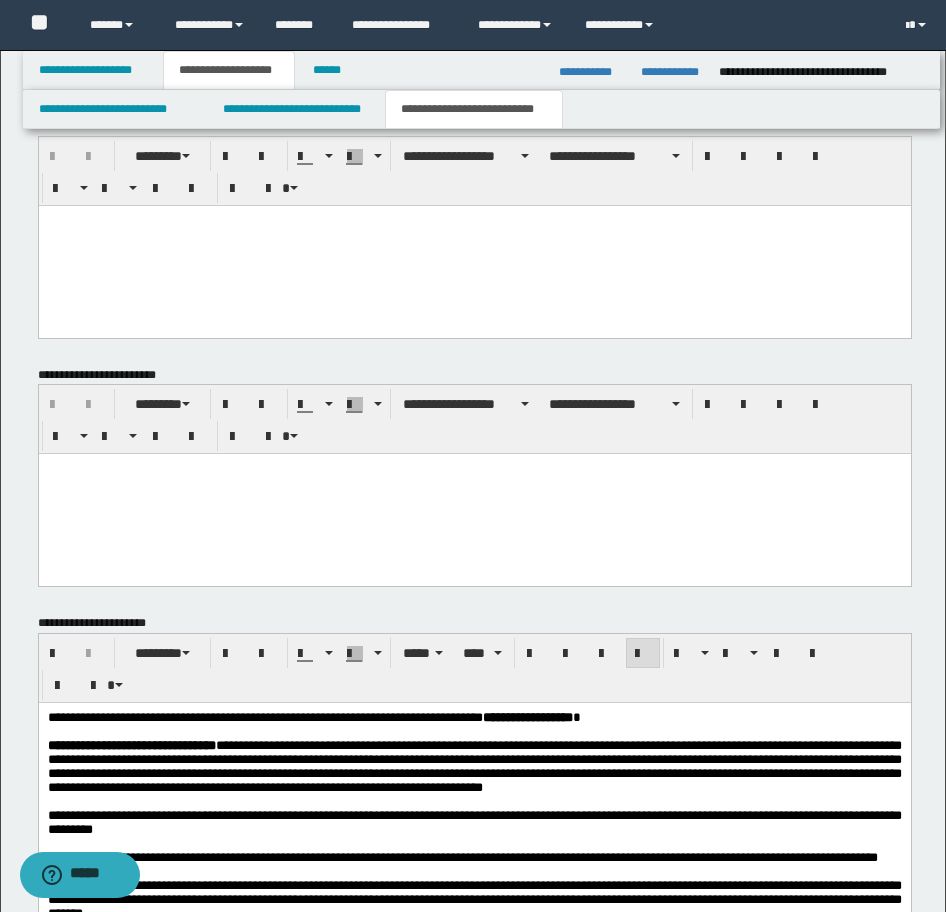 click at bounding box center (474, 245) 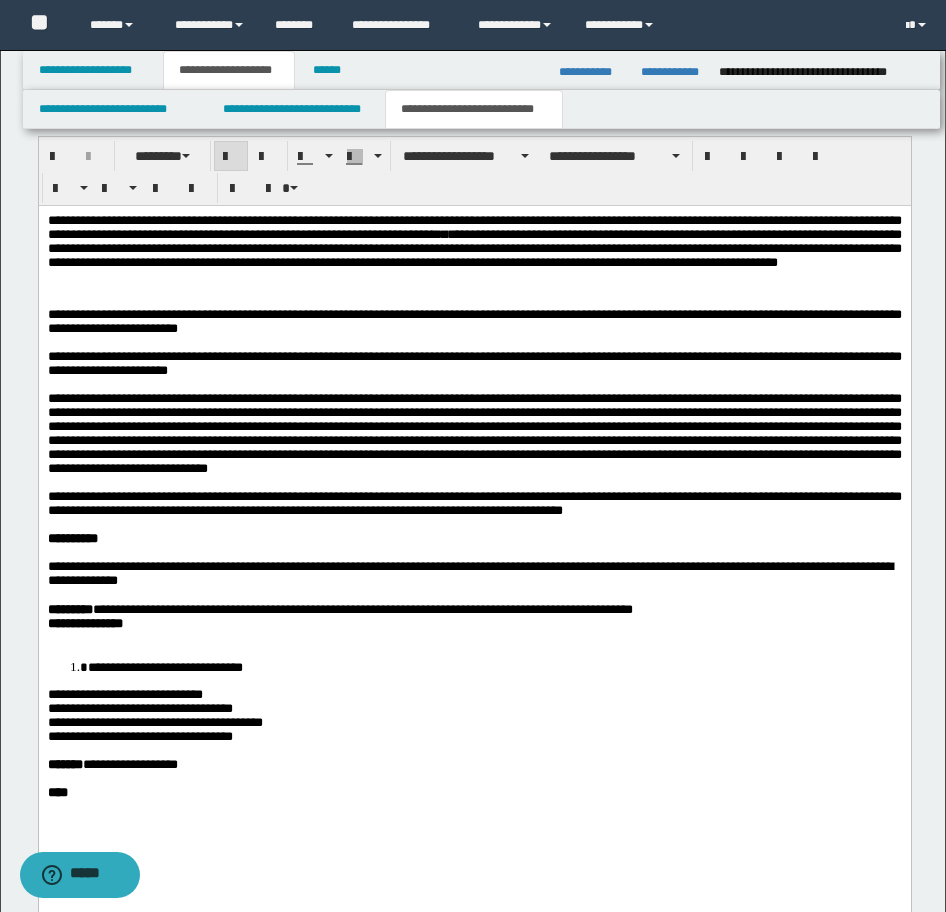 click on "**********" at bounding box center [474, 531] 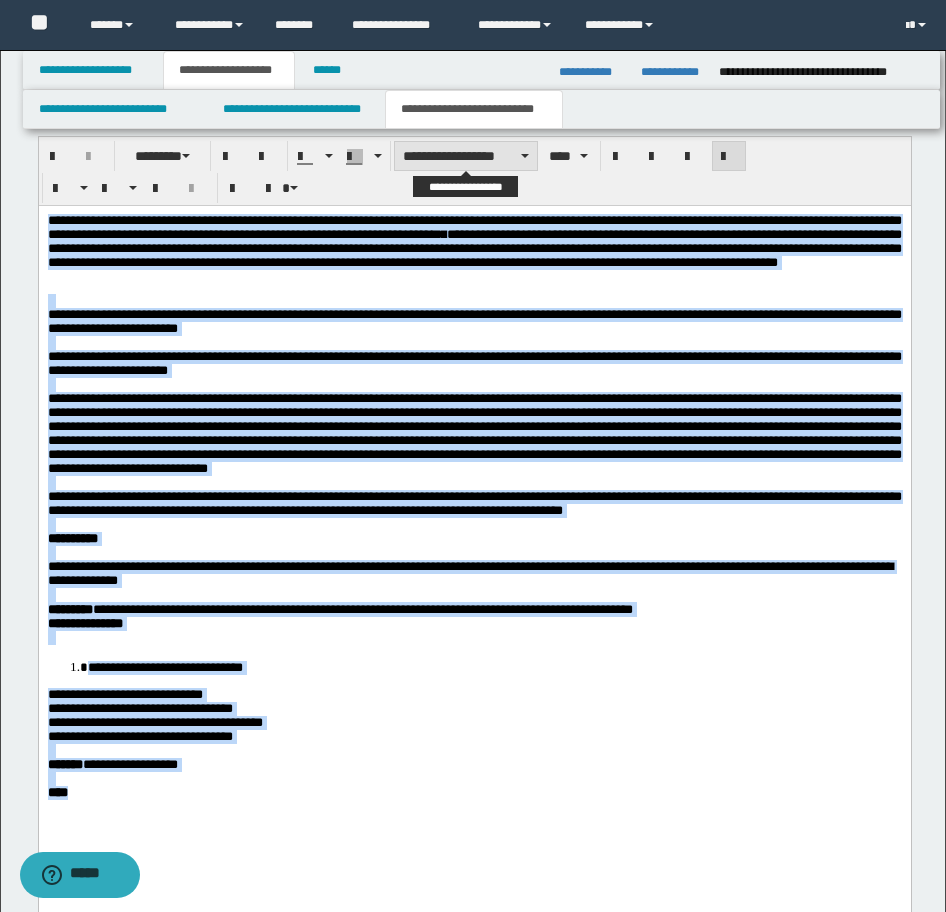 click on "**********" at bounding box center [466, 156] 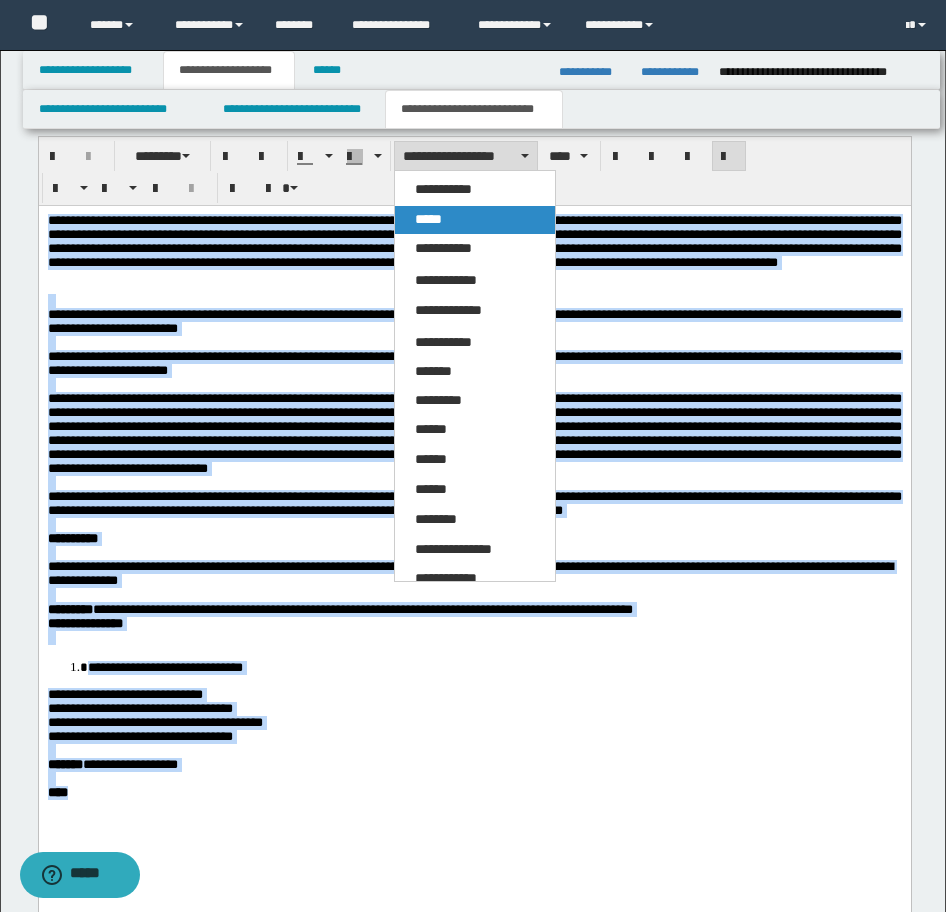 click on "*****" at bounding box center (475, 220) 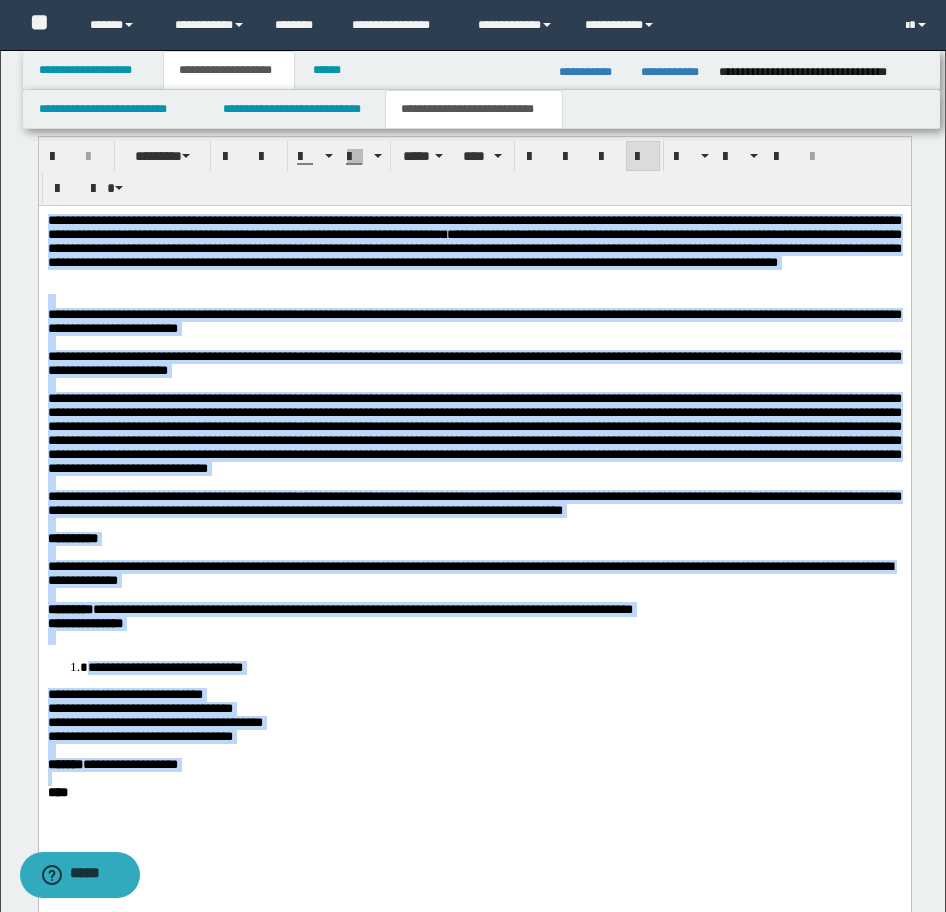 click on "**********" at bounding box center [164, 666] 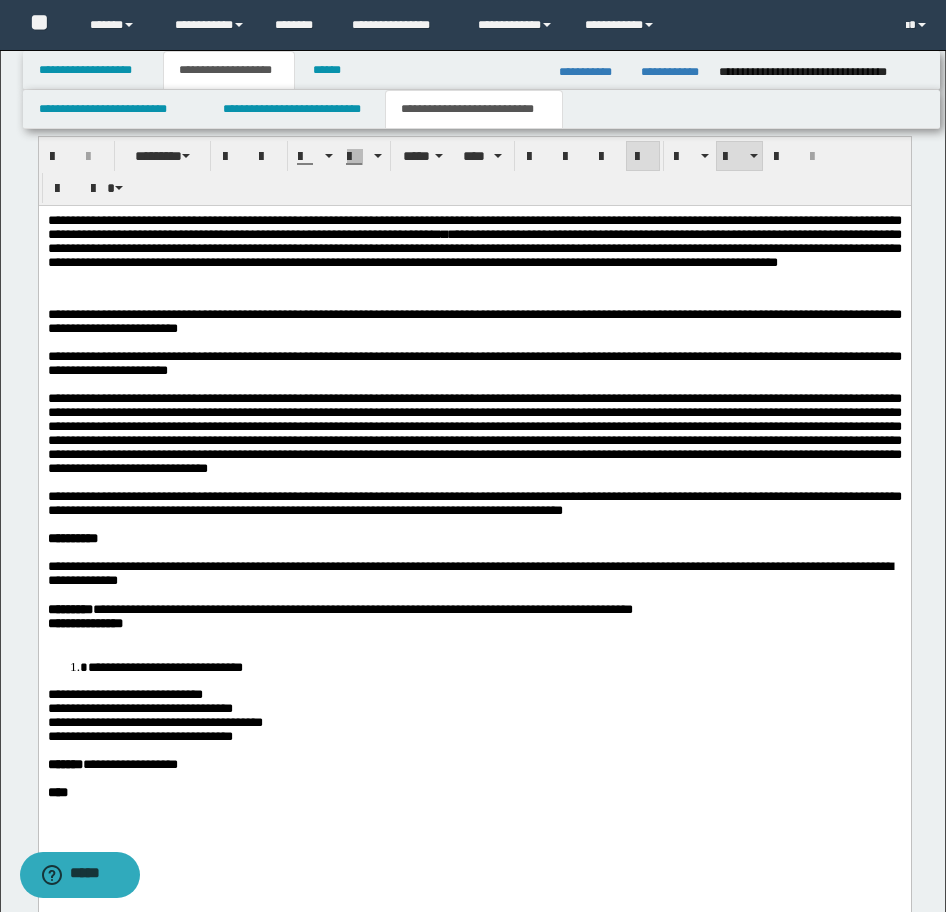 click on "**********" at bounding box center (164, 666) 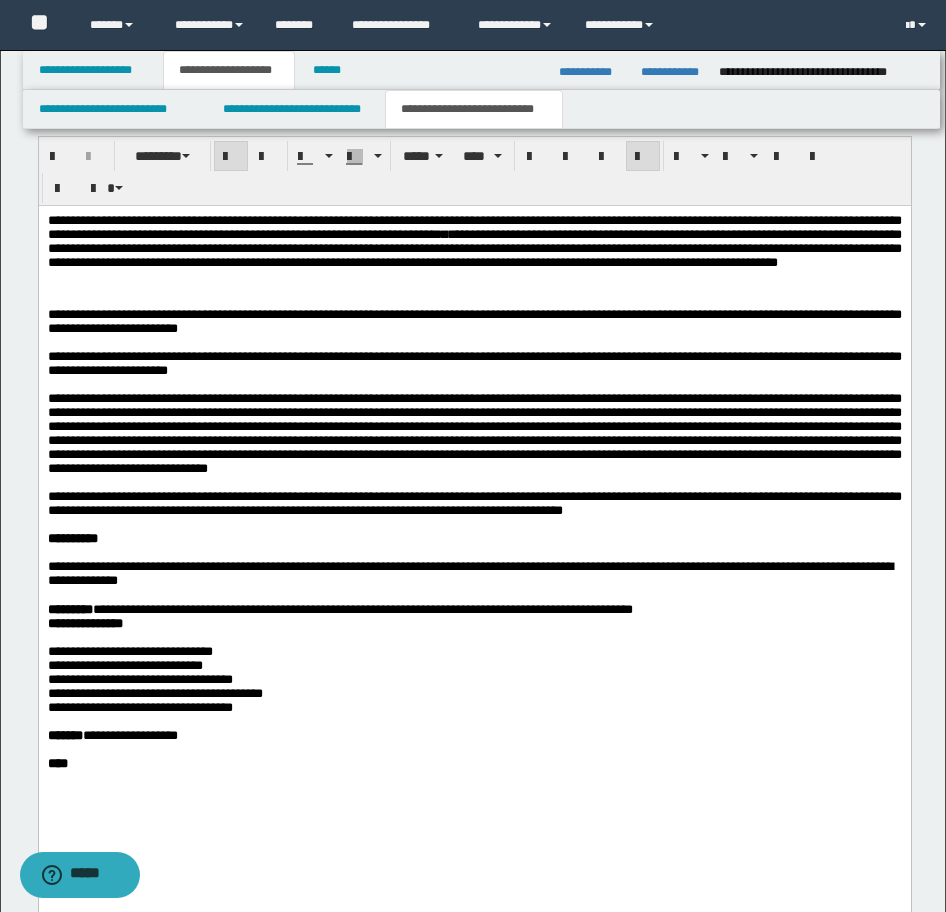 click on "**********" at bounding box center [84, 622] 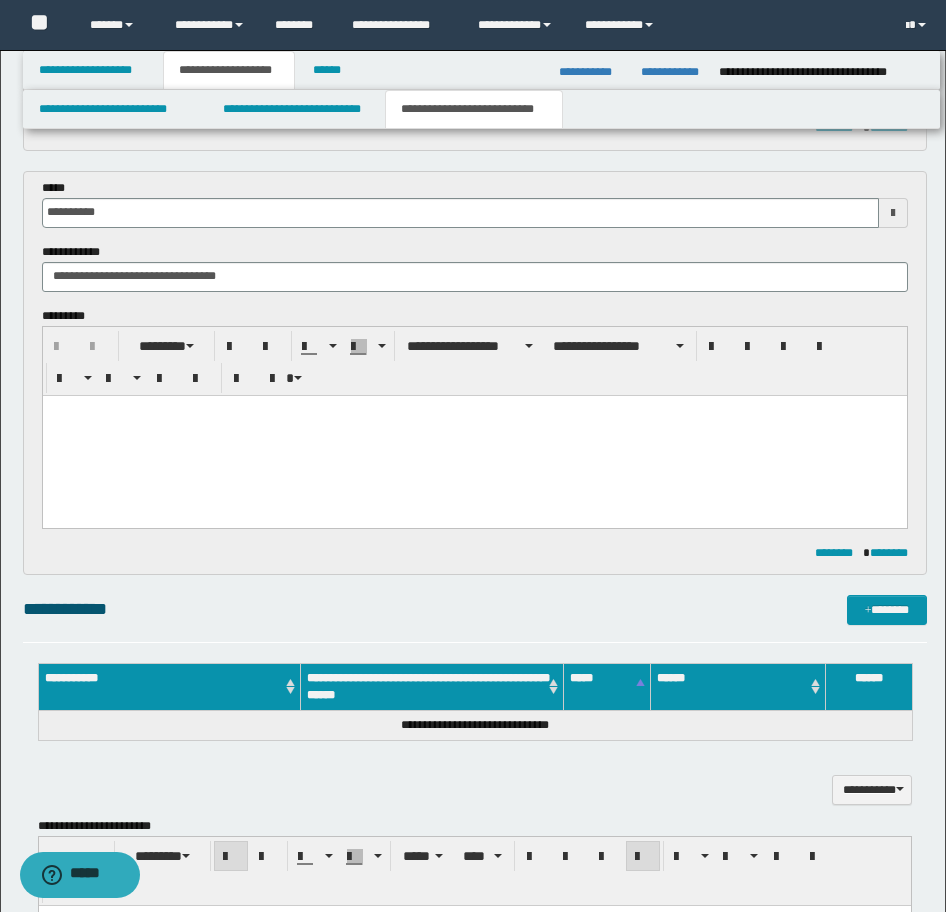 scroll, scrollTop: 892, scrollLeft: 0, axis: vertical 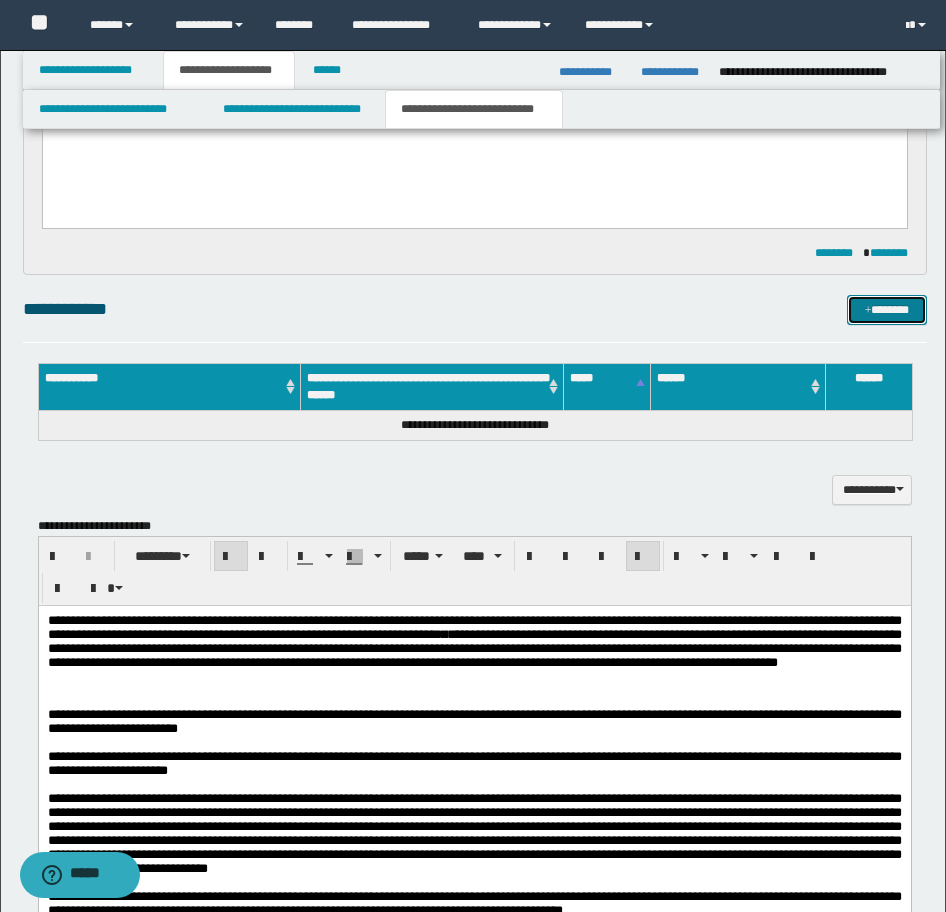 click on "*******" at bounding box center (887, 310) 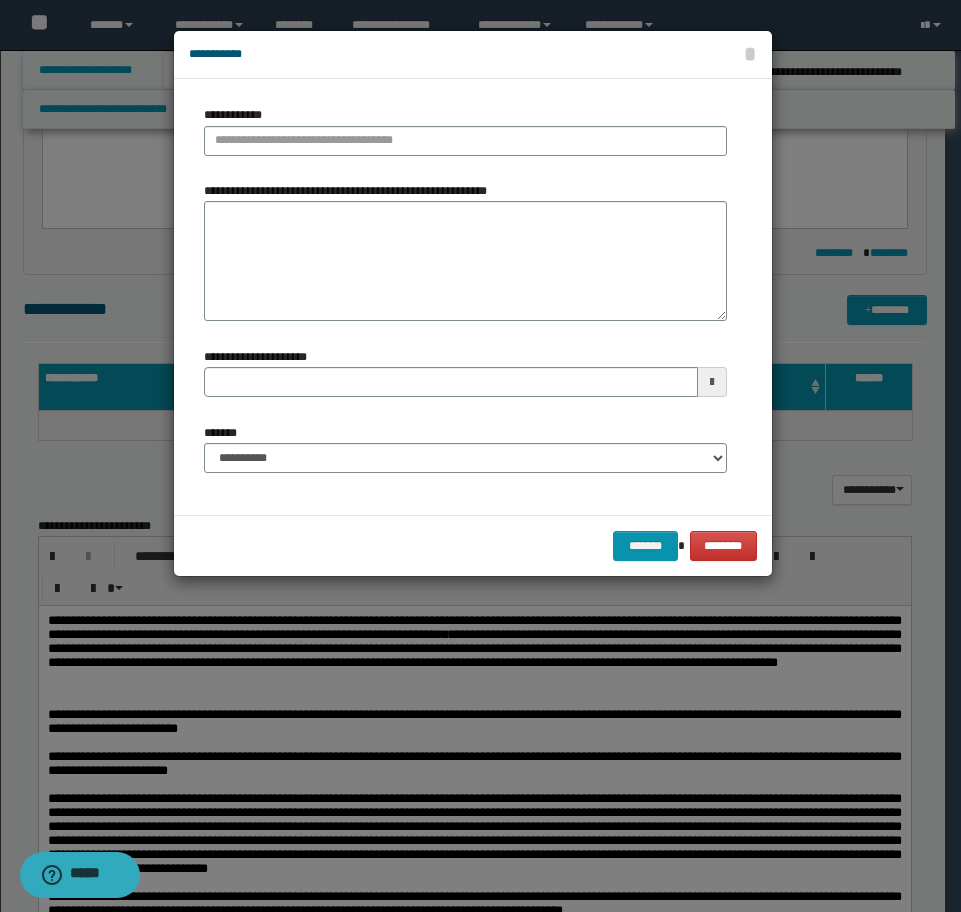 click on "**********" at bounding box center (465, 138) 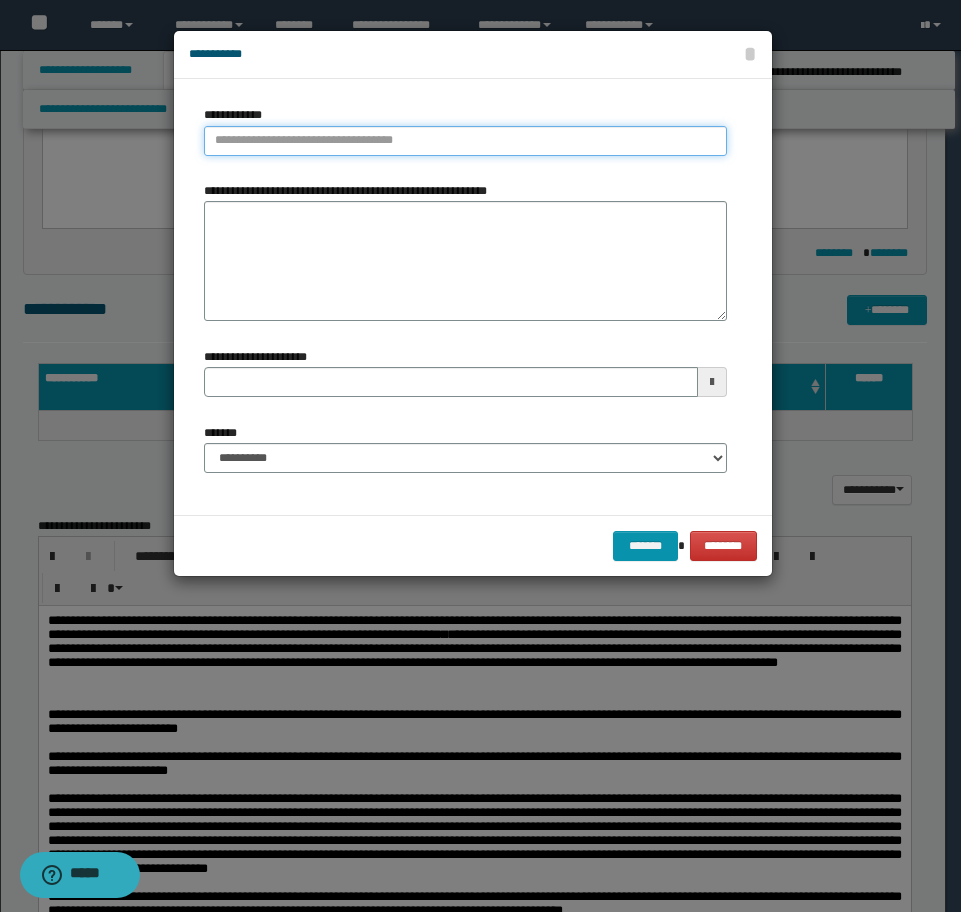 click on "**********" at bounding box center [465, 141] 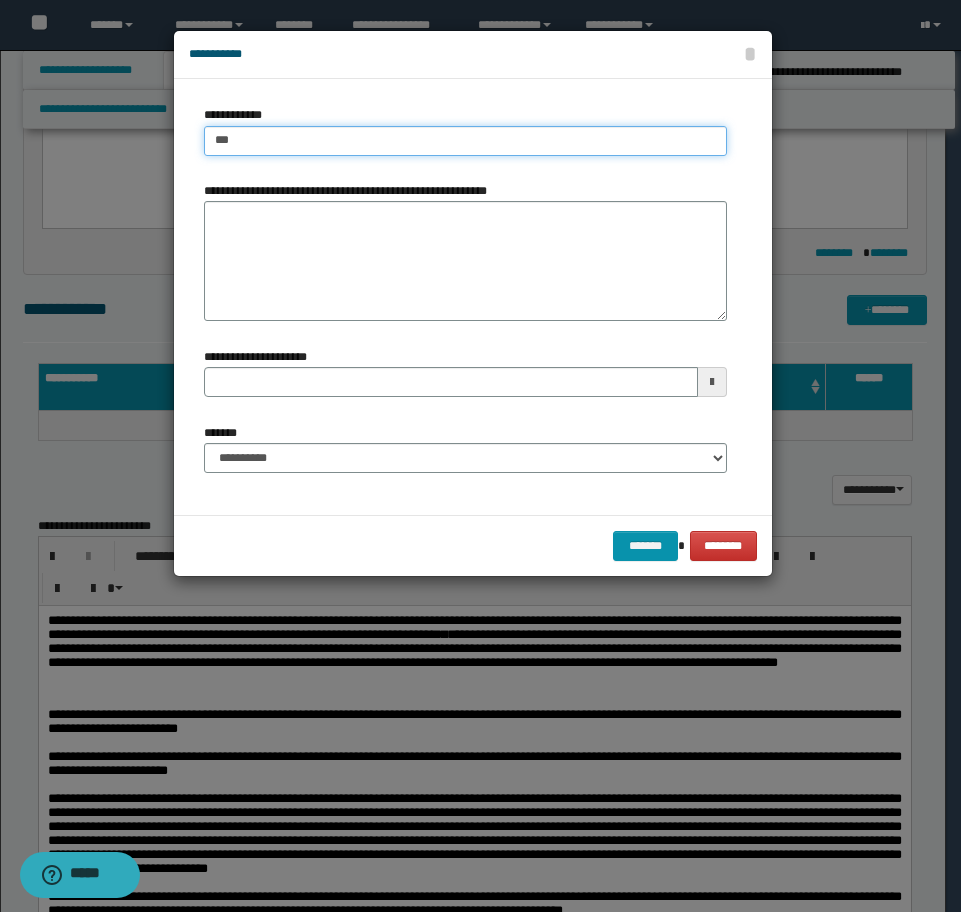 type on "****" 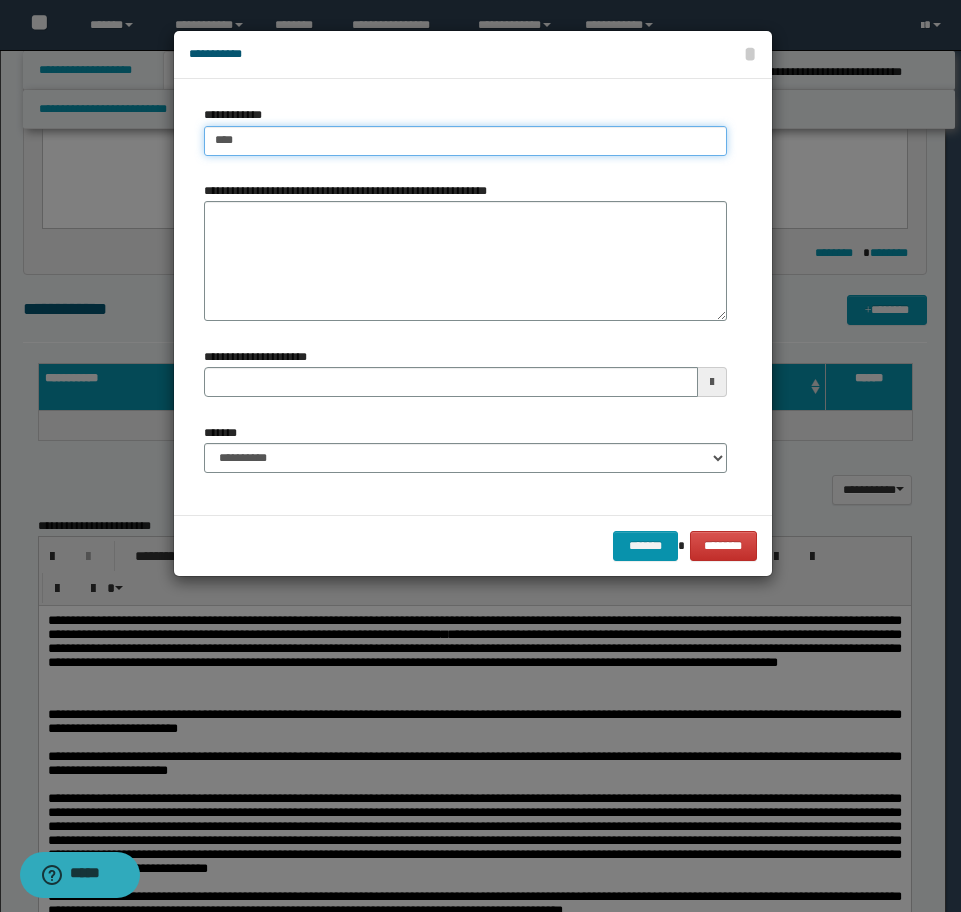type on "****" 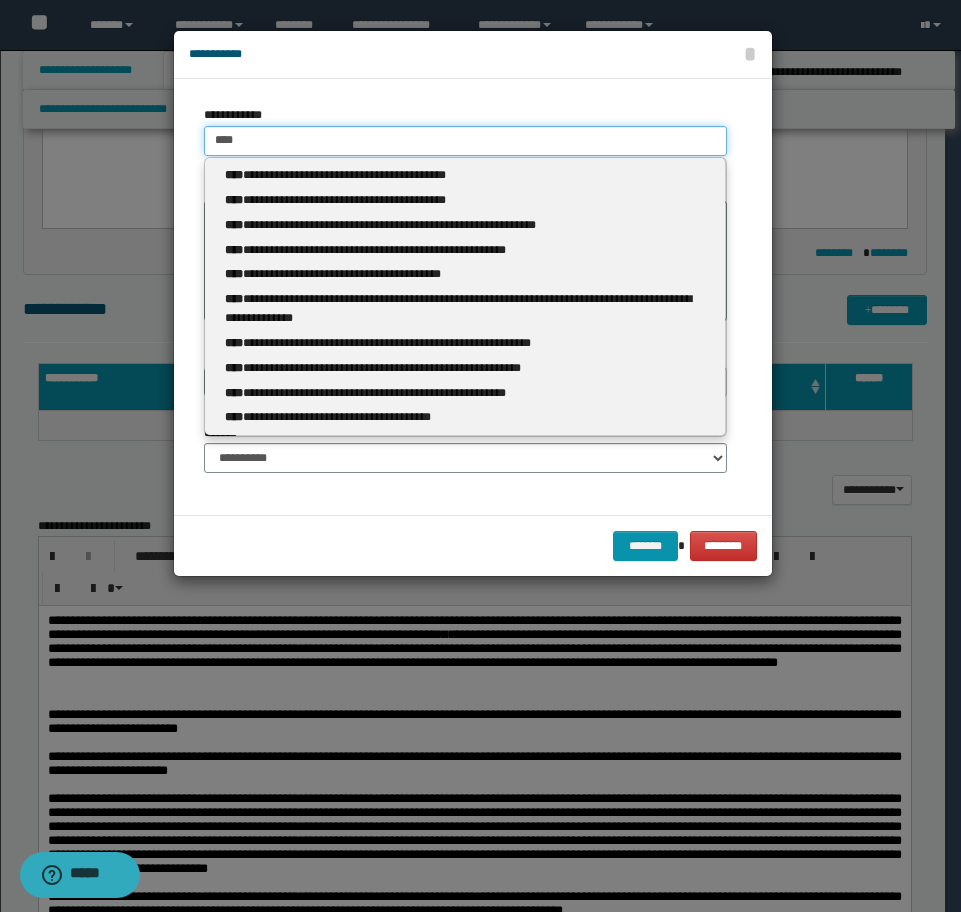 type 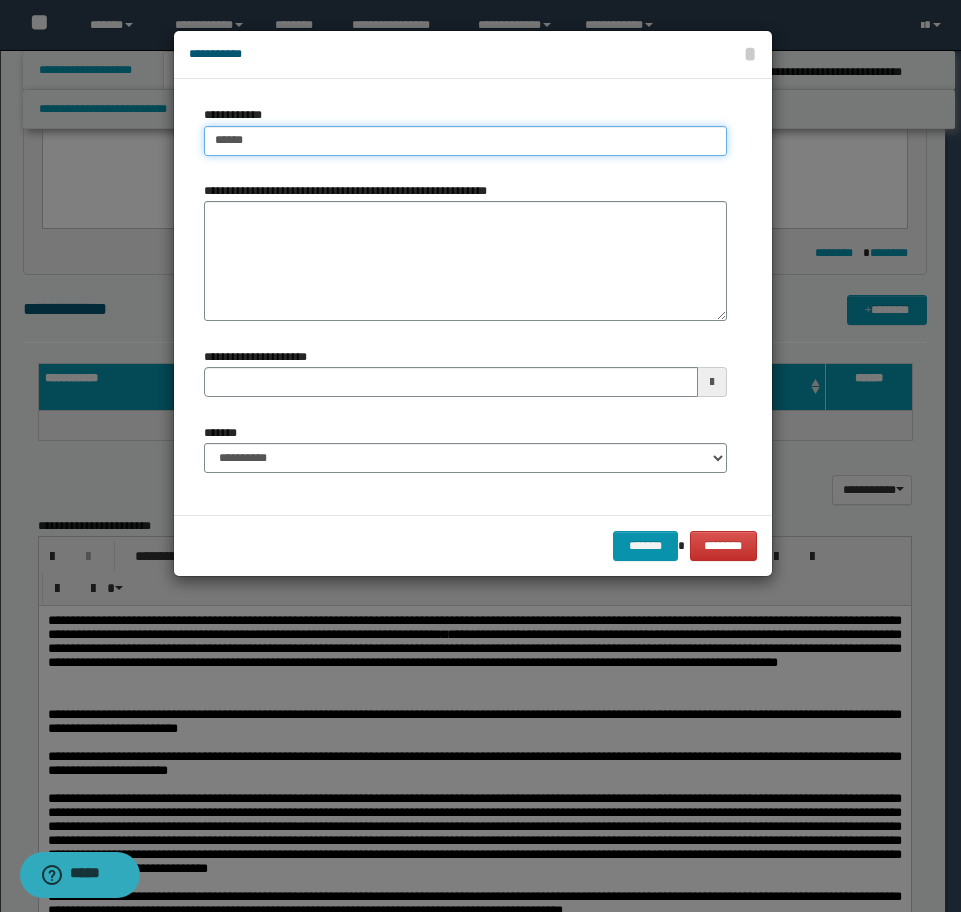 type on "*******" 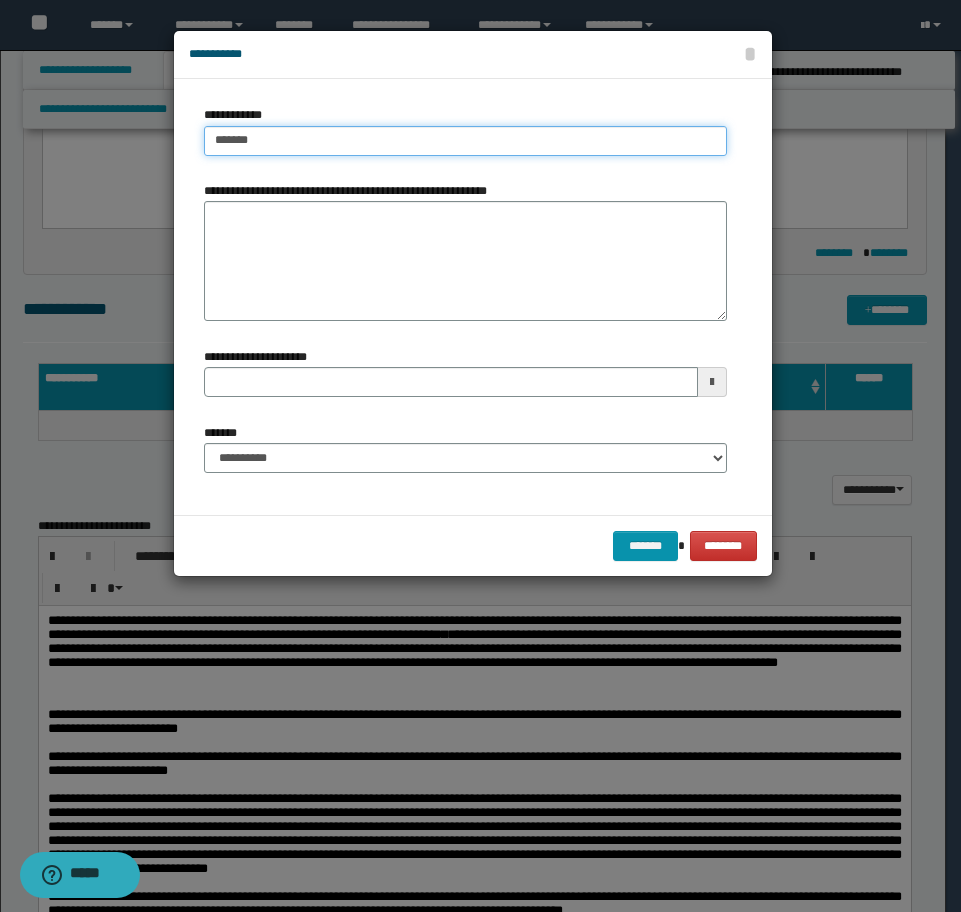 type on "**********" 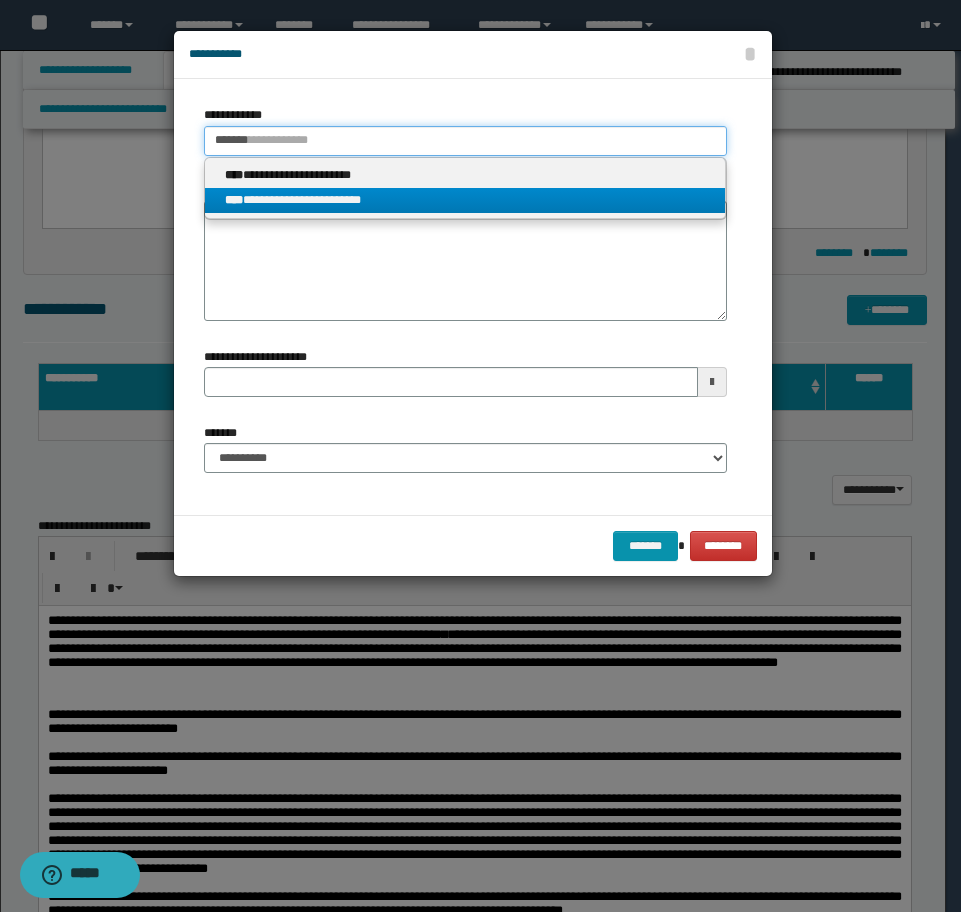 type on "*******" 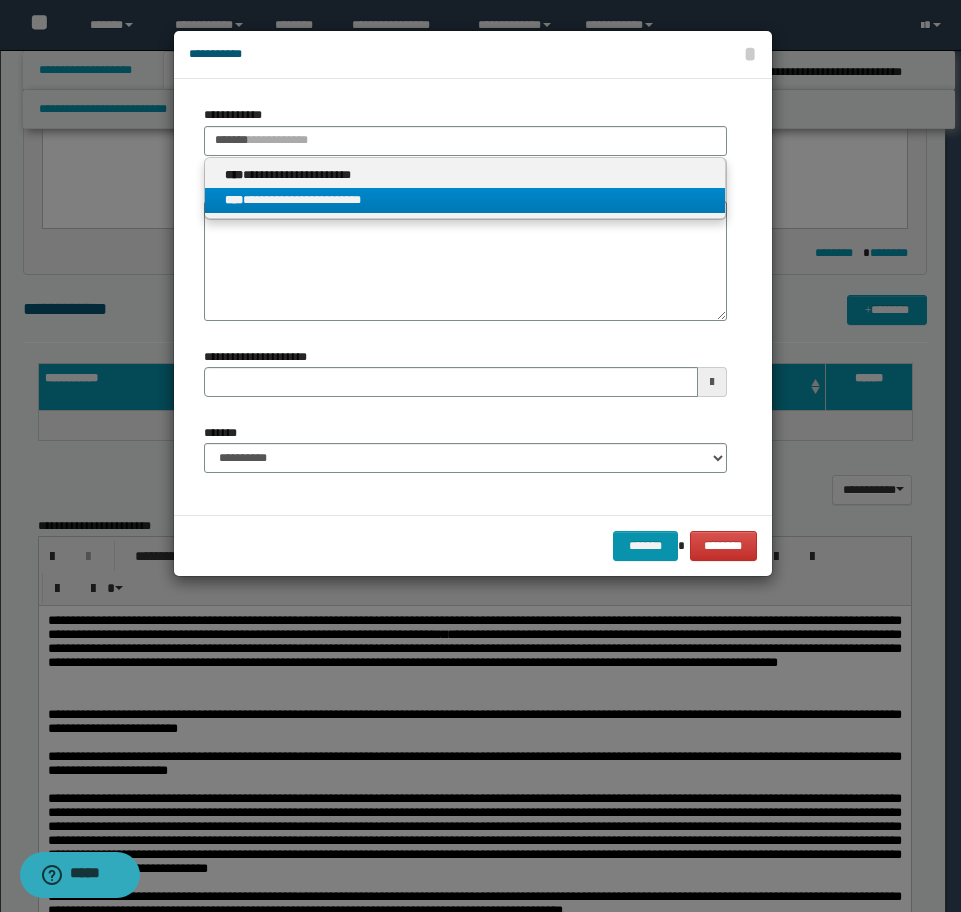 click on "**********" at bounding box center [465, 200] 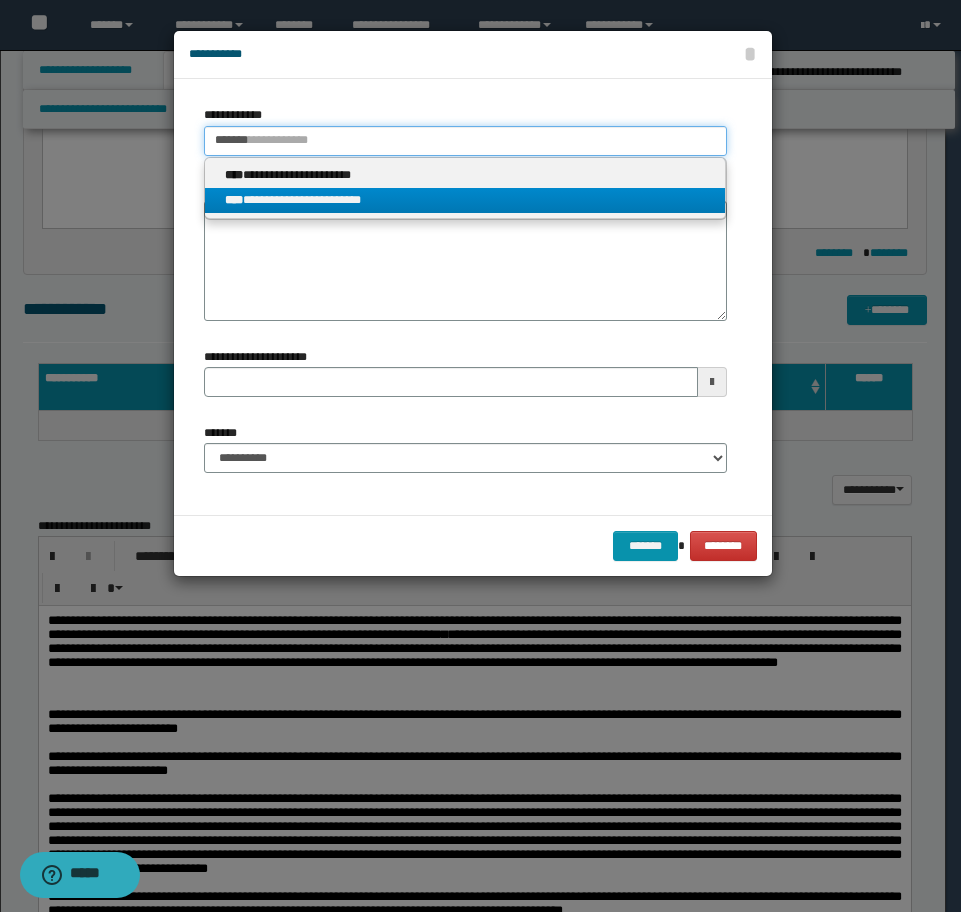 type 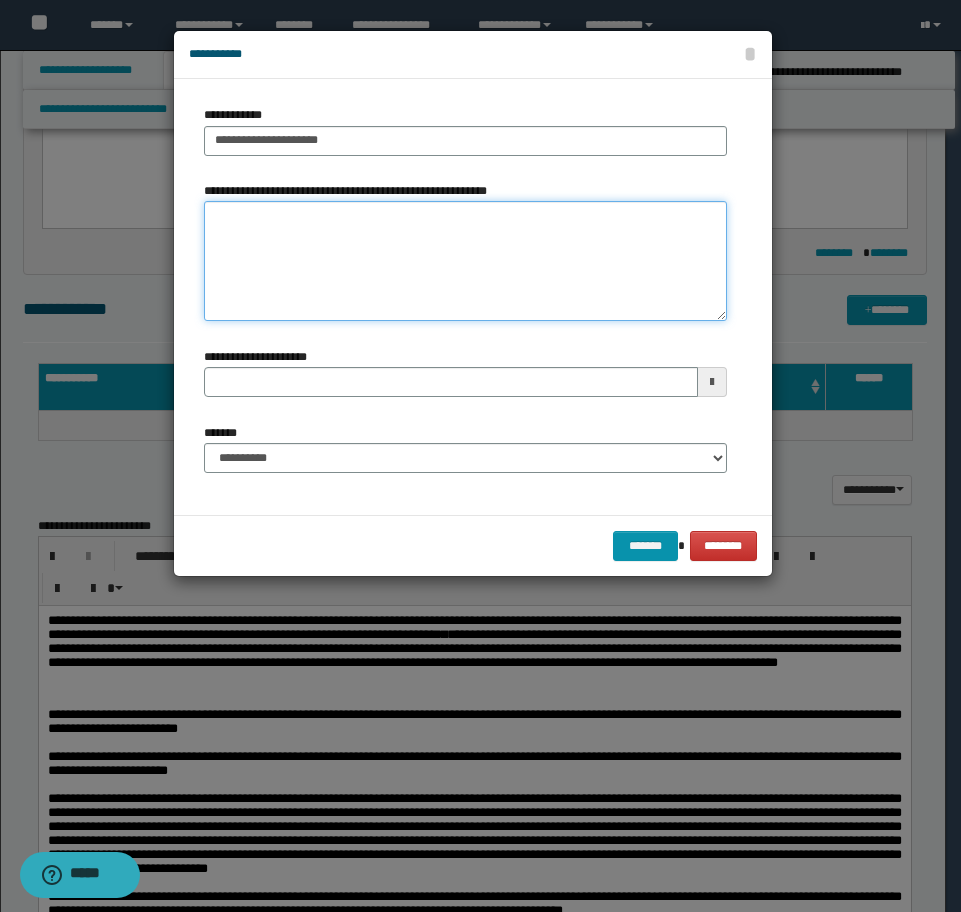 click on "**********" at bounding box center [465, 261] 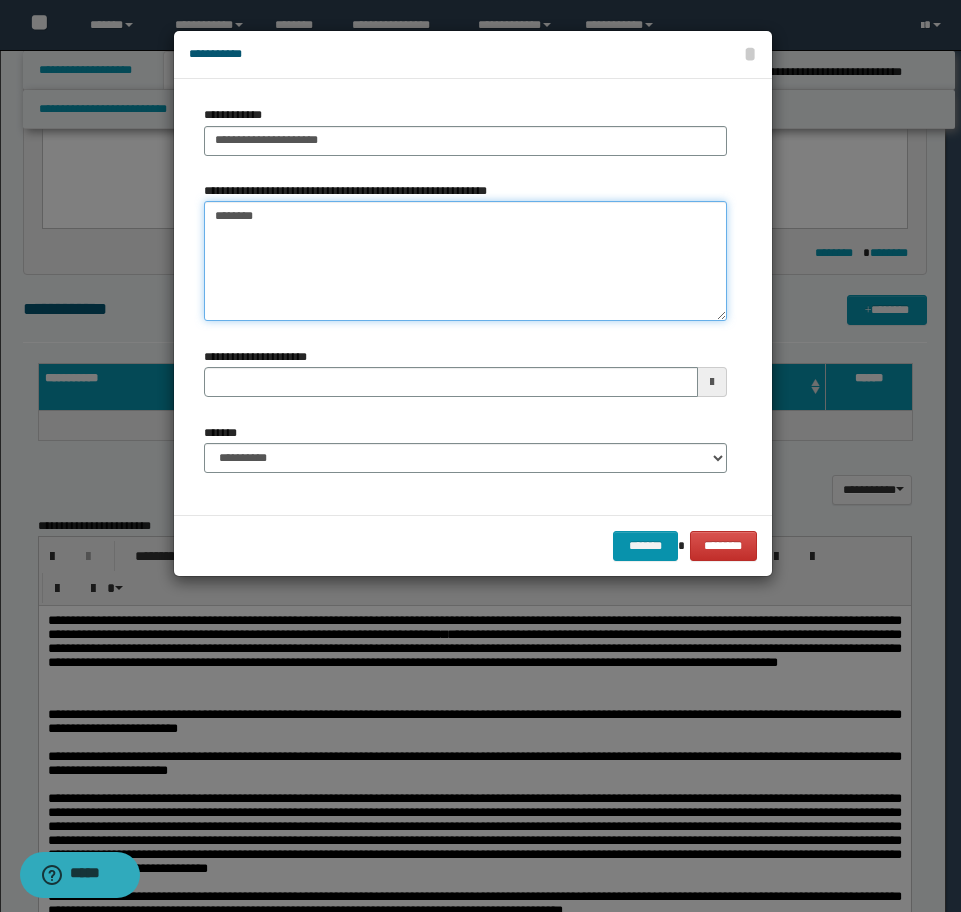 type on "*********" 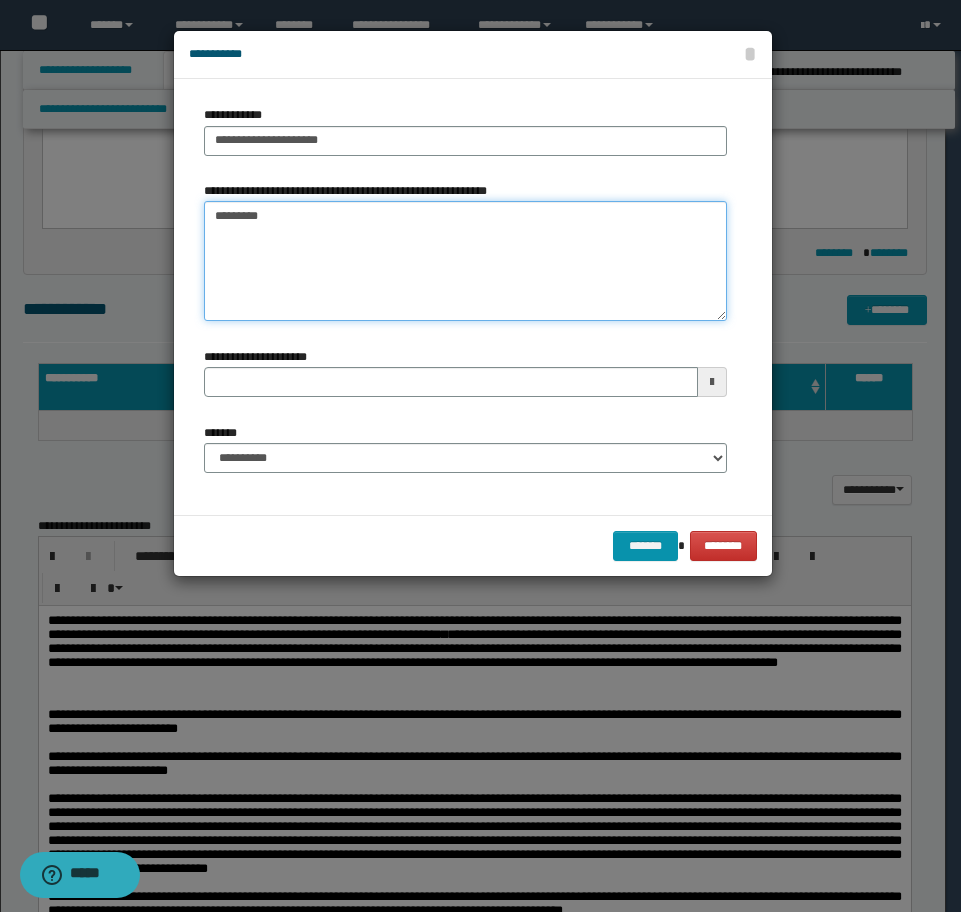 type 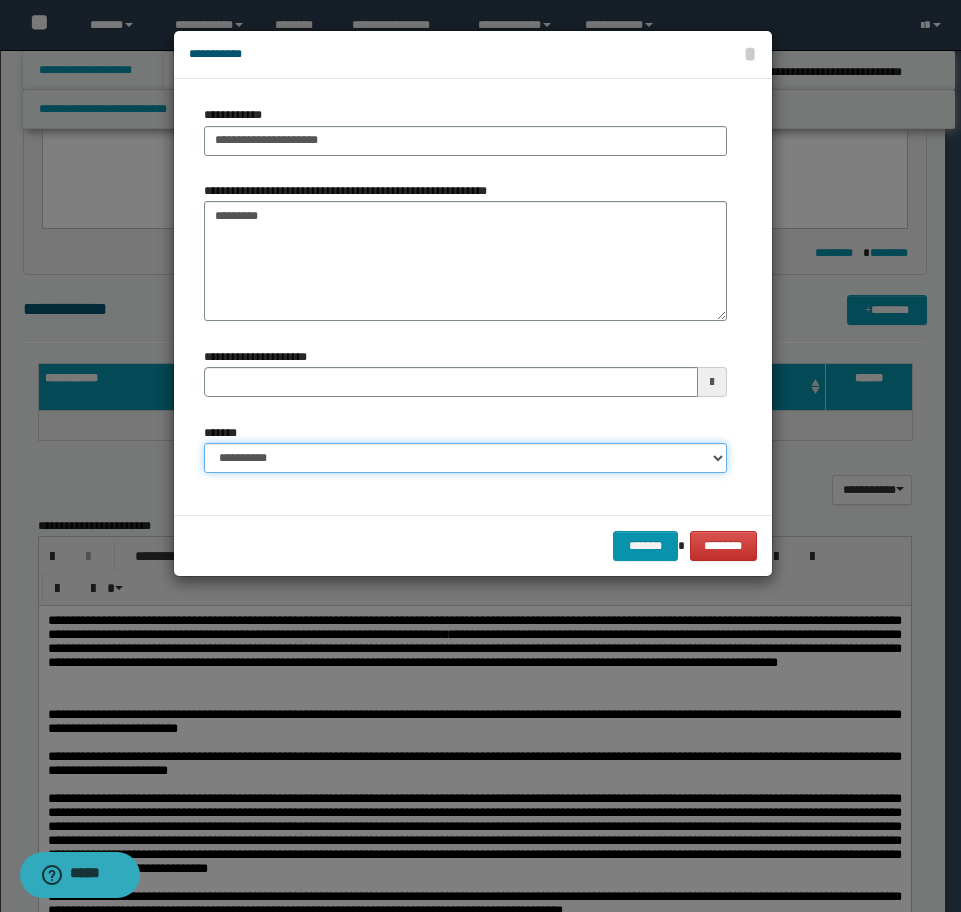 click on "**********" at bounding box center (465, 458) 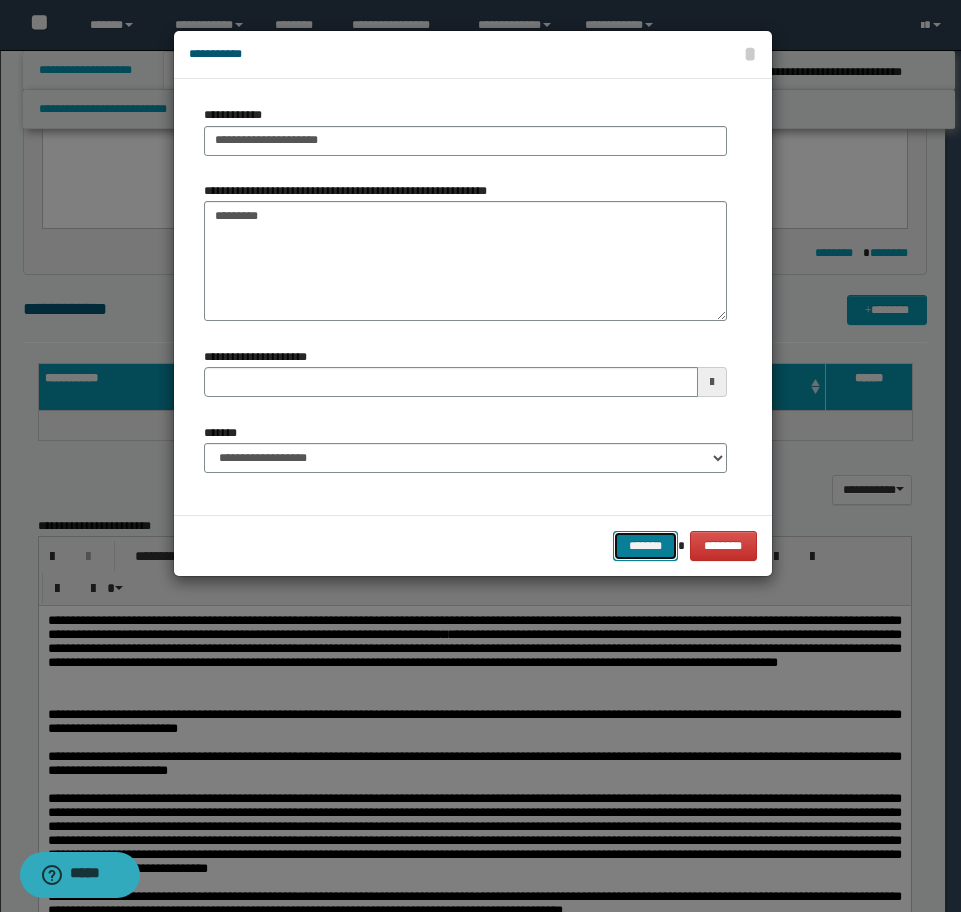 click on "*******" at bounding box center [645, 546] 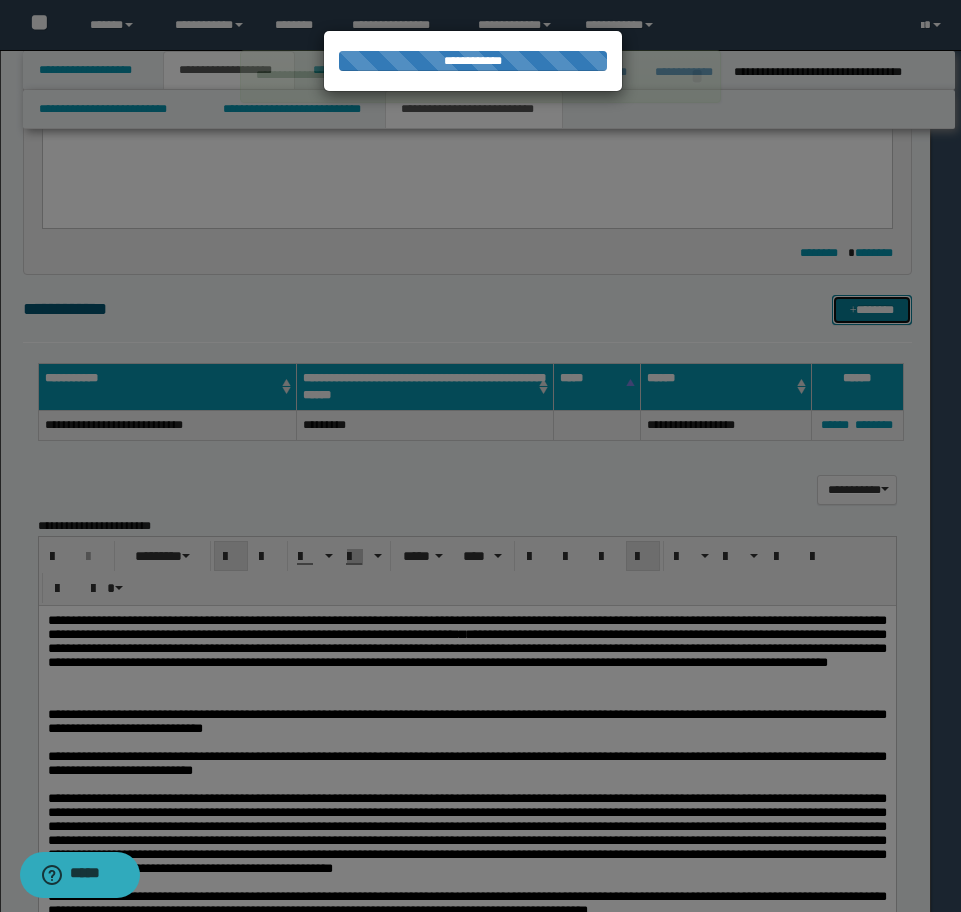 type 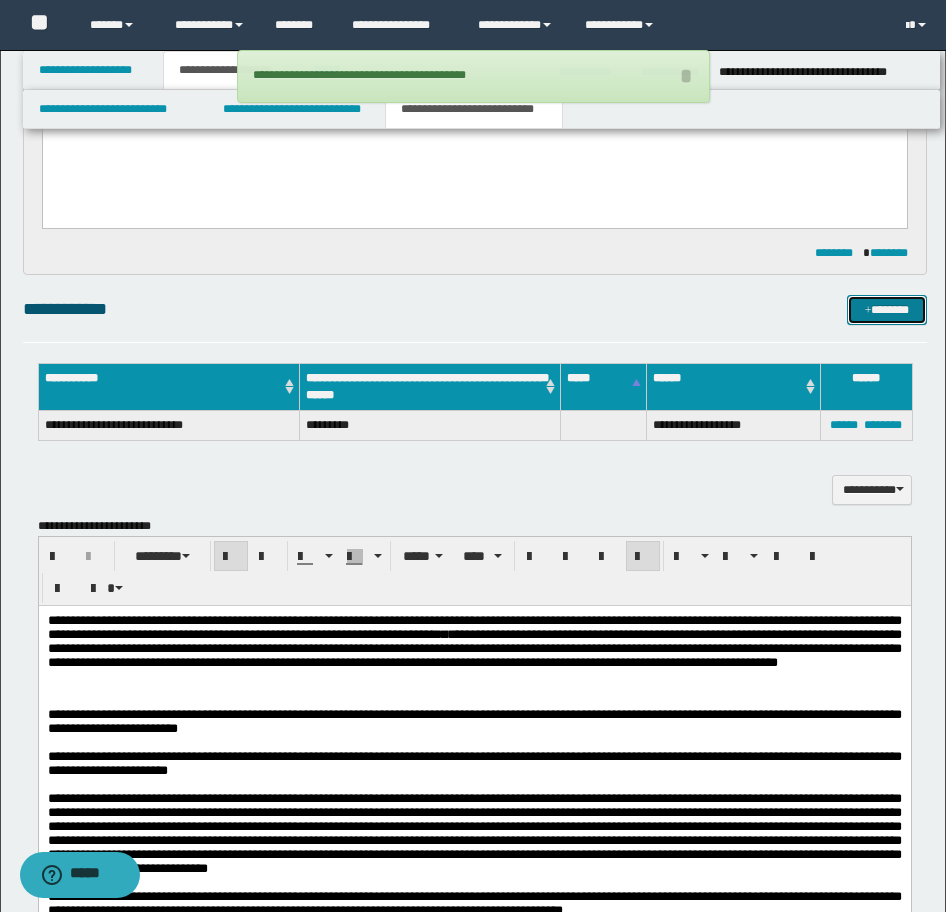click on "*******" at bounding box center (887, 310) 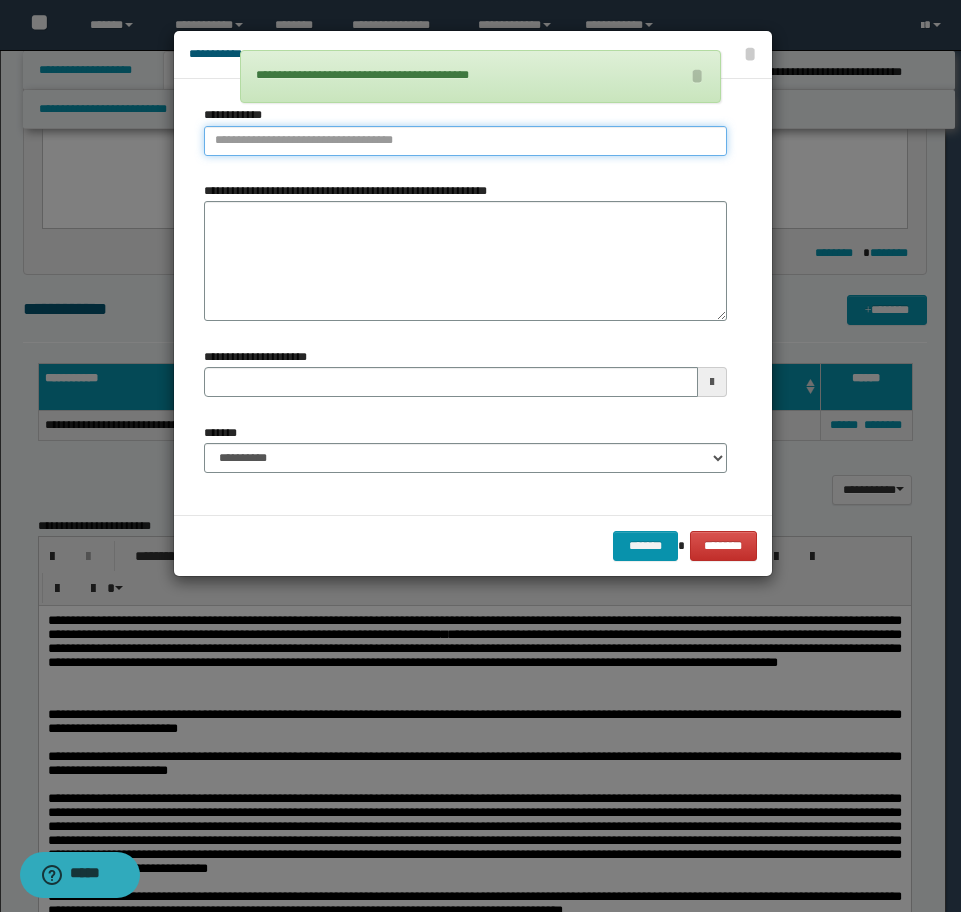 type on "**********" 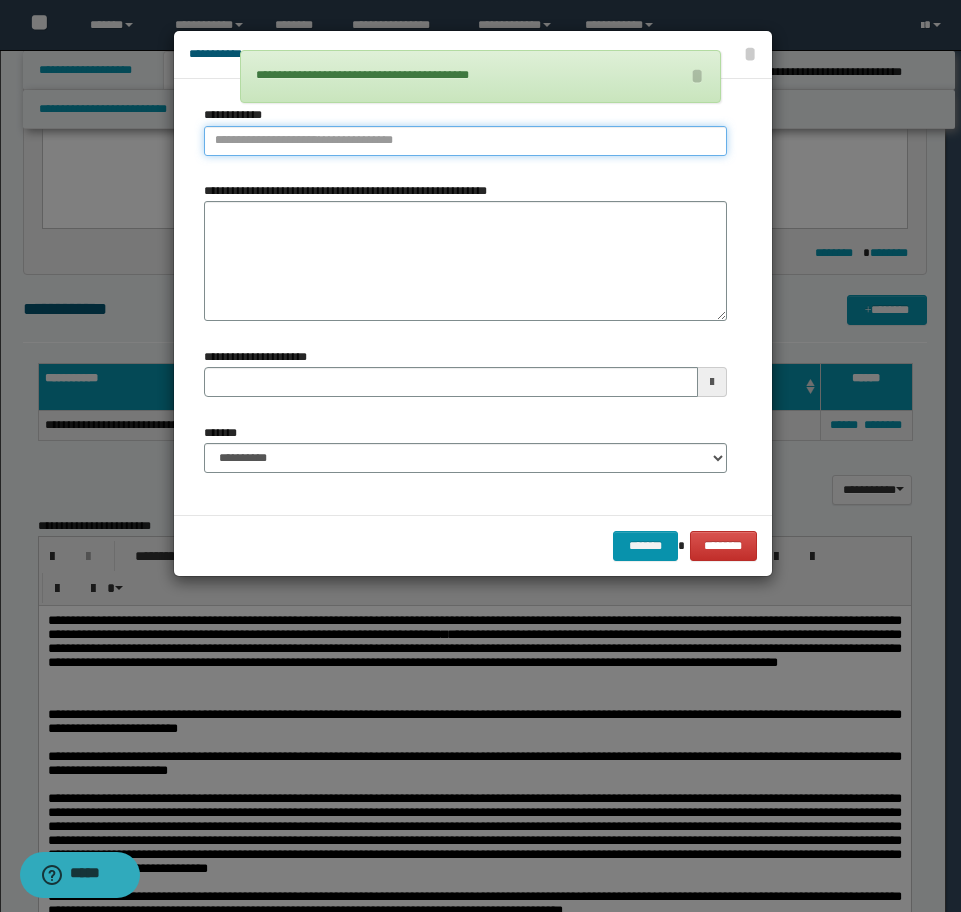 click on "**********" at bounding box center (465, 141) 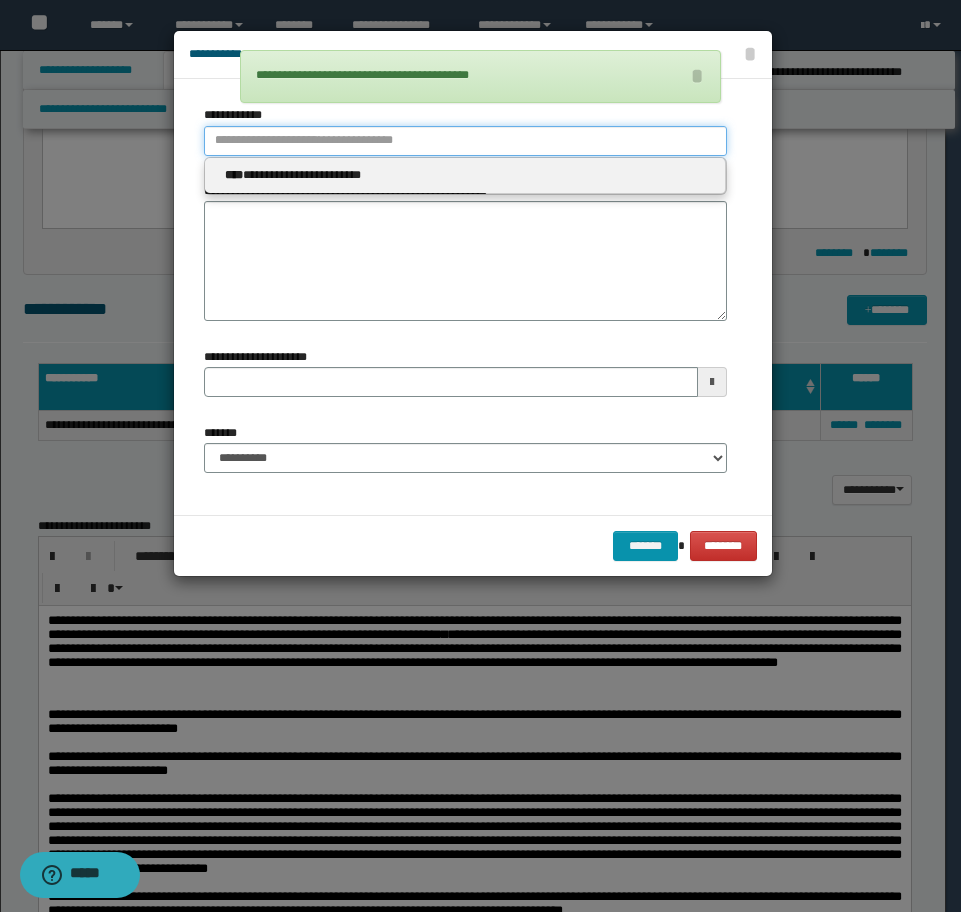 type 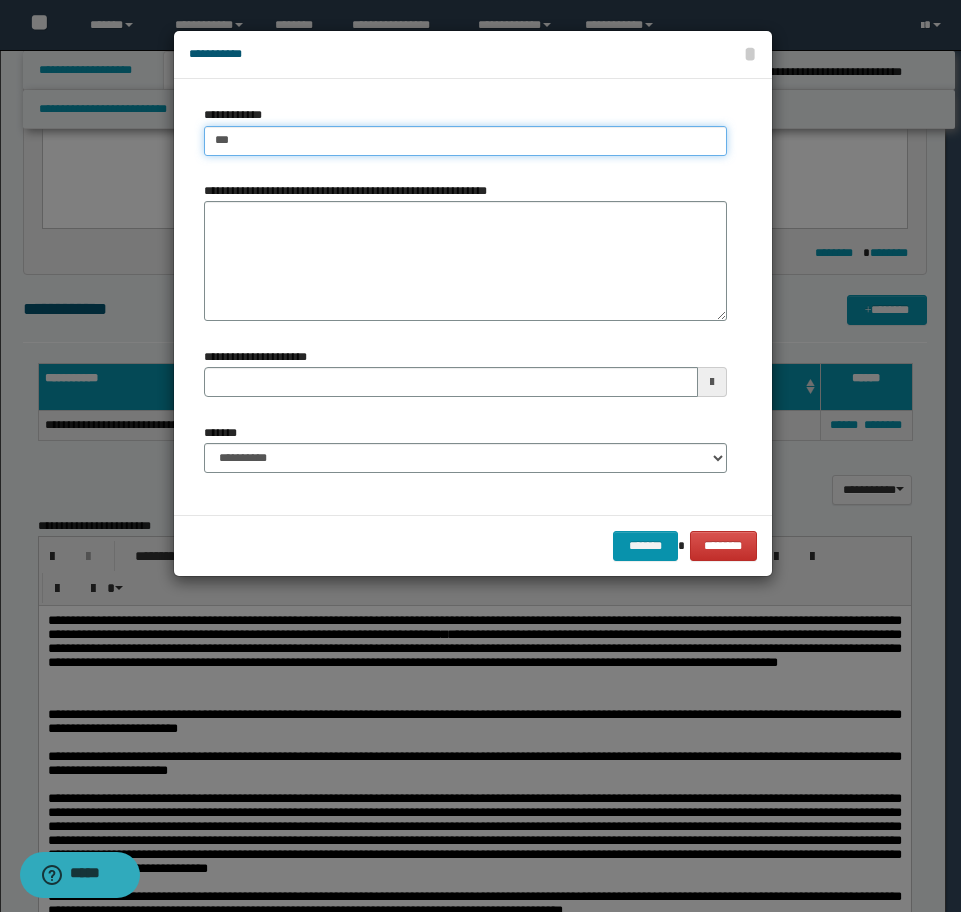 type on "****" 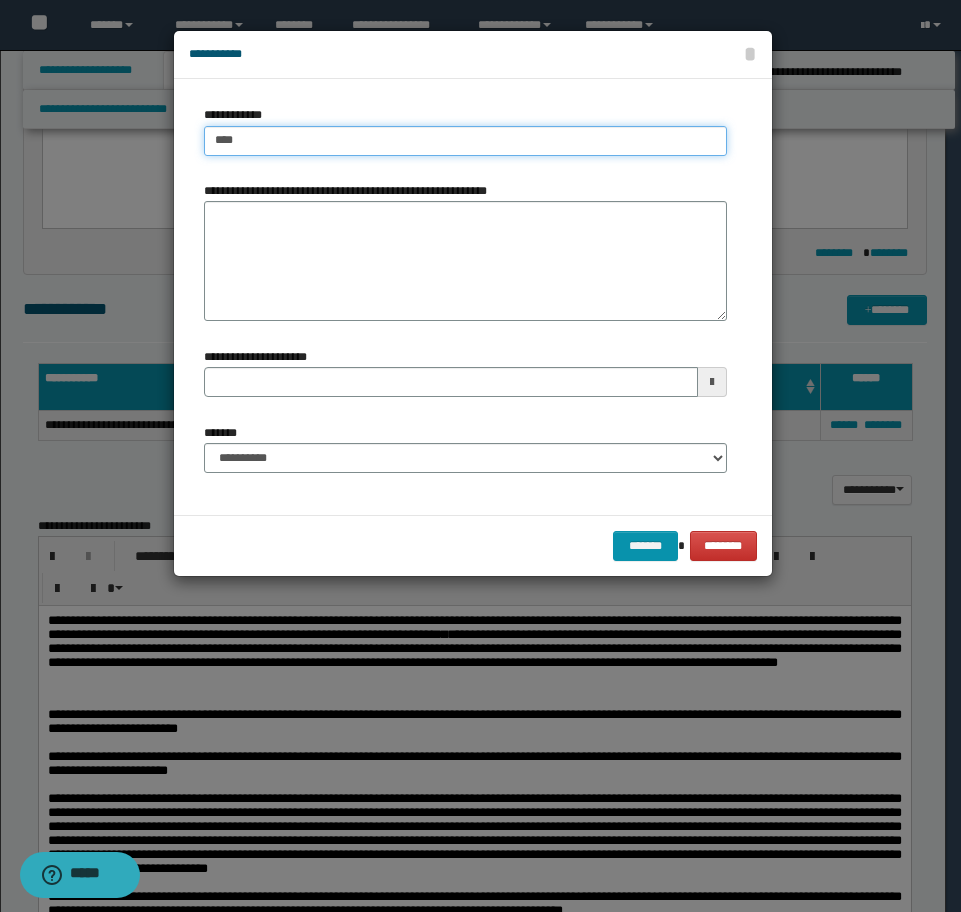 type on "****" 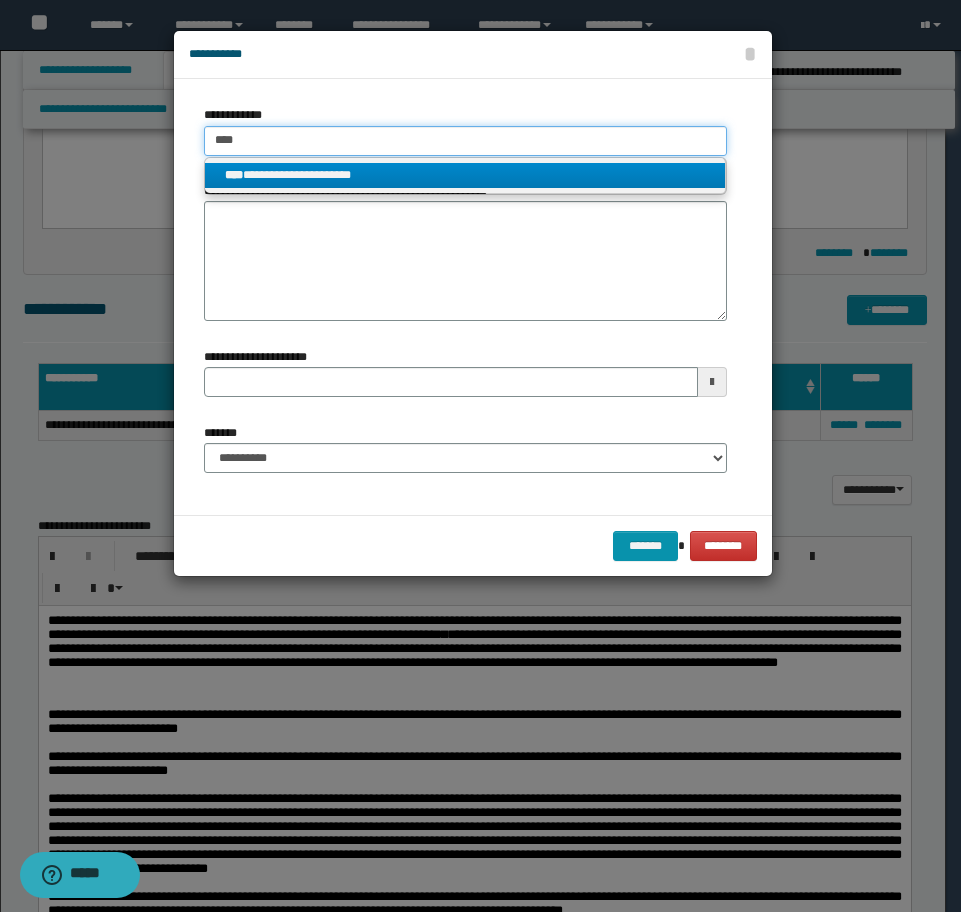 type on "****" 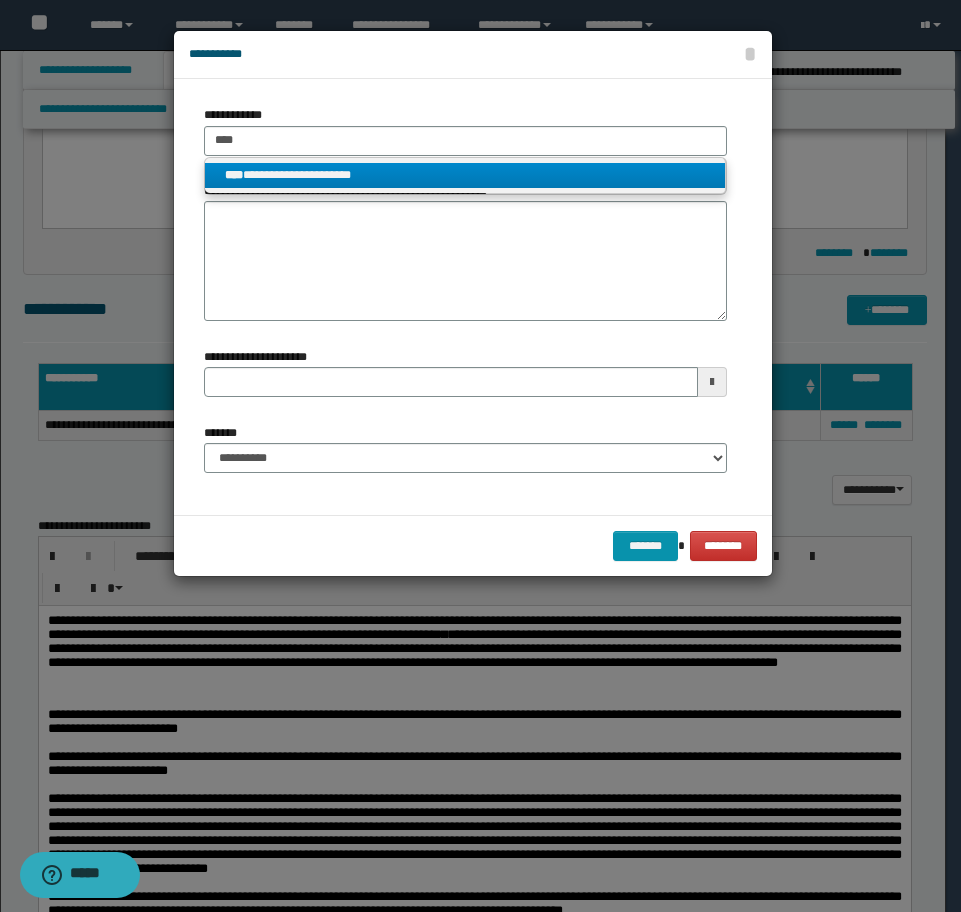 click on "**********" at bounding box center [465, 175] 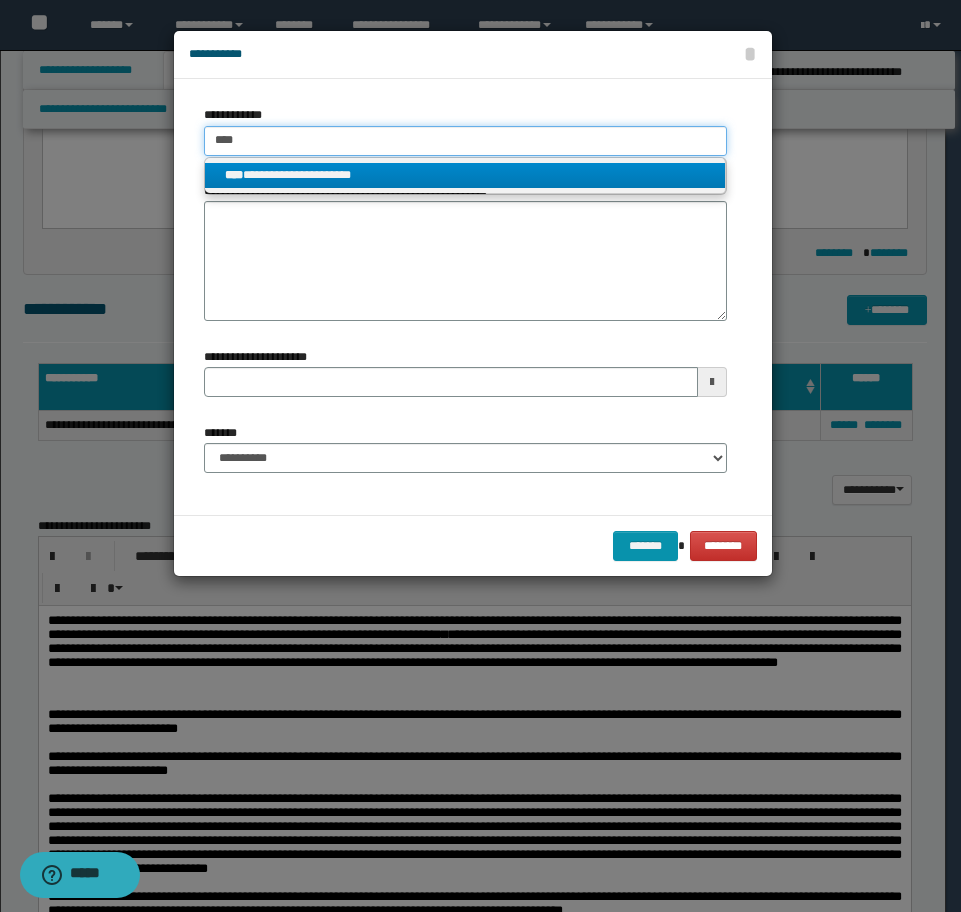 type 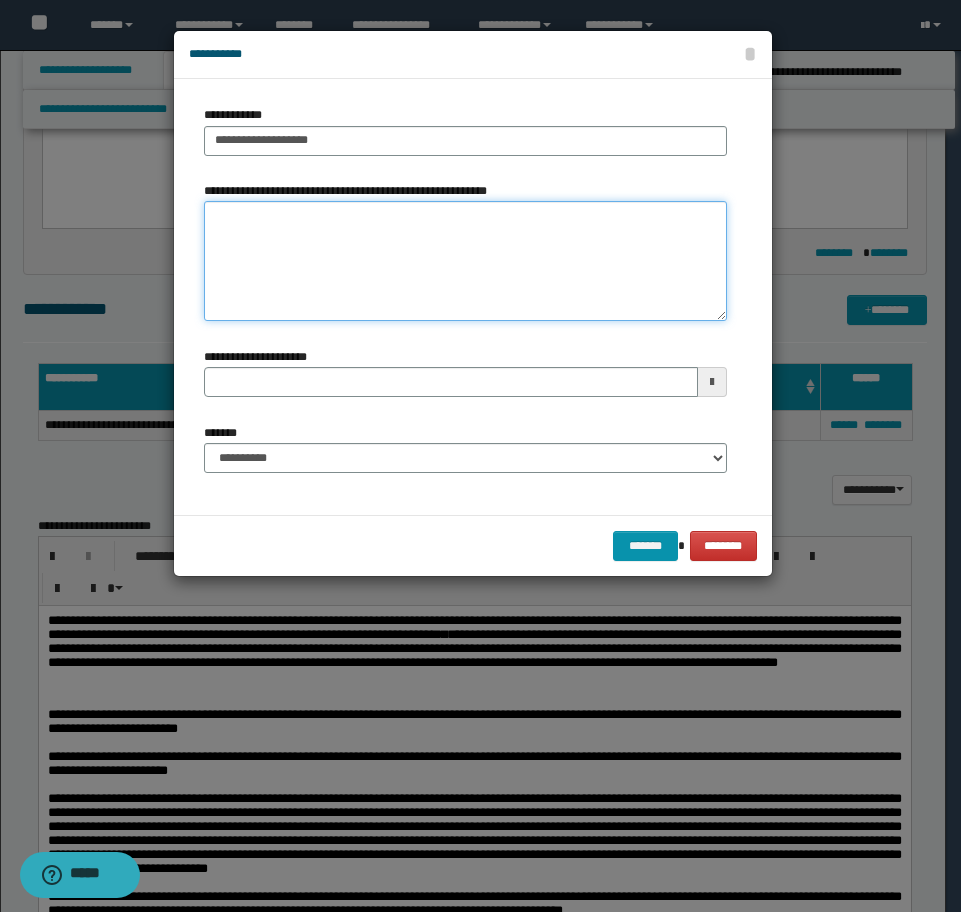 click on "**********" at bounding box center (465, 261) 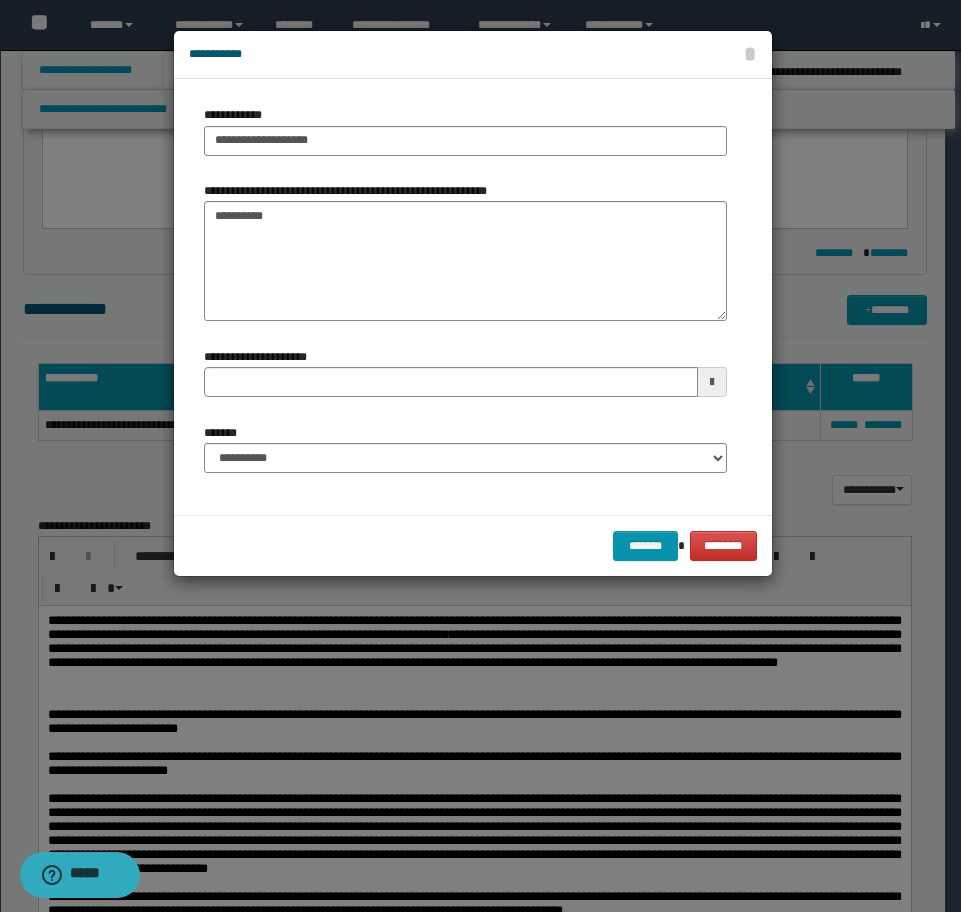 type on "*********" 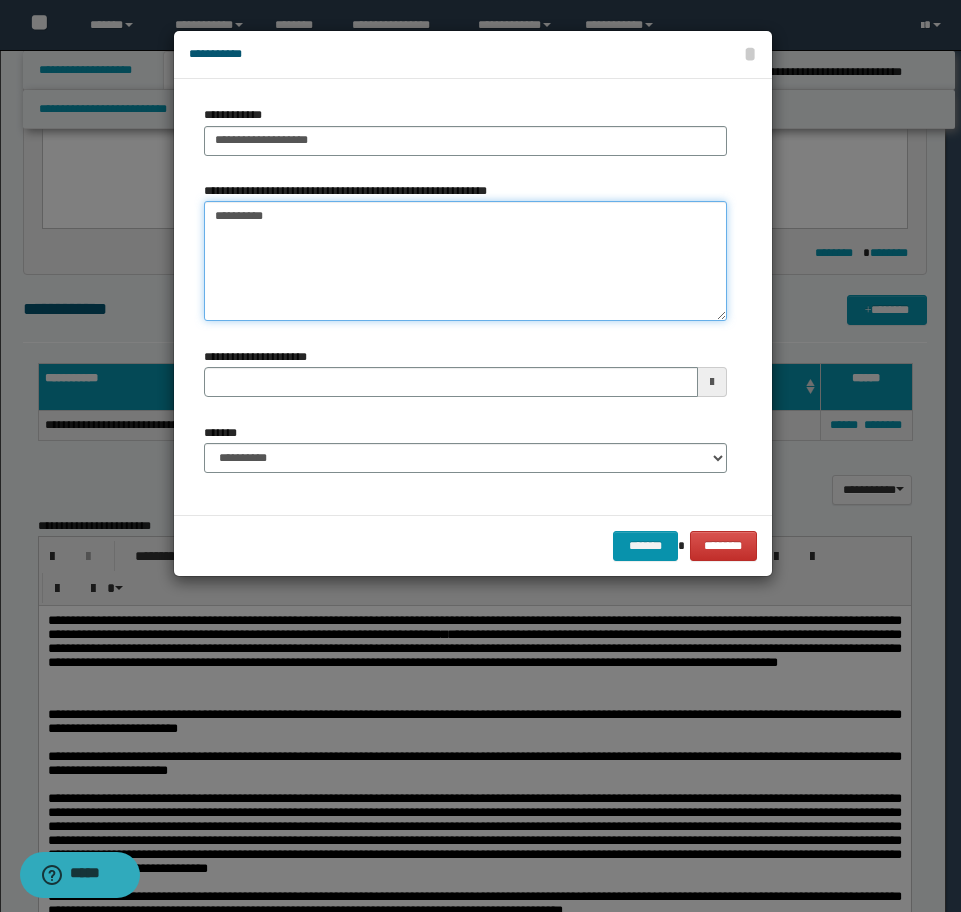 type on "*********" 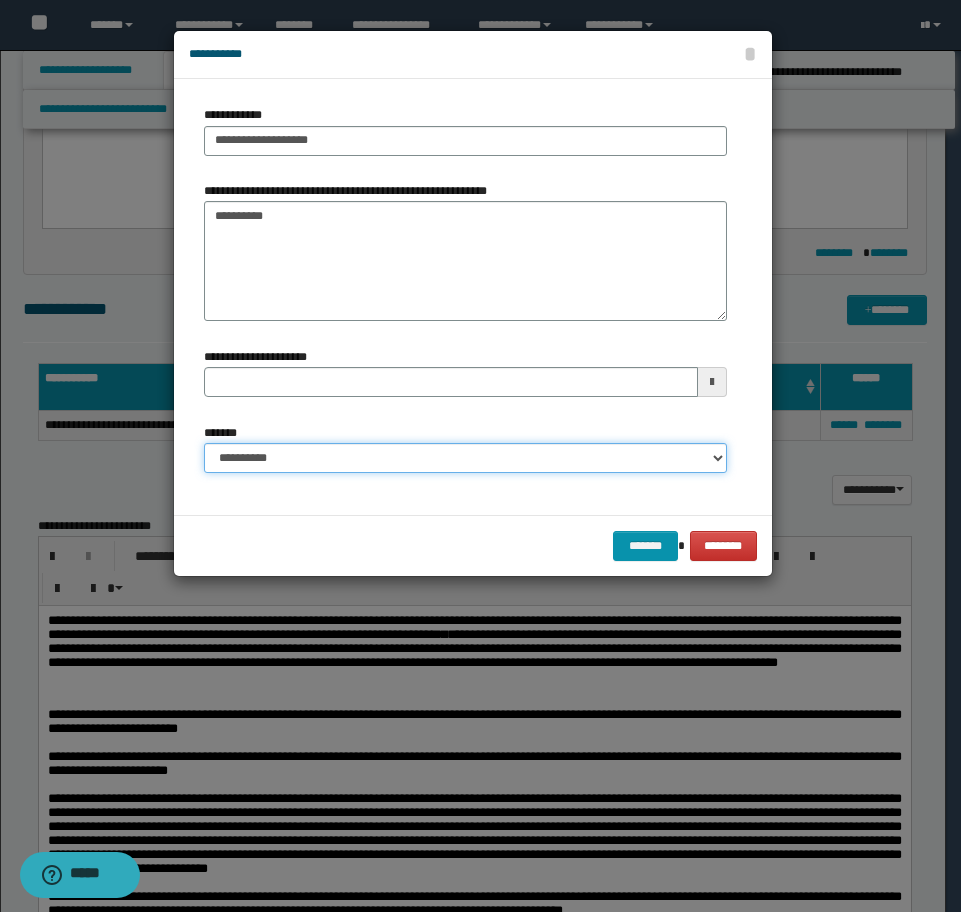 click on "**********" at bounding box center [465, 458] 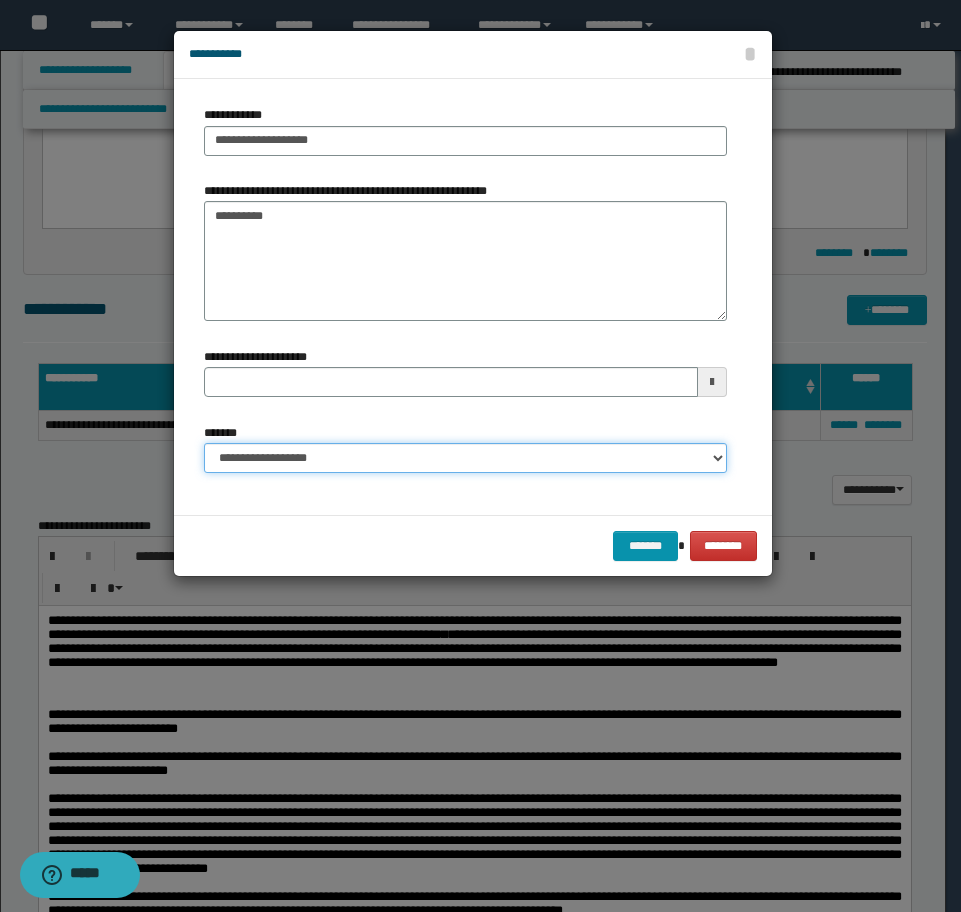 click on "**********" at bounding box center [465, 458] 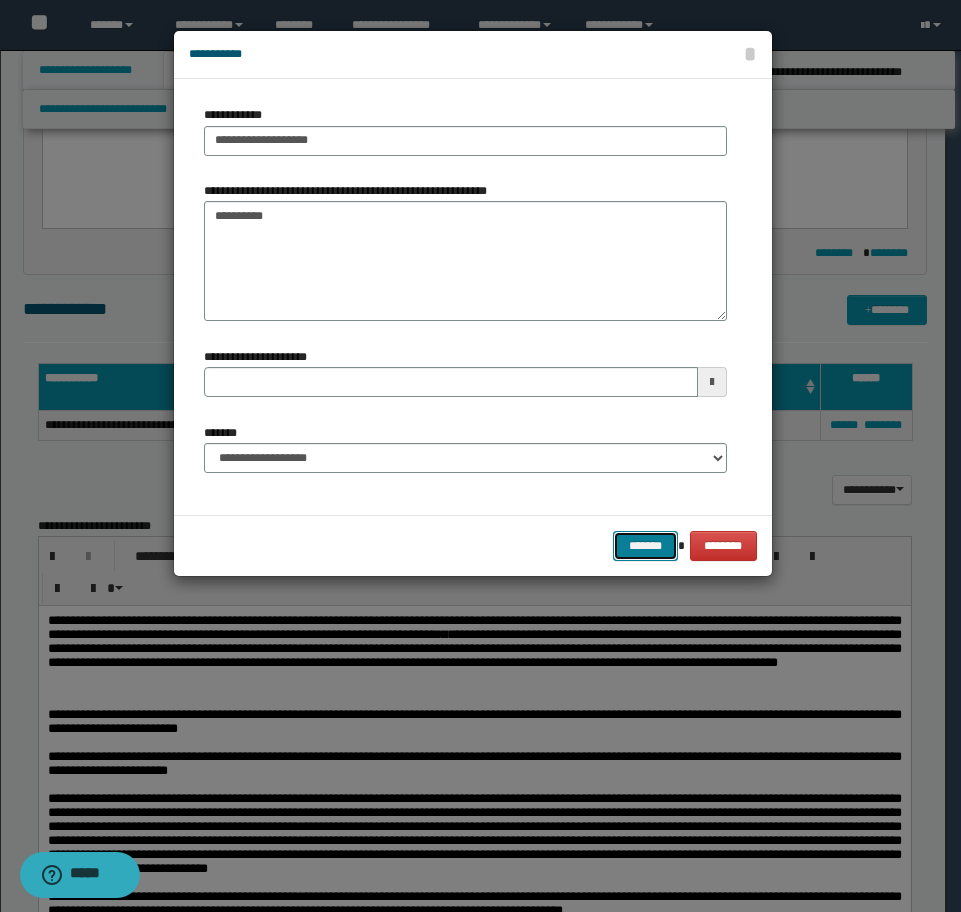 click on "*******" at bounding box center (645, 546) 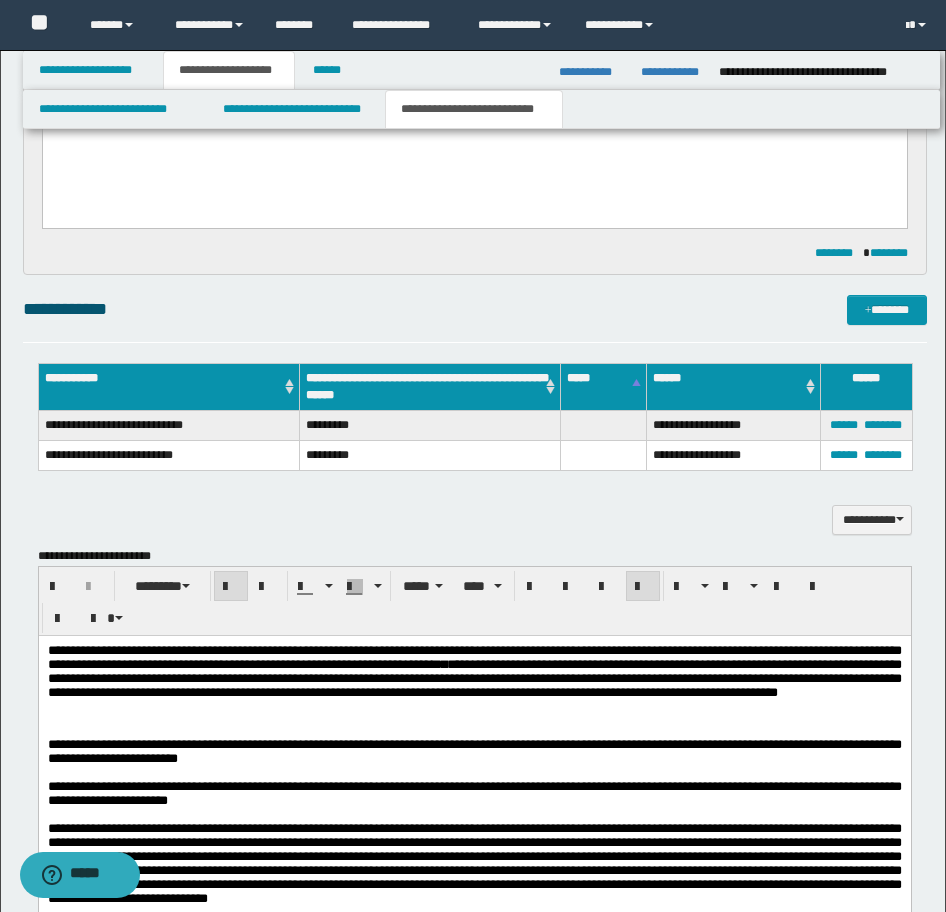 click on "**********" at bounding box center [475, 309] 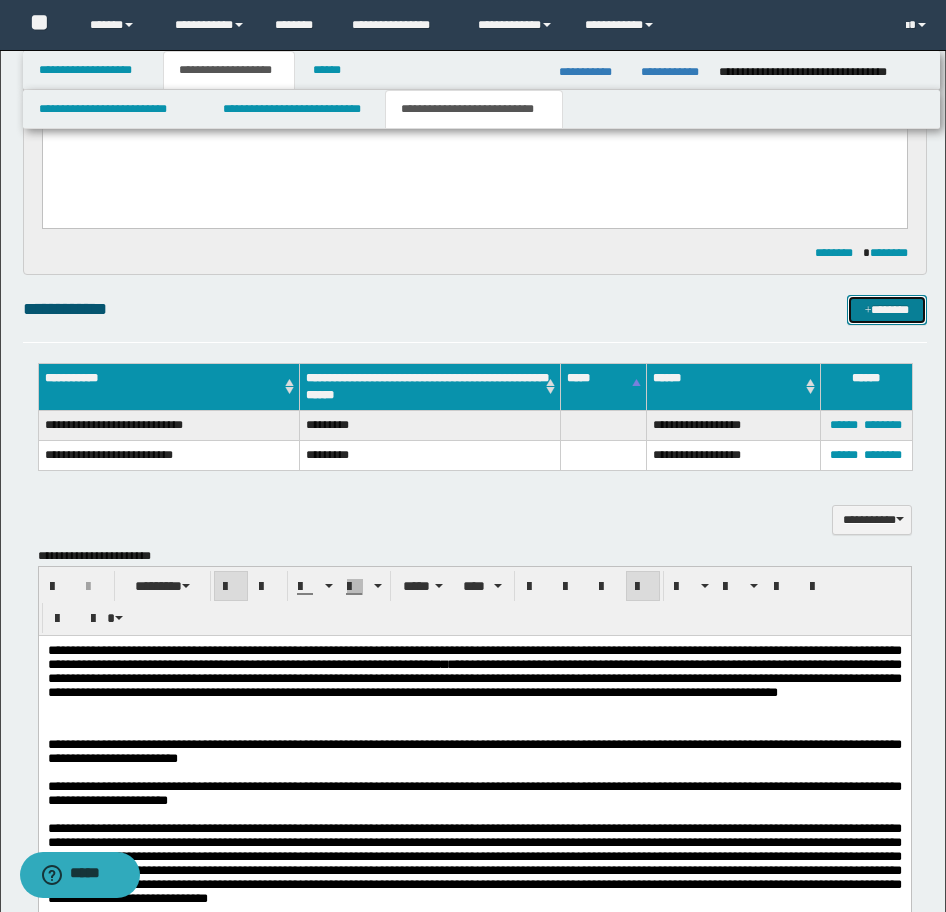 click on "*******" at bounding box center (887, 310) 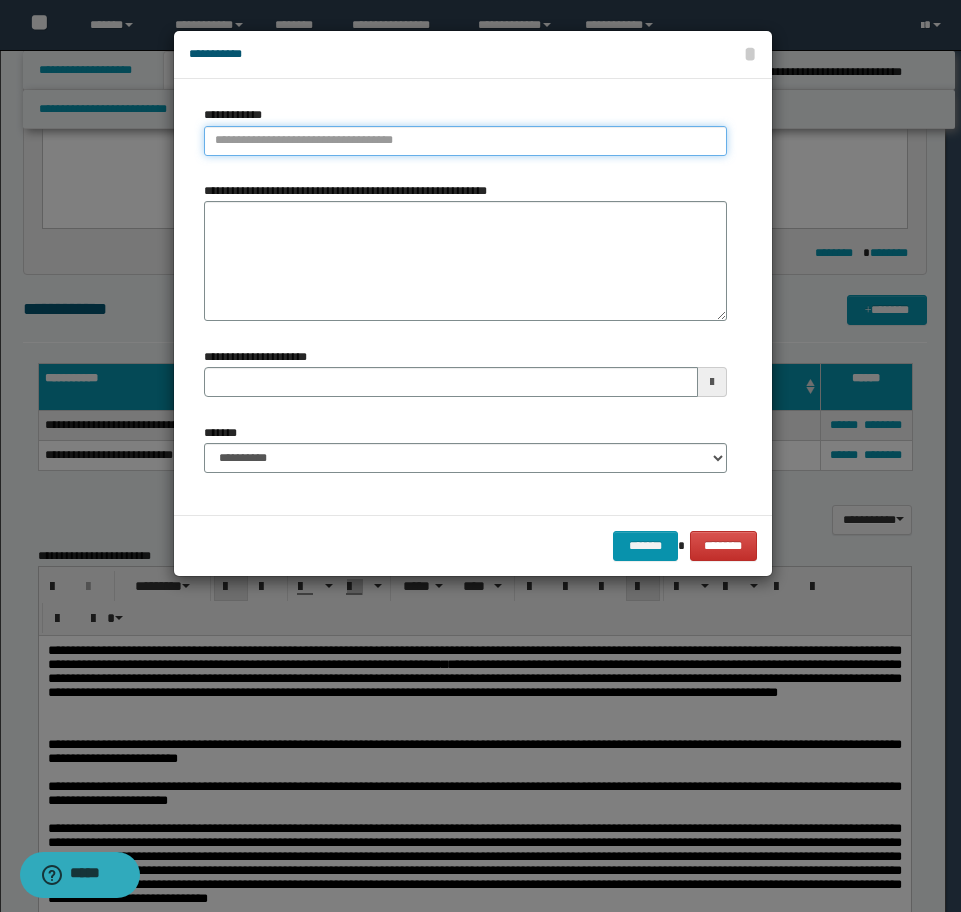 type on "**********" 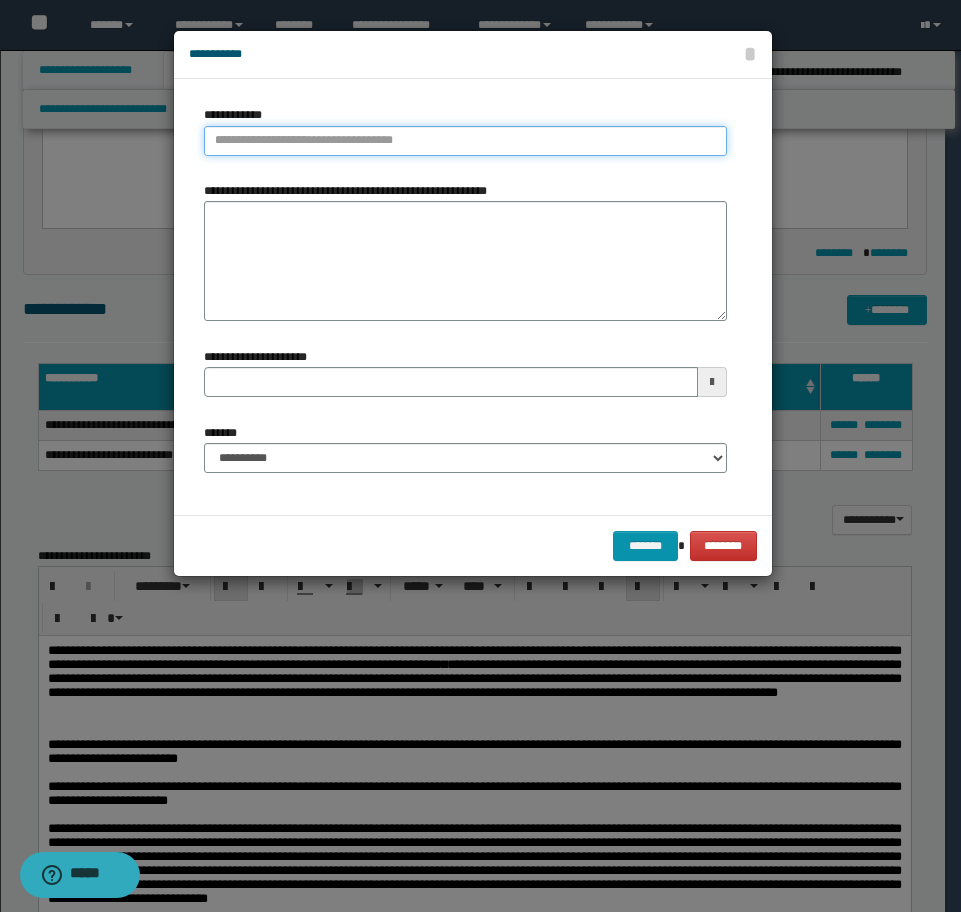 click on "**********" at bounding box center (465, 141) 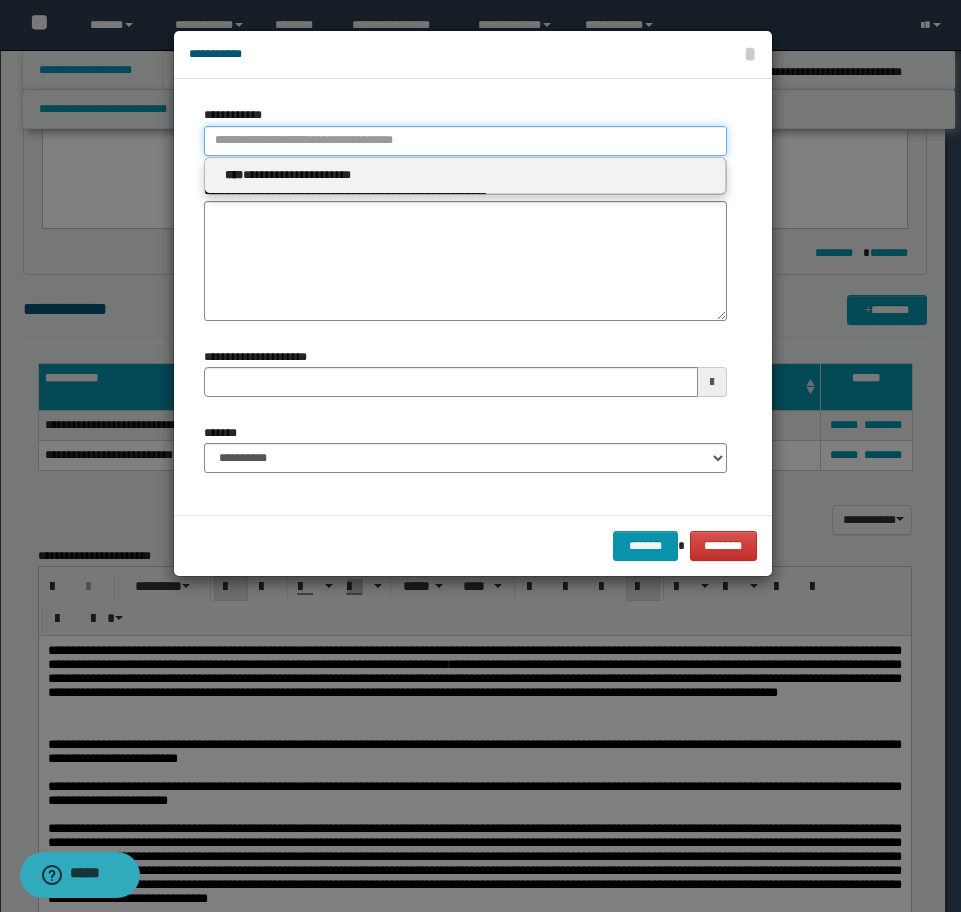 paste on "**********" 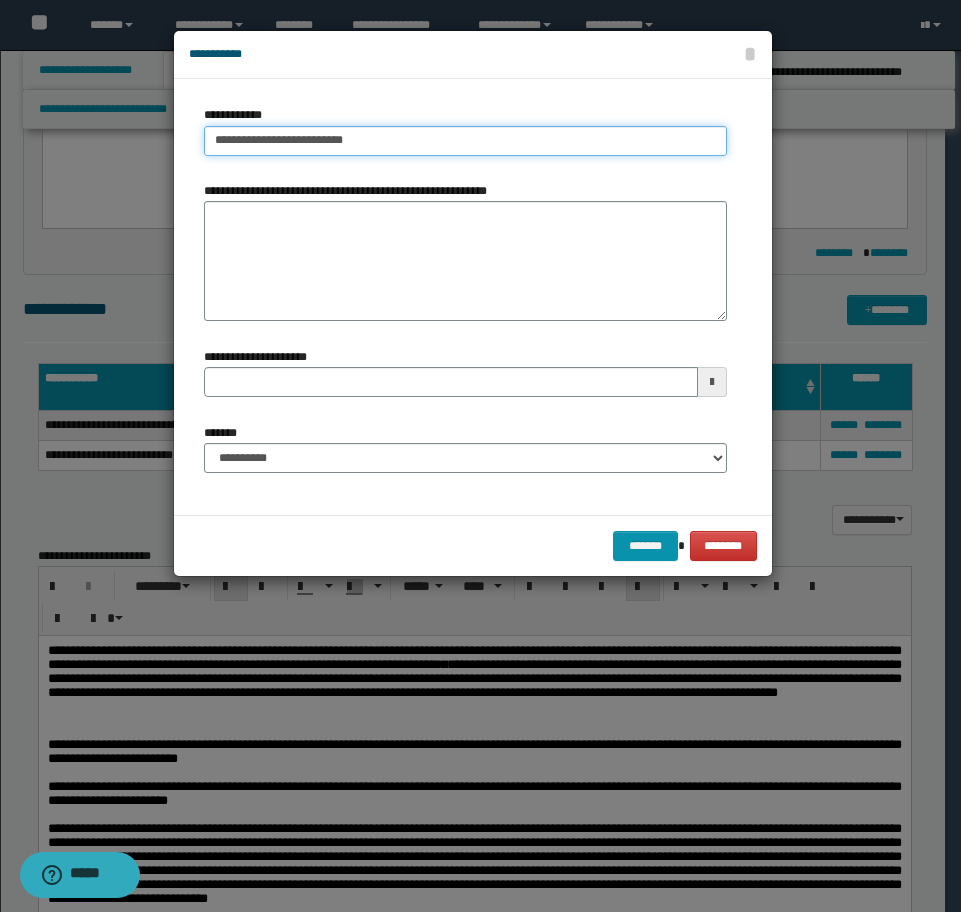 type on "**********" 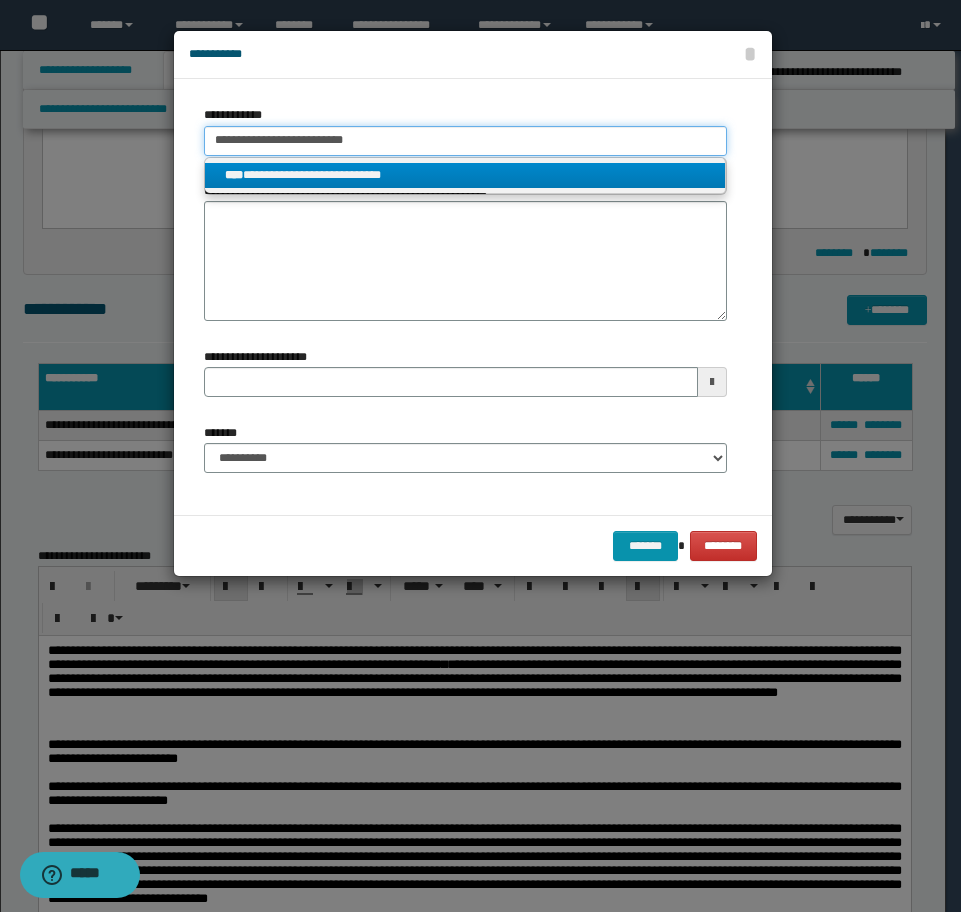 type on "**********" 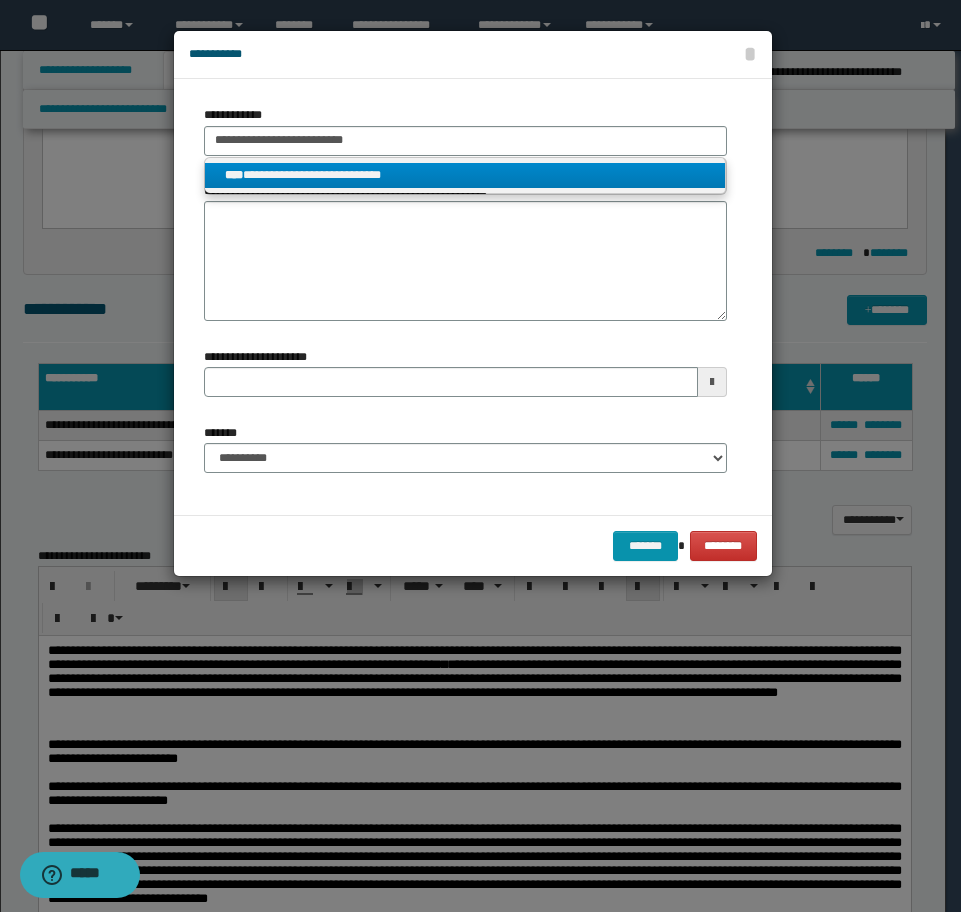 click on "**********" at bounding box center (465, 175) 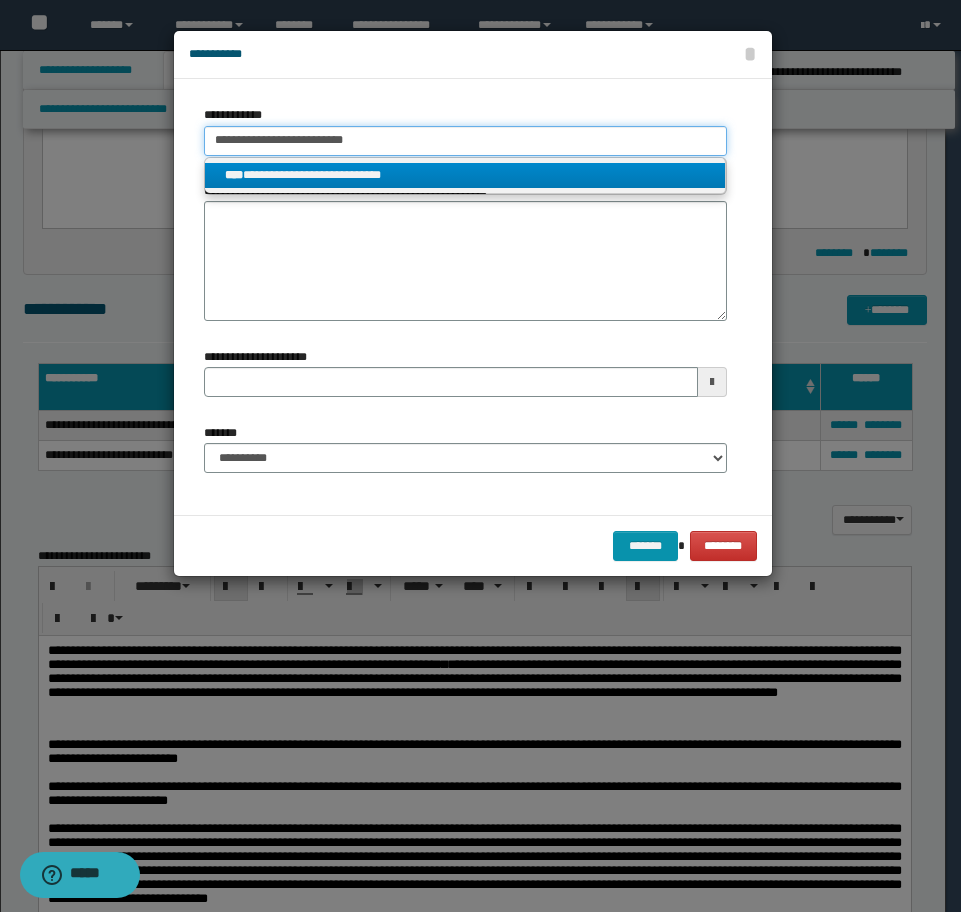 type 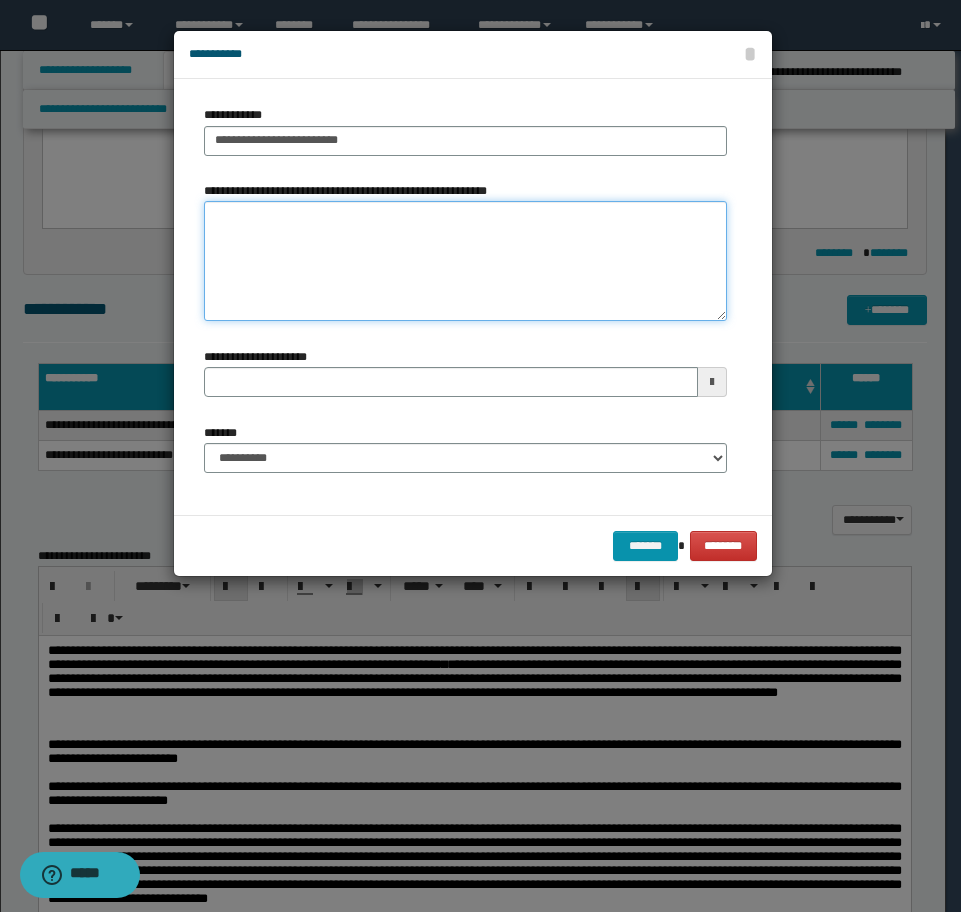 click on "**********" at bounding box center [465, 261] 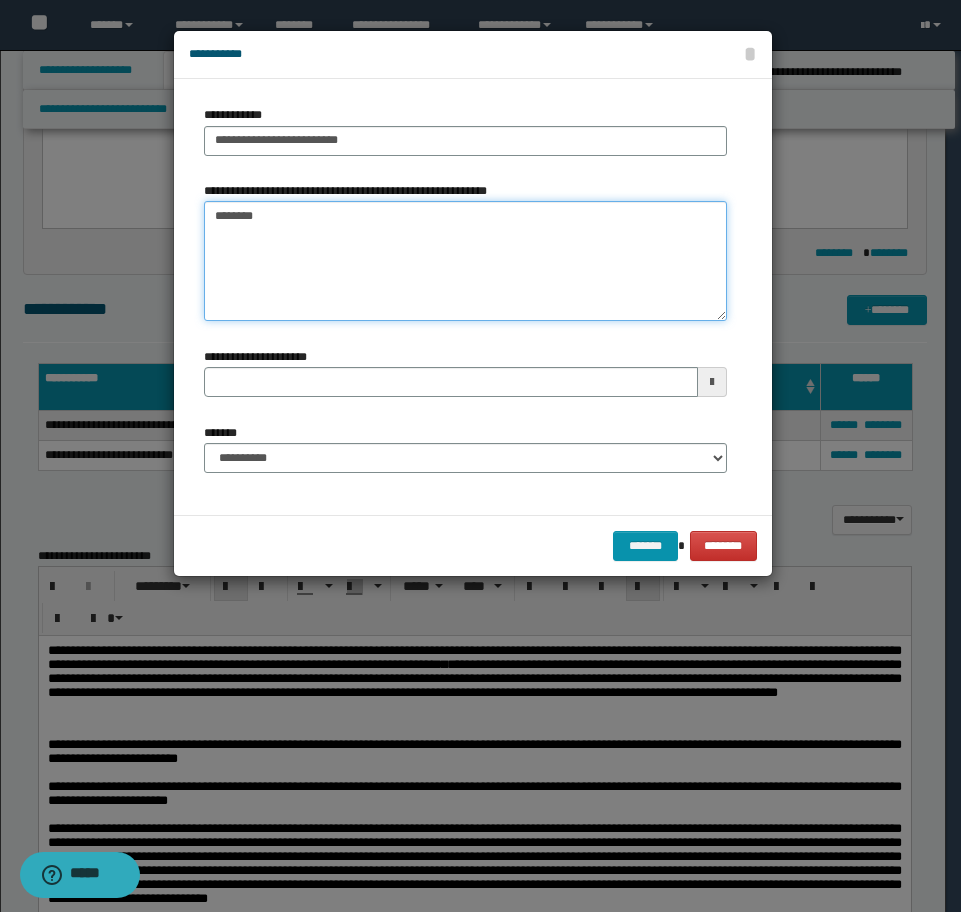 type on "*********" 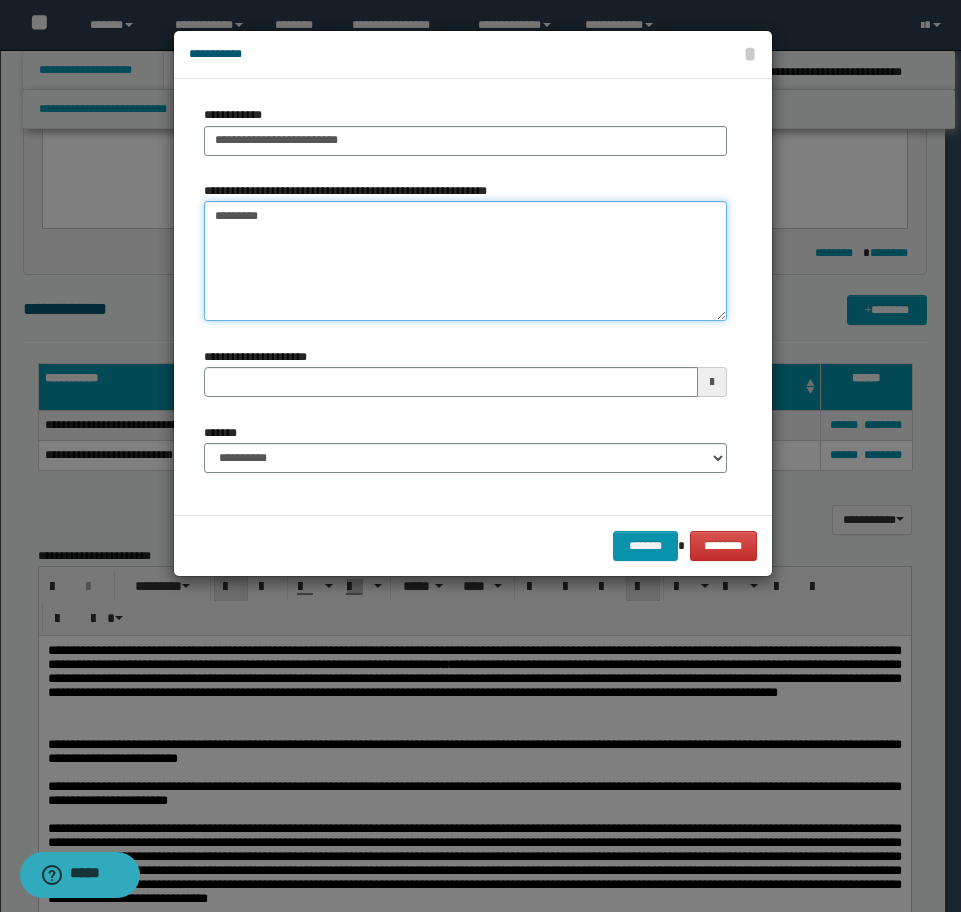 type 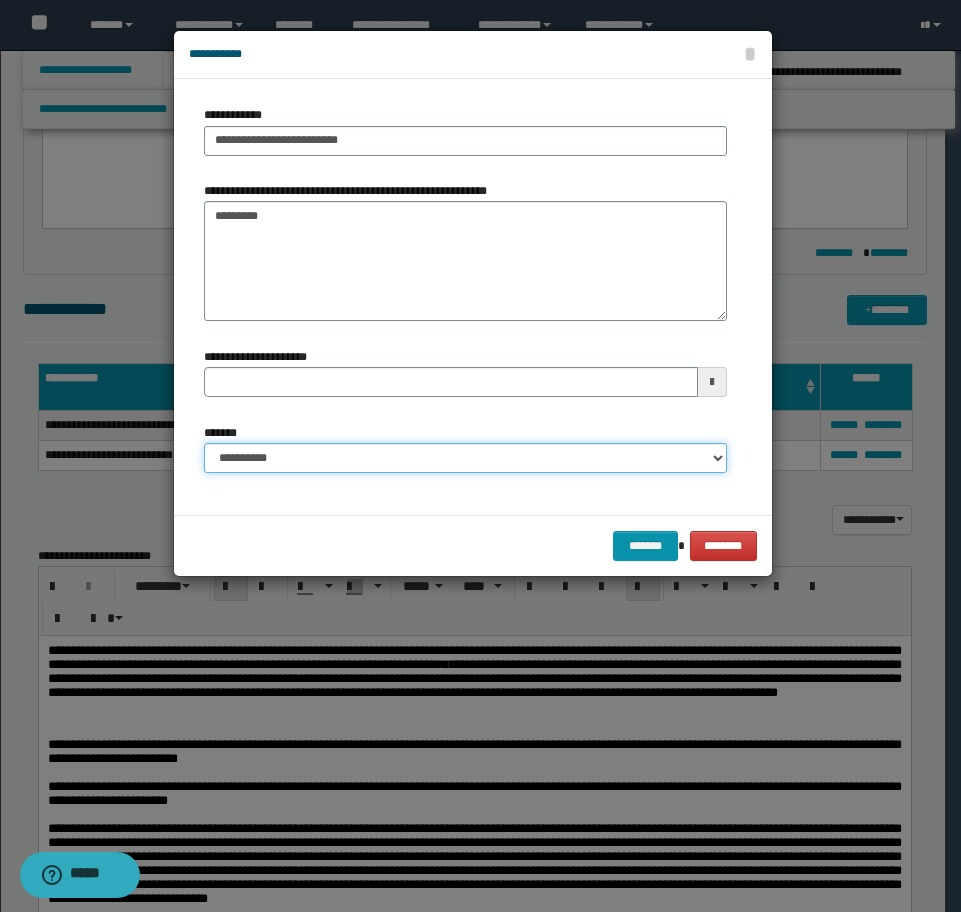 click on "**********" at bounding box center (465, 458) 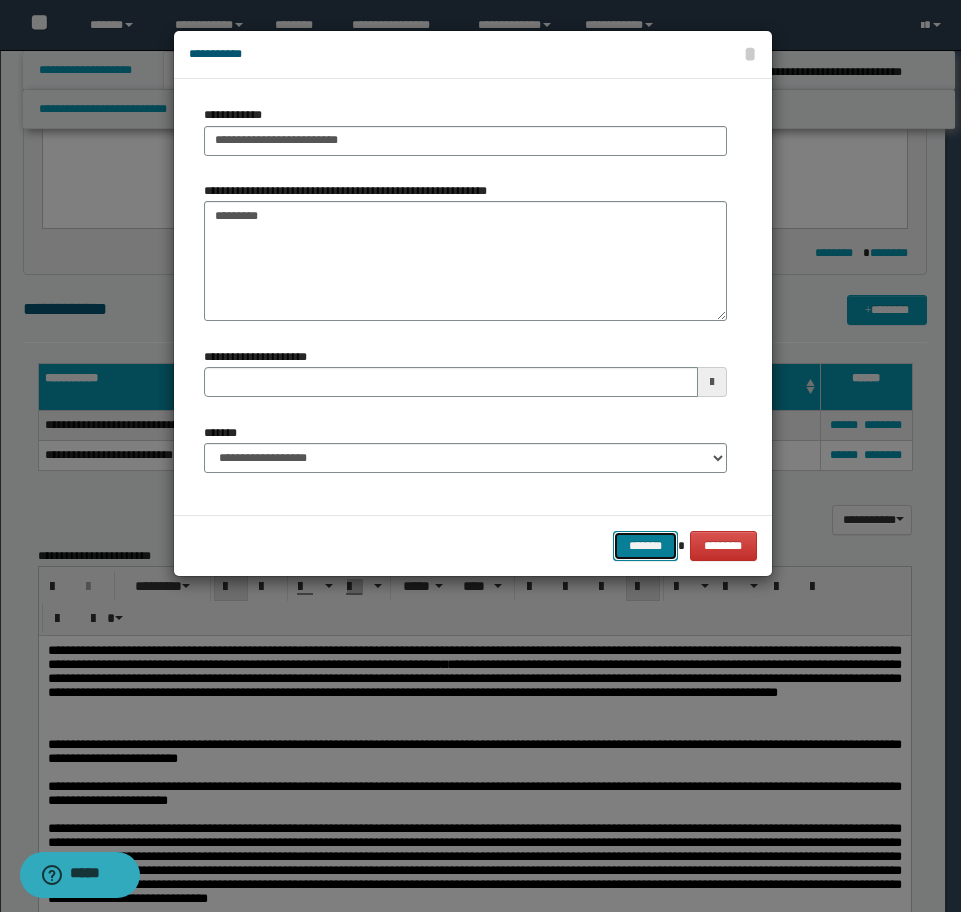 click on "*******" at bounding box center [645, 546] 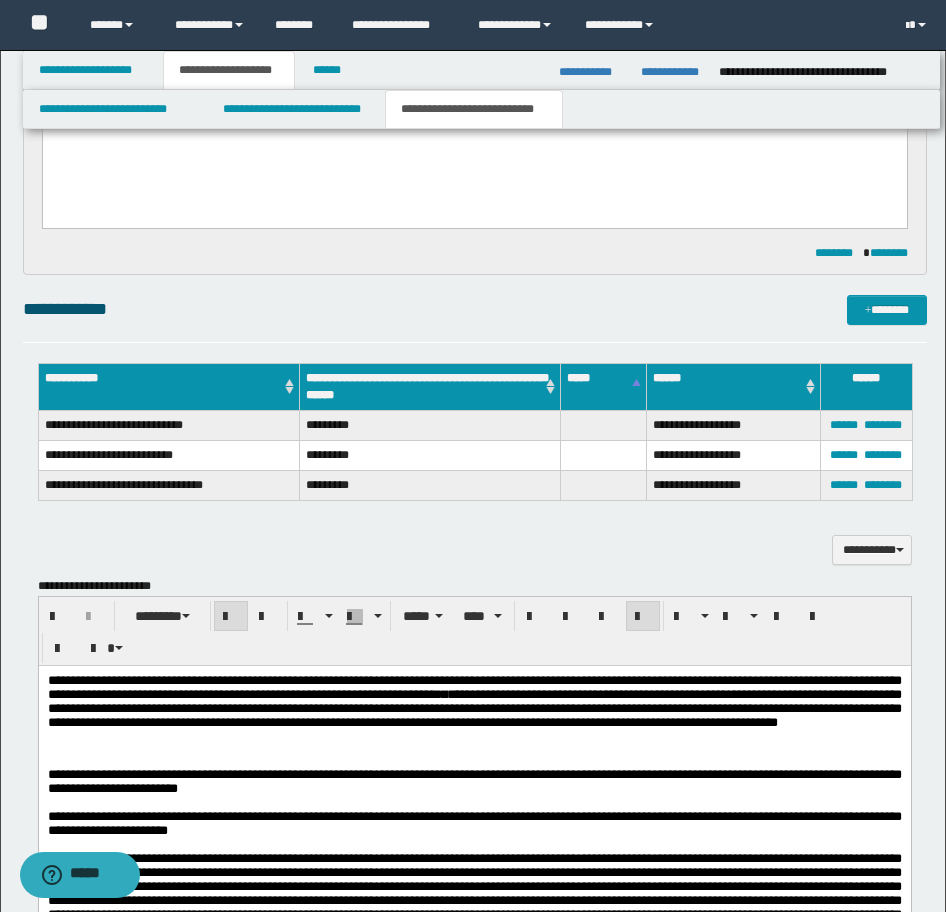 click on "**********" at bounding box center [475, 318] 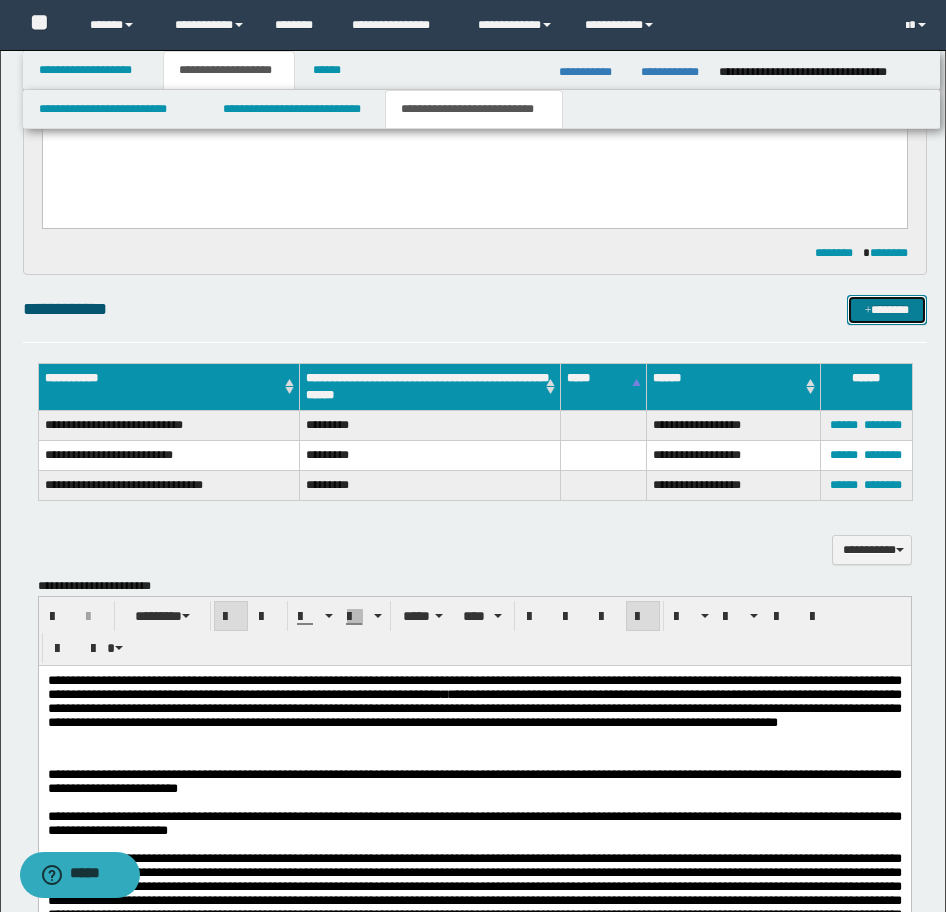 click on "*******" at bounding box center [887, 310] 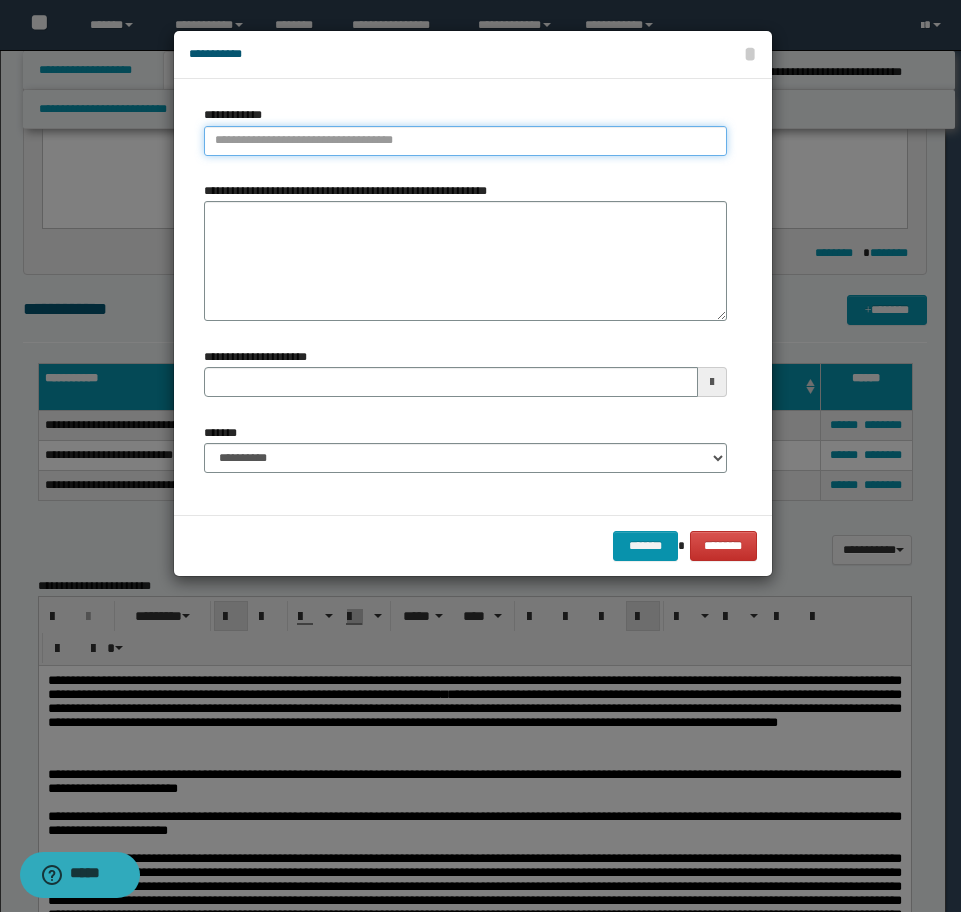 type on "**********" 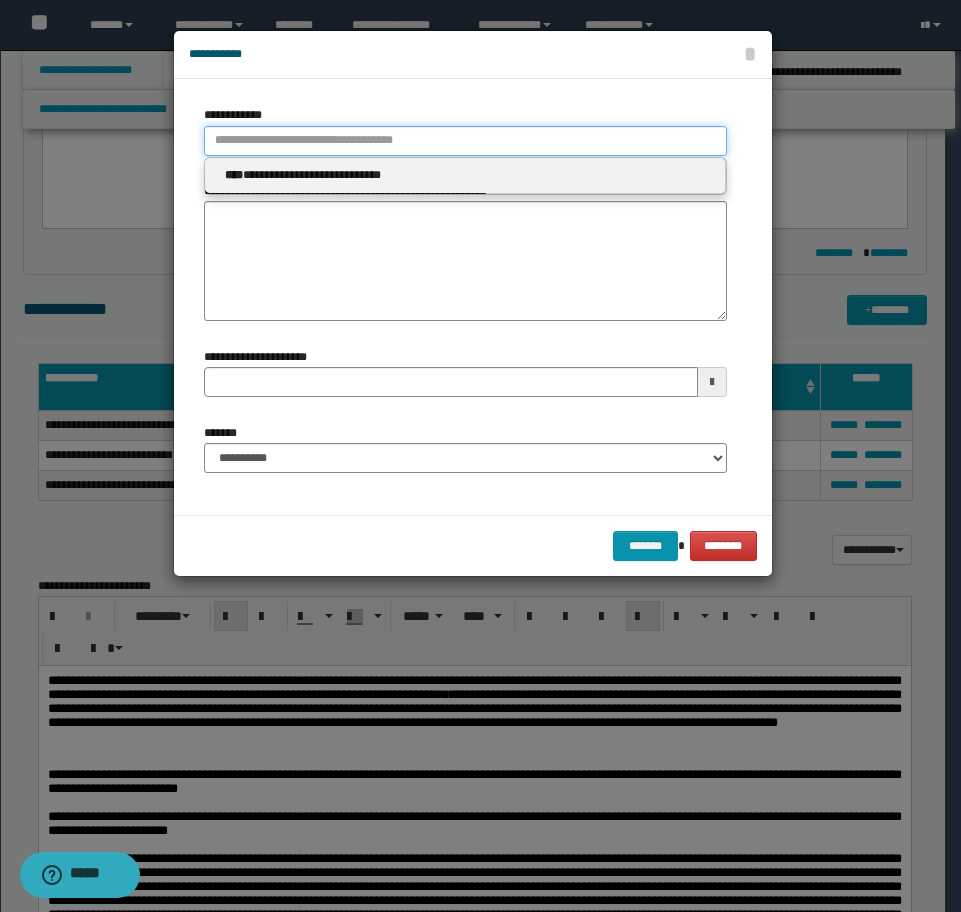 click on "**********" at bounding box center (465, 141) 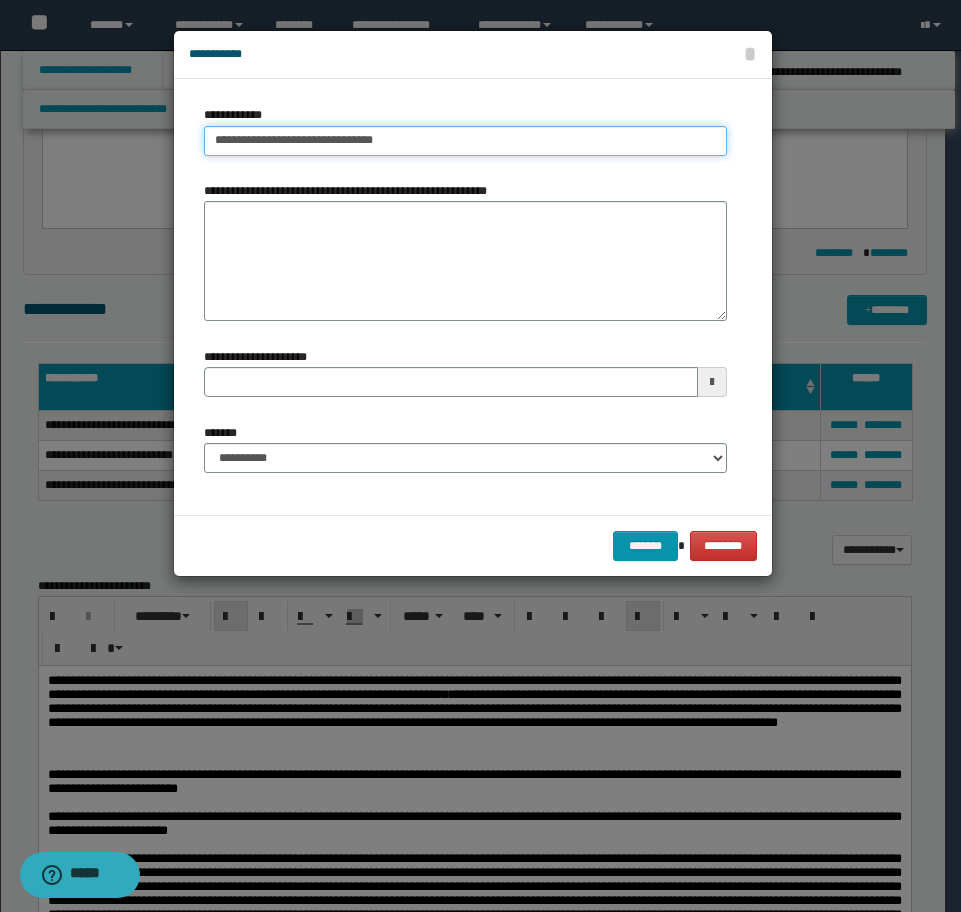 type on "**********" 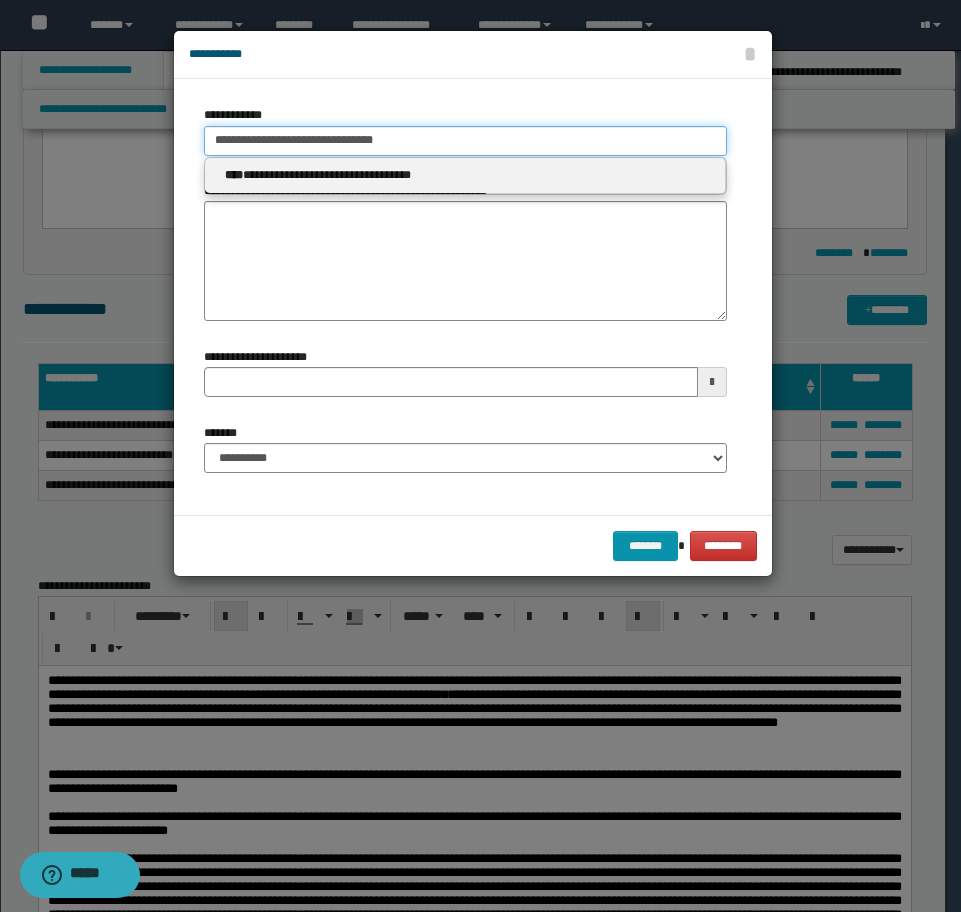 type on "**********" 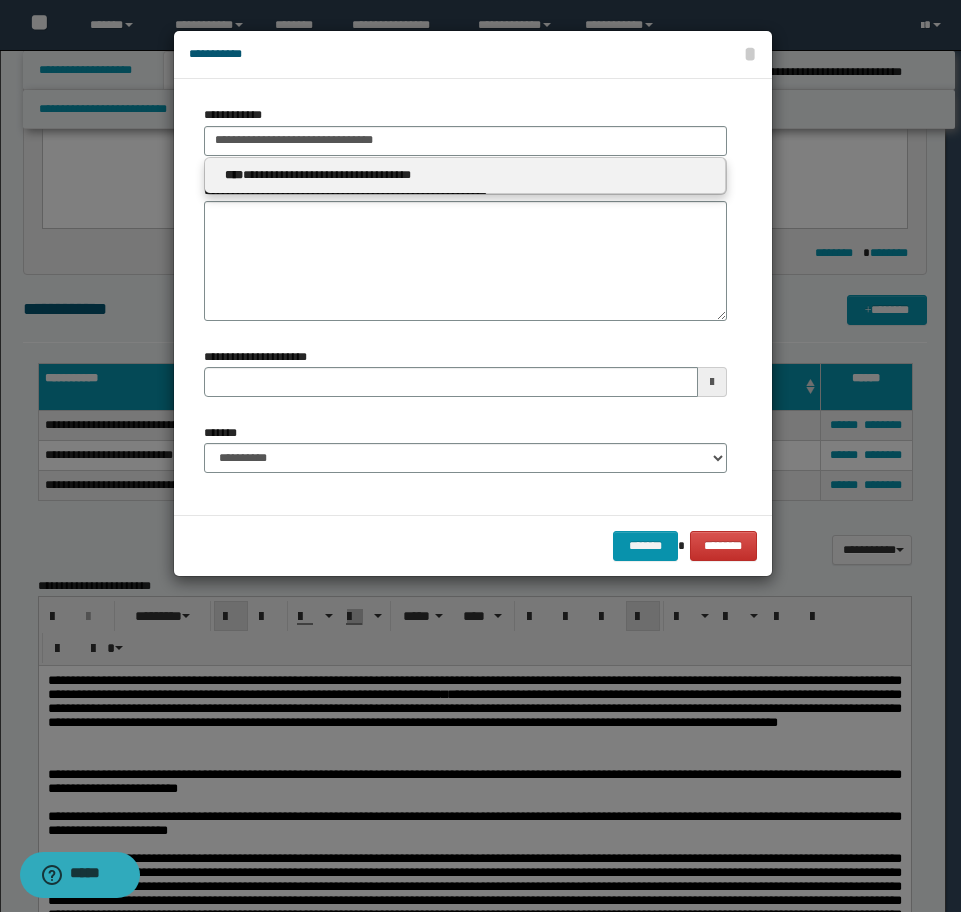click on "**********" at bounding box center (465, 175) 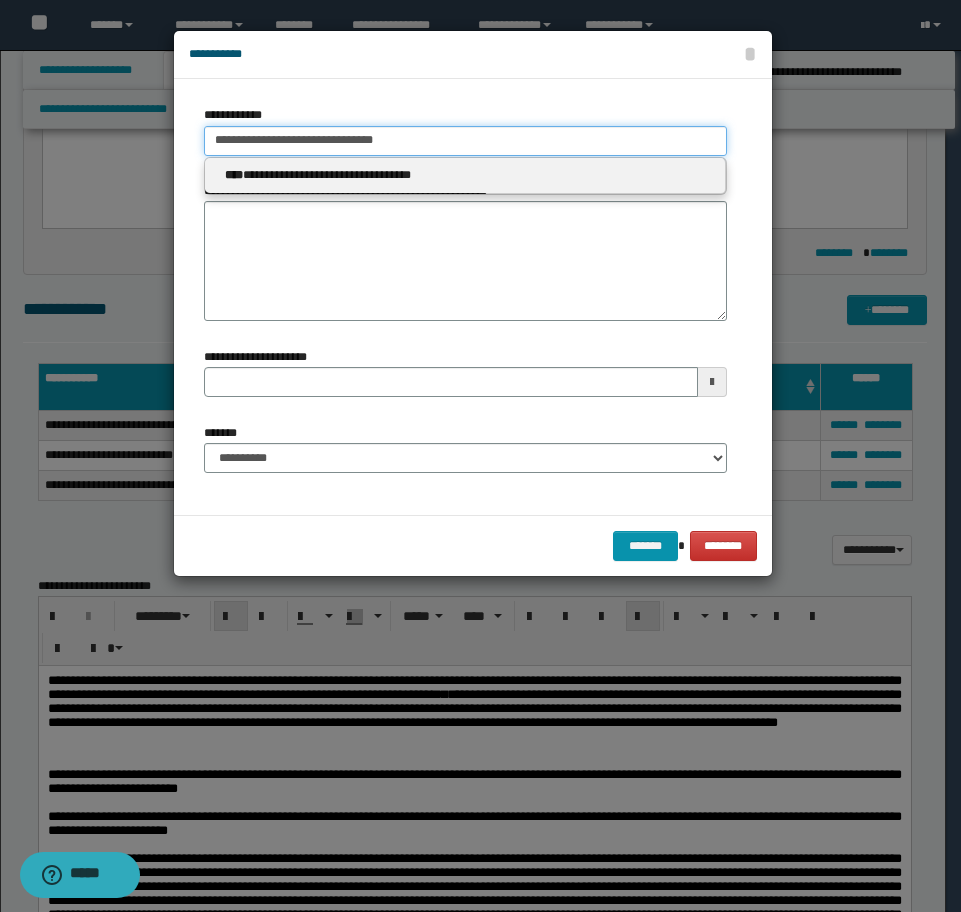type 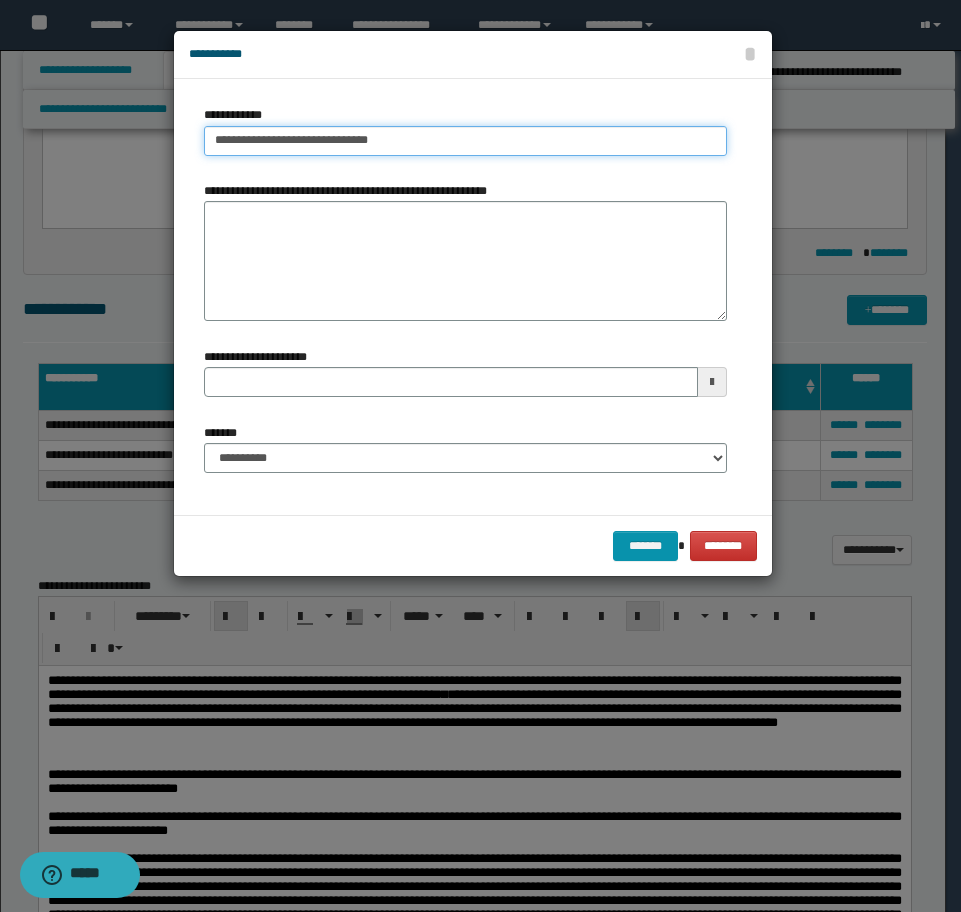 type 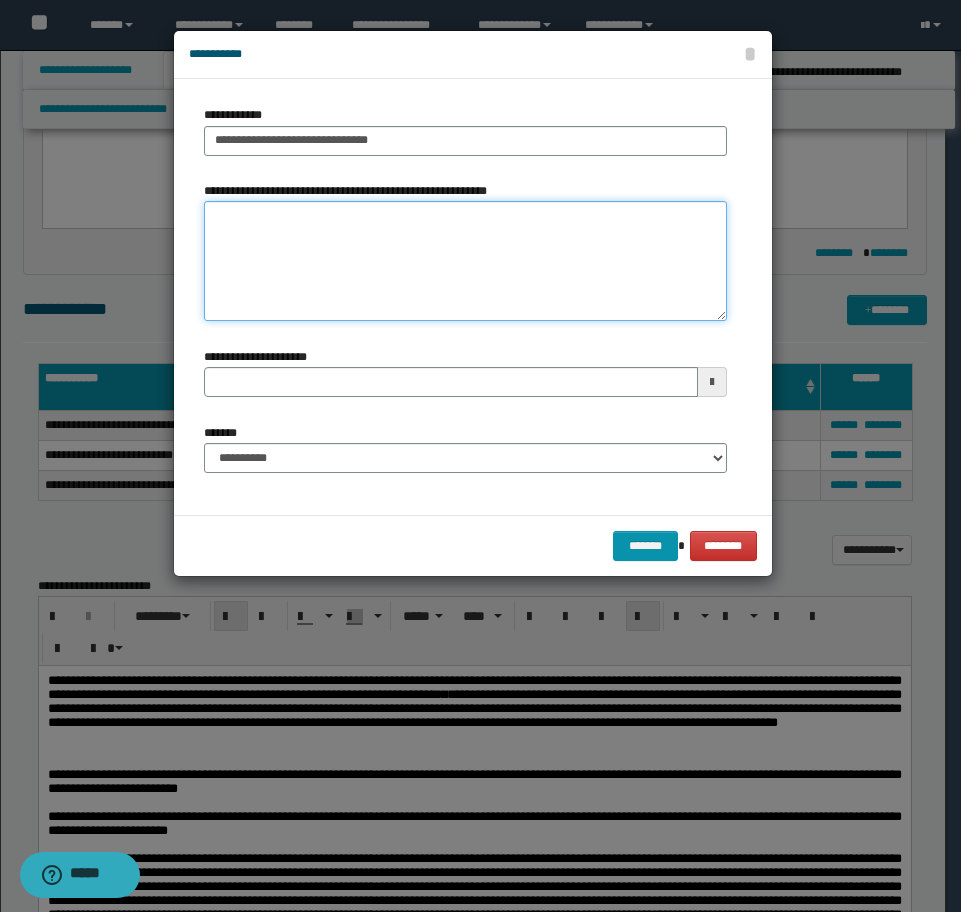 click on "**********" at bounding box center [465, 261] 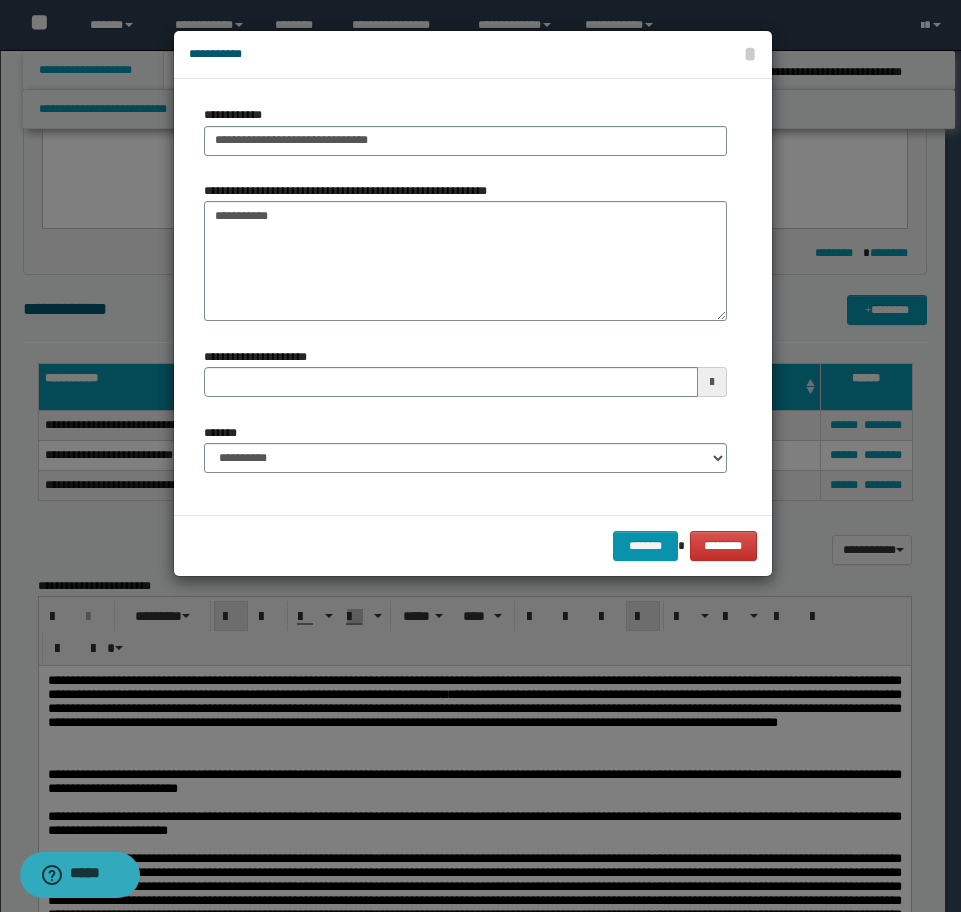 type on "*********" 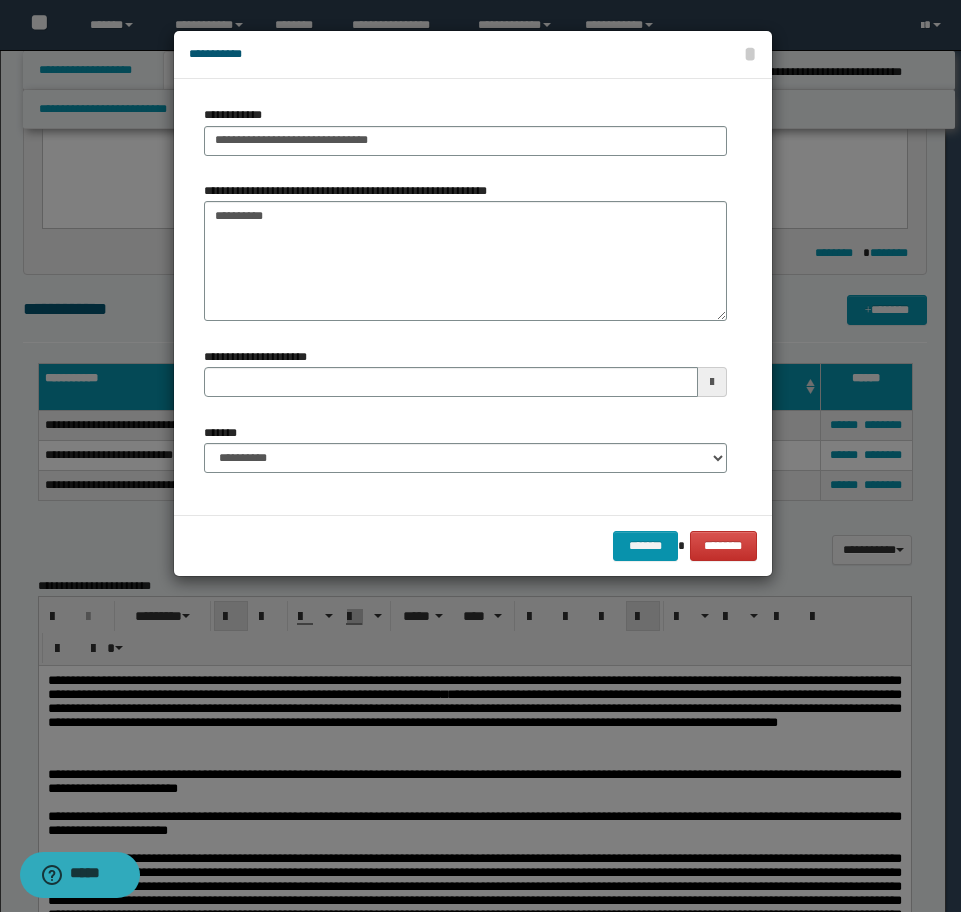 type 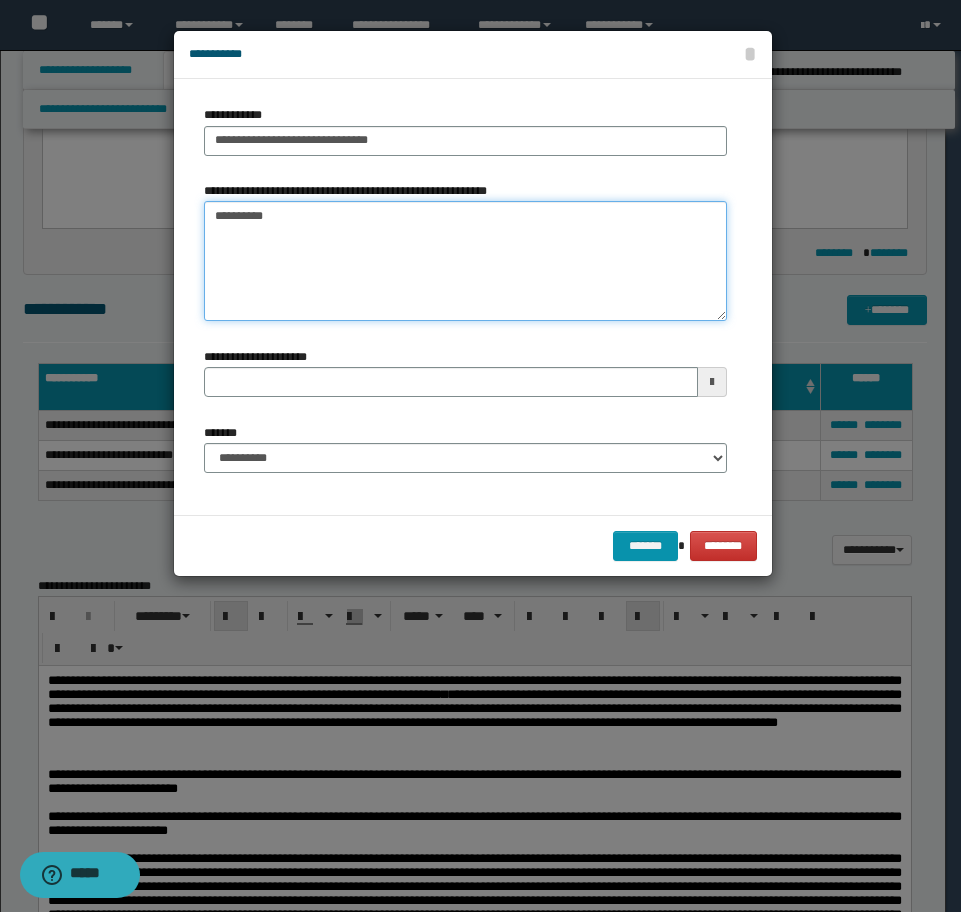 type on "*********" 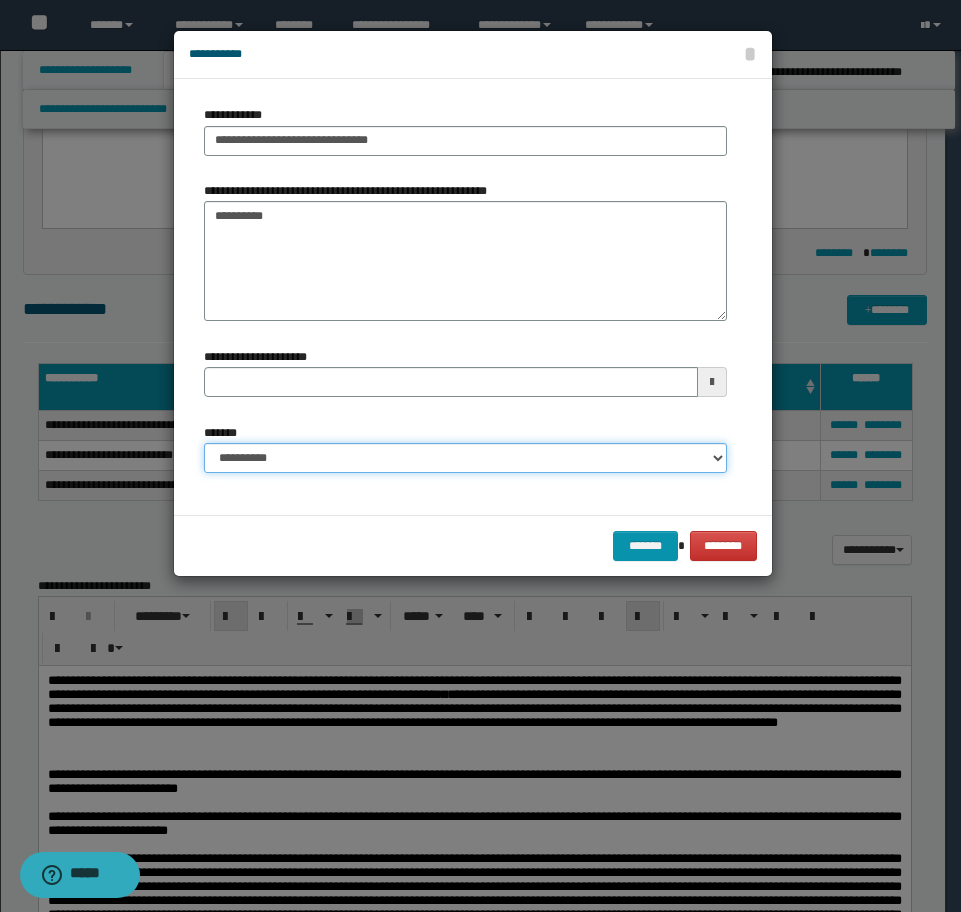 click on "**********" at bounding box center [465, 458] 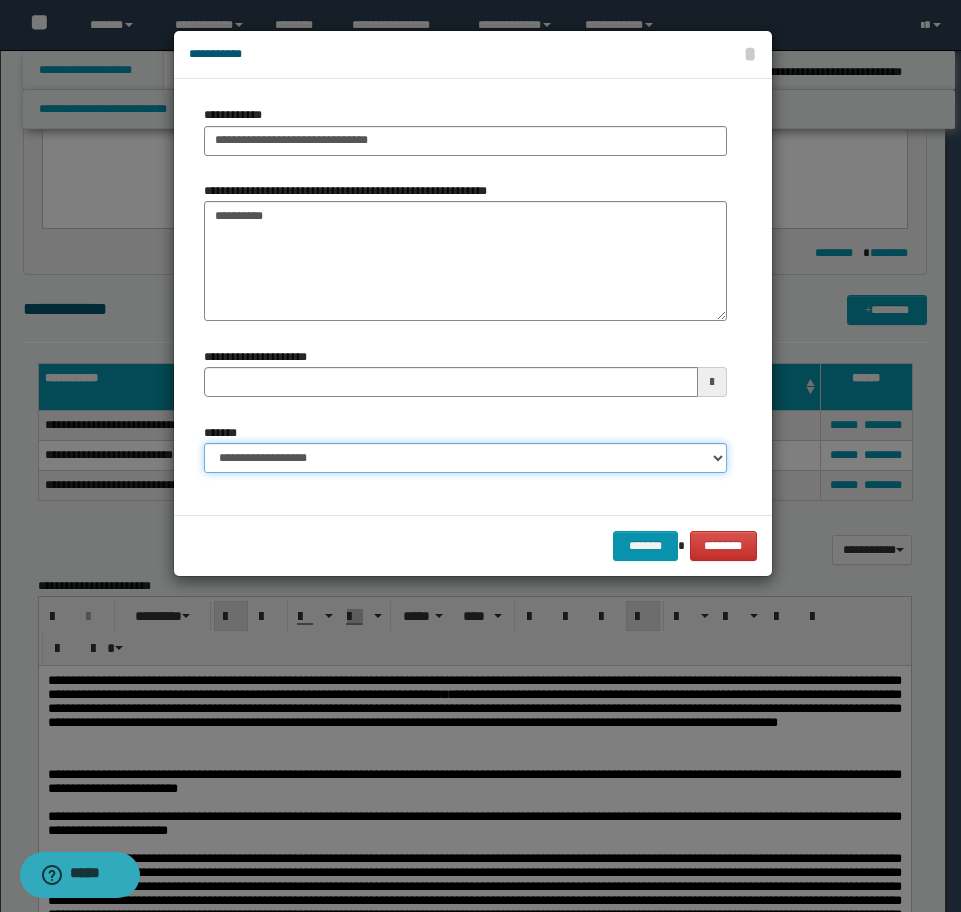 click on "**********" at bounding box center [465, 458] 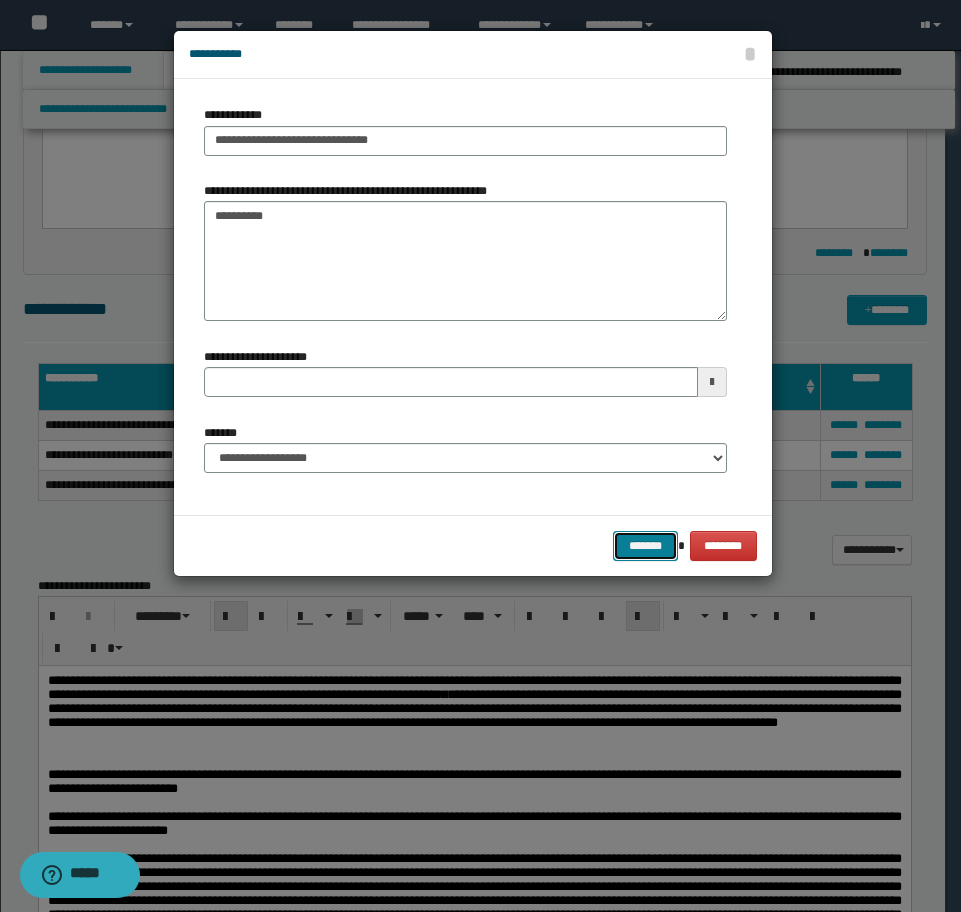 click on "*******" at bounding box center [645, 546] 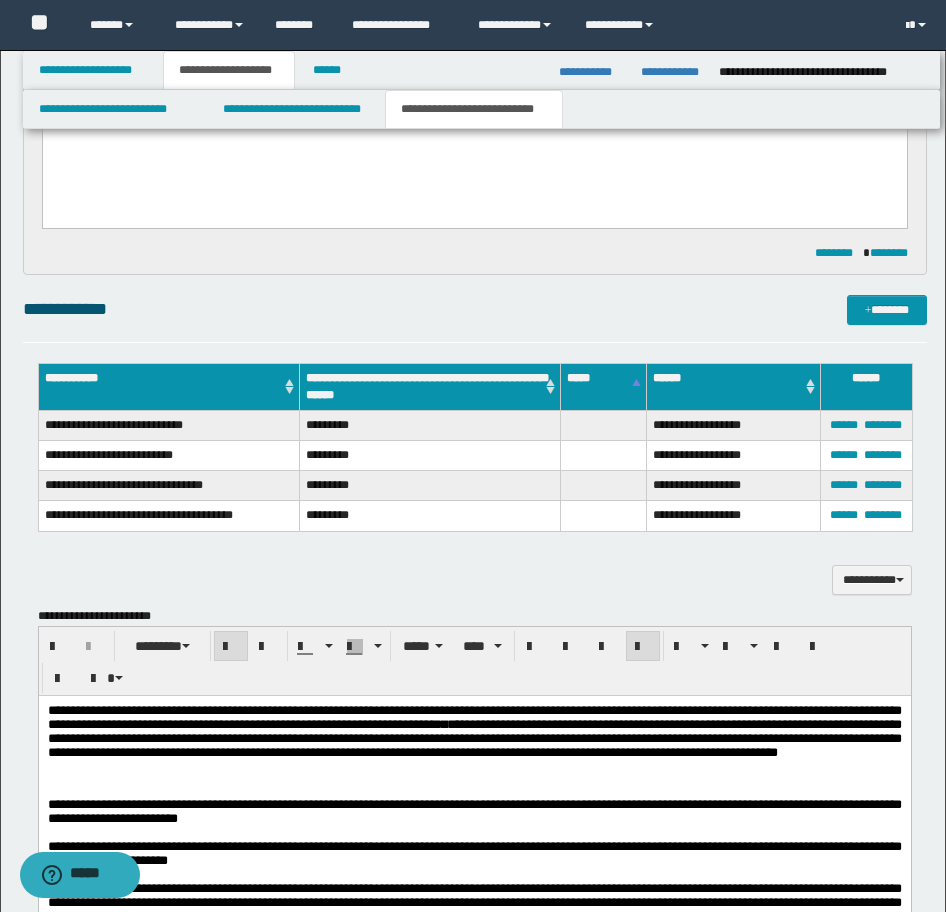 click on "**********" at bounding box center [475, 864] 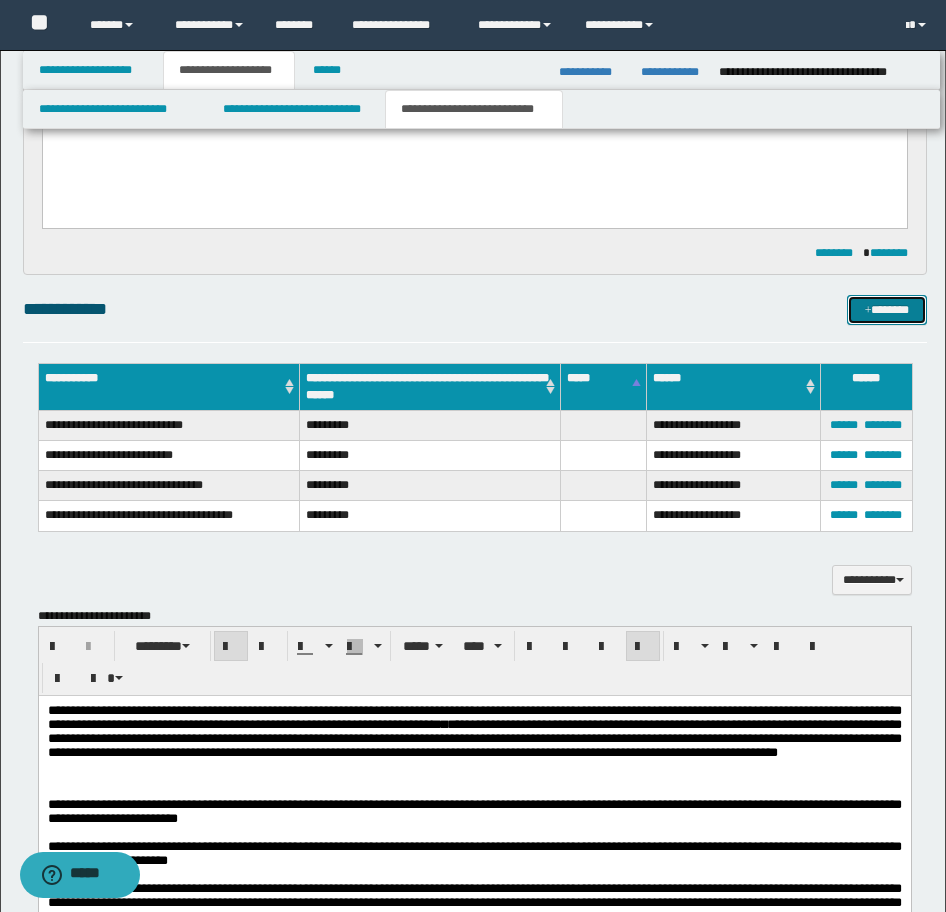 click on "*******" at bounding box center [887, 310] 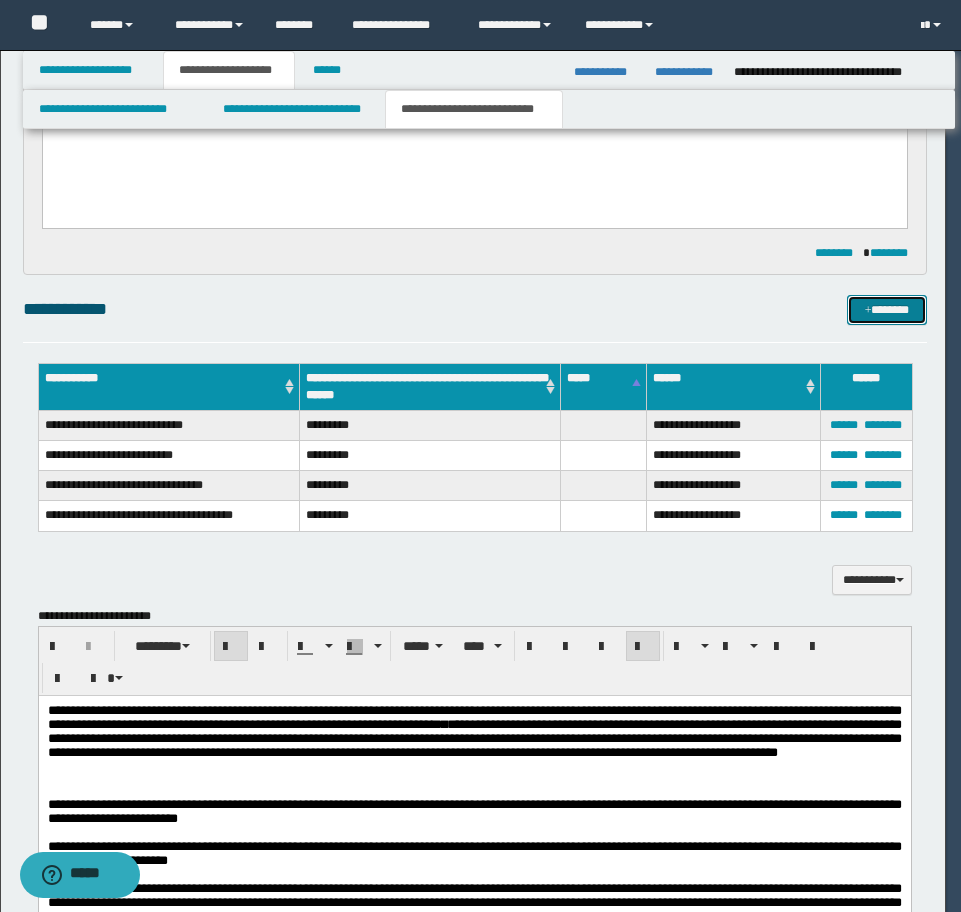 type 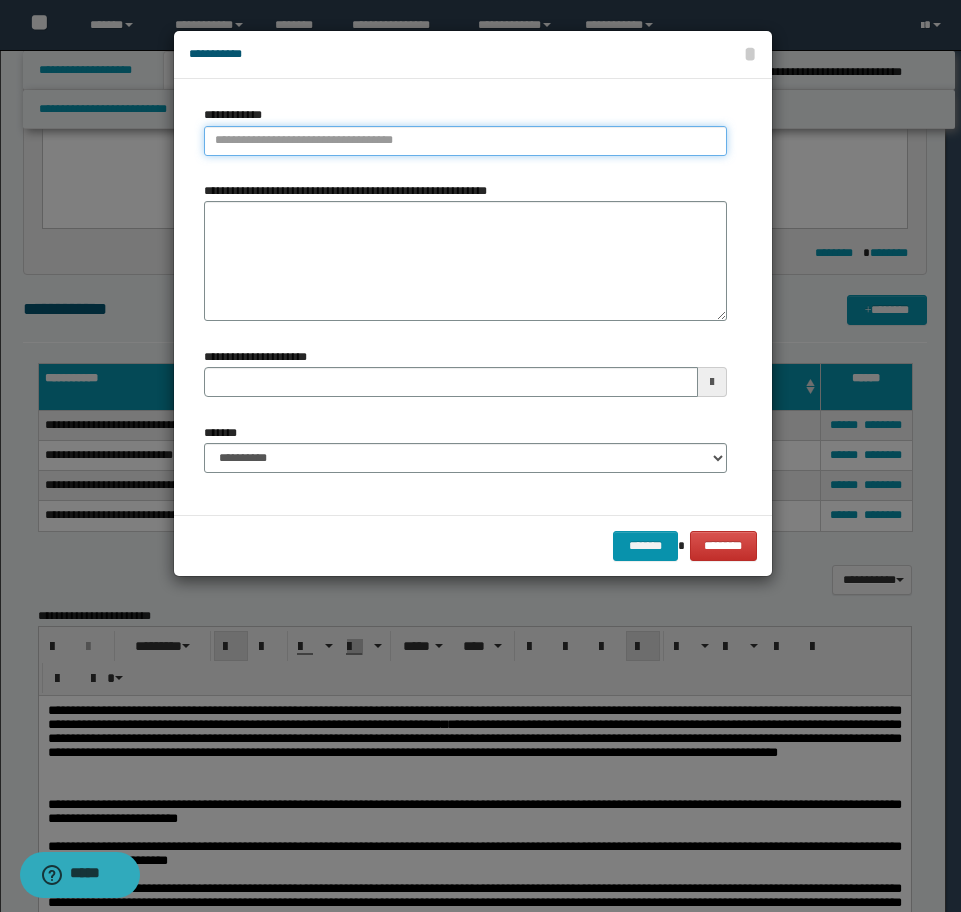 type on "**********" 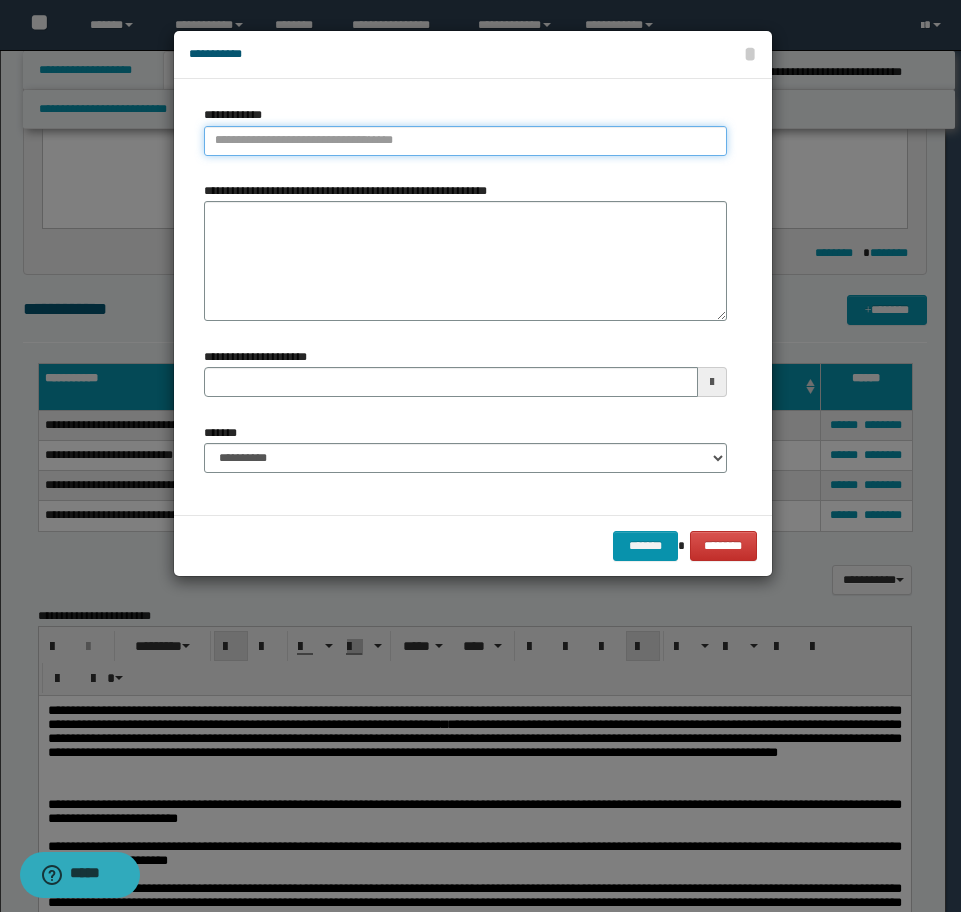 click on "**********" at bounding box center (465, 141) 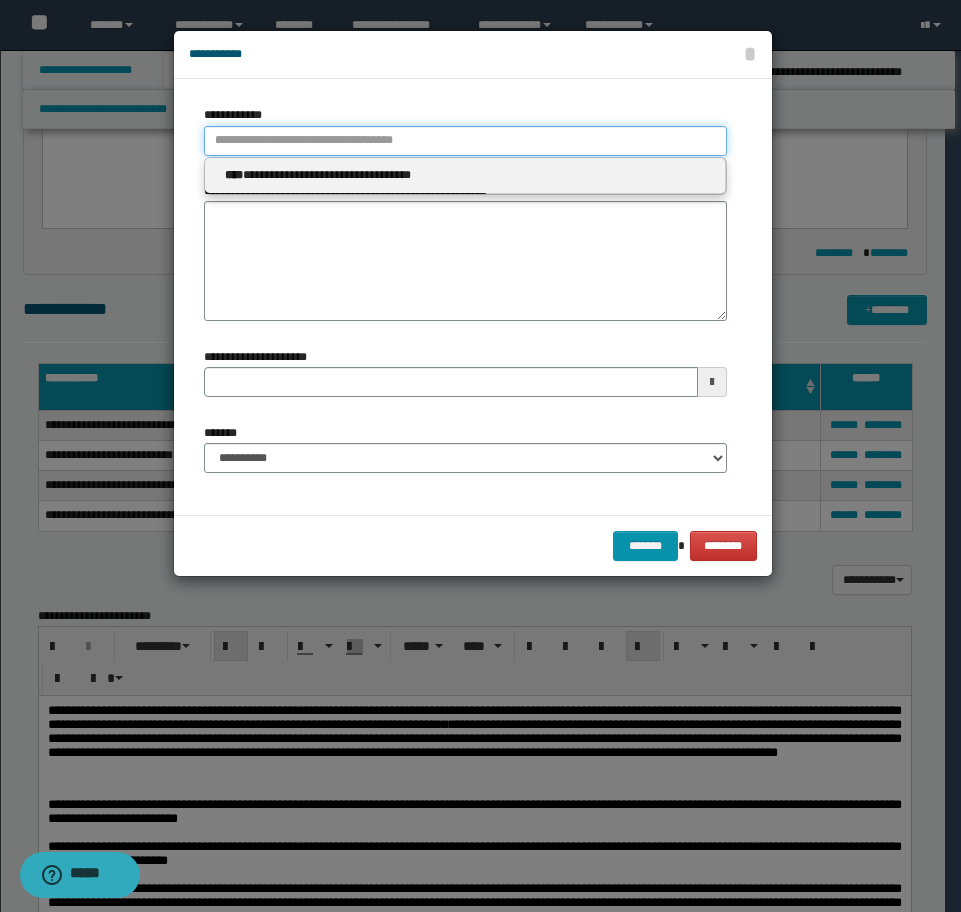 paste on "**********" 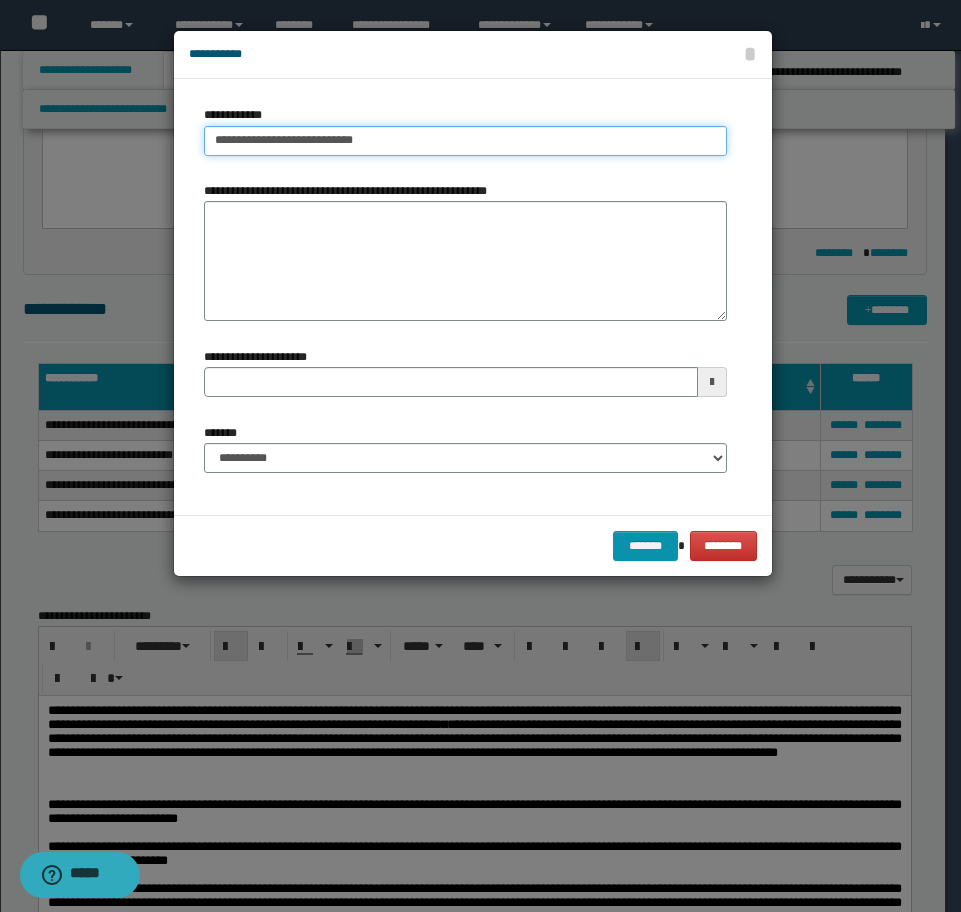 type on "**********" 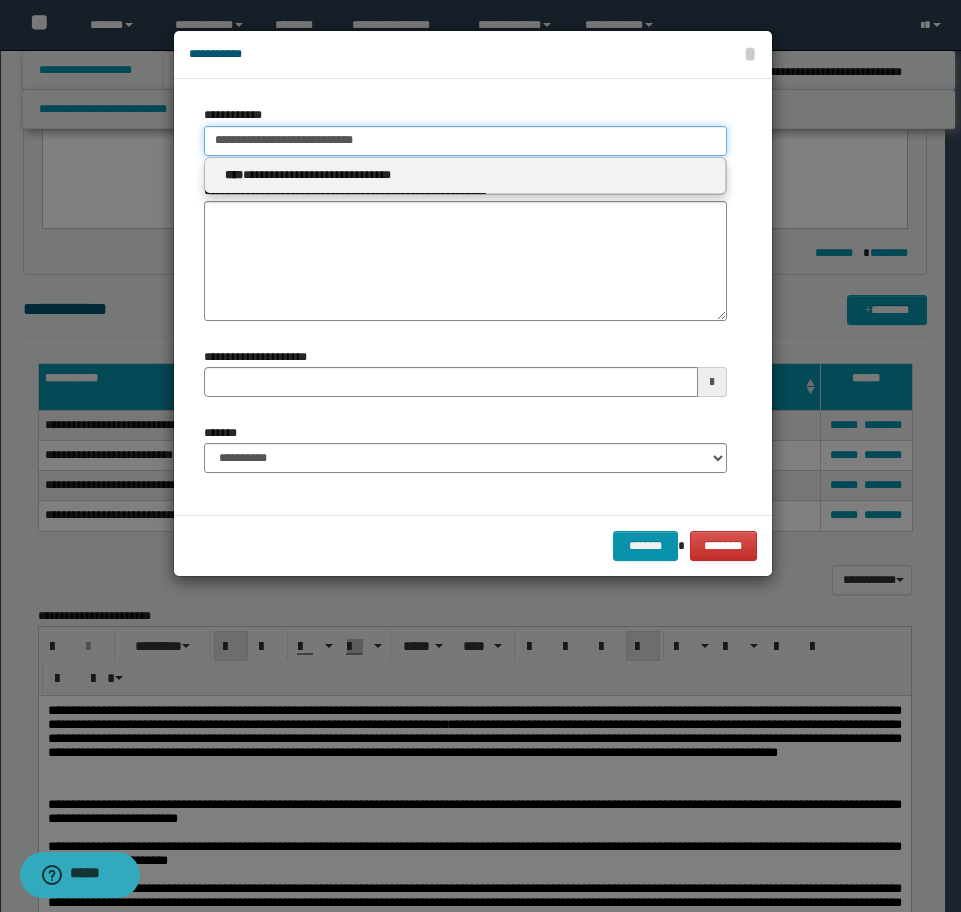 type on "**********" 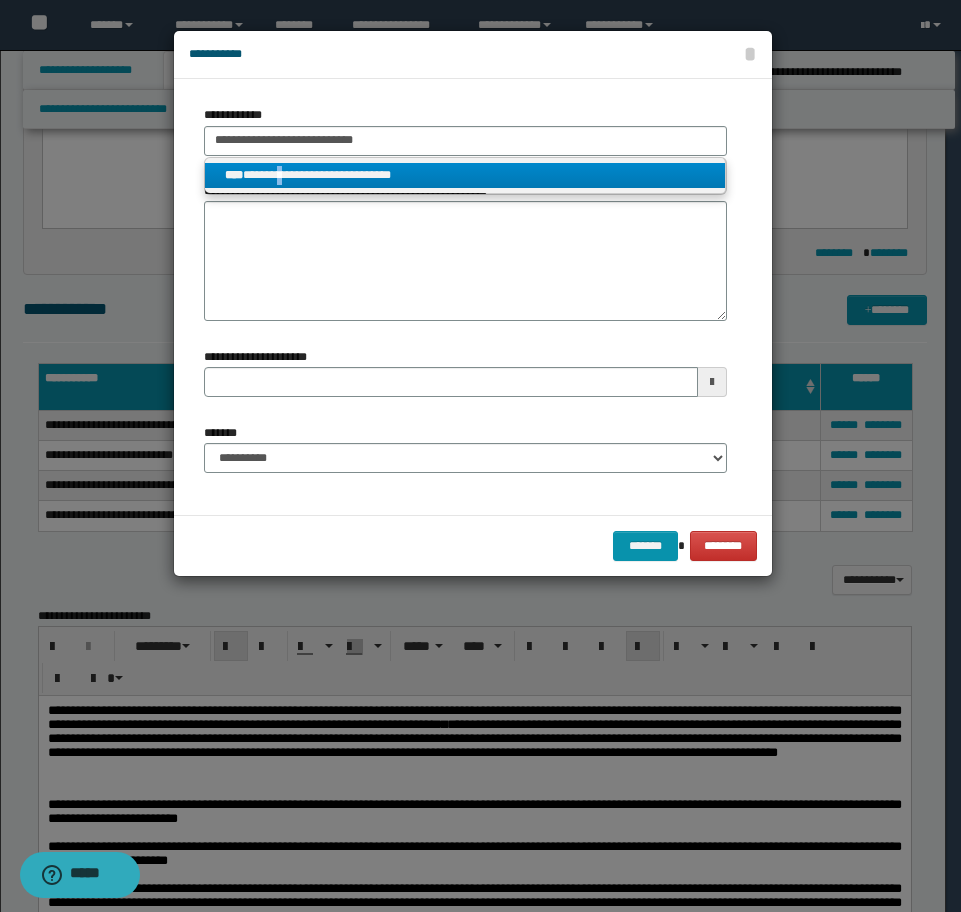 click on "**********" at bounding box center (465, 175) 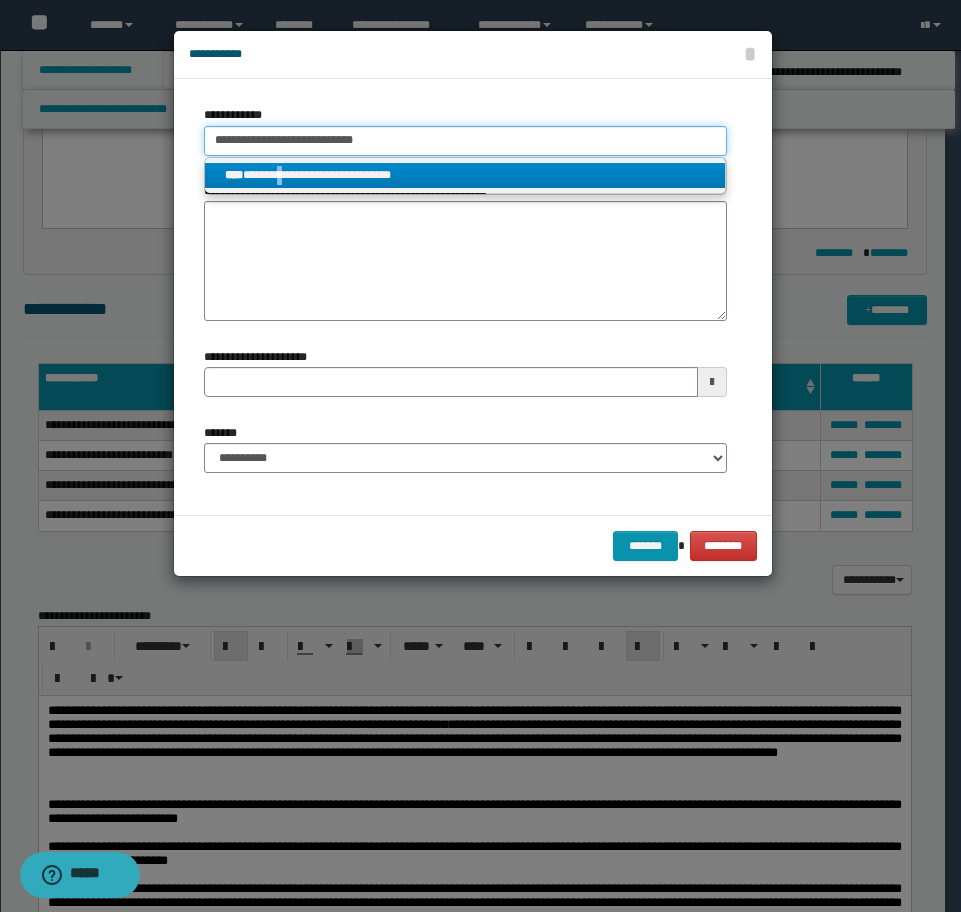 type 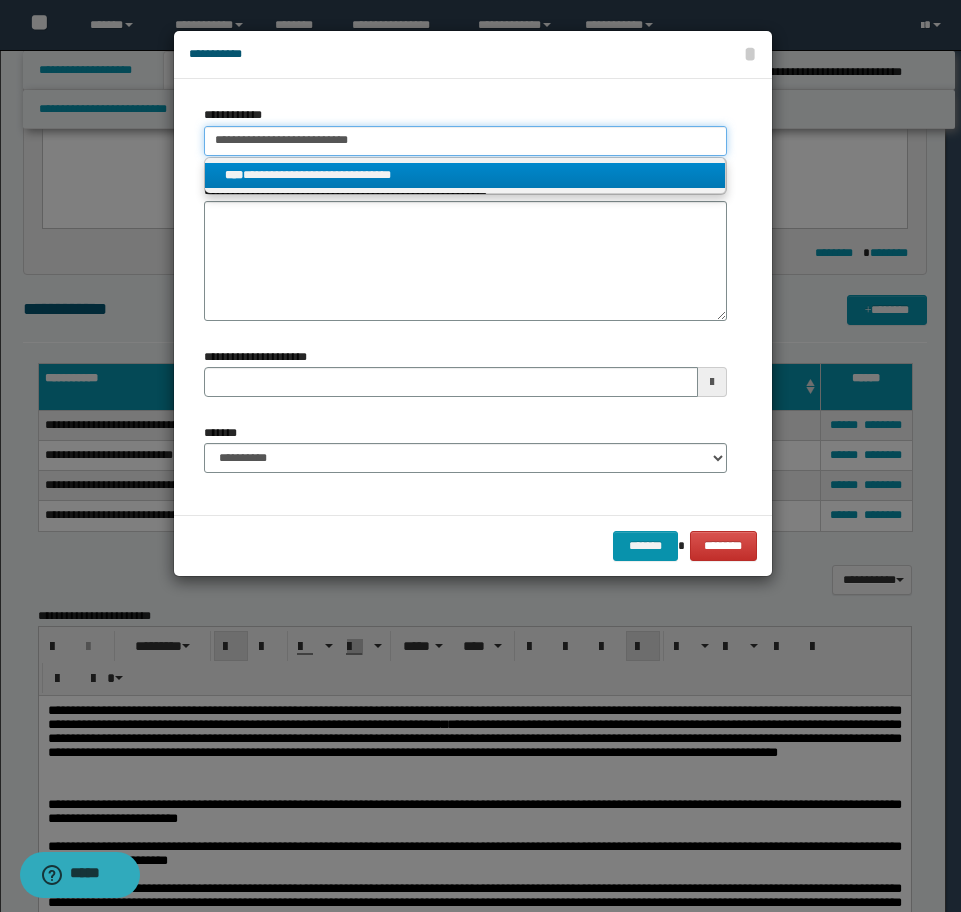 type 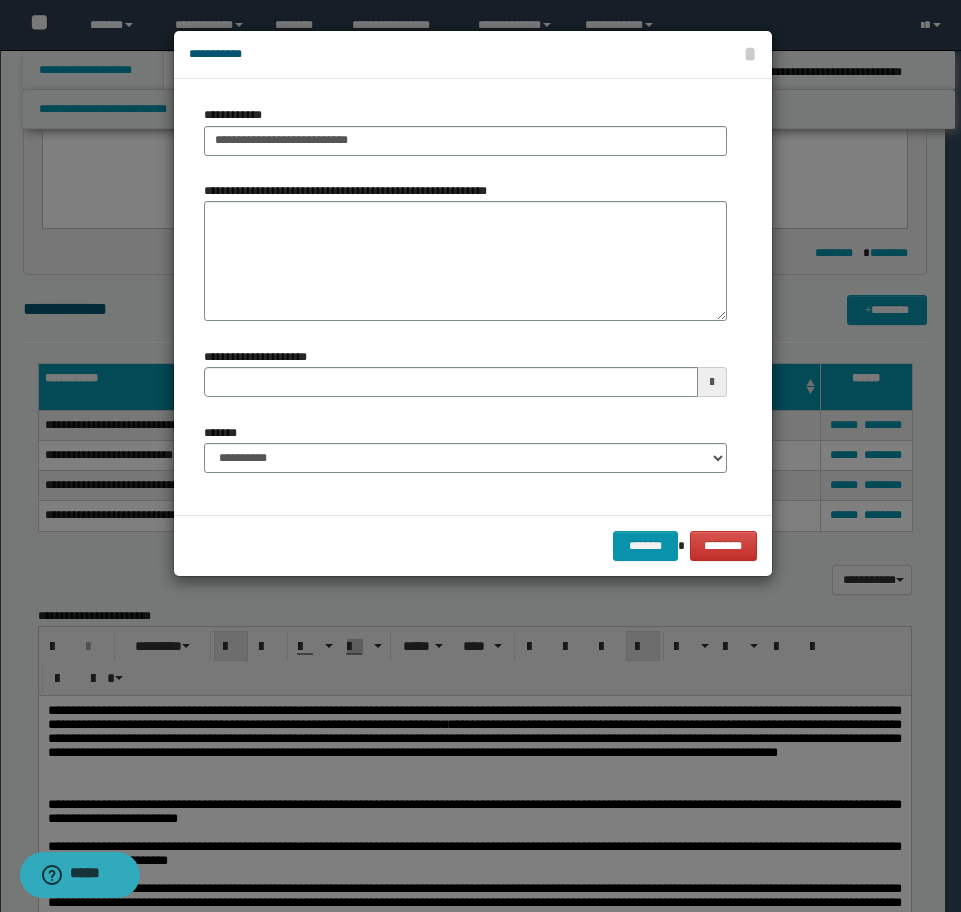 click on "**********" at bounding box center (465, 448) 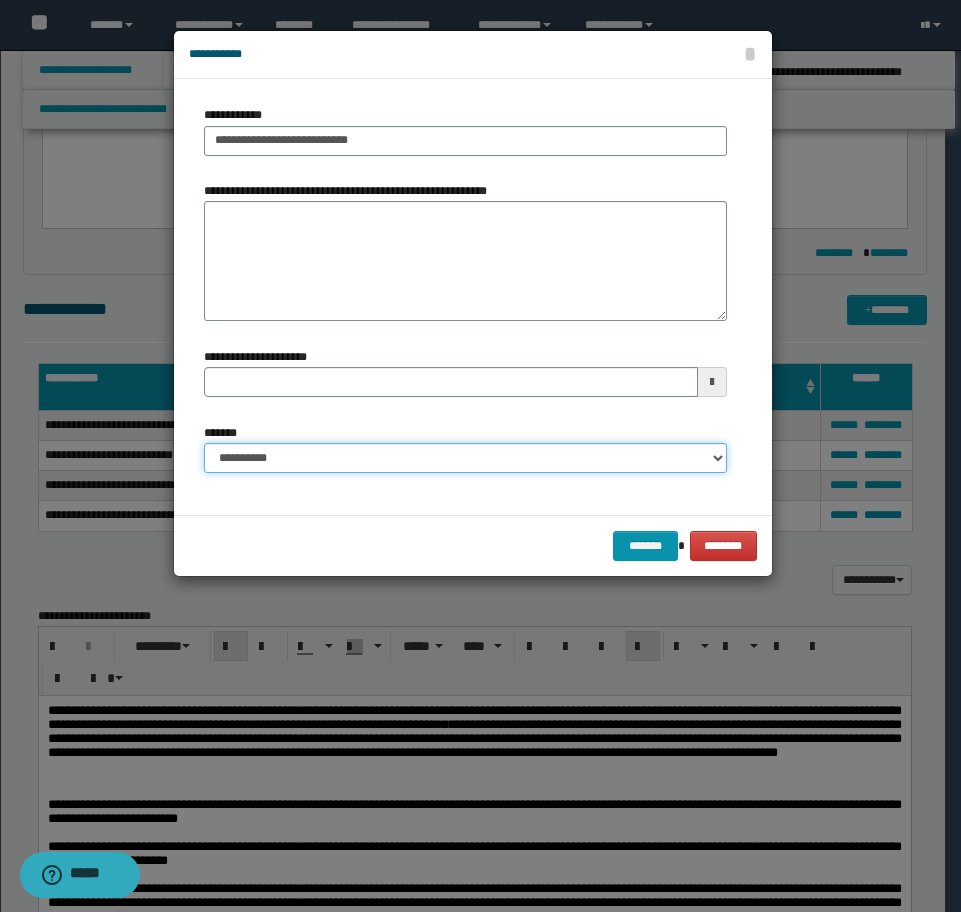 click on "**********" at bounding box center (465, 458) 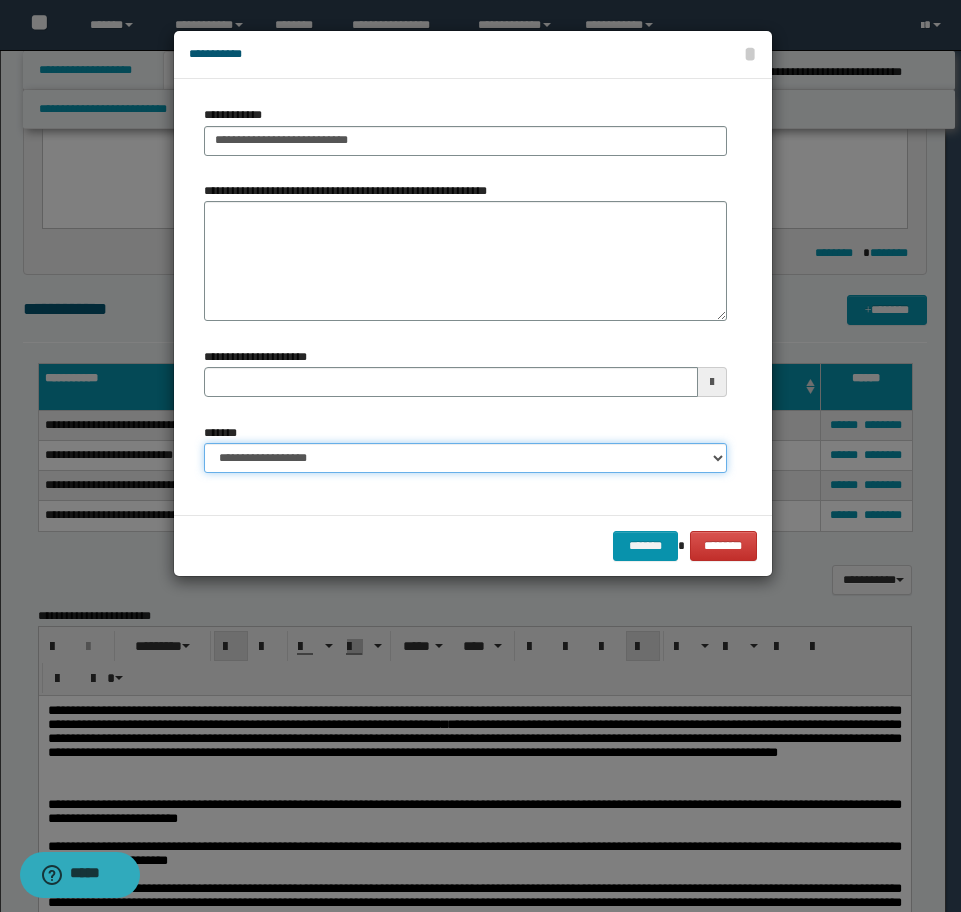 type 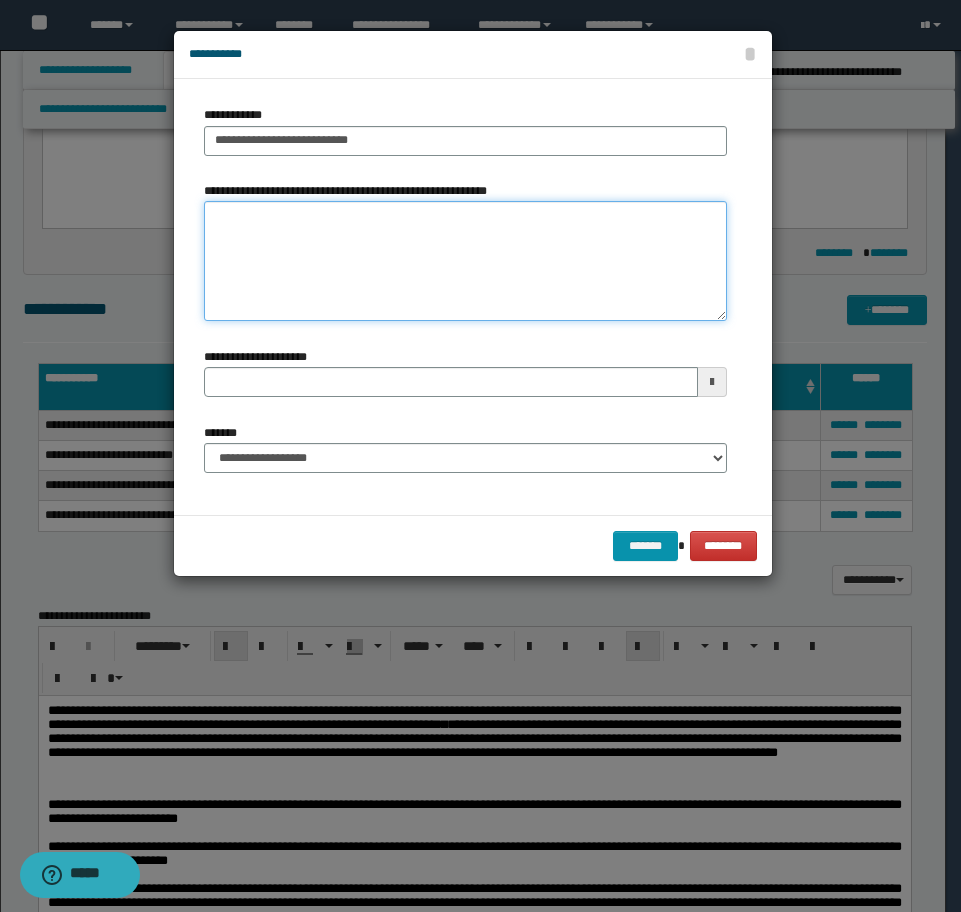 click on "**********" at bounding box center (465, 261) 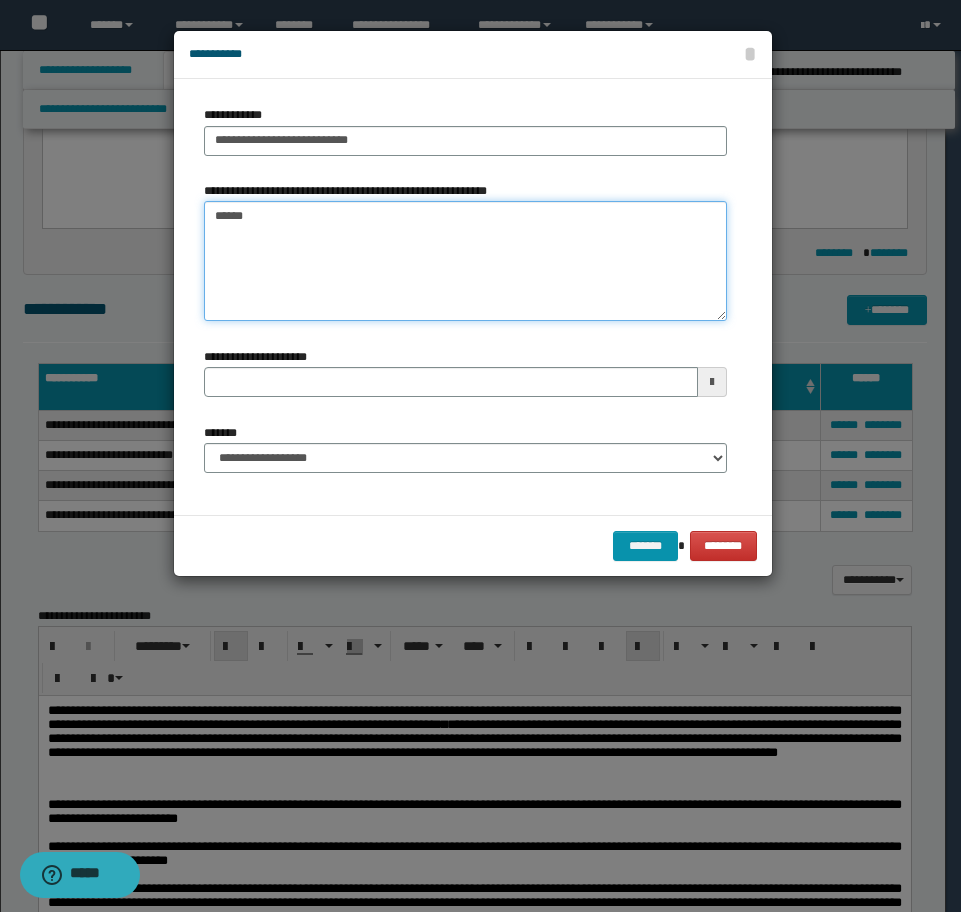 type on "*******" 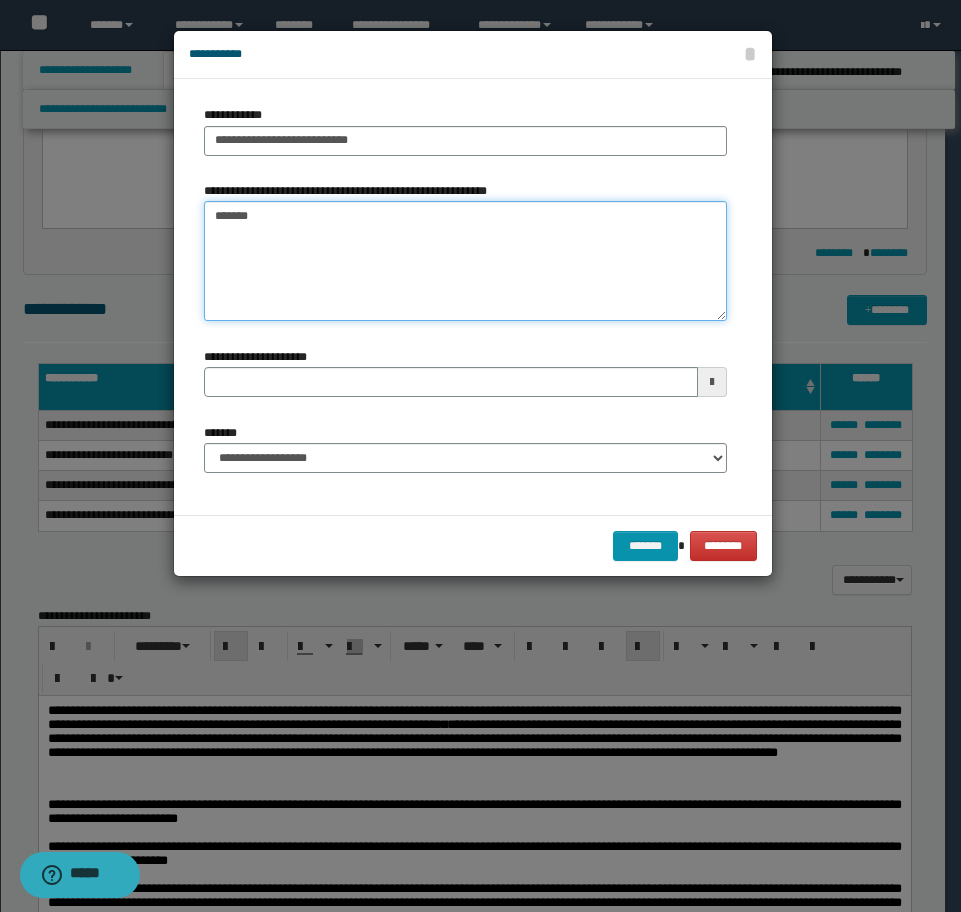 type 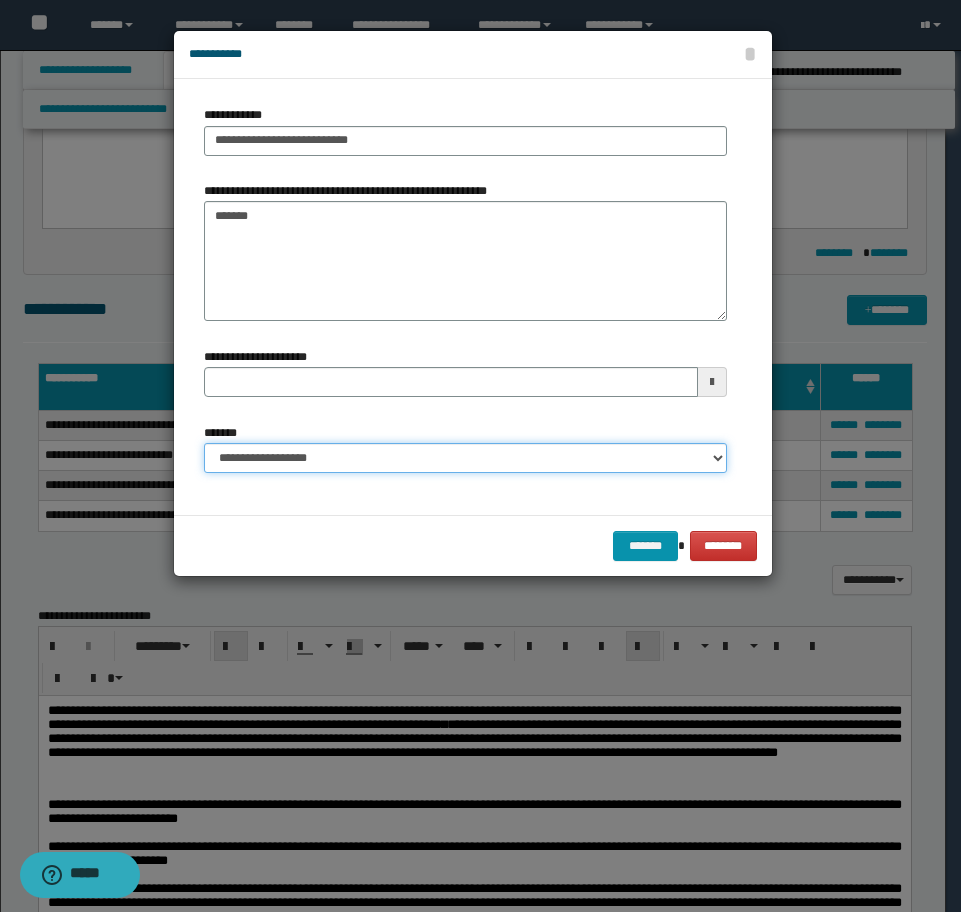 click on "**********" at bounding box center [465, 458] 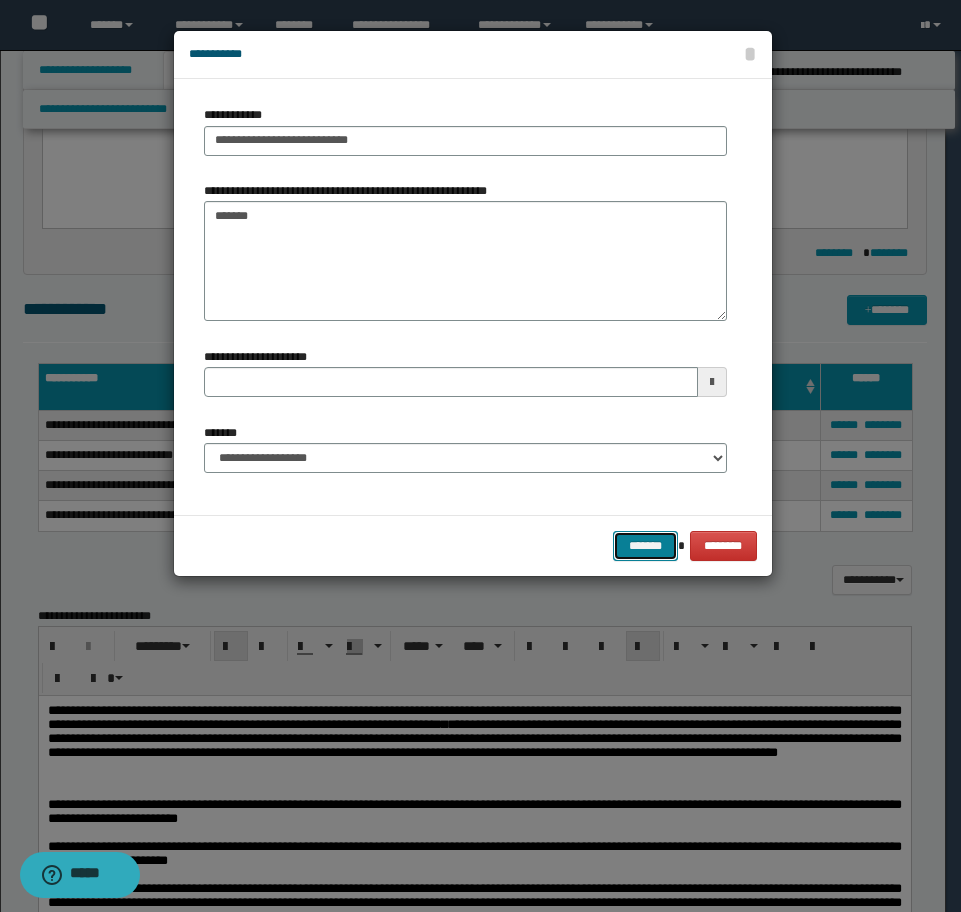 click on "*******" at bounding box center [645, 546] 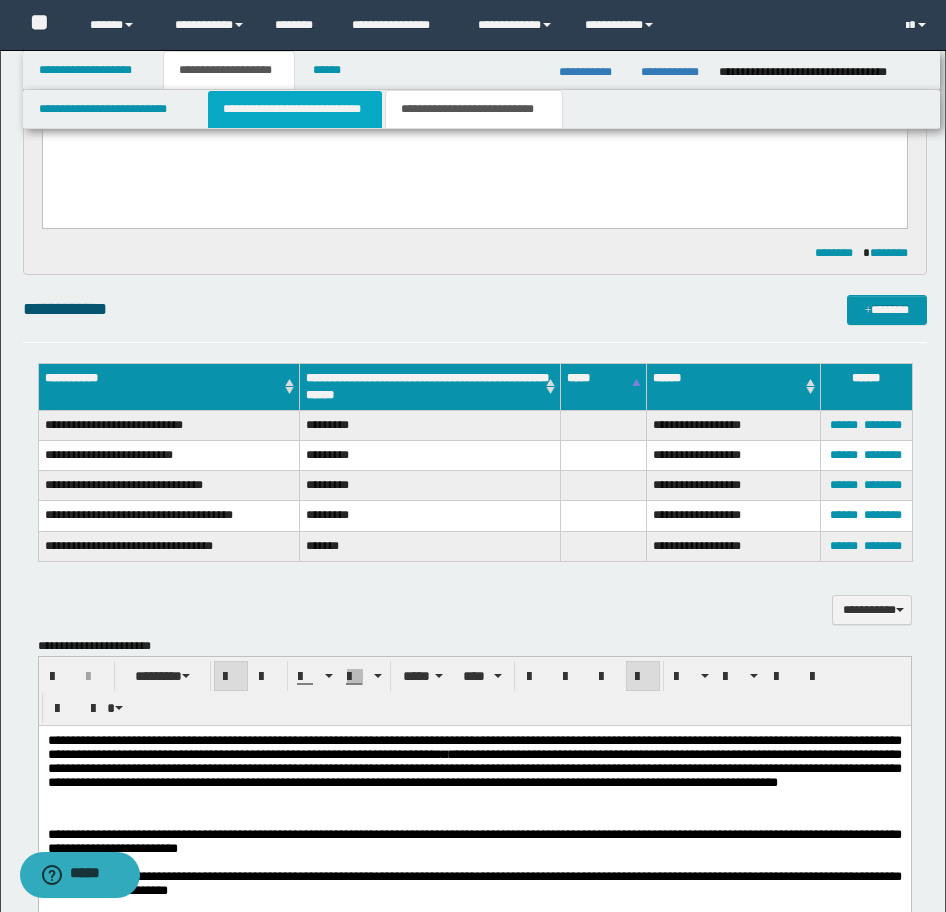 click on "**********" at bounding box center [295, 109] 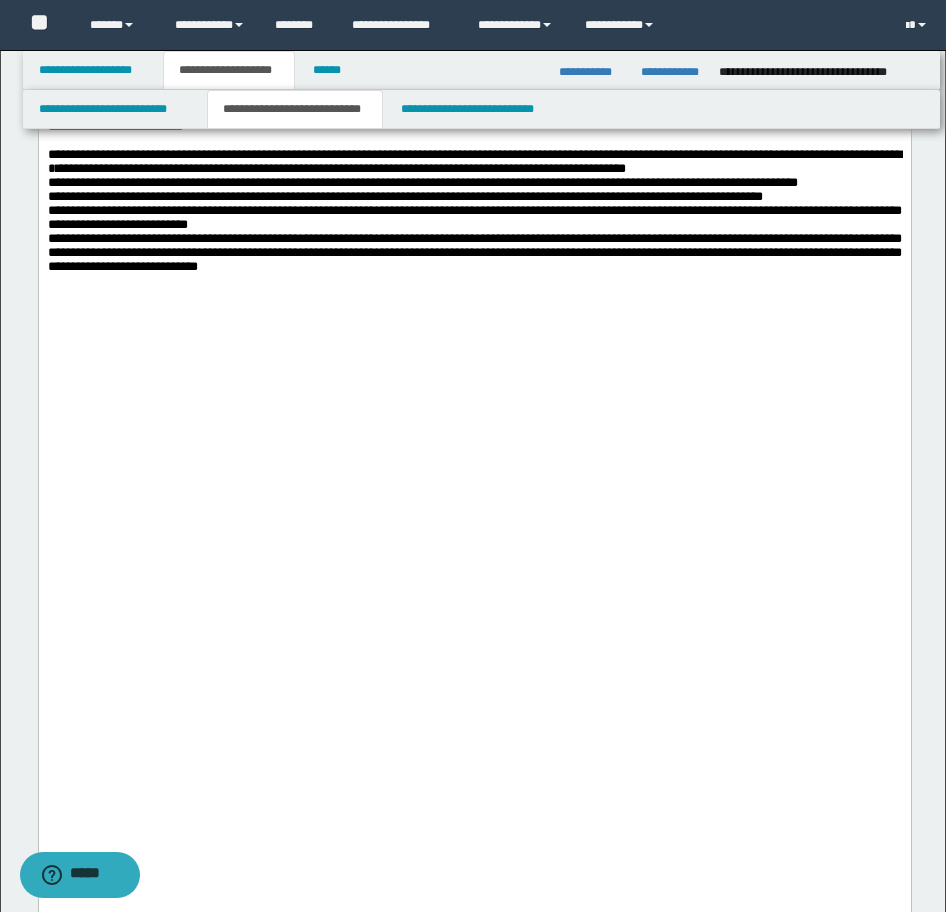 scroll, scrollTop: 3092, scrollLeft: 0, axis: vertical 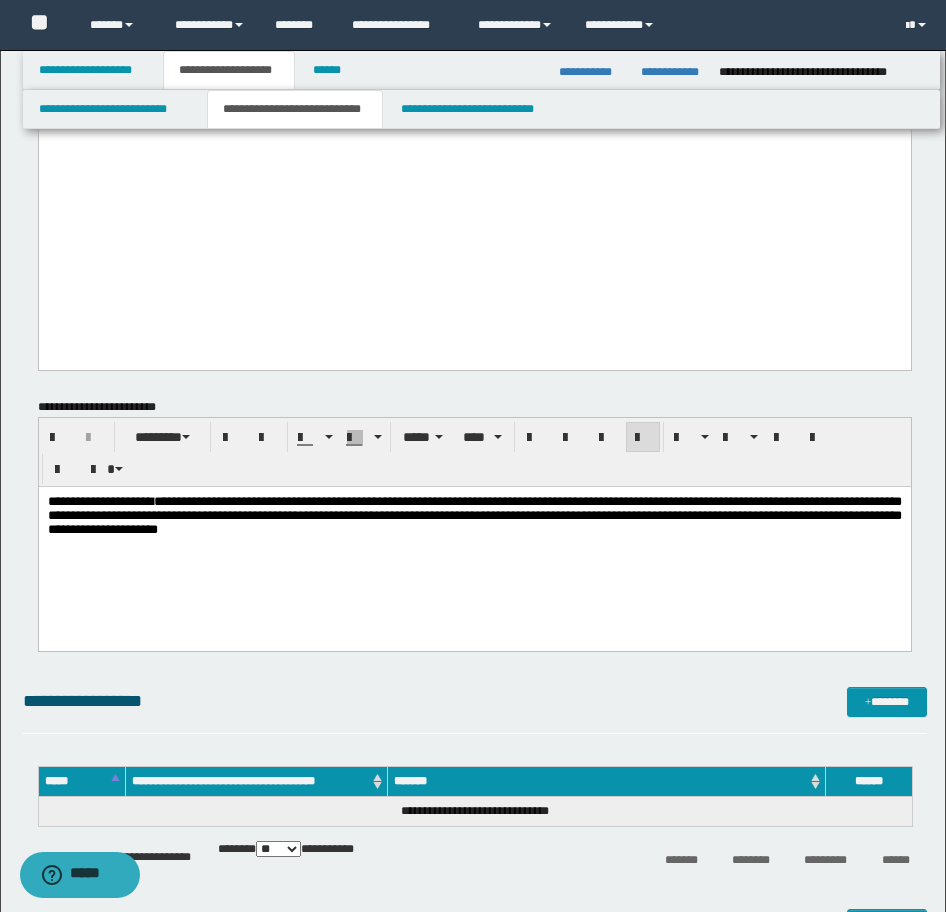click on "**********" at bounding box center [474, 514] 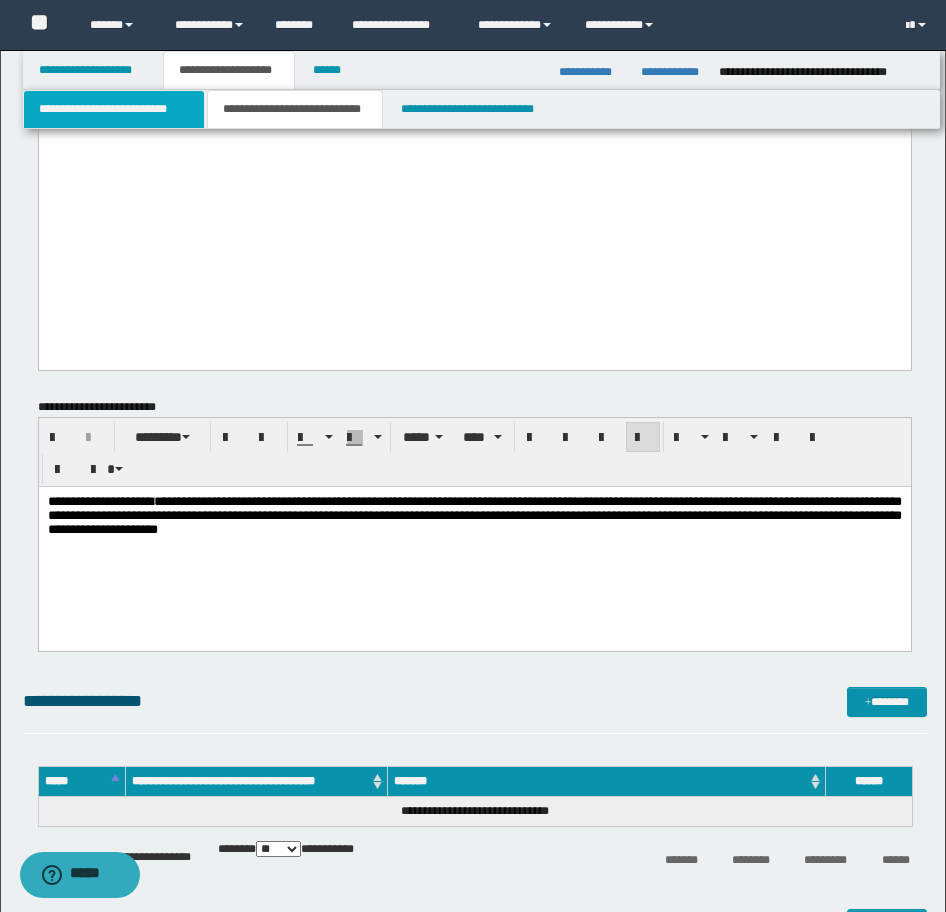 click on "**********" at bounding box center (114, 109) 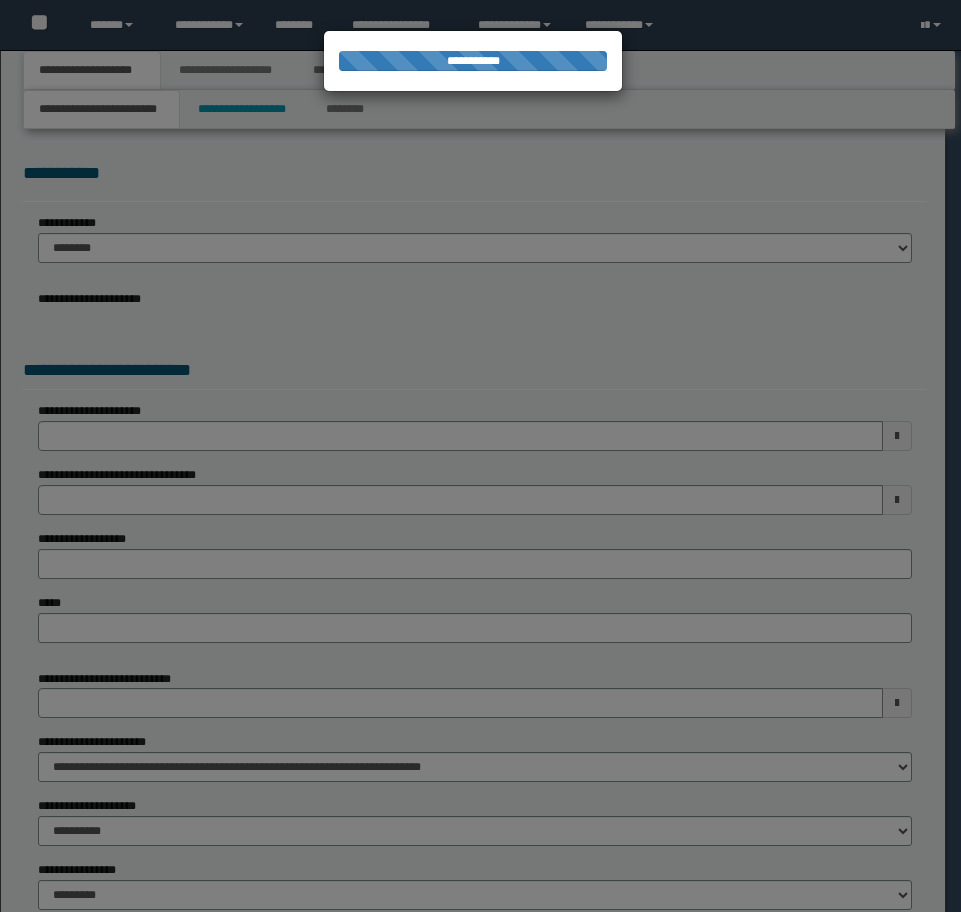 scroll, scrollTop: 0, scrollLeft: 0, axis: both 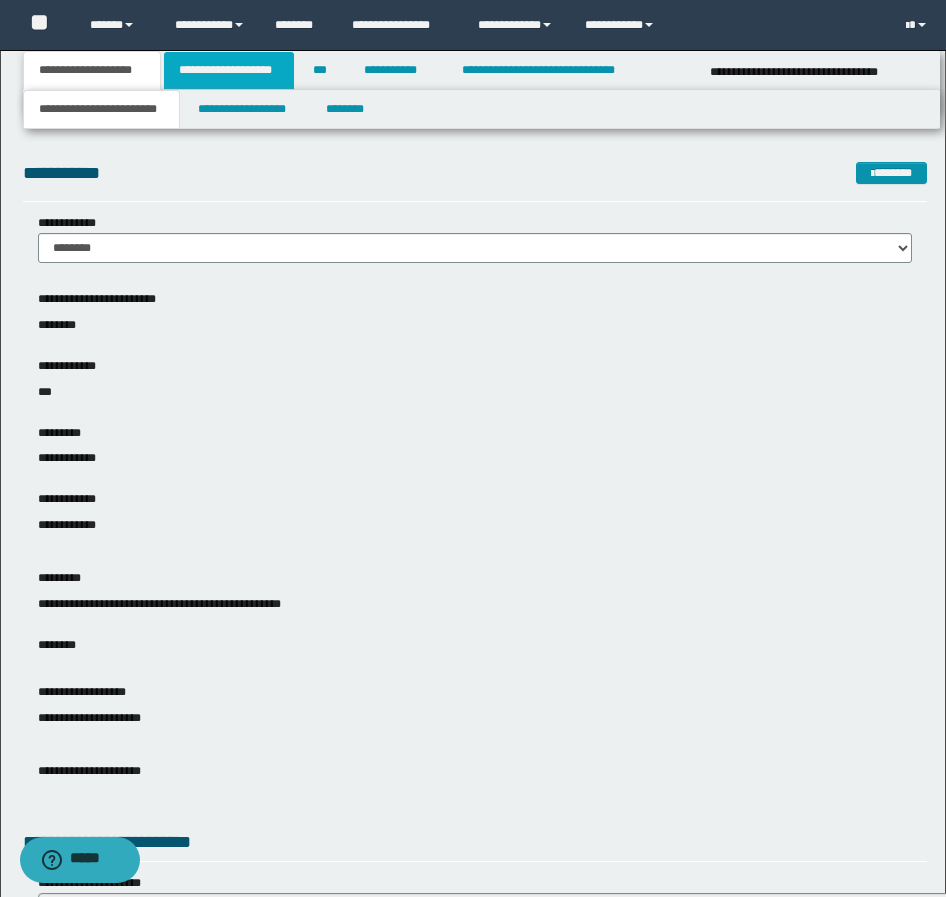 click on "**********" at bounding box center [229, 70] 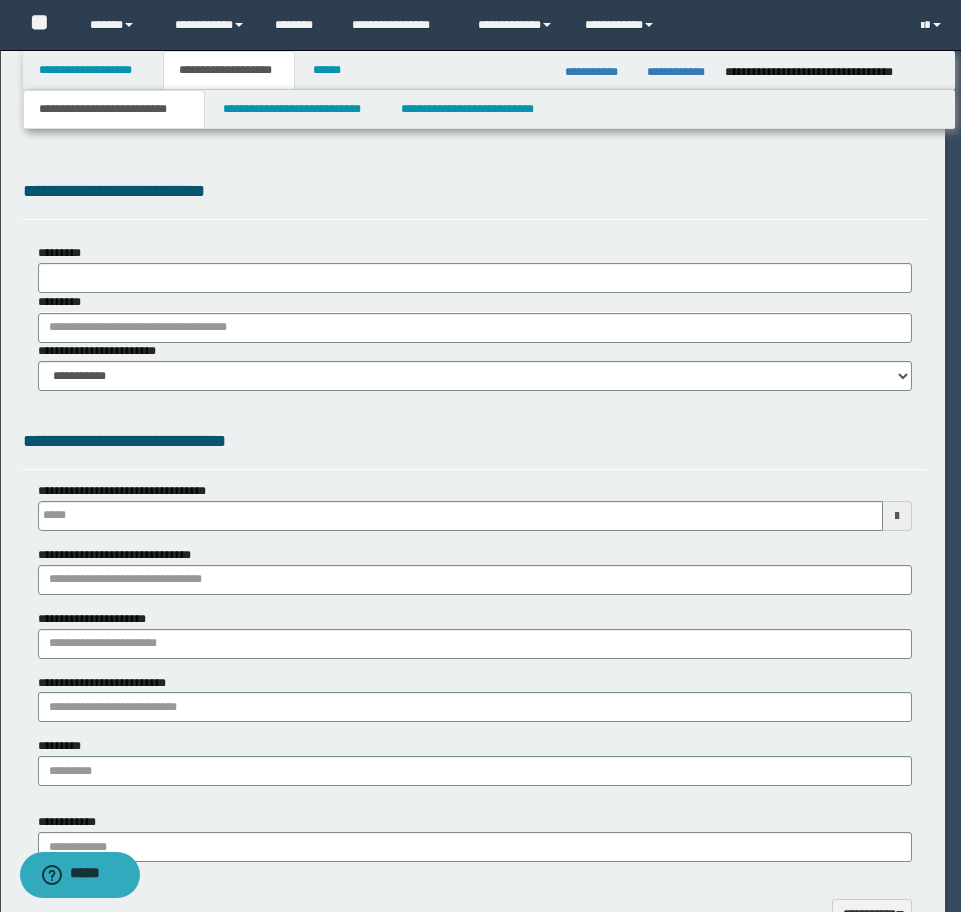 type on "**********" 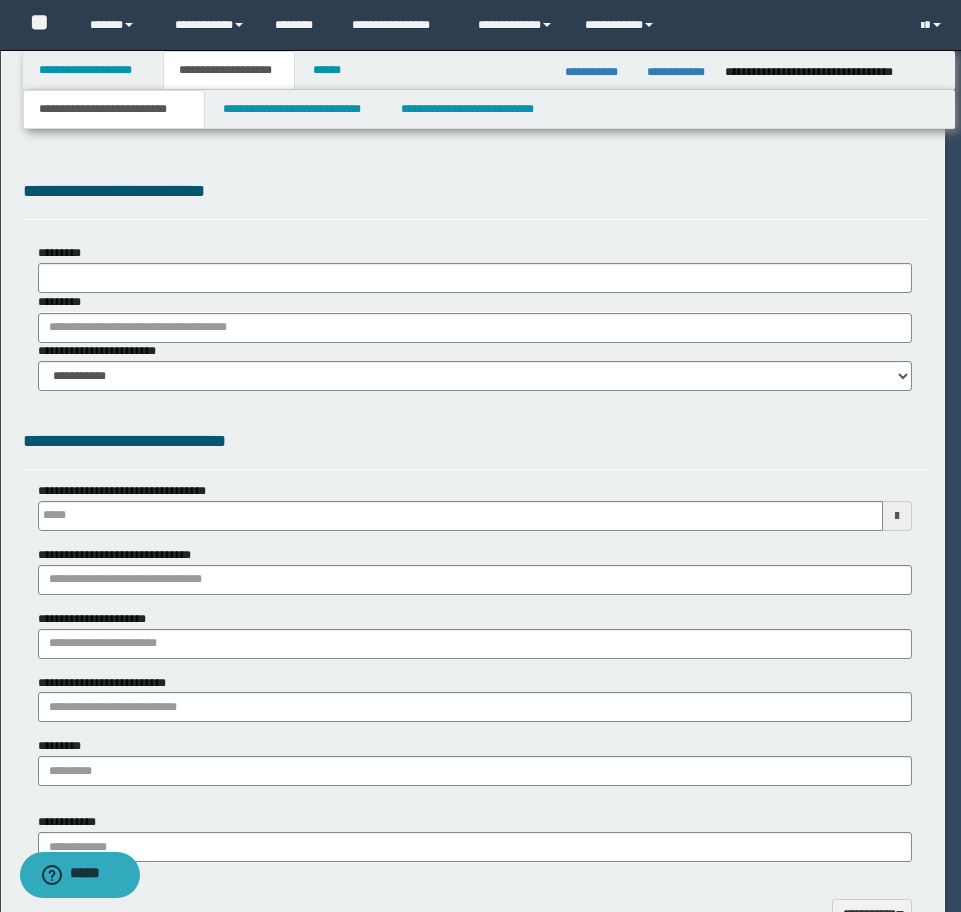 type on "**********" 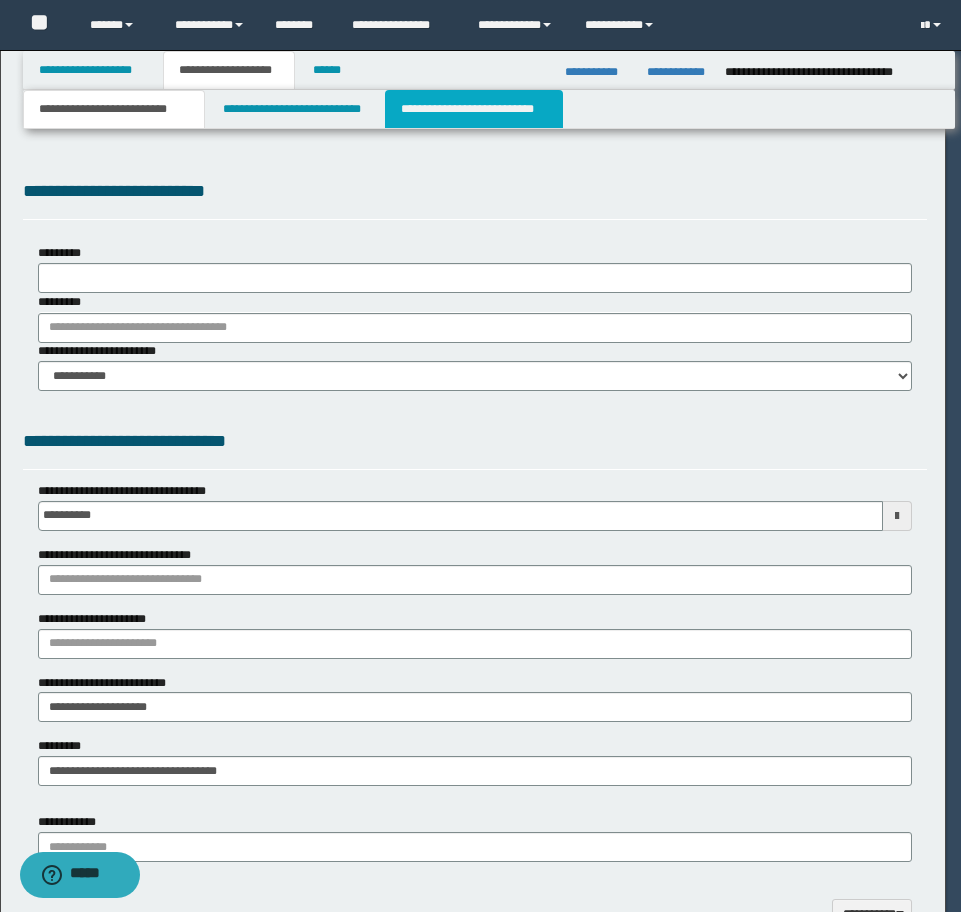 type on "**********" 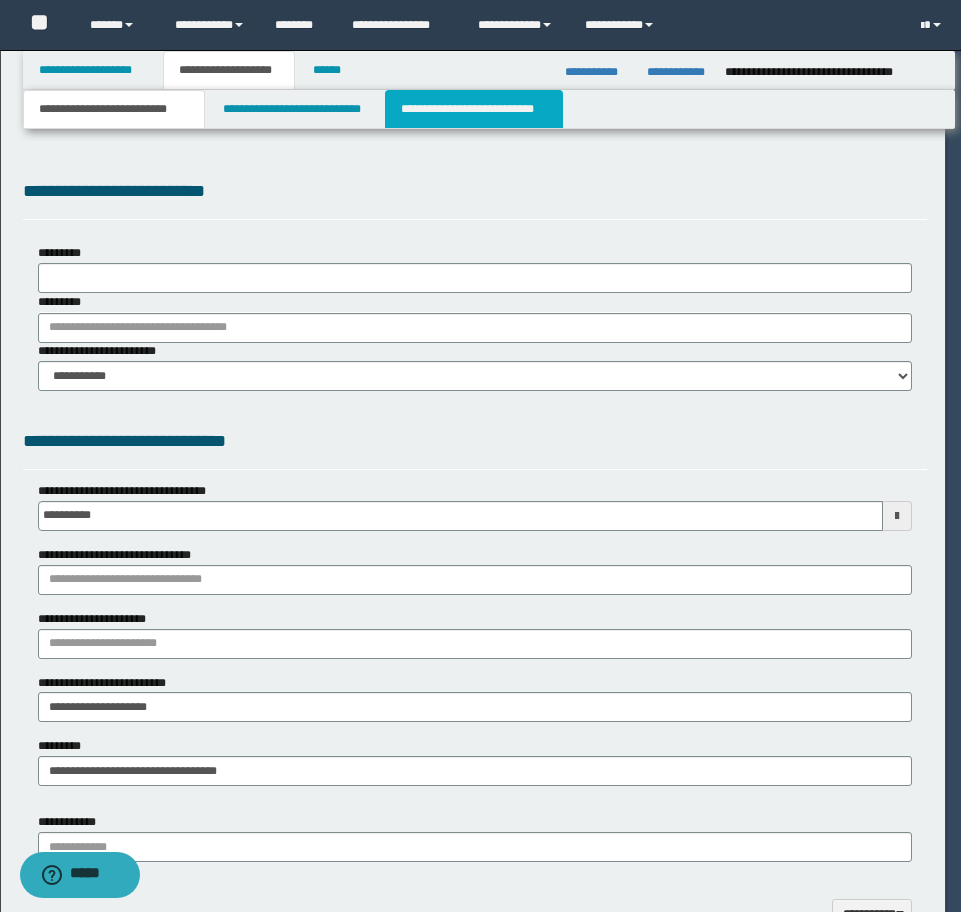 select on "*" 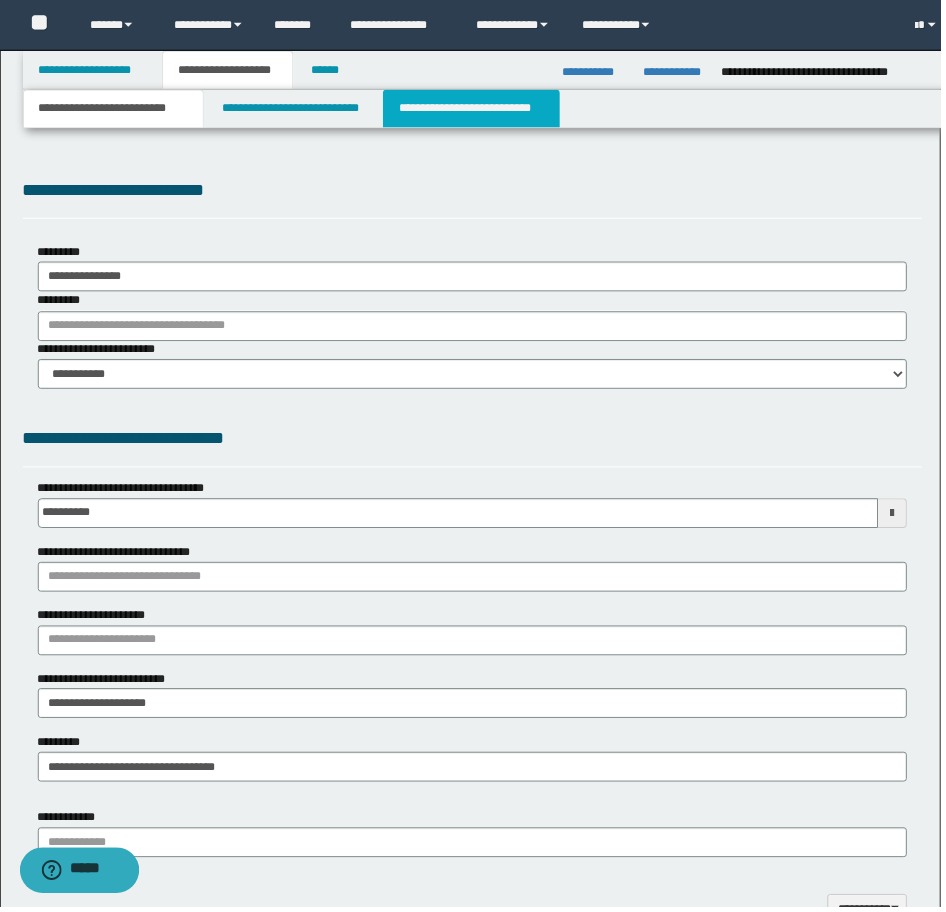 click on "**********" at bounding box center (474, 109) 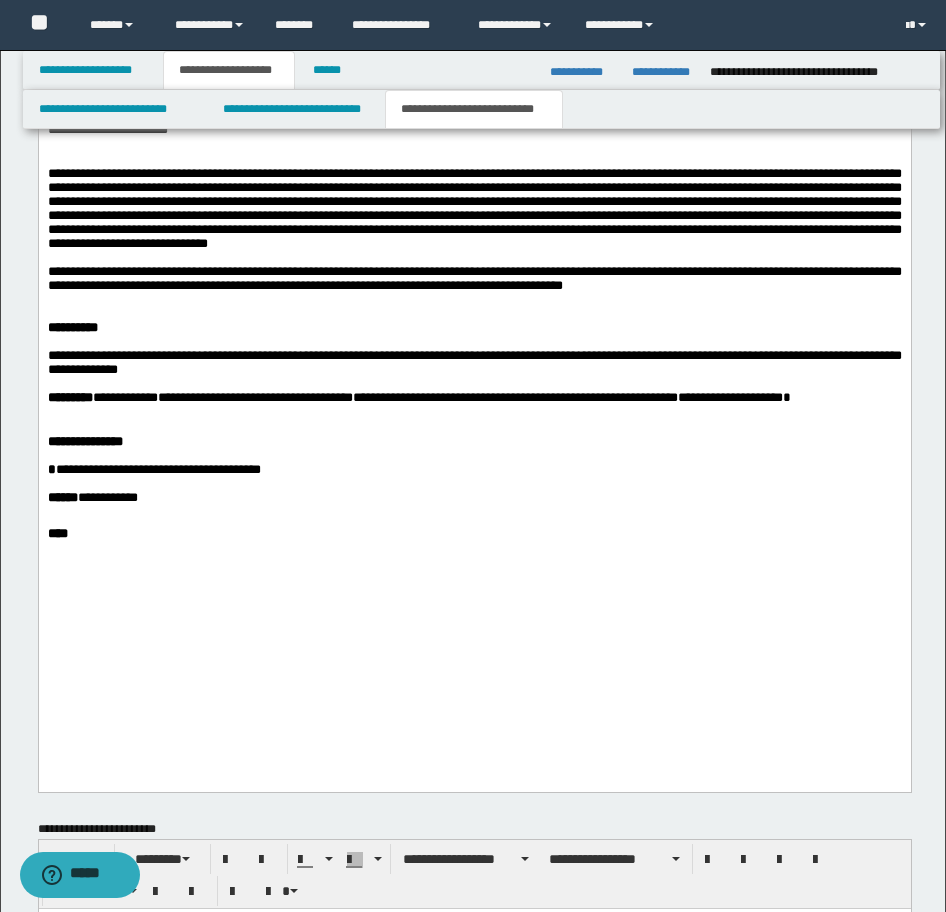 scroll, scrollTop: 2000, scrollLeft: 0, axis: vertical 